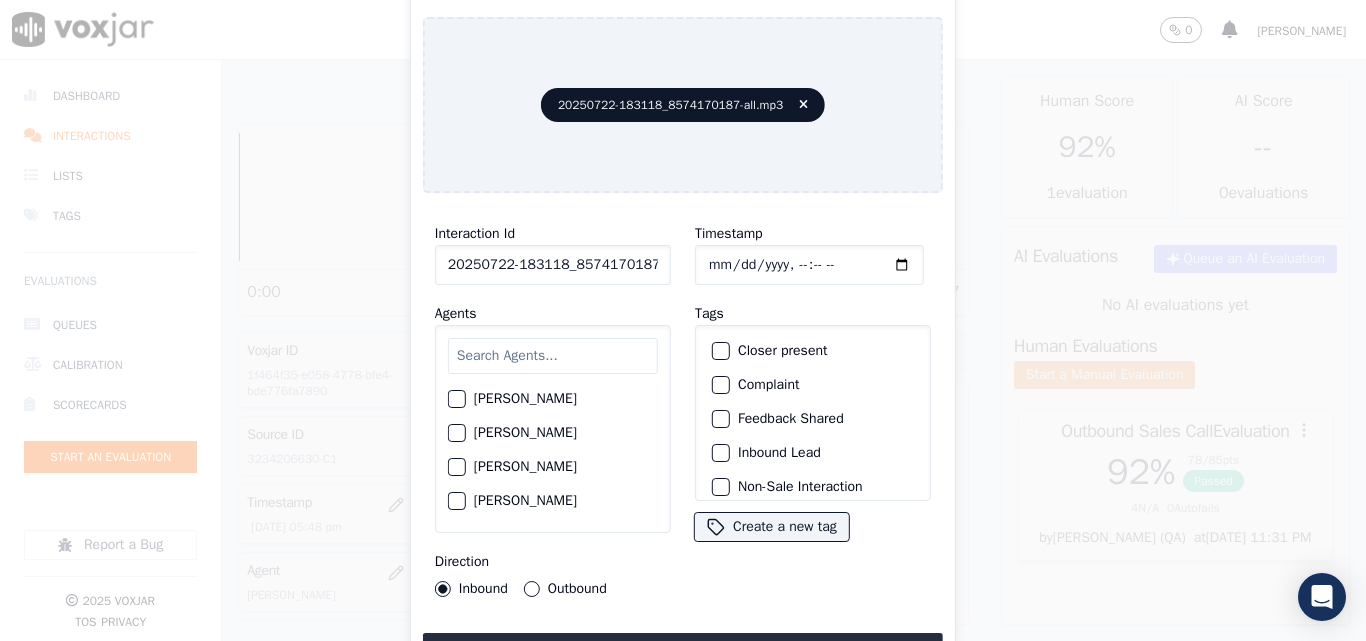 scroll, scrollTop: 0, scrollLeft: 0, axis: both 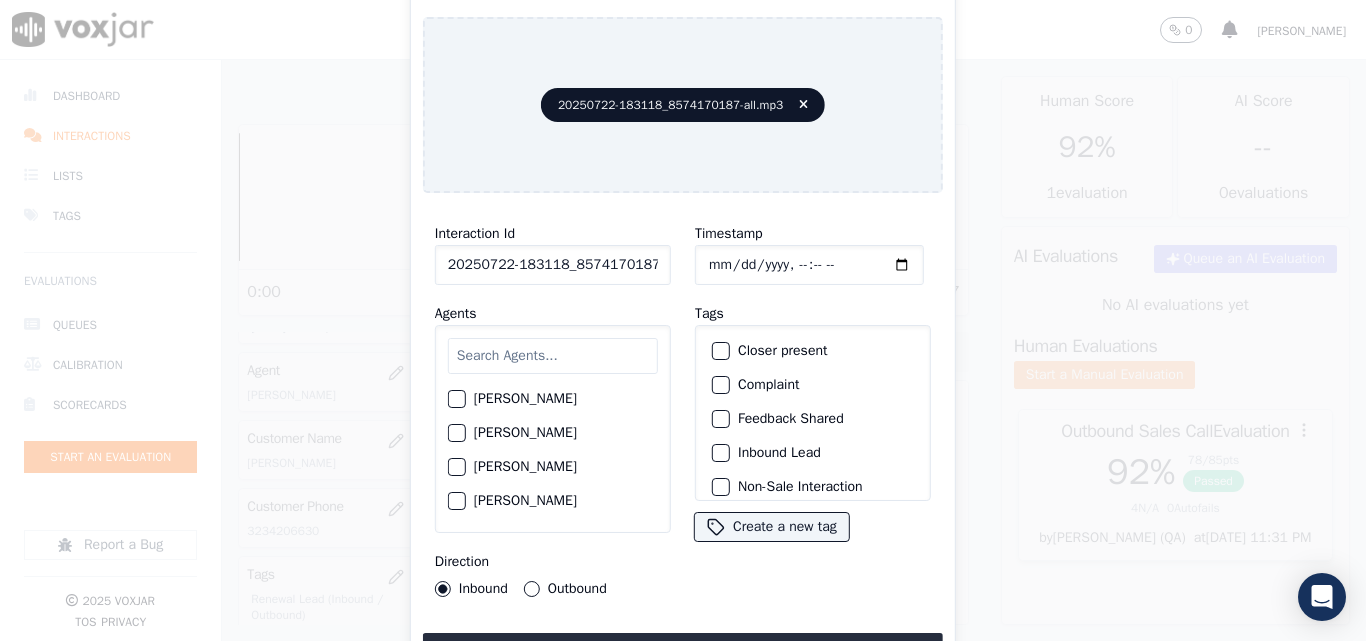 click on "20250722-183118_8574170187-all.mp3" at bounding box center [683, 105] 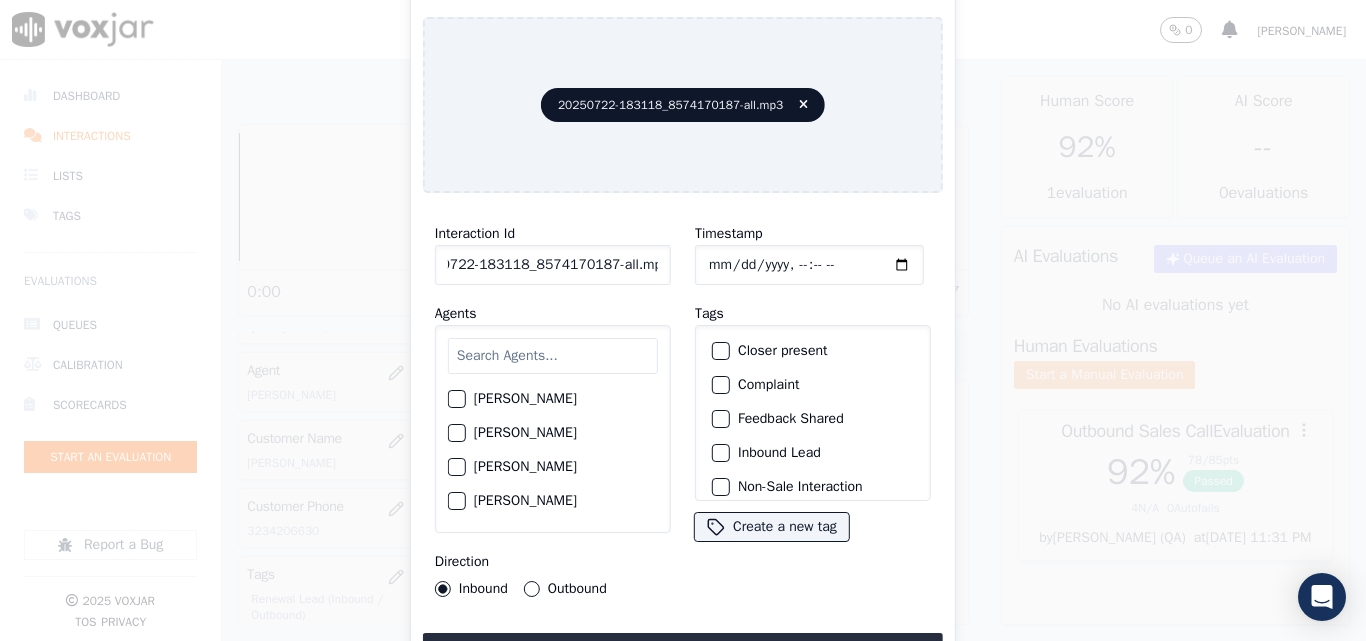 drag, startPoint x: 640, startPoint y: 254, endPoint x: 780, endPoint y: 271, distance: 141.02837 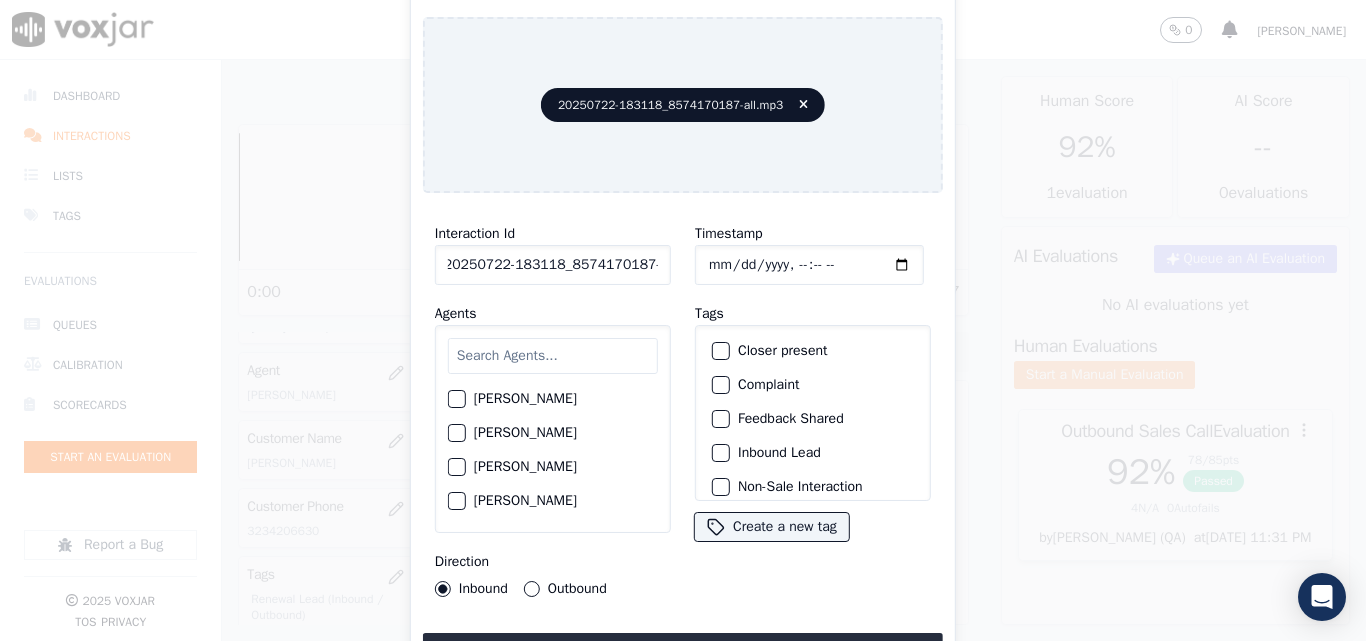 scroll, scrollTop: 0, scrollLeft: 11, axis: horizontal 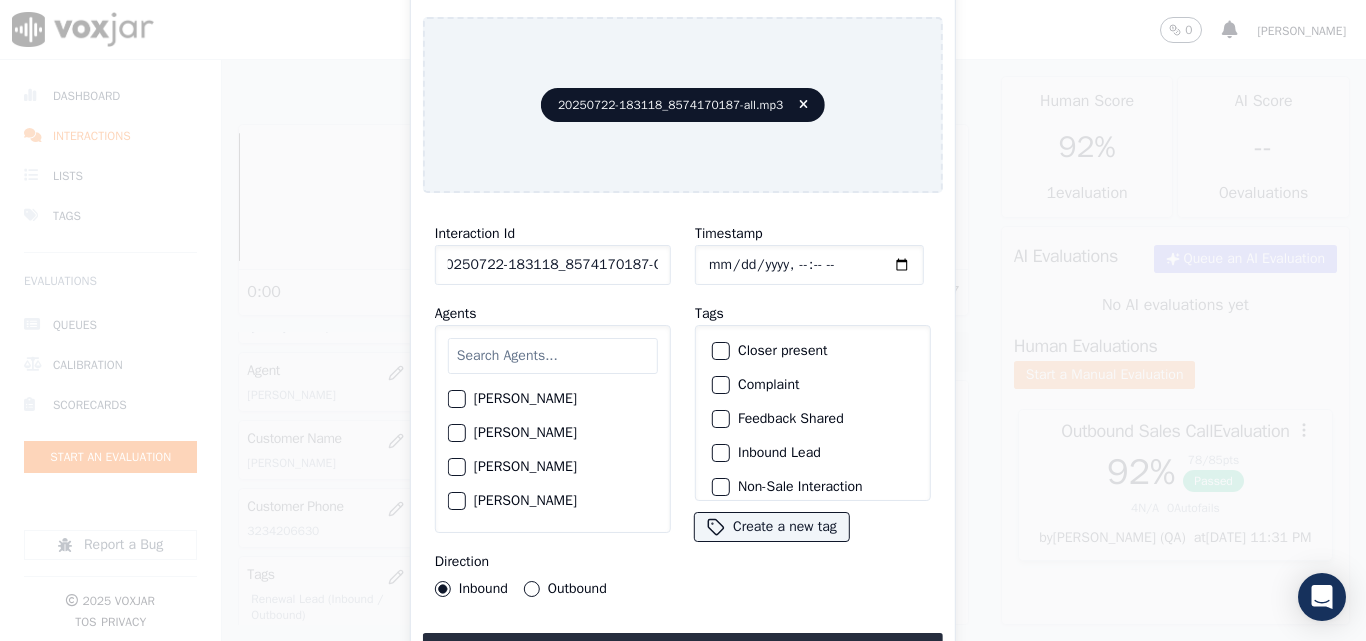 type on "20250722-183118_8574170187-C1" 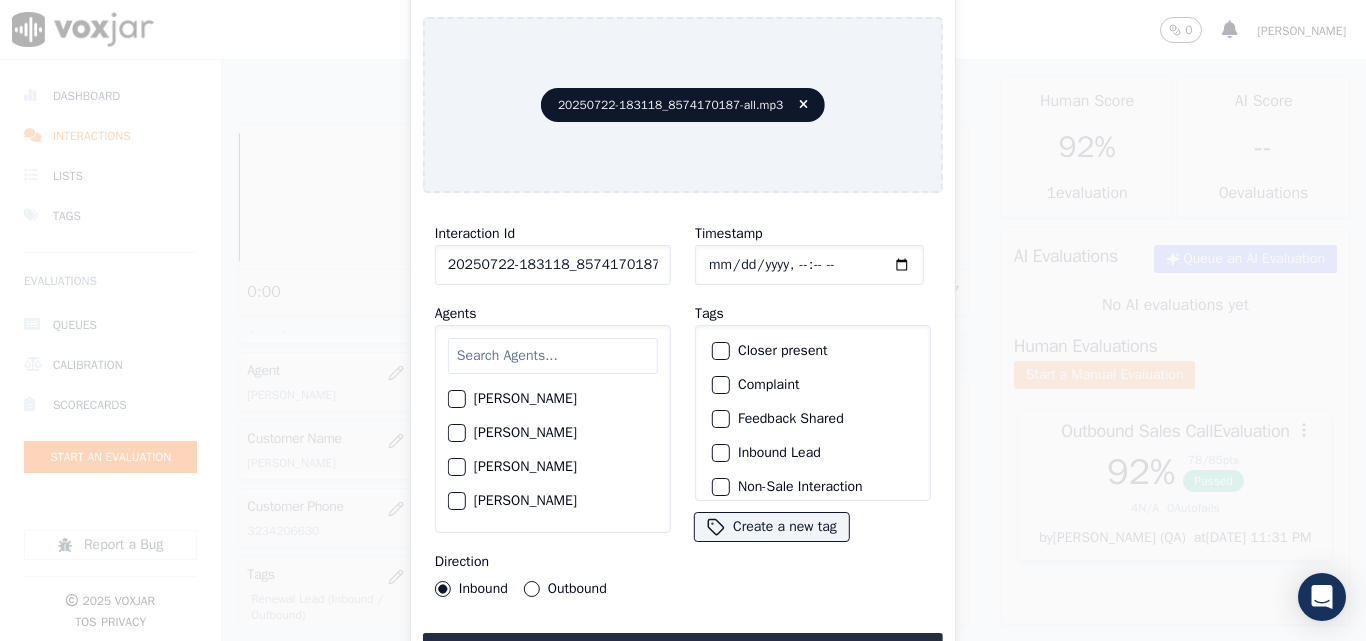 type on "[DATE]T18:07" 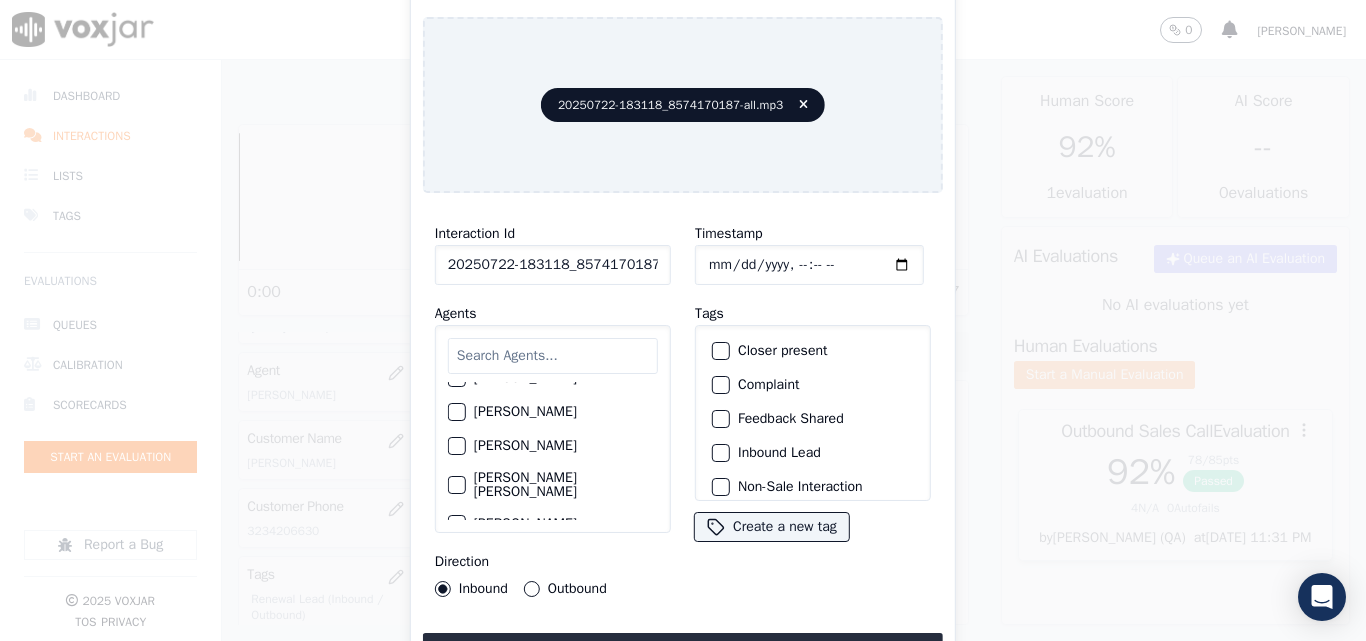 scroll, scrollTop: 1600, scrollLeft: 0, axis: vertical 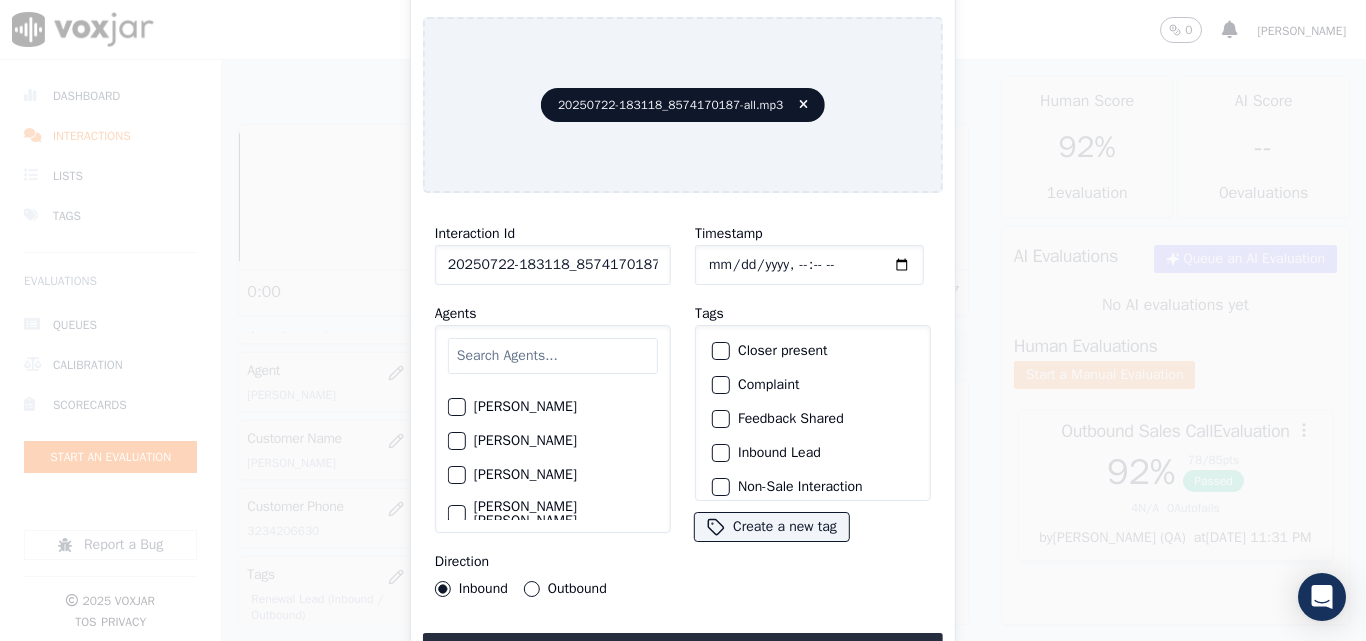 click on "[PERSON_NAME]" 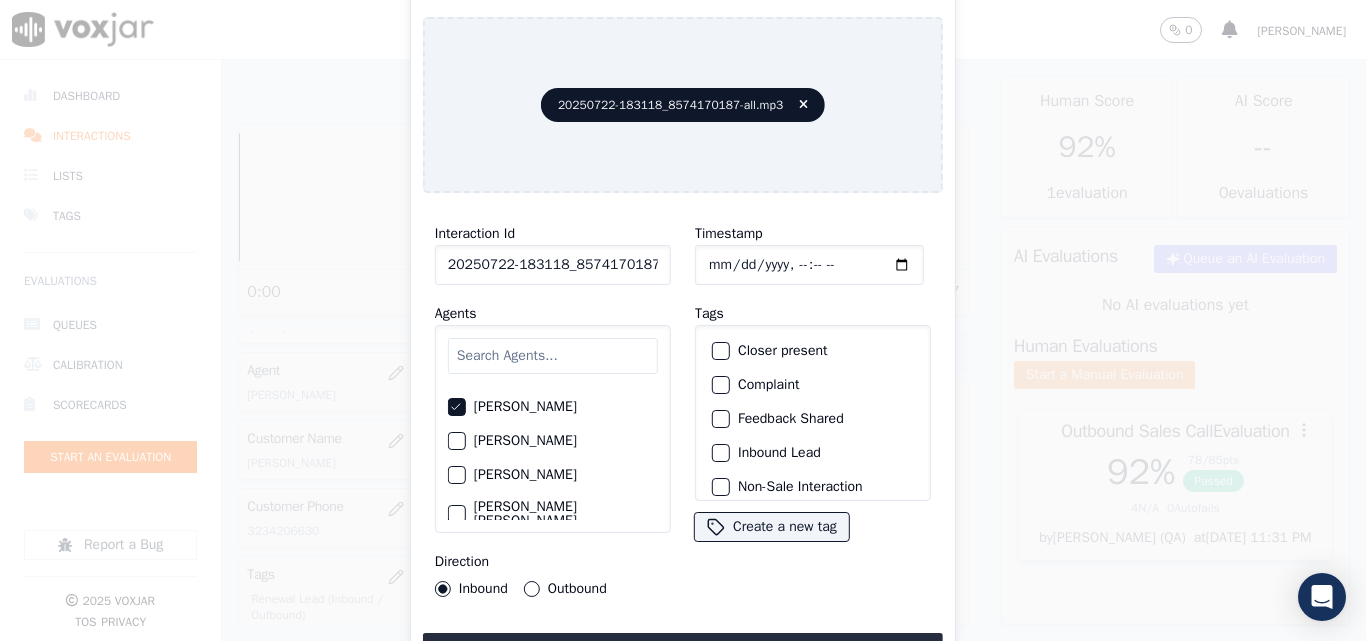 click on "Closer present" 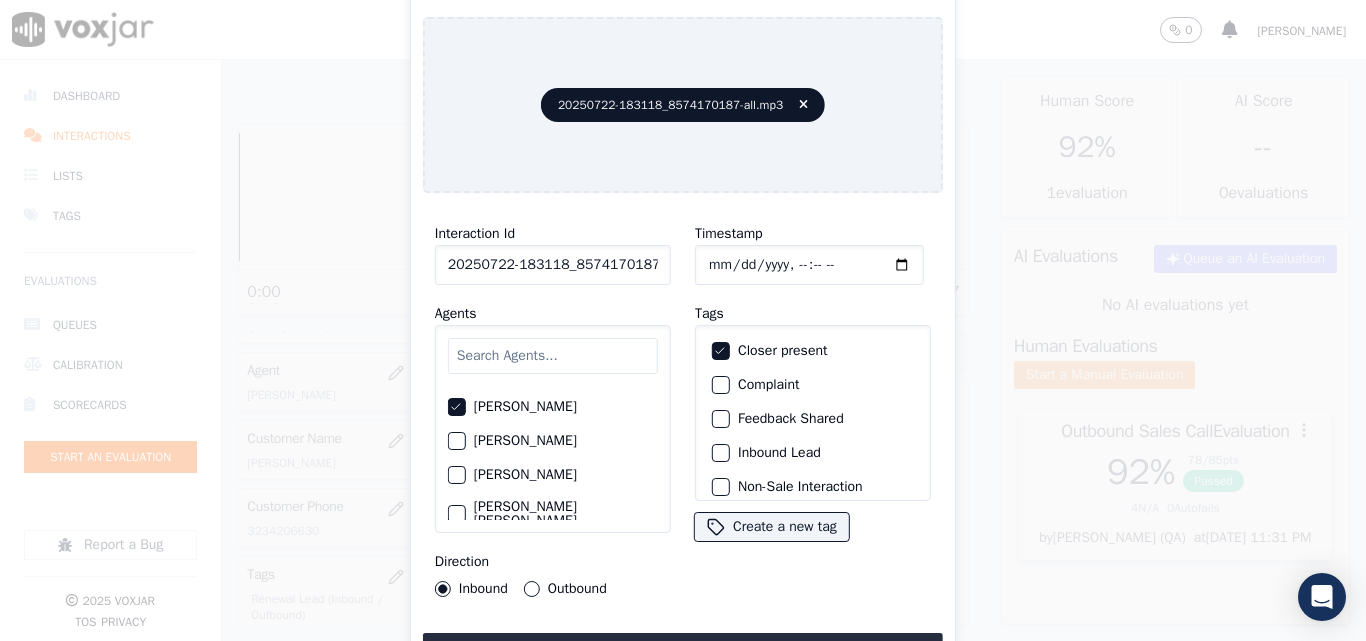 click at bounding box center [720, 453] 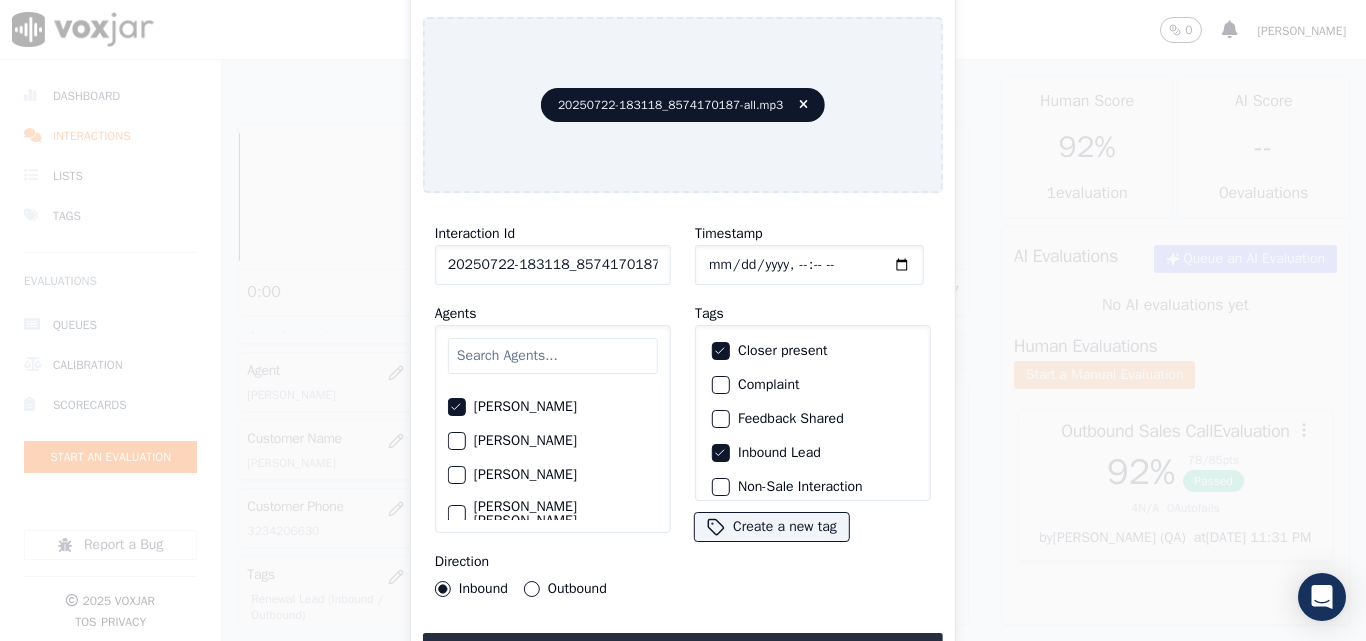 scroll, scrollTop: 173, scrollLeft: 0, axis: vertical 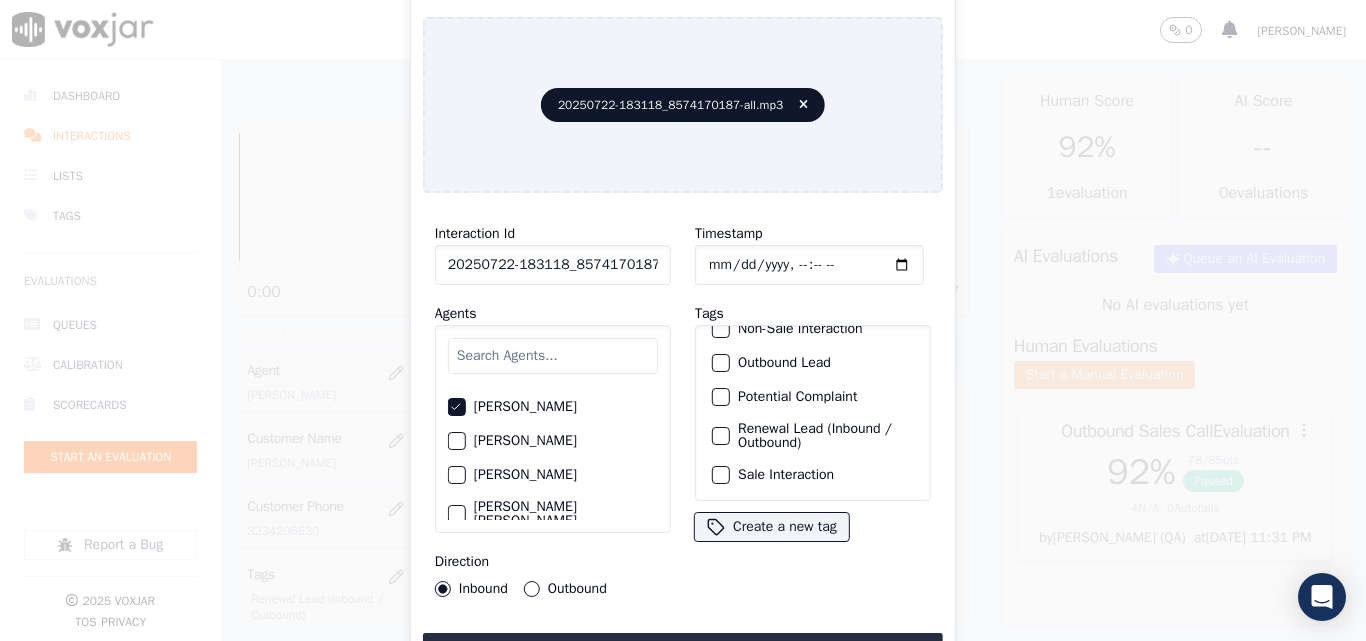 click at bounding box center (720, 475) 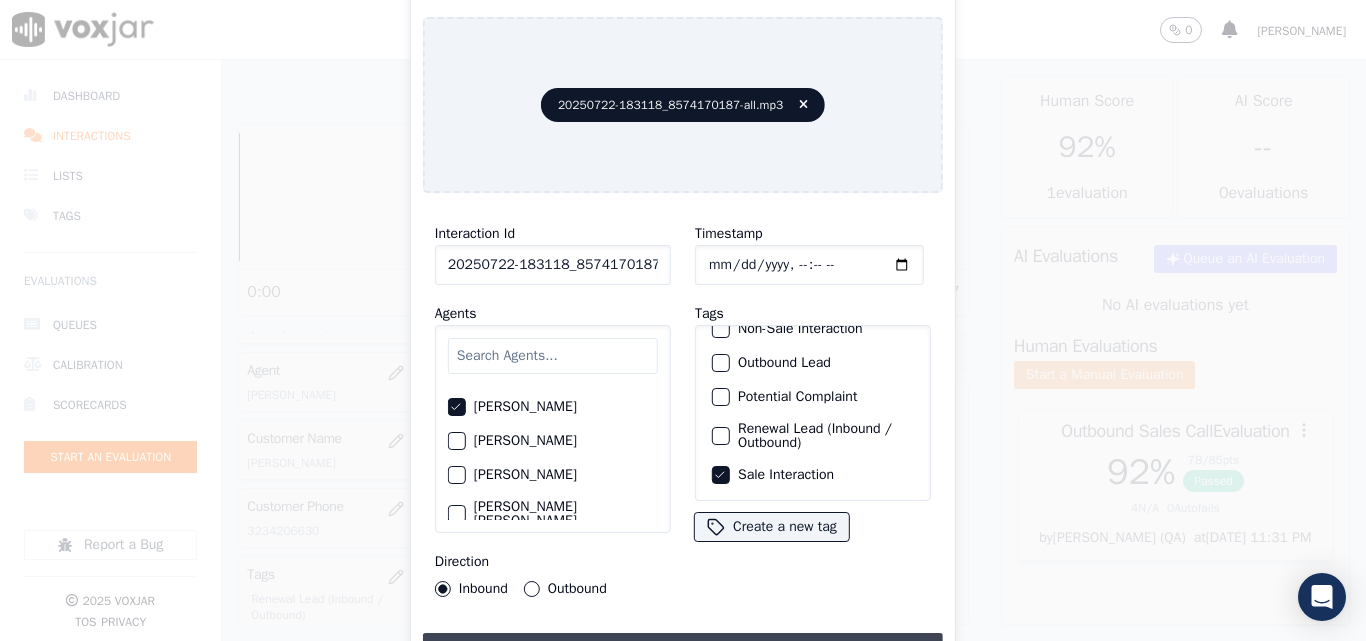 click on "Upload interaction to start evaluation" at bounding box center [683, 651] 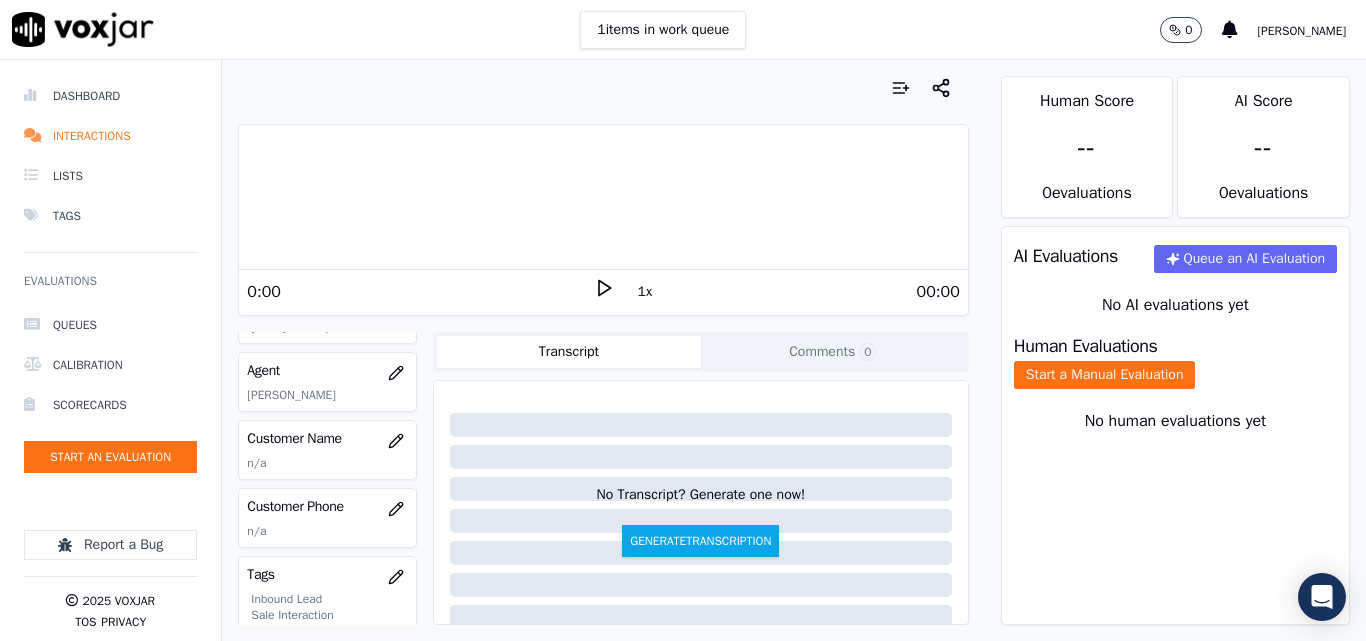 scroll, scrollTop: 300, scrollLeft: 0, axis: vertical 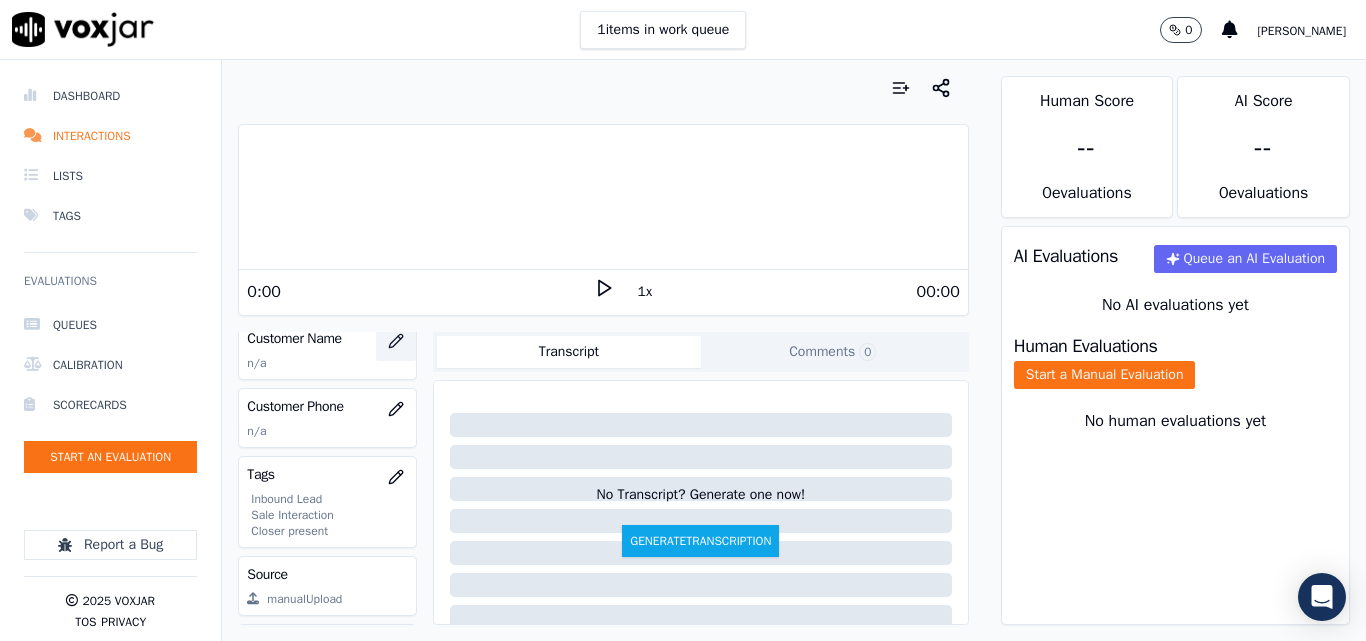 click 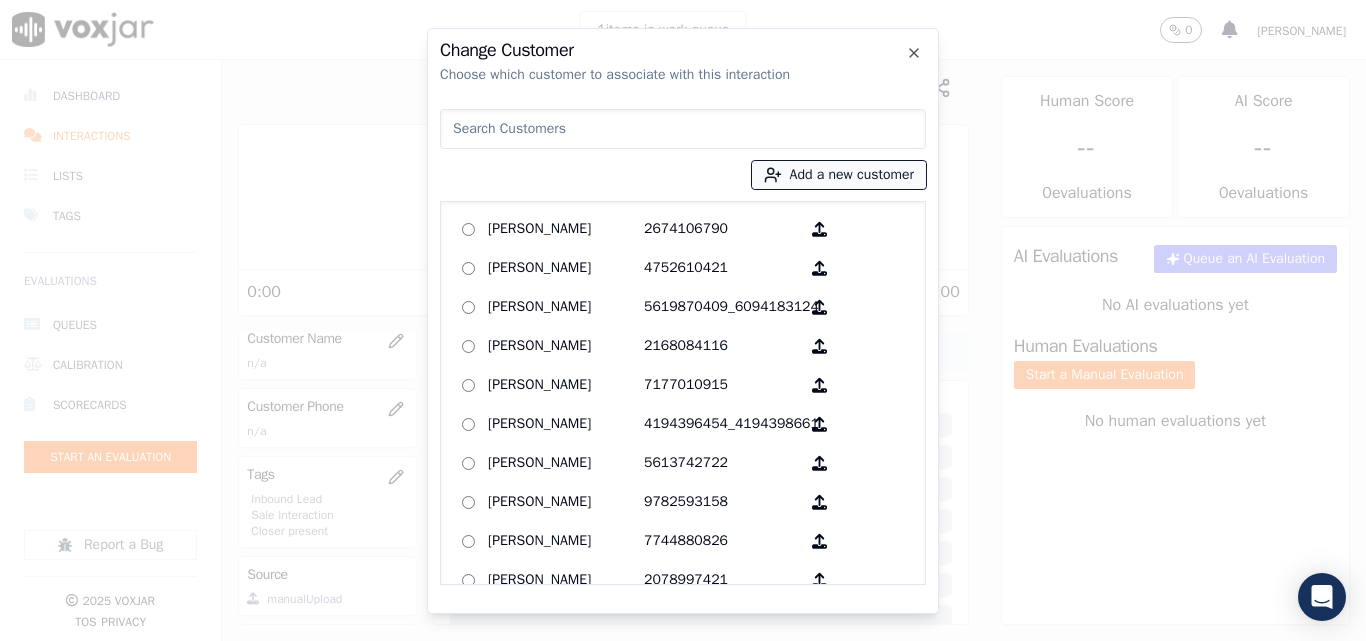 click on "Add a new customer" at bounding box center (839, 175) 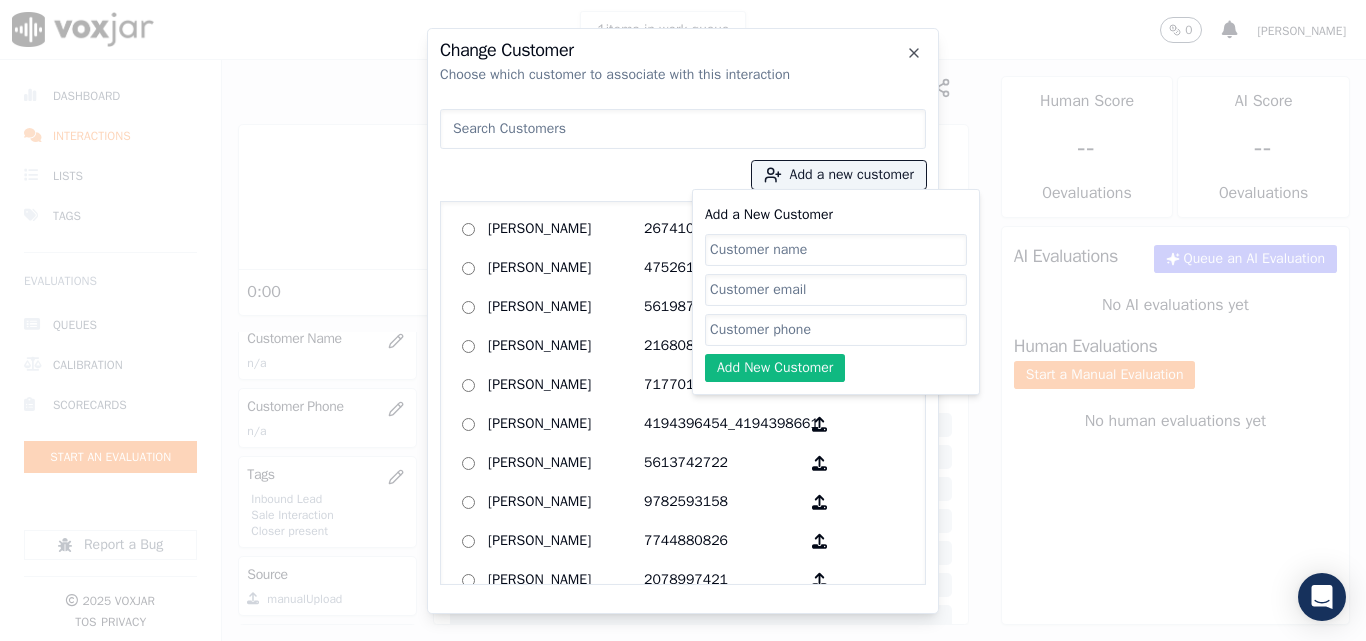 click on "Add a New Customer" 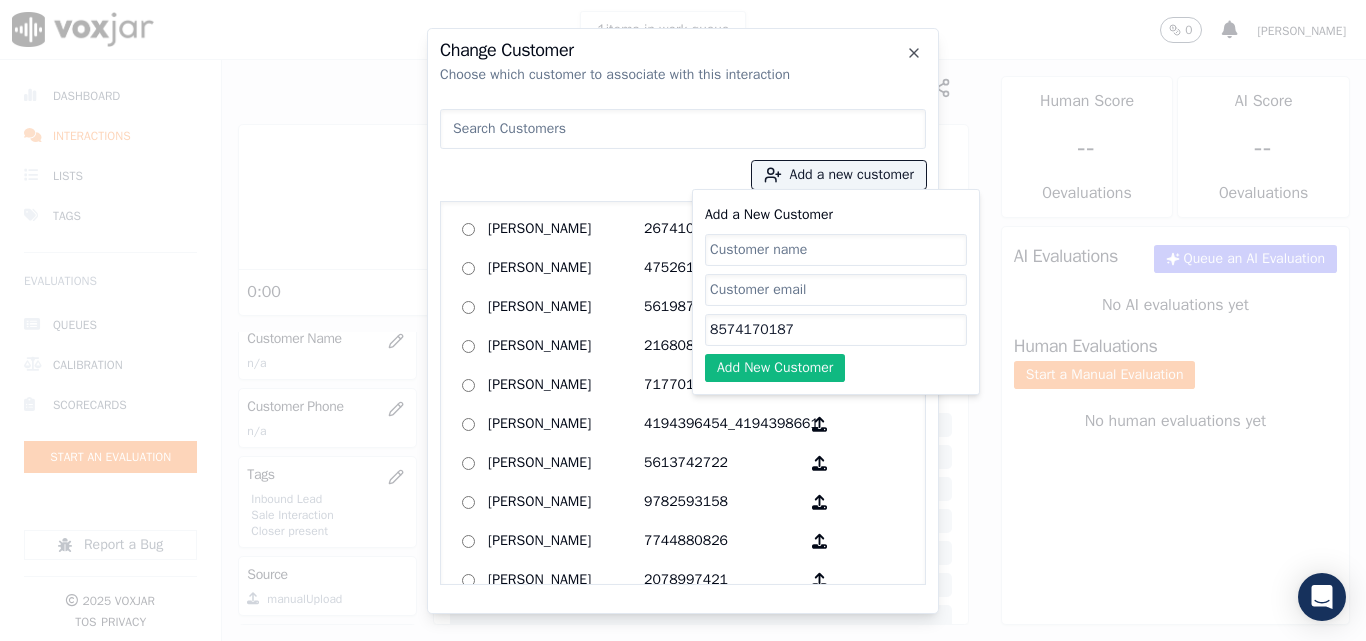 type on "8574170187" 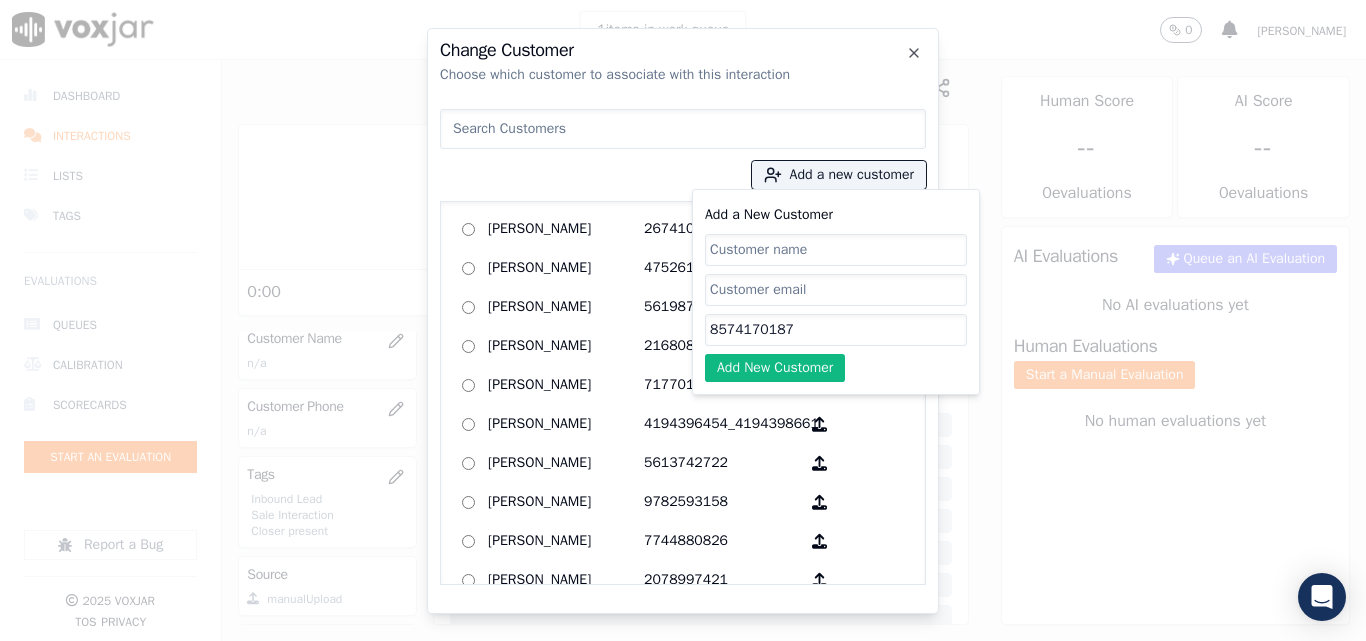 click on "Add a New Customer" 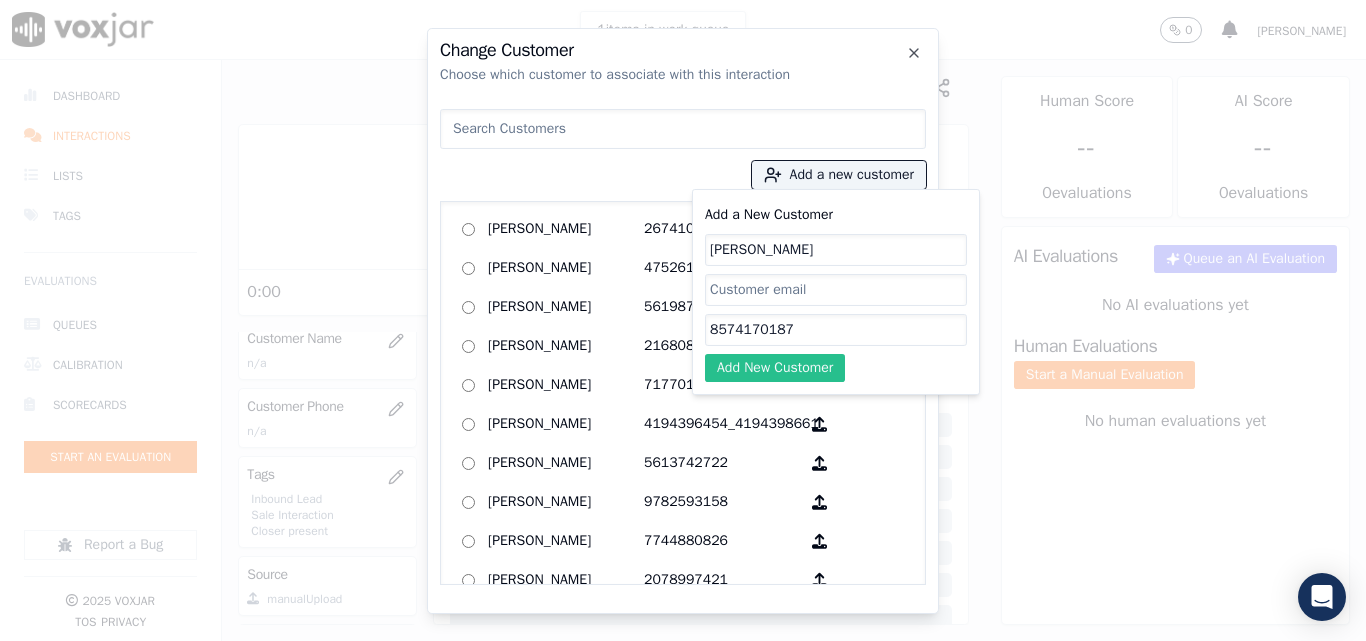 type on "[PERSON_NAME]" 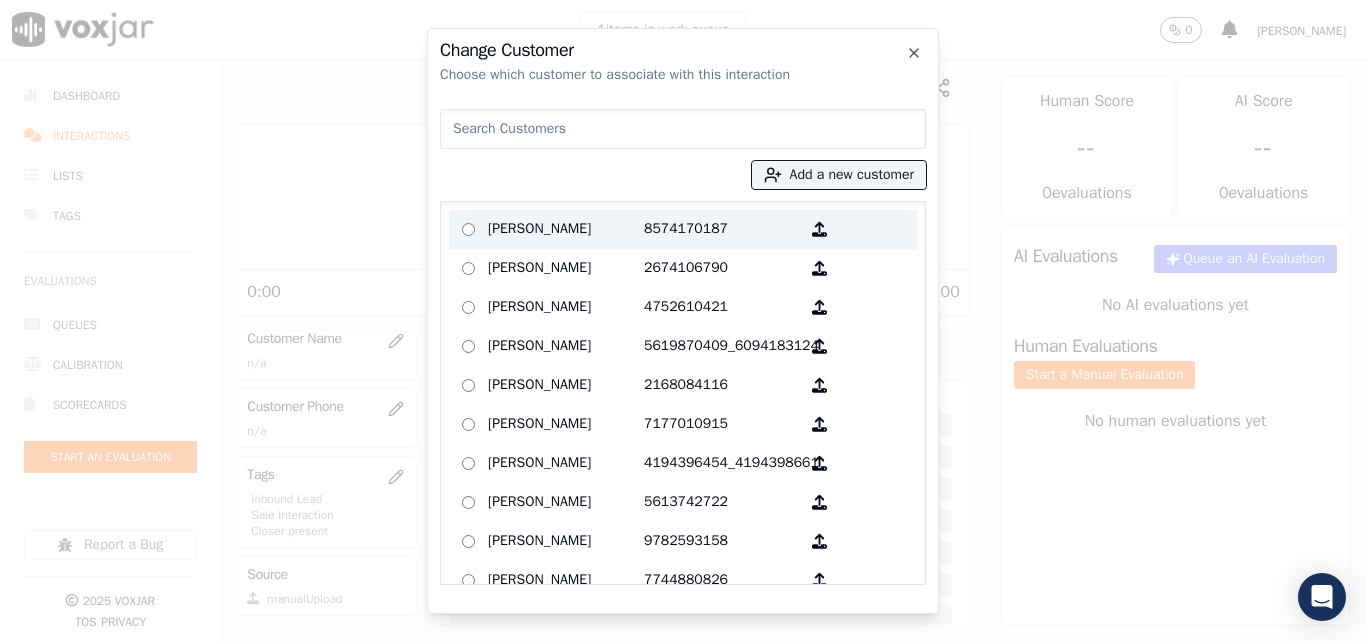 click on "[PERSON_NAME]" at bounding box center (566, 229) 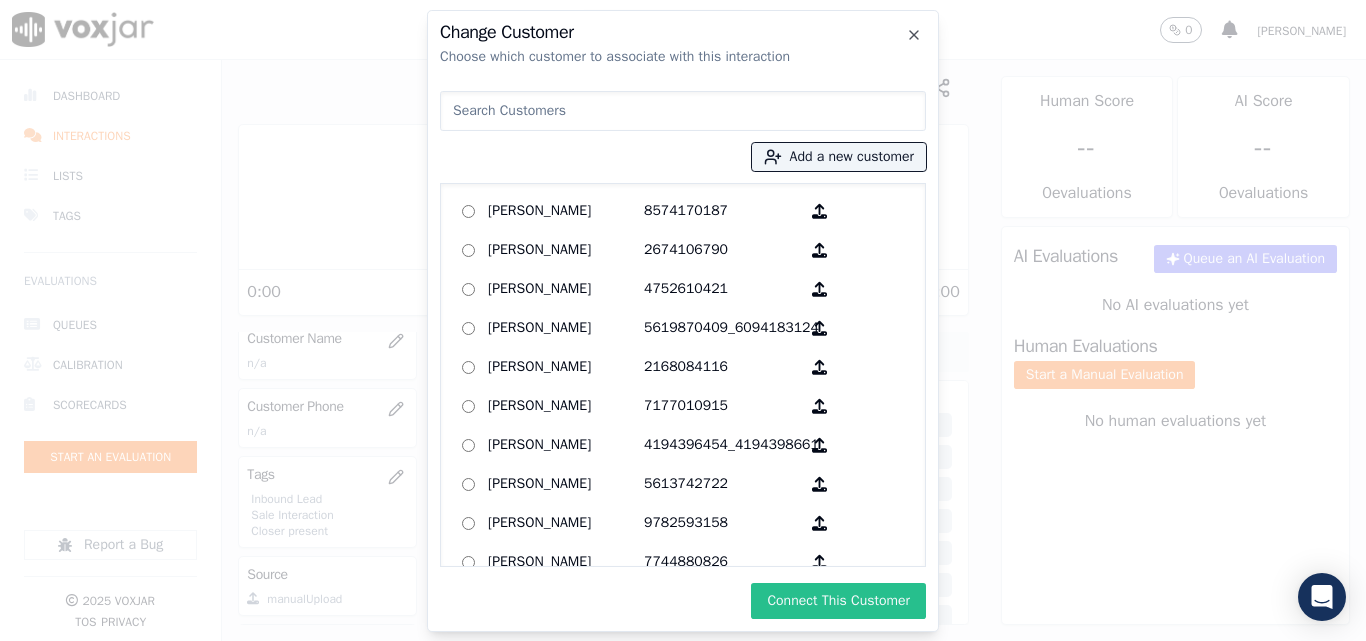click on "Connect This Customer" at bounding box center [838, 601] 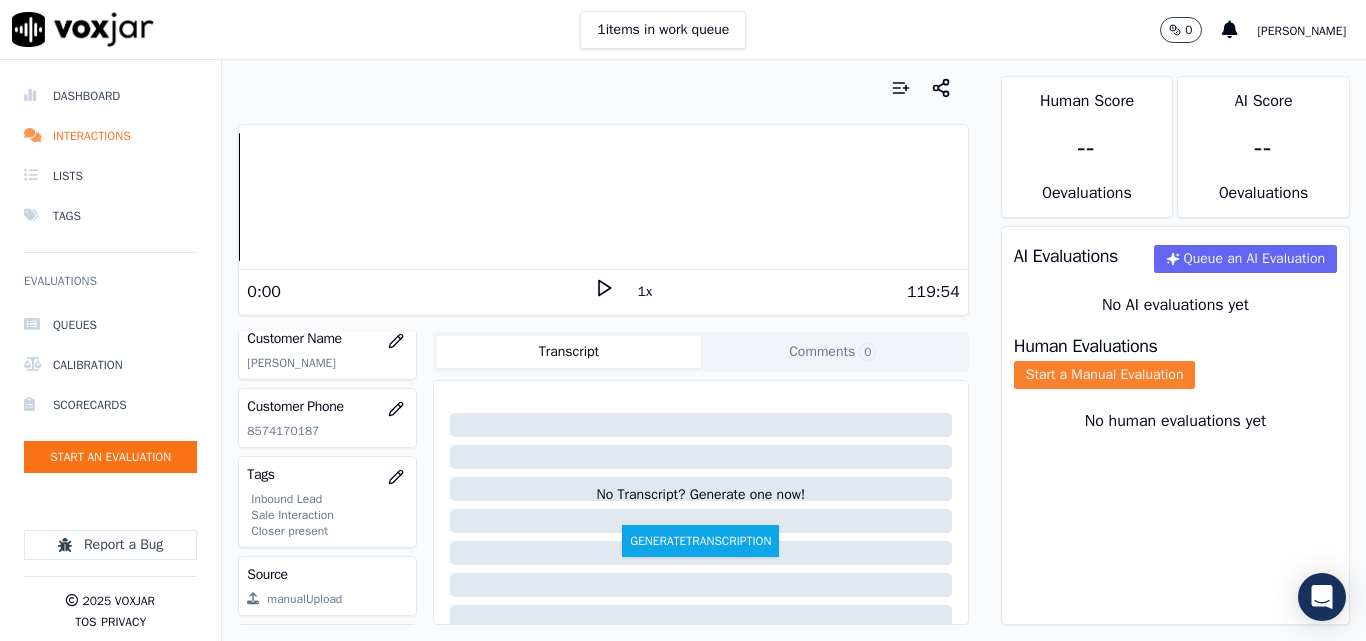 click on "Start a Manual Evaluation" 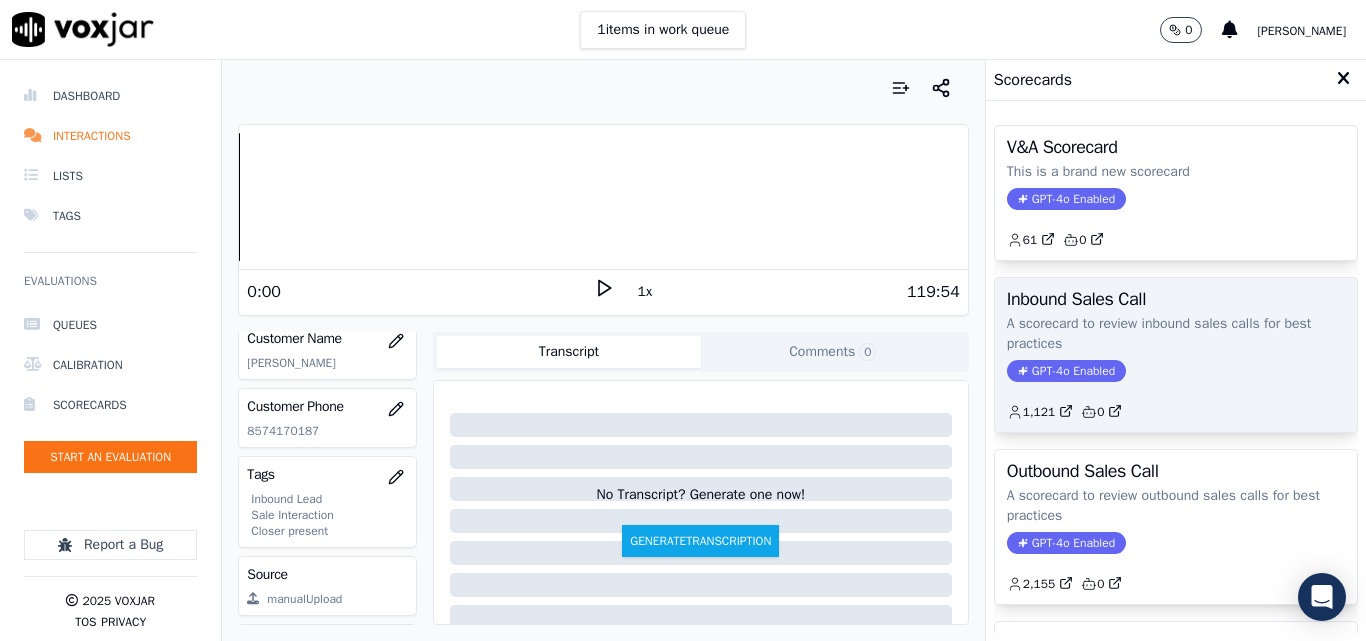 click on "A scorecard to review inbound sales calls for best practices" 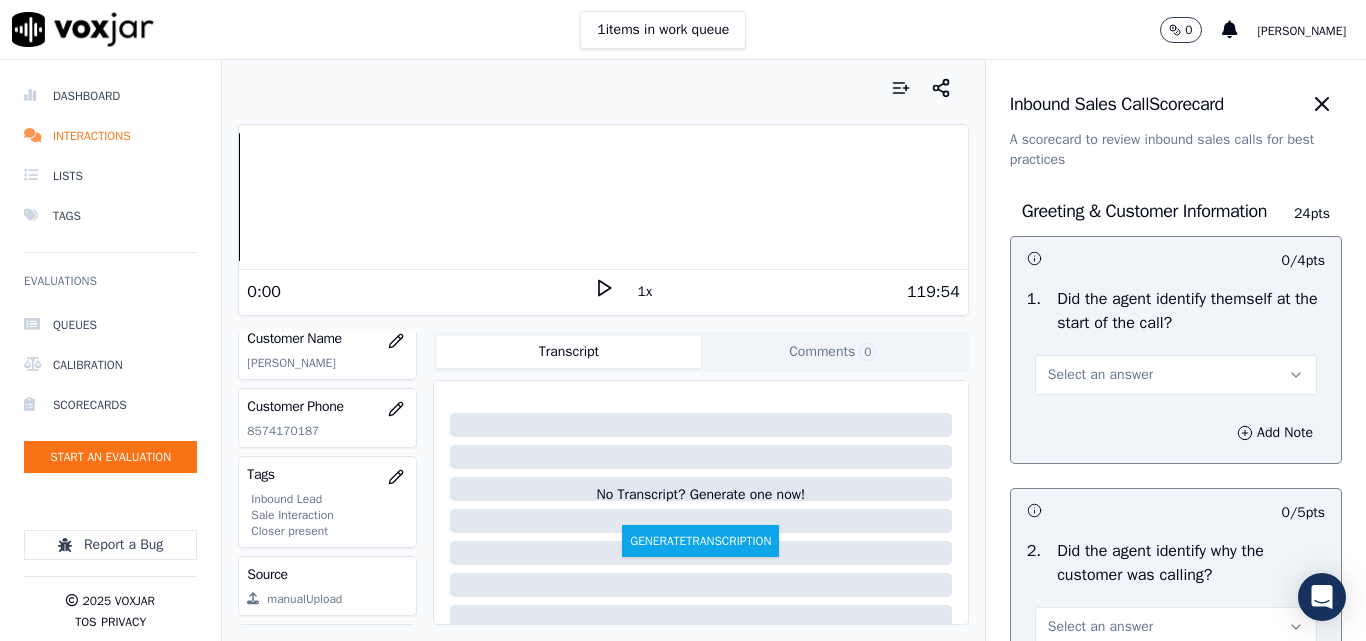 scroll, scrollTop: 200, scrollLeft: 0, axis: vertical 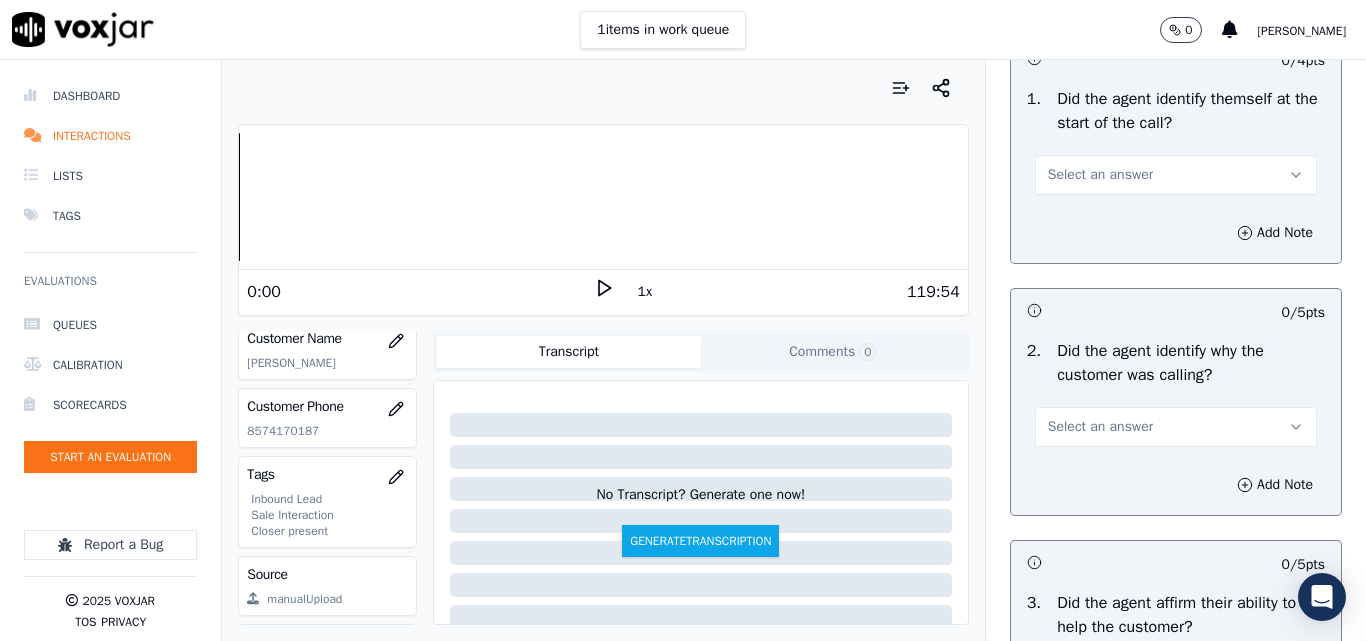 click on "Select an answer" at bounding box center (1100, 175) 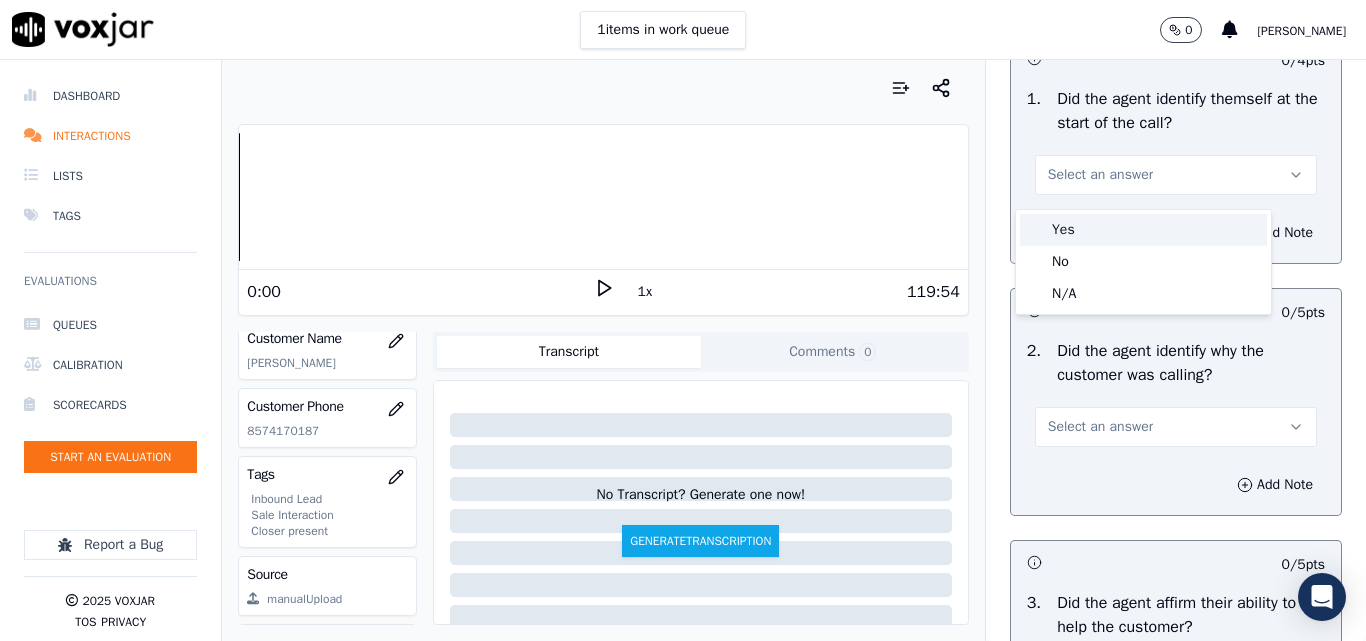 click on "Yes" at bounding box center (1143, 230) 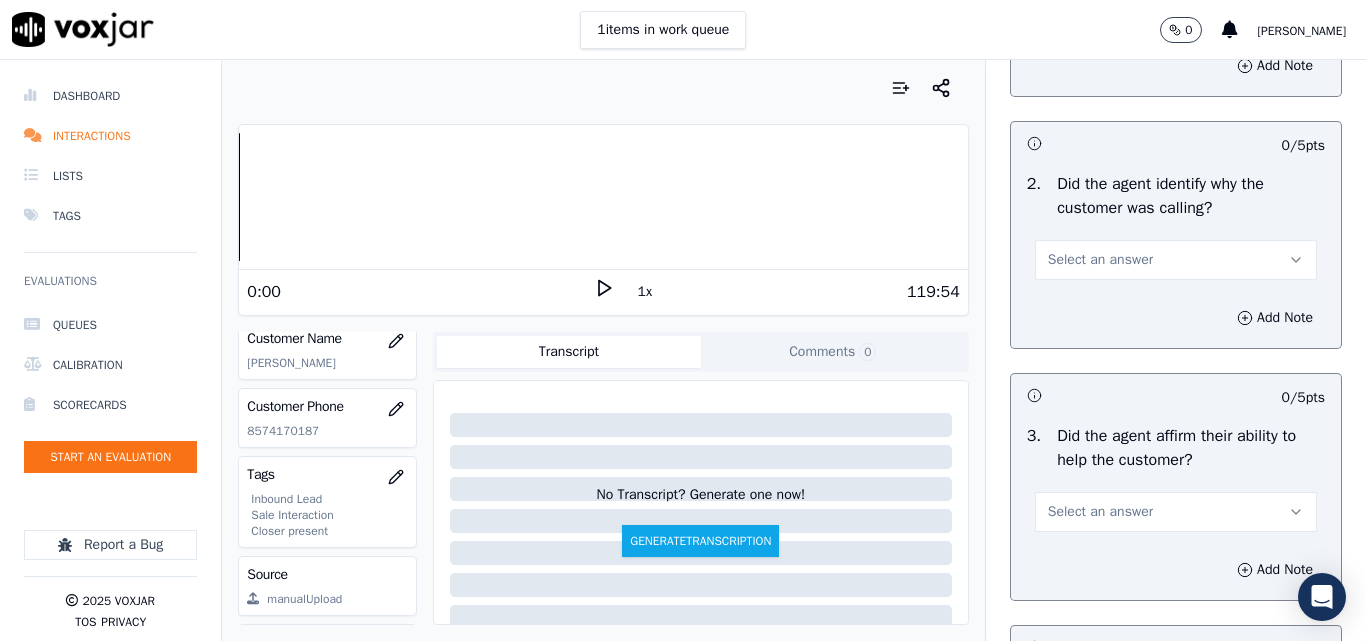 scroll, scrollTop: 400, scrollLeft: 0, axis: vertical 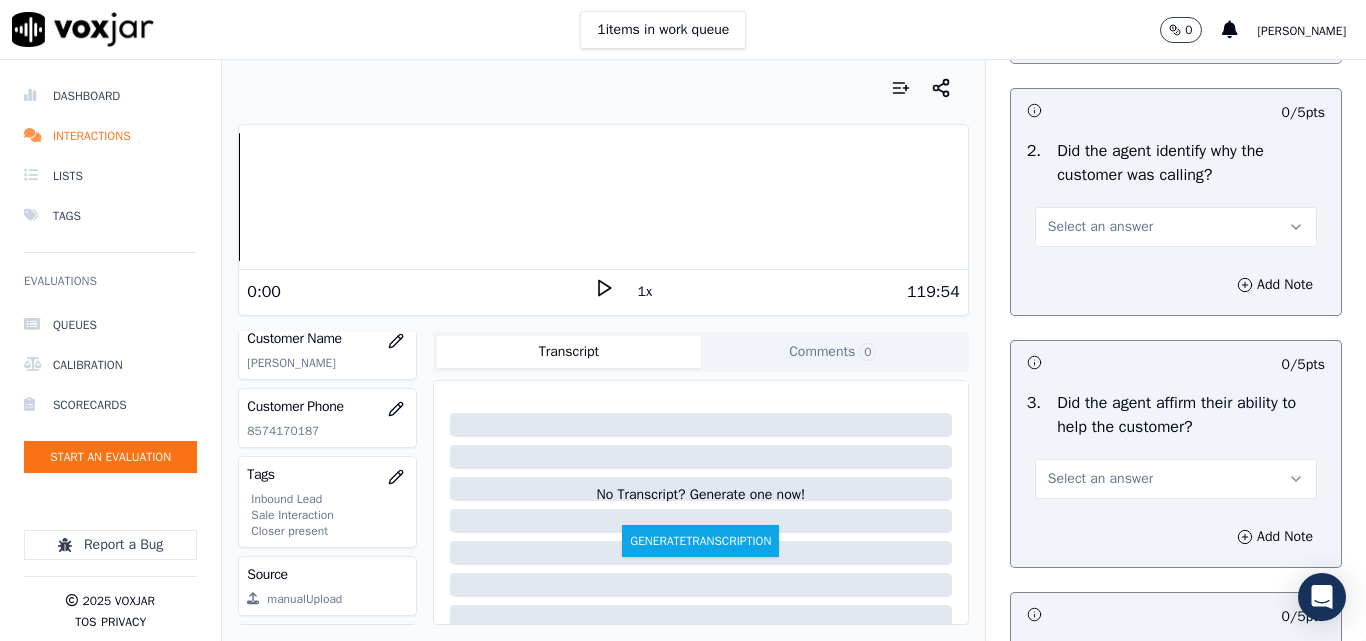 click on "Select an answer" at bounding box center (1100, 227) 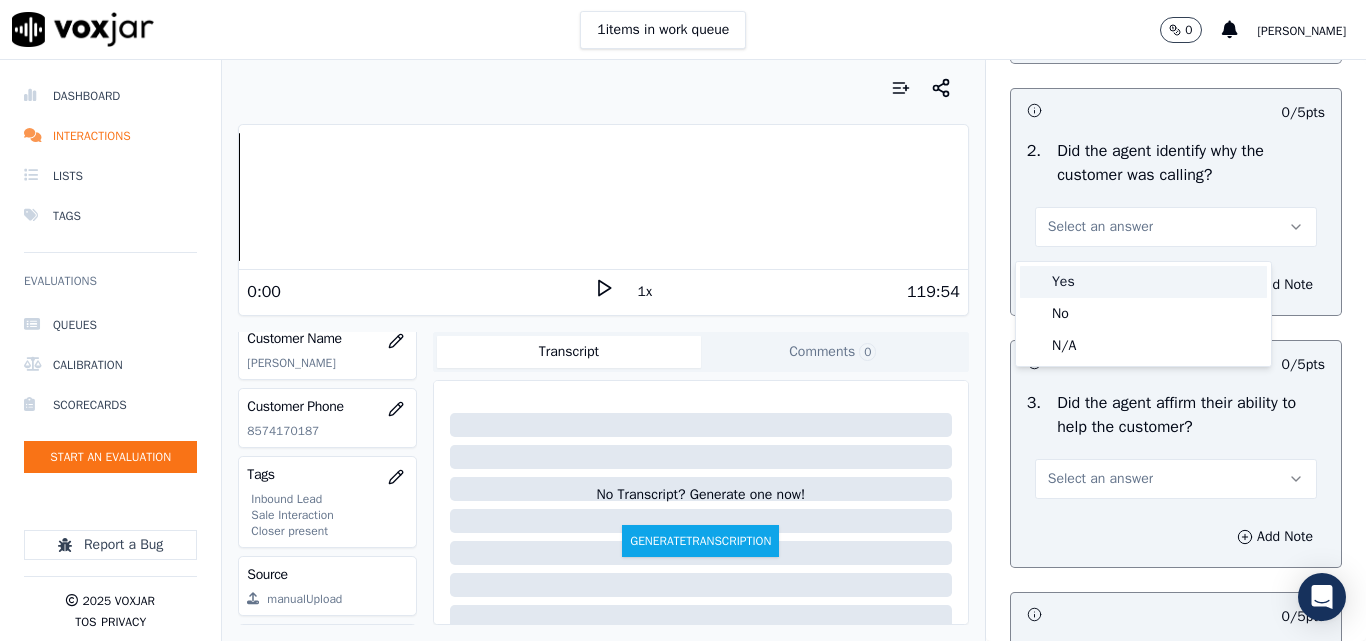 click on "Yes" at bounding box center (1143, 282) 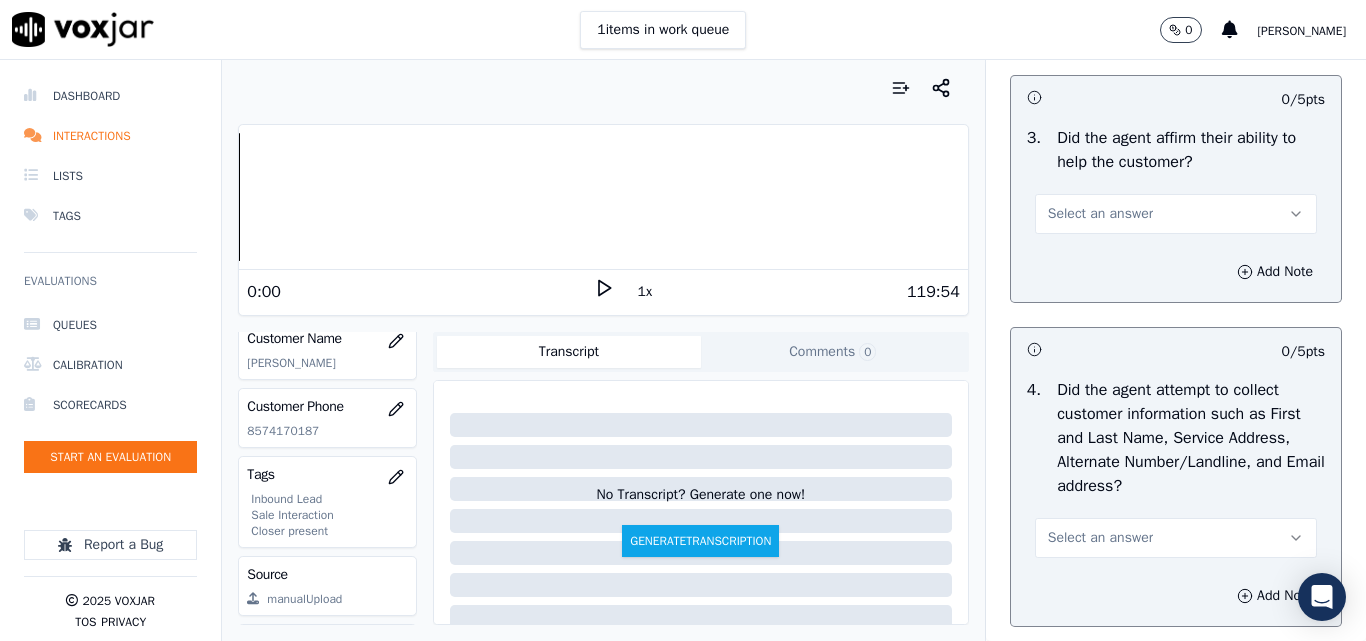 scroll, scrollTop: 700, scrollLeft: 0, axis: vertical 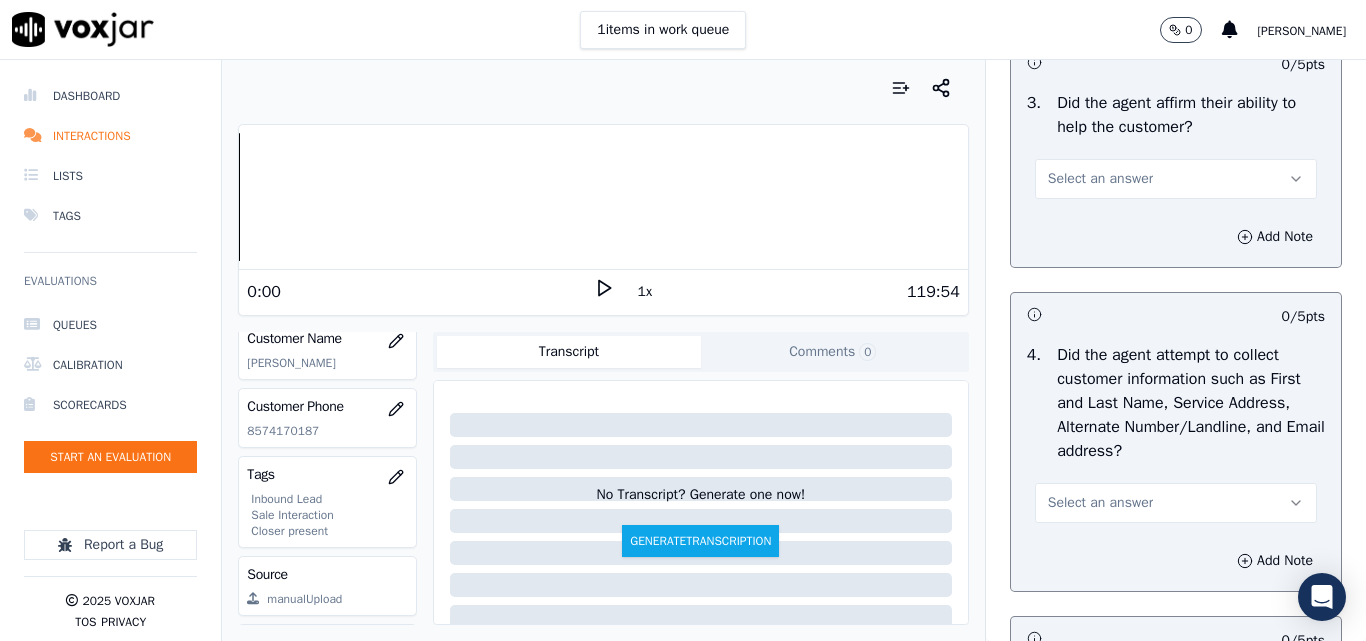 click on "Select an answer" at bounding box center [1100, 179] 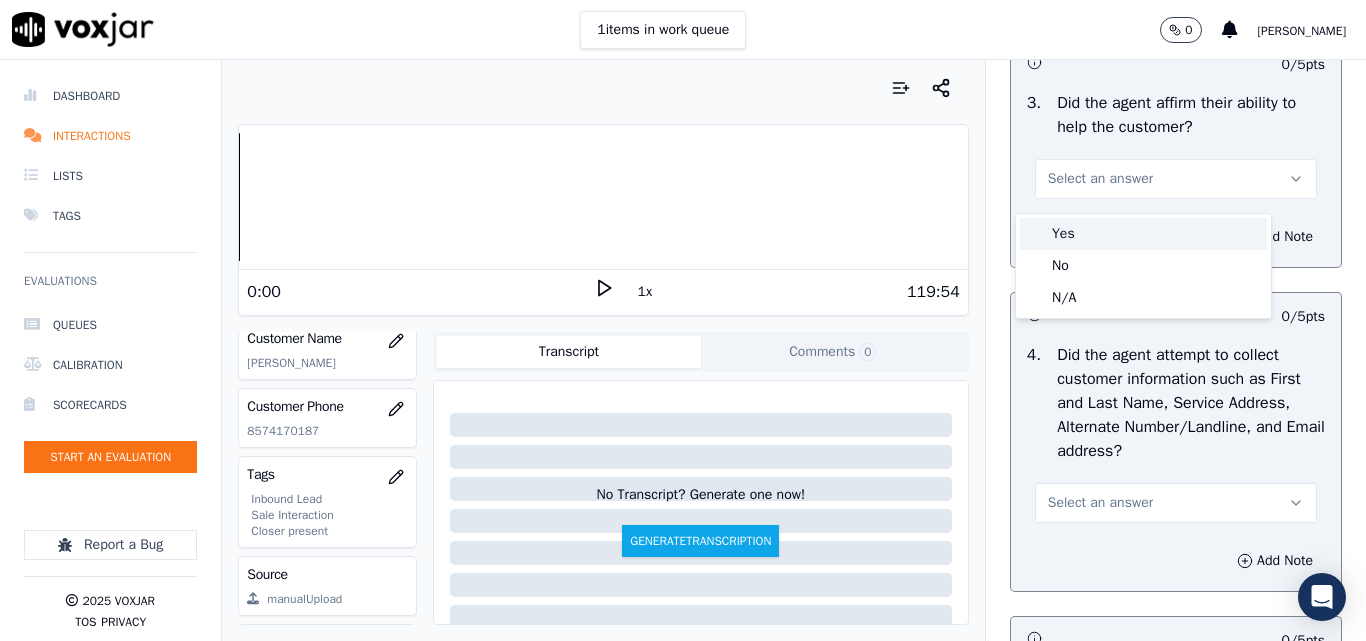 click on "Yes" at bounding box center (1143, 234) 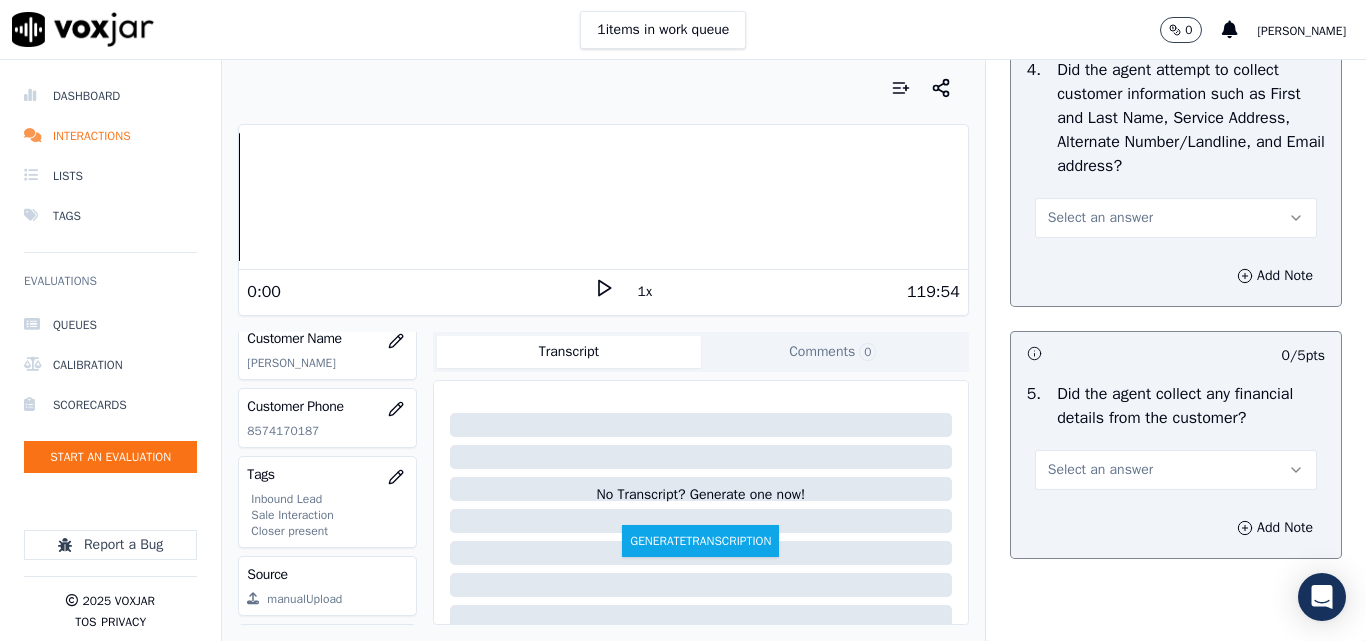 scroll, scrollTop: 1000, scrollLeft: 0, axis: vertical 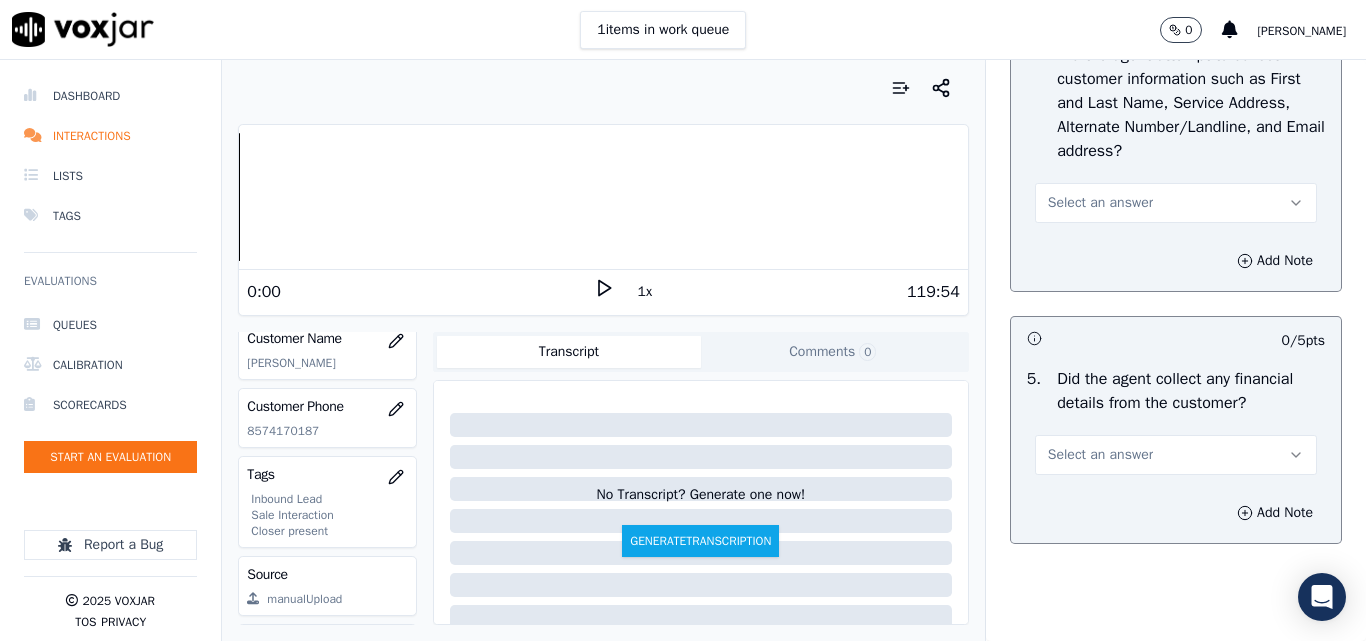 click on "Select an answer" at bounding box center (1100, 203) 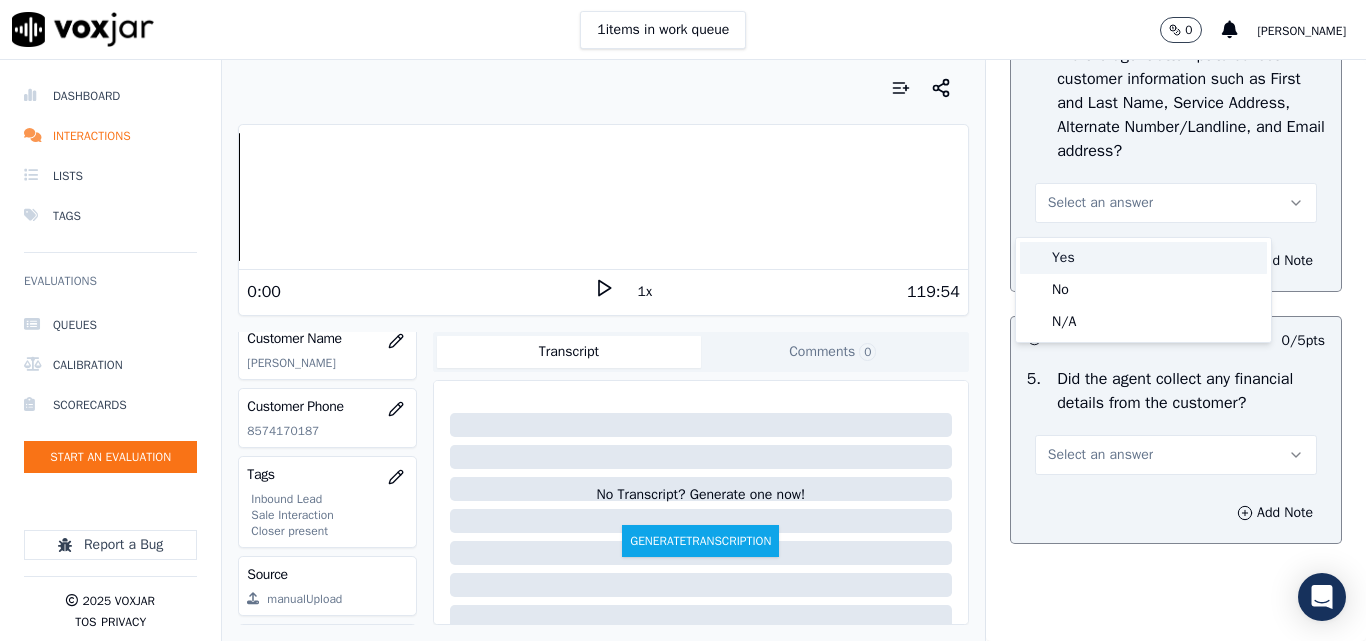 click on "Yes" at bounding box center (1143, 258) 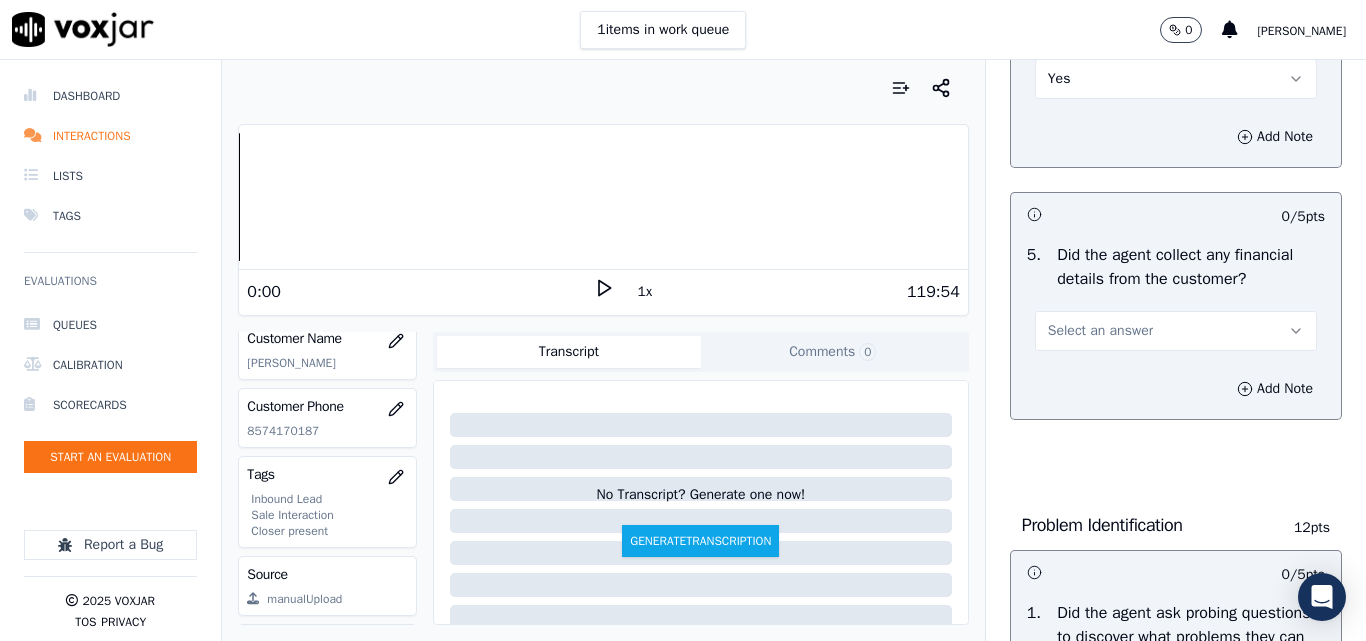 scroll, scrollTop: 1300, scrollLeft: 0, axis: vertical 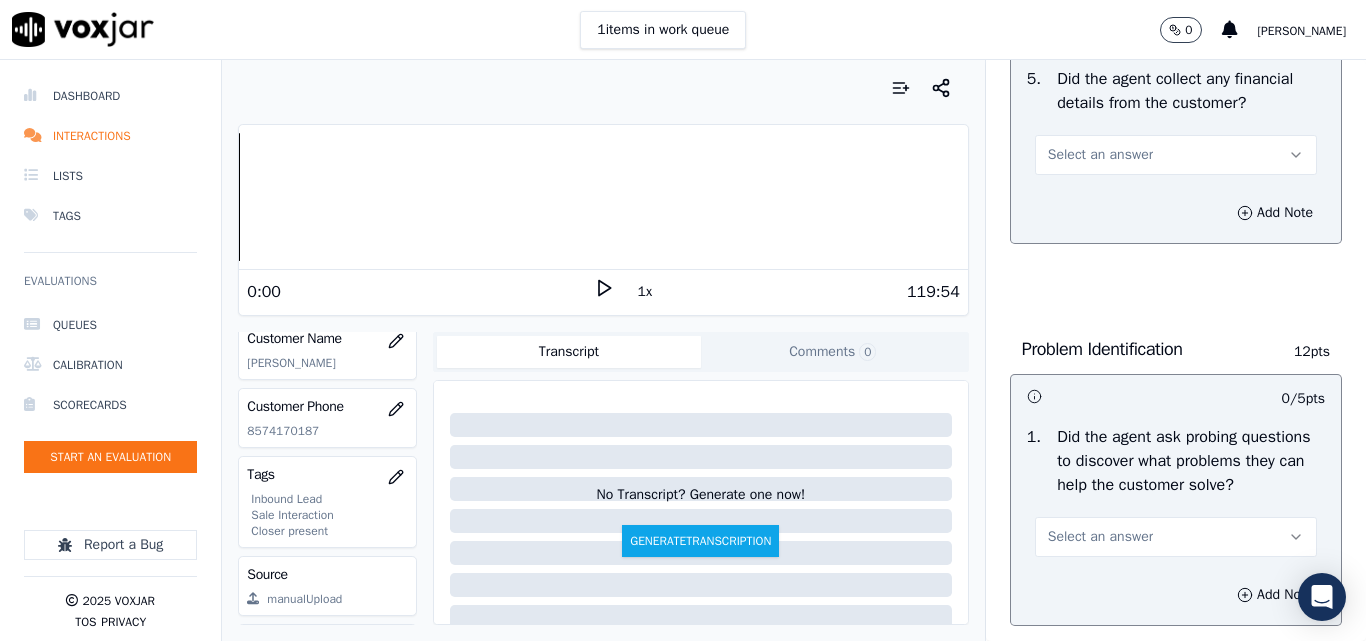 click on "Select an answer" at bounding box center [1100, 155] 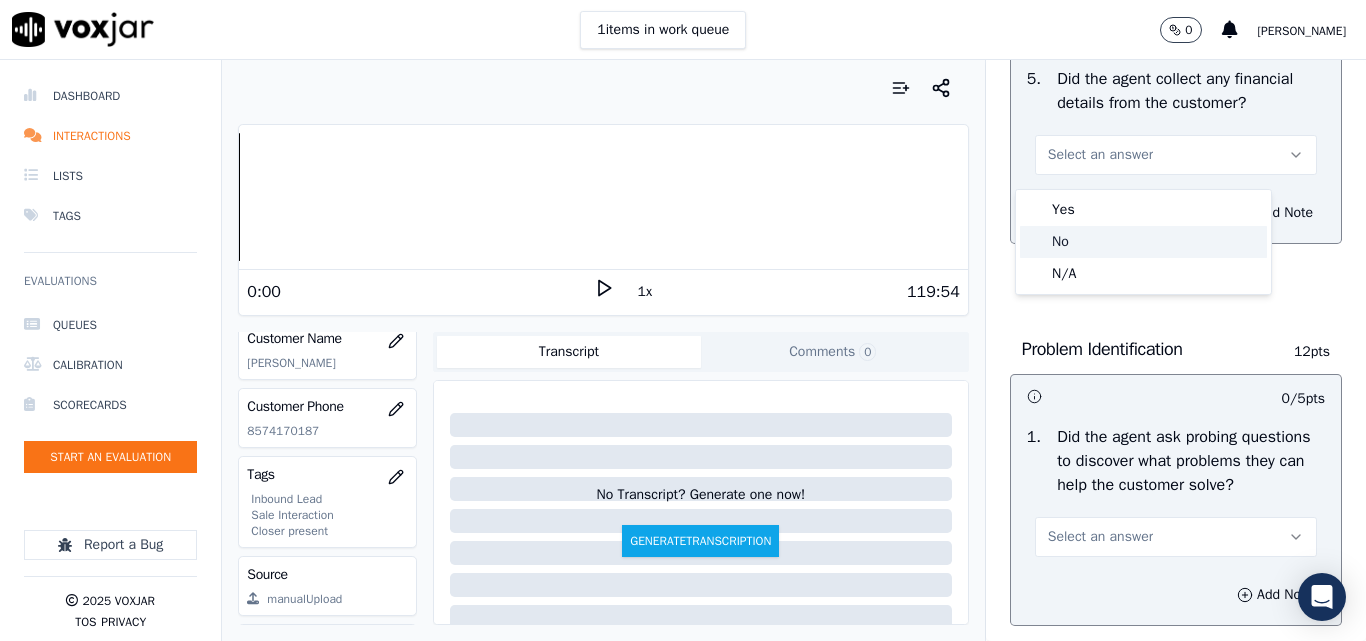 click on "No" 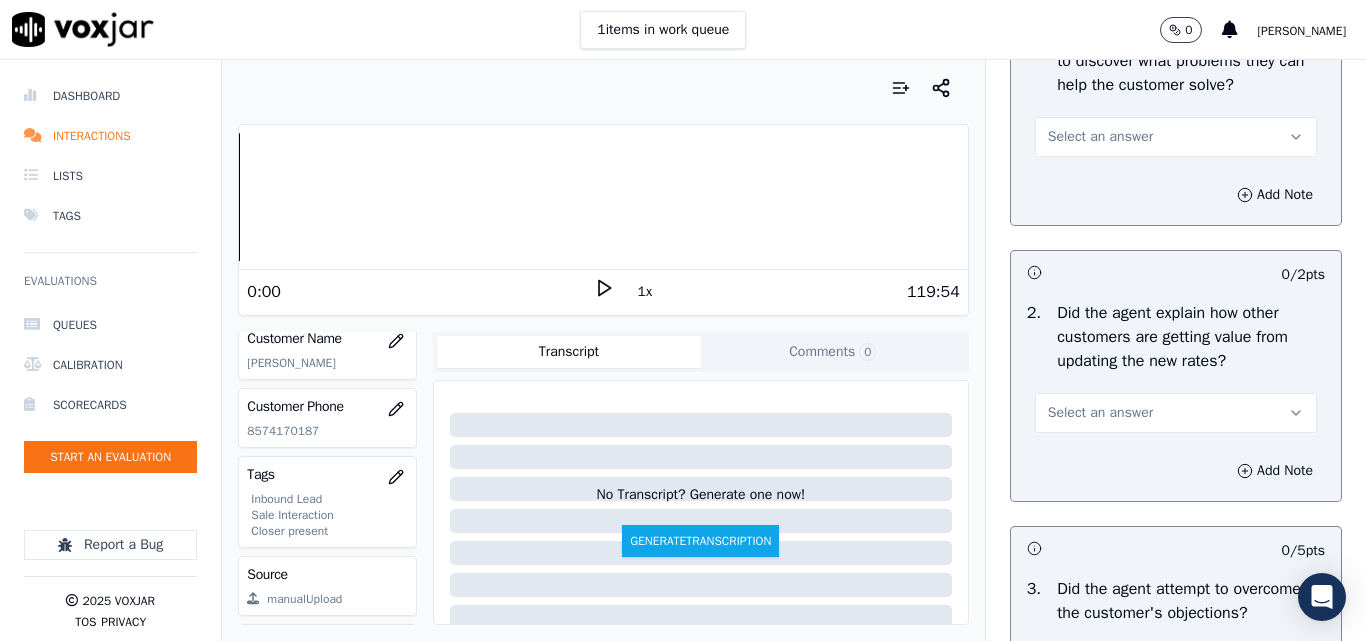 scroll, scrollTop: 1600, scrollLeft: 0, axis: vertical 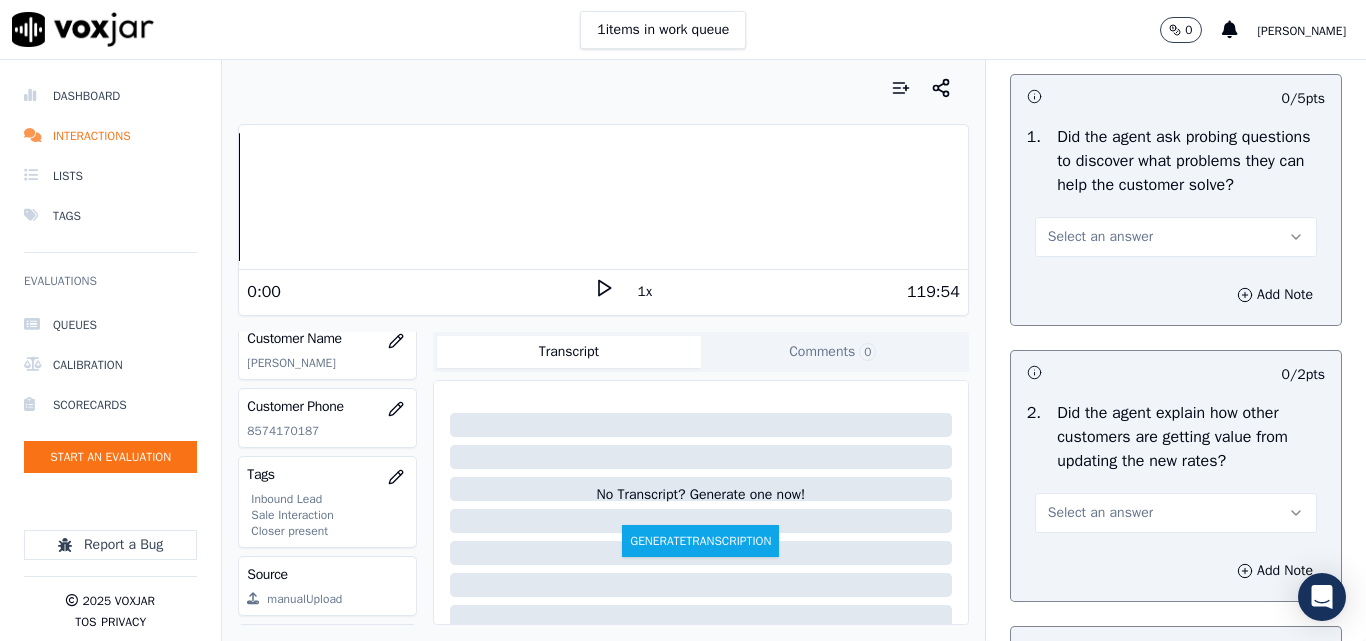 click on "Select an answer" at bounding box center (1100, 237) 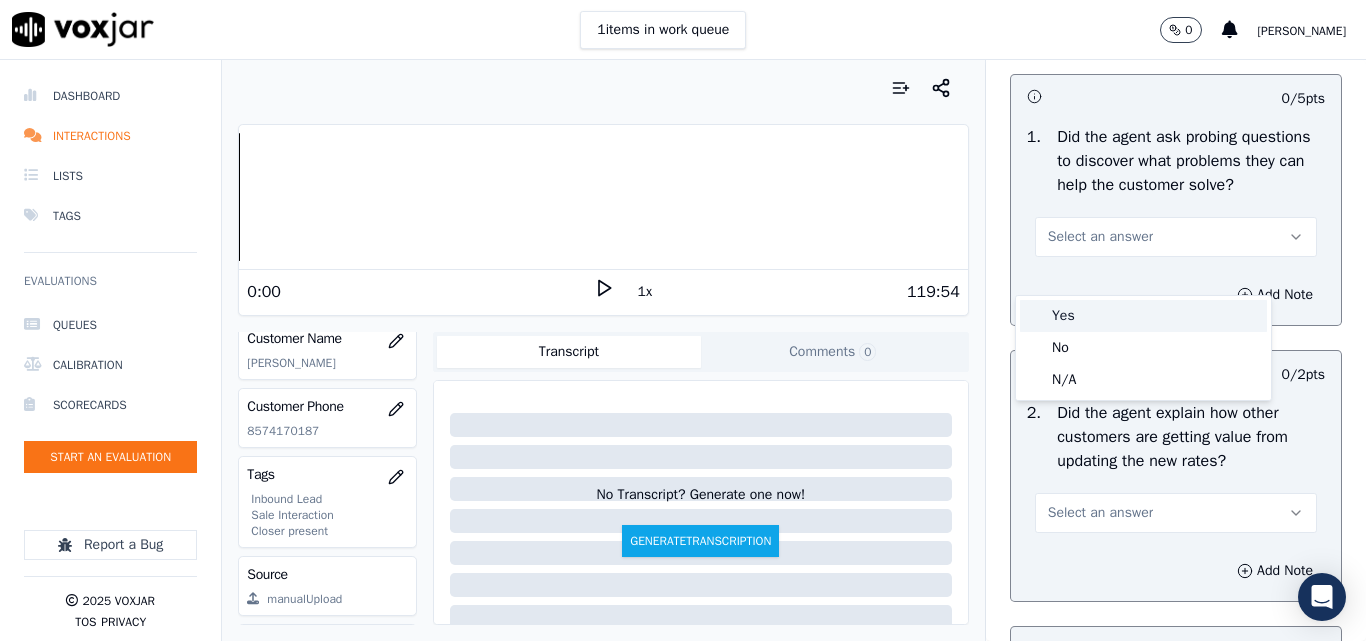 click on "Yes" at bounding box center (1143, 316) 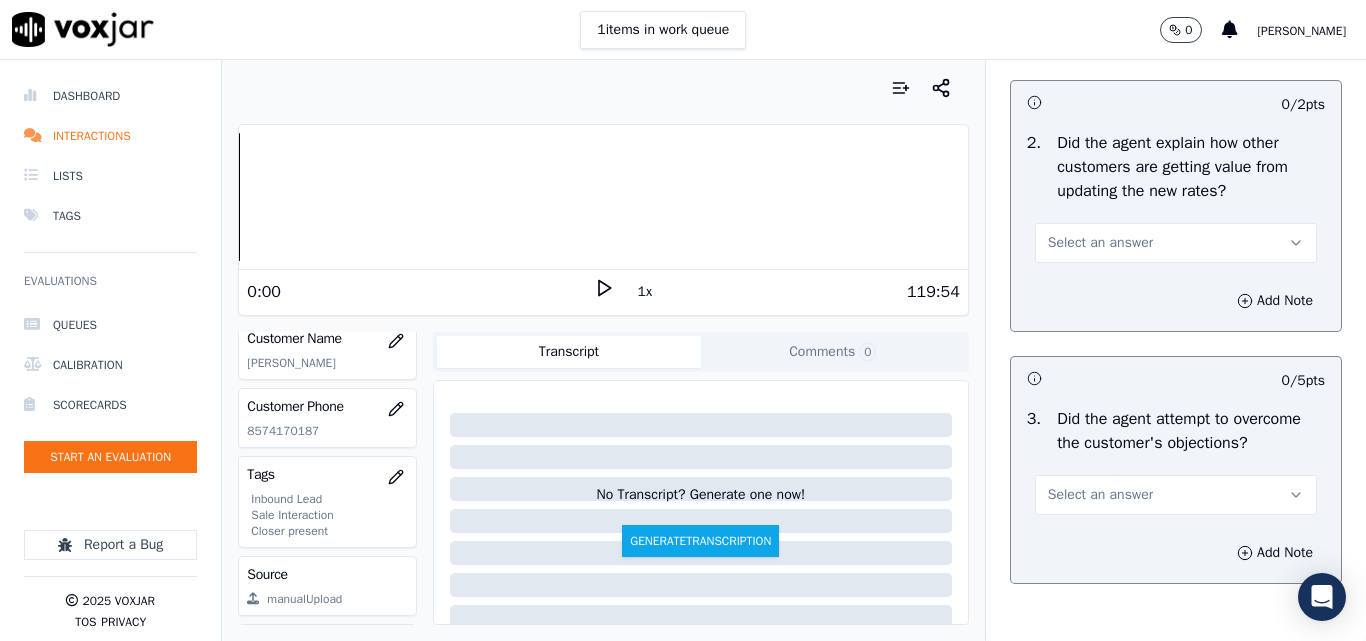 scroll, scrollTop: 1900, scrollLeft: 0, axis: vertical 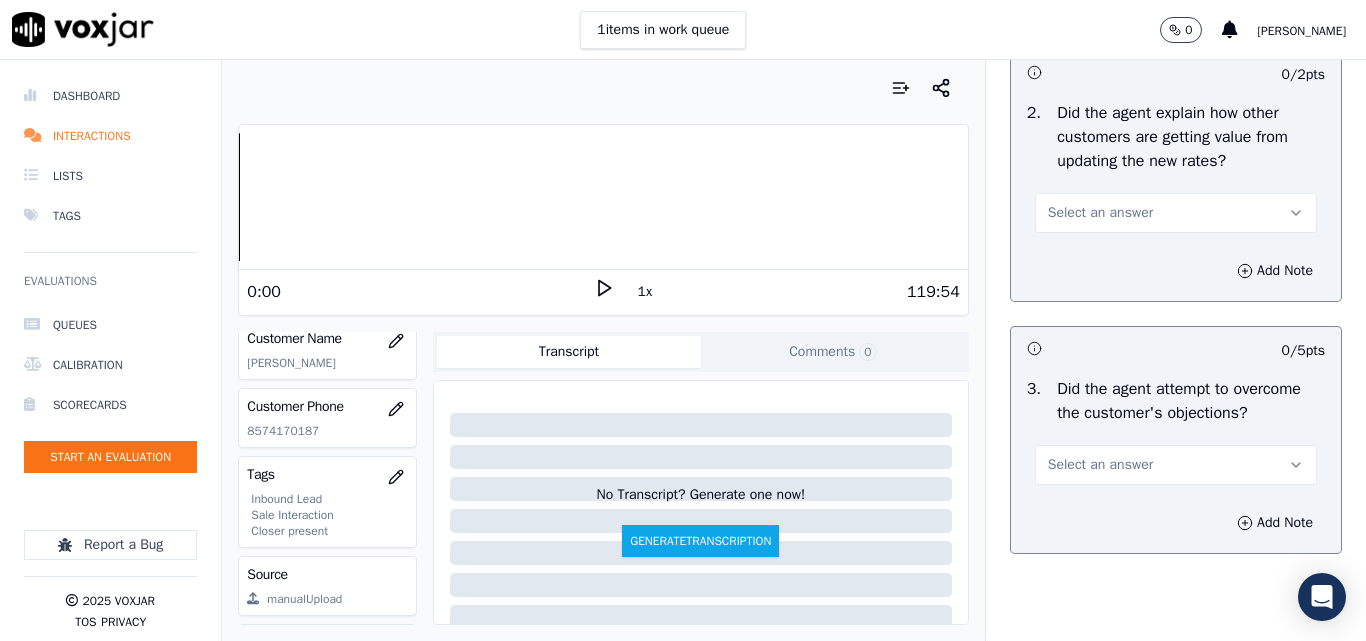 drag, startPoint x: 1063, startPoint y: 255, endPoint x: 1059, endPoint y: 267, distance: 12.649111 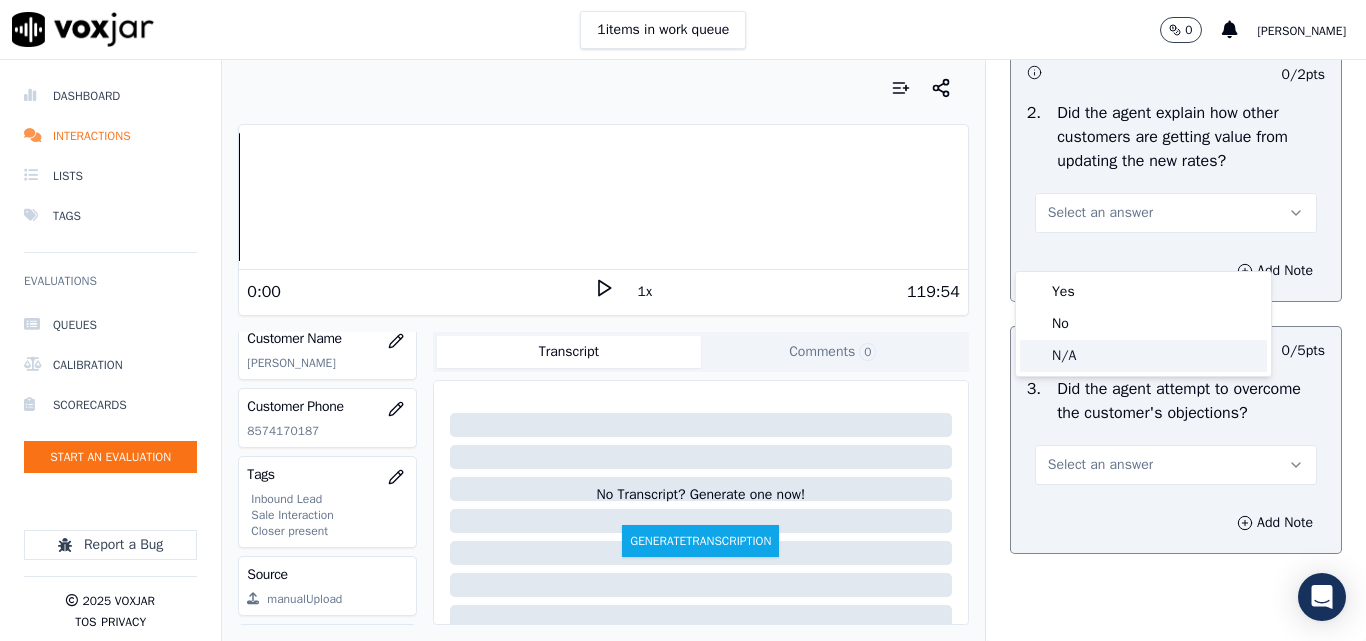 click on "N/A" 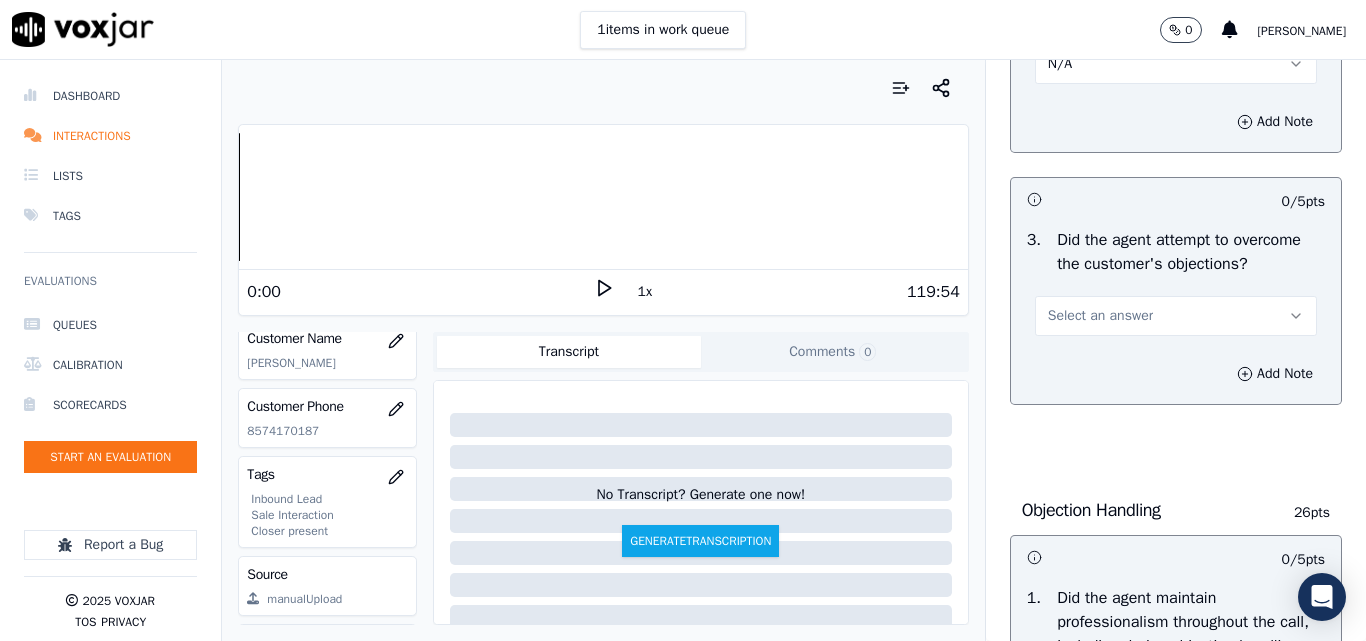 scroll, scrollTop: 2200, scrollLeft: 0, axis: vertical 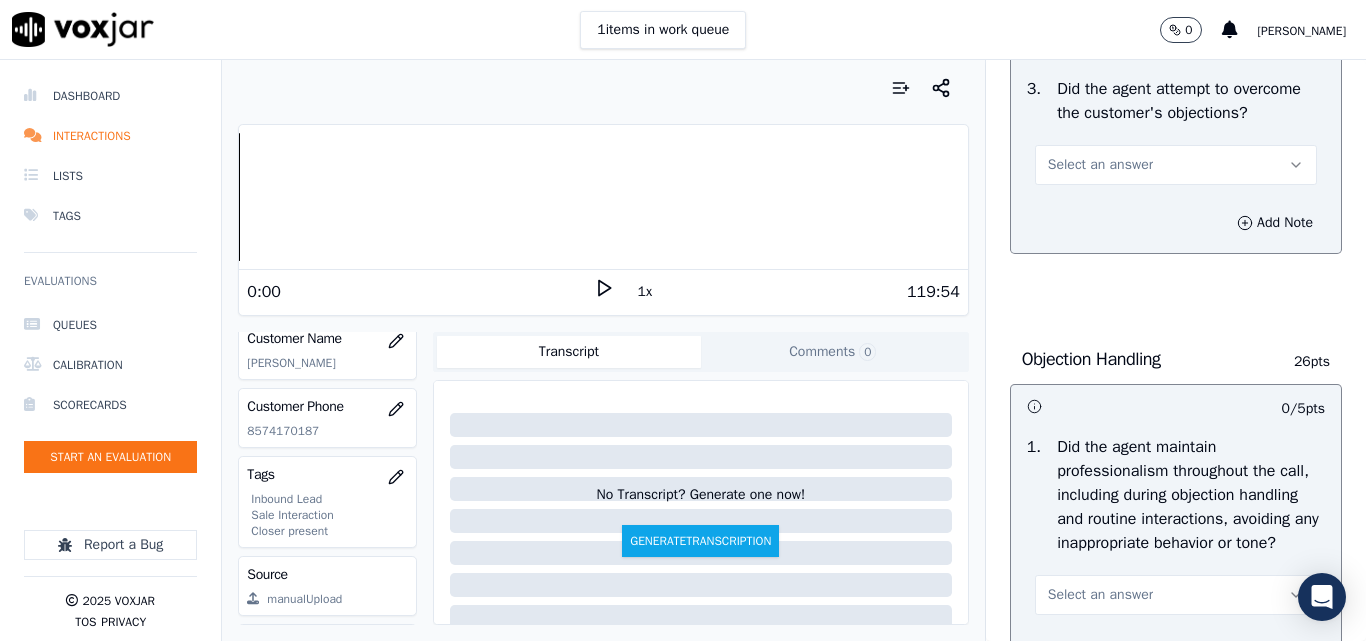 click on "Select an answer" at bounding box center [1100, 165] 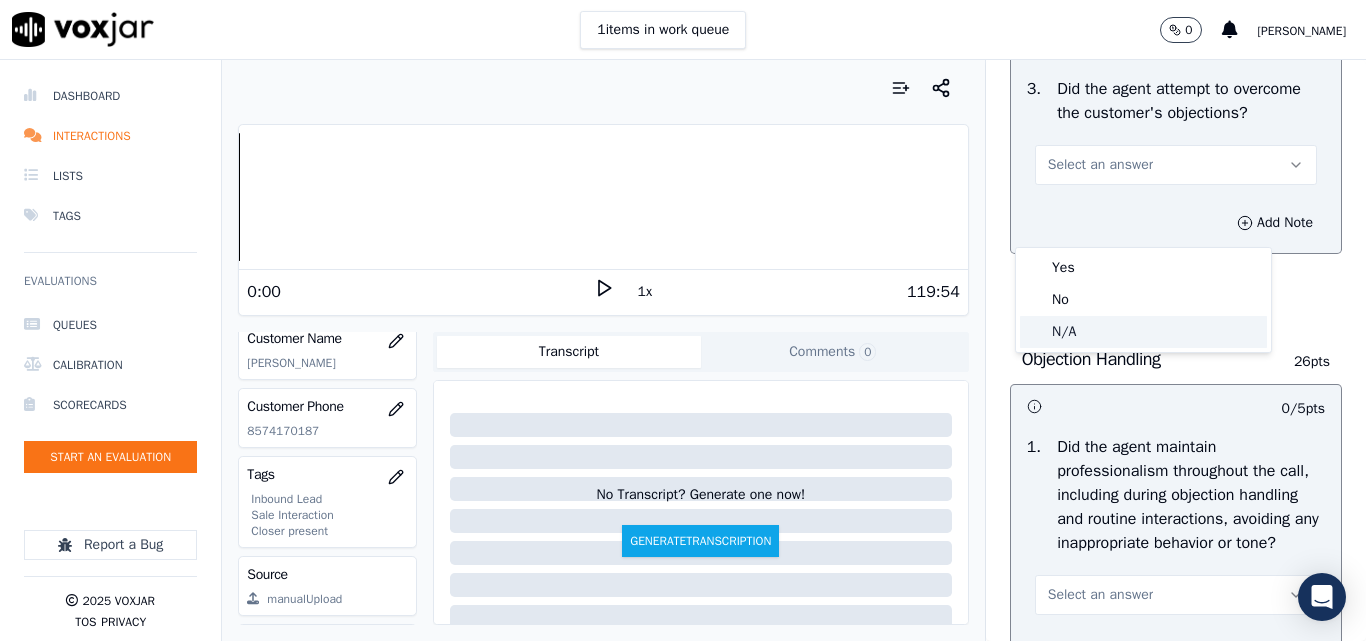 click on "N/A" 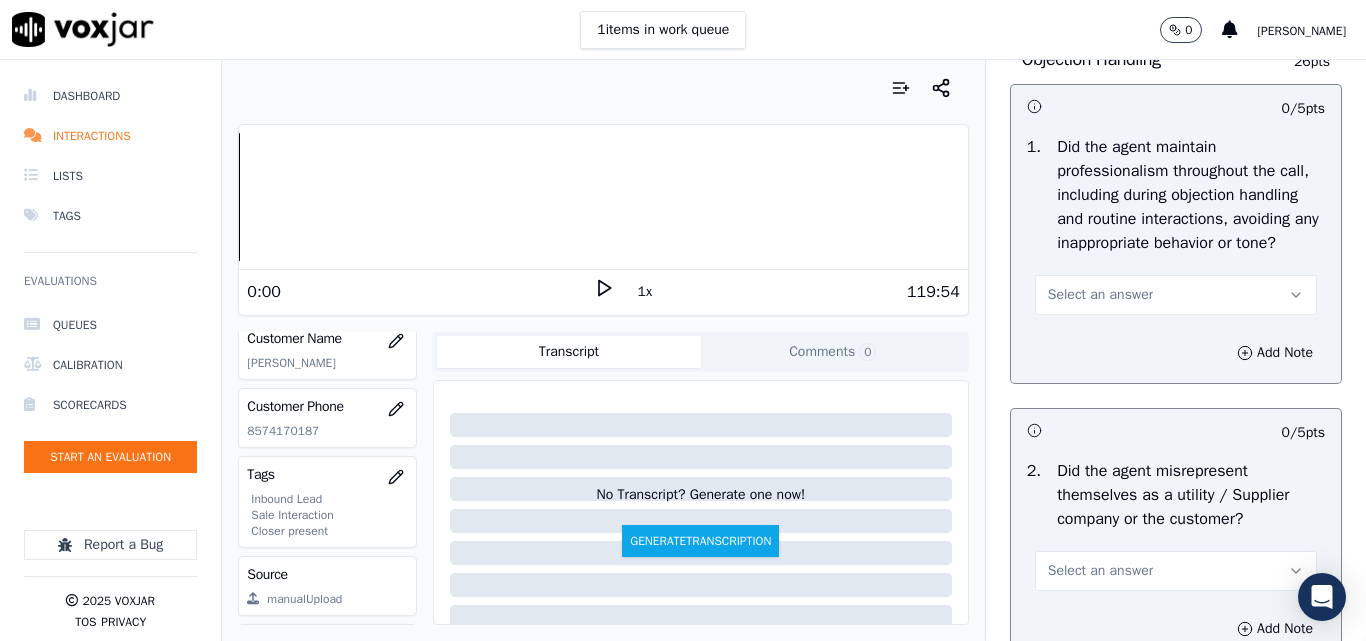 scroll, scrollTop: 2600, scrollLeft: 0, axis: vertical 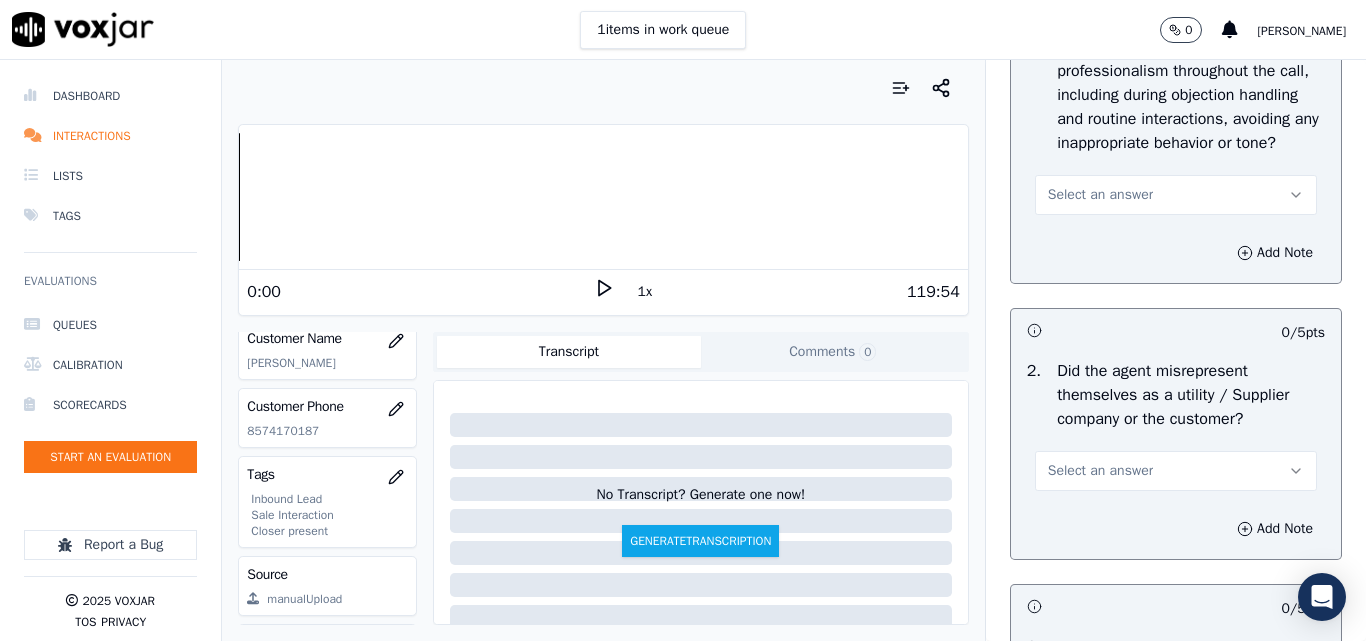 click on "Select an answer" at bounding box center (1100, 195) 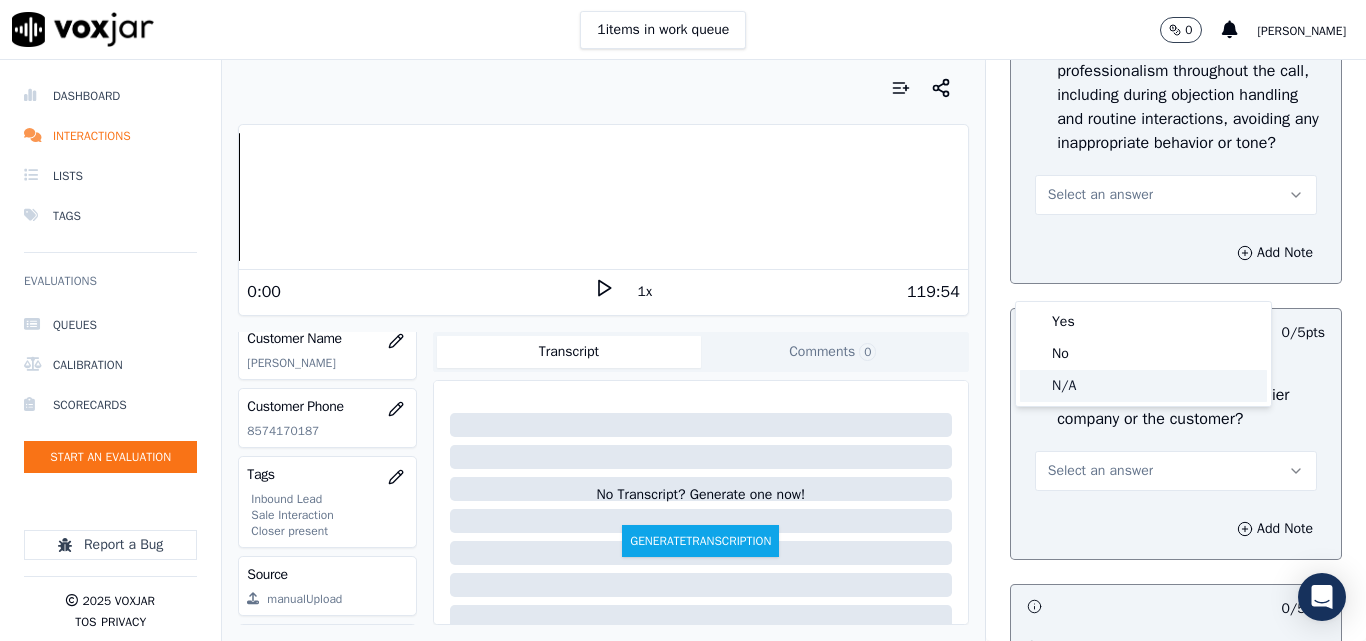 click on "N/A" 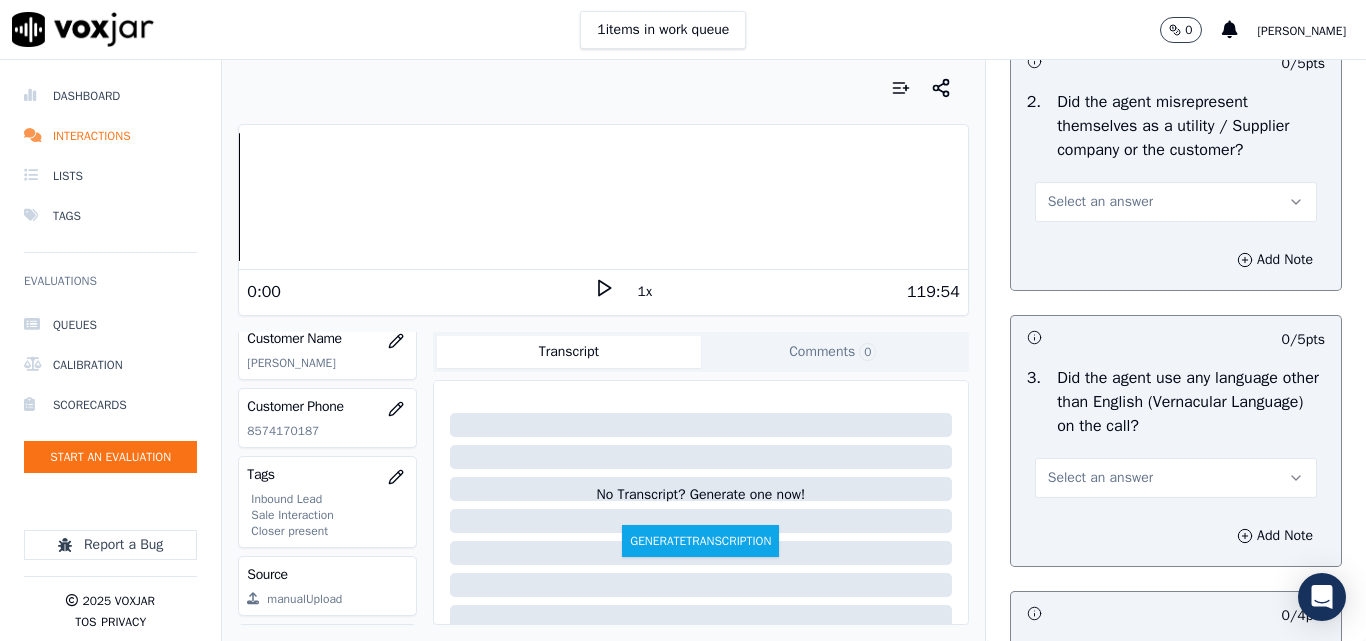 scroll, scrollTop: 2900, scrollLeft: 0, axis: vertical 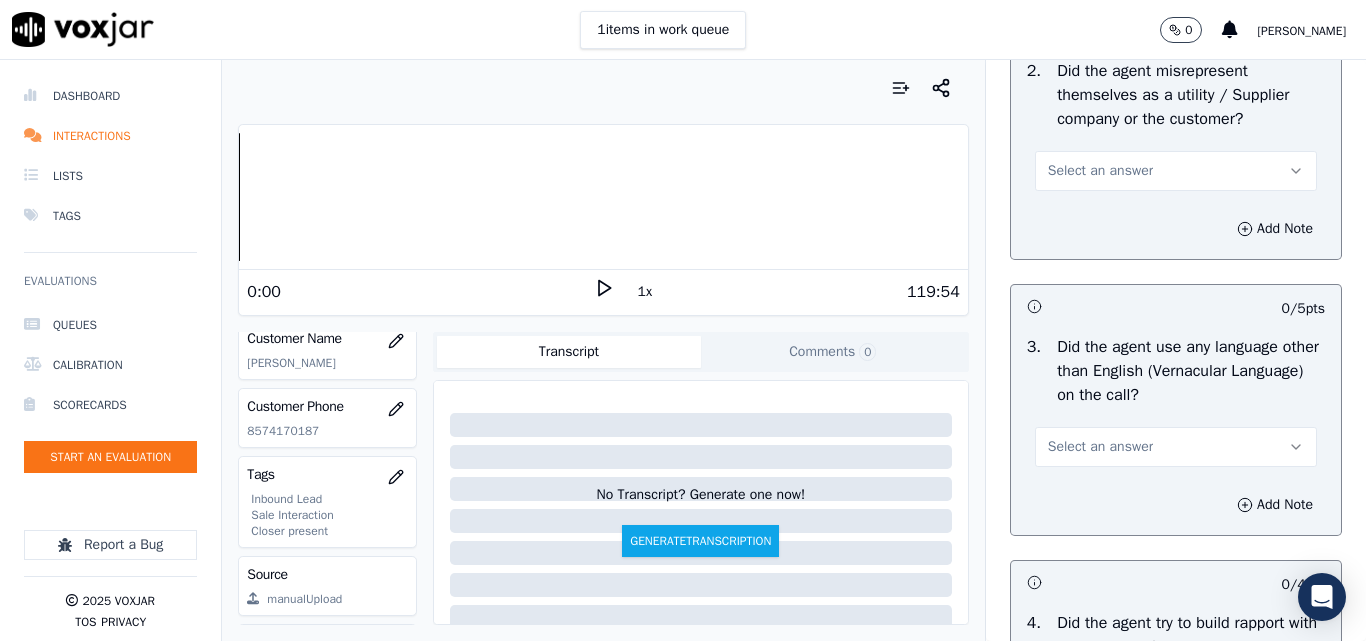 click on "Select an answer" at bounding box center (1100, 171) 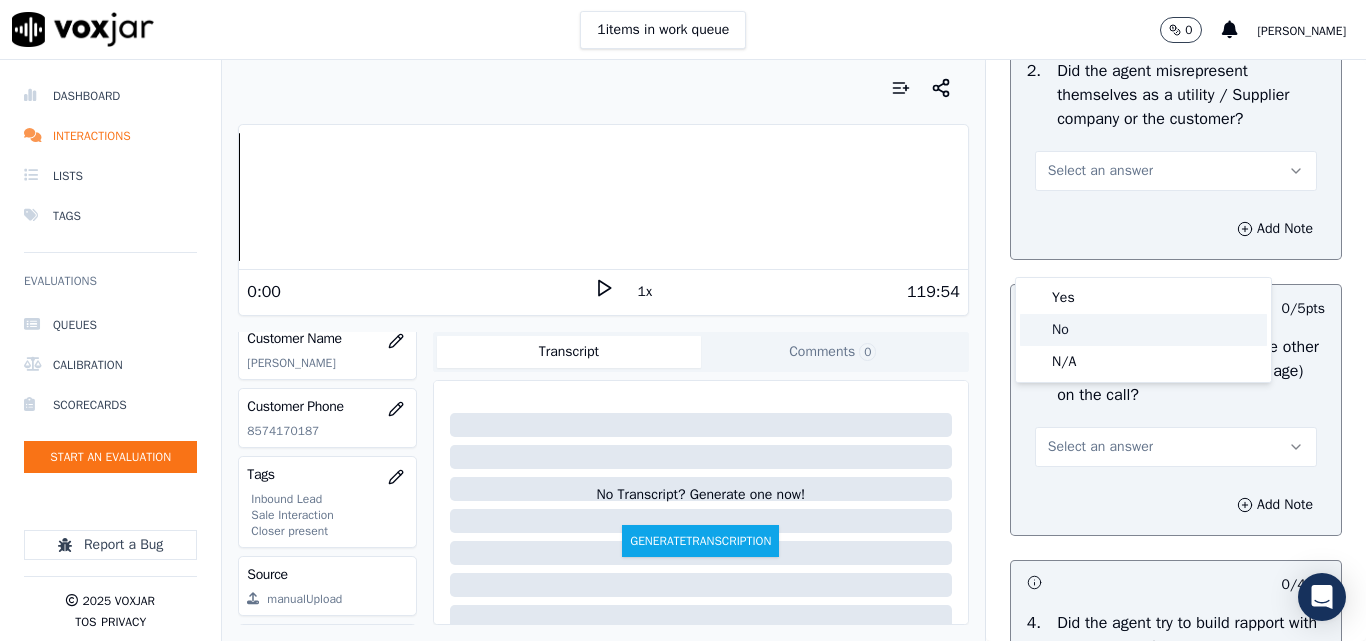 click on "No" 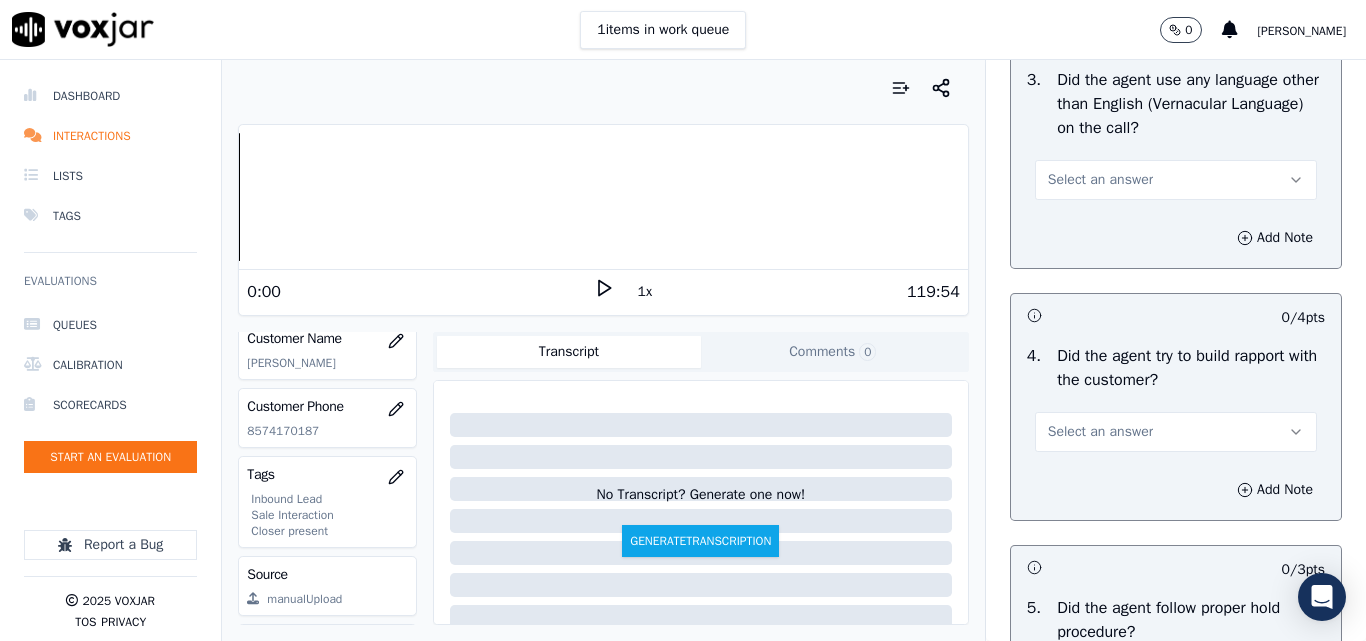 scroll, scrollTop: 3200, scrollLeft: 0, axis: vertical 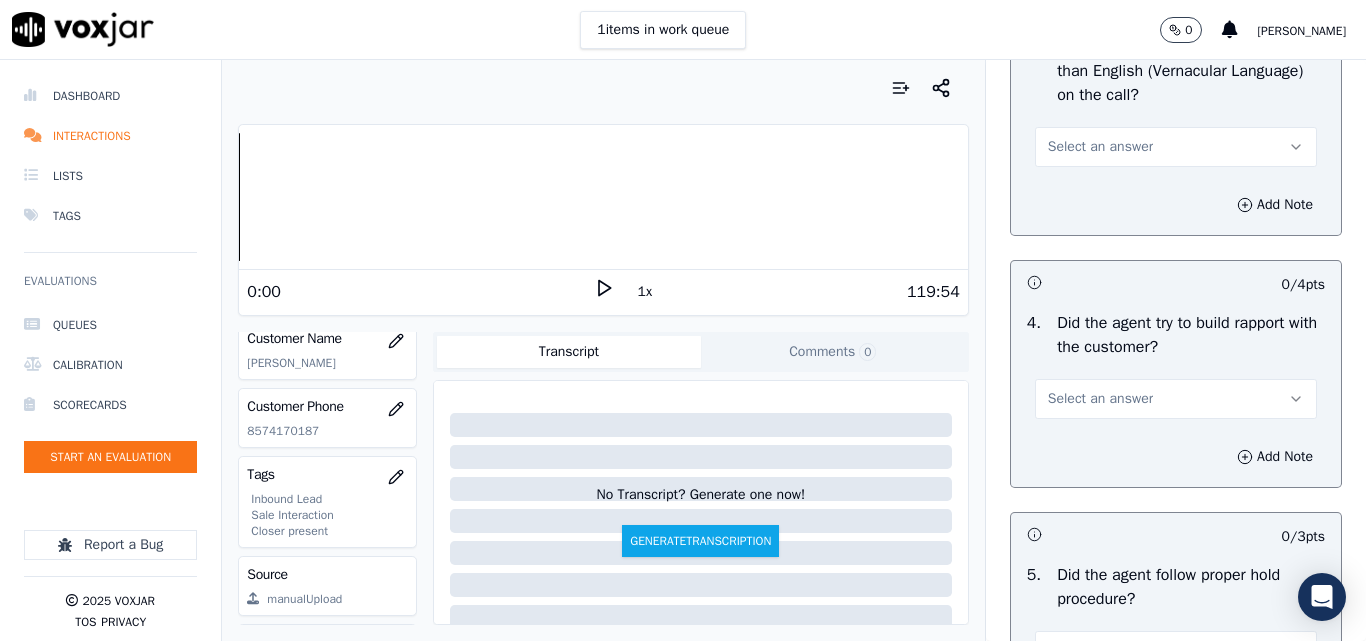 click on "Select an answer" at bounding box center (1100, 147) 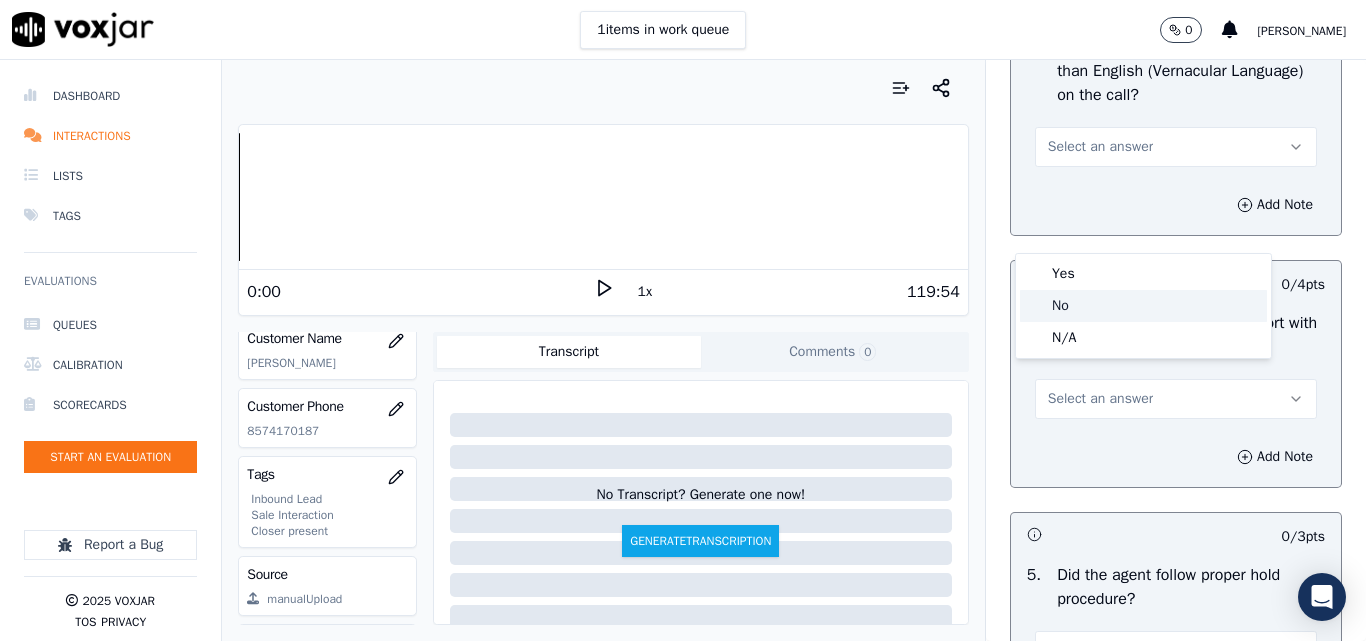 click on "No" 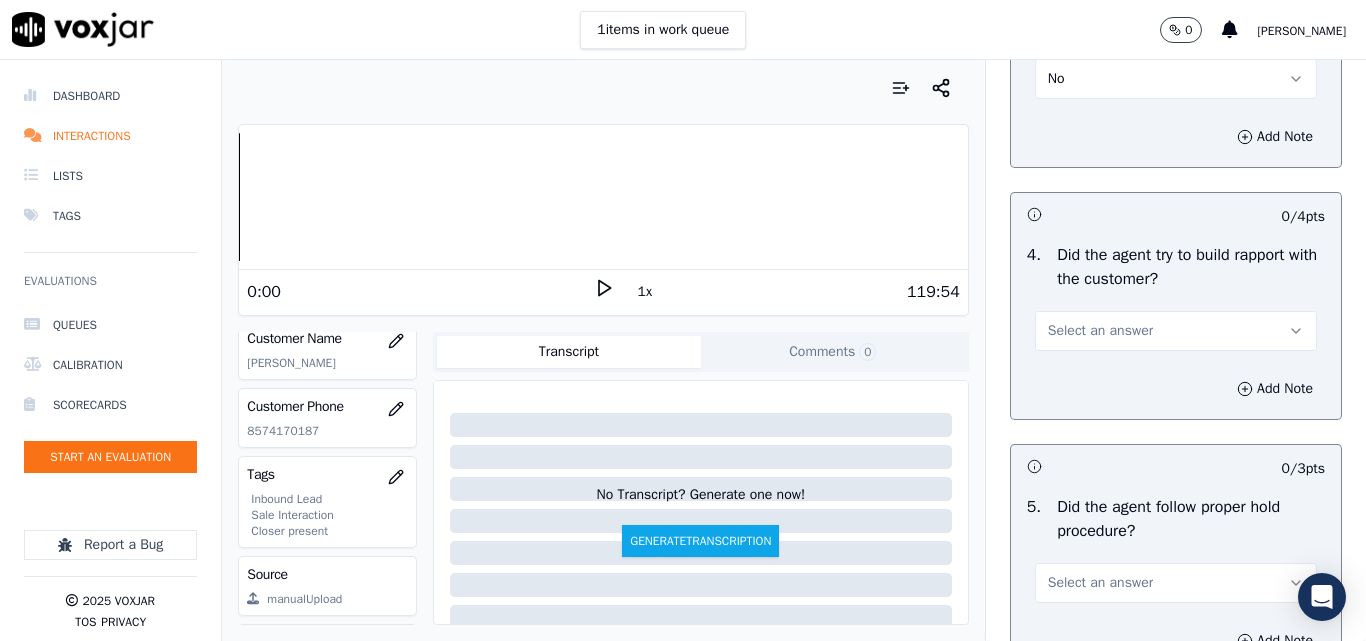 scroll, scrollTop: 3400, scrollLeft: 0, axis: vertical 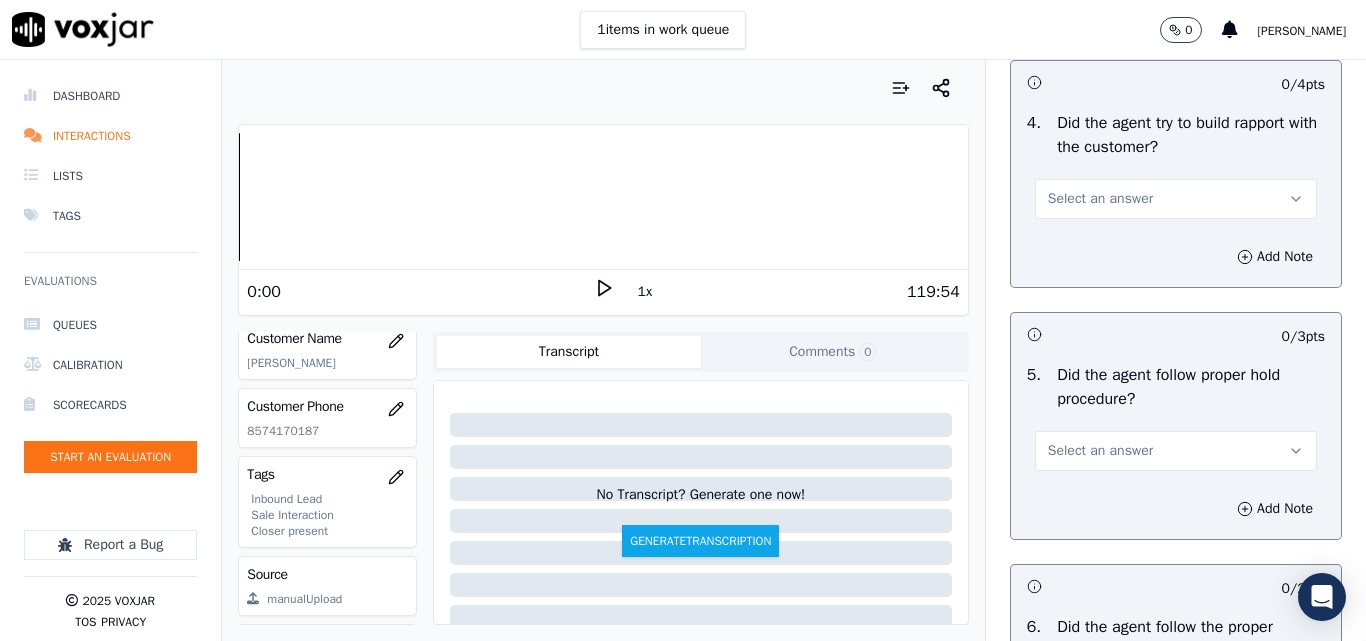 click on "Select an answer" at bounding box center [1100, 199] 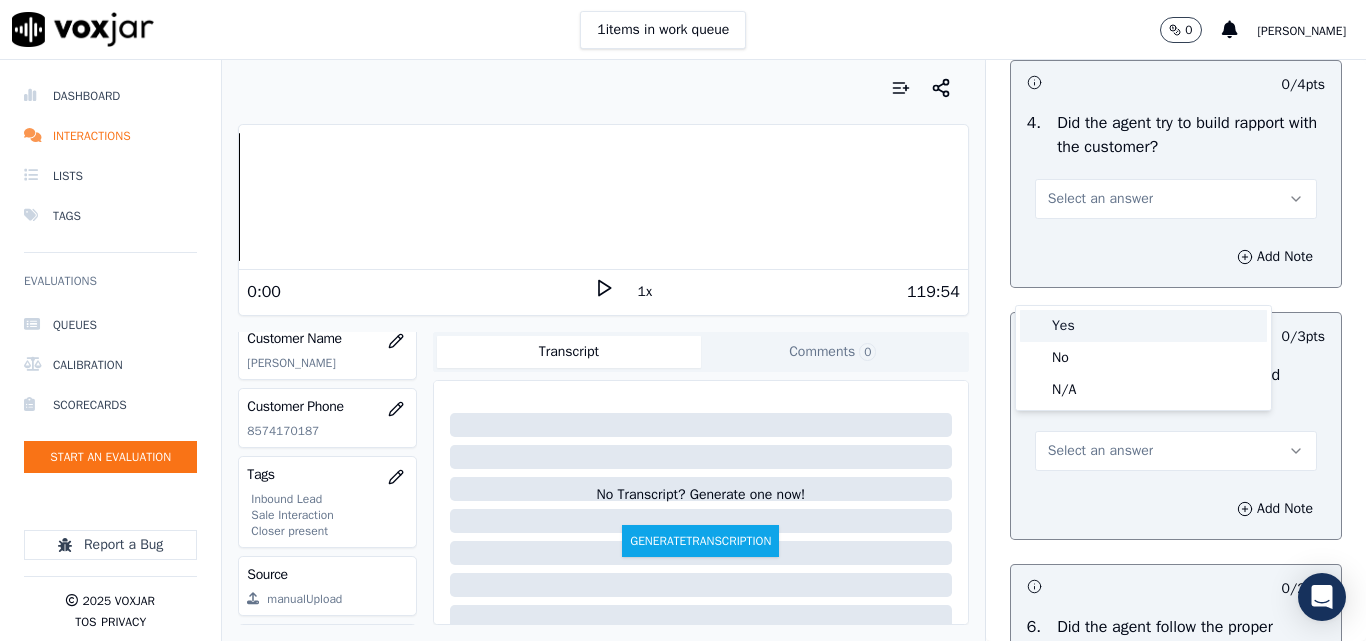click on "Yes" at bounding box center (1143, 326) 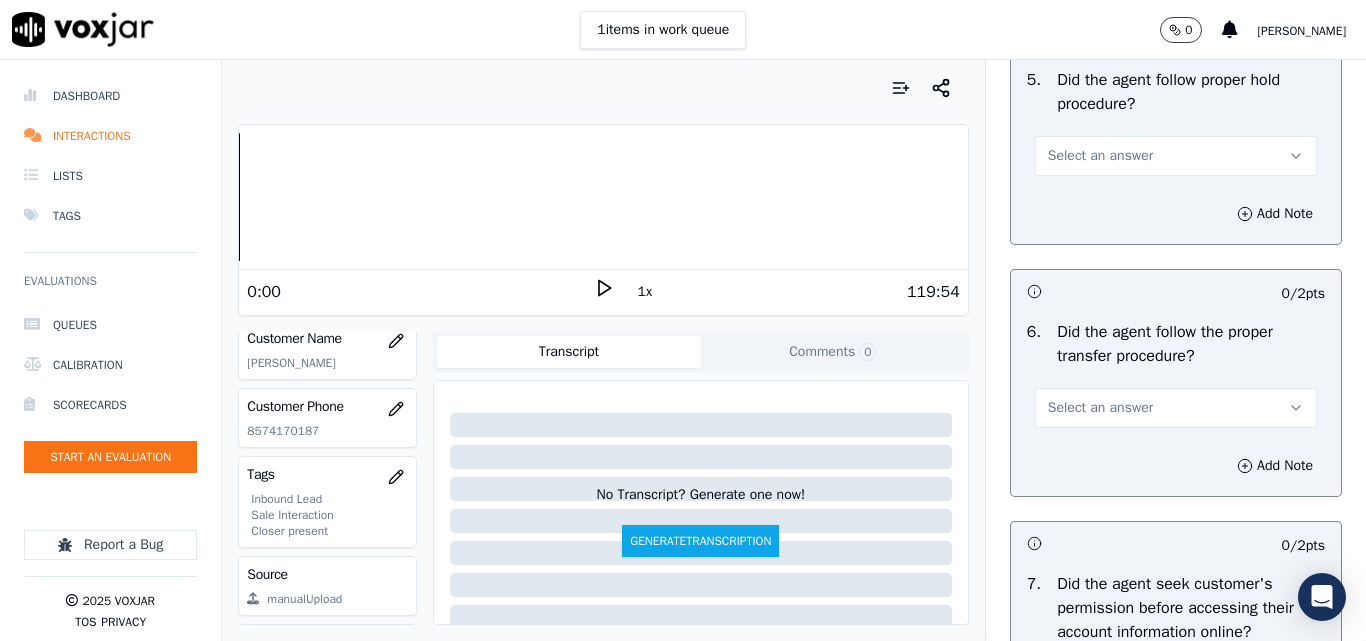 scroll, scrollTop: 3700, scrollLeft: 0, axis: vertical 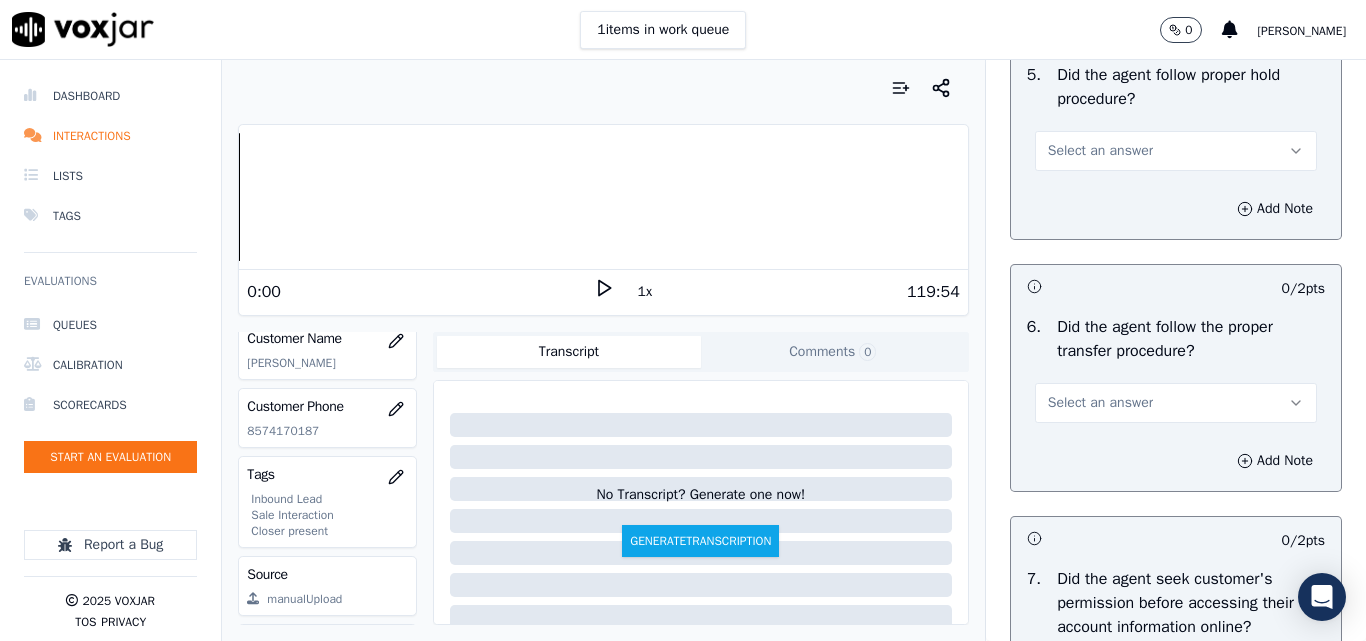 click on "Select an answer" at bounding box center (1100, 151) 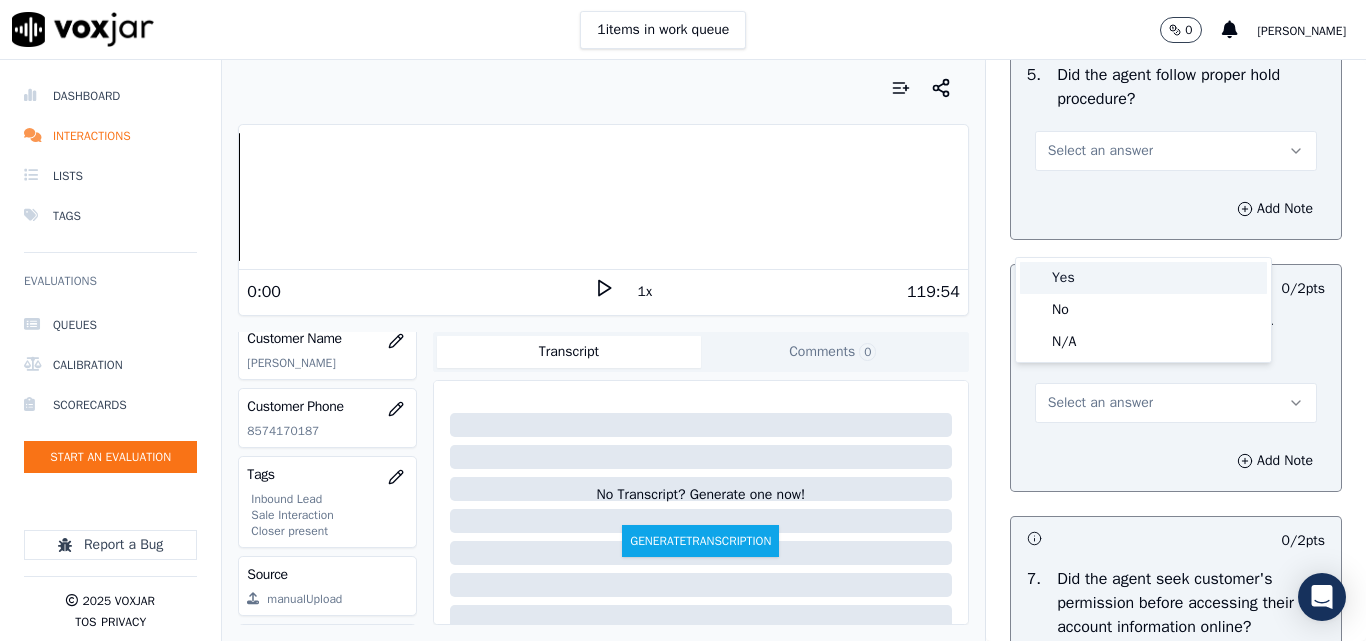 click on "Yes" at bounding box center (1143, 278) 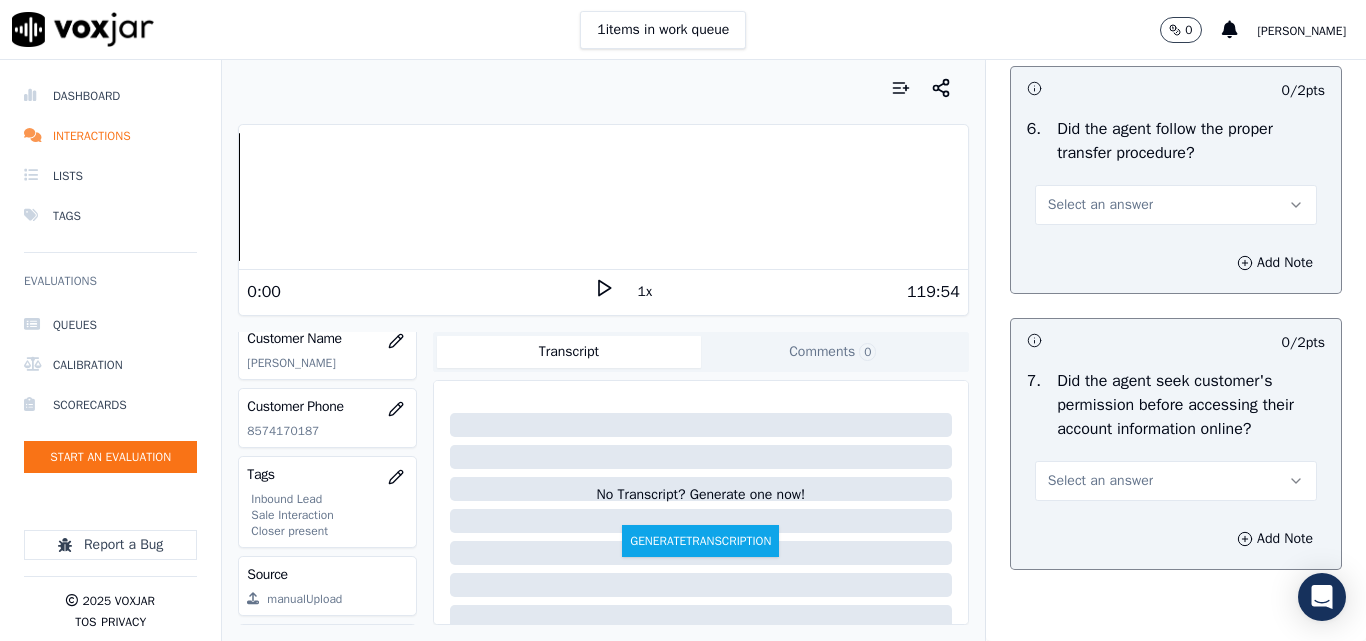 scroll, scrollTop: 3900, scrollLeft: 0, axis: vertical 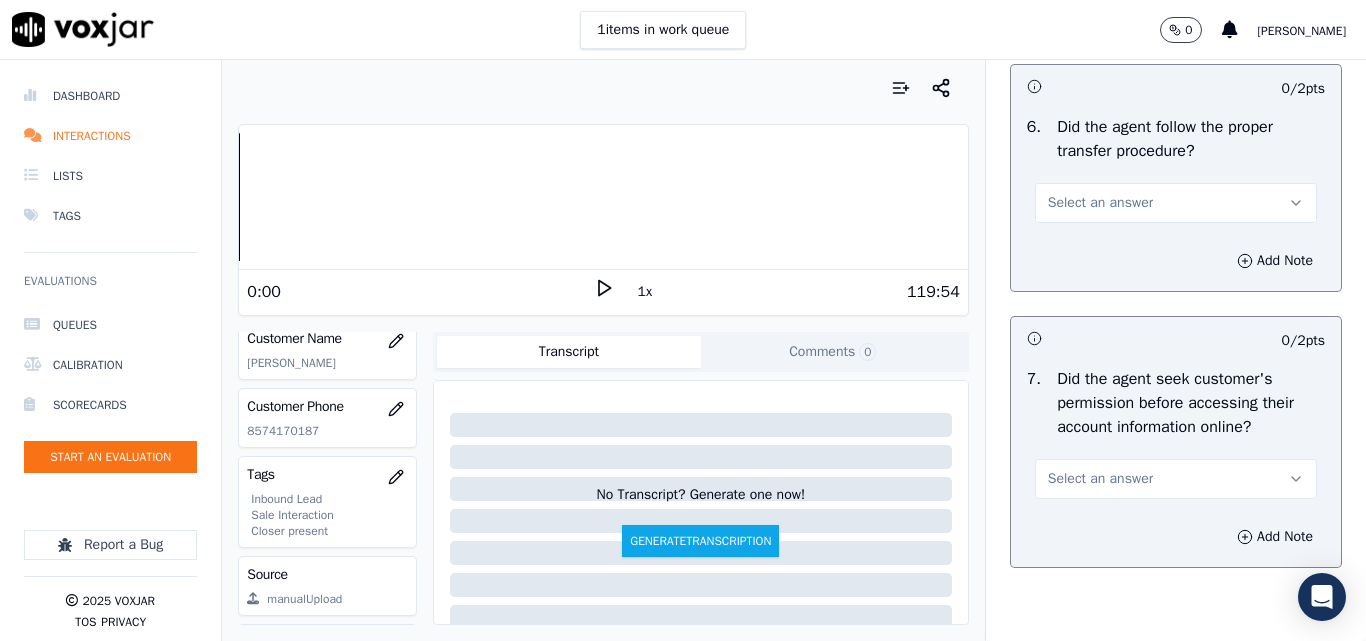 click on "Select an answer" at bounding box center [1176, 203] 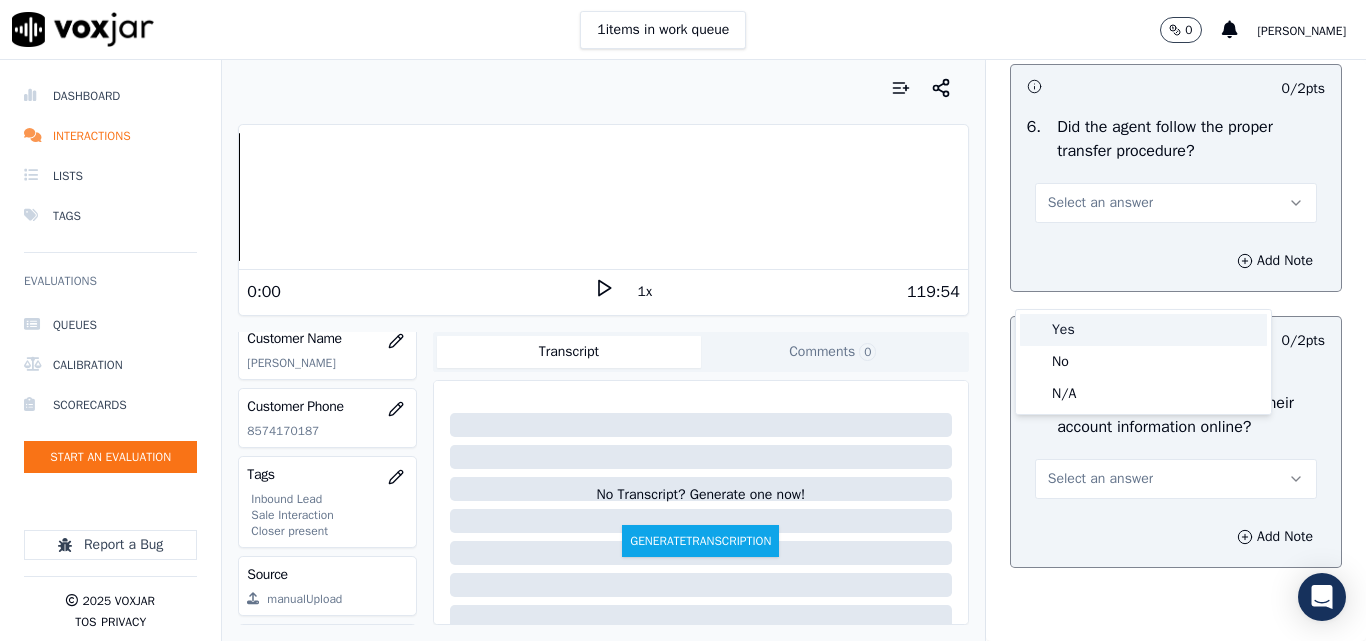 click on "Yes" at bounding box center (1143, 330) 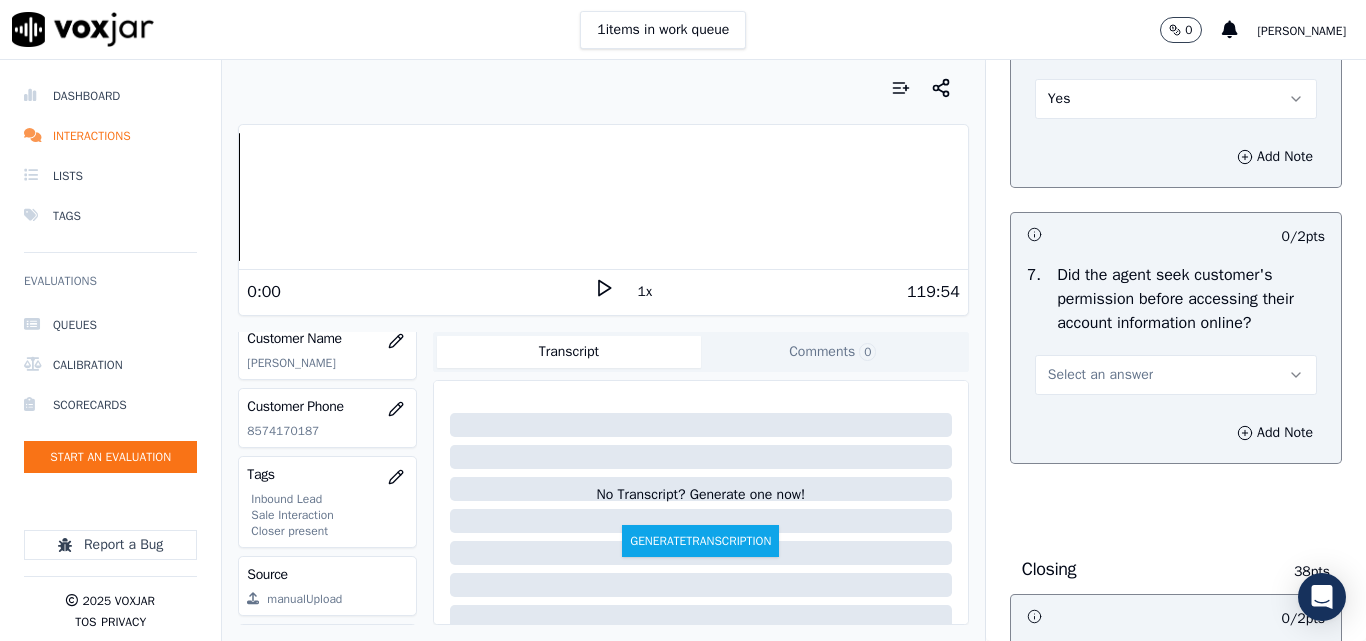 scroll, scrollTop: 4100, scrollLeft: 0, axis: vertical 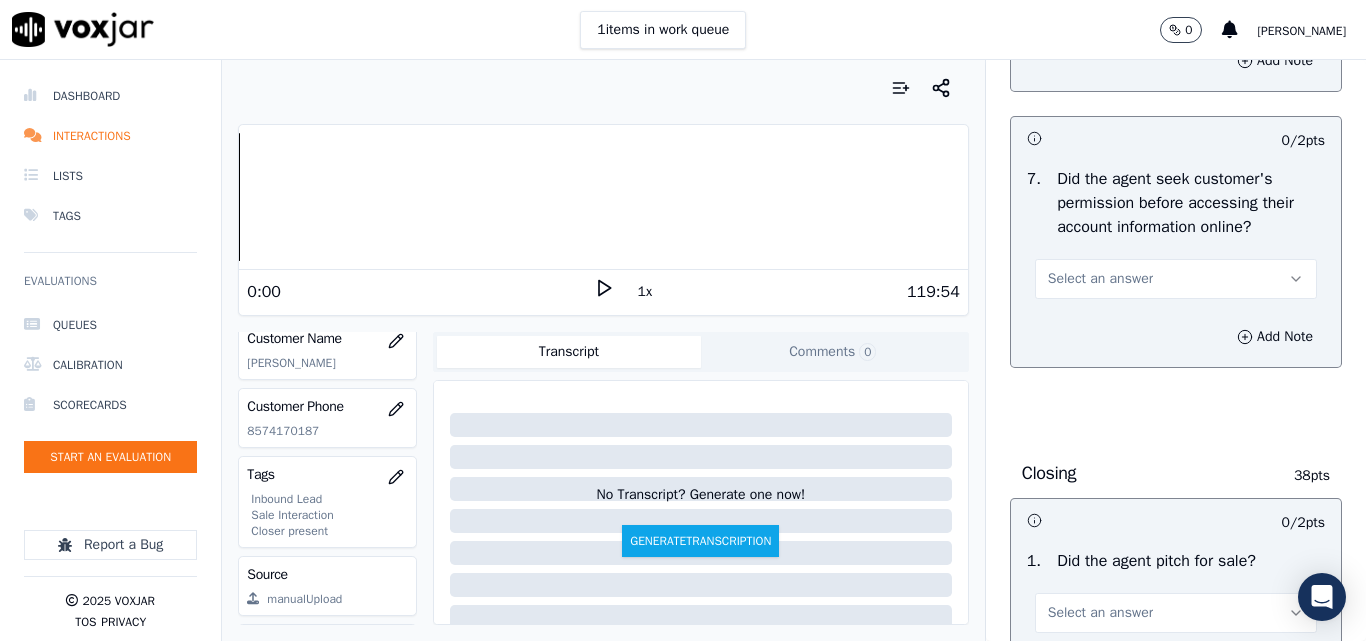 click on "Select an answer" at bounding box center (1100, 279) 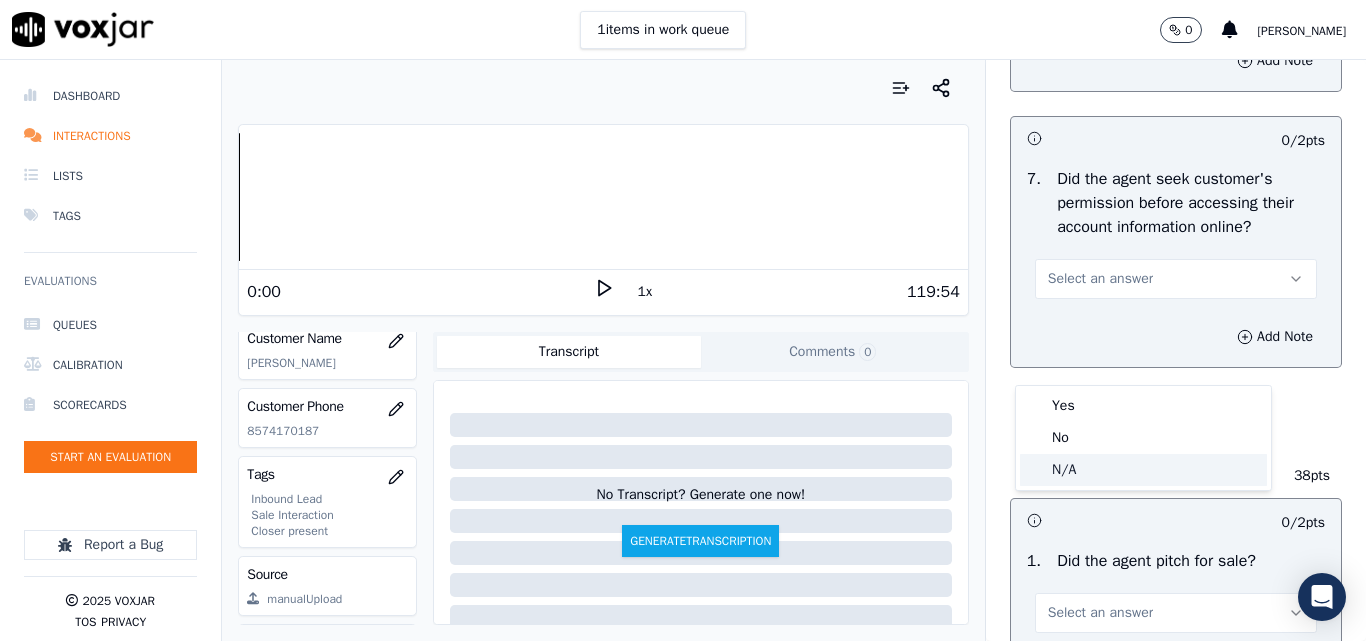 click on "N/A" 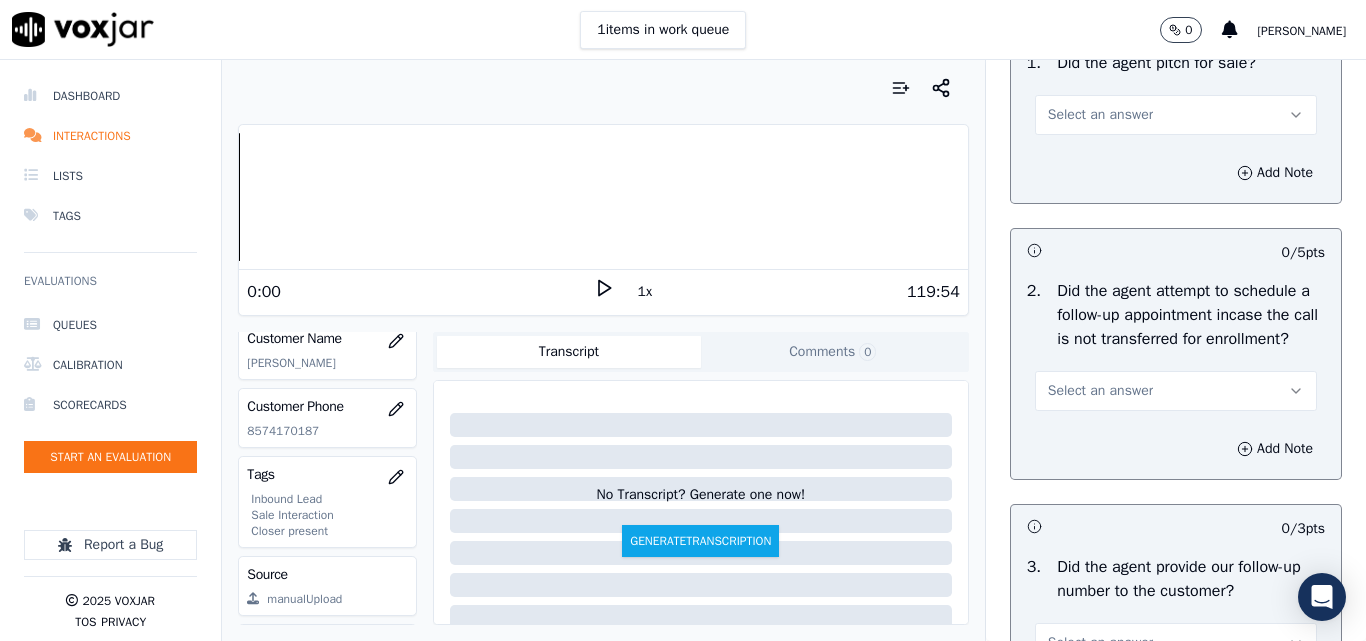 scroll, scrollTop: 4600, scrollLeft: 0, axis: vertical 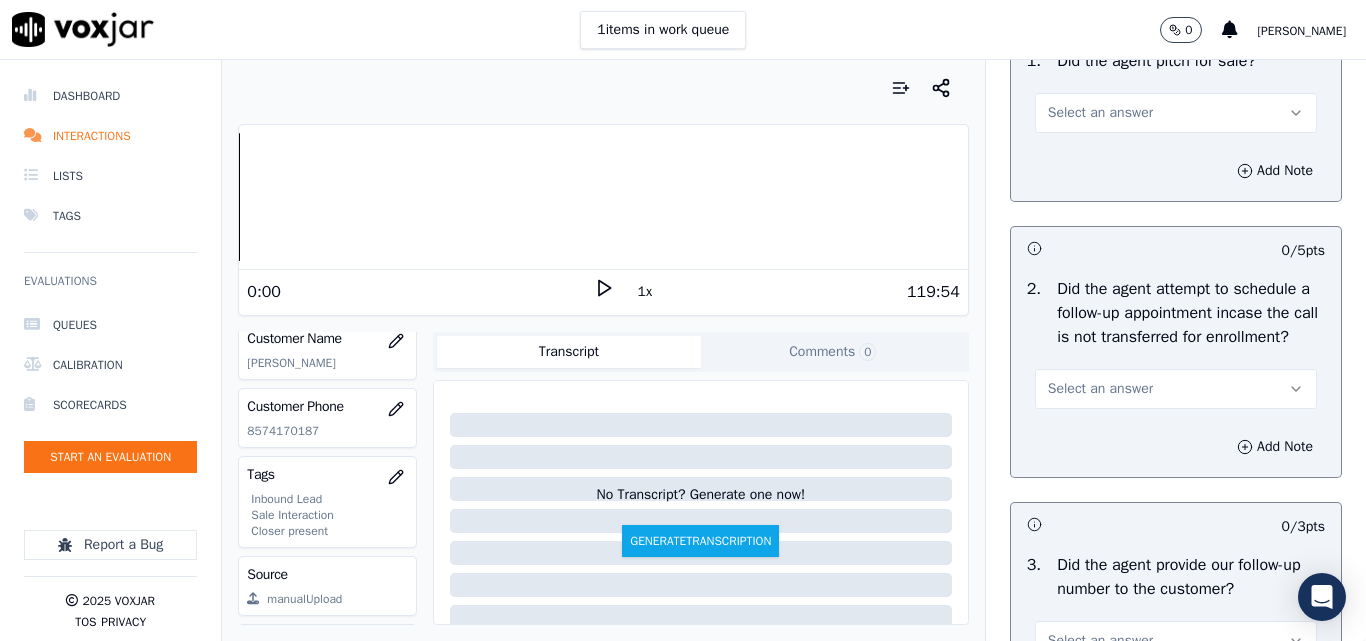 click on "Select an answer" at bounding box center [1100, 113] 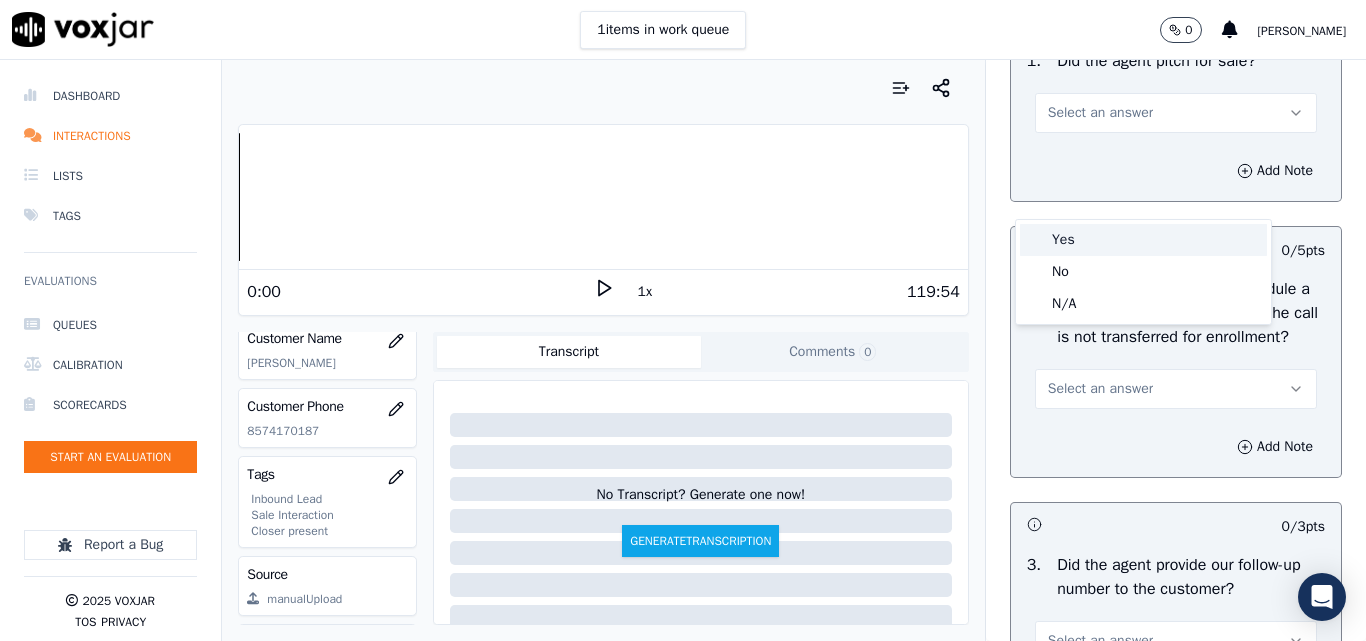 click on "Yes" at bounding box center (1143, 240) 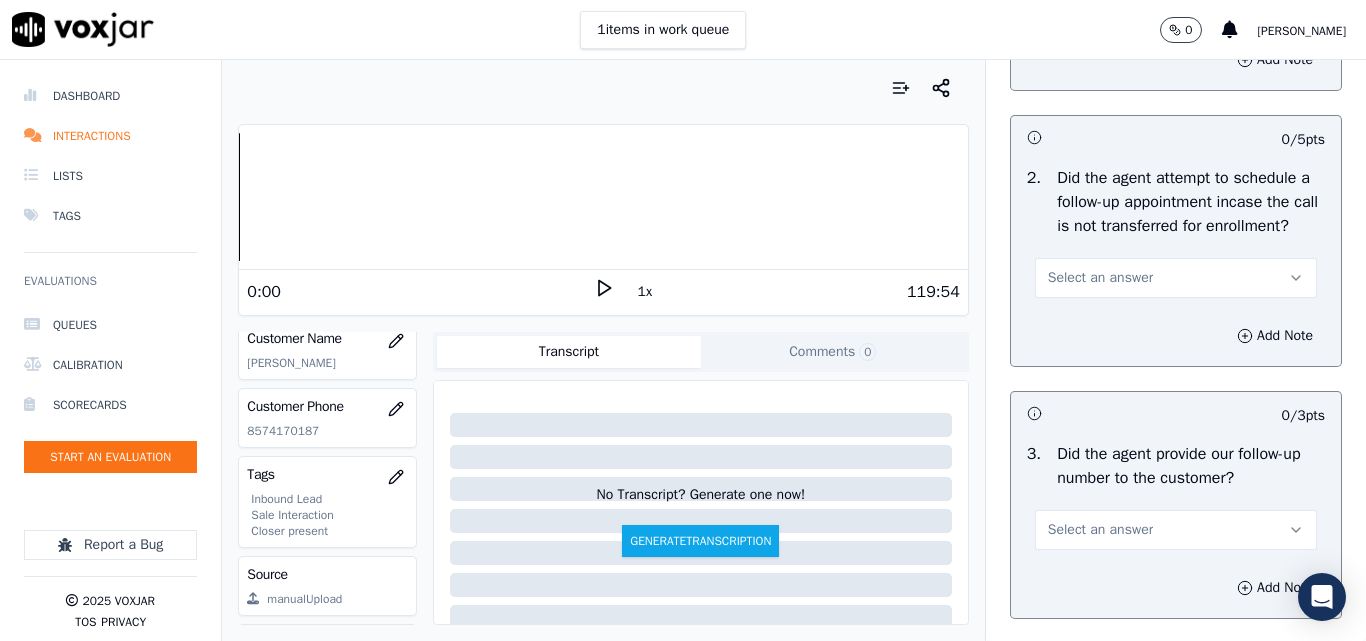 scroll, scrollTop: 4800, scrollLeft: 0, axis: vertical 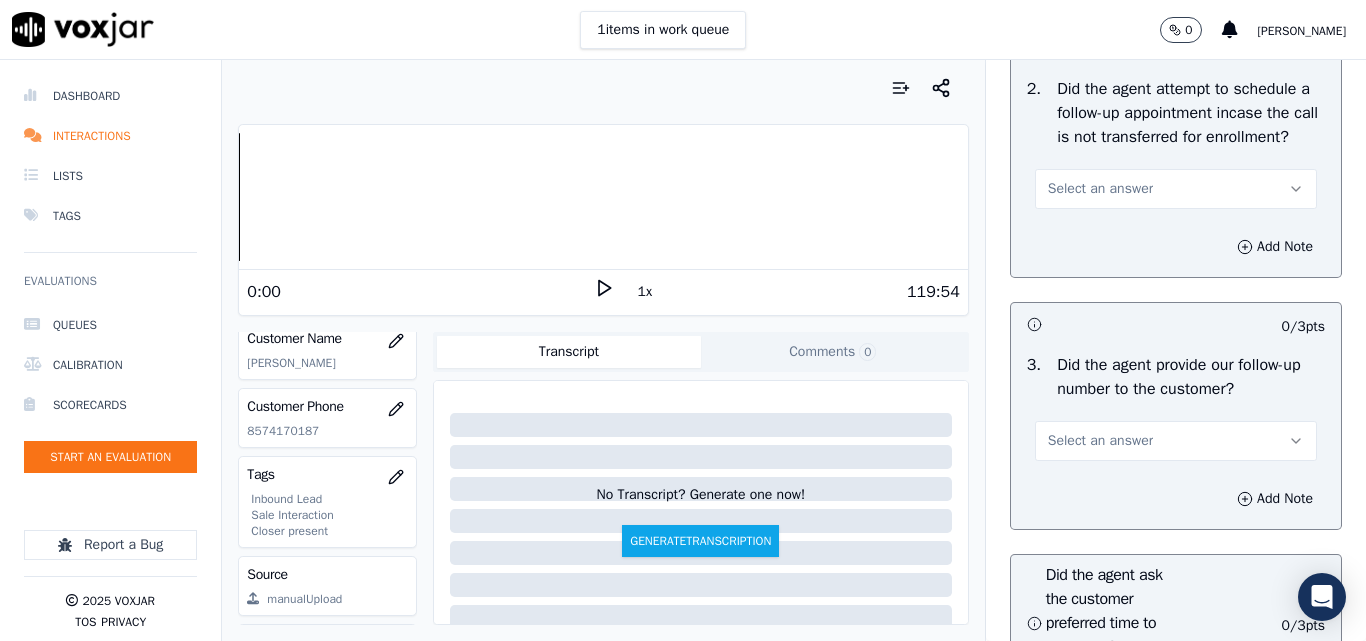 click on "Select an answer" at bounding box center [1100, 189] 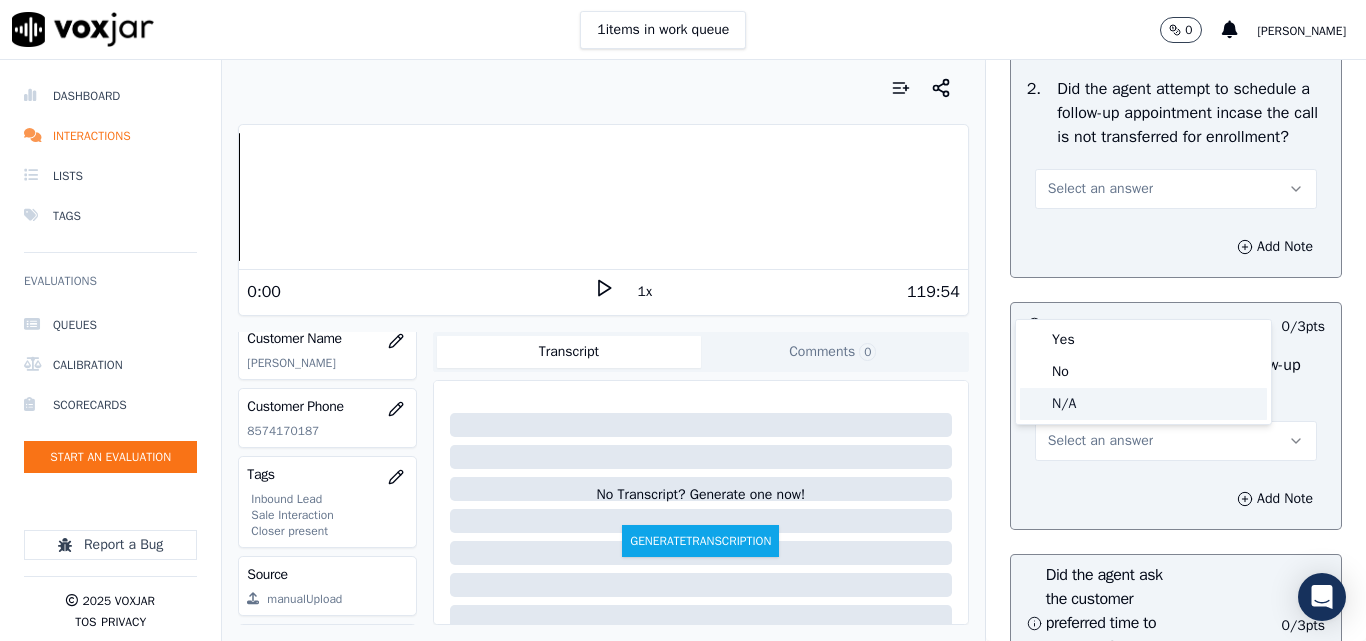 click on "N/A" 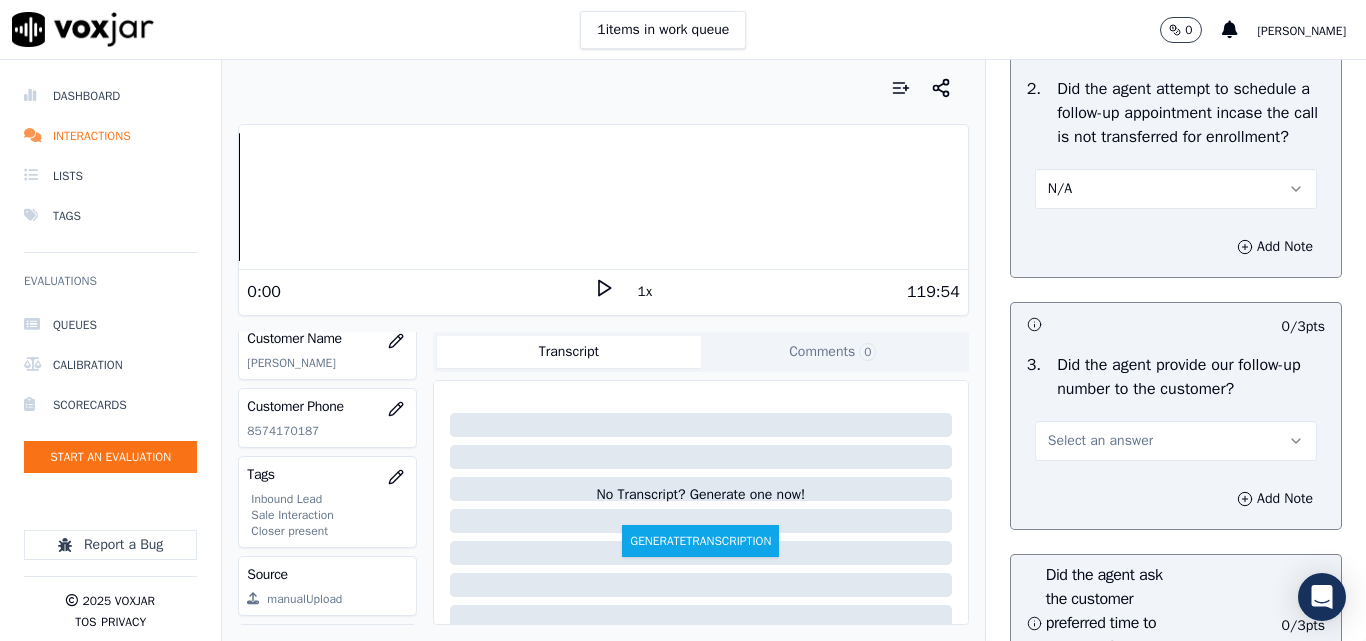 scroll, scrollTop: 5000, scrollLeft: 0, axis: vertical 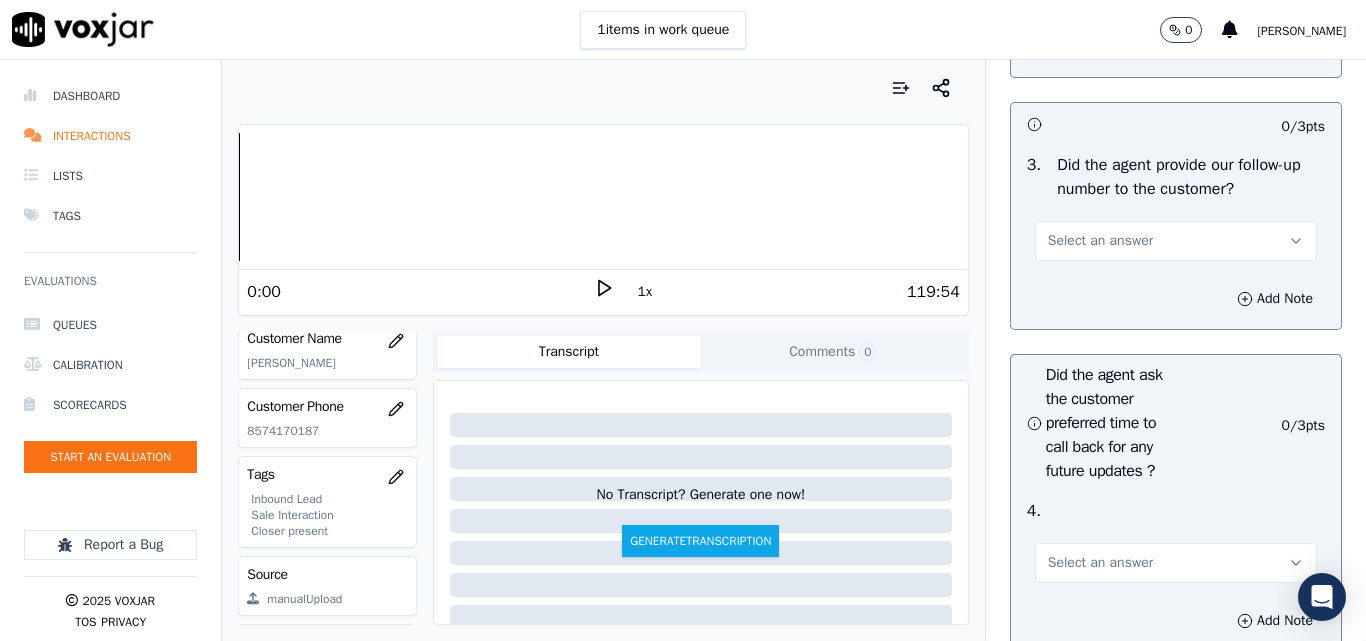 click on "Select an answer" at bounding box center (1100, 241) 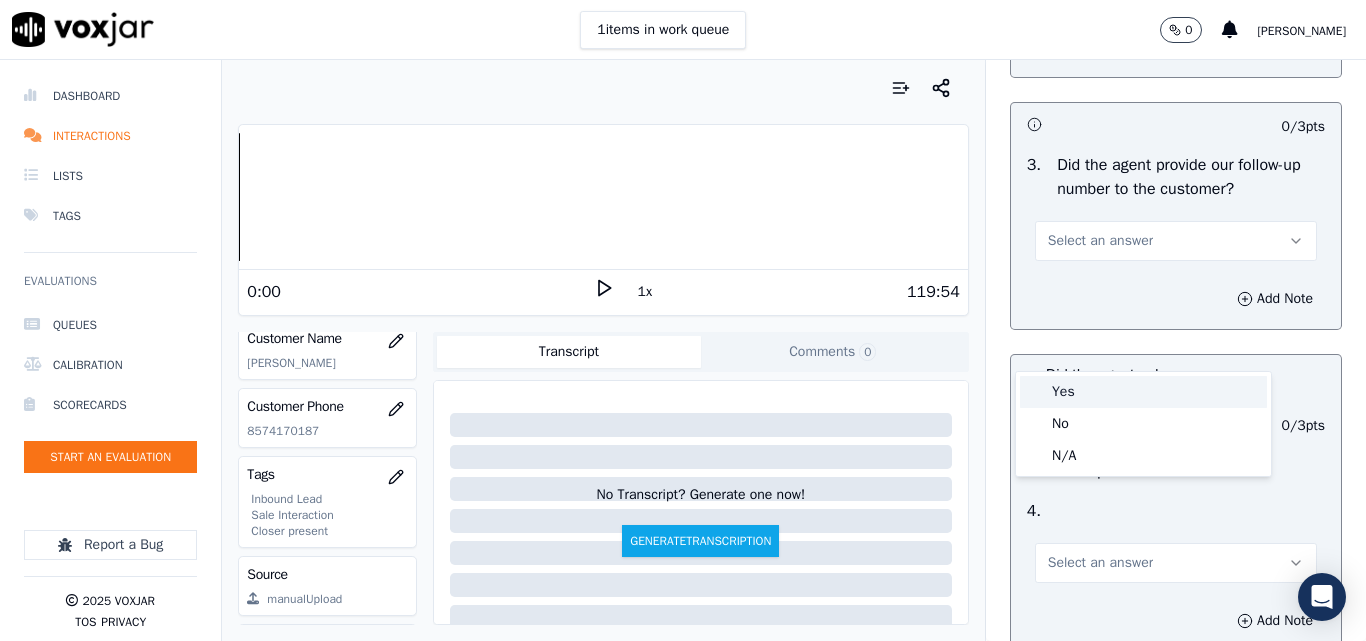 click on "Yes" at bounding box center (1143, 392) 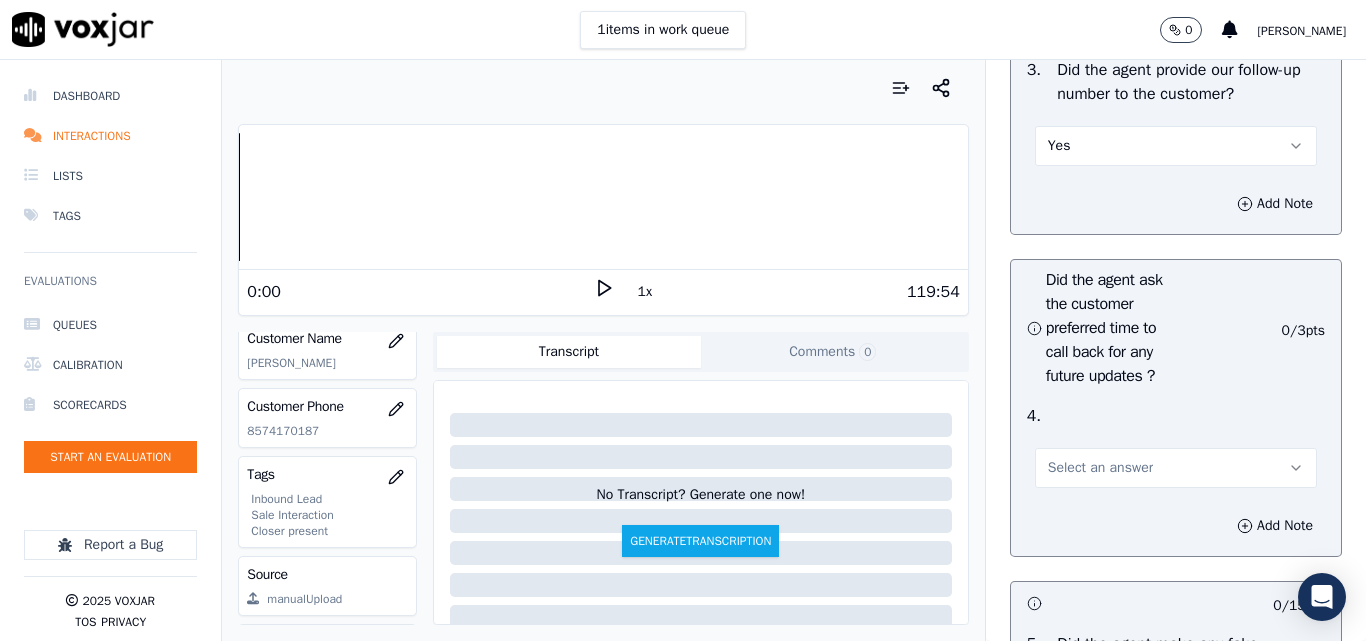 scroll, scrollTop: 5200, scrollLeft: 0, axis: vertical 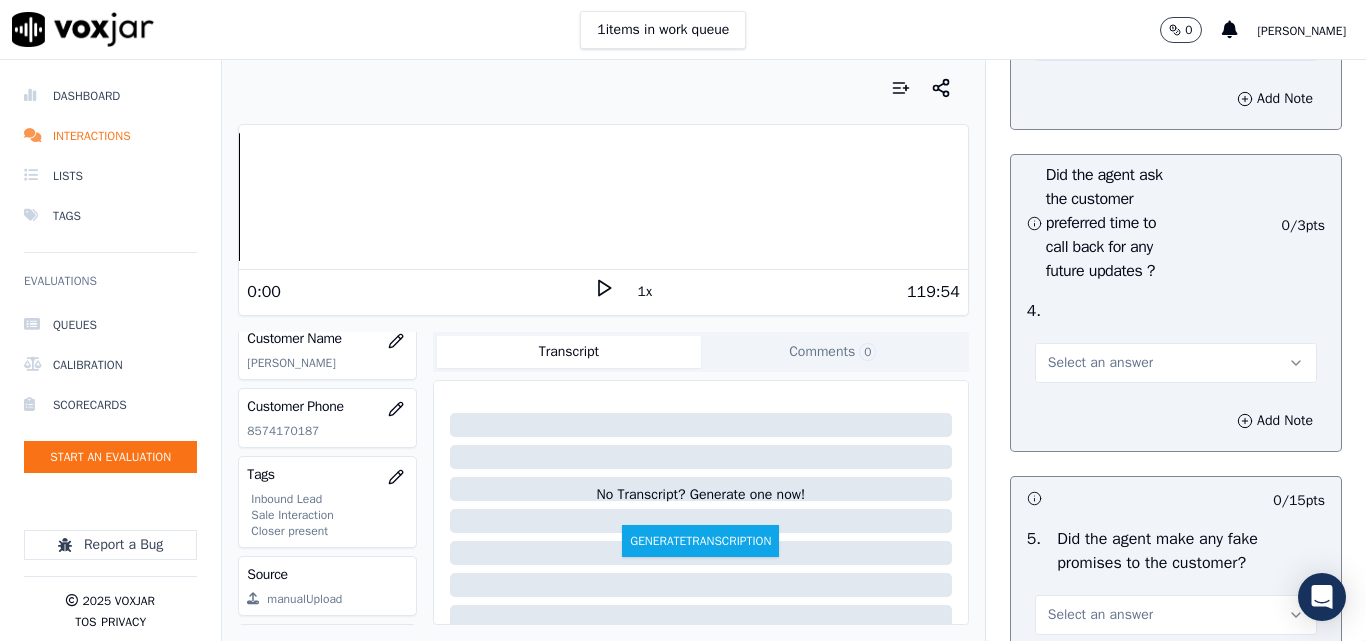 click on "Select an answer" at bounding box center (1100, 363) 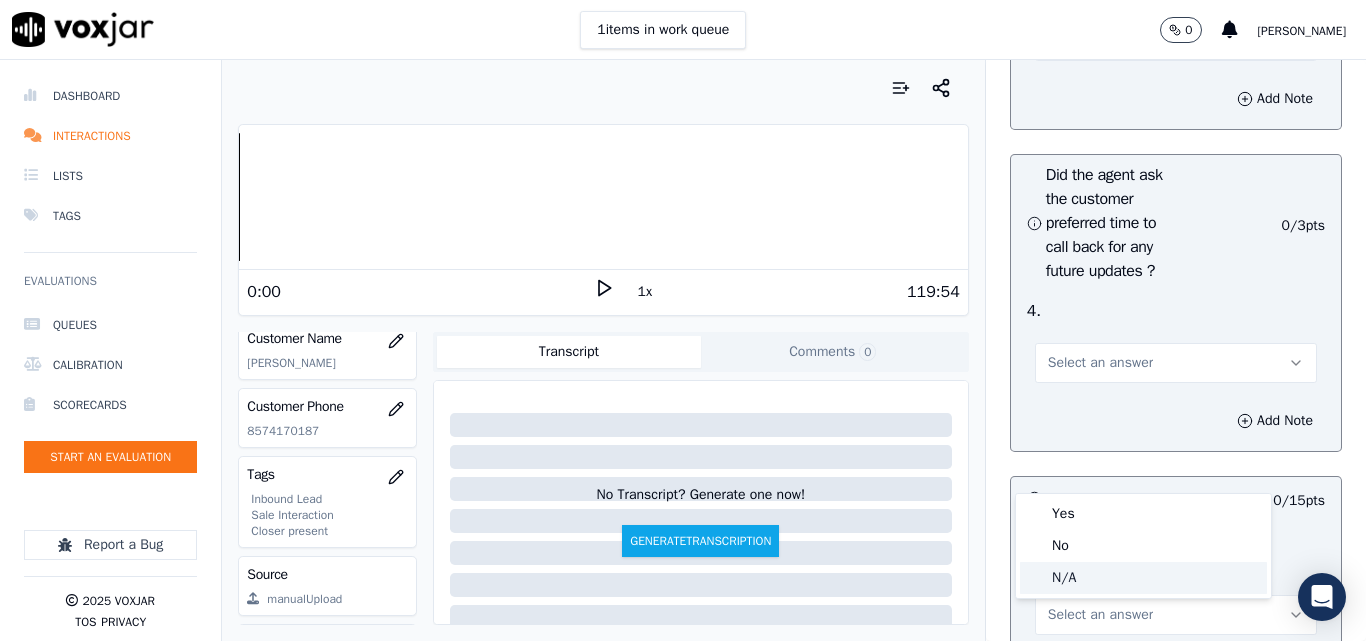 click on "N/A" 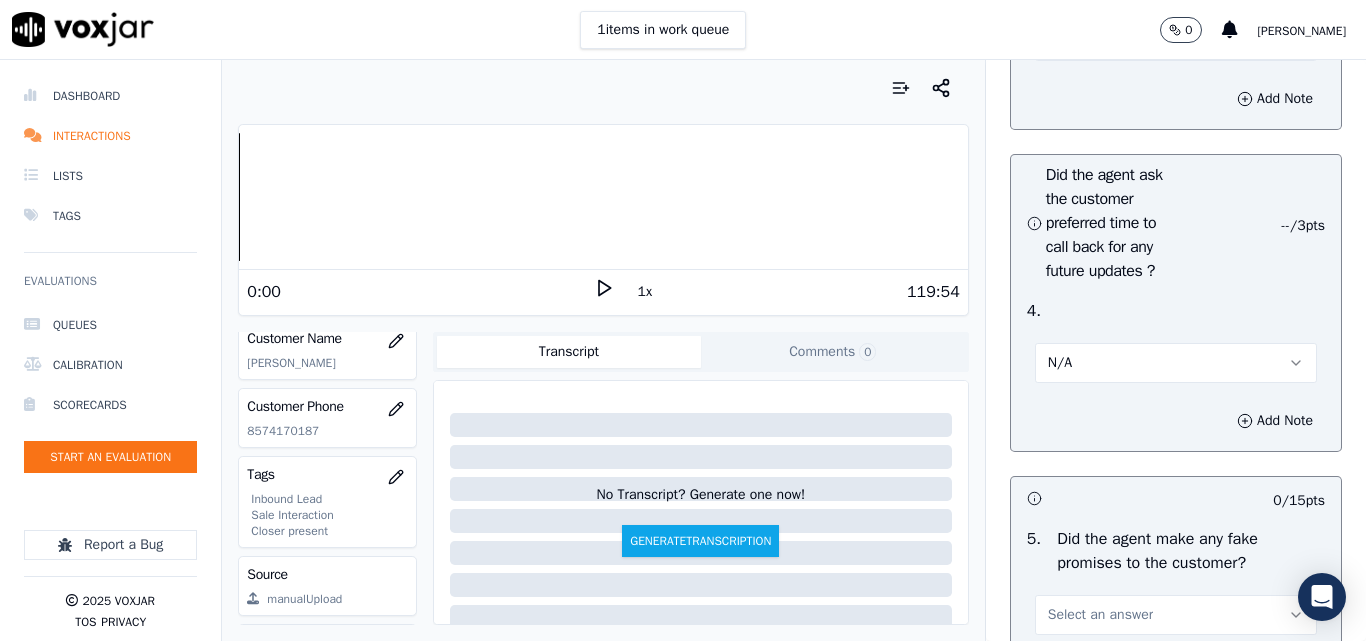 scroll, scrollTop: 5500, scrollLeft: 0, axis: vertical 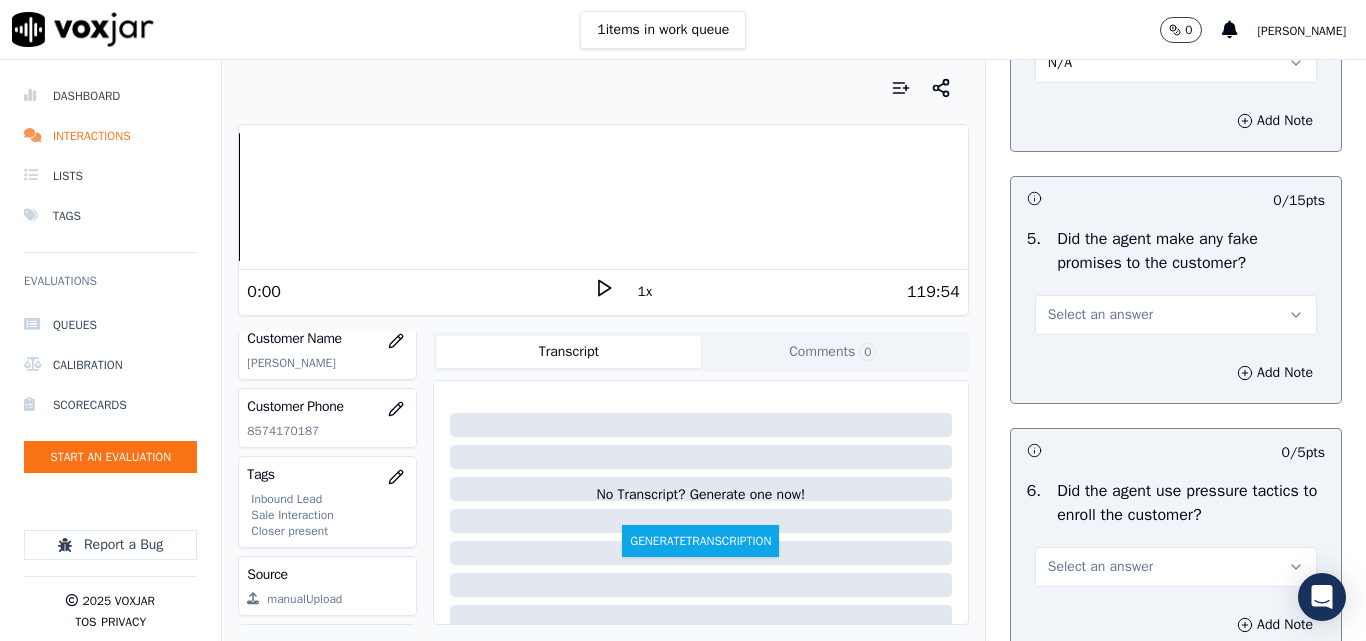 click on "Select an answer" at bounding box center [1100, 315] 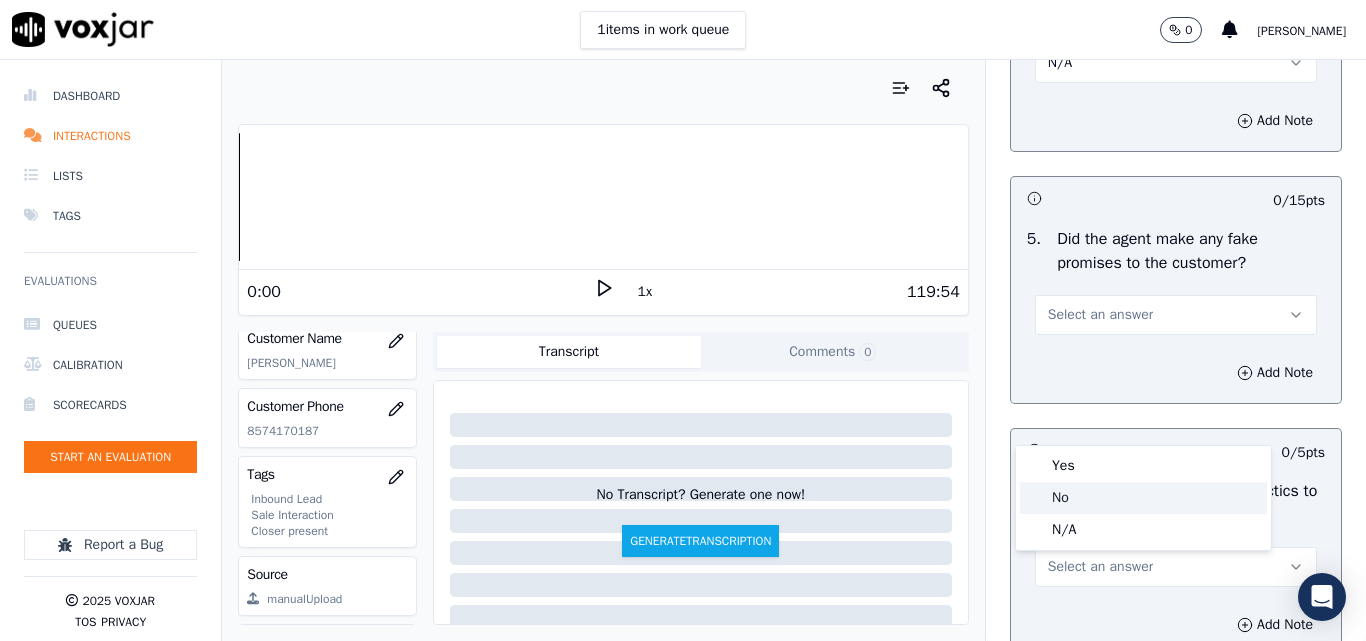 click on "No" 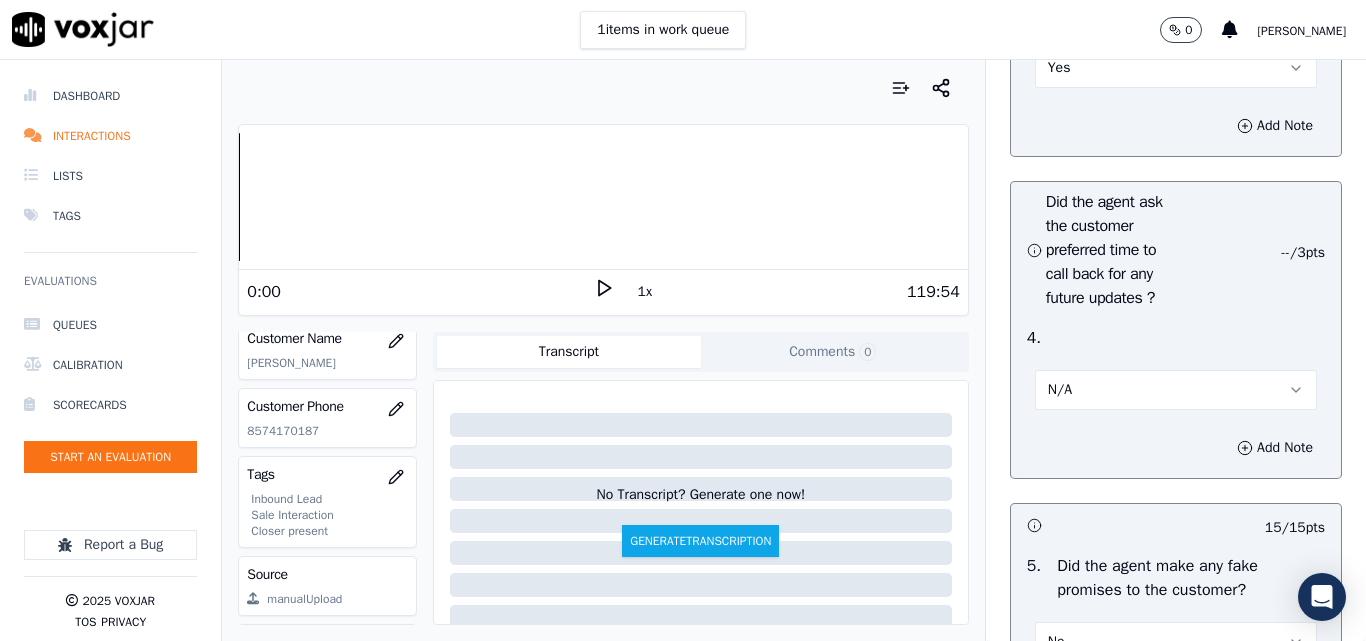 scroll, scrollTop: 5000, scrollLeft: 0, axis: vertical 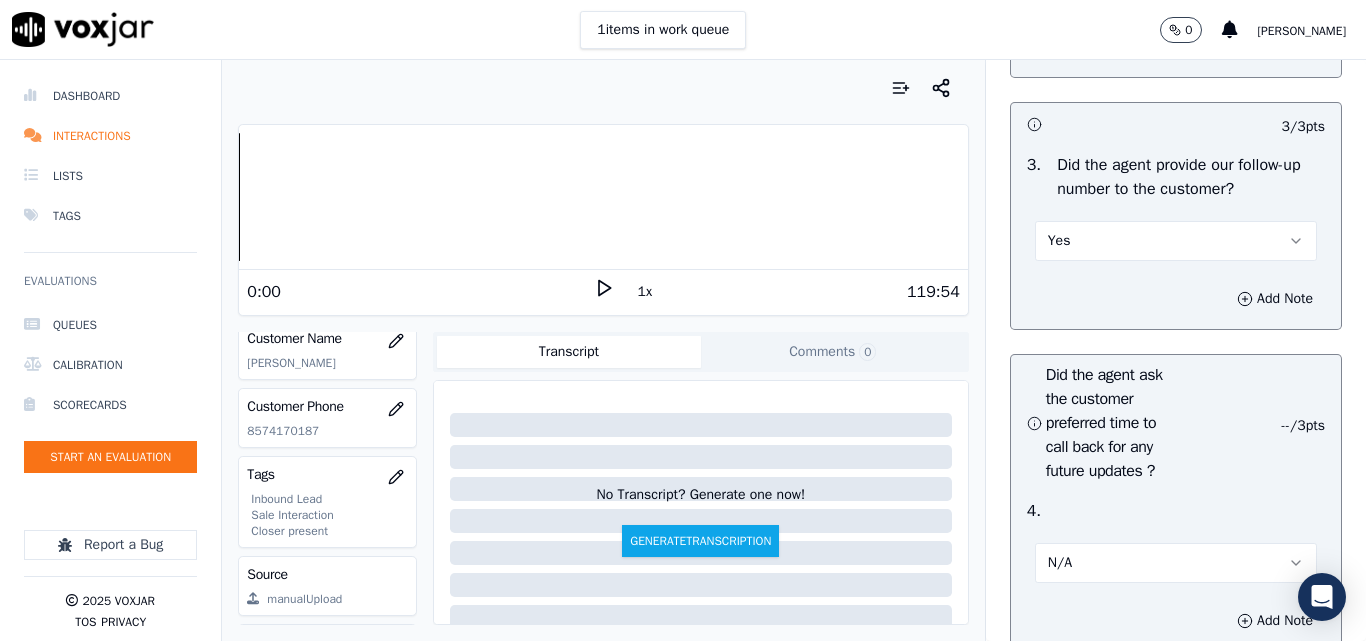 click on "Yes" at bounding box center [1176, 241] 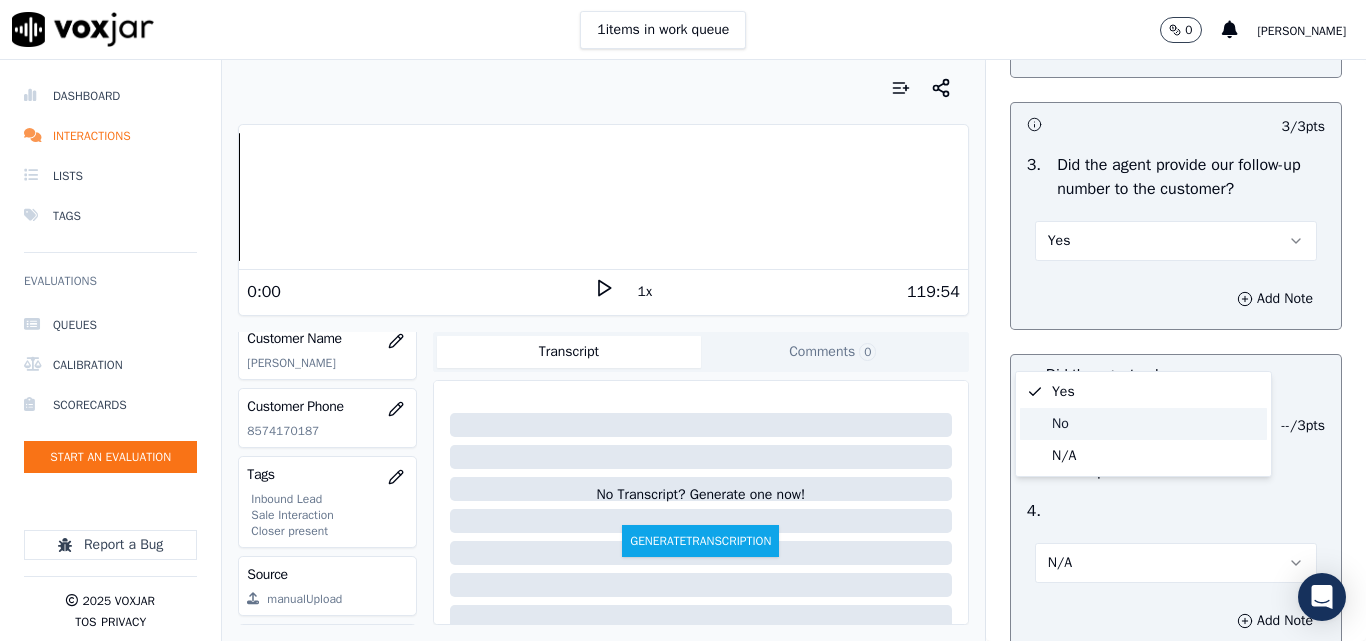 click on "No" 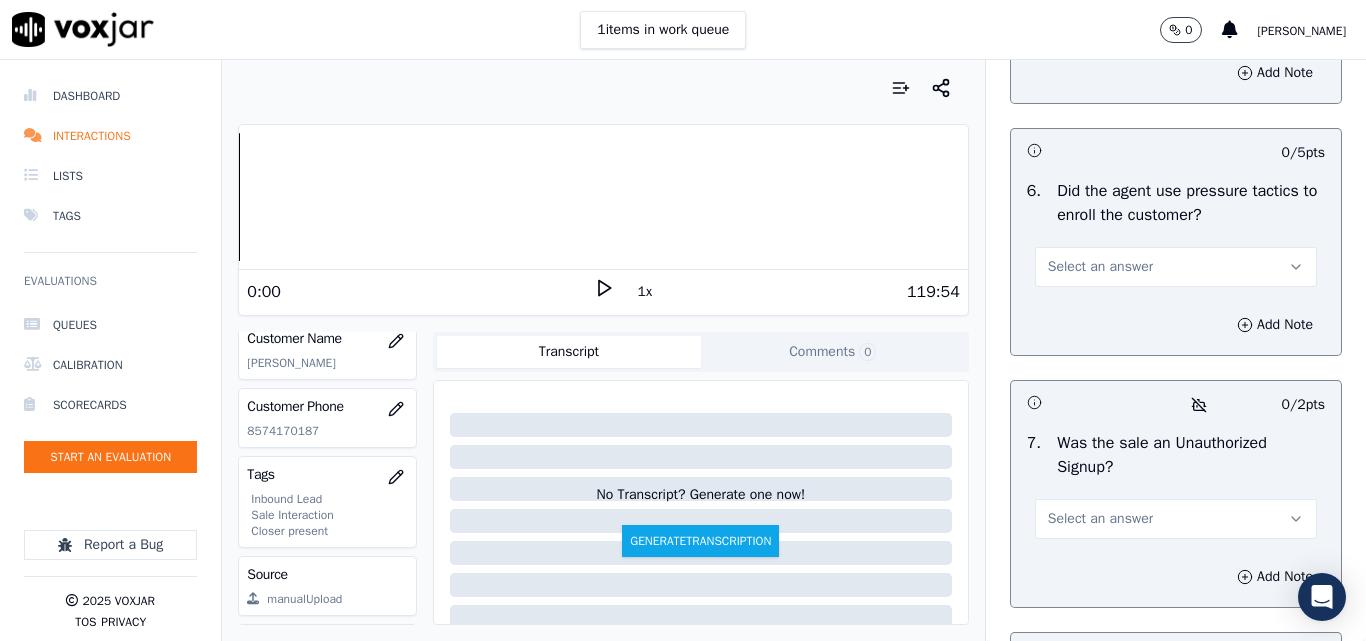 scroll, scrollTop: 5900, scrollLeft: 0, axis: vertical 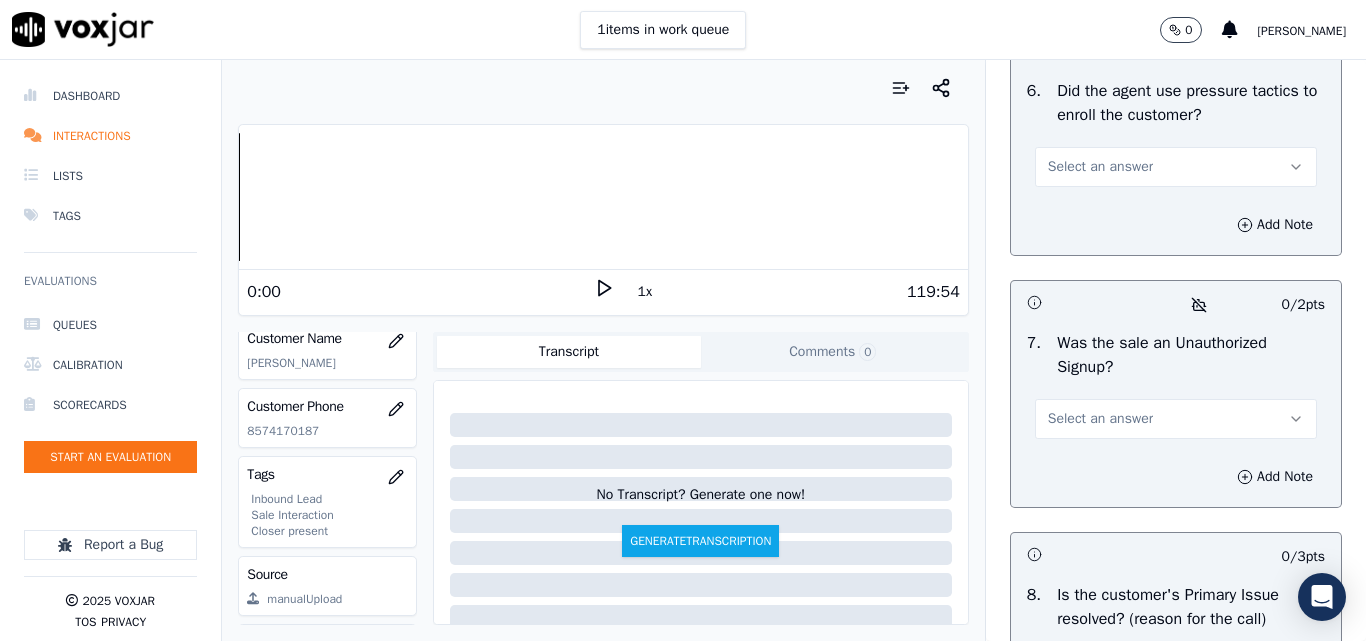 click on "Select an answer" at bounding box center [1100, 167] 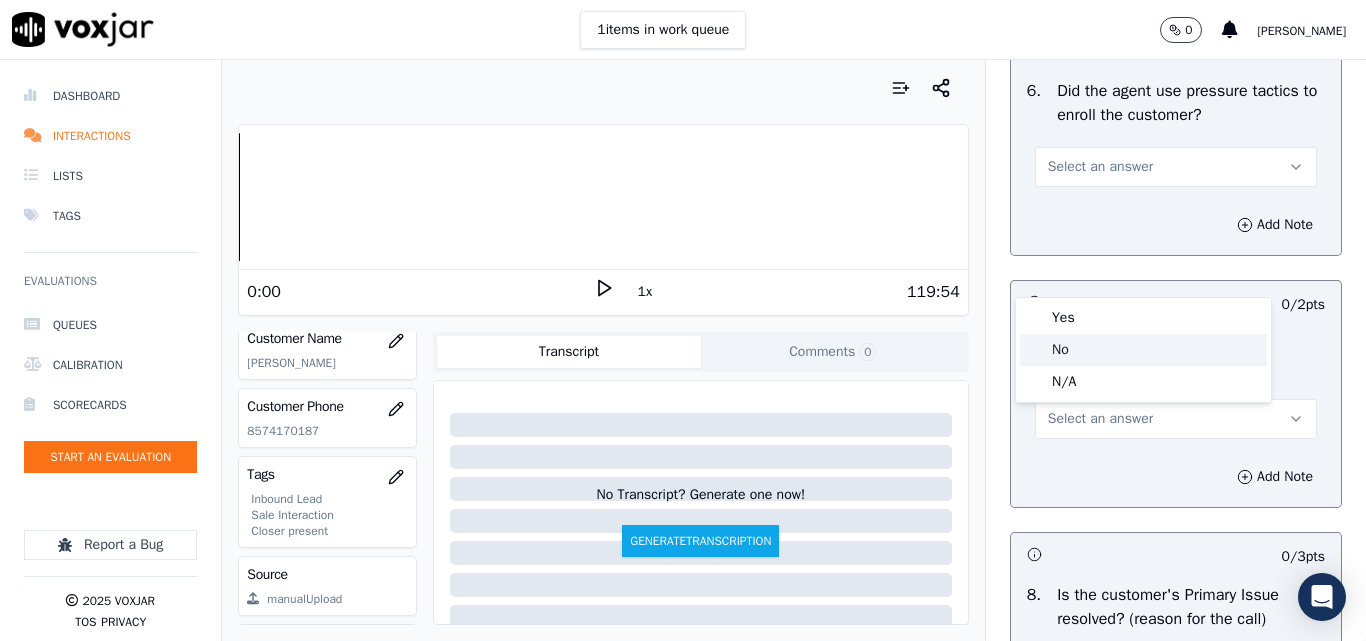 click on "No" 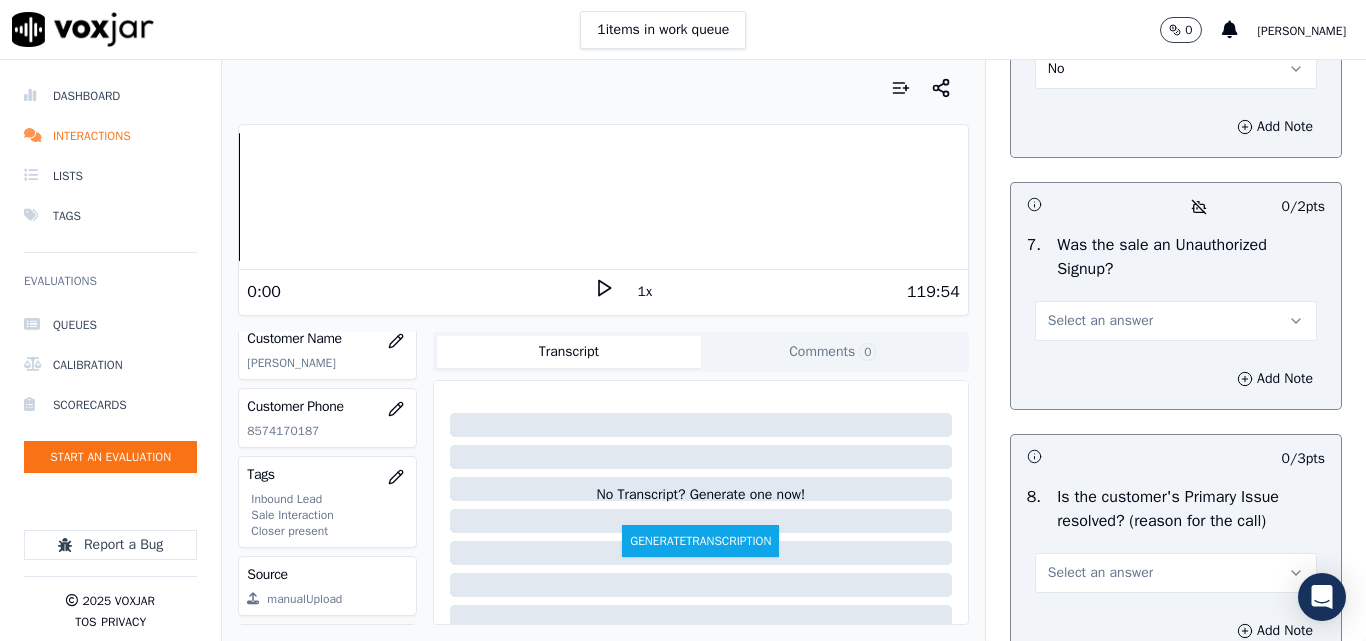scroll, scrollTop: 6200, scrollLeft: 0, axis: vertical 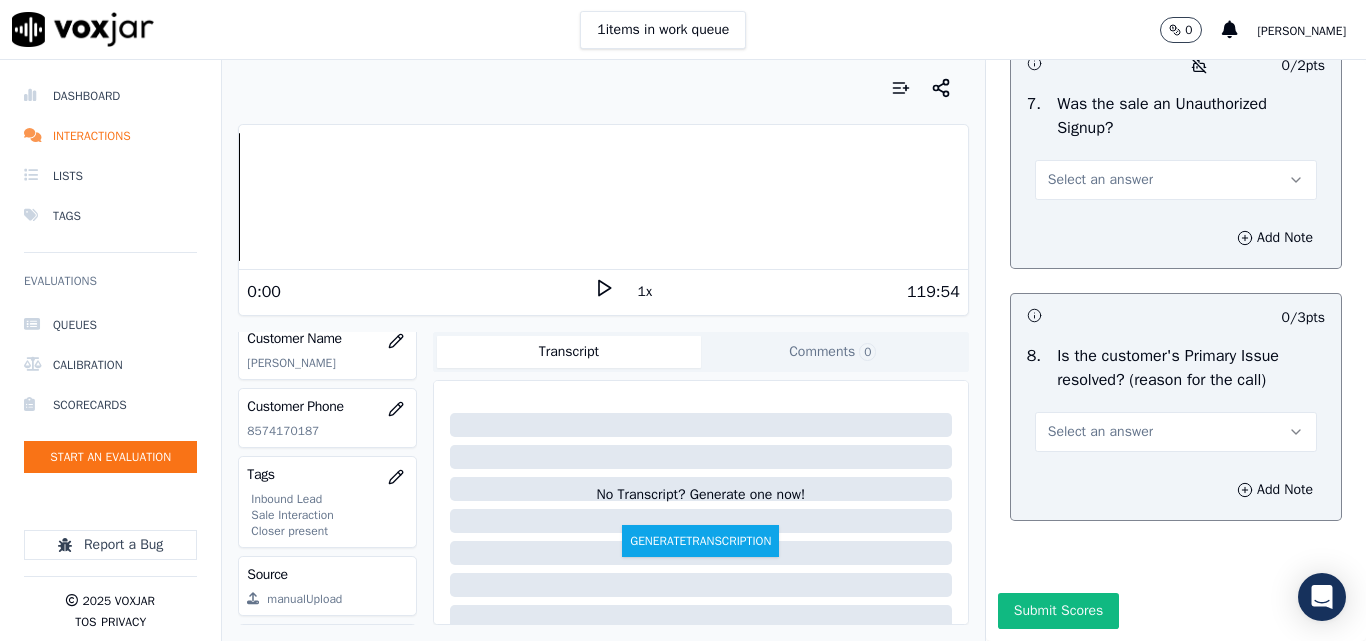 click on "Select an answer" at bounding box center (1100, 180) 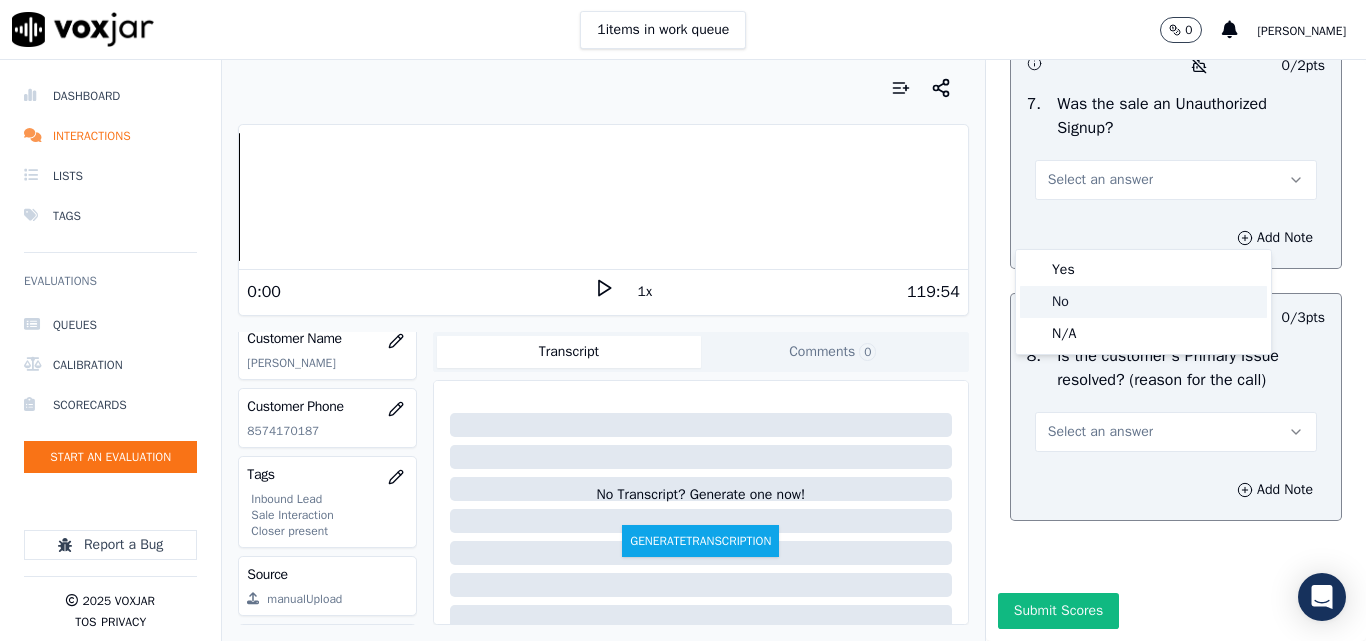 click on "No" 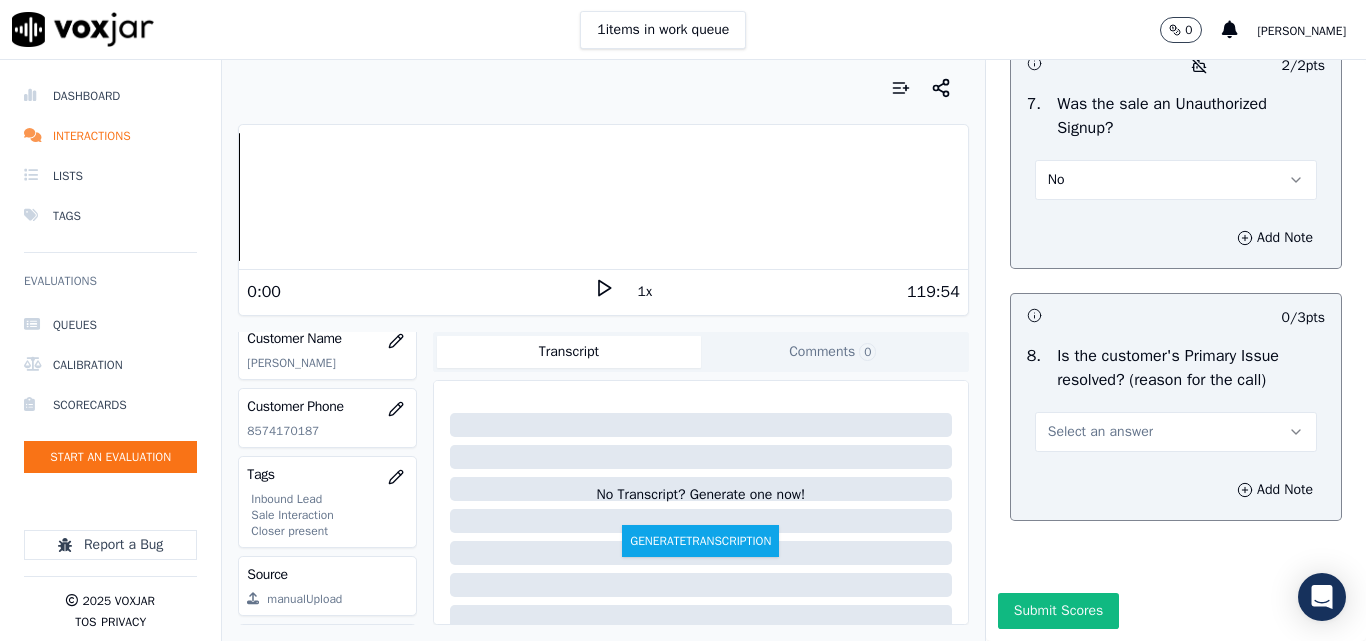 scroll, scrollTop: 6290, scrollLeft: 0, axis: vertical 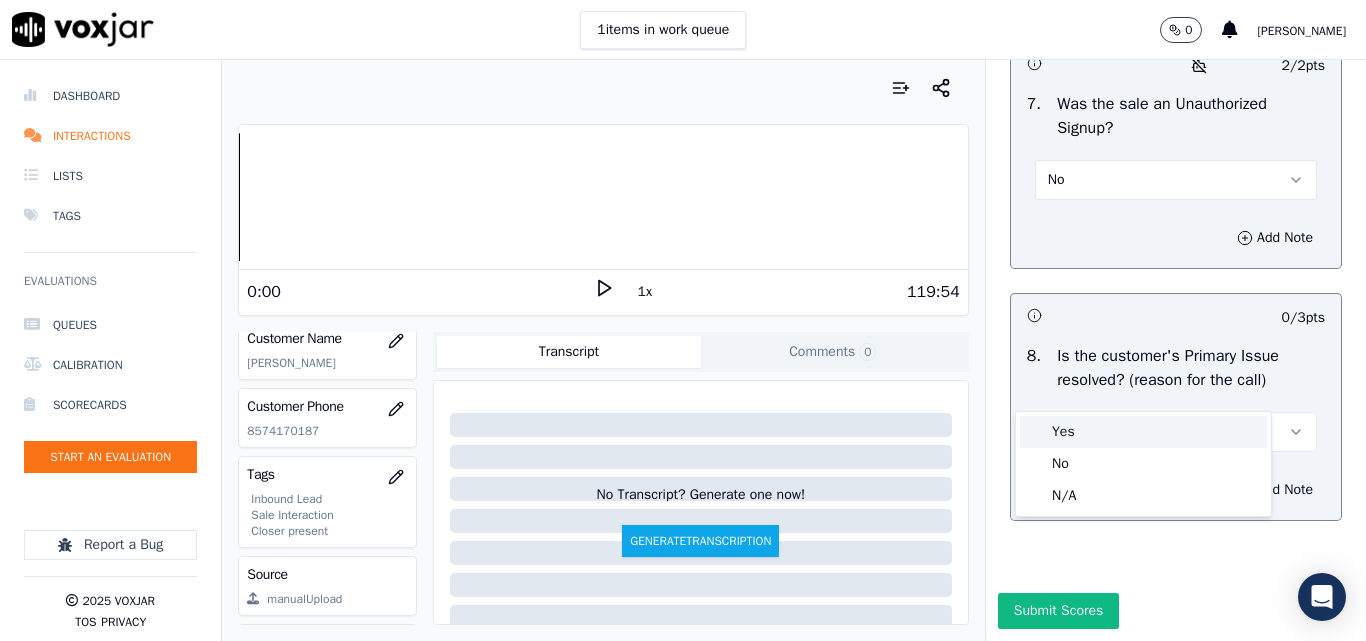 click on "Yes" at bounding box center [1143, 432] 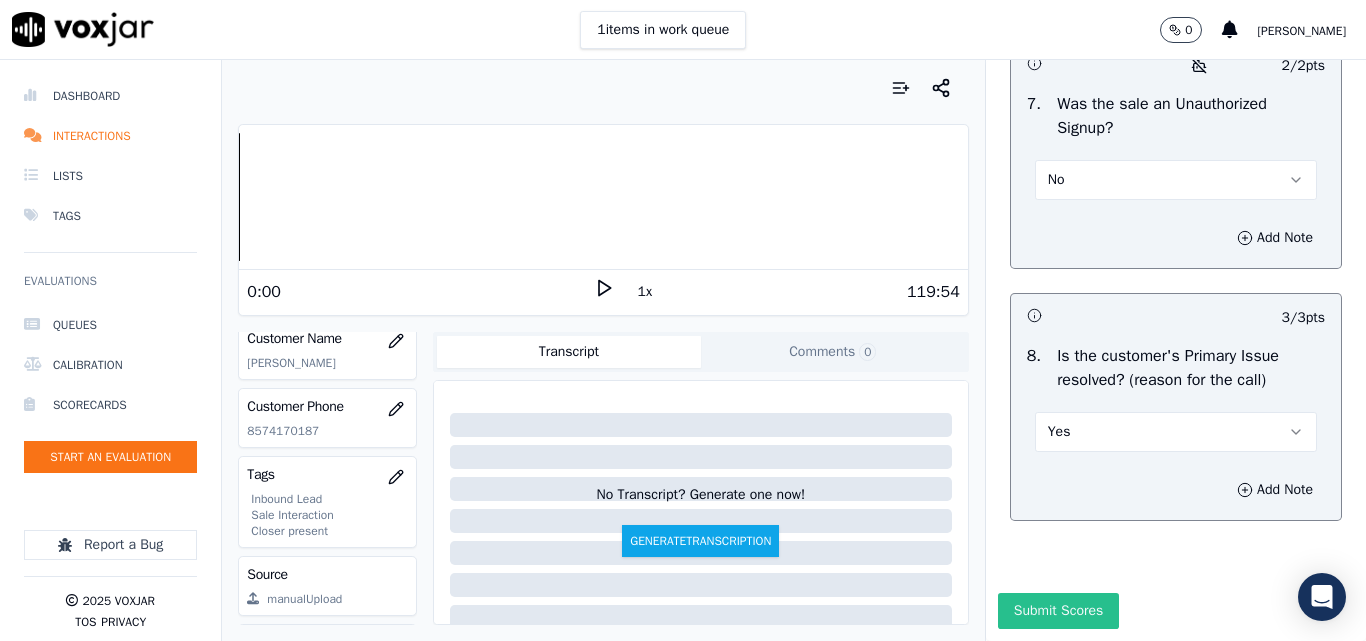 click on "Submit Scores" at bounding box center [1058, 611] 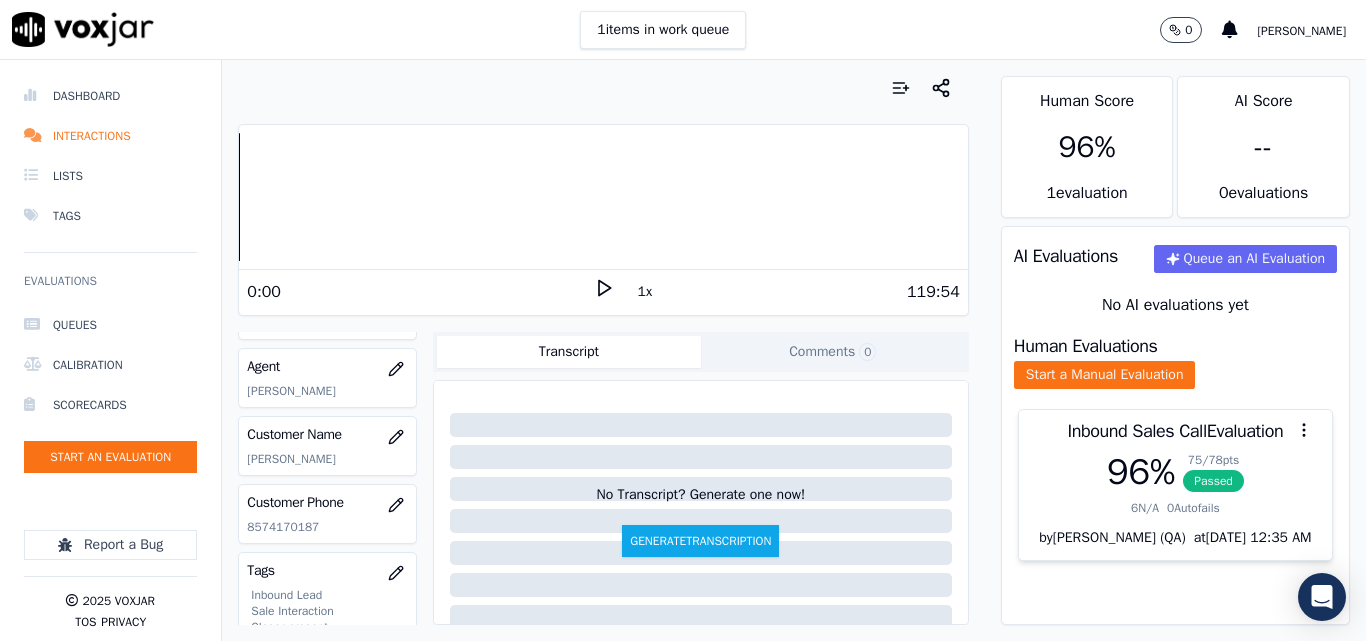 scroll, scrollTop: 304, scrollLeft: 0, axis: vertical 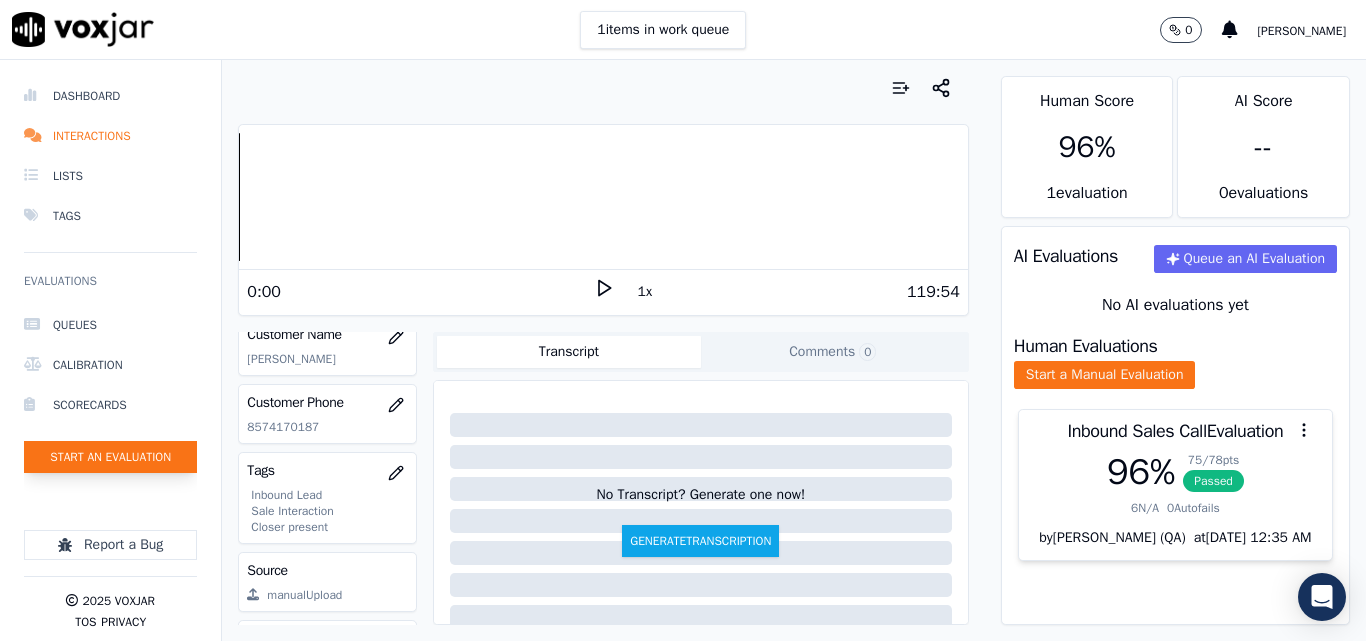 click on "Start an Evaluation" 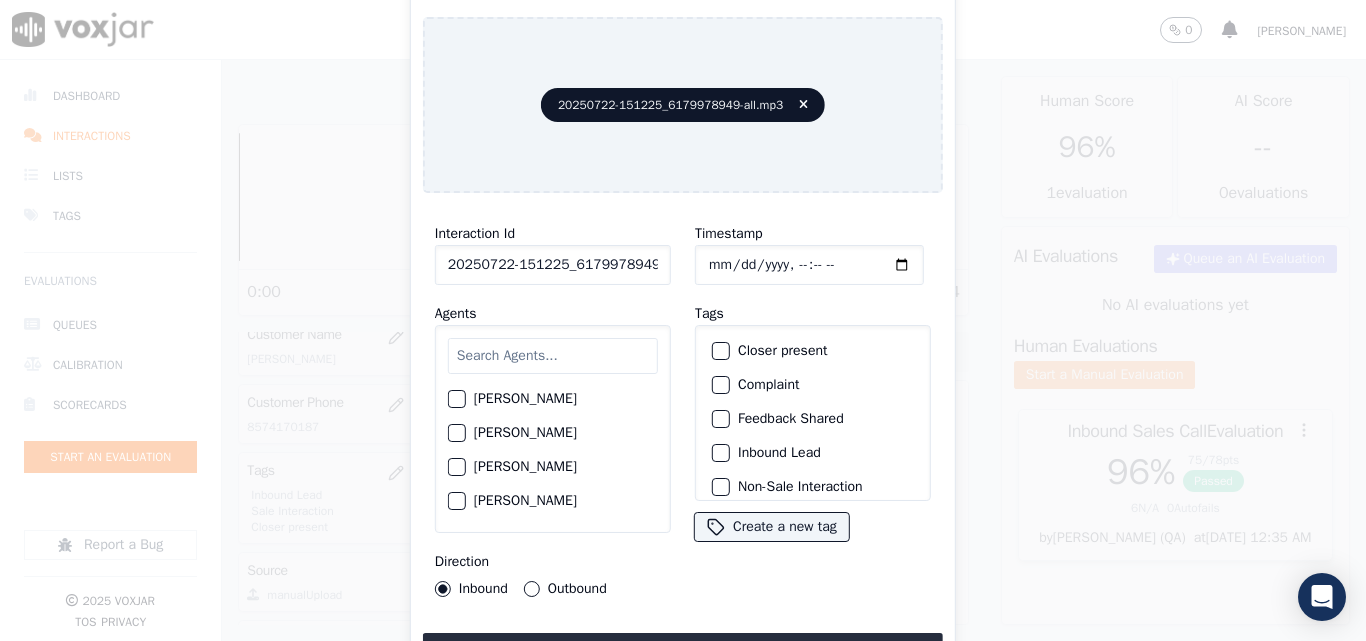 scroll, scrollTop: 0, scrollLeft: 40, axis: horizontal 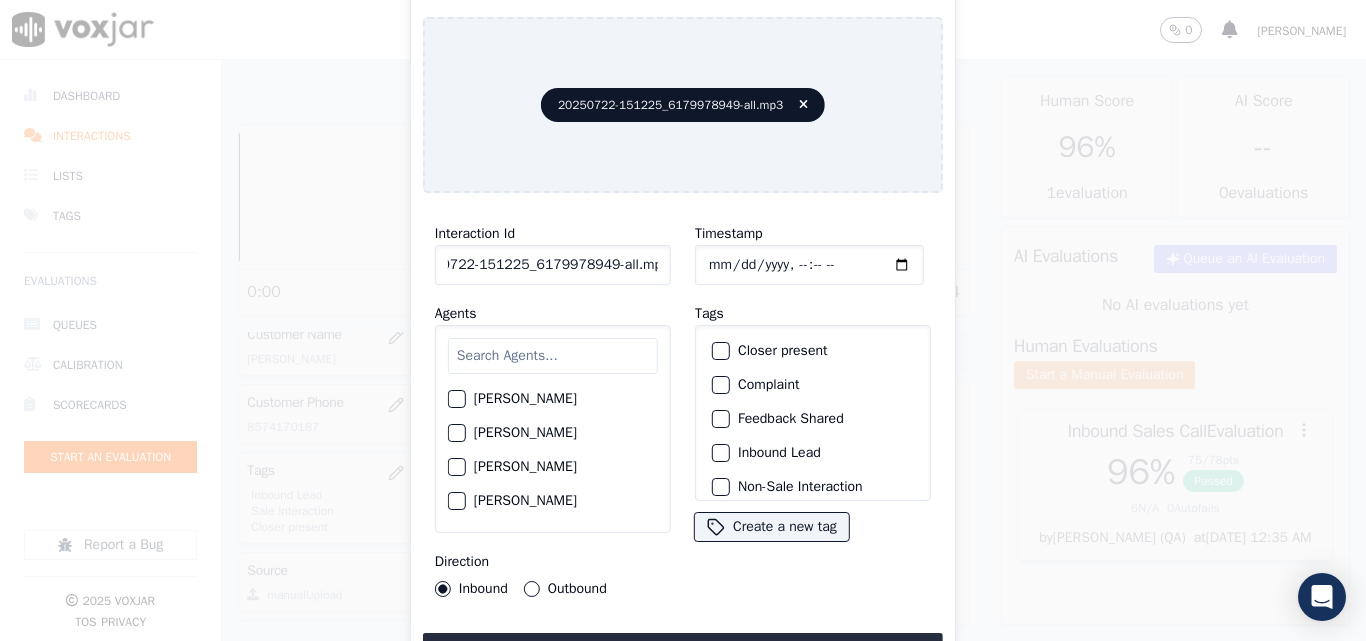 drag, startPoint x: 640, startPoint y: 256, endPoint x: 730, endPoint y: 272, distance: 91.411156 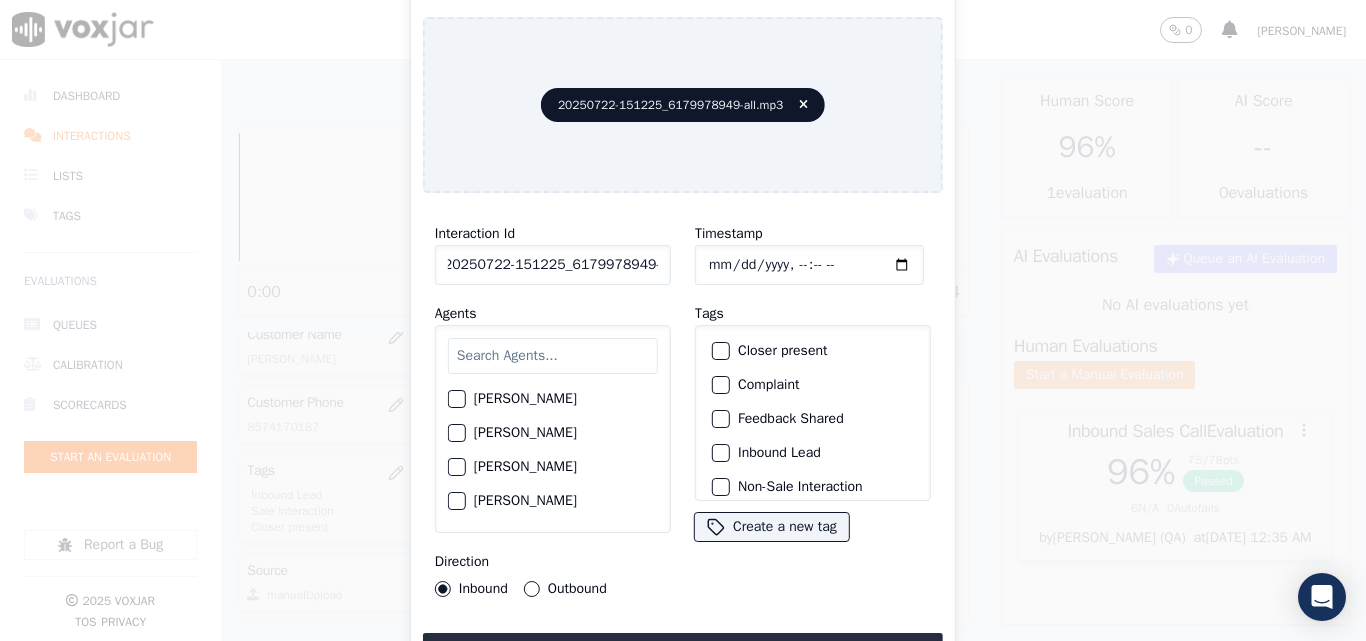 scroll, scrollTop: 0, scrollLeft: 11, axis: horizontal 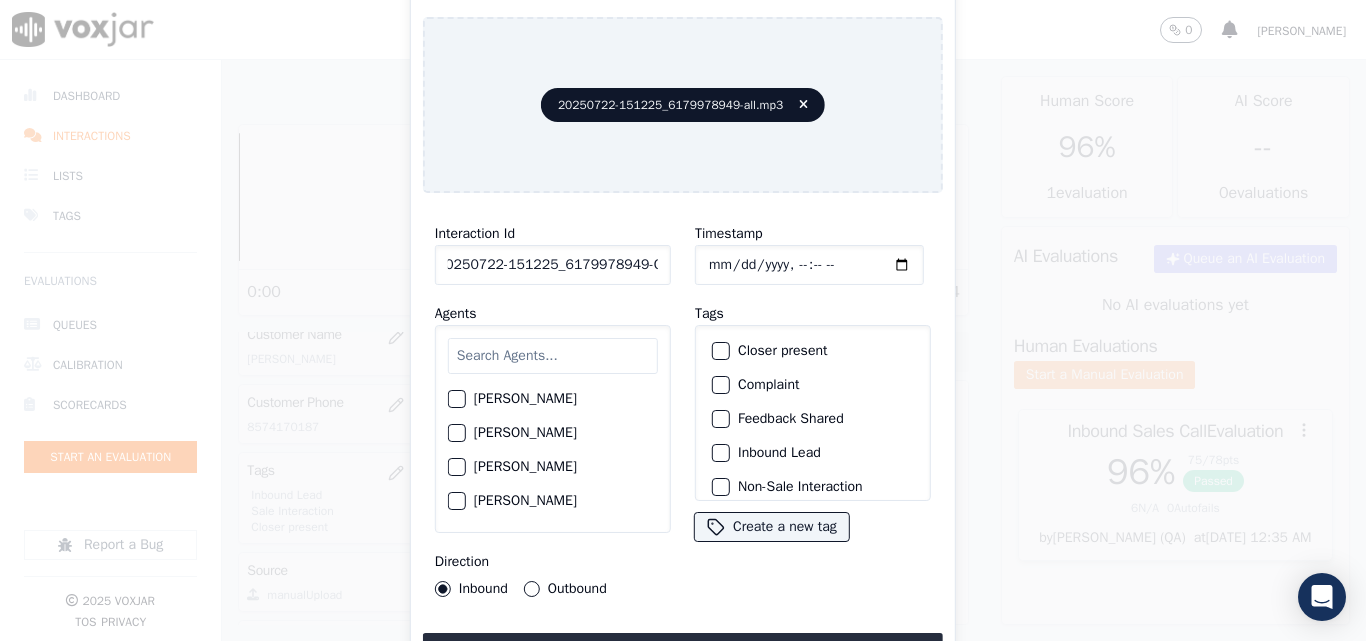type on "20250722-151225_6179978949-C1" 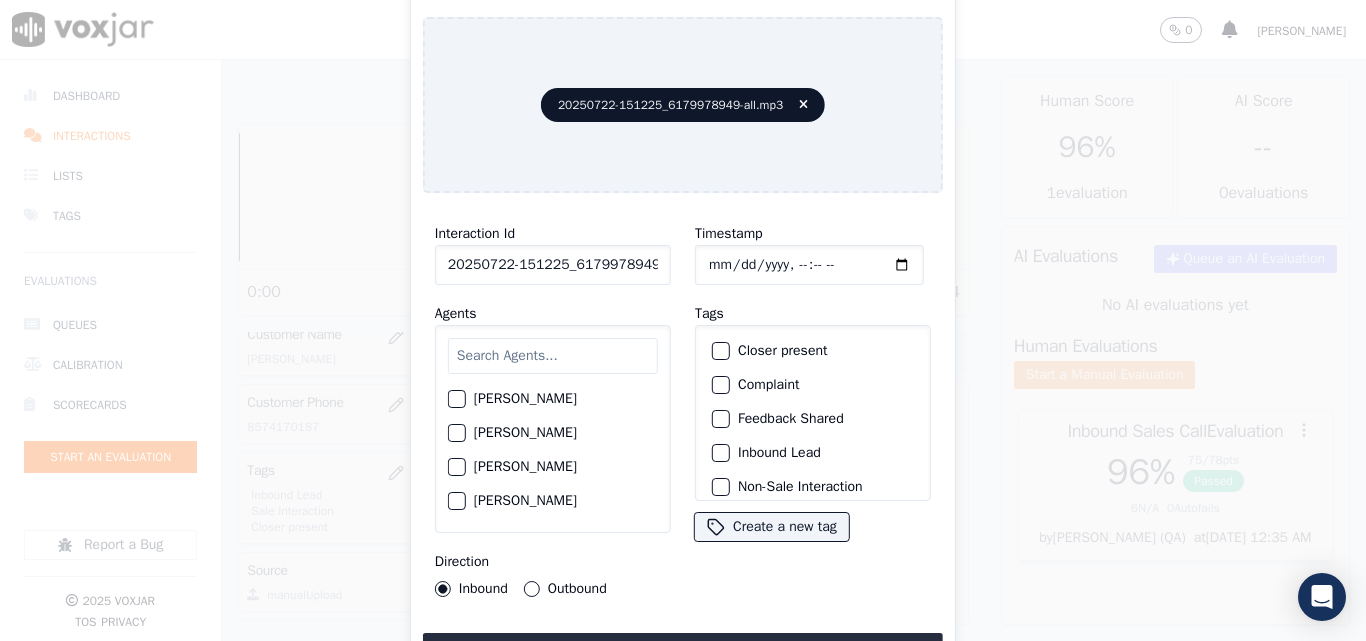 click on "Timestamp" 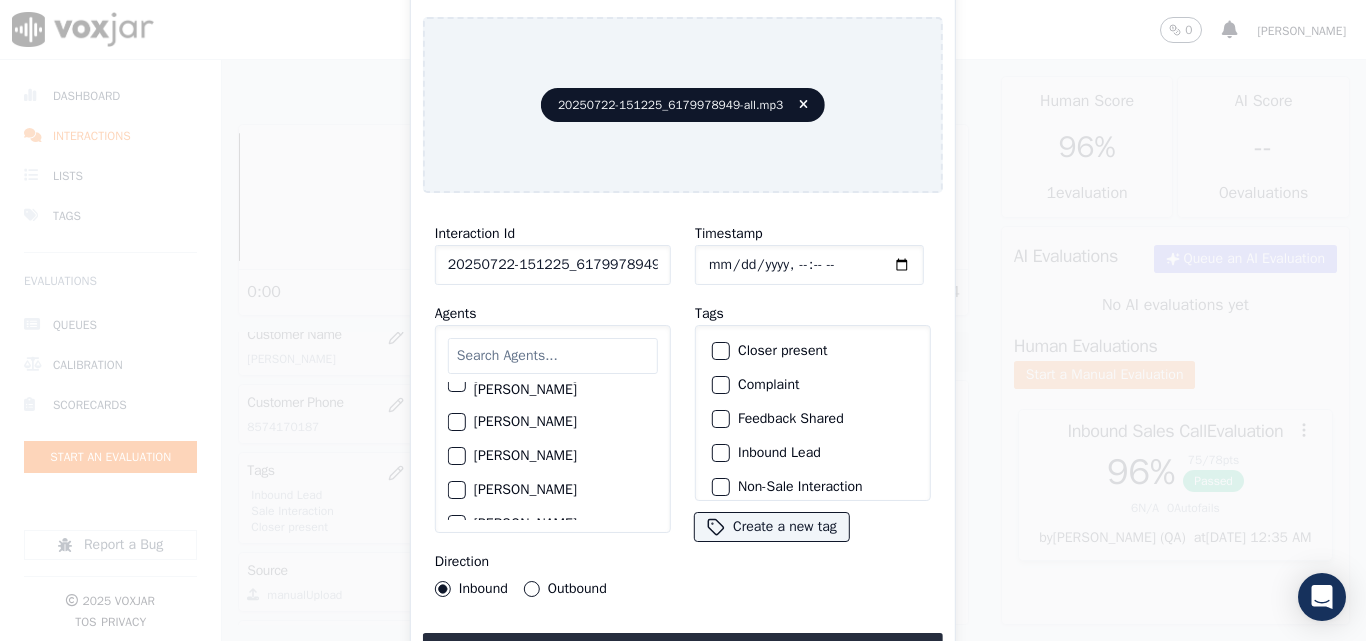 scroll, scrollTop: 1700, scrollLeft: 0, axis: vertical 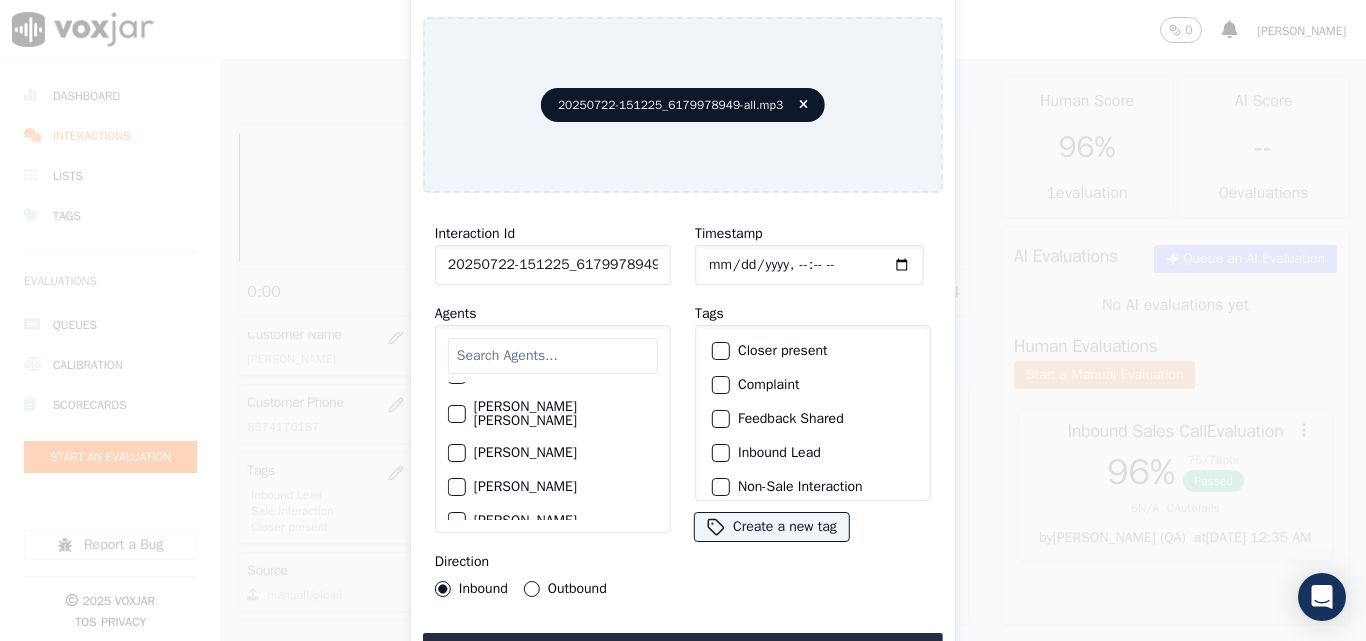 click on "[PERSON_NAME]" at bounding box center (553, 487) 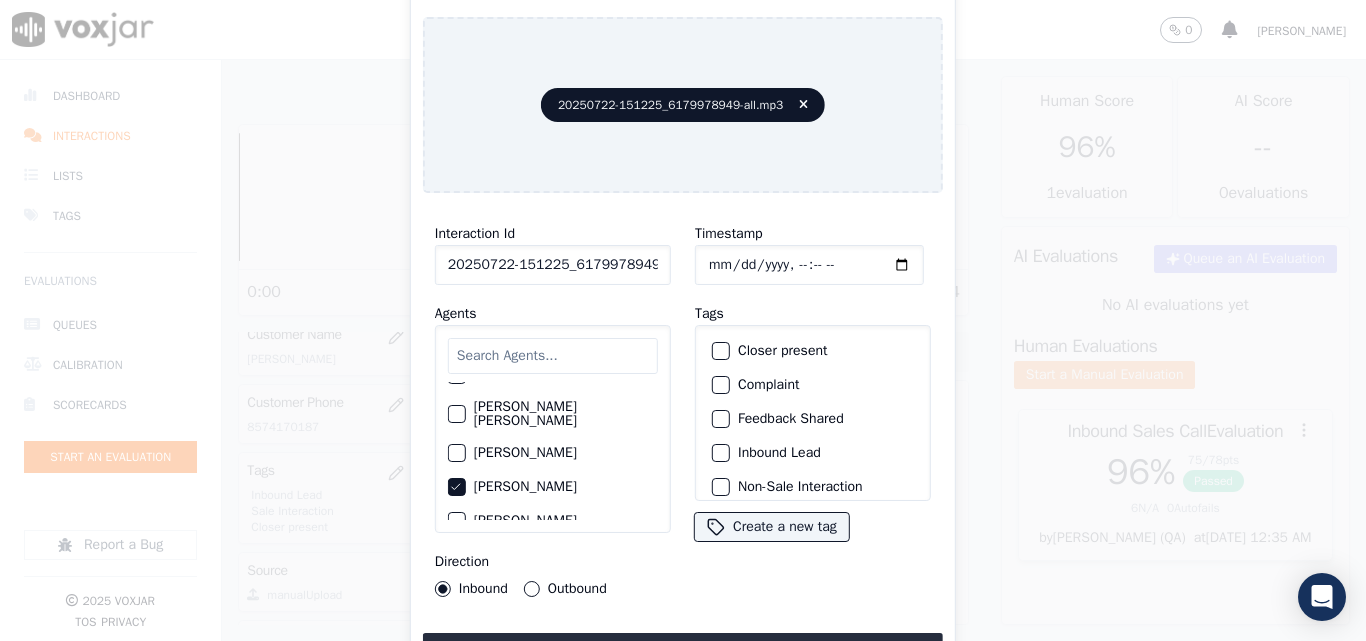 click on "Closer present" 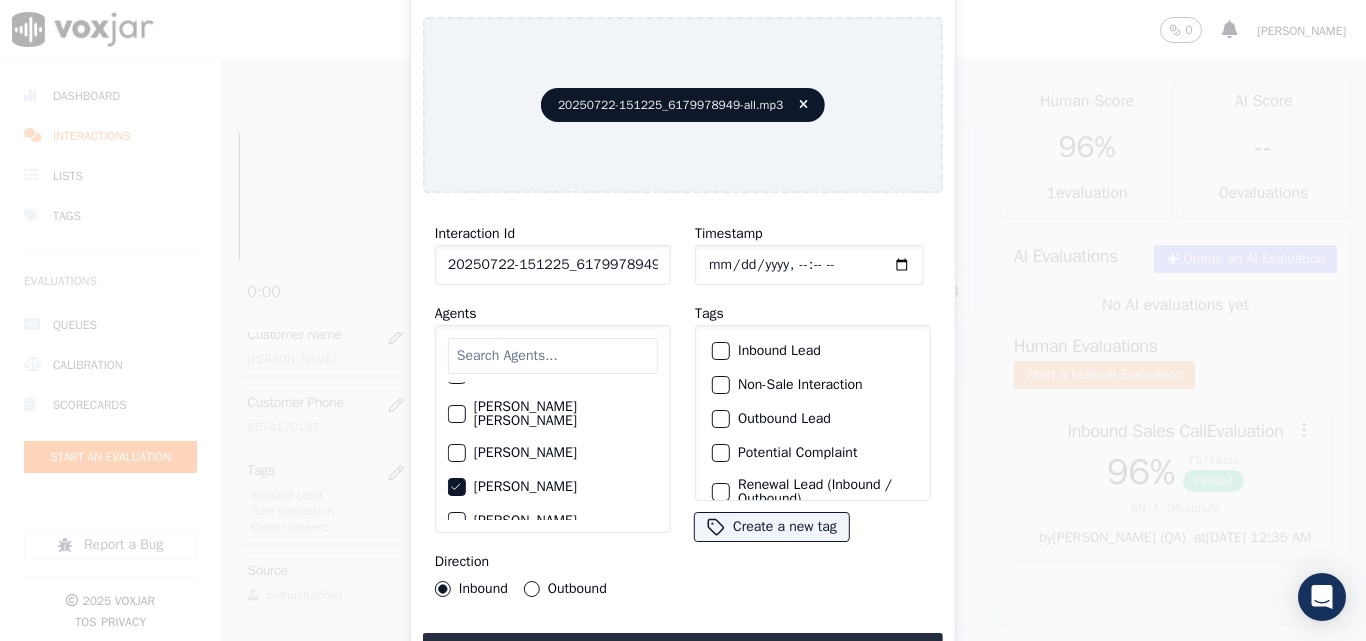 scroll, scrollTop: 73, scrollLeft: 0, axis: vertical 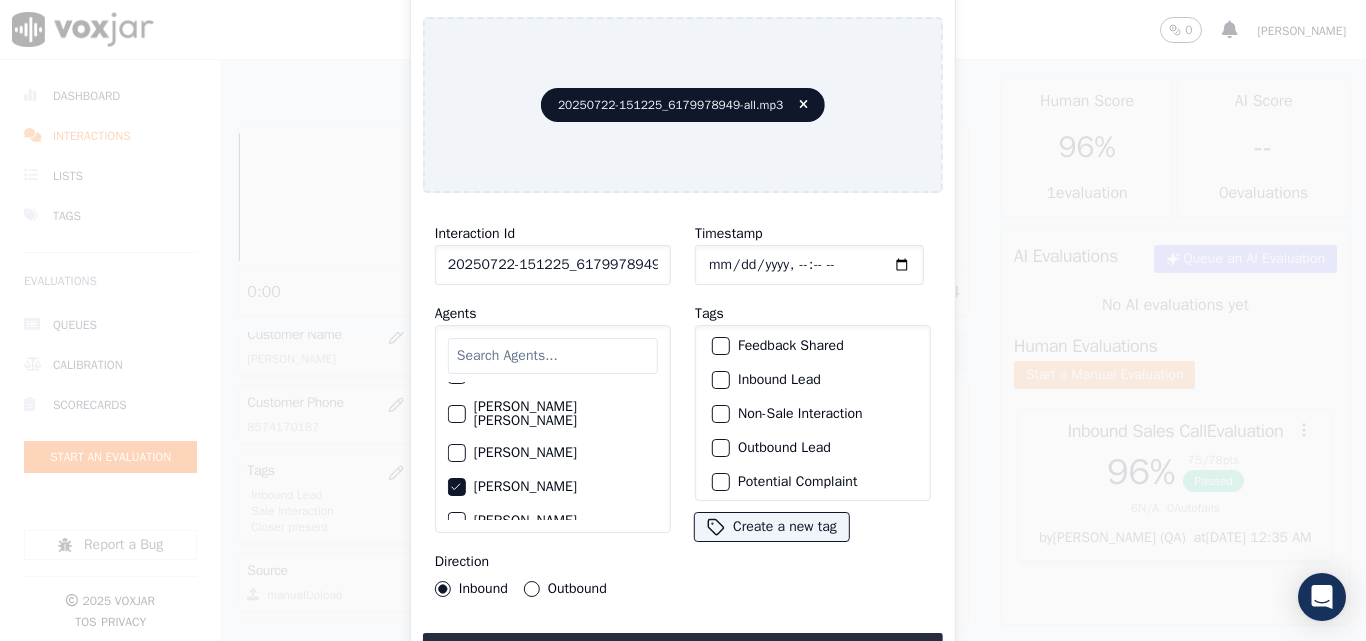 click on "Inbound Lead" at bounding box center (813, 380) 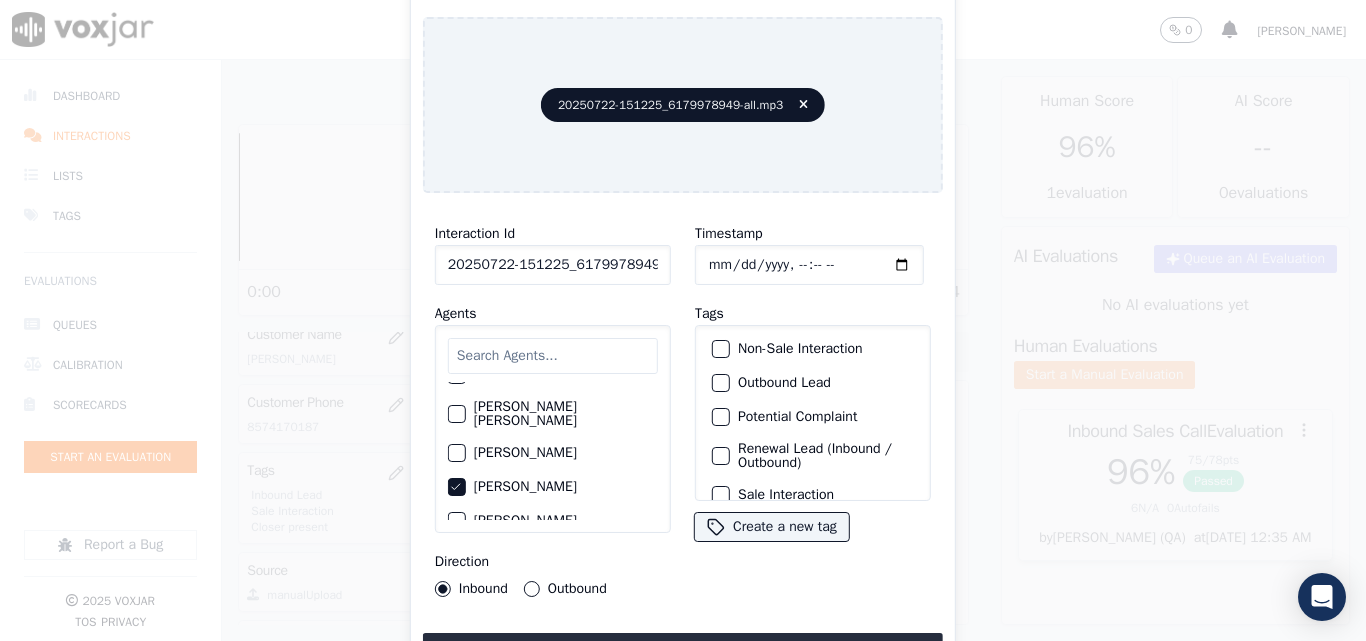 scroll, scrollTop: 173, scrollLeft: 0, axis: vertical 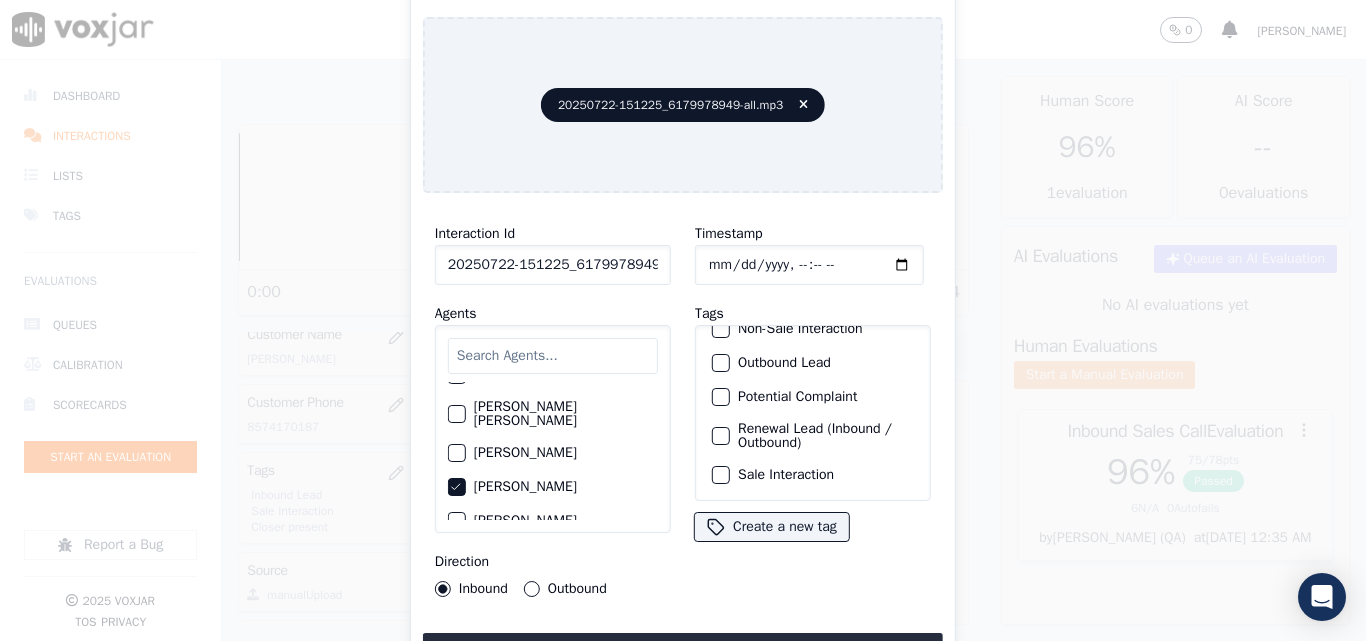 click at bounding box center (720, 475) 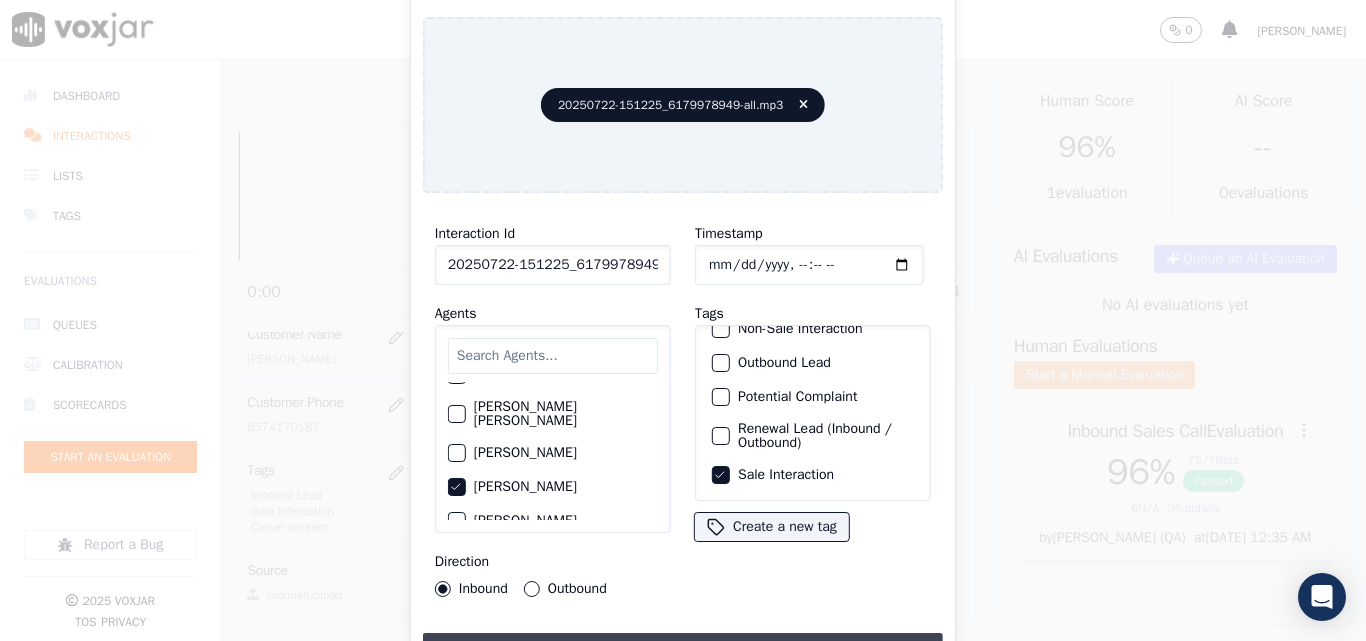 click on "Upload interaction to start evaluation" at bounding box center [683, 651] 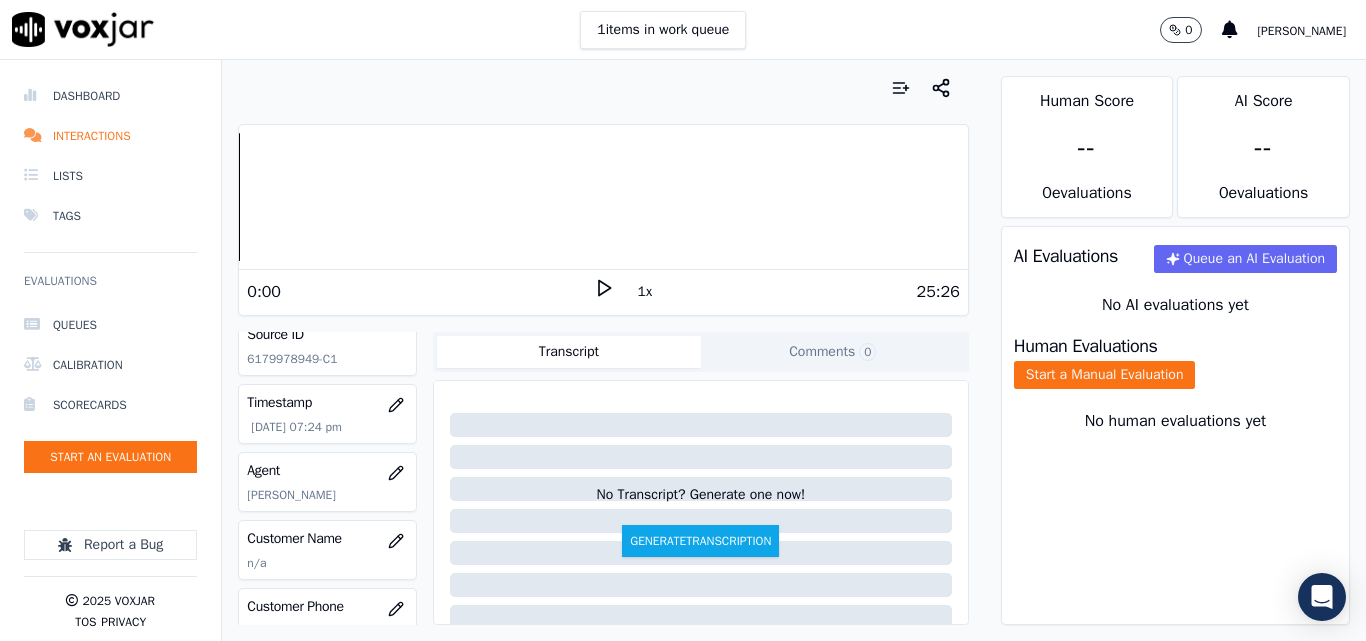 scroll, scrollTop: 200, scrollLeft: 0, axis: vertical 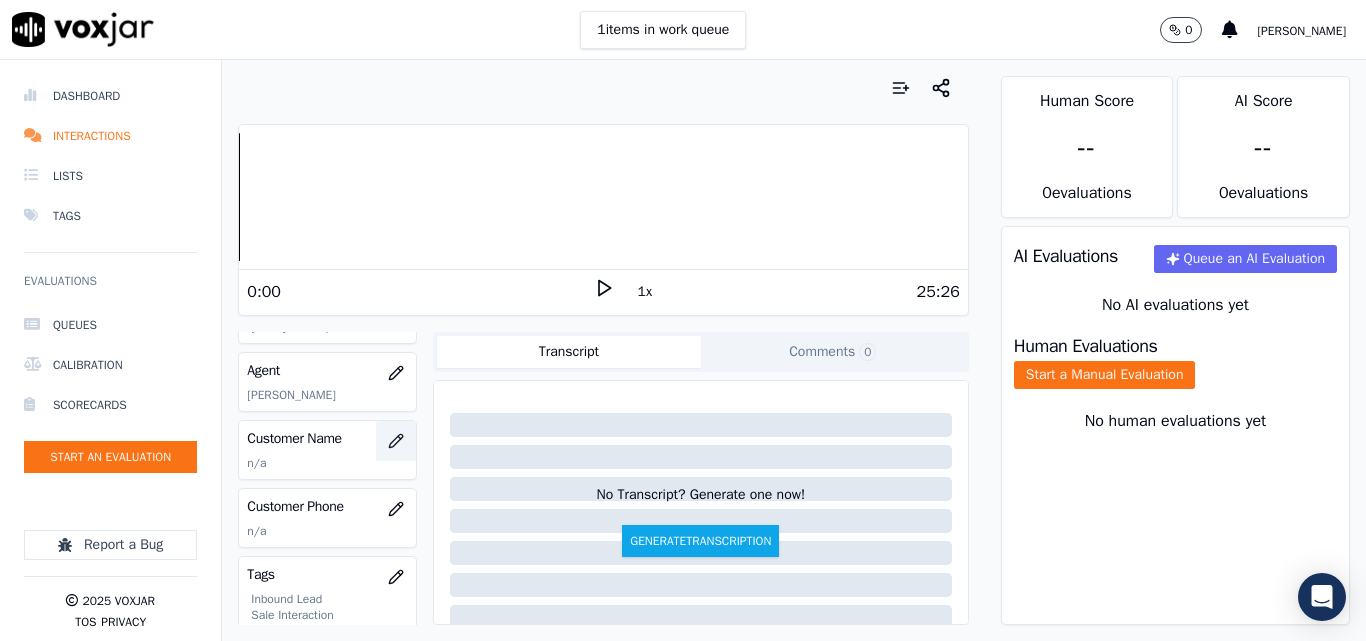 click 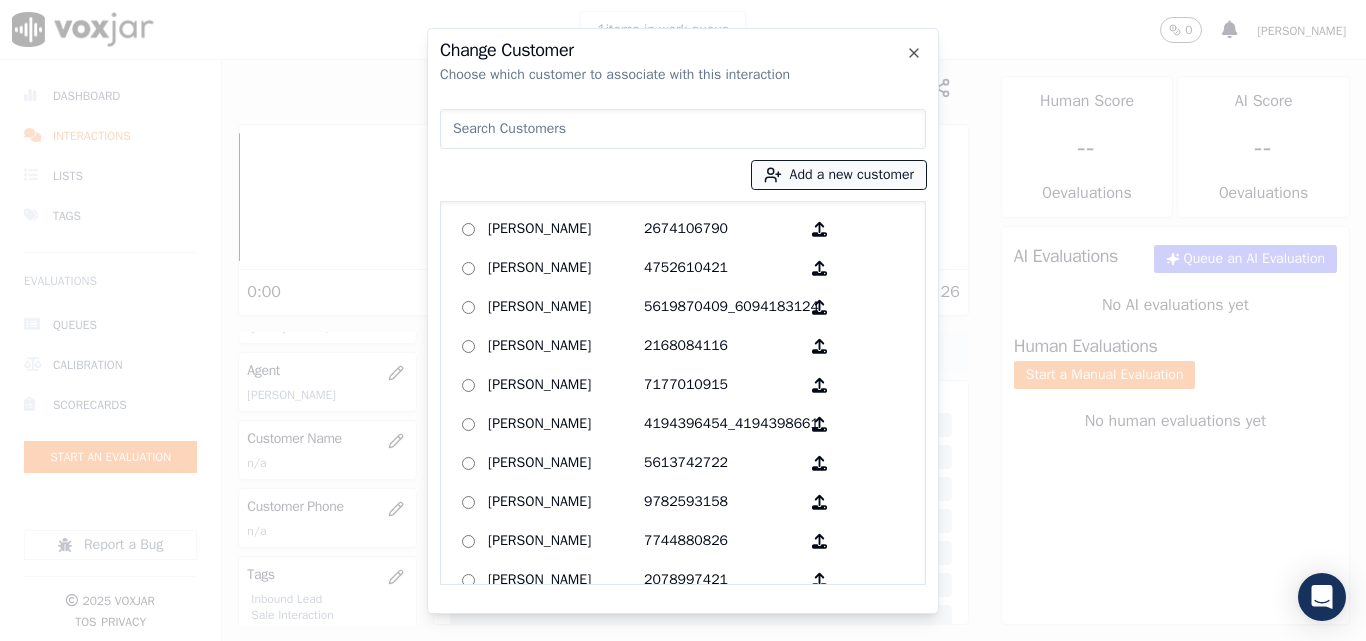 click on "Add a new customer" at bounding box center (839, 175) 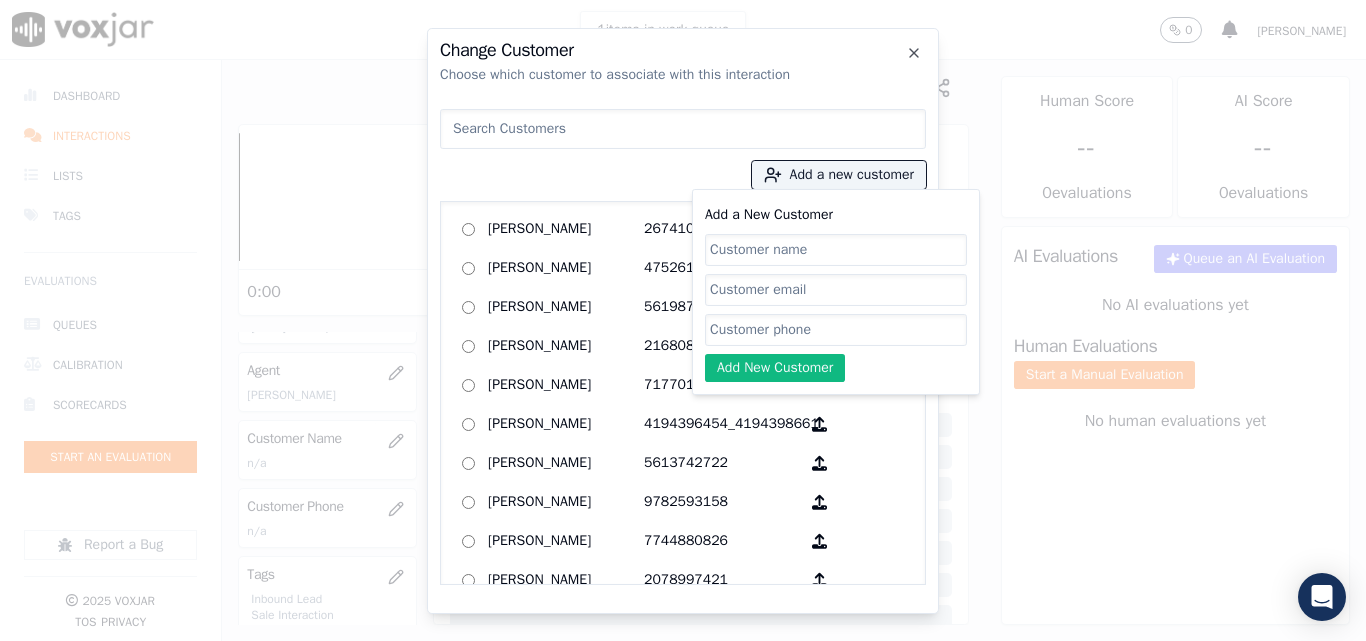 click on "Add a New Customer" 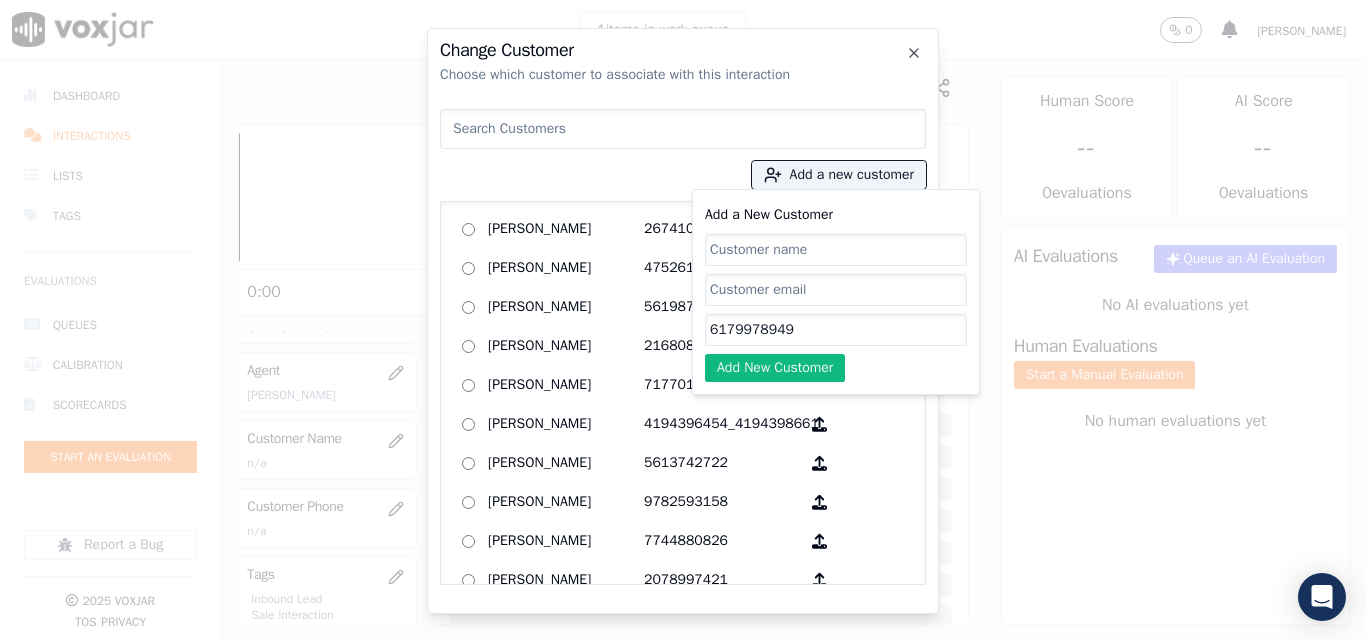 type on "6179978949" 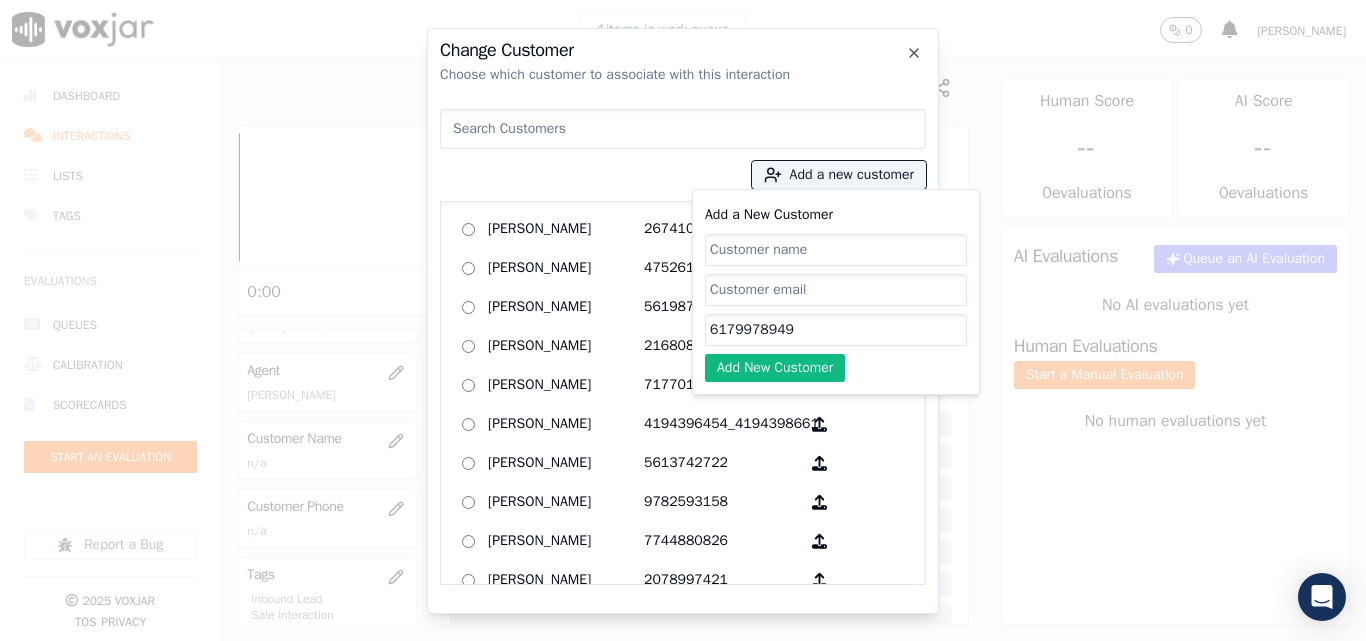paste on "[PERSON_NAME]" 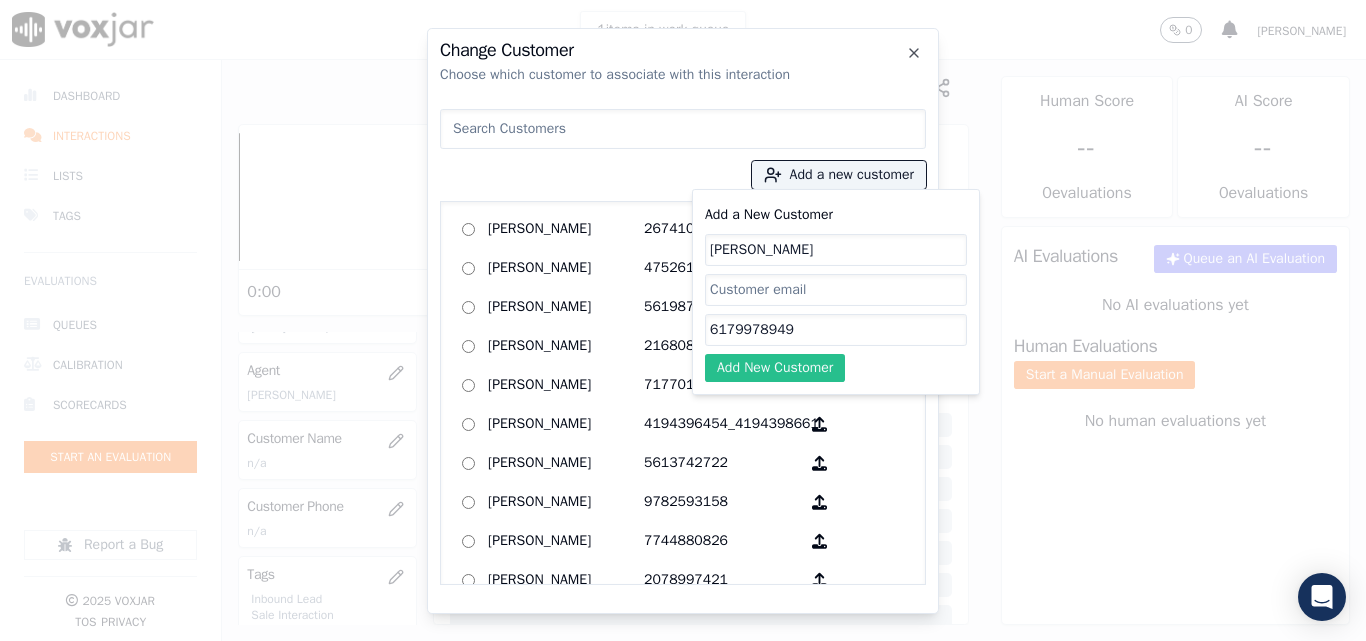 type on "[PERSON_NAME]" 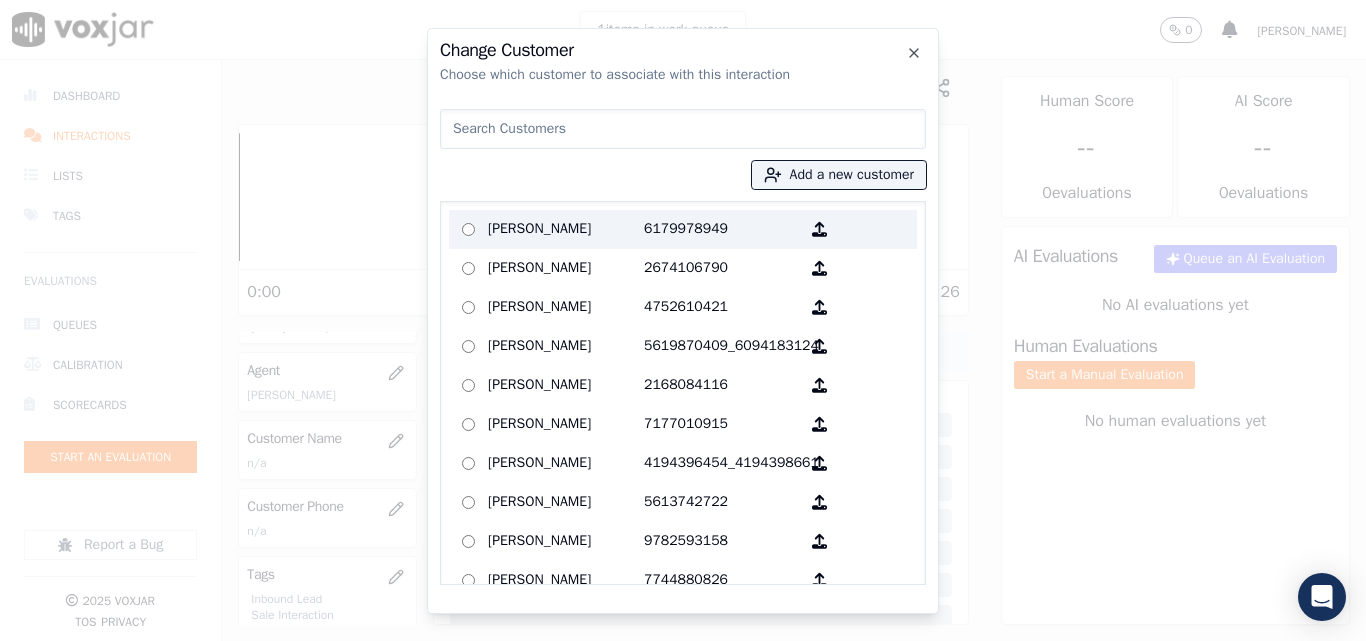 click on "[PERSON_NAME]" at bounding box center (566, 229) 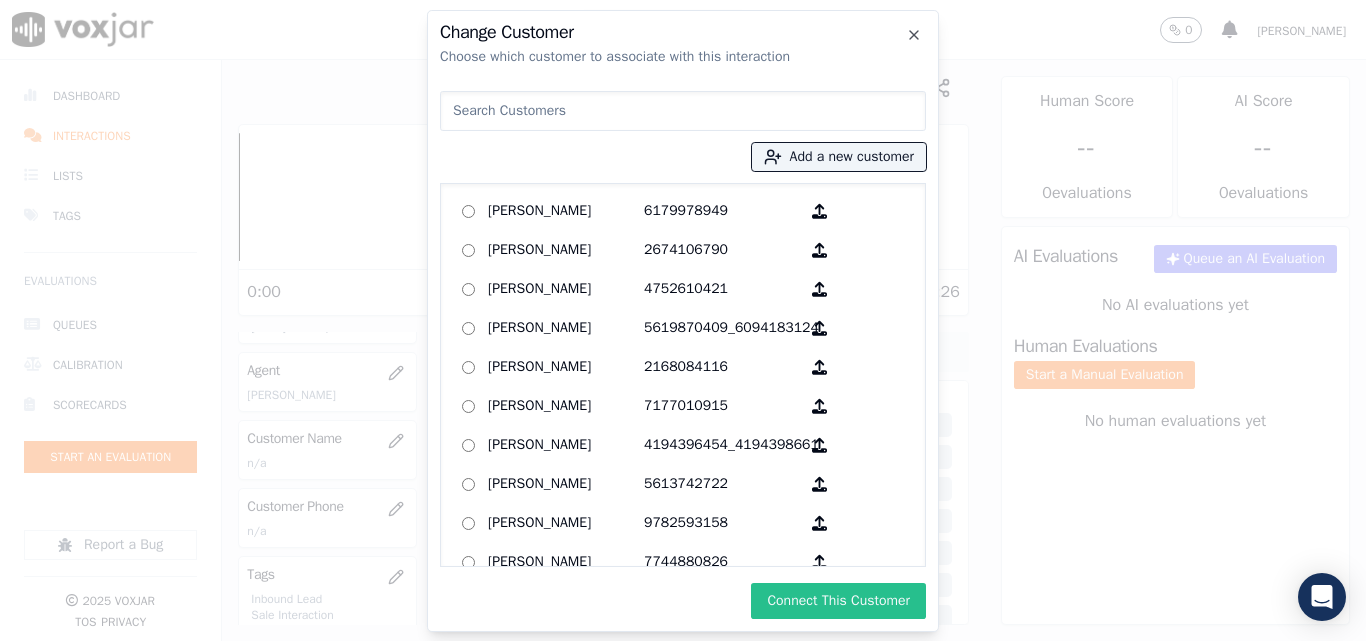 click on "Connect This Customer" at bounding box center [838, 601] 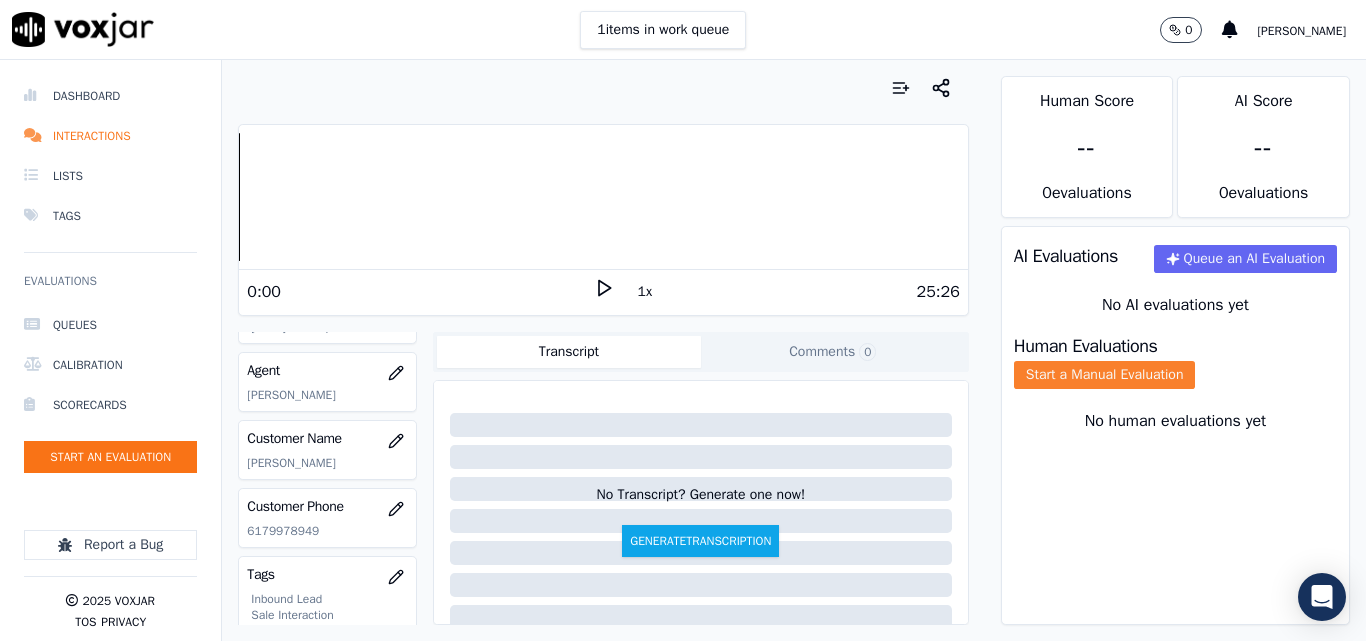 click on "Start a Manual Evaluation" 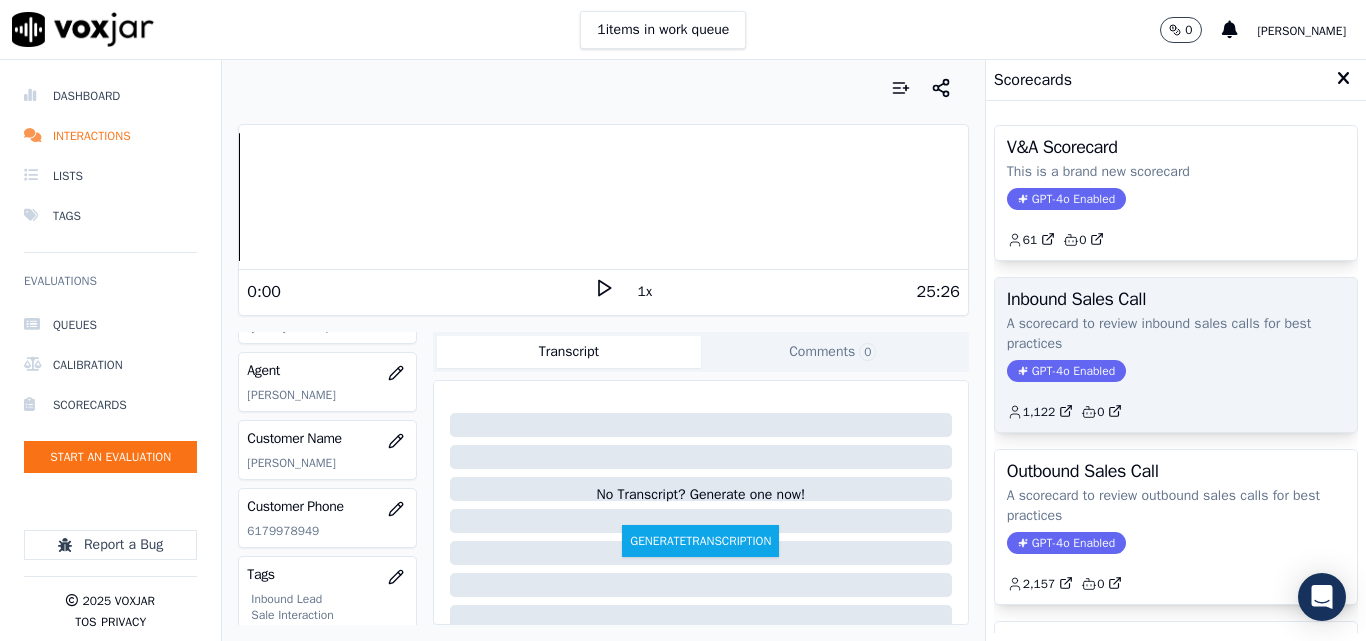 click on "A scorecard to review inbound sales calls for best practices" 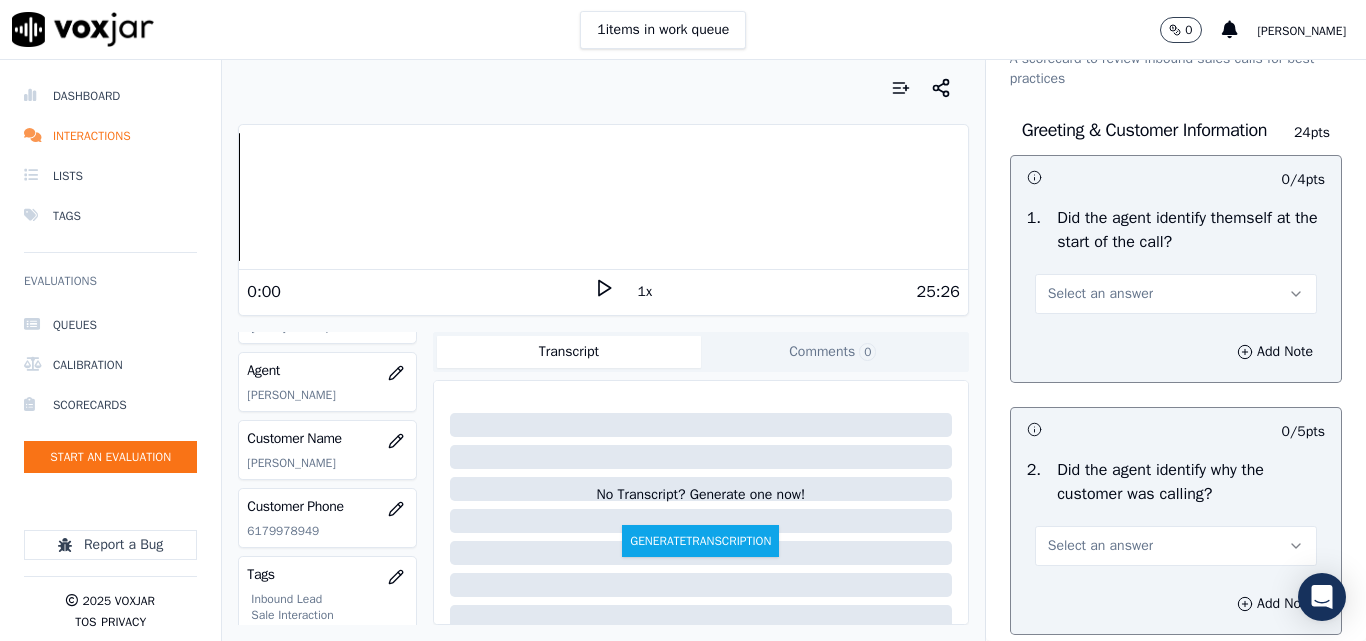 scroll, scrollTop: 200, scrollLeft: 0, axis: vertical 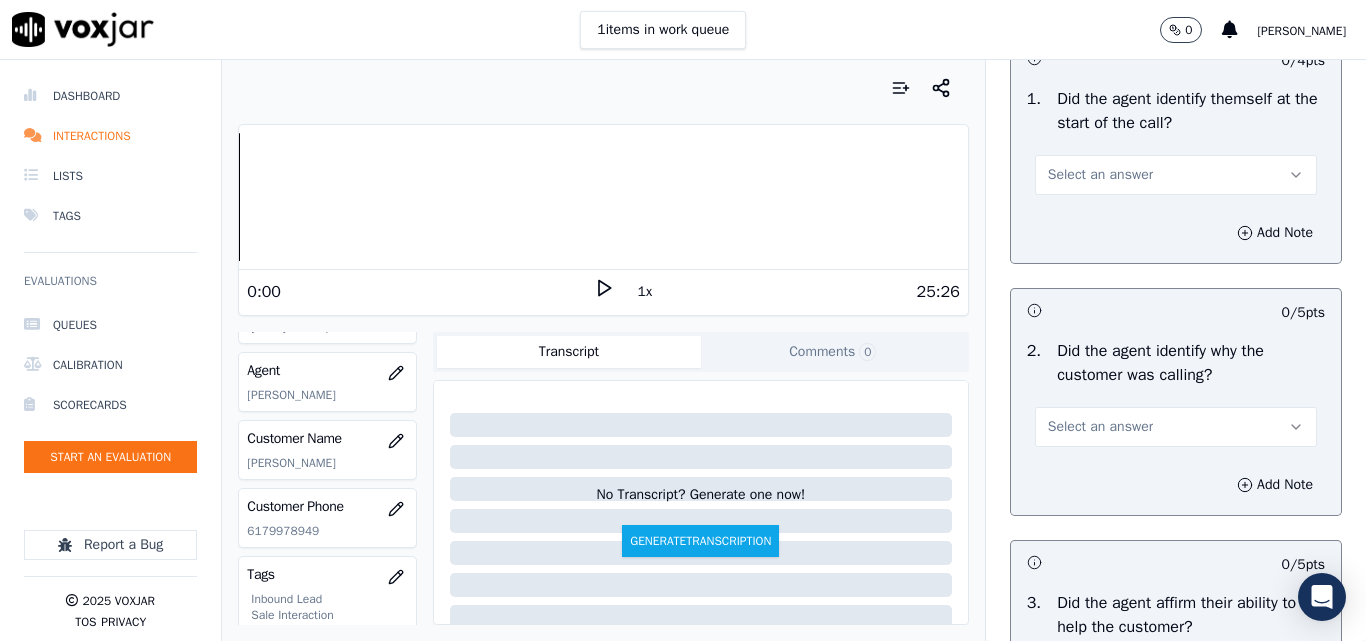 click on "Select an answer" at bounding box center [1100, 175] 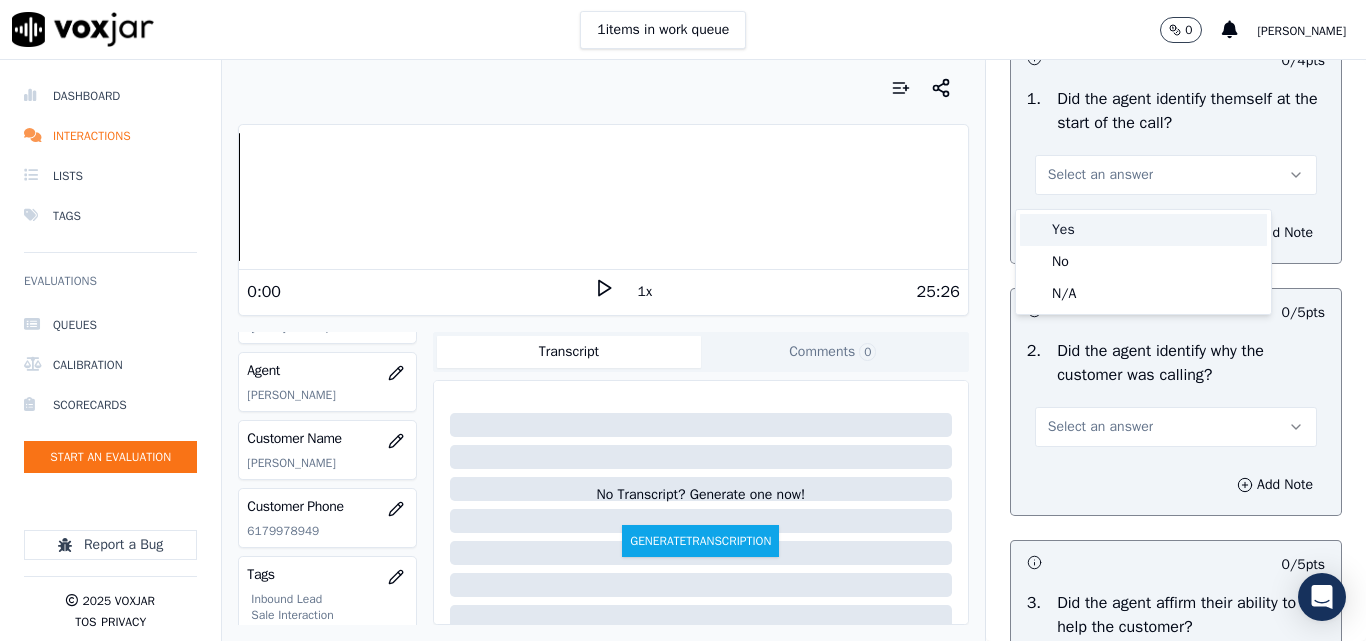 click on "Yes" at bounding box center (1143, 230) 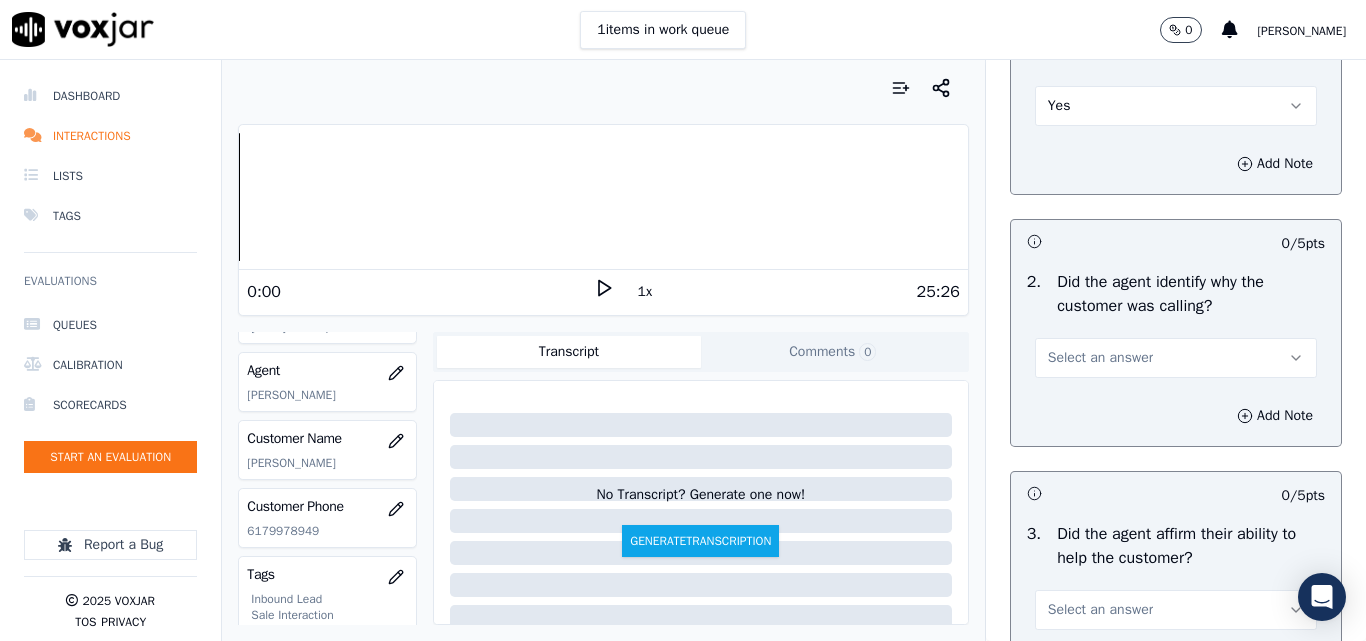 scroll, scrollTop: 300, scrollLeft: 0, axis: vertical 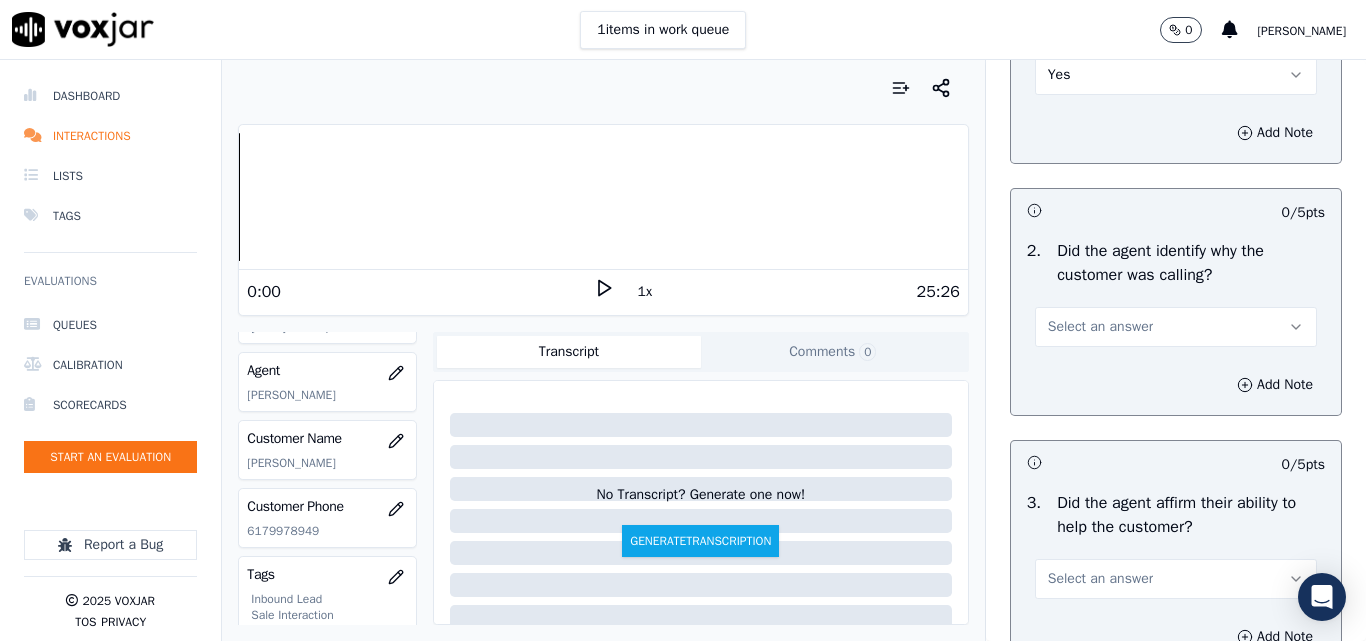click on "Select an answer" at bounding box center (1100, 327) 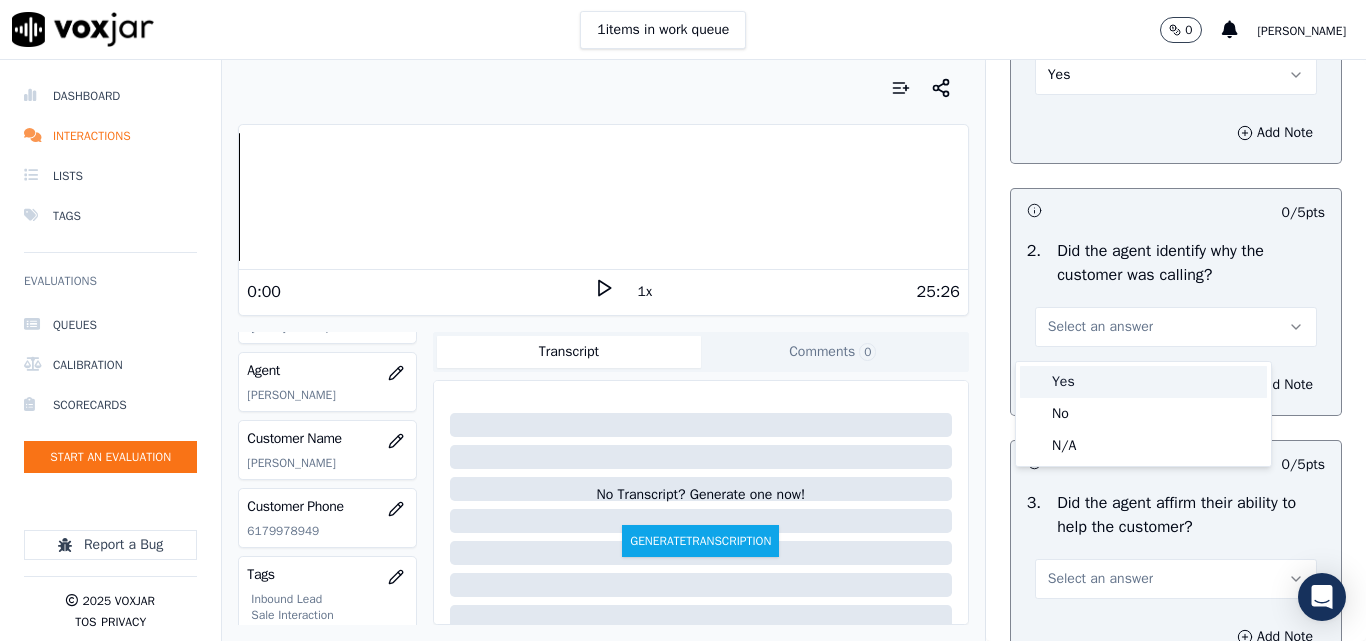 click on "Yes" at bounding box center (1143, 382) 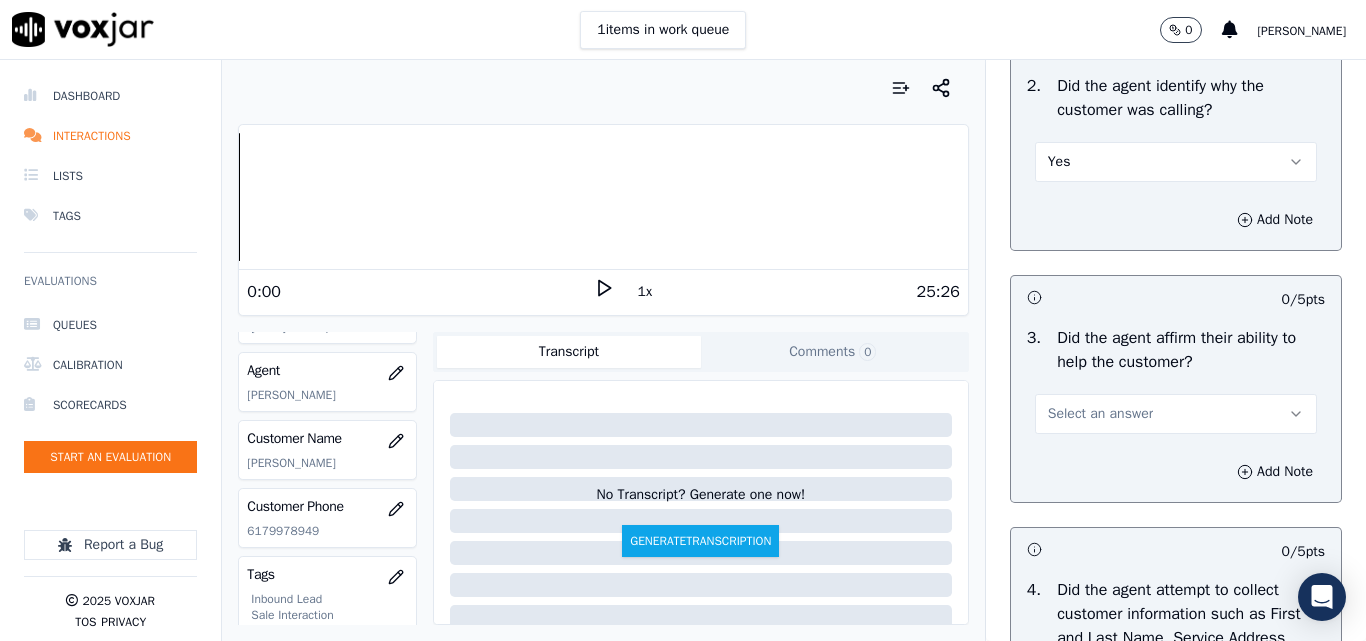 scroll, scrollTop: 500, scrollLeft: 0, axis: vertical 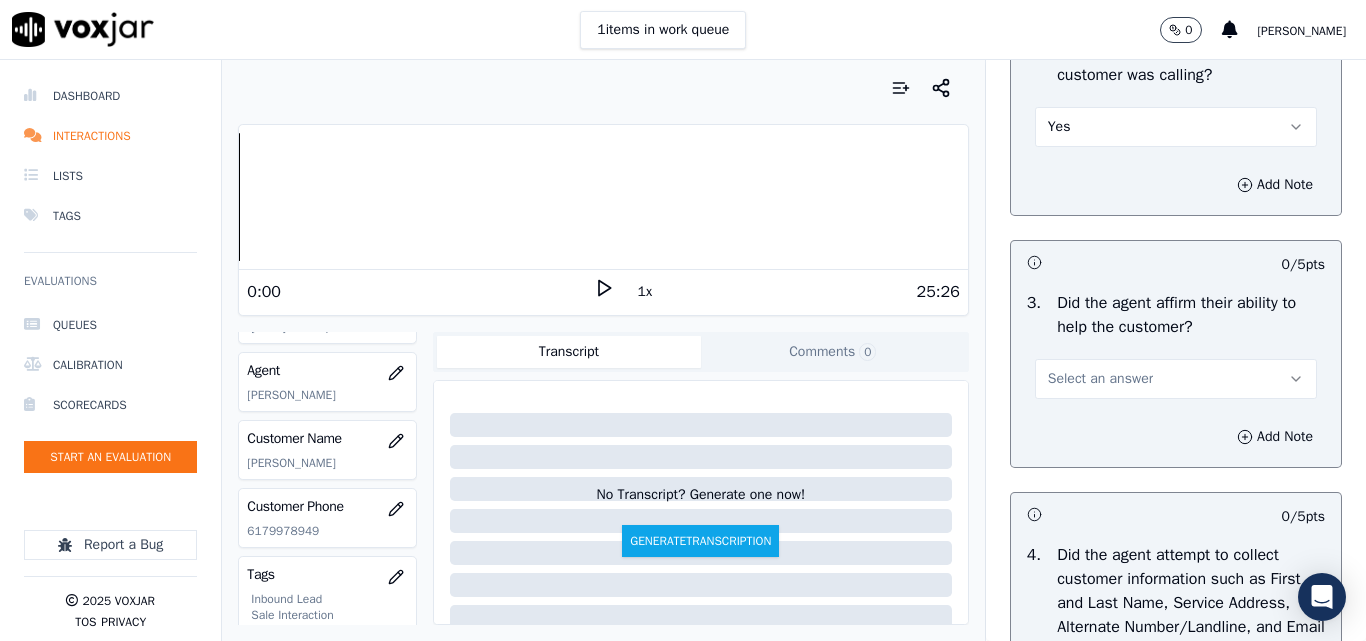 click on "Select an answer" at bounding box center (1100, 379) 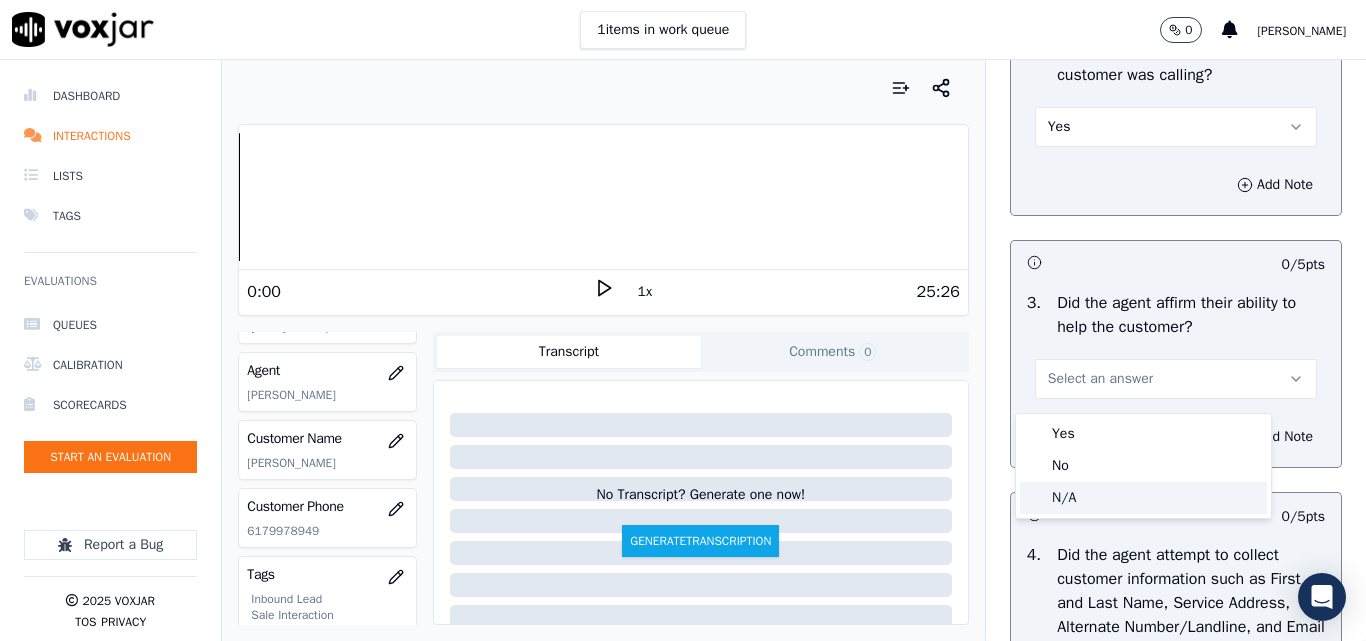 click on "N/A" 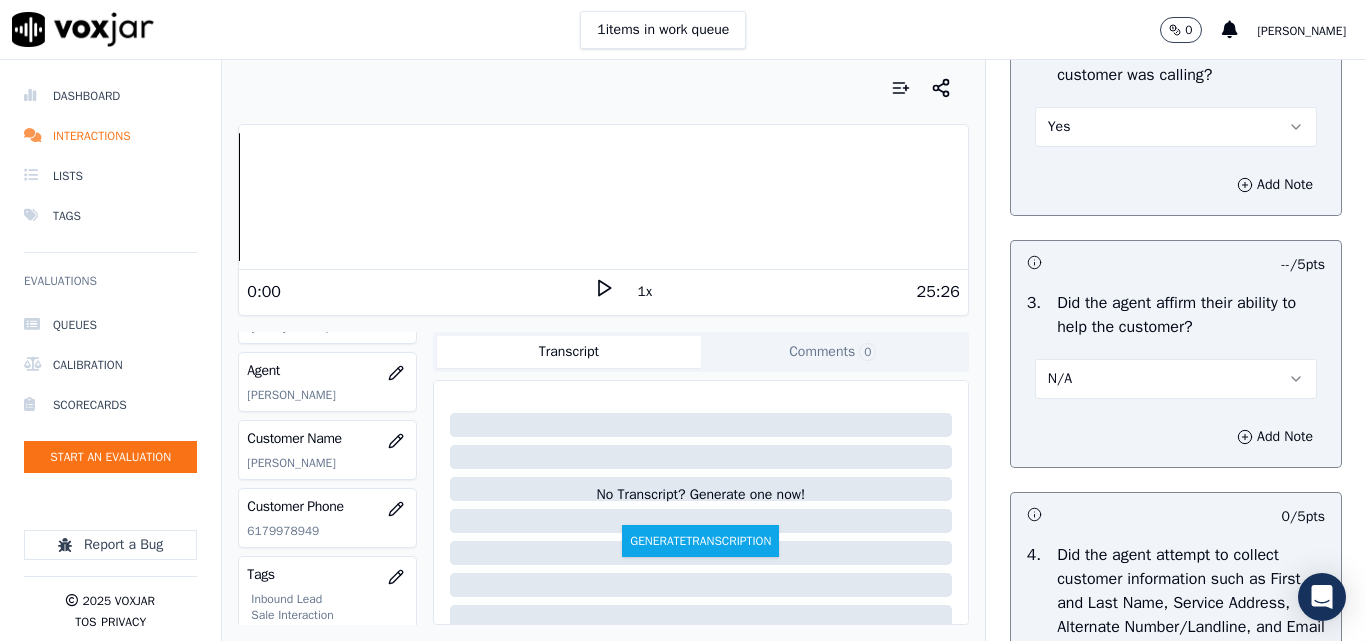 click on "N/A" at bounding box center [1176, 379] 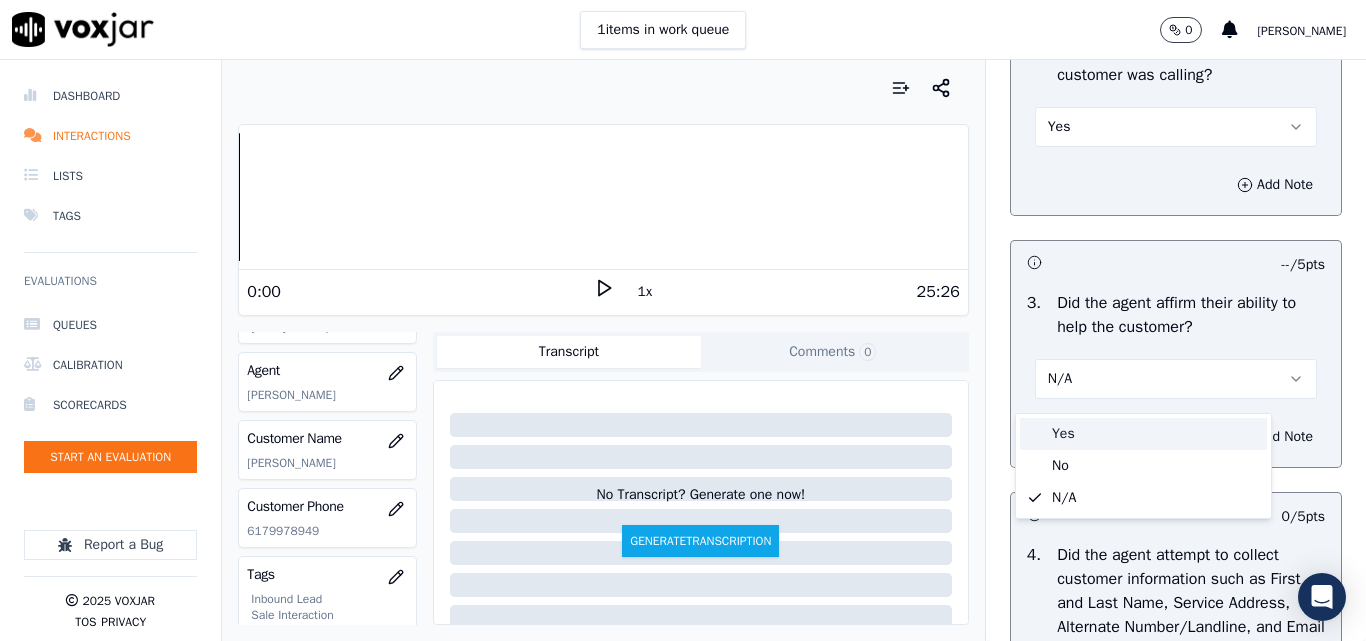 click on "Yes" at bounding box center [1143, 434] 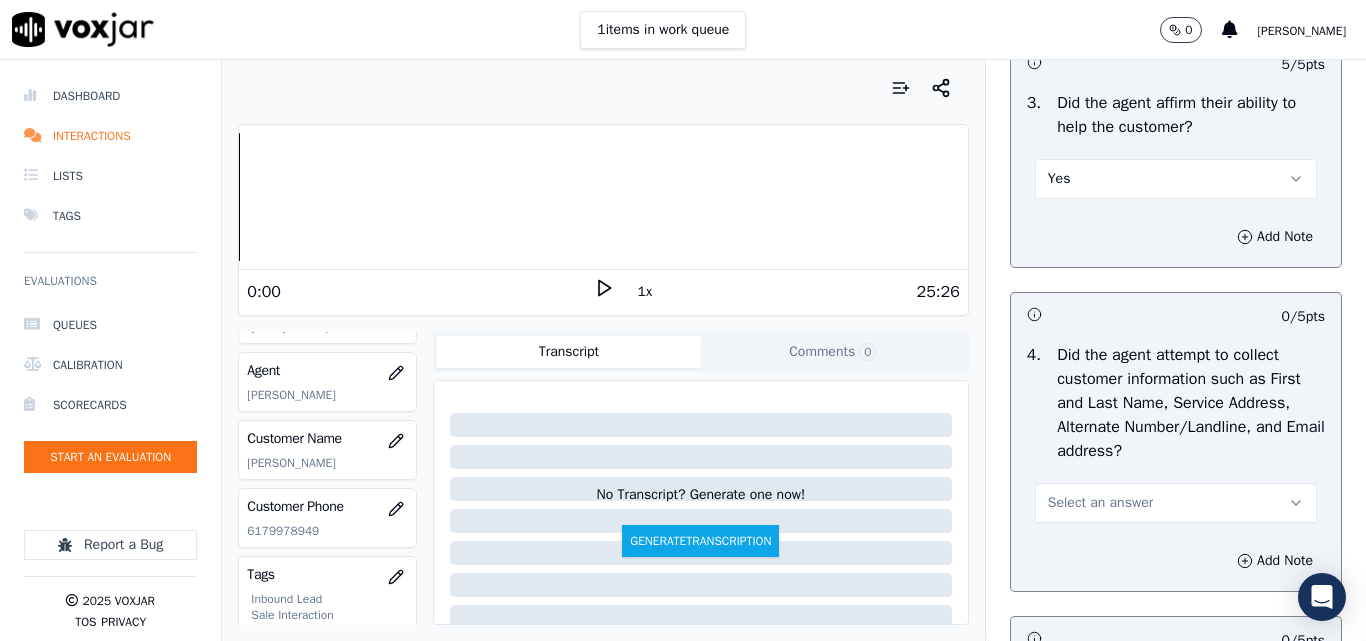 scroll, scrollTop: 800, scrollLeft: 0, axis: vertical 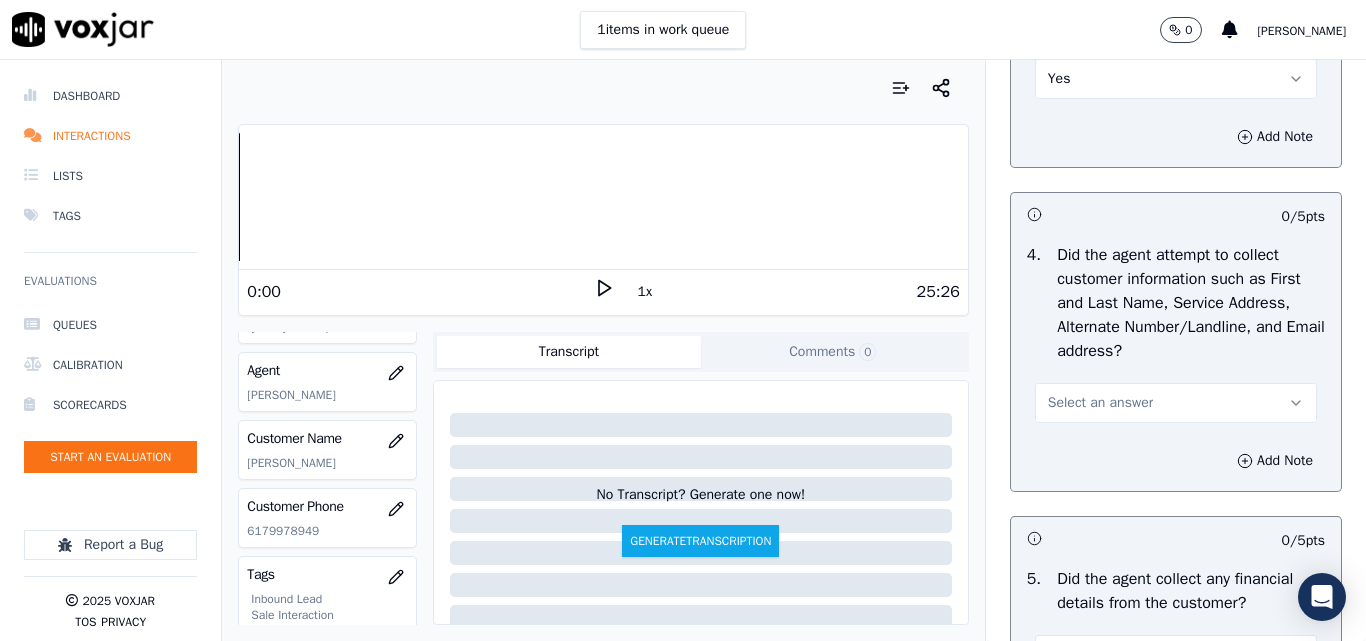 click on "Select an answer" at bounding box center (1100, 403) 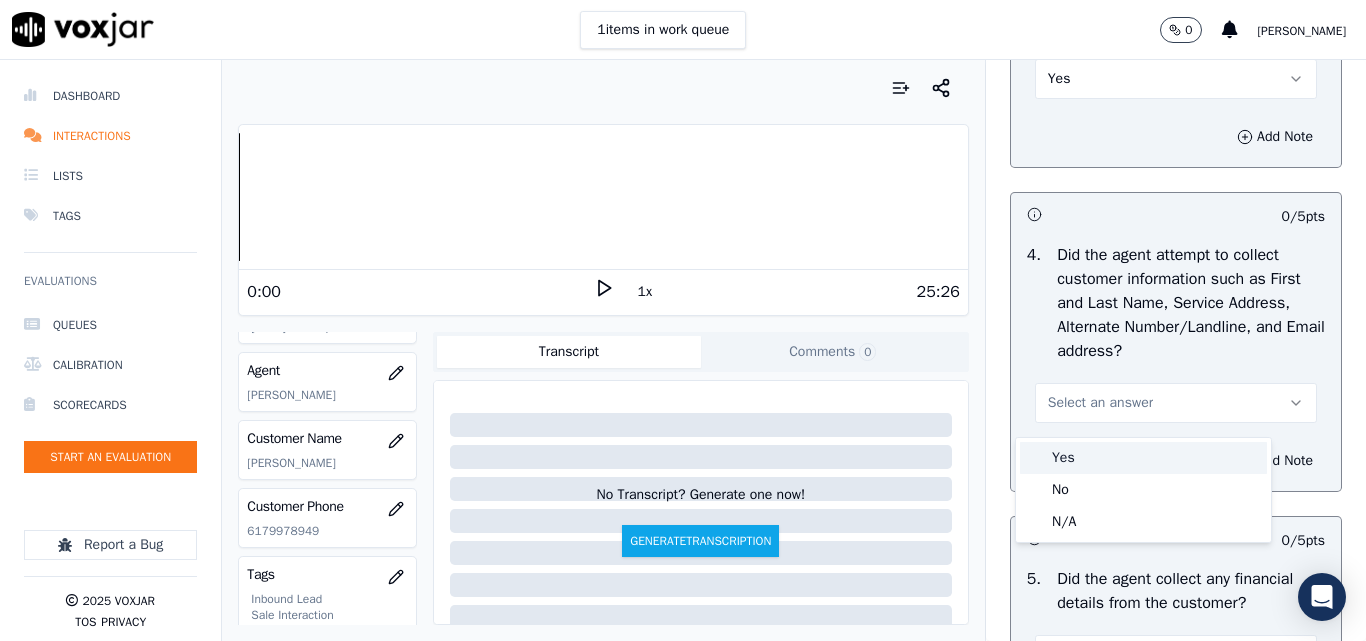 click on "Yes" at bounding box center (1143, 458) 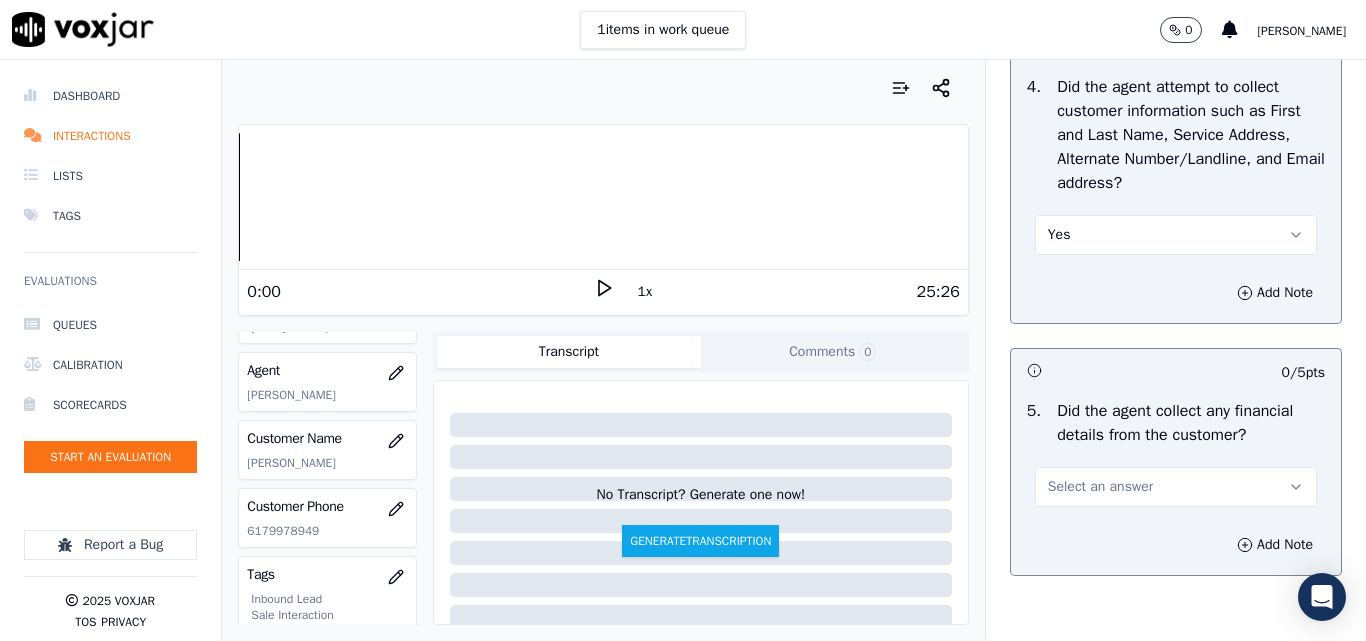 scroll, scrollTop: 1100, scrollLeft: 0, axis: vertical 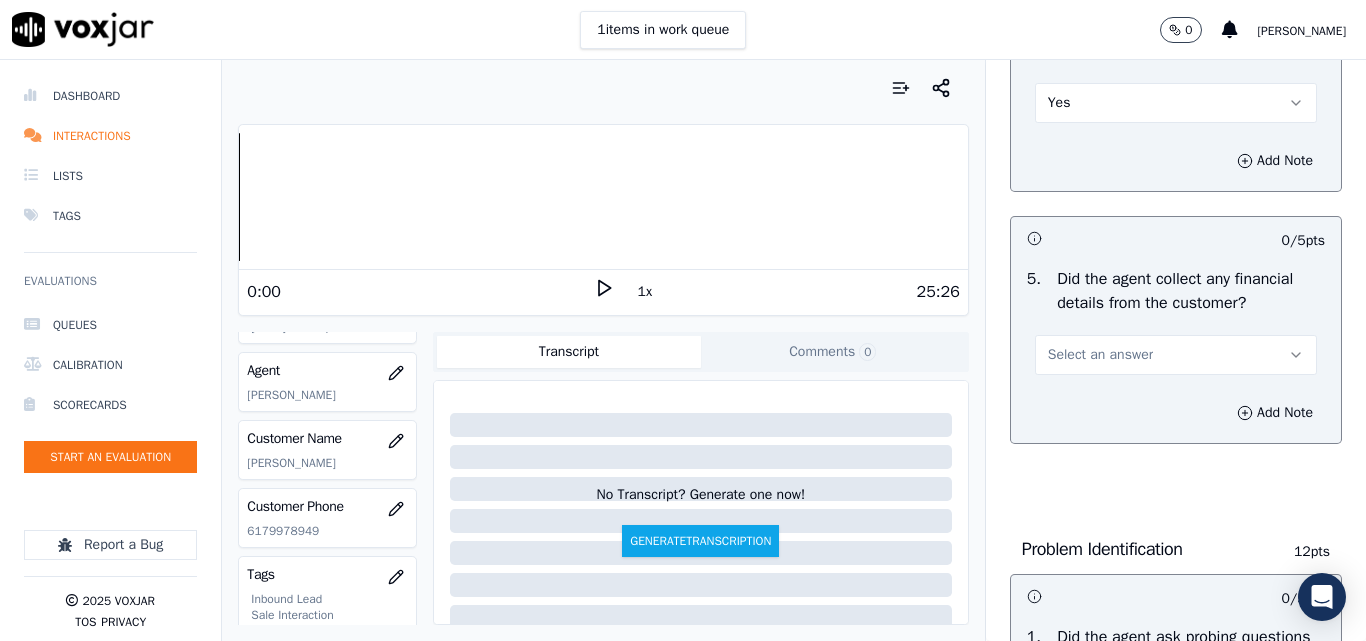 click on "Select an answer" at bounding box center [1100, 355] 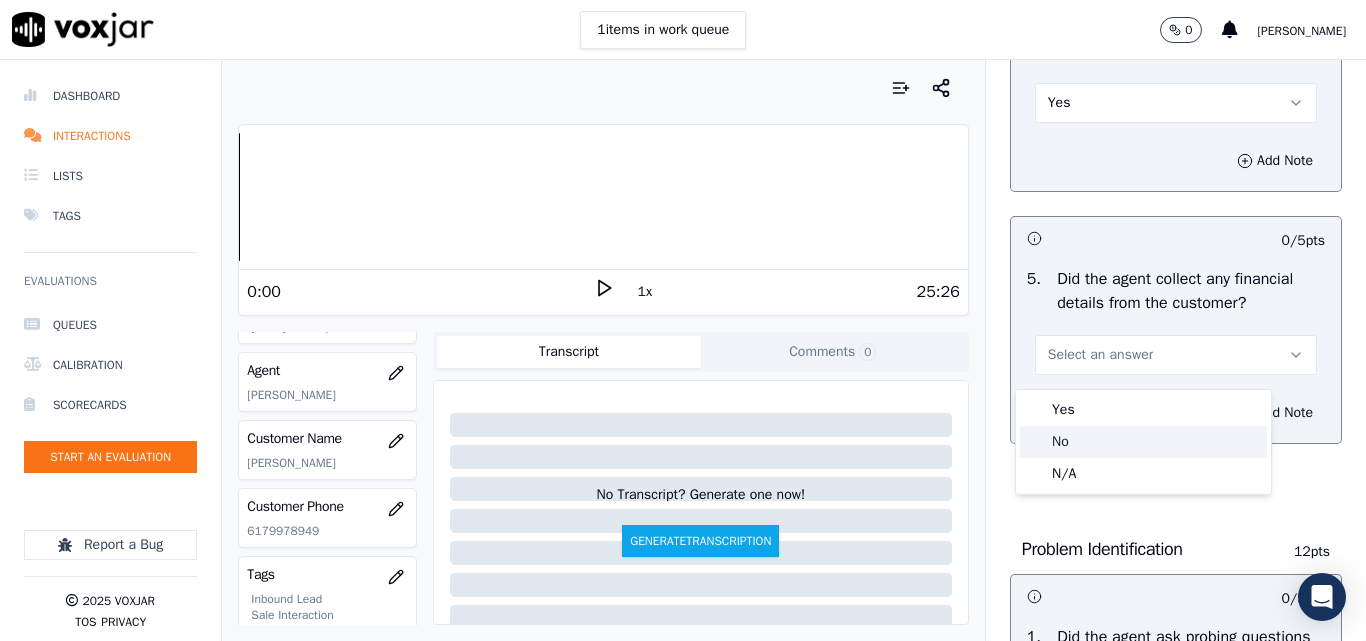 click on "No" 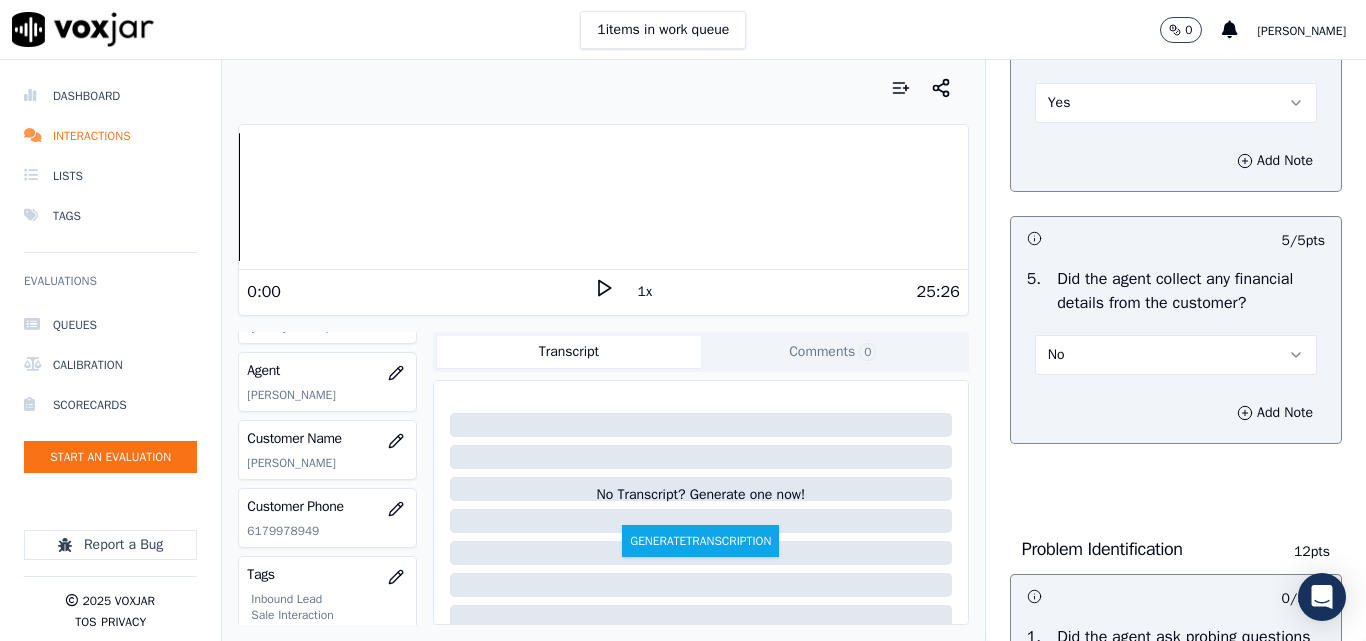 scroll, scrollTop: 1400, scrollLeft: 0, axis: vertical 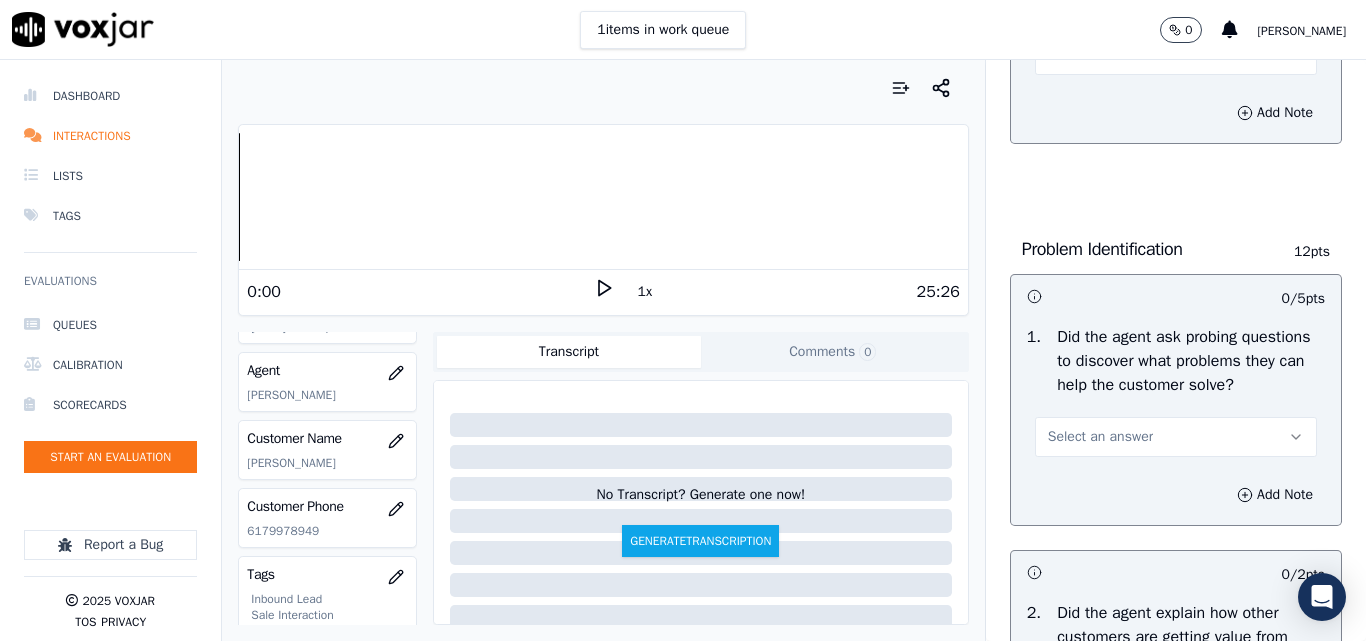 click on "Select an answer" at bounding box center (1100, 437) 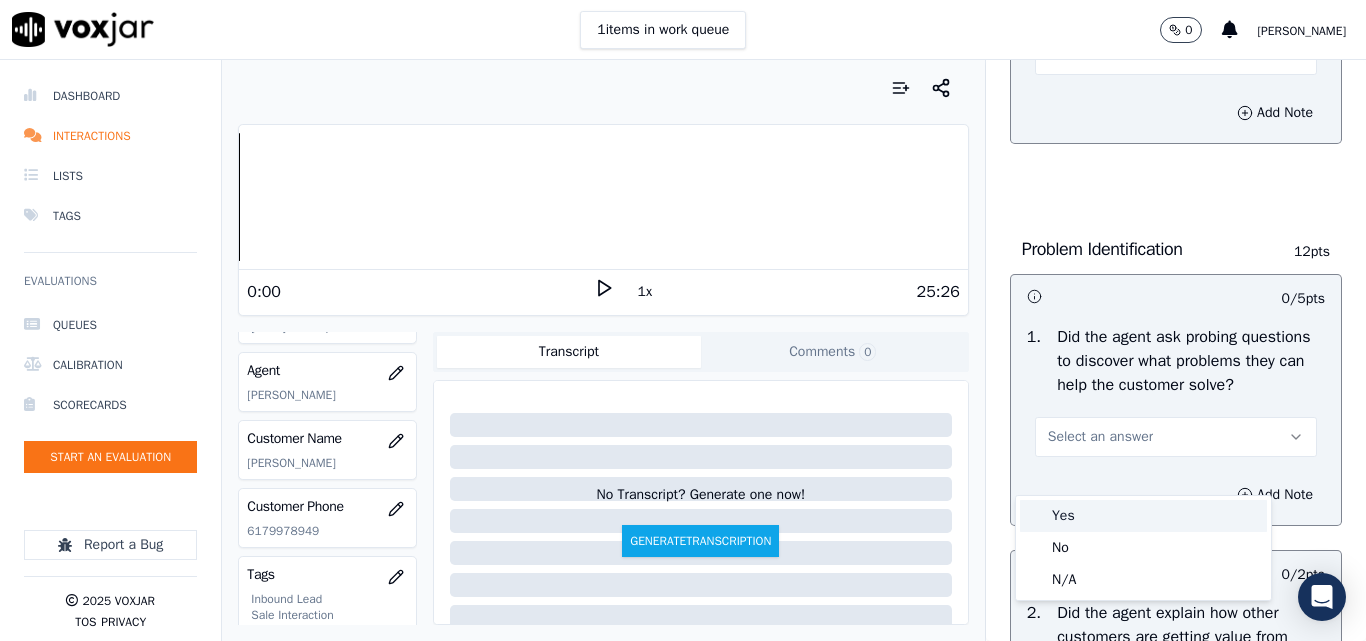 click on "Yes" at bounding box center [1143, 516] 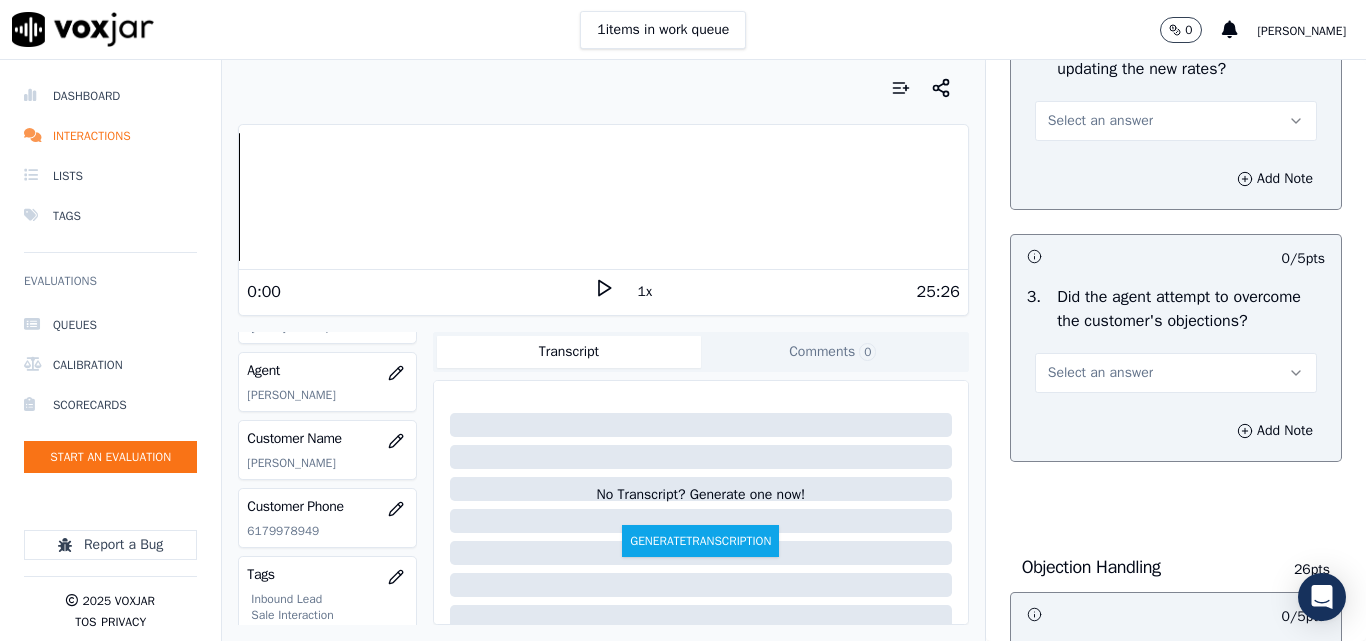 scroll, scrollTop: 2000, scrollLeft: 0, axis: vertical 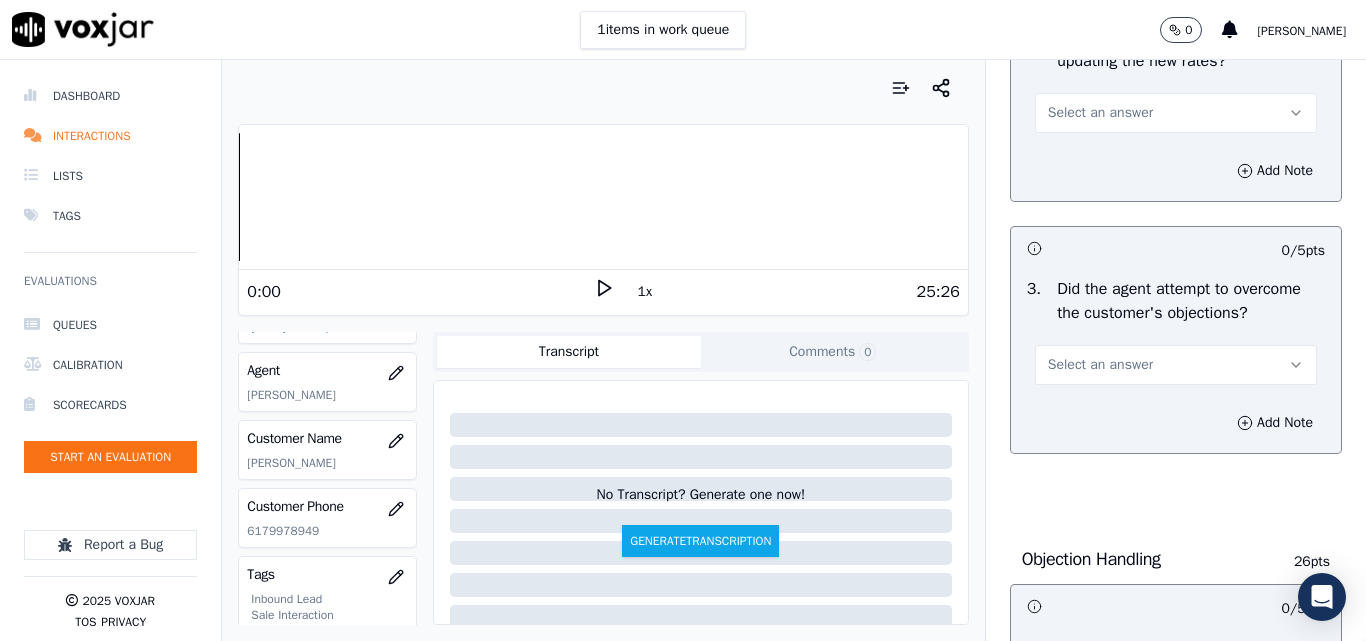 click on "Select an answer" at bounding box center [1100, 113] 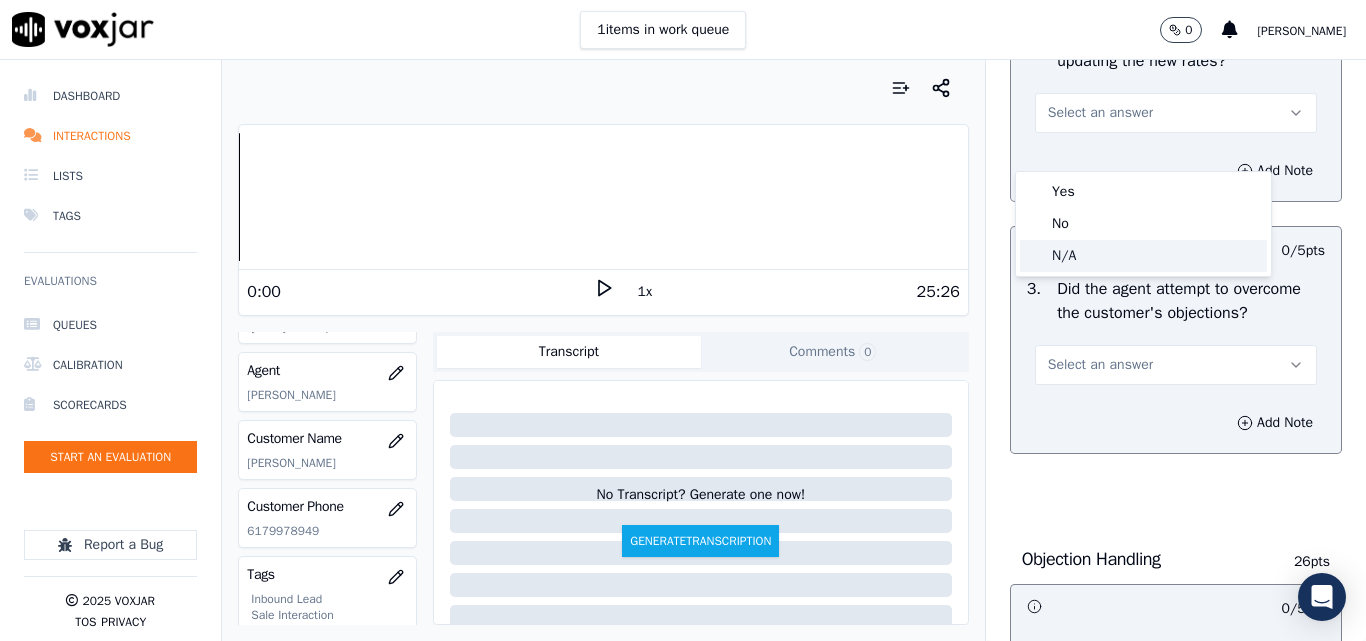 click on "N/A" 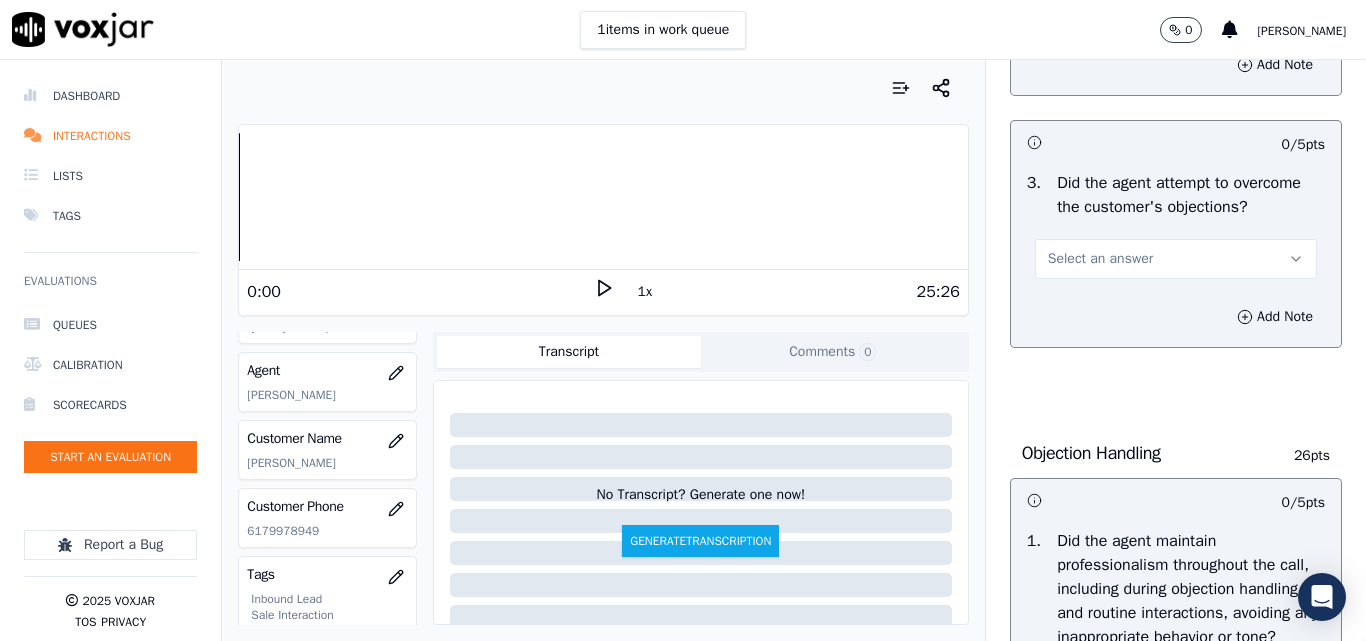 scroll, scrollTop: 2200, scrollLeft: 0, axis: vertical 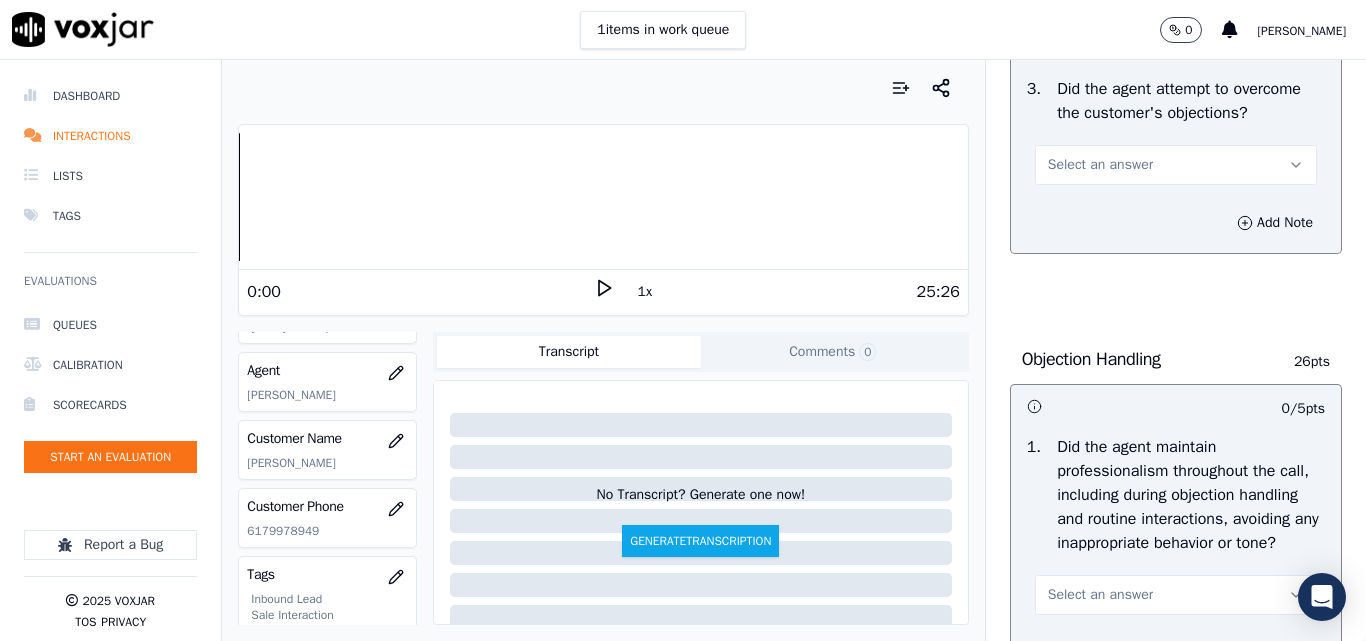 click on "Select an answer" at bounding box center (1100, 165) 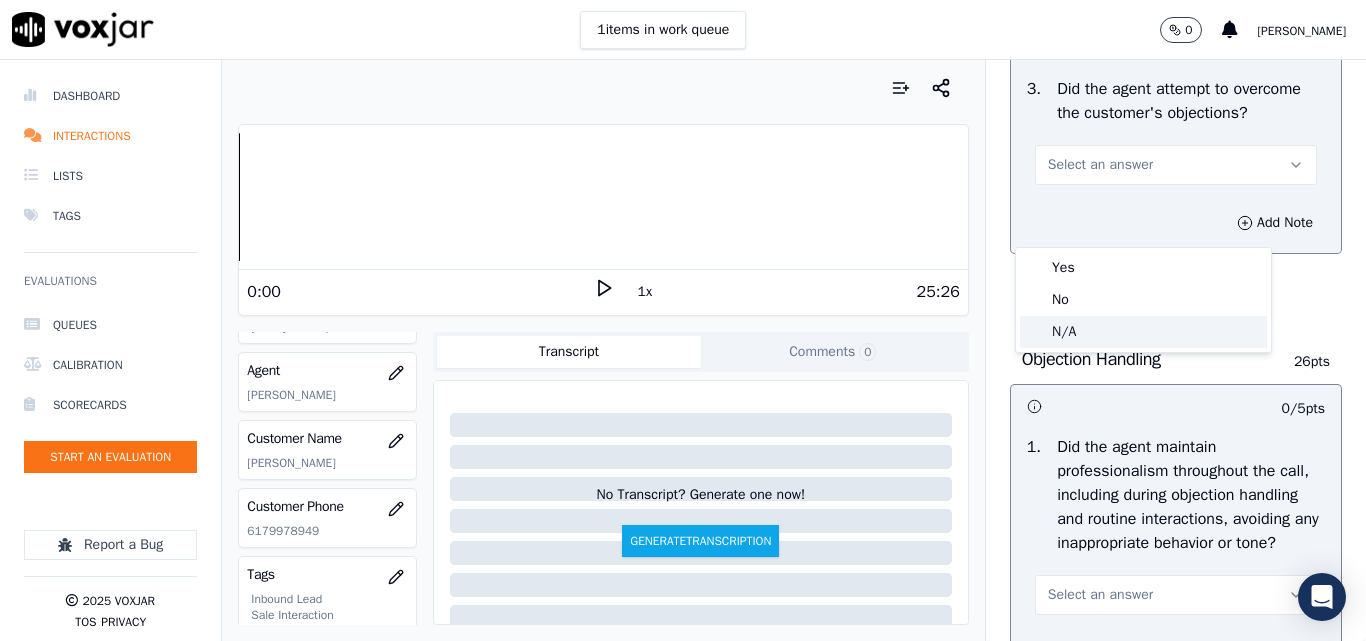 click on "N/A" 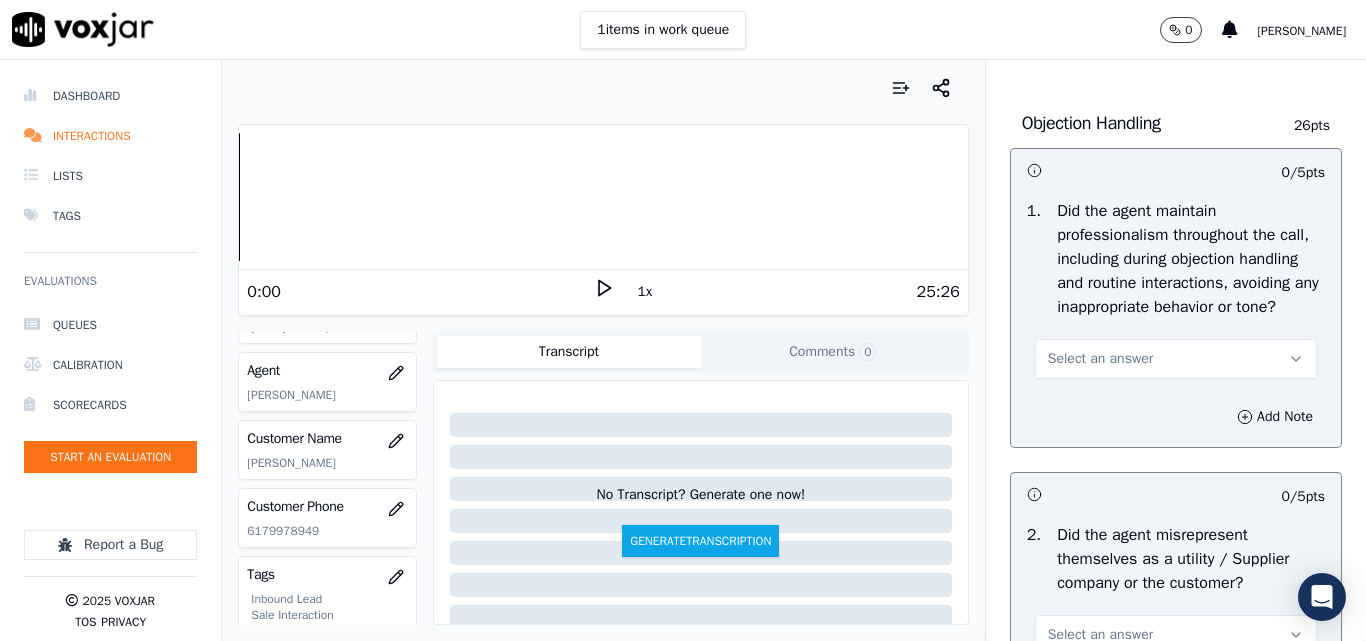 scroll, scrollTop: 2500, scrollLeft: 0, axis: vertical 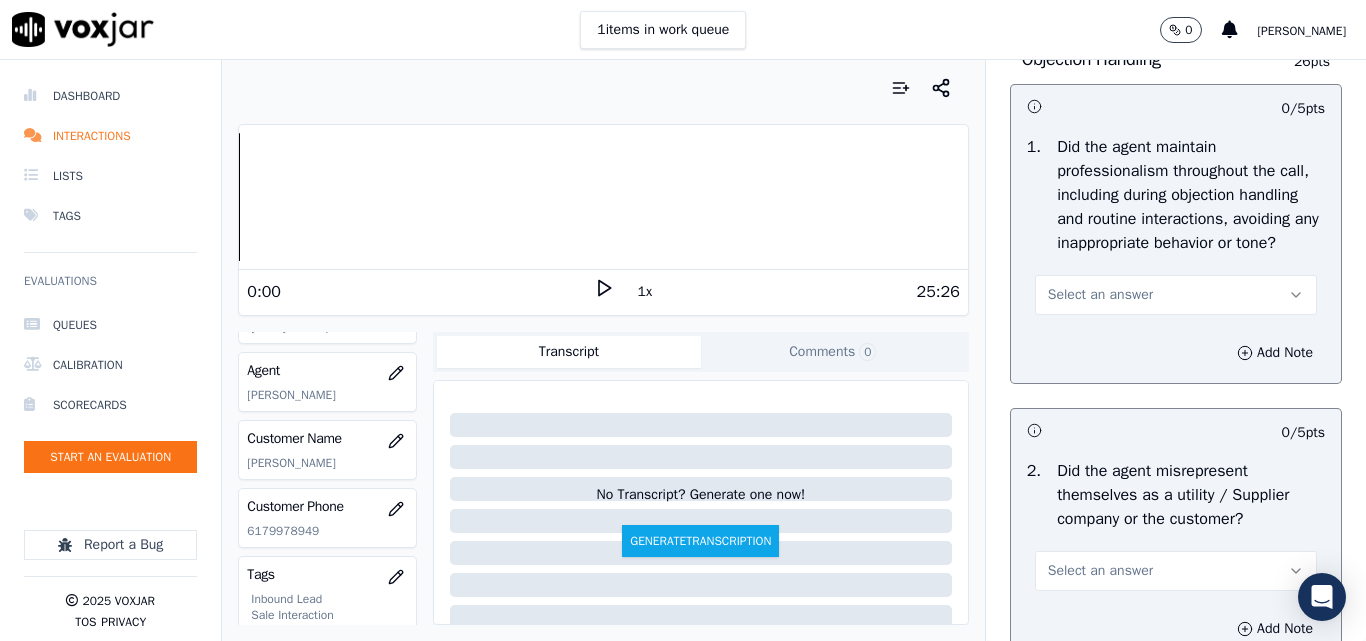 click on "Select an answer" at bounding box center (1100, 295) 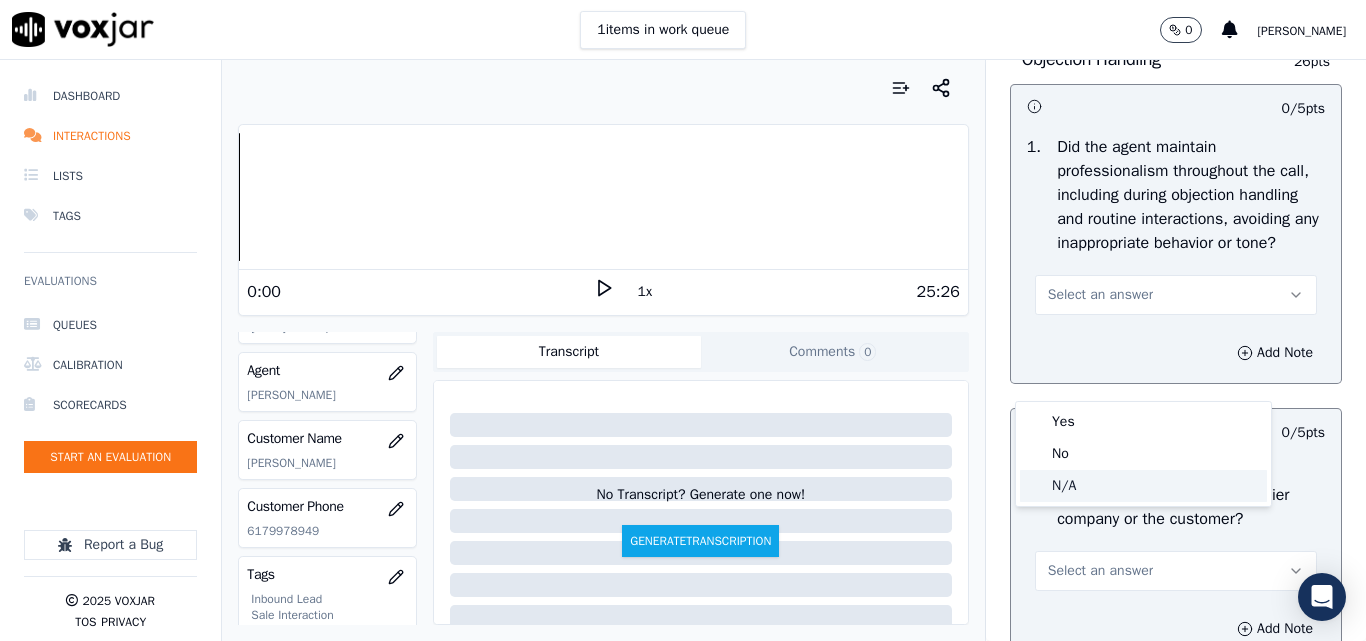 click on "N/A" 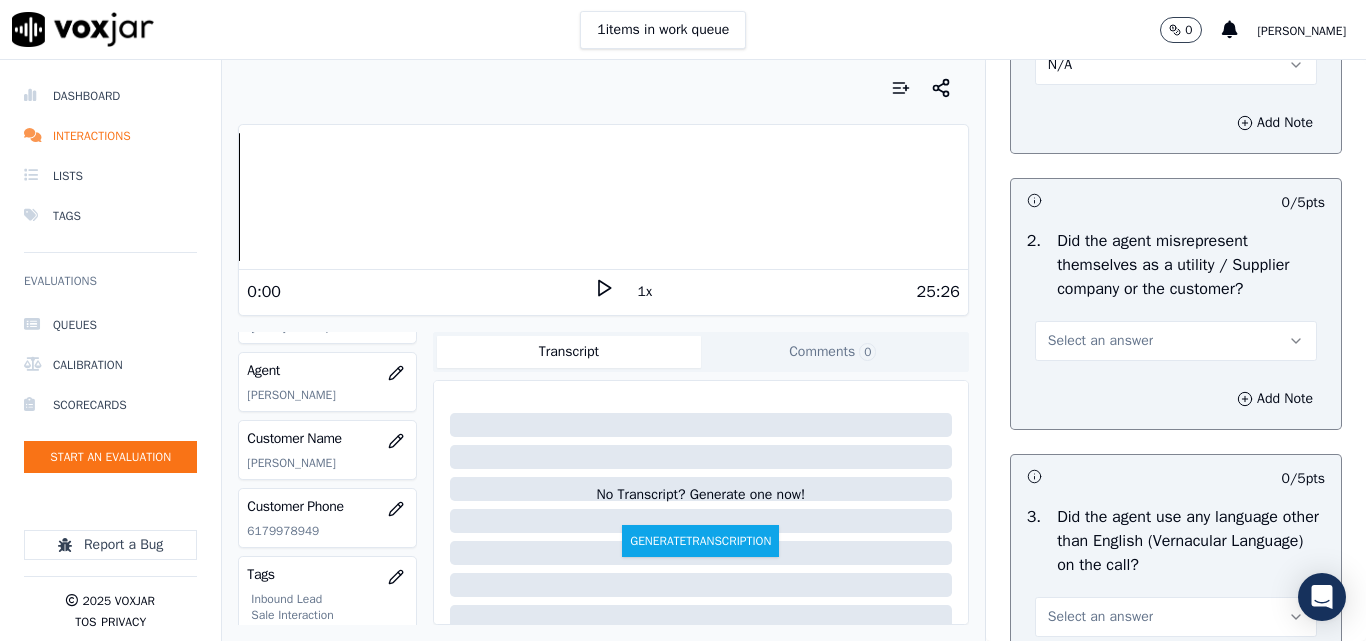 scroll, scrollTop: 2800, scrollLeft: 0, axis: vertical 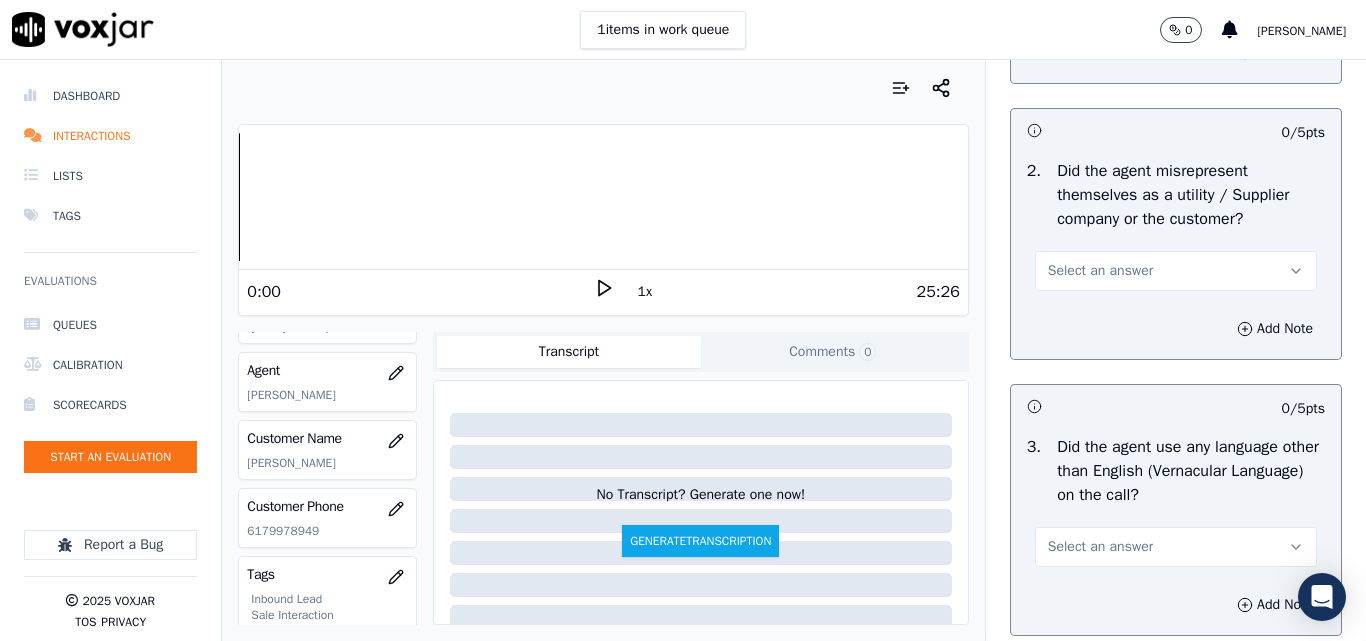 click on "Select an answer" at bounding box center (1100, 271) 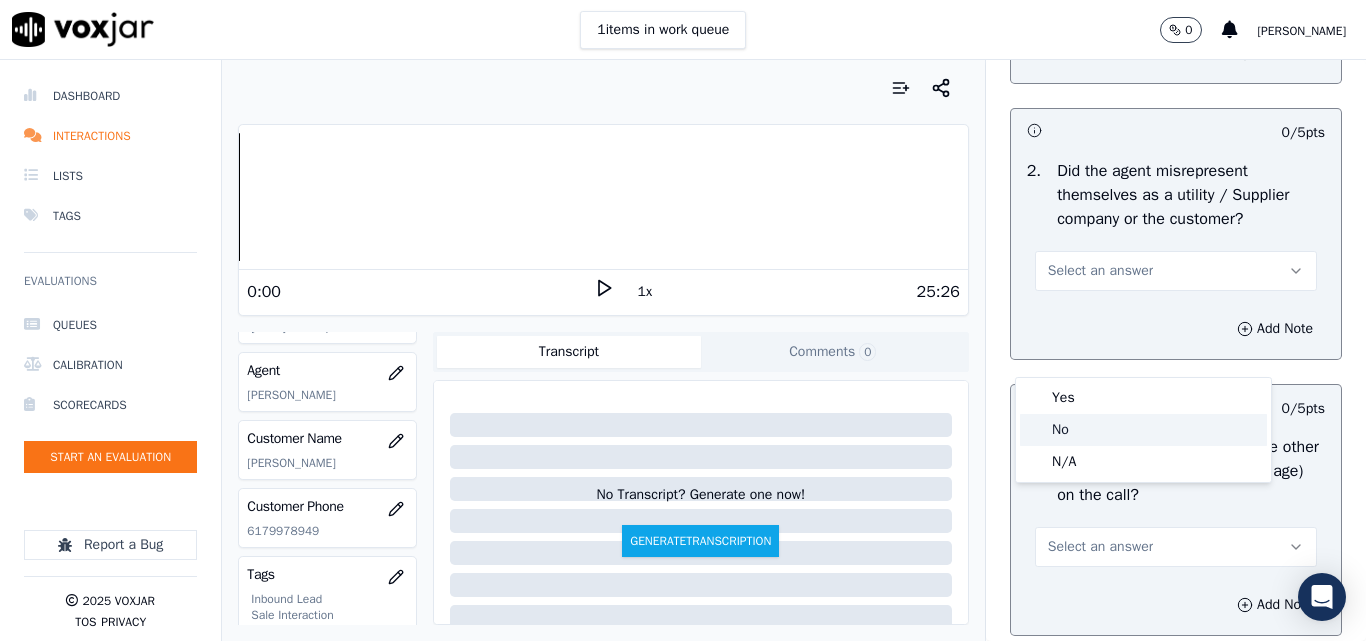 click on "No" 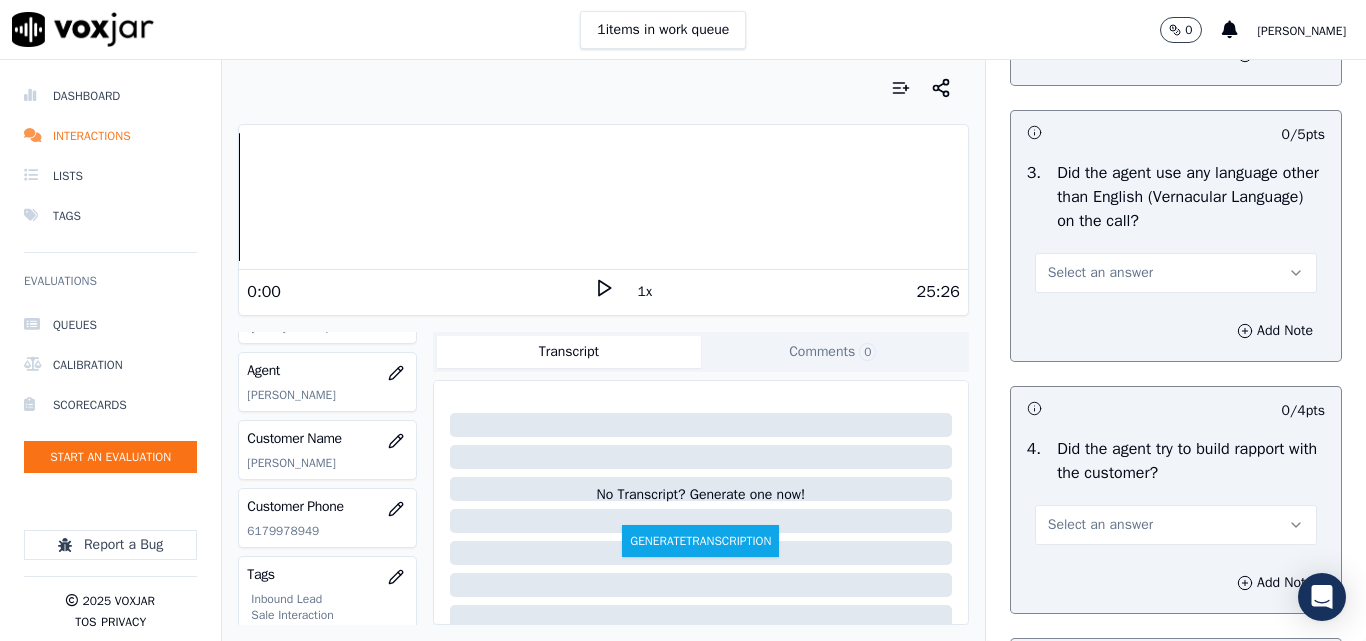scroll, scrollTop: 3200, scrollLeft: 0, axis: vertical 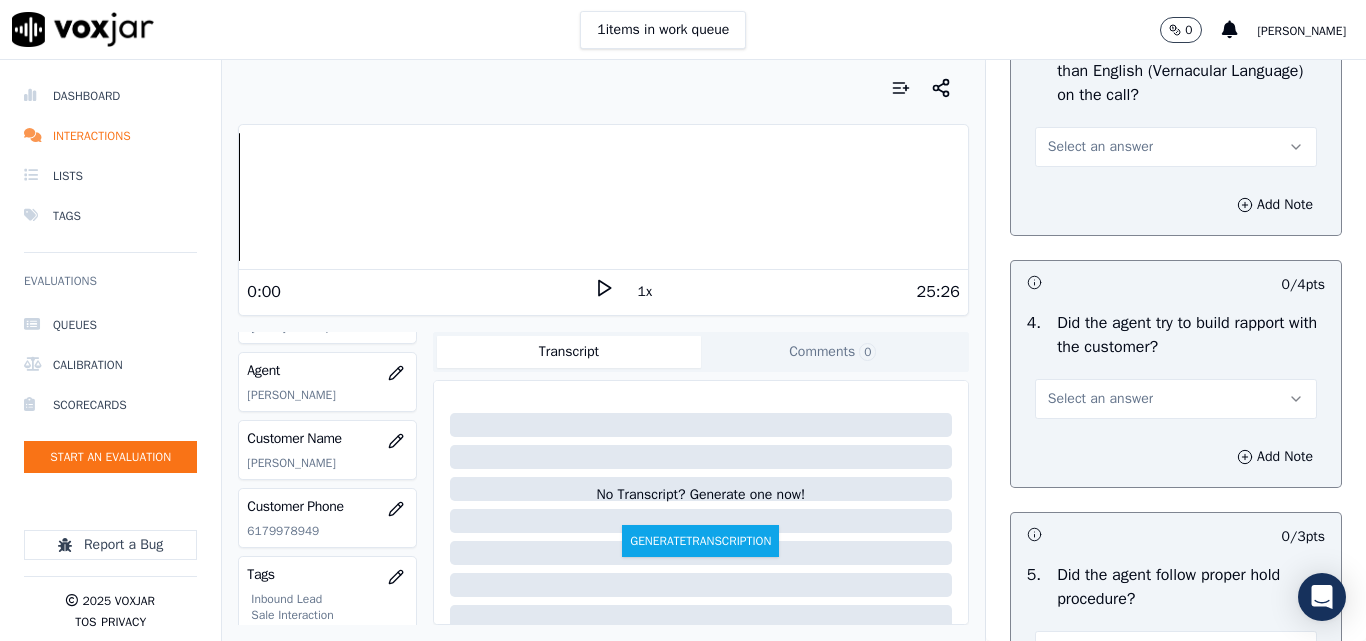 click on "Select an answer" at bounding box center [1100, 147] 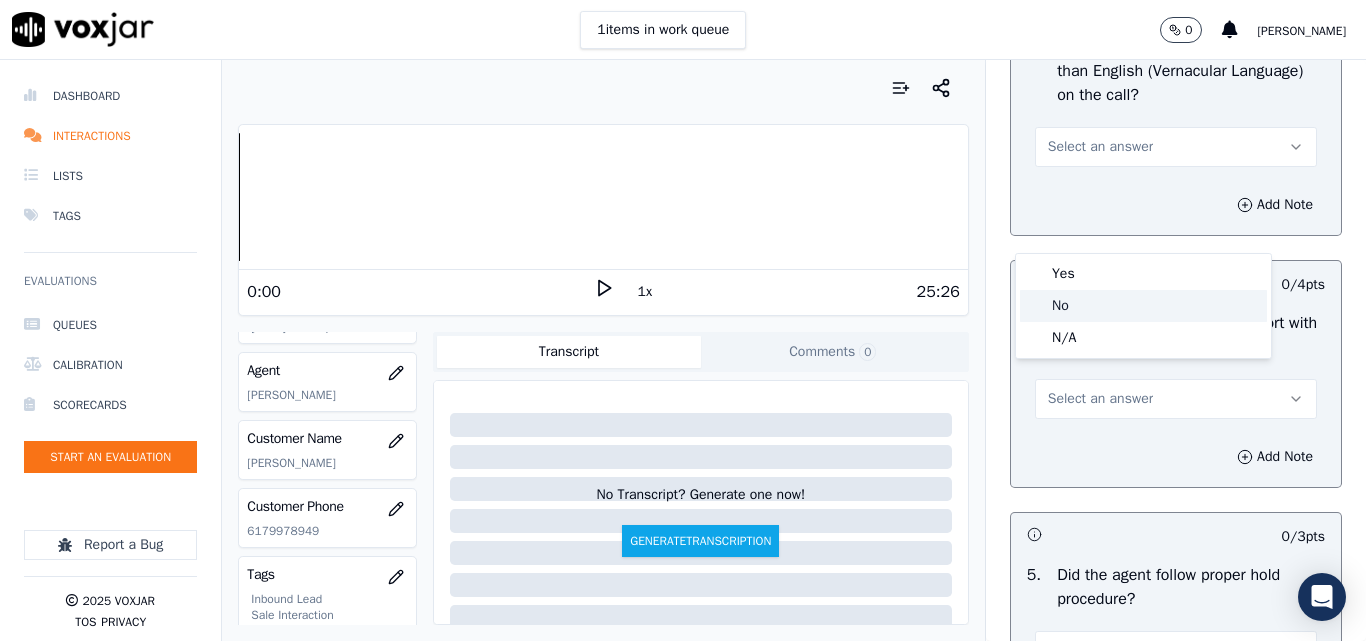 click on "No" 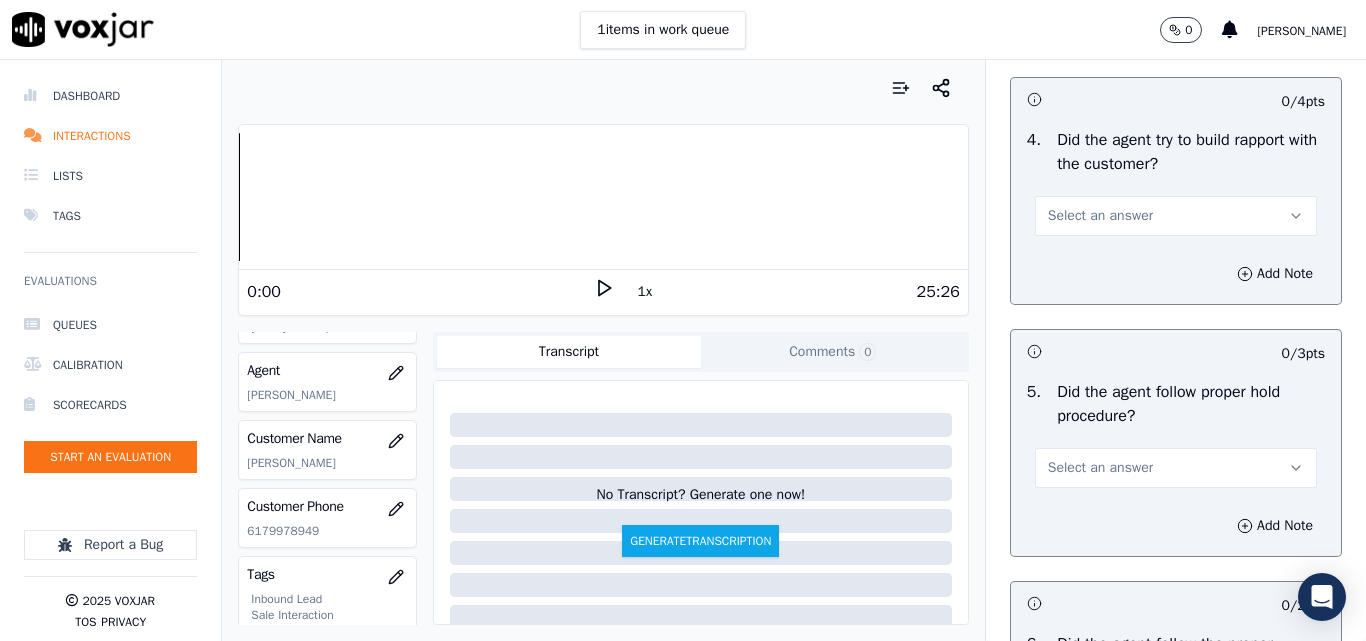 scroll, scrollTop: 3400, scrollLeft: 0, axis: vertical 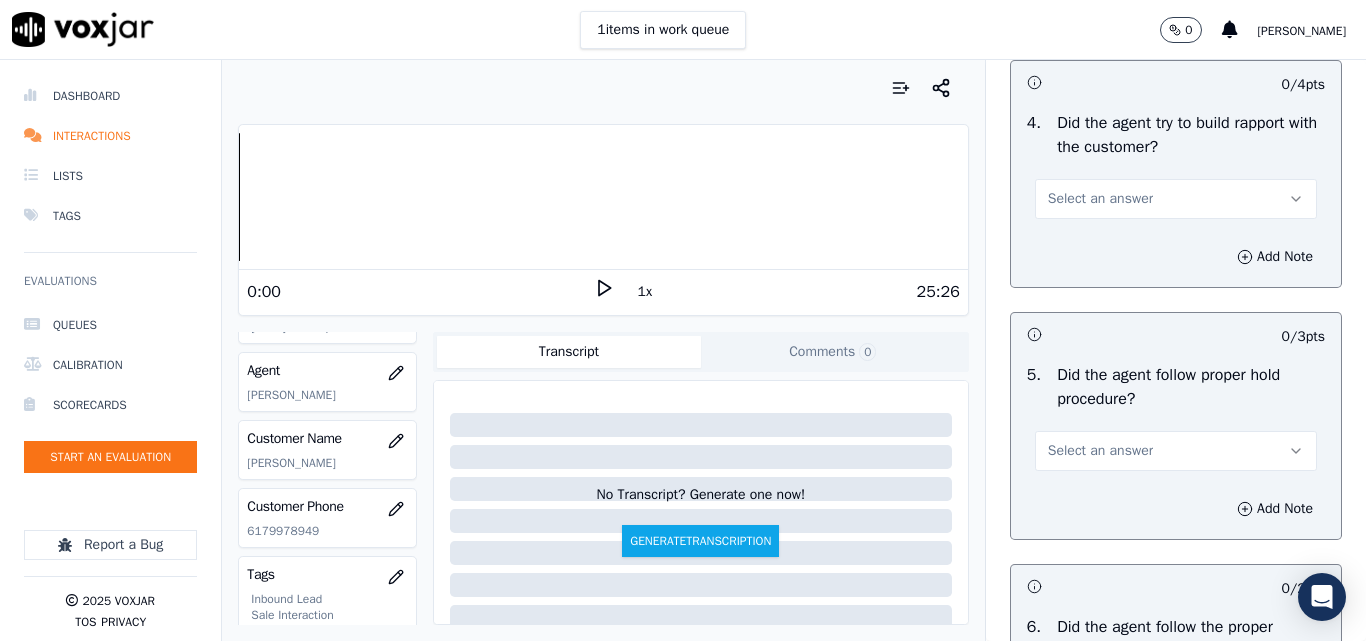 click on "Select an answer" at bounding box center [1100, 199] 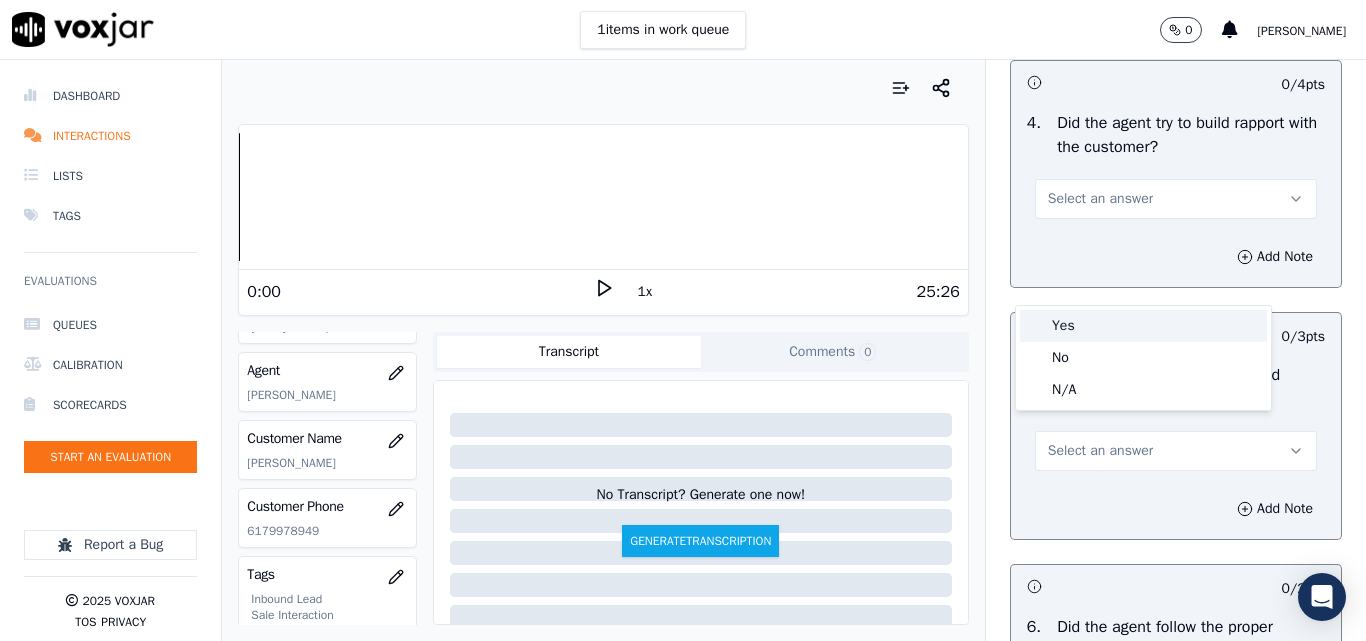 click on "Yes" at bounding box center (1143, 326) 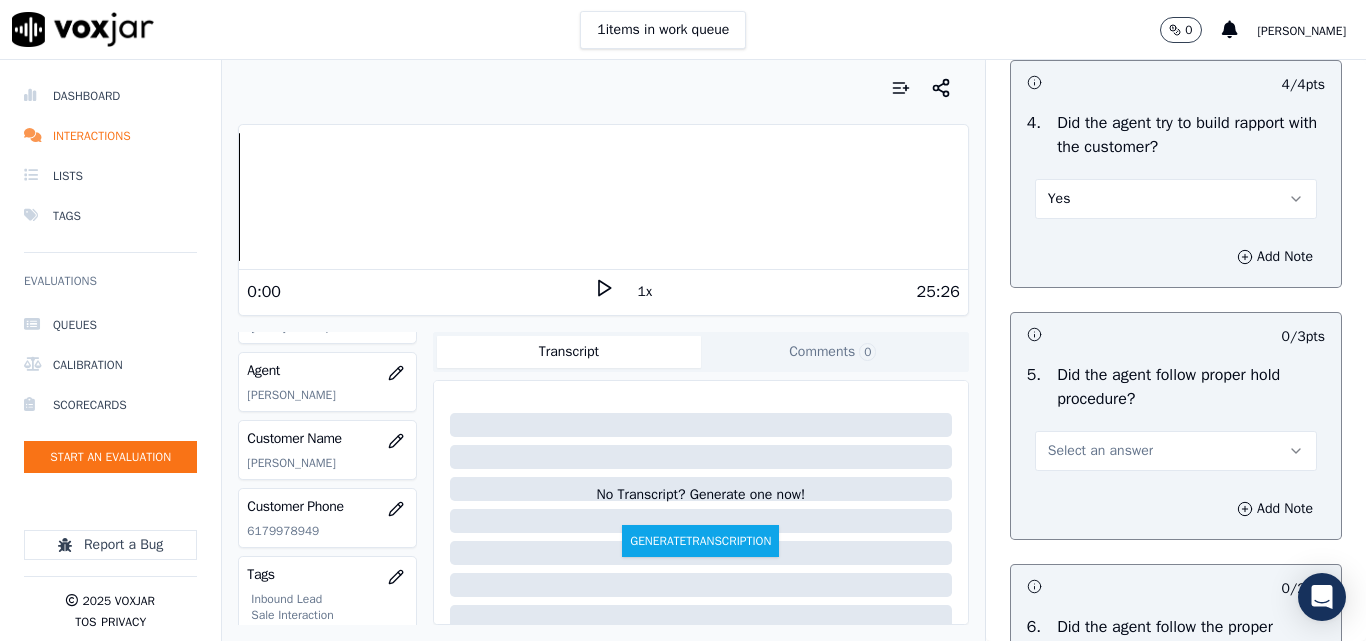 scroll, scrollTop: 3500, scrollLeft: 0, axis: vertical 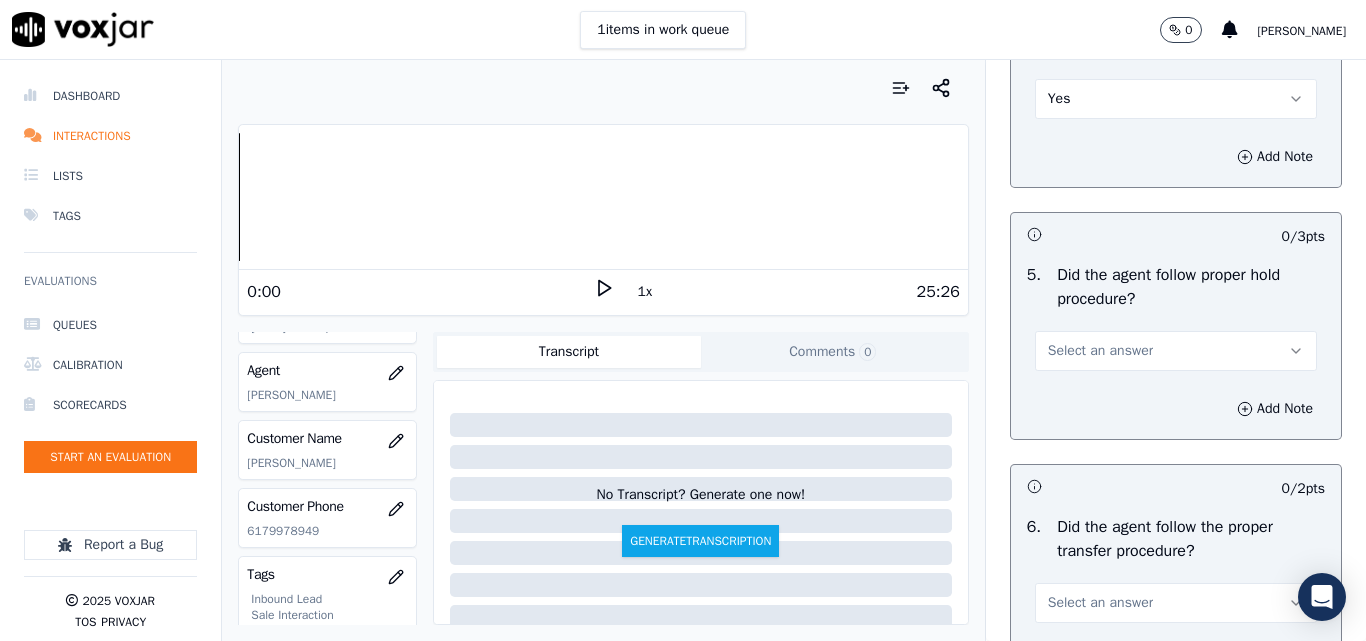 click on "Select an answer" at bounding box center [1100, 351] 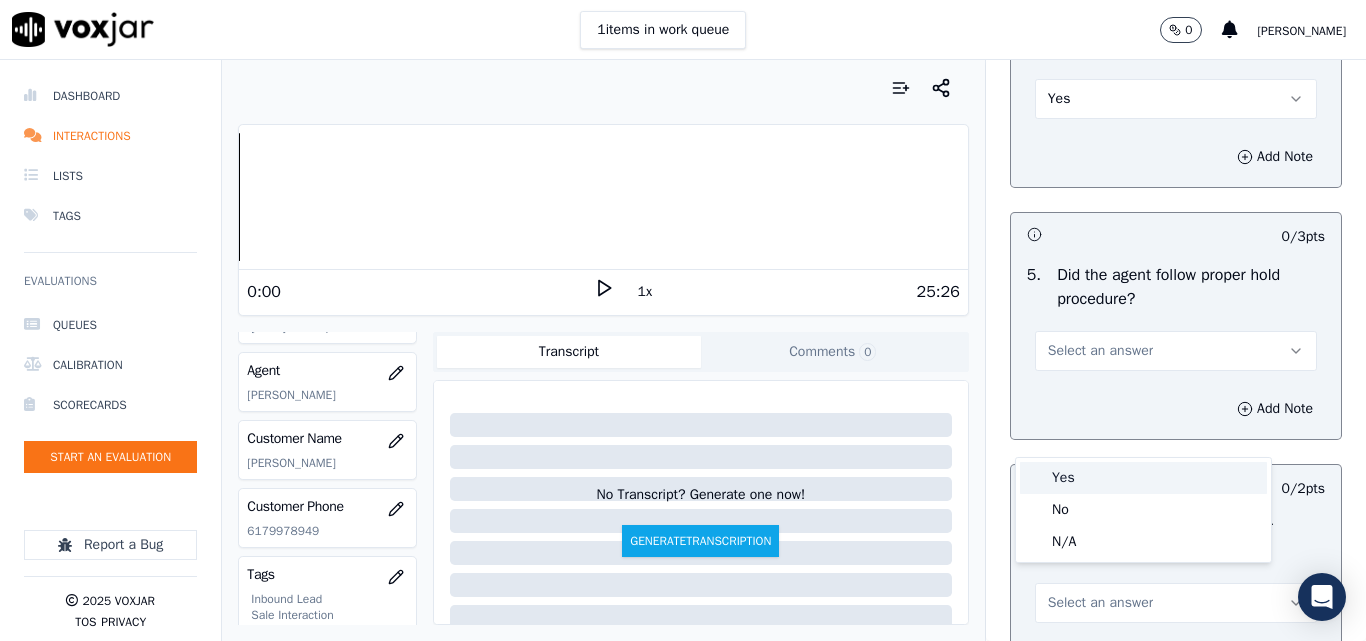 click on "Yes" at bounding box center [1143, 478] 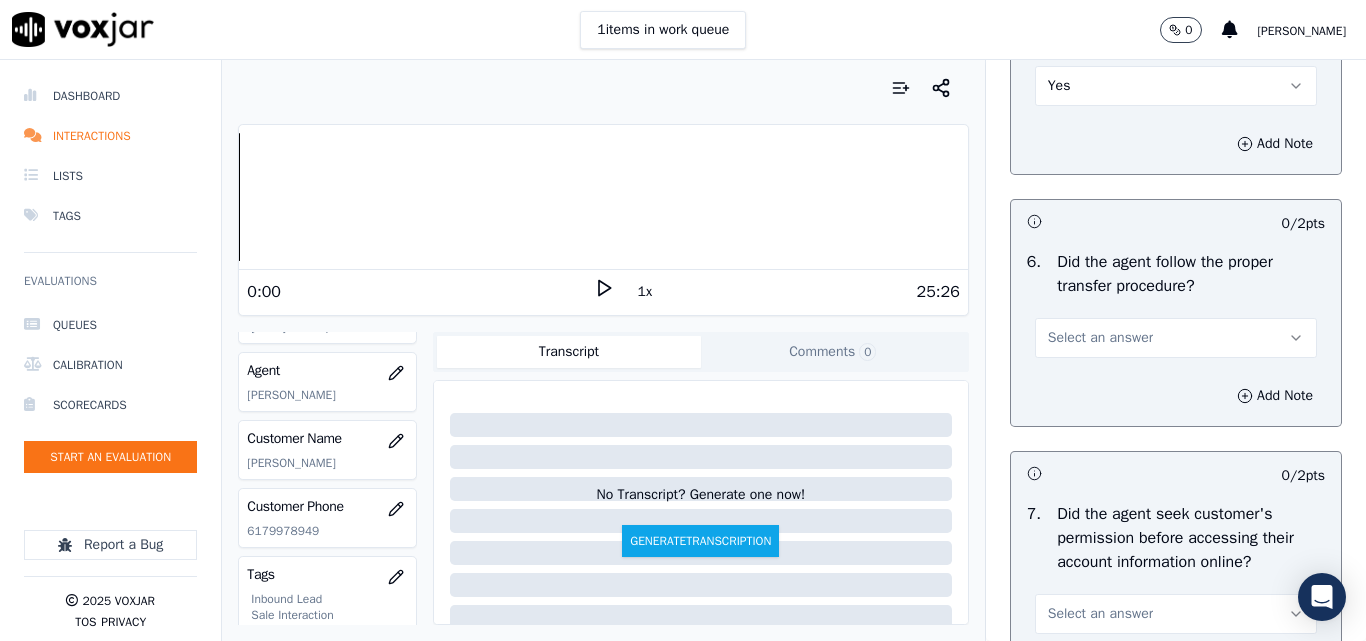 scroll, scrollTop: 3800, scrollLeft: 0, axis: vertical 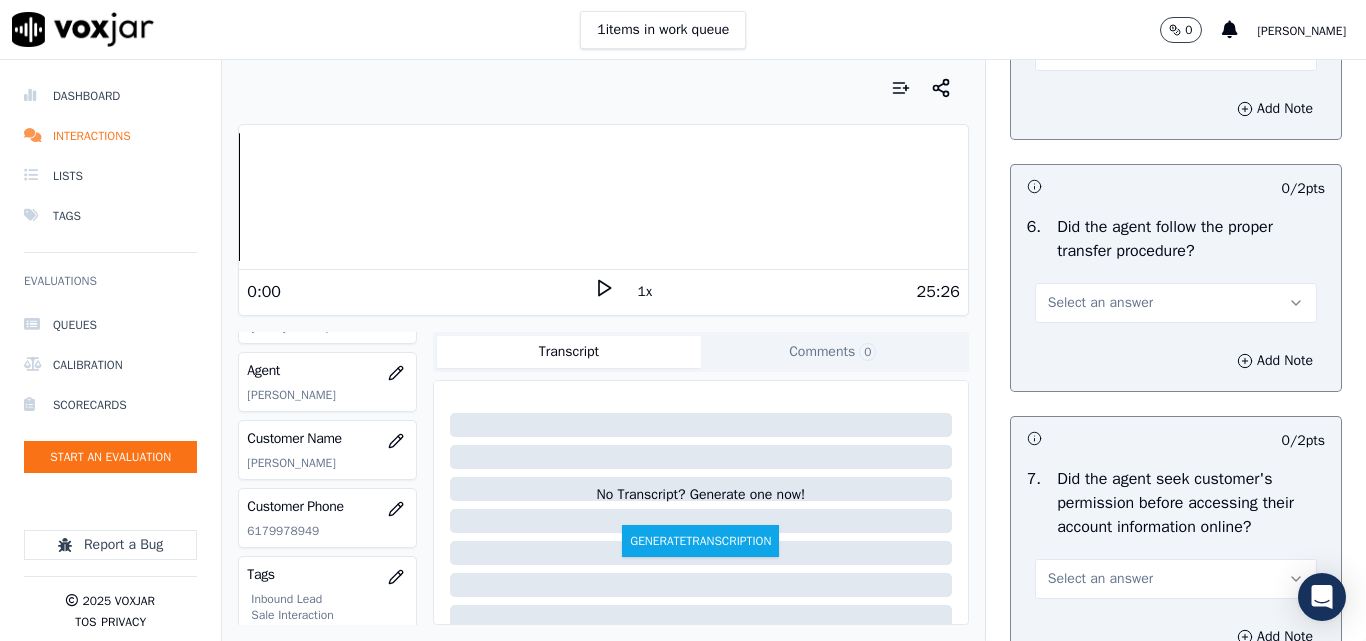 click on "Select an answer" at bounding box center (1100, 303) 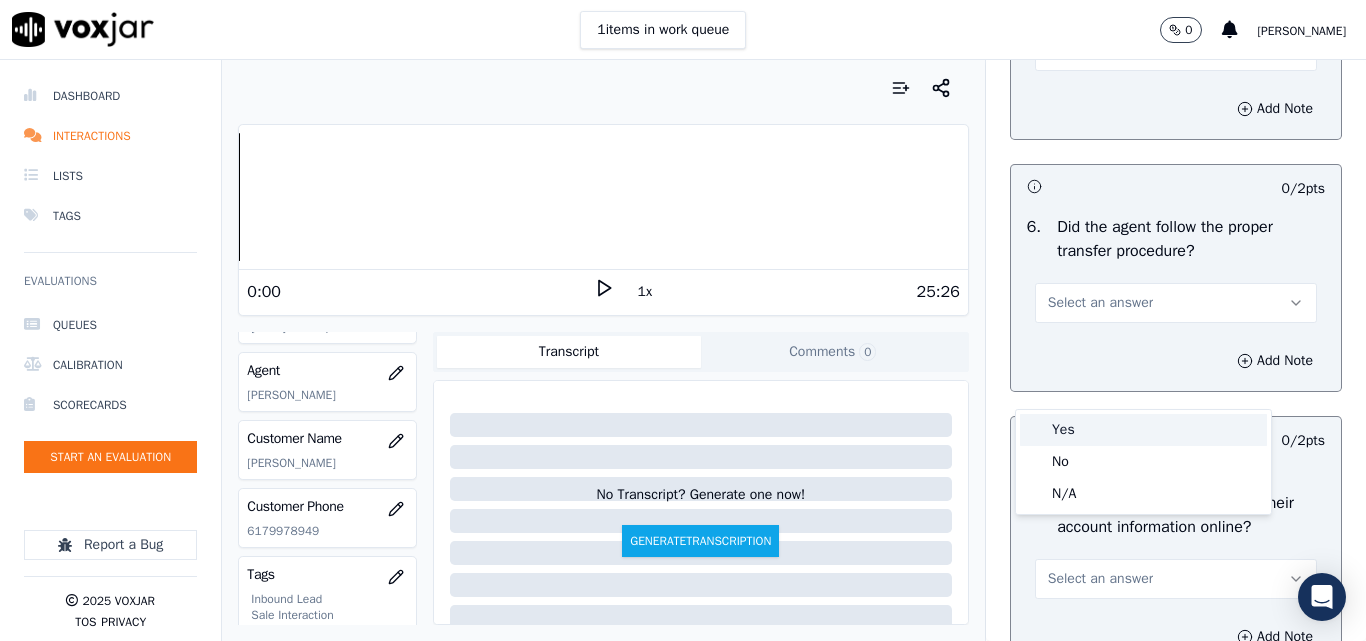 click on "Yes" at bounding box center (1143, 430) 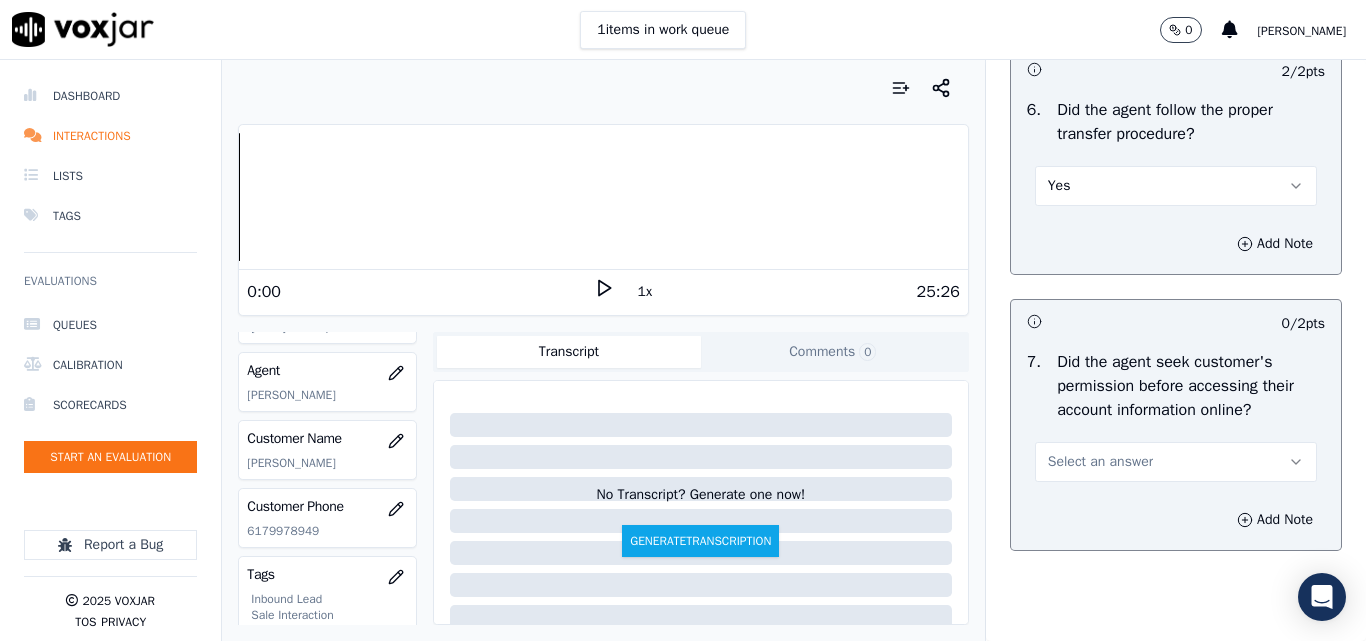scroll, scrollTop: 4000, scrollLeft: 0, axis: vertical 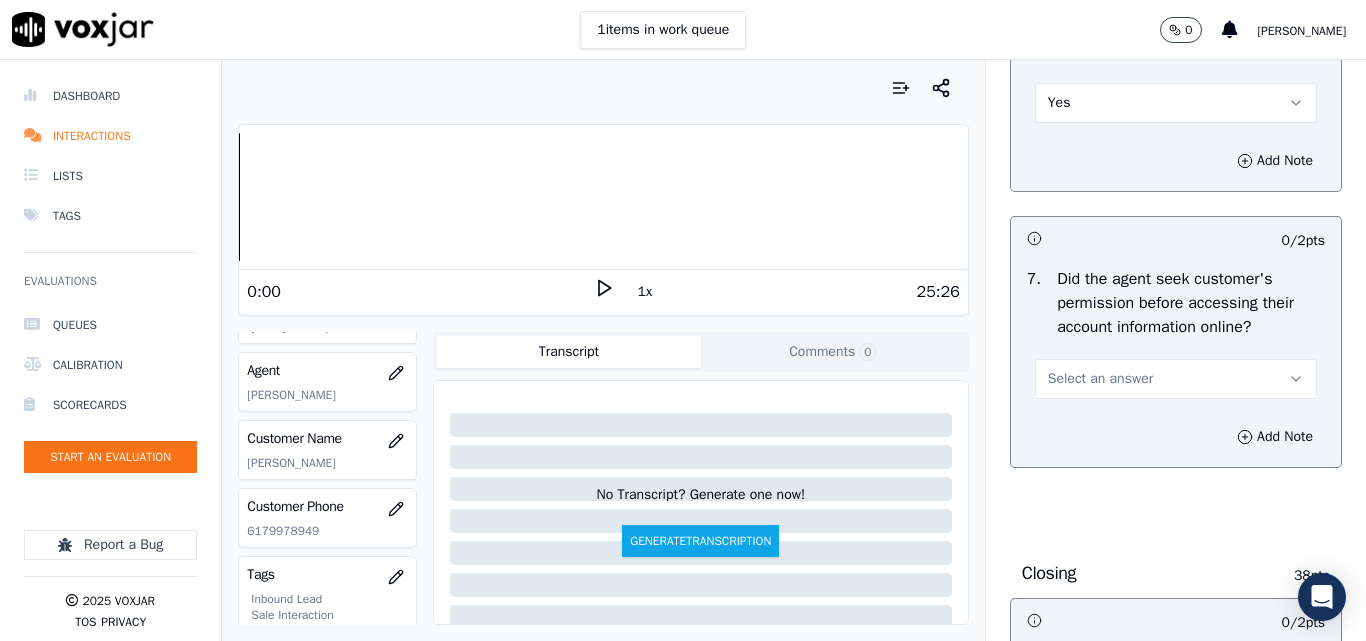 click on "Select an answer" at bounding box center (1100, 379) 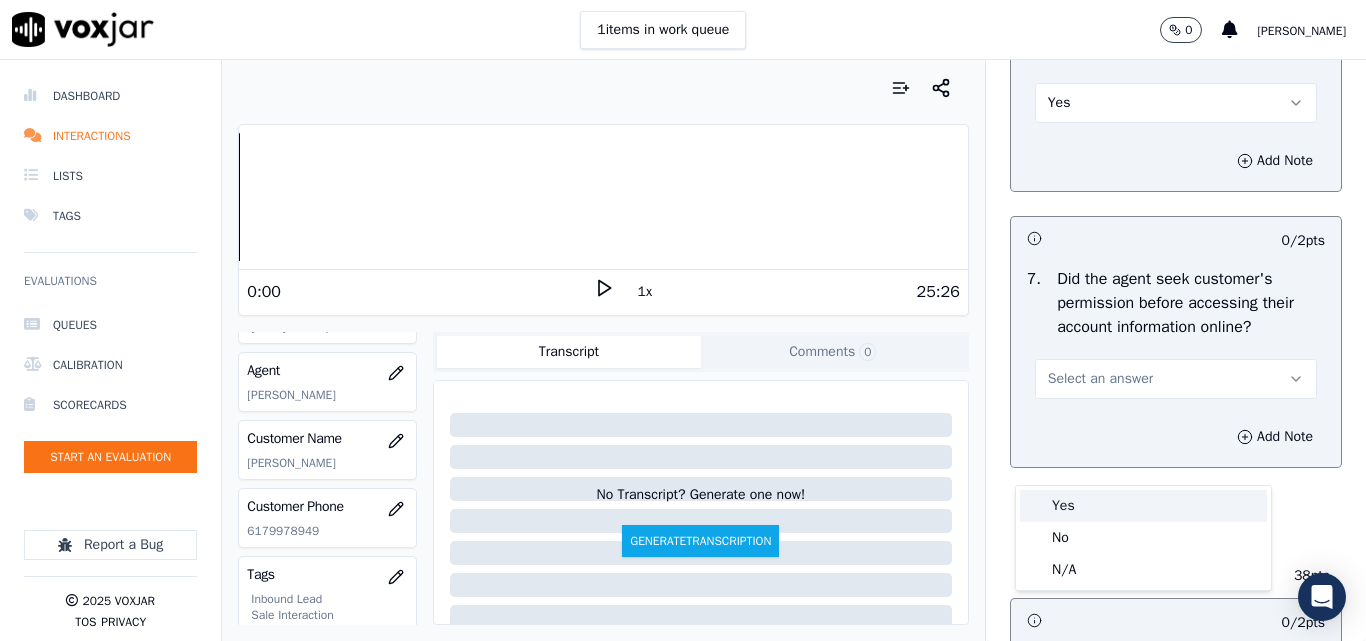 click on "Yes" at bounding box center [1143, 506] 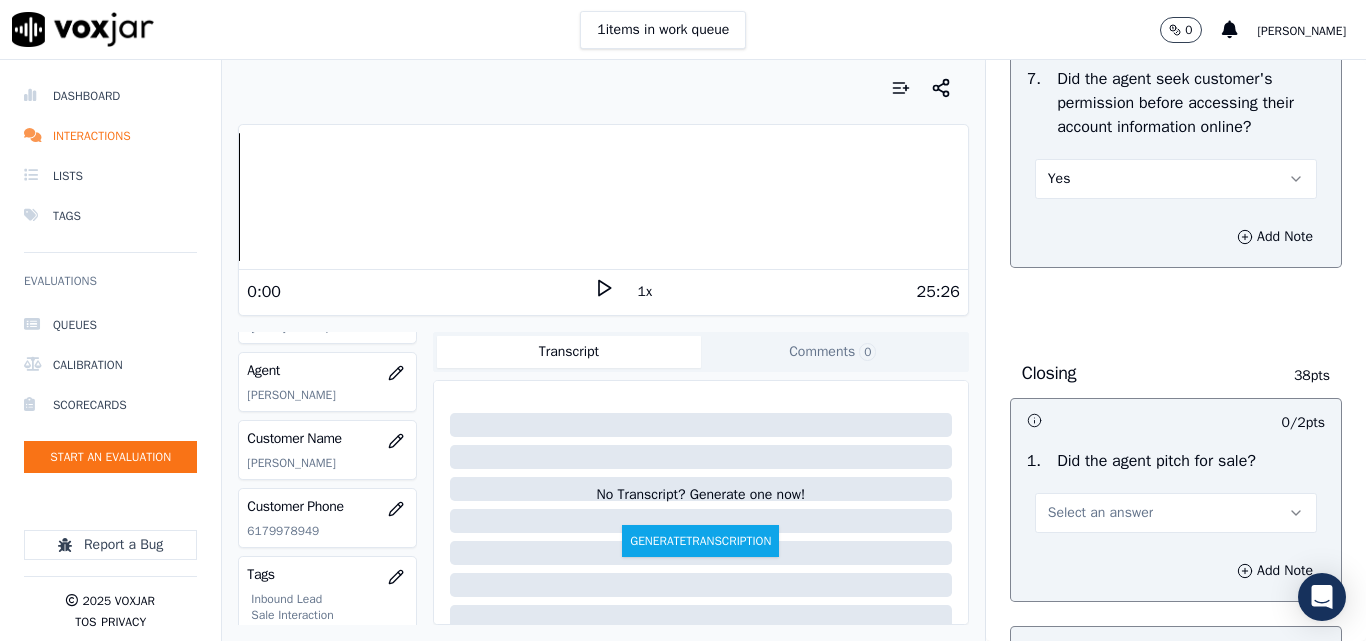 scroll, scrollTop: 4300, scrollLeft: 0, axis: vertical 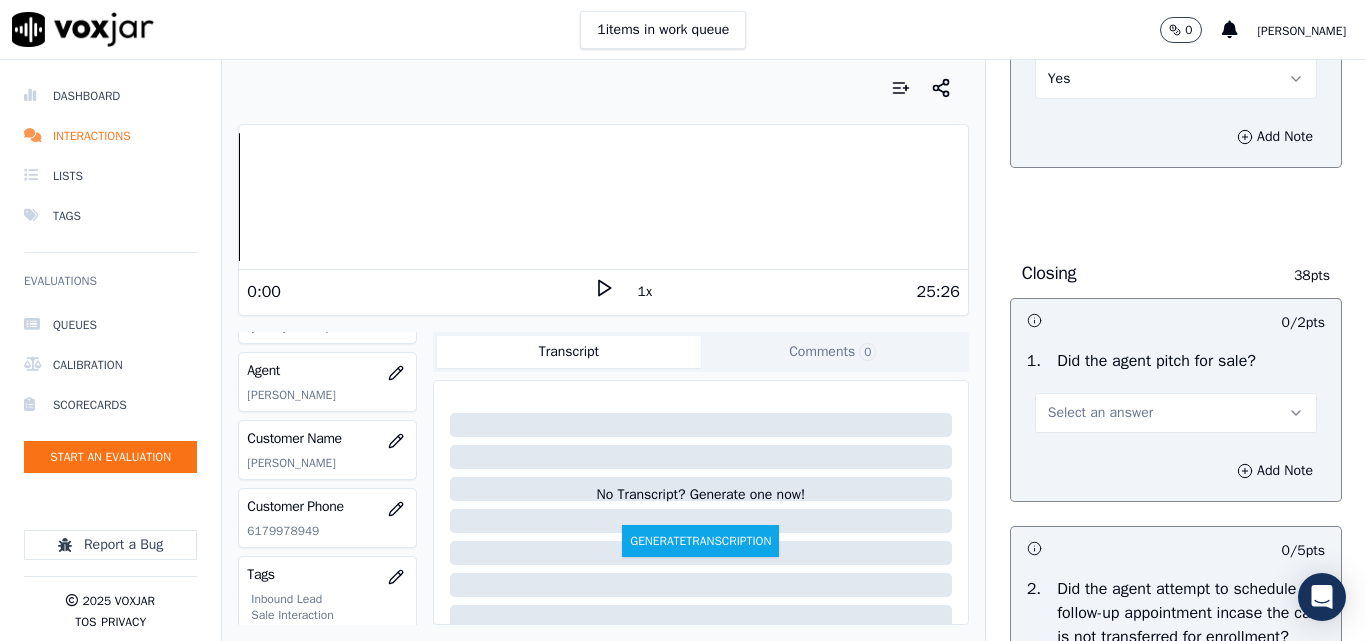 click on "Yes" at bounding box center (1176, 79) 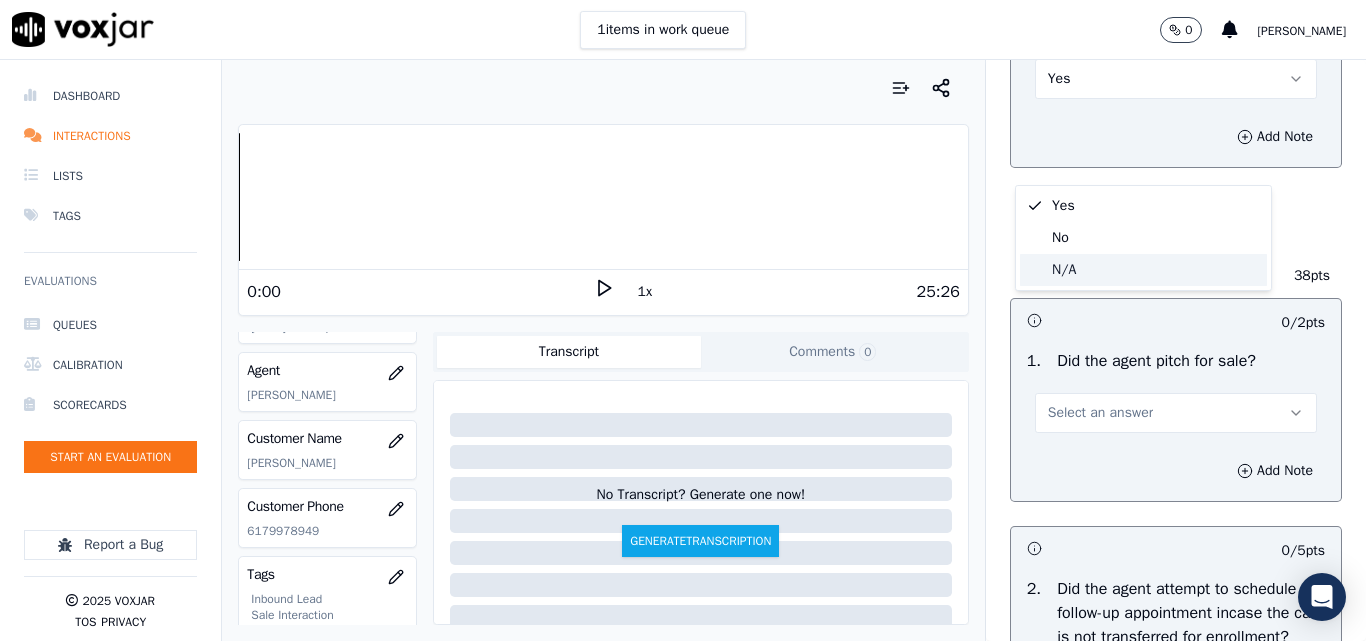 click on "N/A" 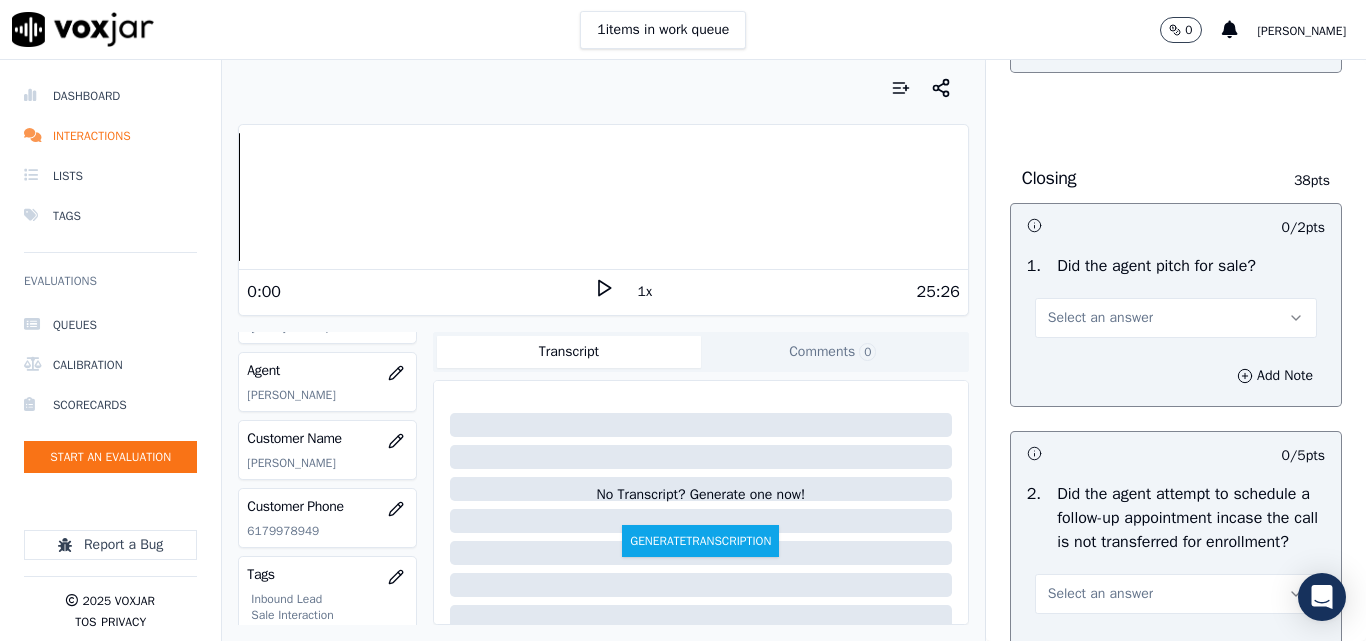 scroll, scrollTop: 4500, scrollLeft: 0, axis: vertical 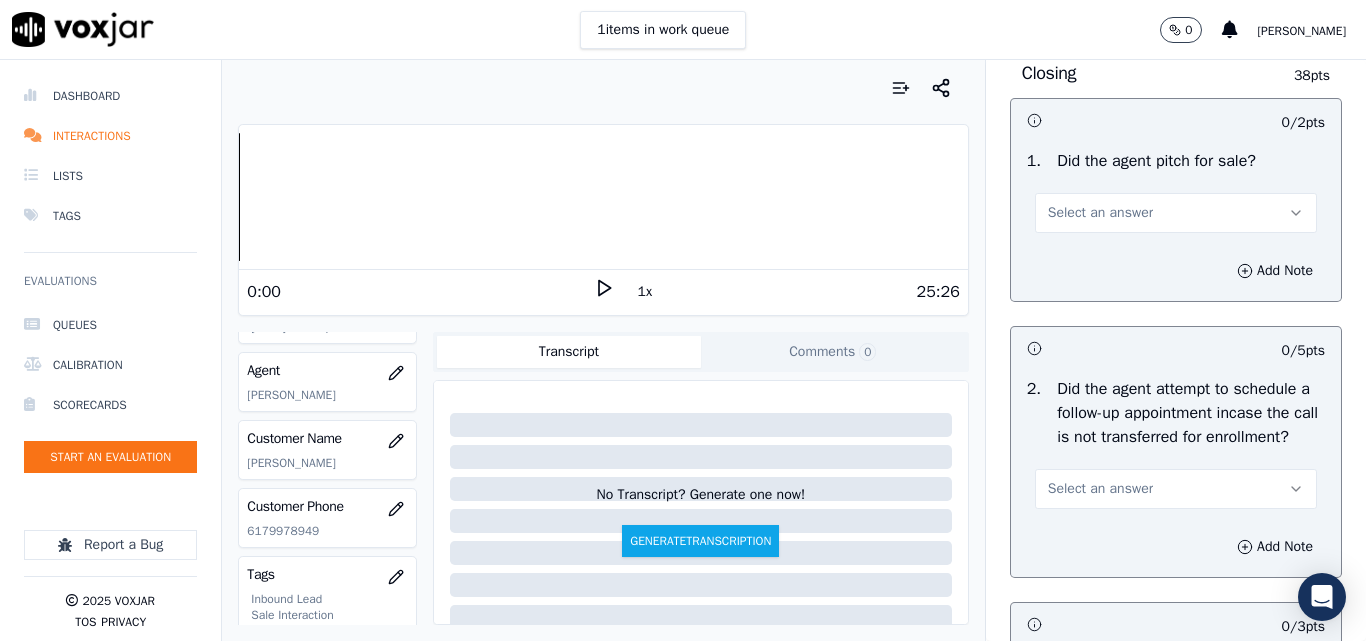 click on "Select an answer" at bounding box center (1176, 213) 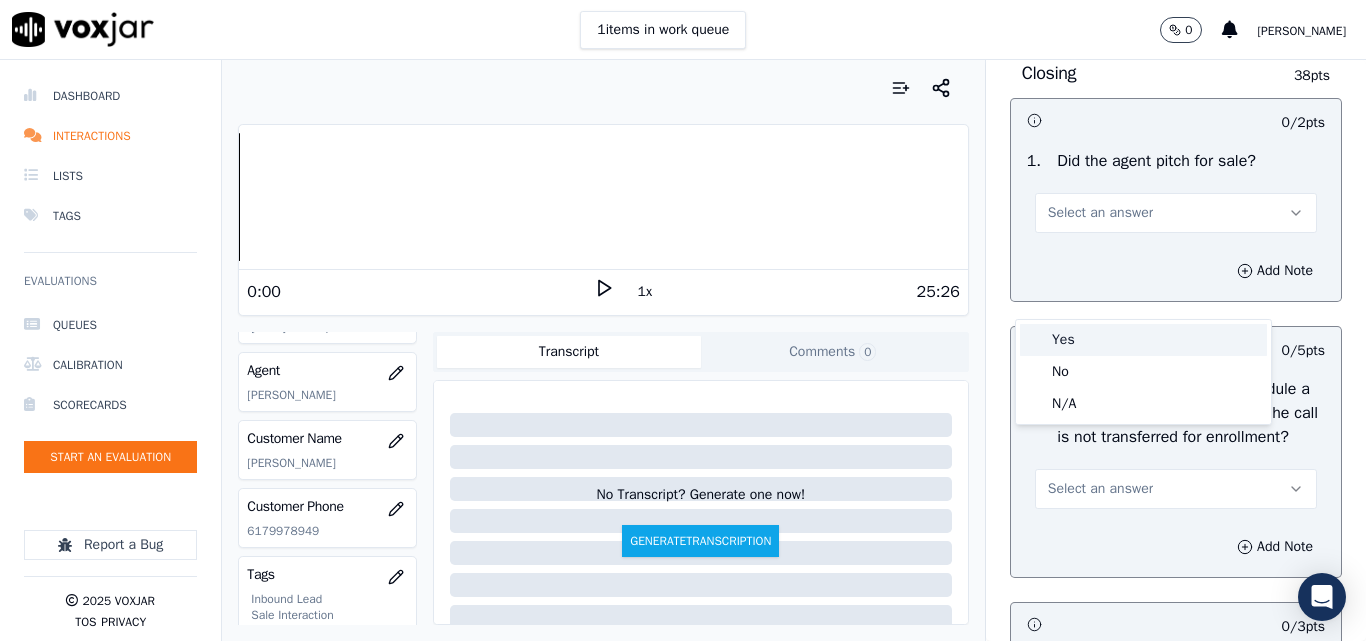 click on "Yes" at bounding box center (1143, 340) 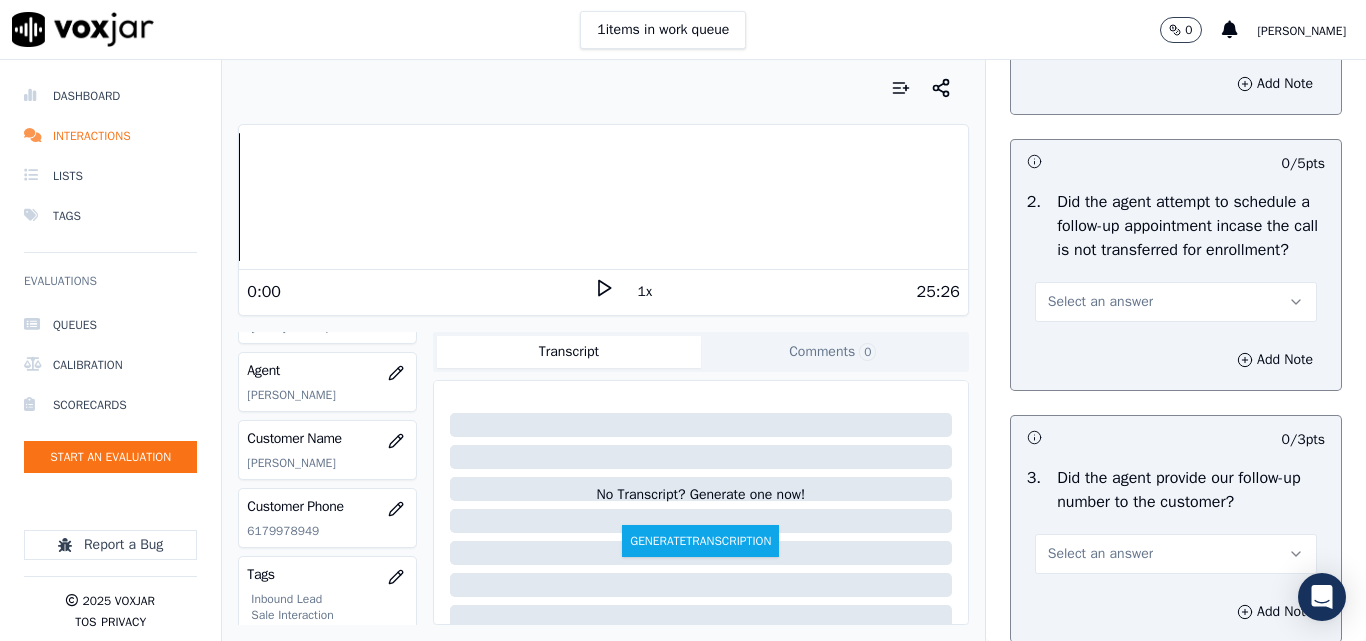 scroll, scrollTop: 4700, scrollLeft: 0, axis: vertical 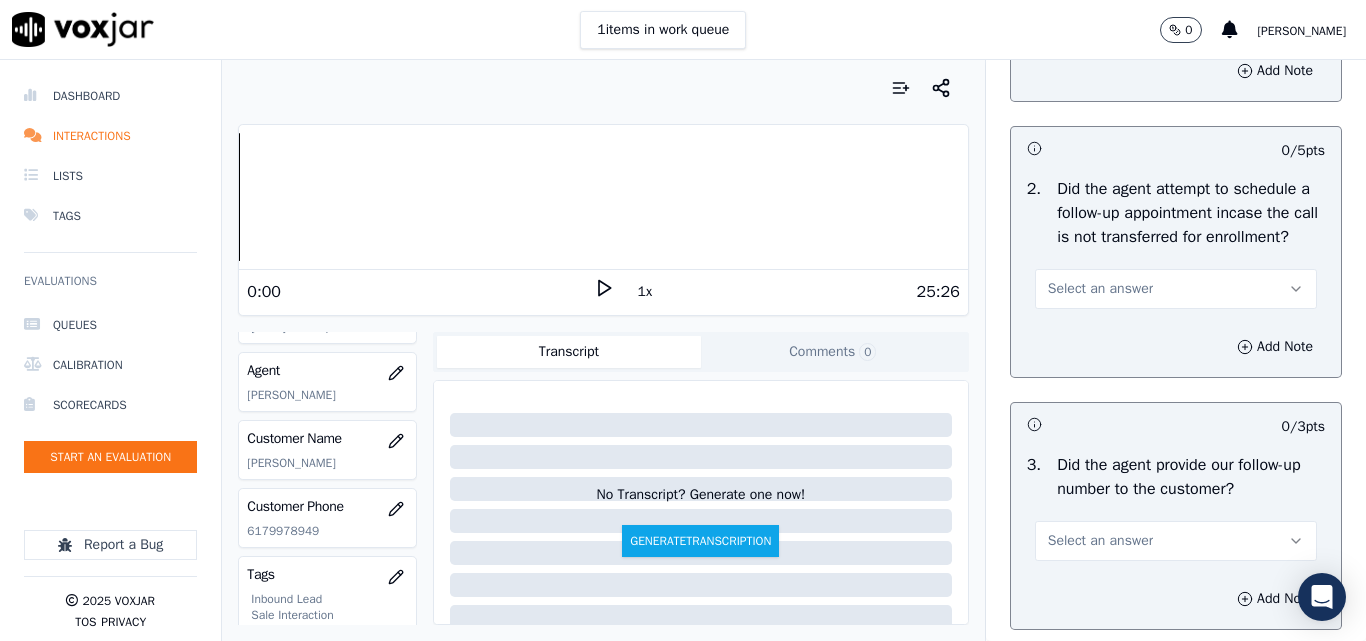 click on "Select an answer" at bounding box center [1100, 289] 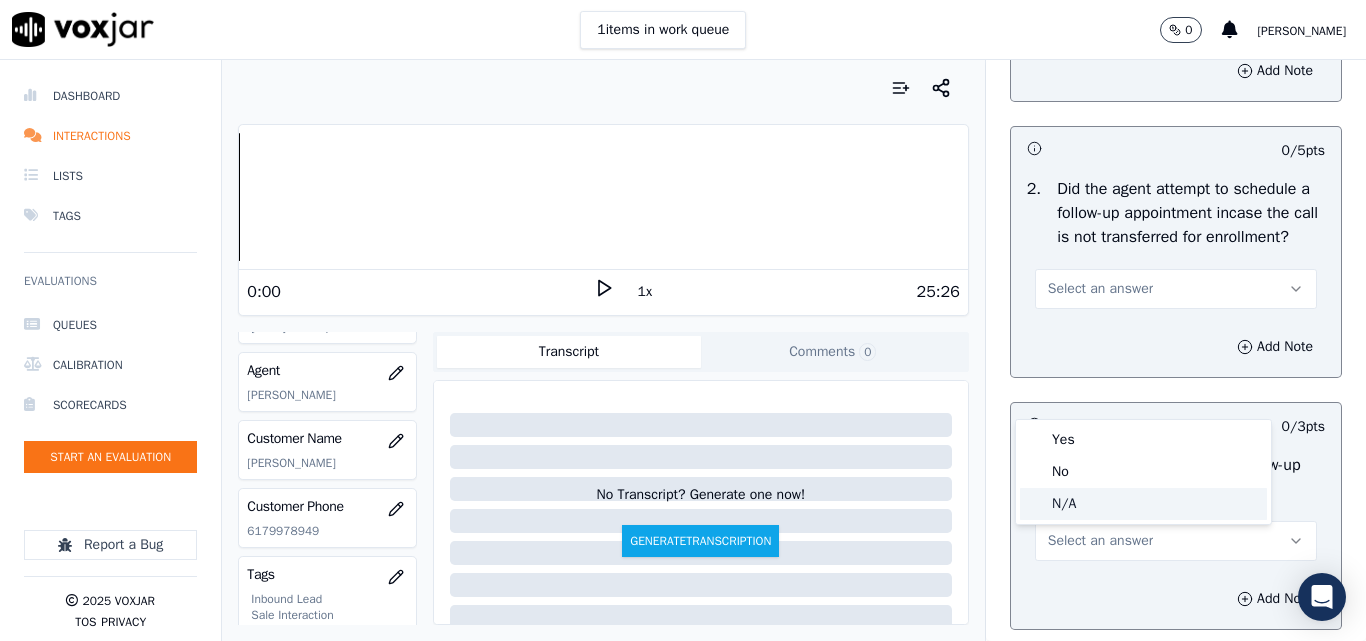 click on "N/A" 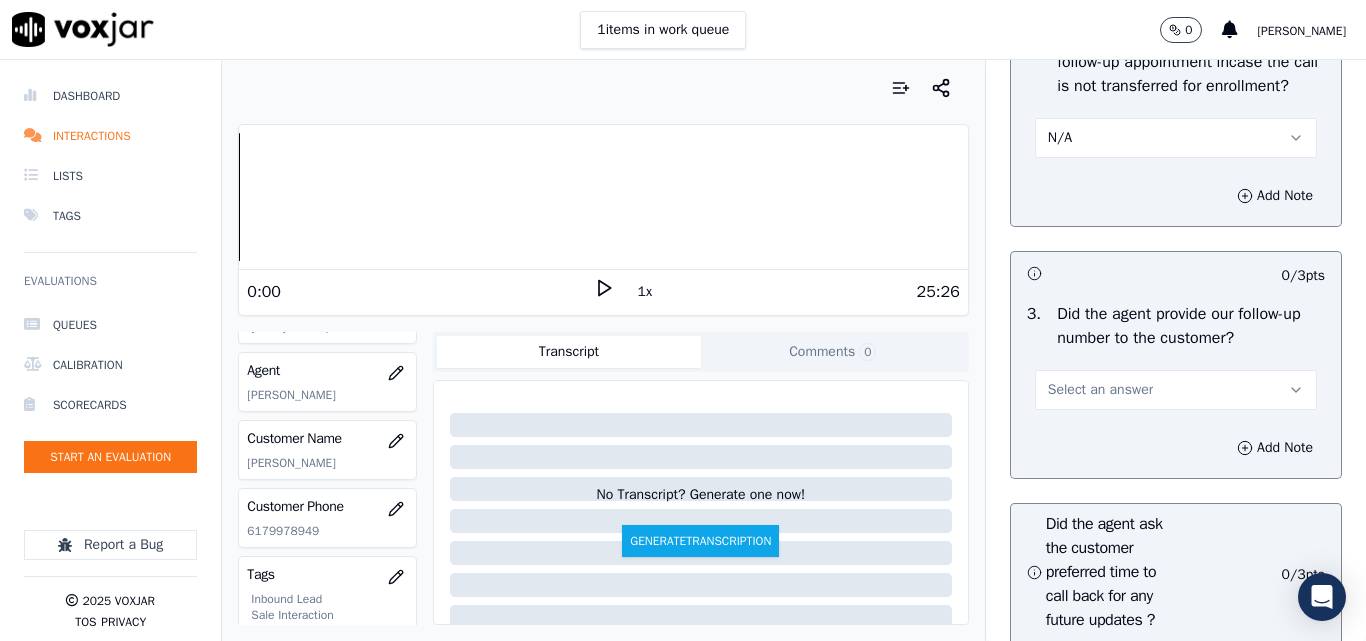 scroll, scrollTop: 5000, scrollLeft: 0, axis: vertical 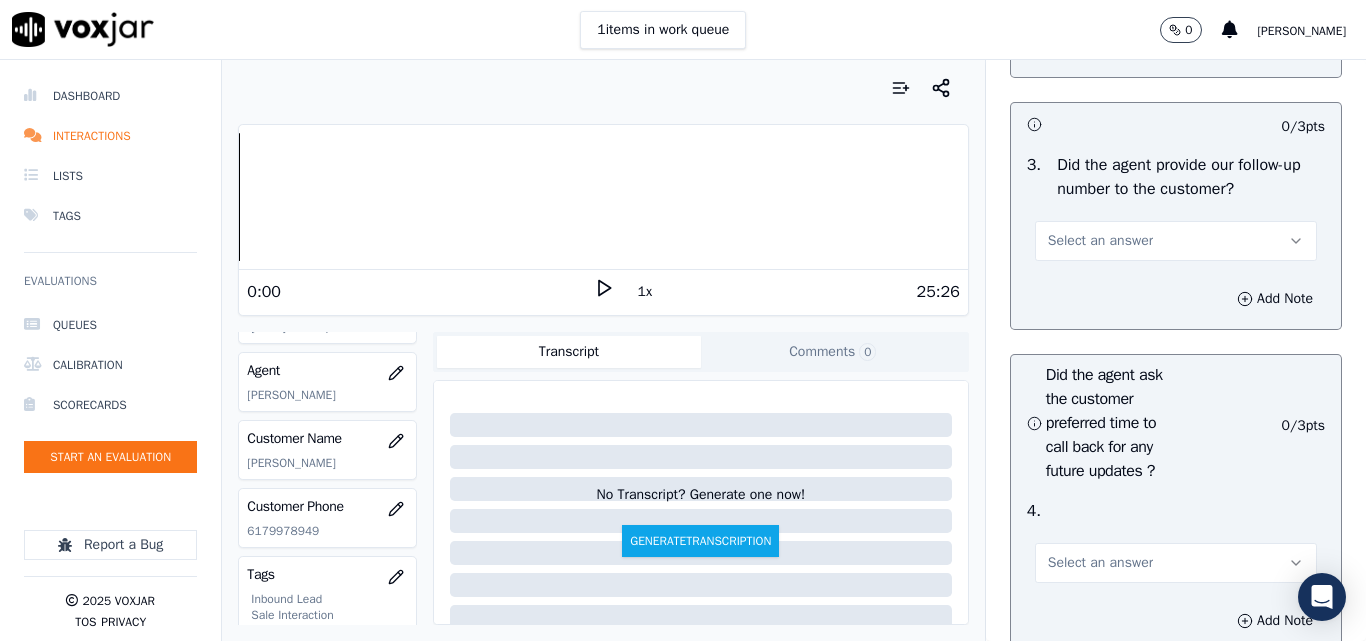 click on "Select an answer" at bounding box center (1100, 241) 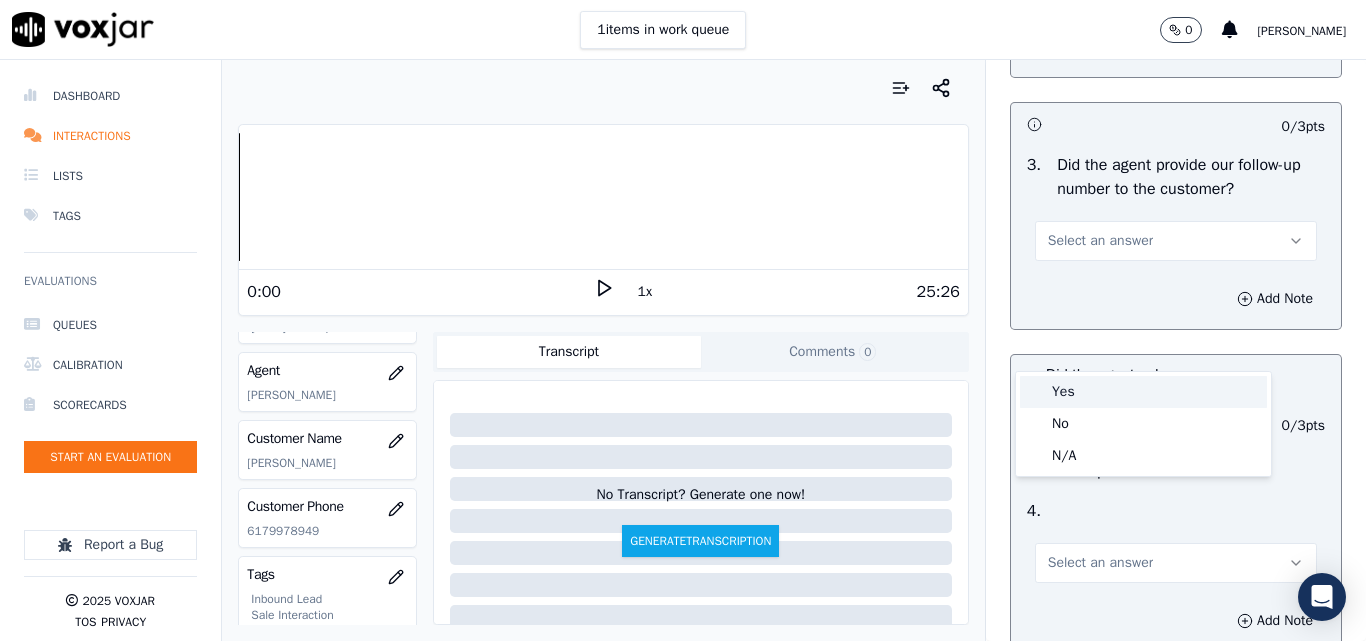 click on "Yes" at bounding box center (1143, 392) 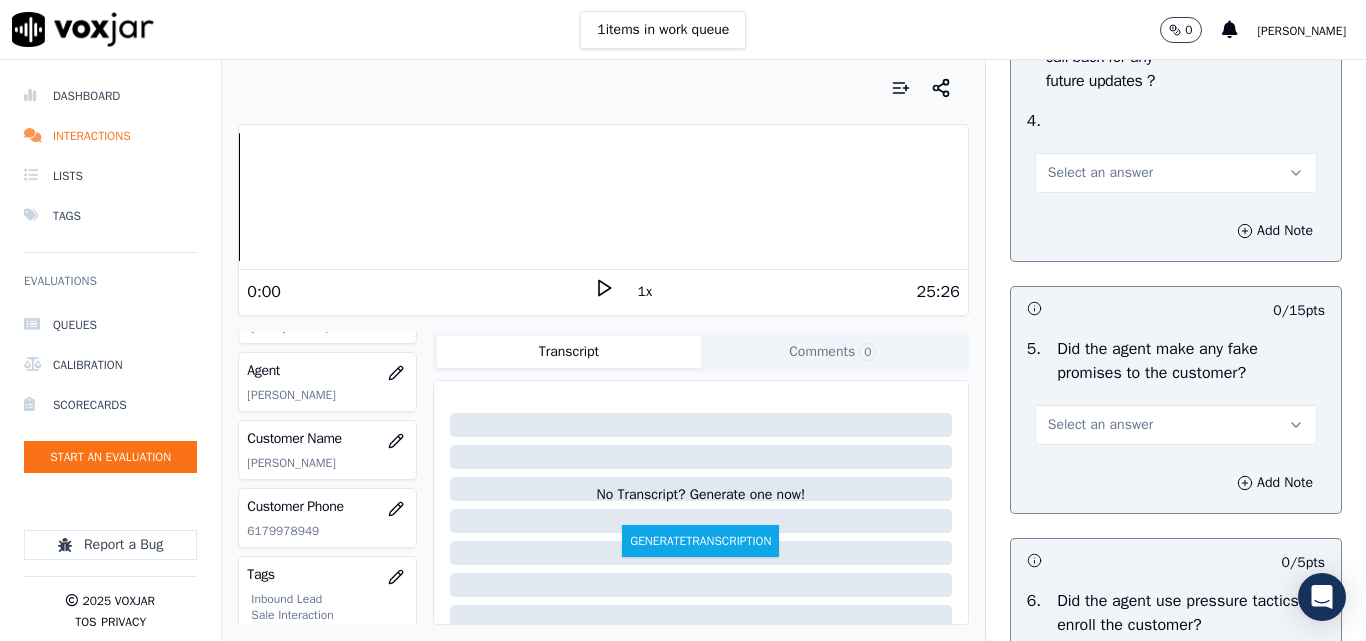scroll, scrollTop: 5400, scrollLeft: 0, axis: vertical 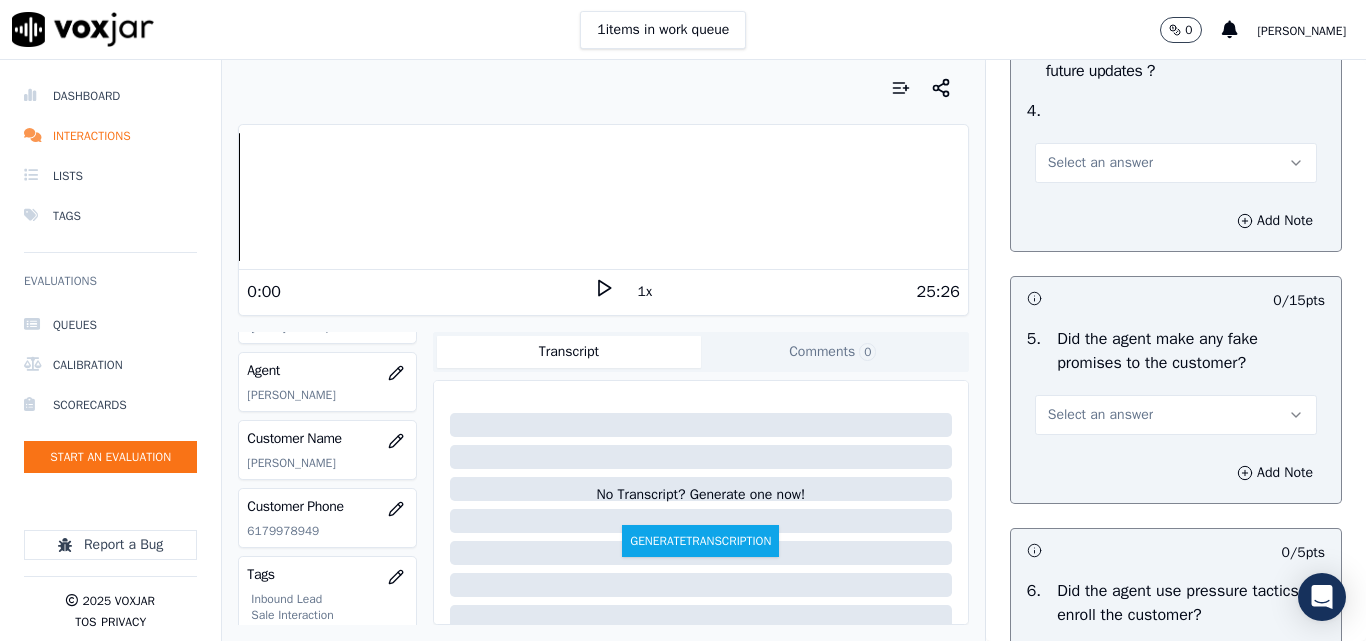click on "Select an answer" at bounding box center [1100, 163] 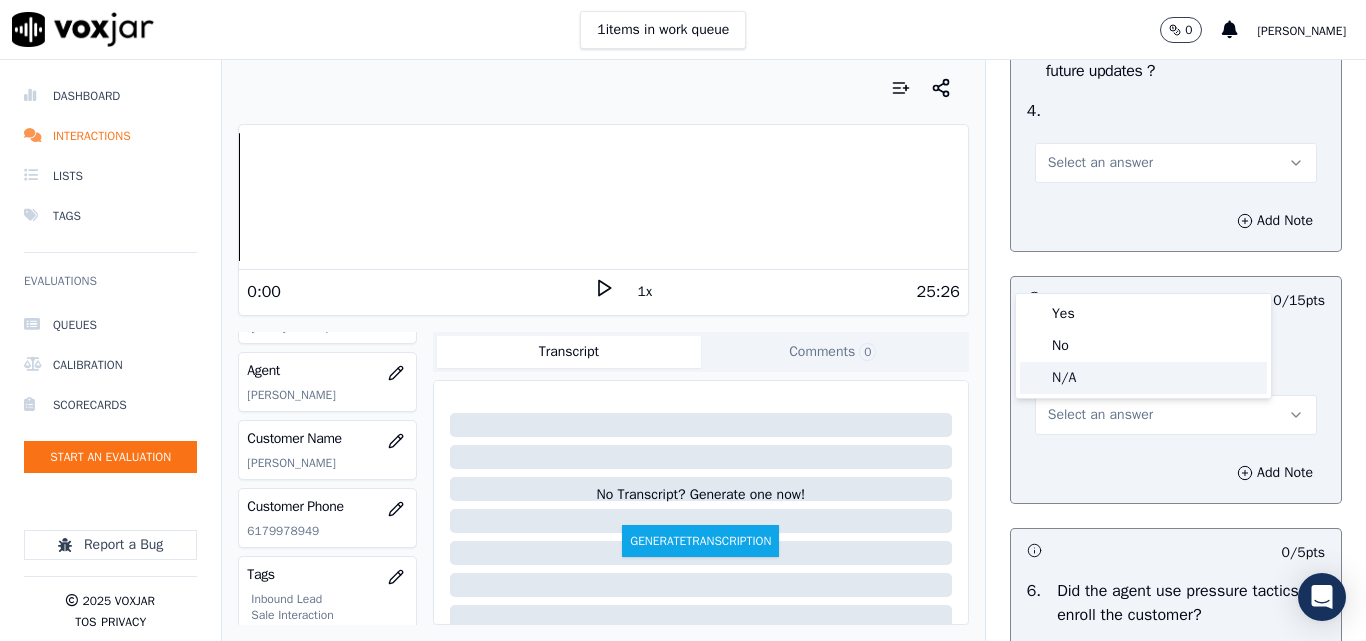 click on "N/A" 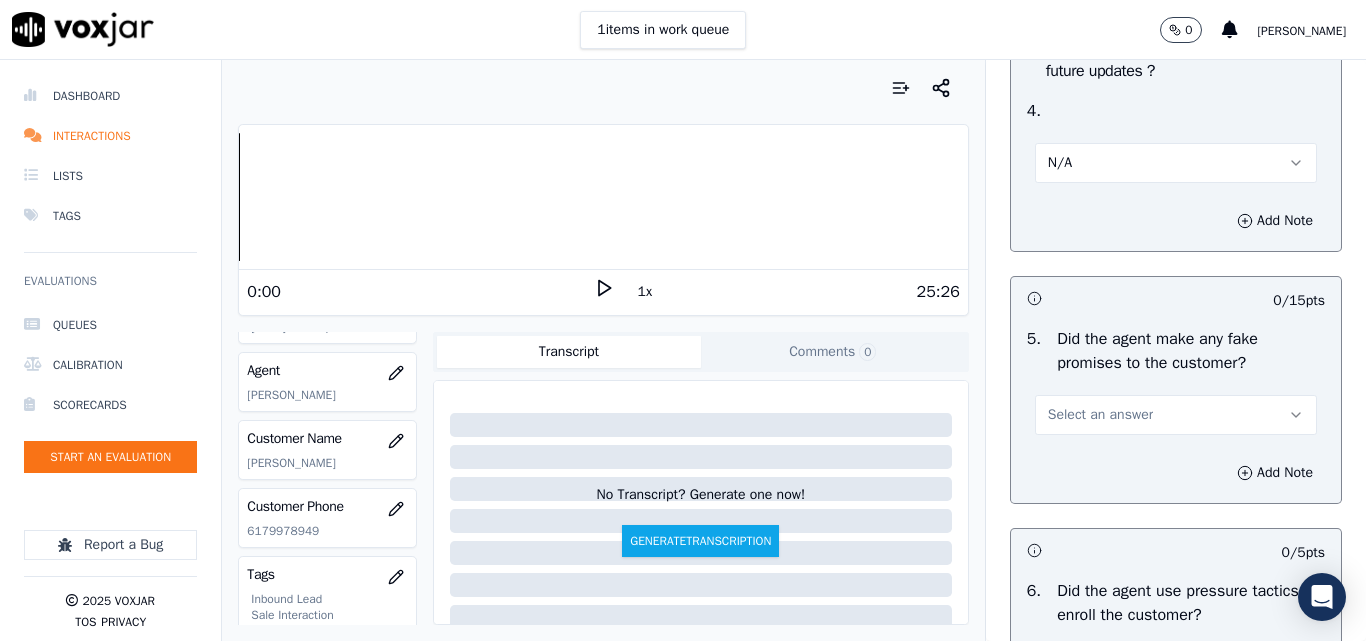 scroll, scrollTop: 5600, scrollLeft: 0, axis: vertical 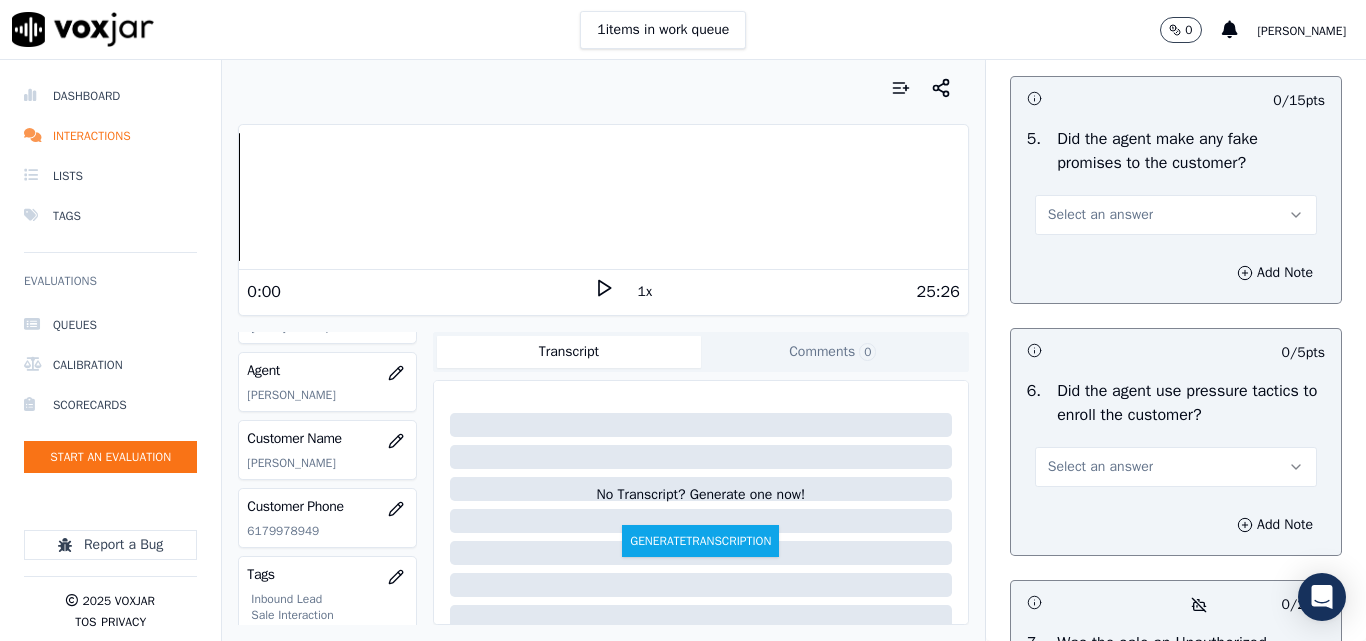 click on "Select an answer" at bounding box center (1100, 215) 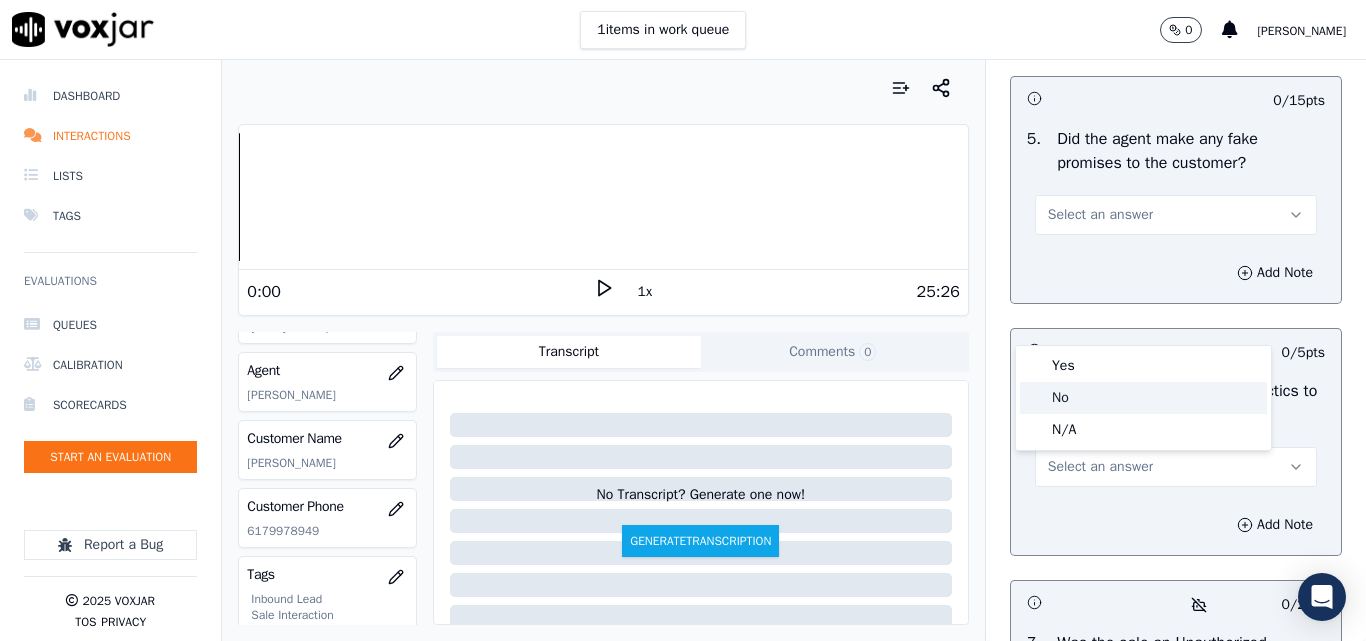click on "No" 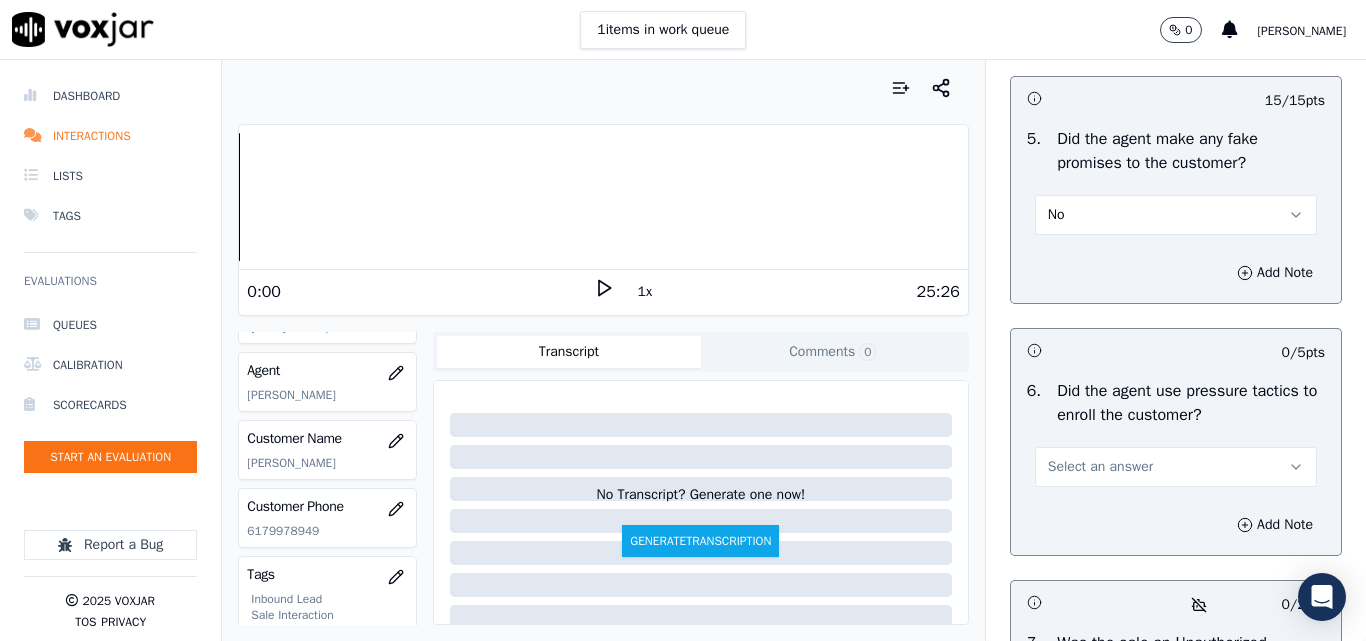 scroll, scrollTop: 5900, scrollLeft: 0, axis: vertical 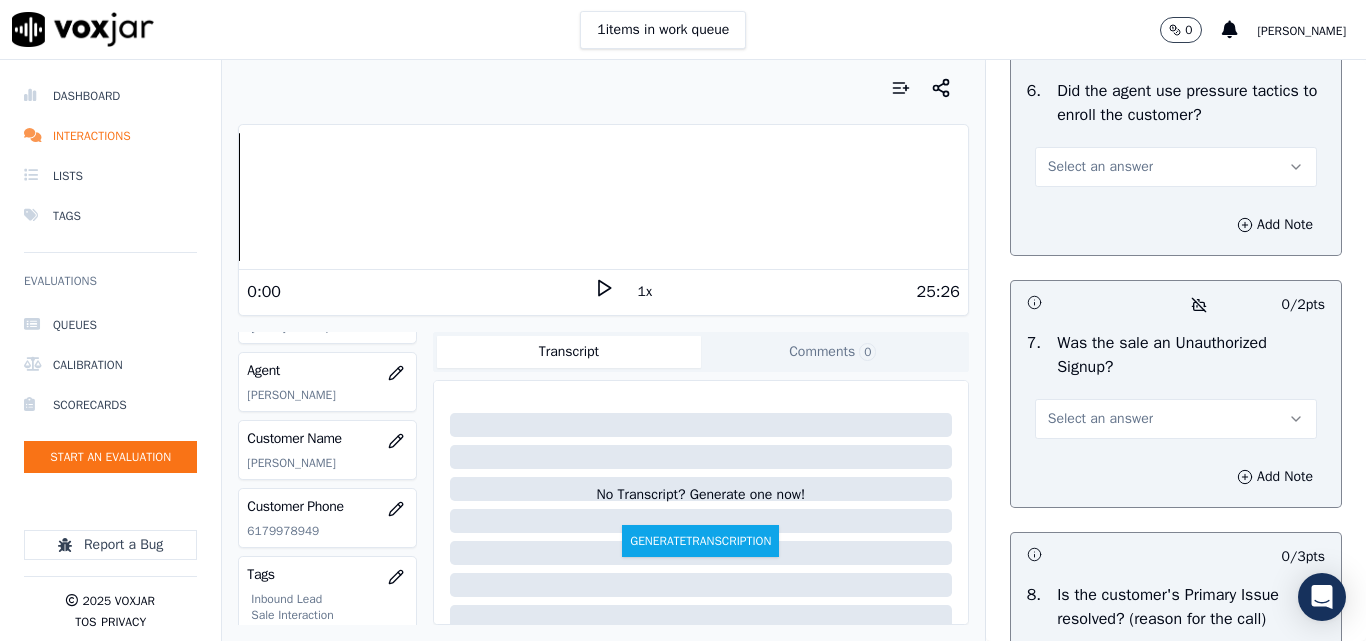 click on "Select an answer" at bounding box center [1100, 167] 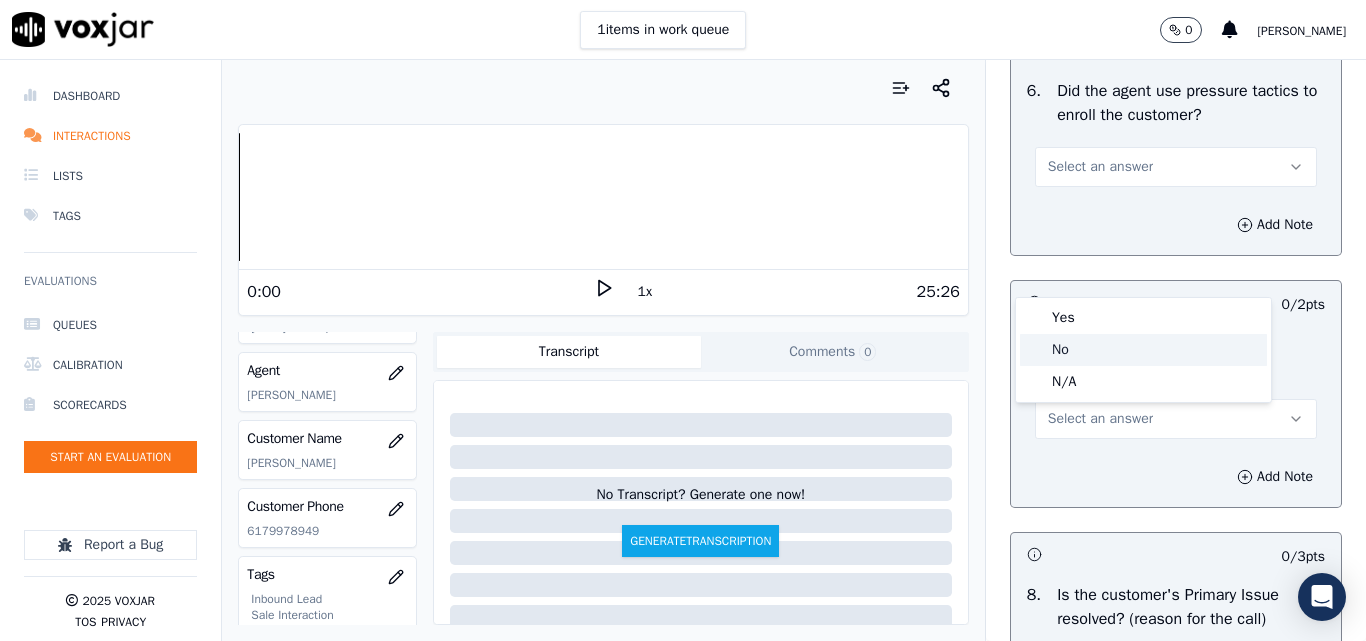 drag, startPoint x: 1068, startPoint y: 352, endPoint x: 1077, endPoint y: 337, distance: 17.492855 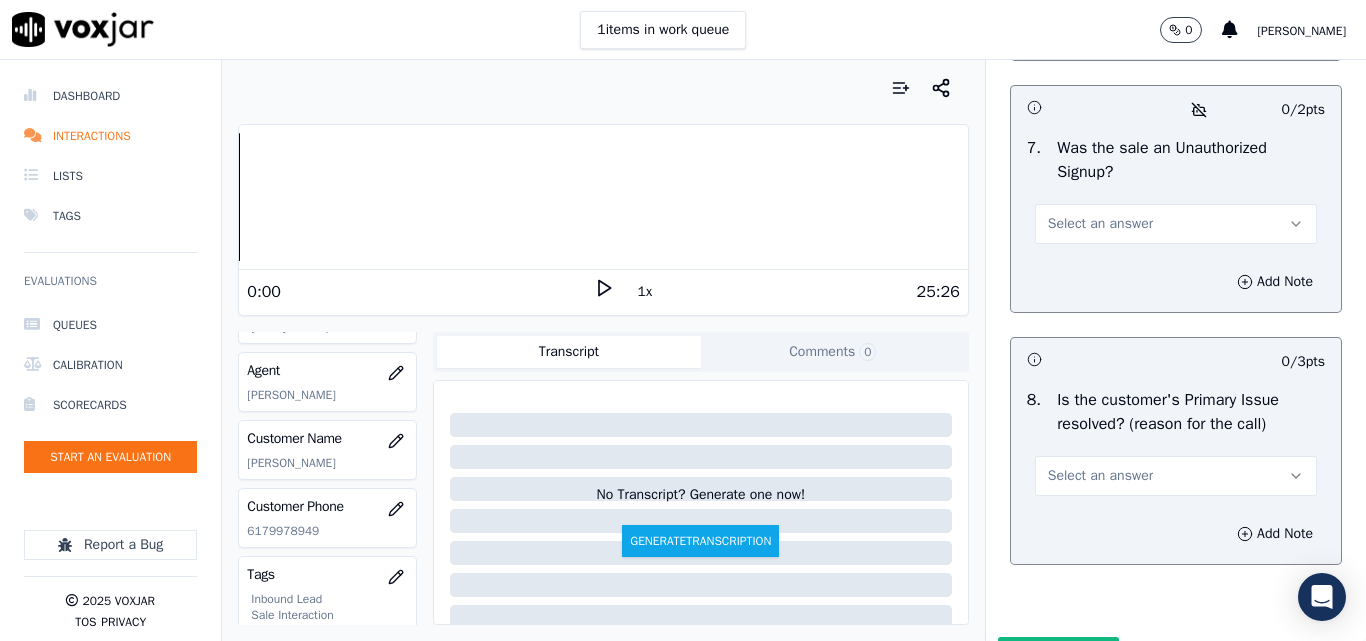 scroll, scrollTop: 6100, scrollLeft: 0, axis: vertical 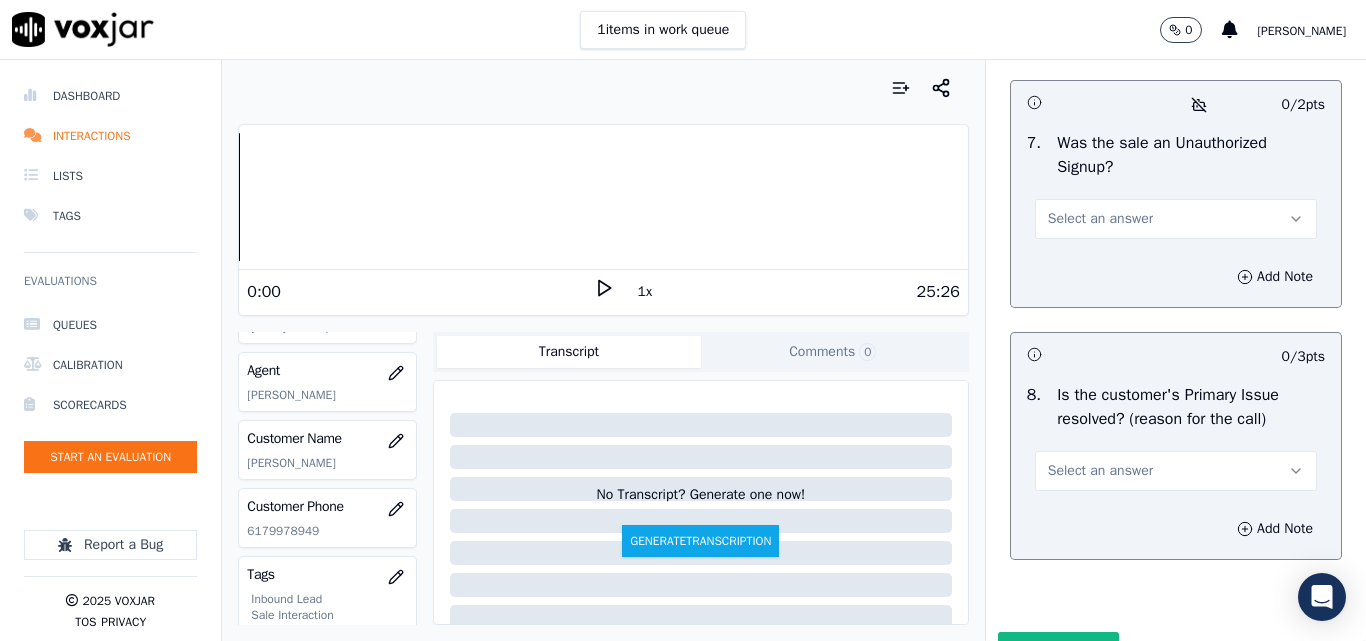 drag, startPoint x: 1085, startPoint y: 325, endPoint x: 1086, endPoint y: 342, distance: 17.029387 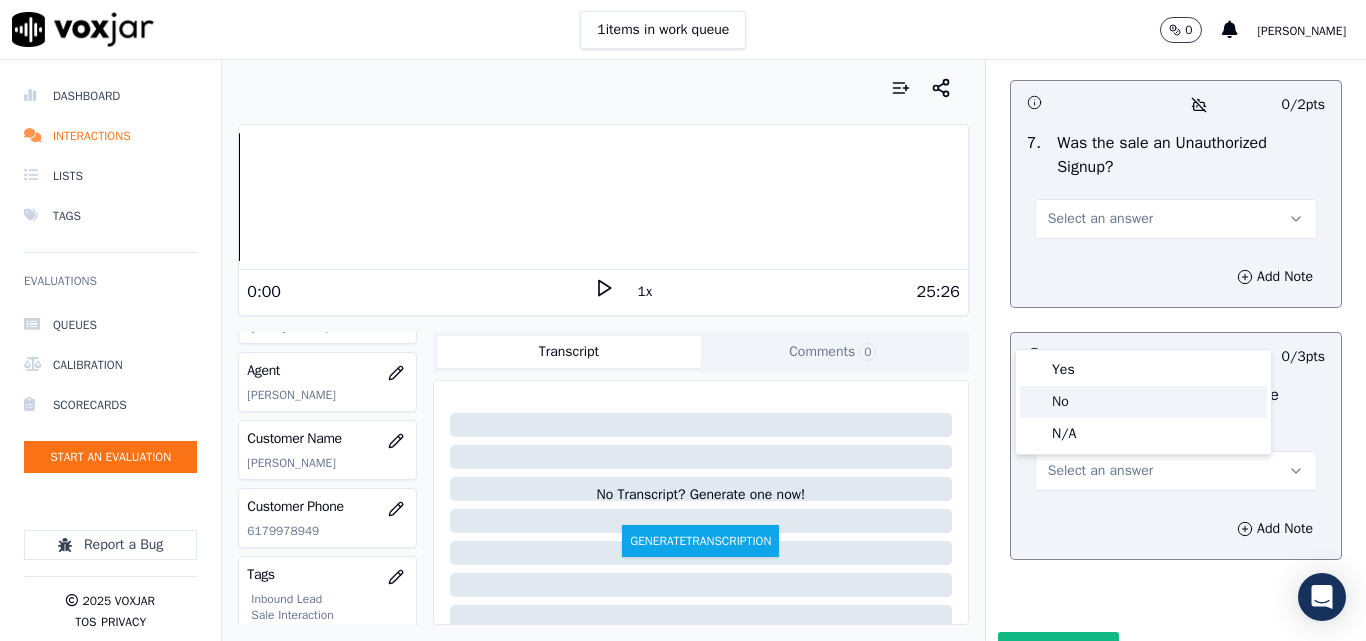 click on "No" 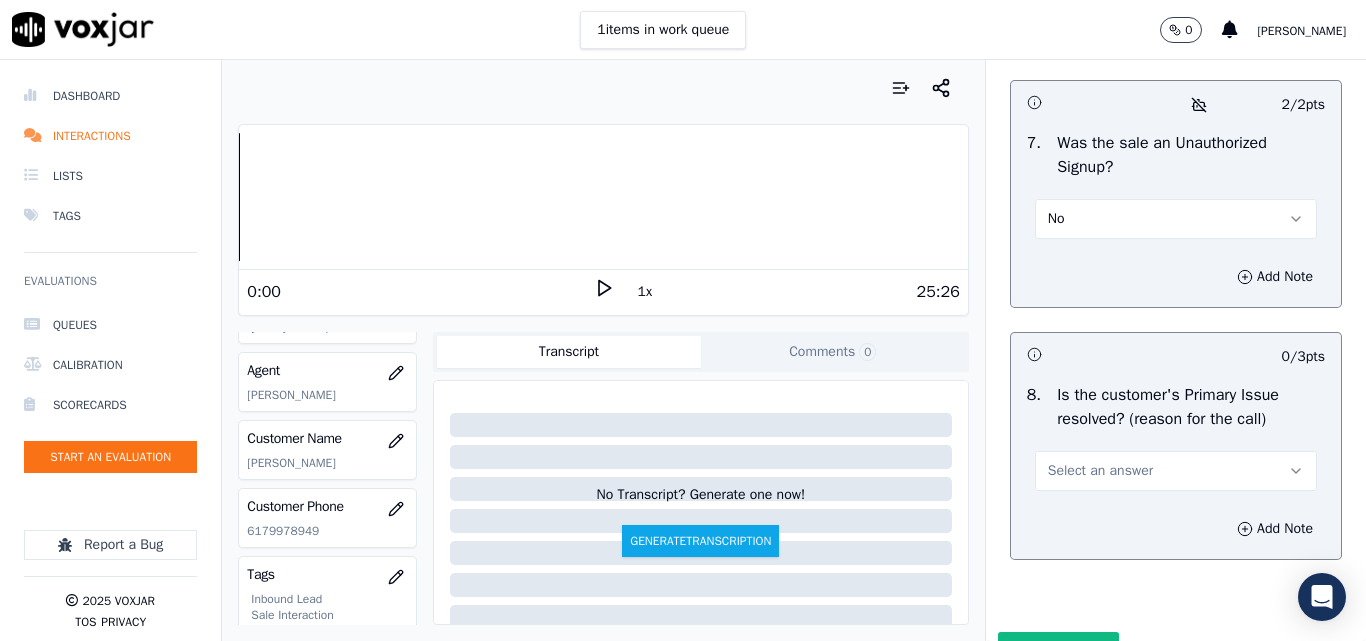 scroll, scrollTop: 6290, scrollLeft: 0, axis: vertical 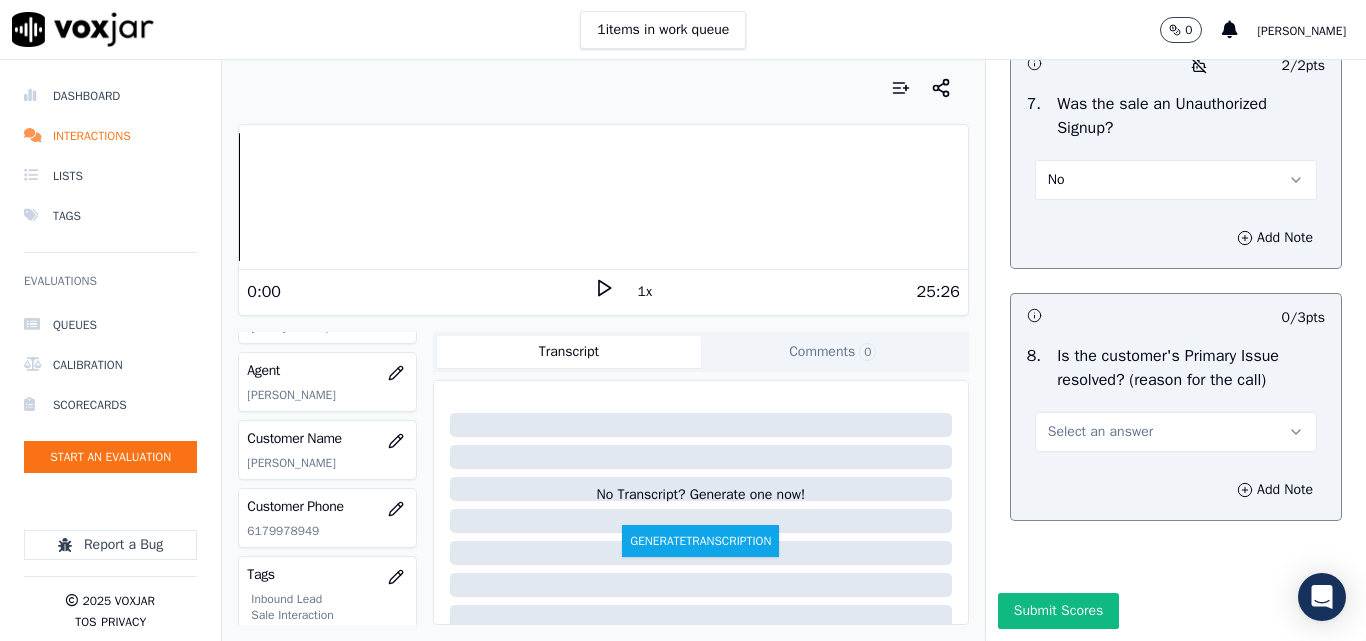 click on "Select an answer" at bounding box center [1100, 432] 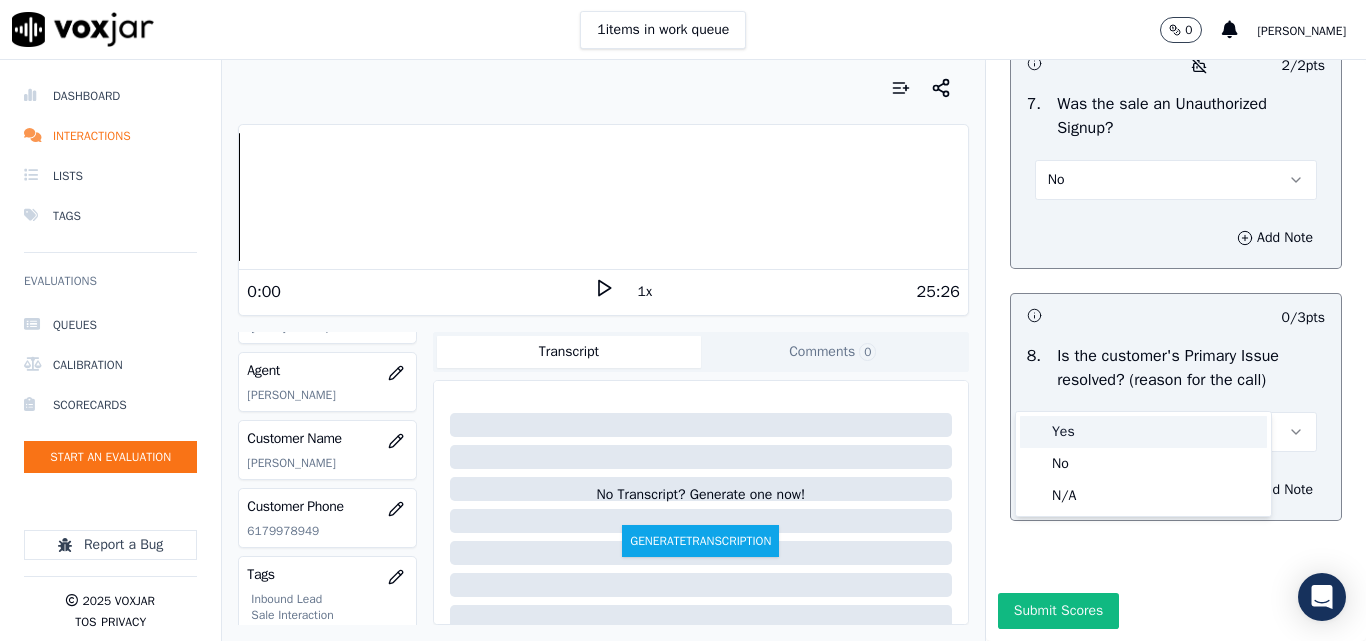 click on "Yes" at bounding box center (1143, 432) 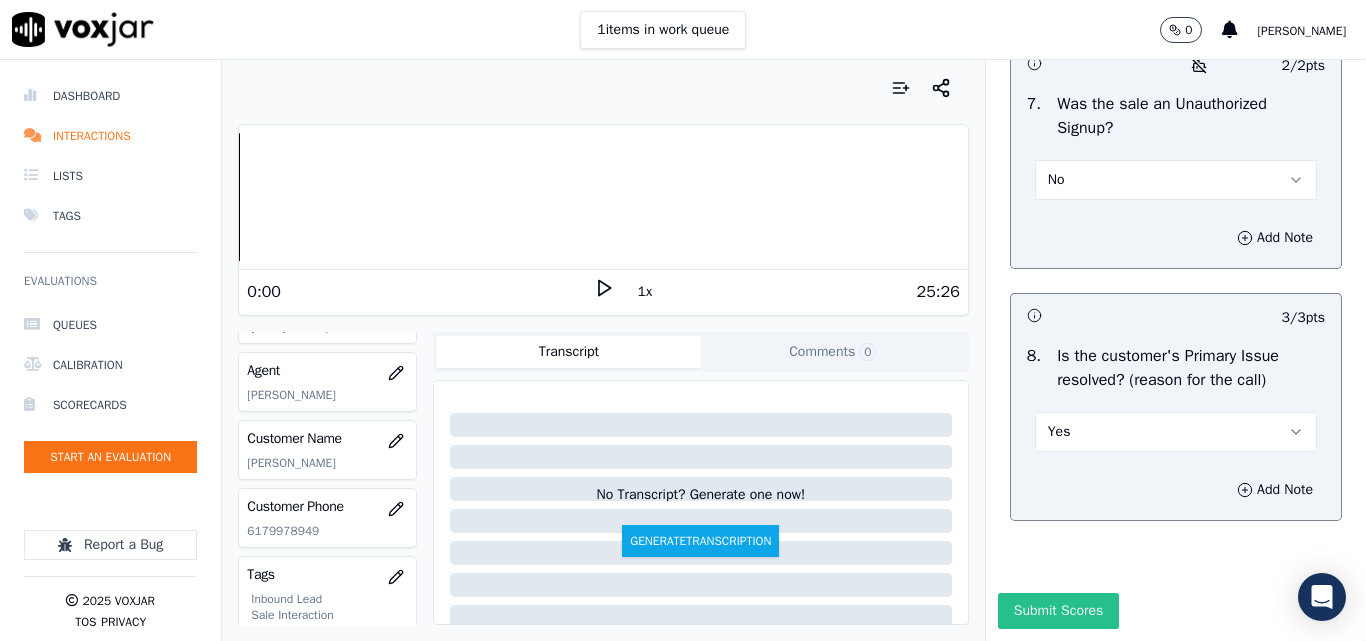 click on "Submit Scores" at bounding box center (1058, 611) 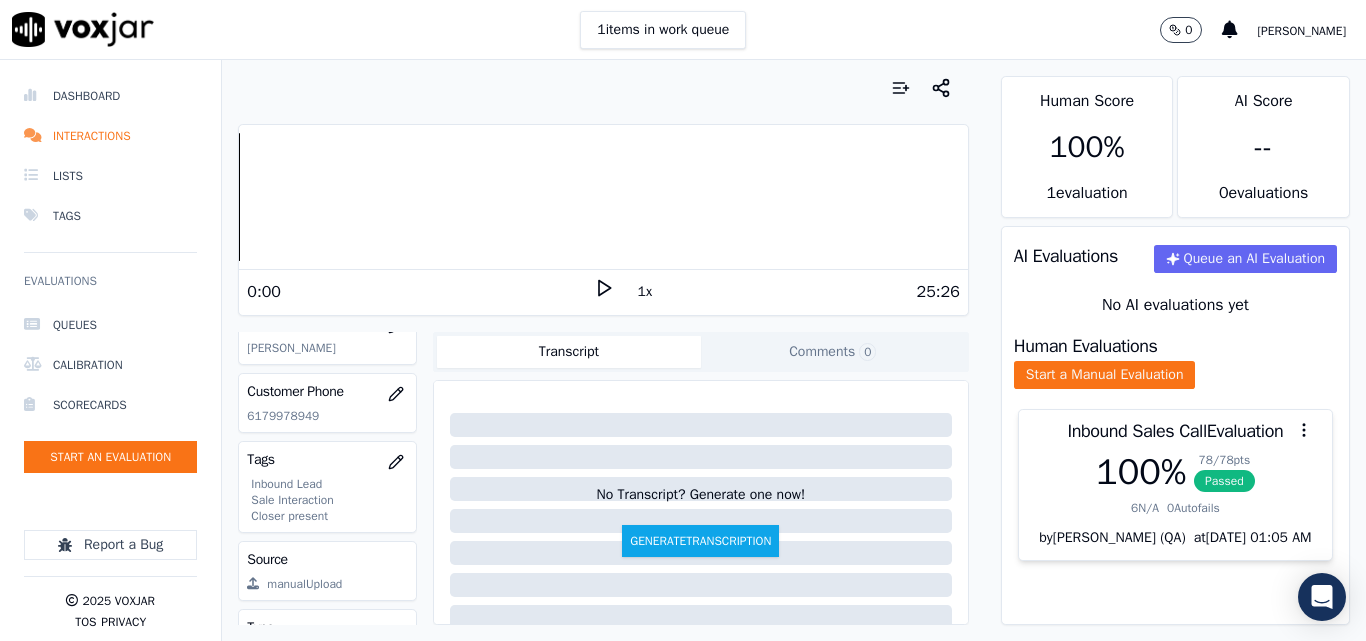 scroll, scrollTop: 200, scrollLeft: 0, axis: vertical 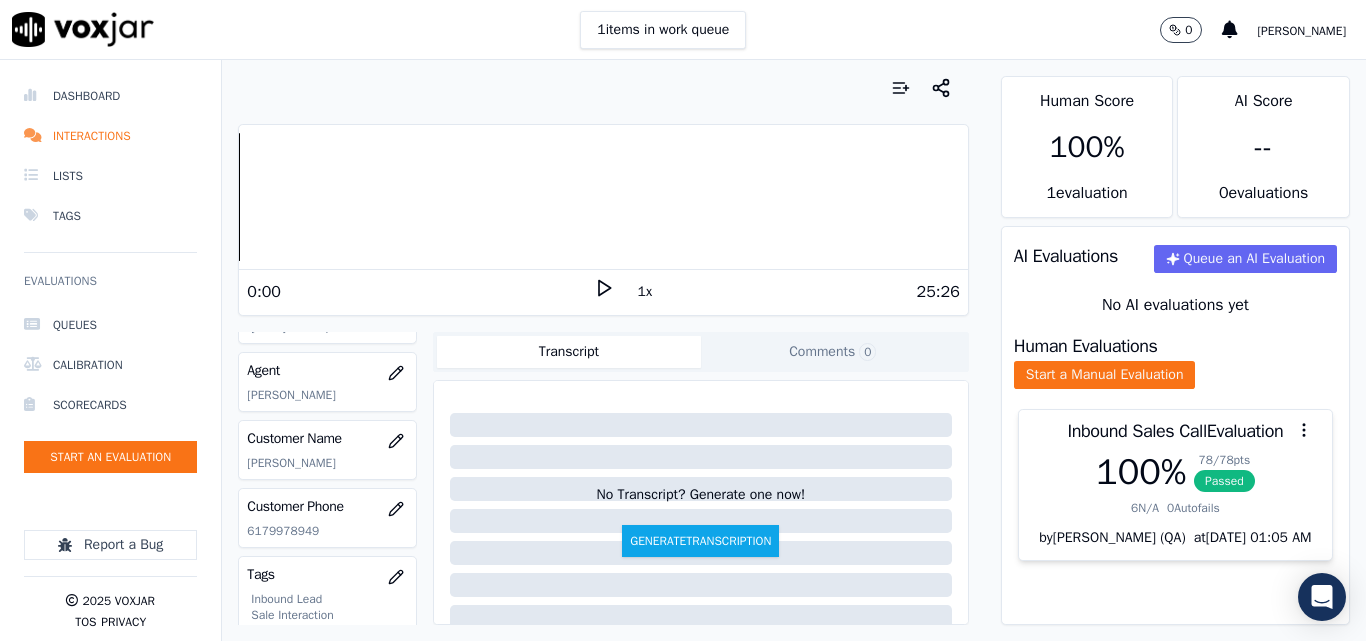 click on "1  items in work queue     0         [PERSON_NAME]" at bounding box center [683, 30] 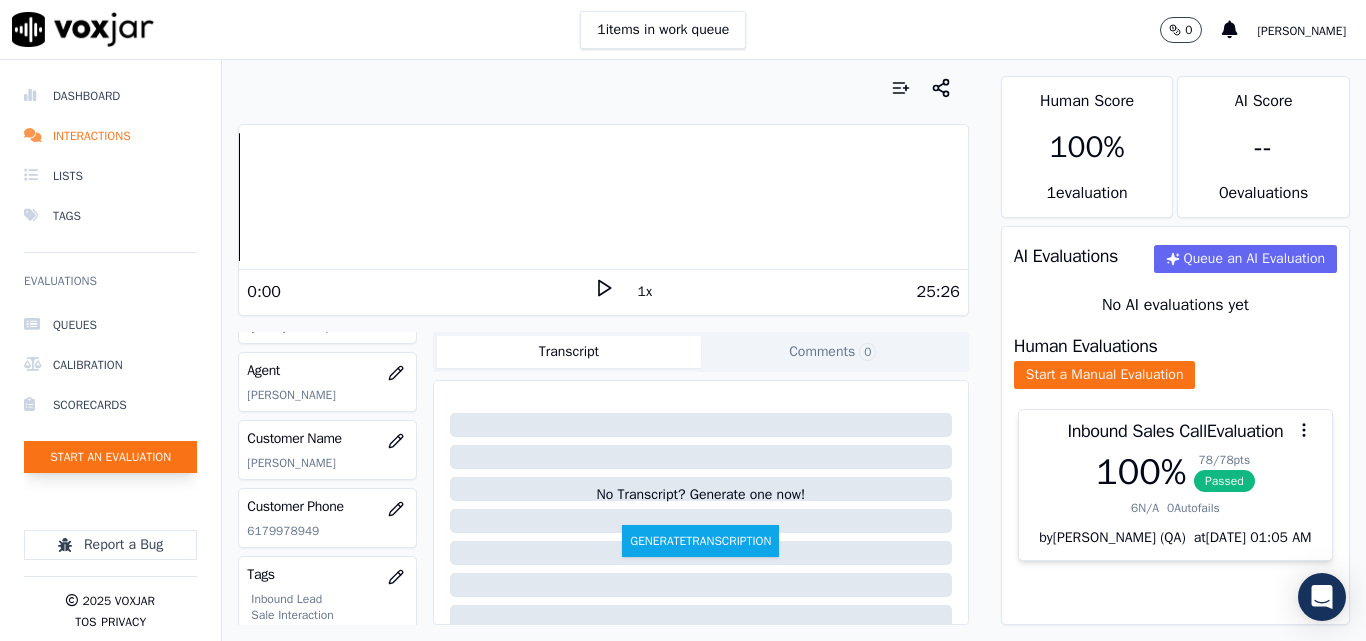 click on "Start an Evaluation" 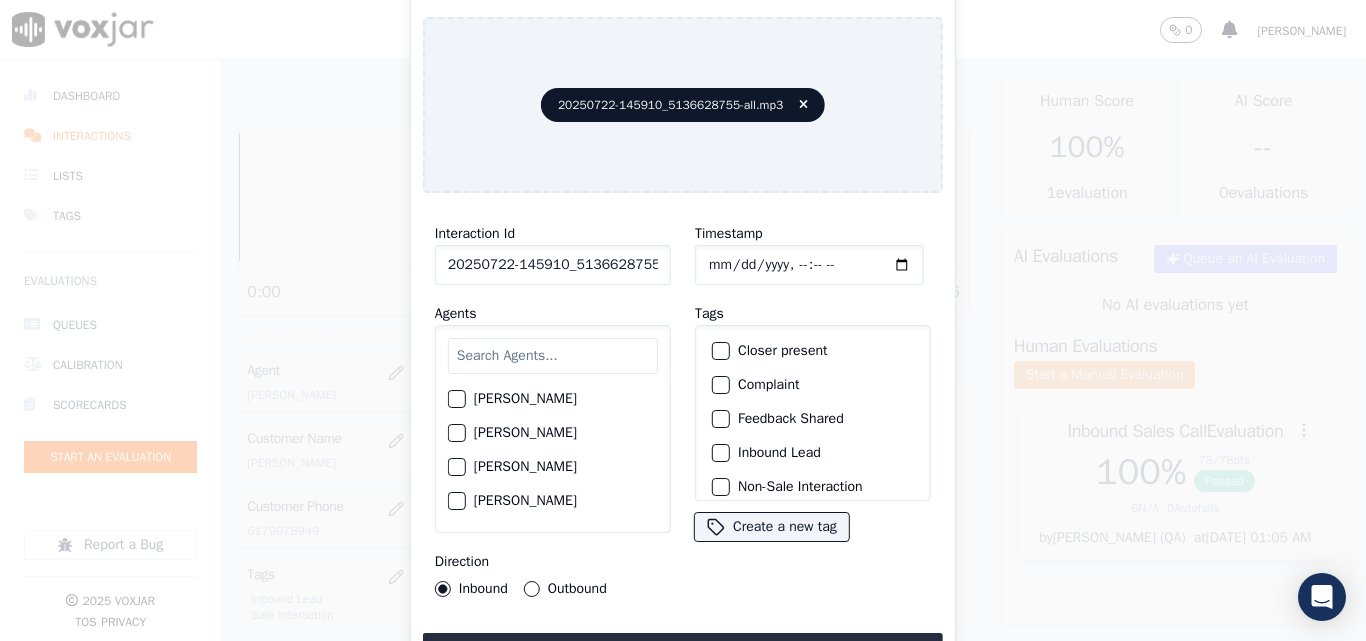 scroll, scrollTop: 0, scrollLeft: 40, axis: horizontal 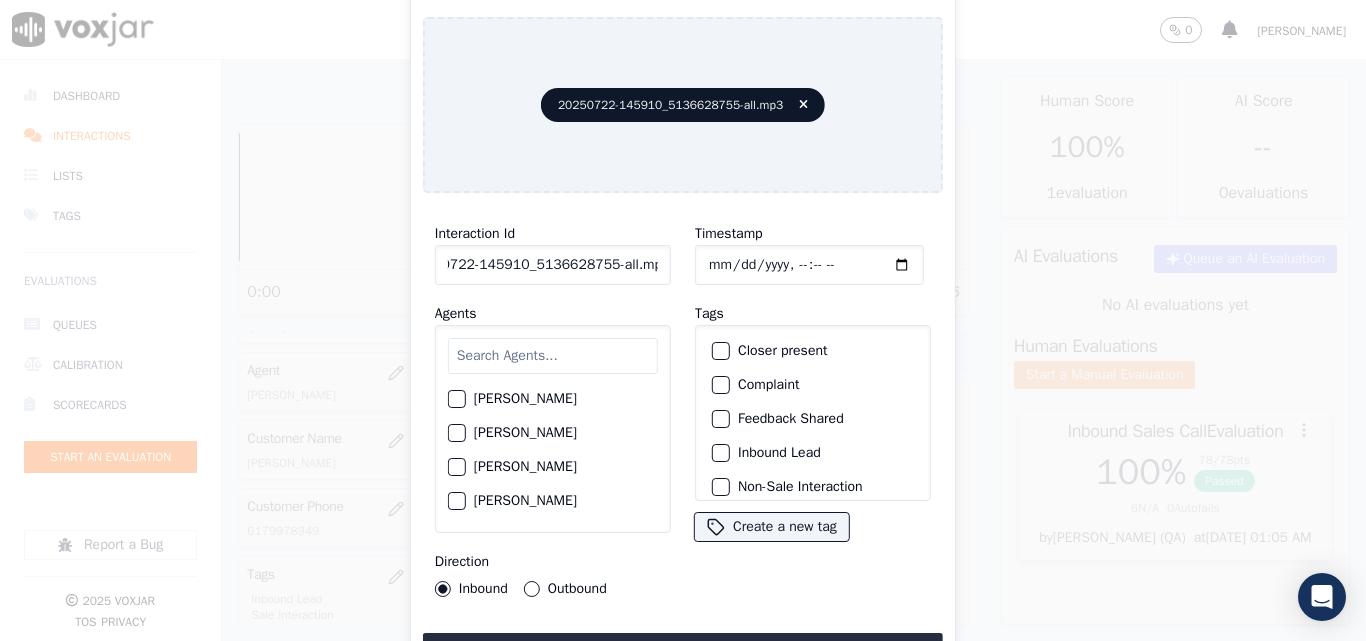 drag, startPoint x: 642, startPoint y: 256, endPoint x: 711, endPoint y: 261, distance: 69.18092 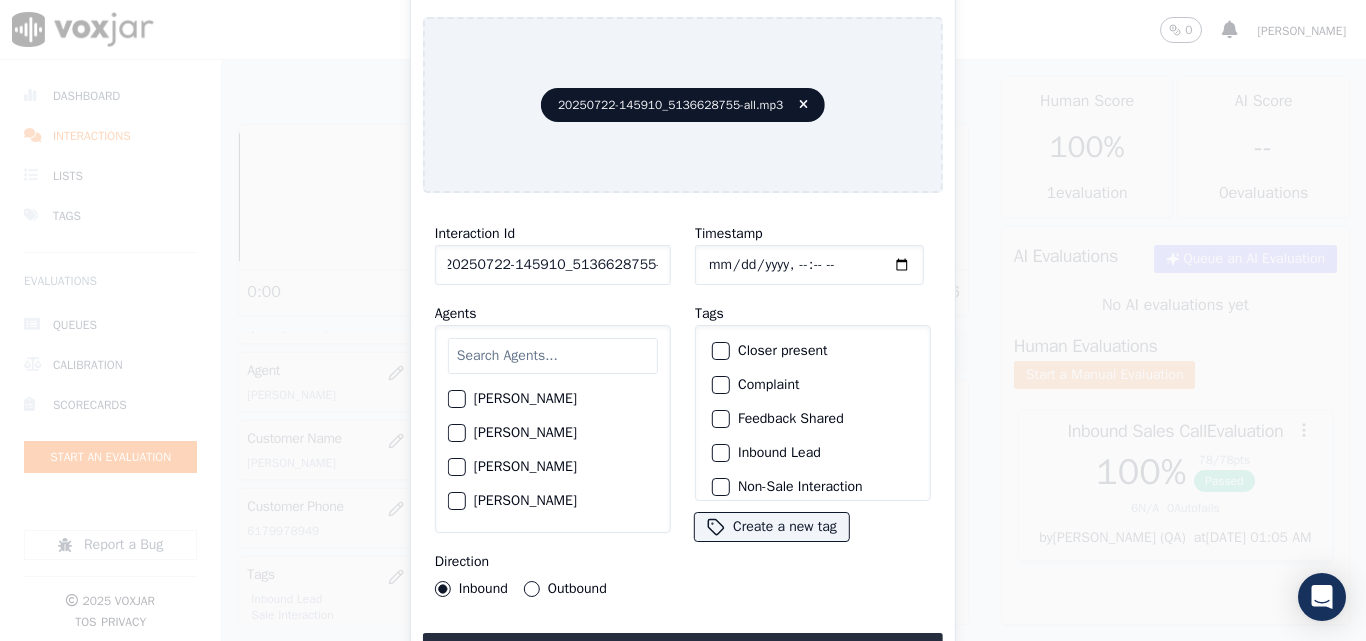 scroll, scrollTop: 0, scrollLeft: 11, axis: horizontal 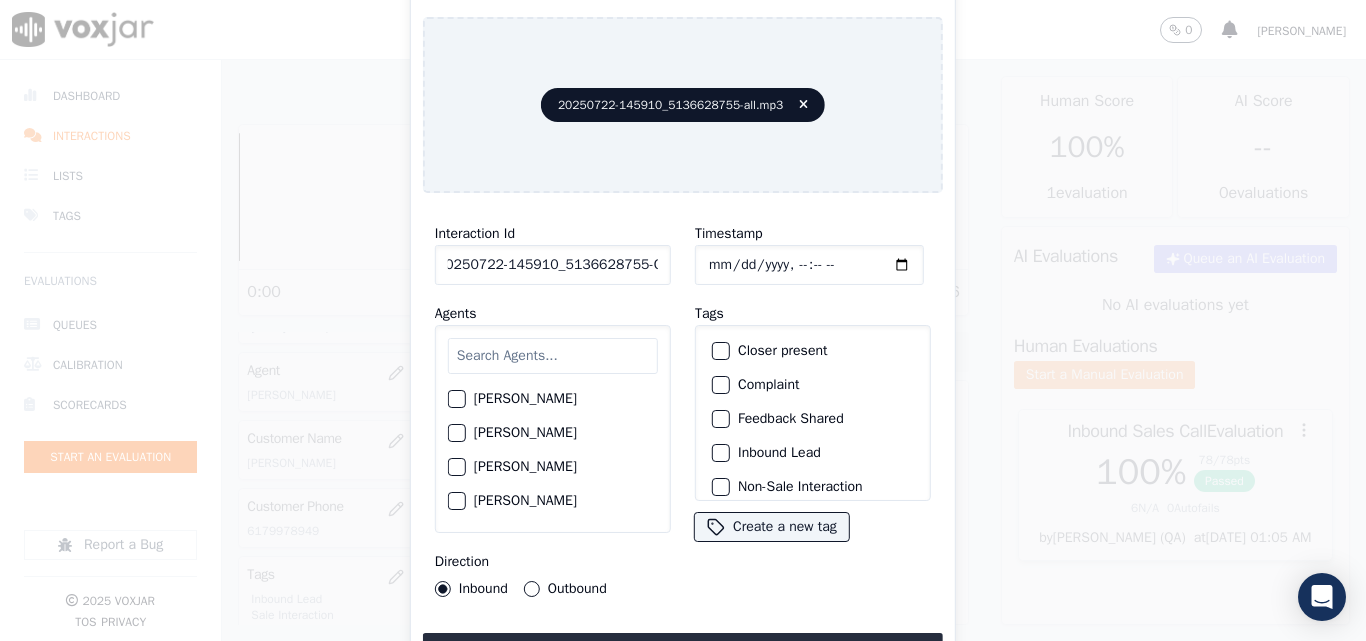 type on "20250722-145910_5136628755-C1" 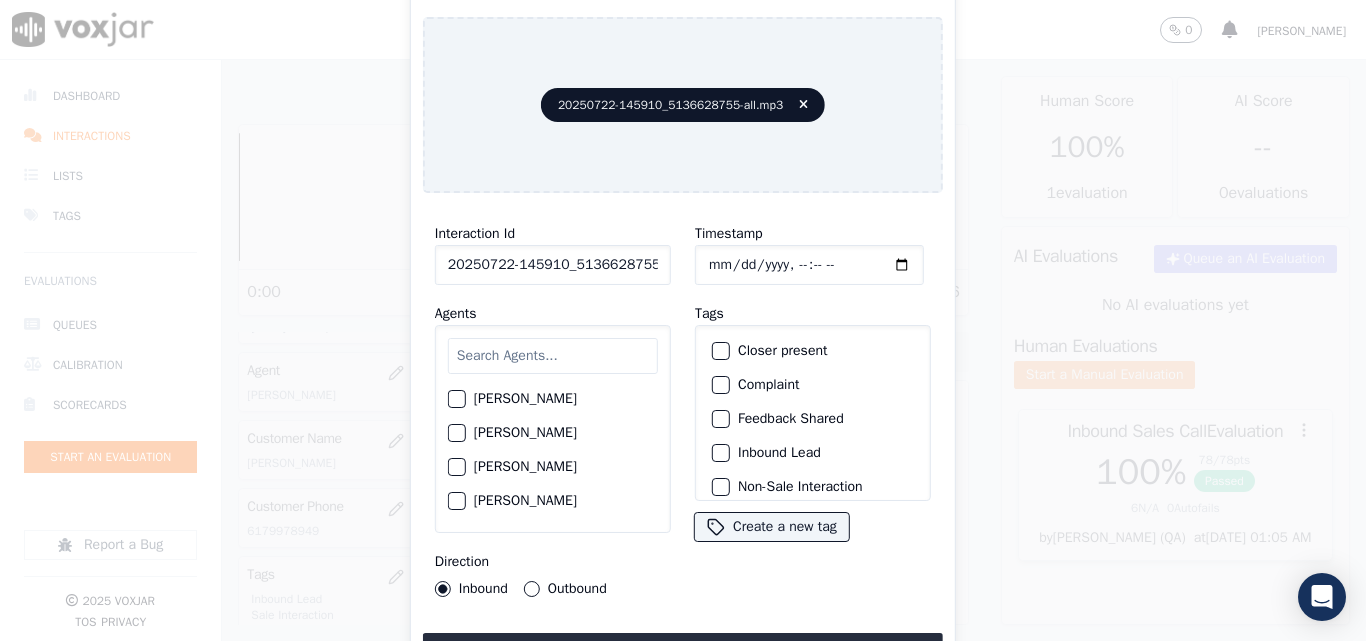 click on "Timestamp" 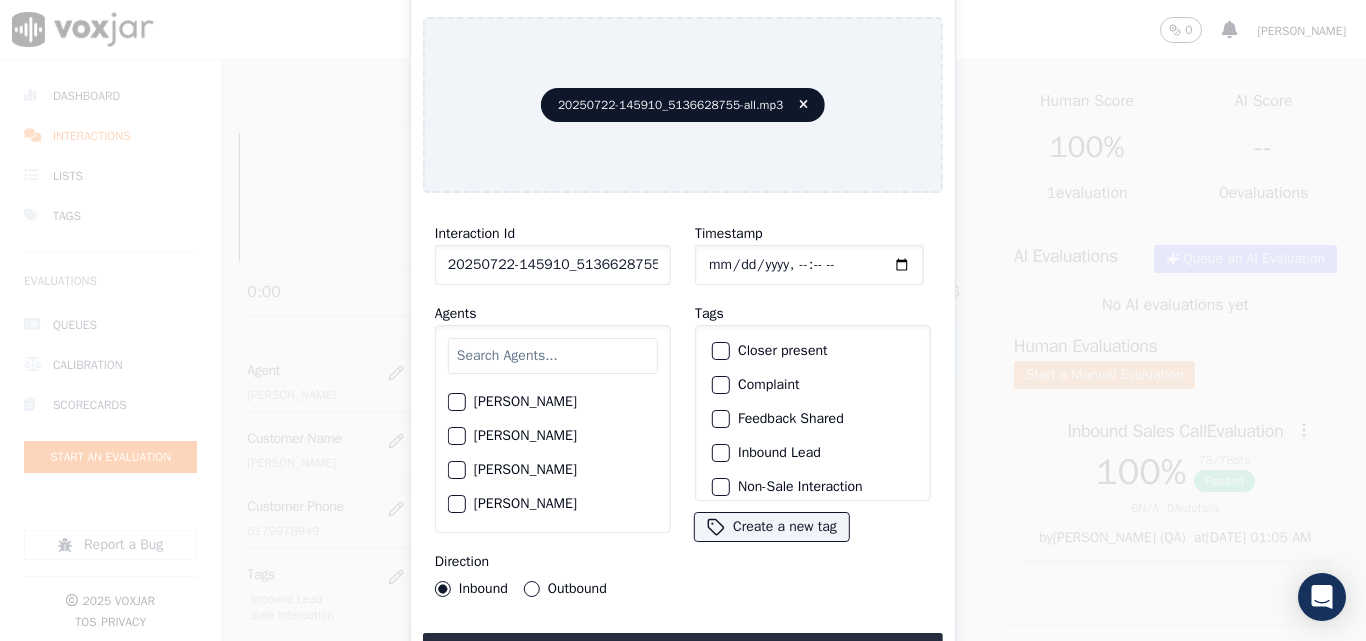 scroll, scrollTop: 100, scrollLeft: 0, axis: vertical 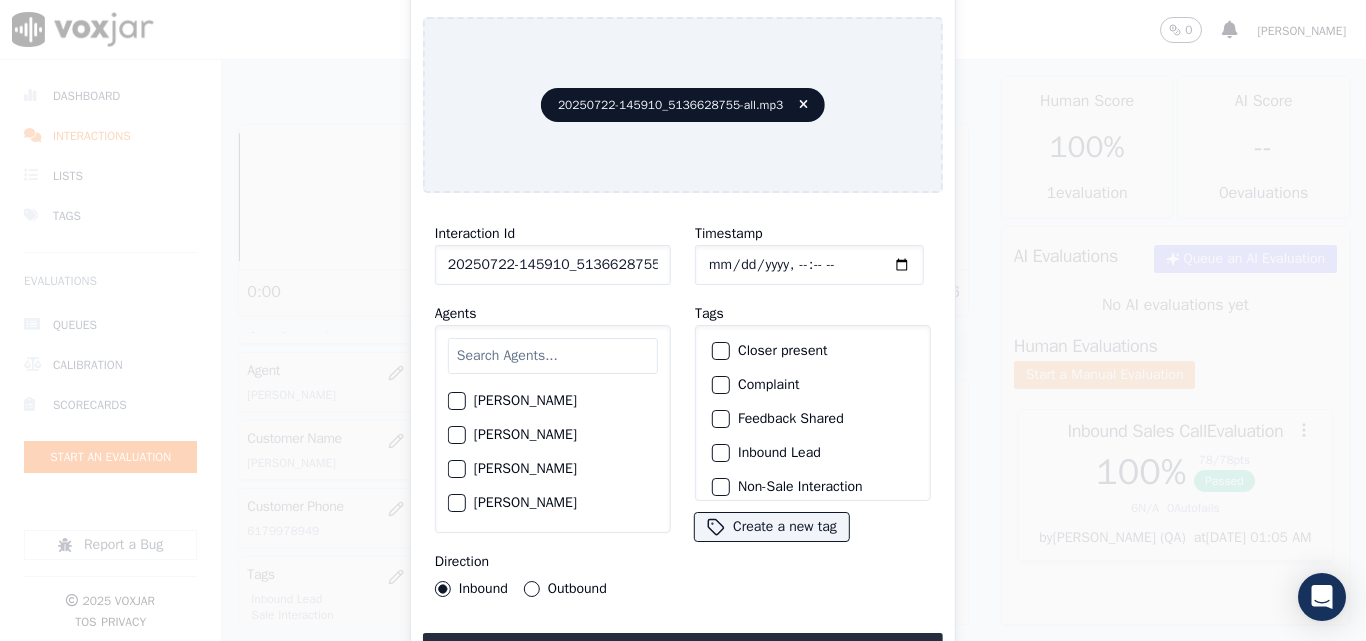 click on "[PERSON_NAME]" 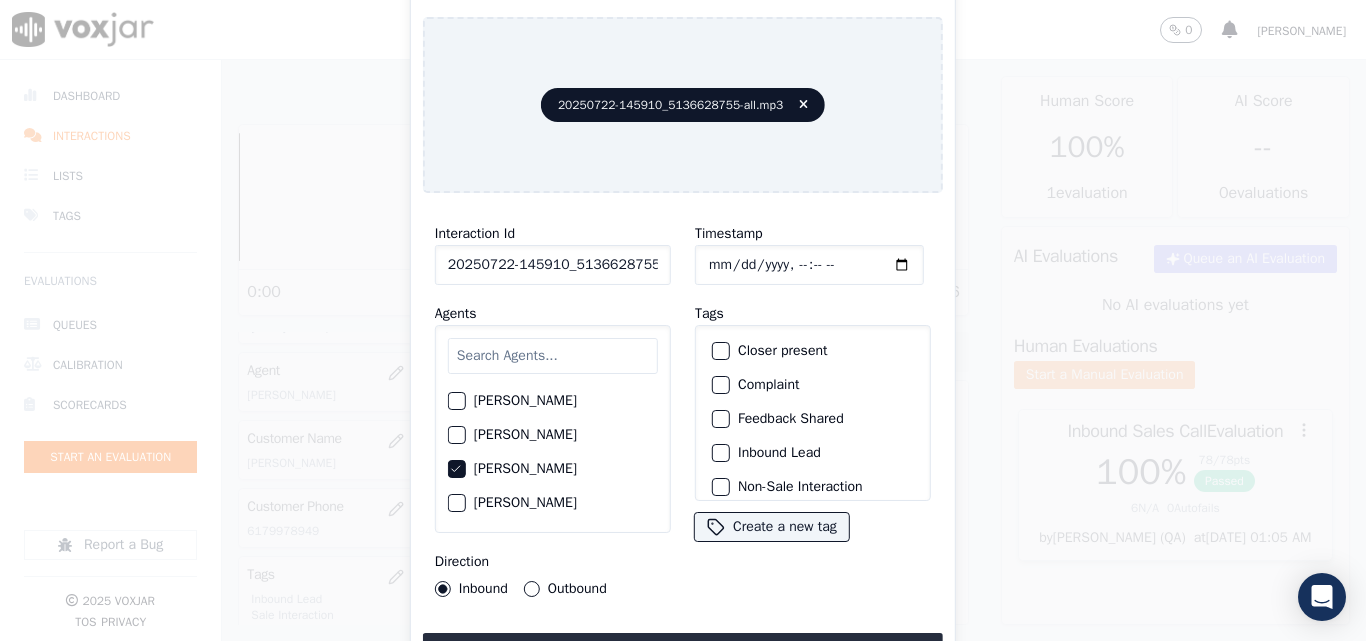 click on "Outbound" at bounding box center [532, 589] 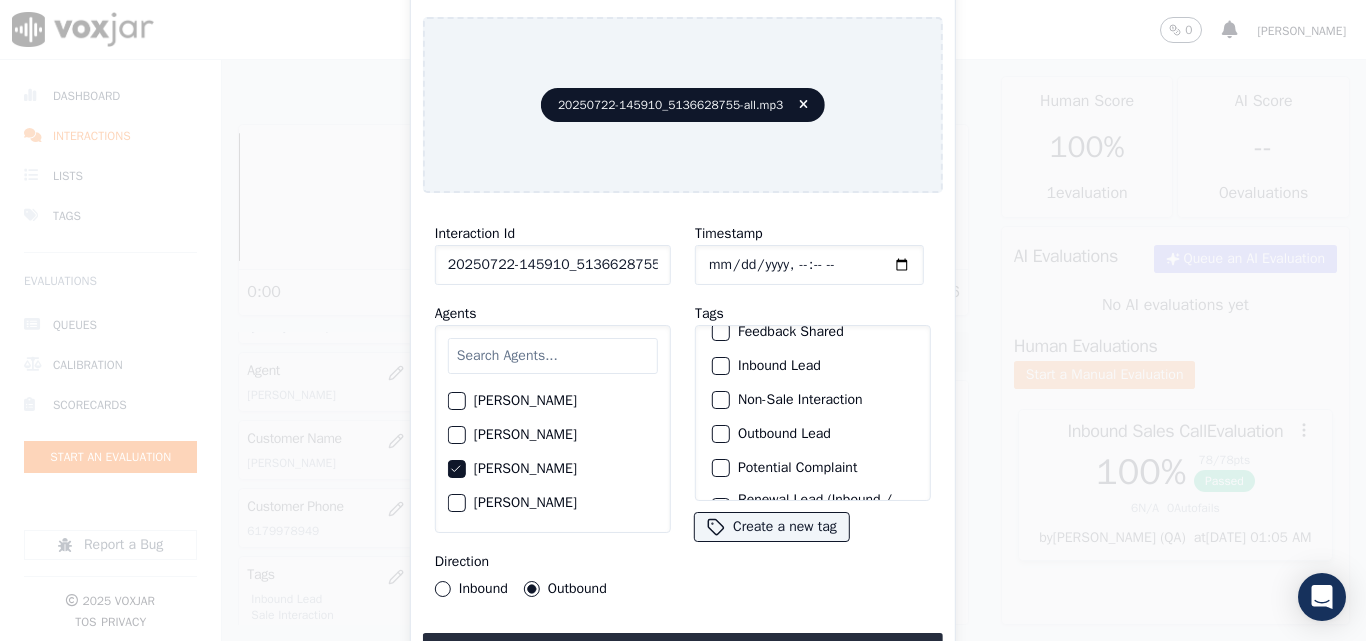scroll, scrollTop: 173, scrollLeft: 0, axis: vertical 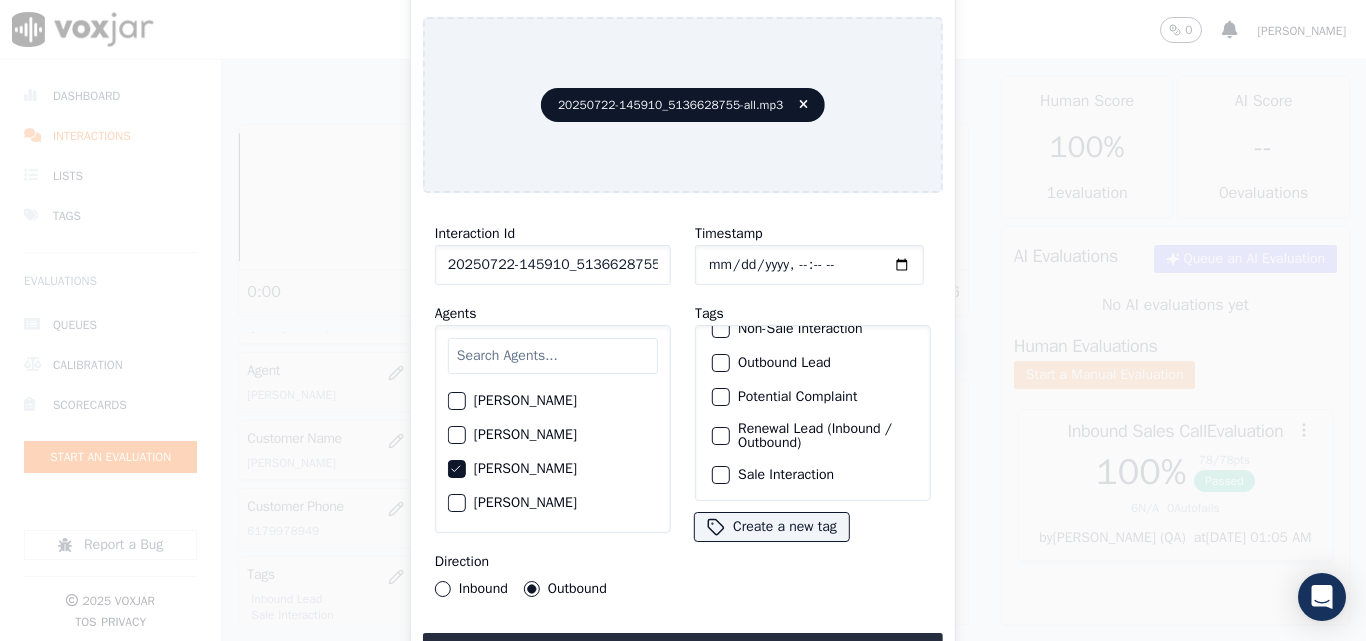 click at bounding box center [720, 436] 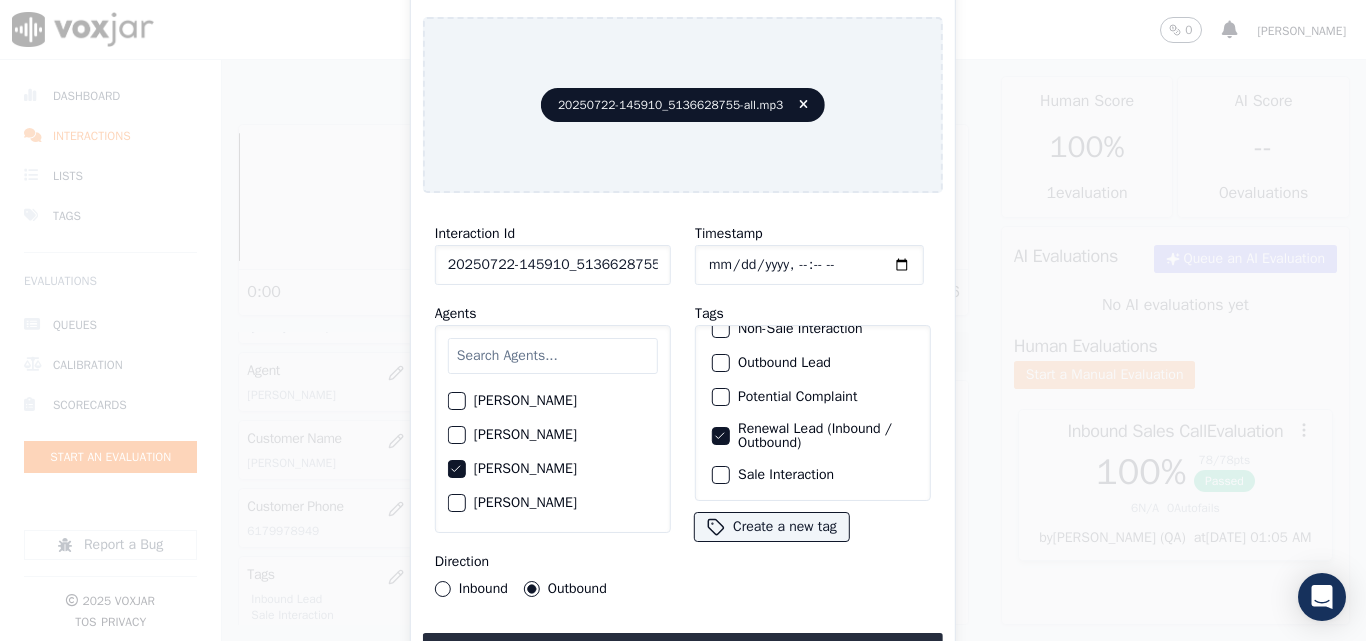 click on "Sale Interaction" 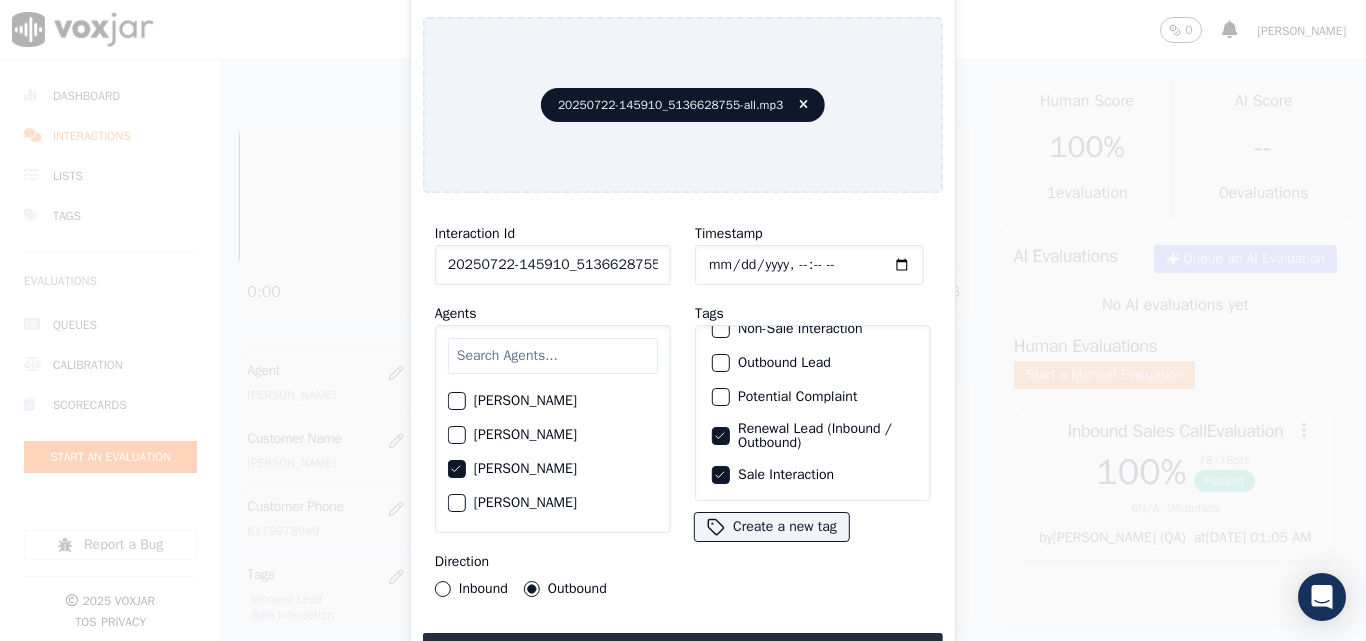 scroll, scrollTop: 173, scrollLeft: 0, axis: vertical 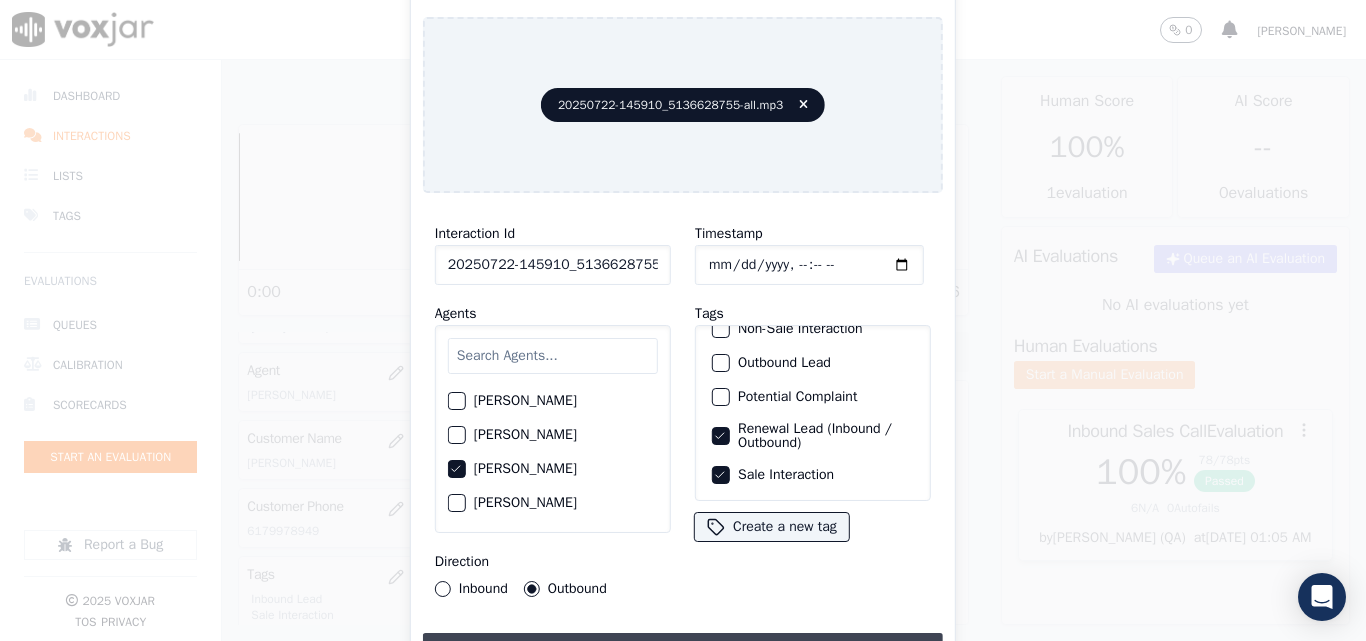click on "Upload interaction to start evaluation" at bounding box center (683, 651) 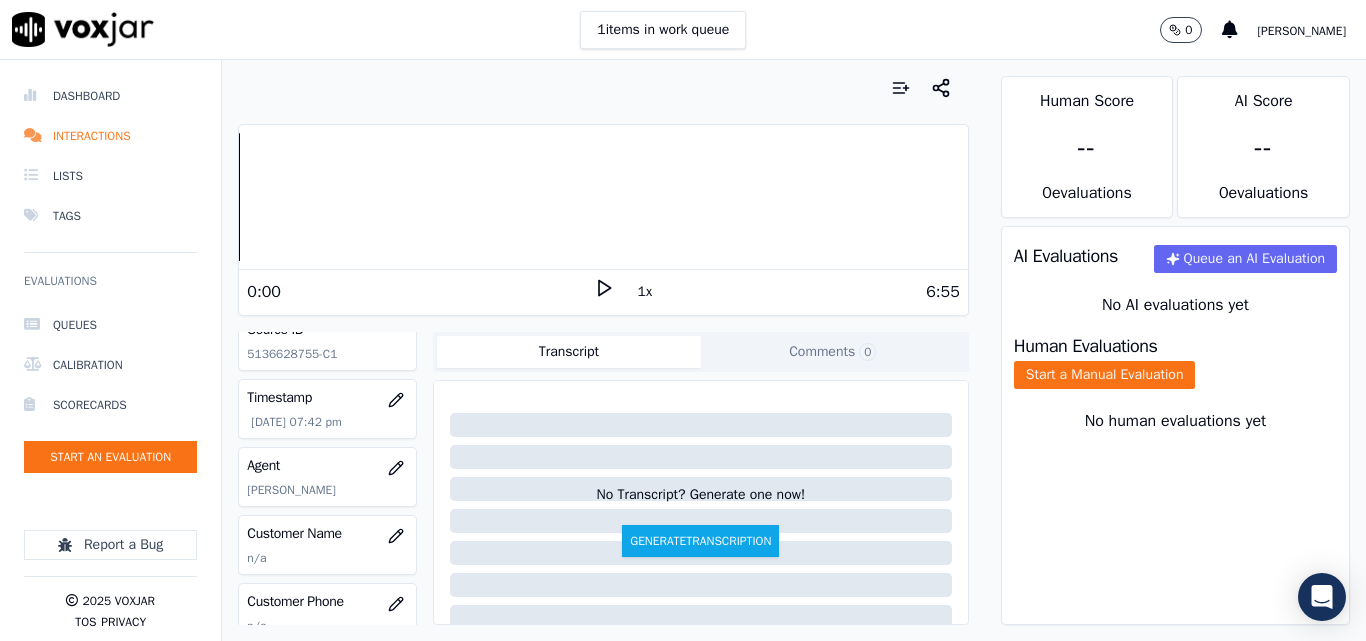 scroll, scrollTop: 200, scrollLeft: 0, axis: vertical 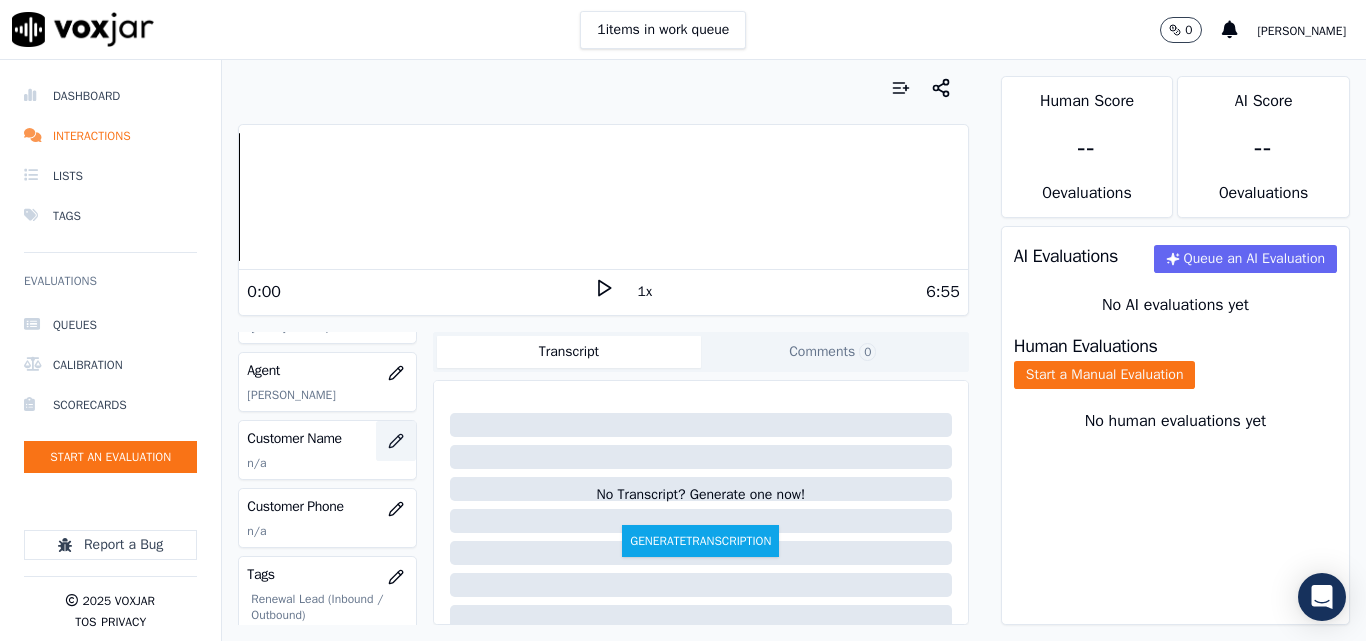 click 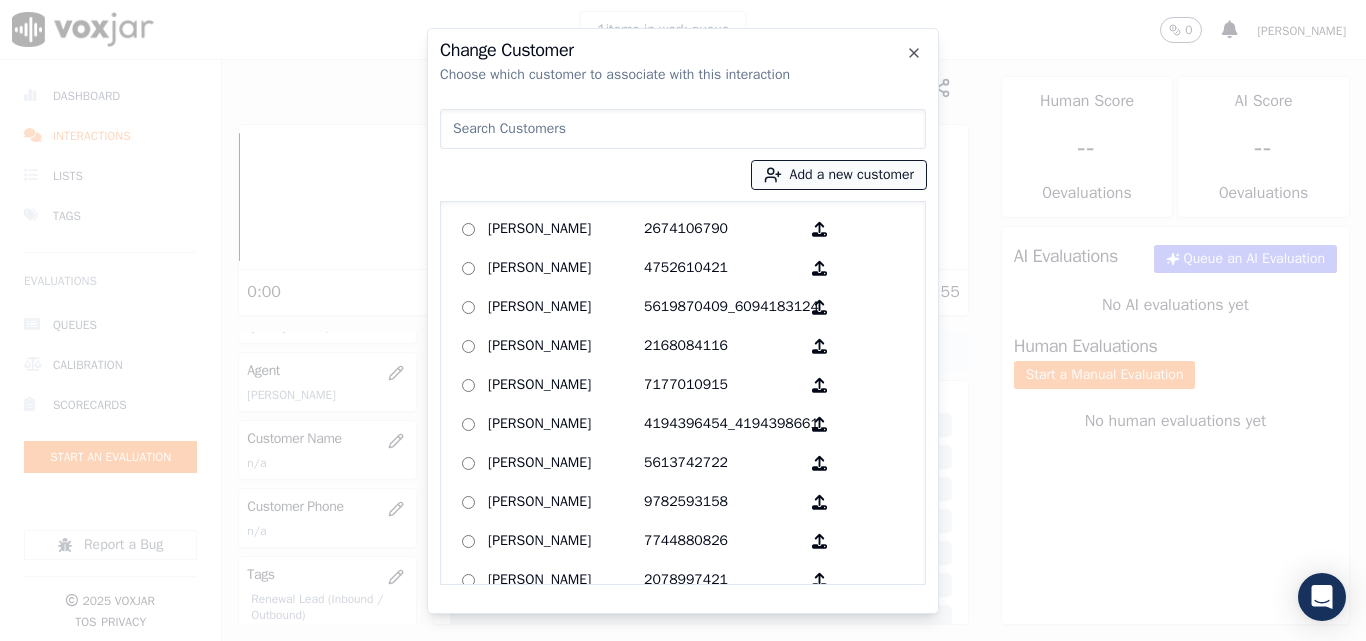 click on "Add a new customer" at bounding box center (839, 175) 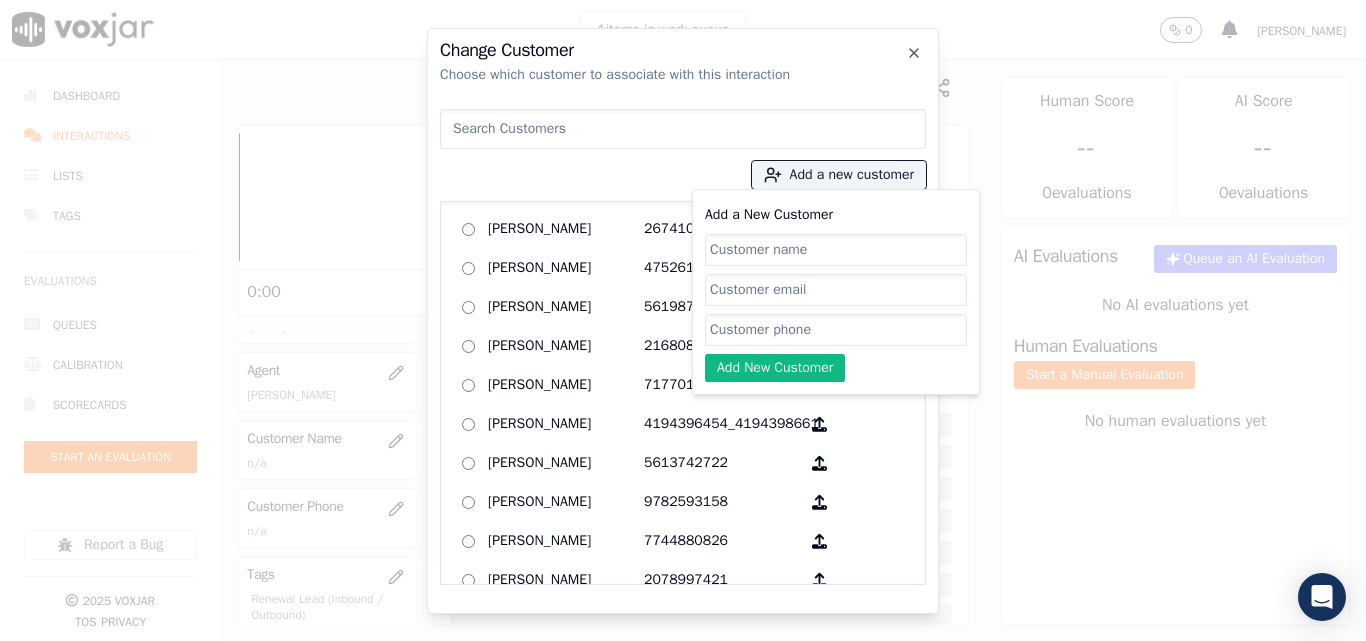 click on "Add a New Customer" 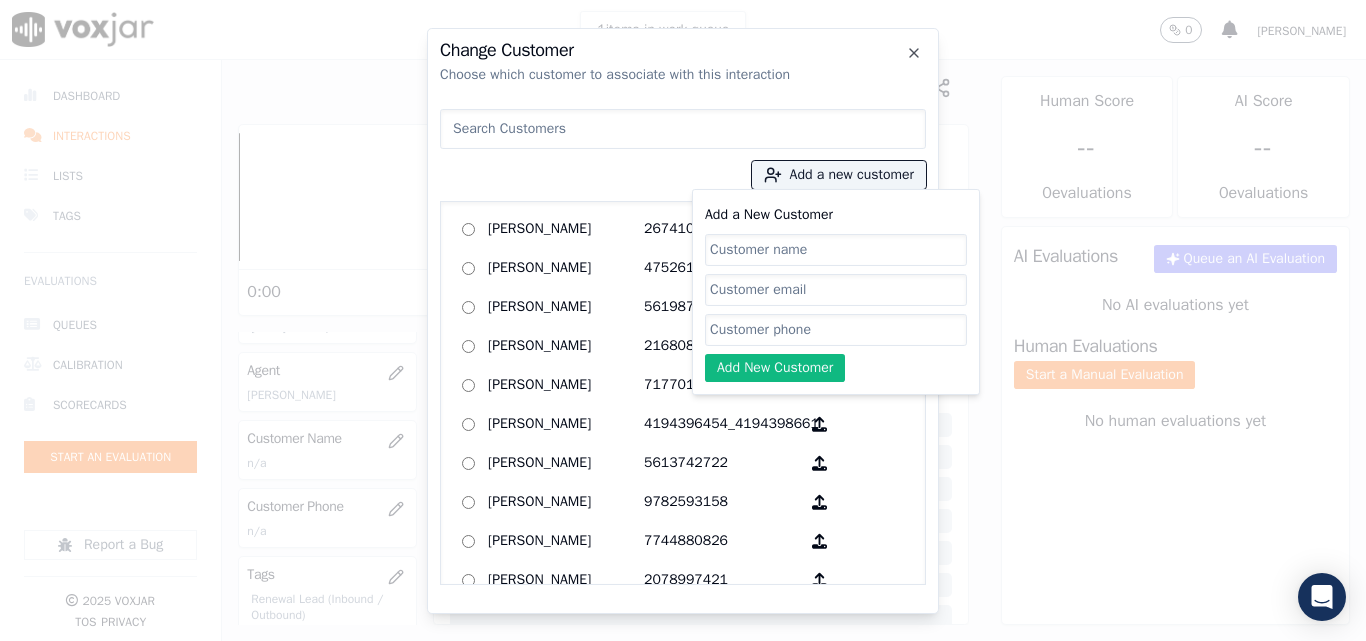 paste on "5136628755" 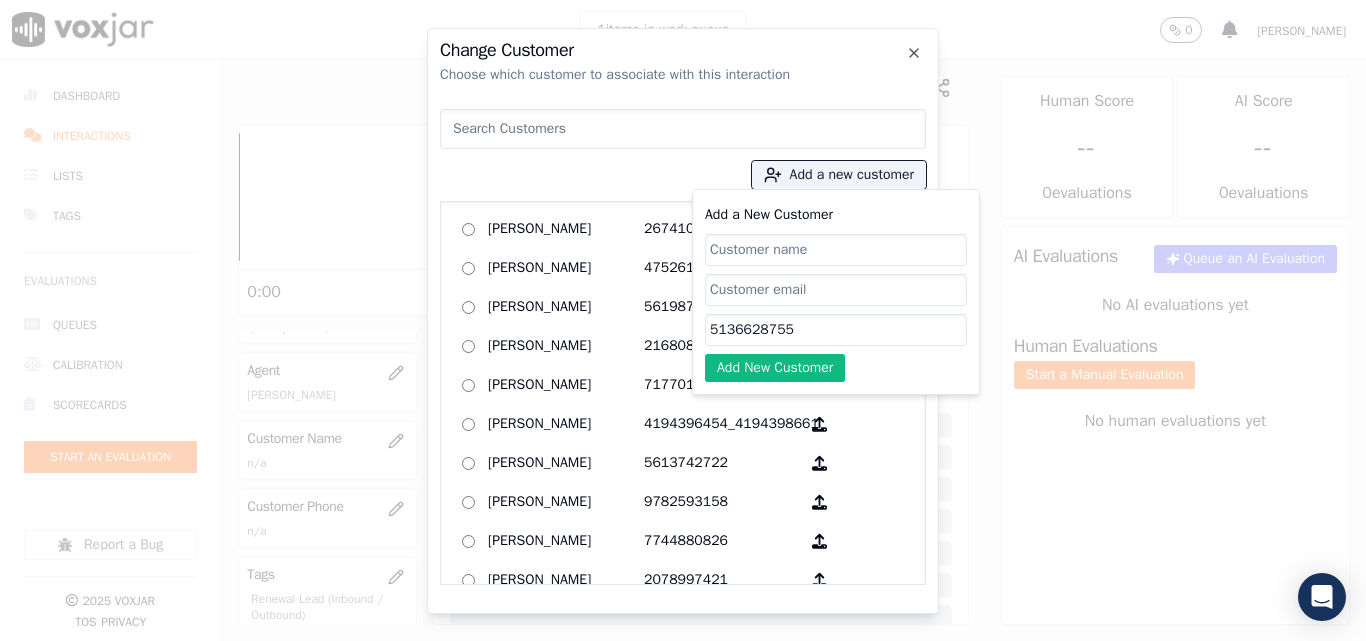 type on "5136628755" 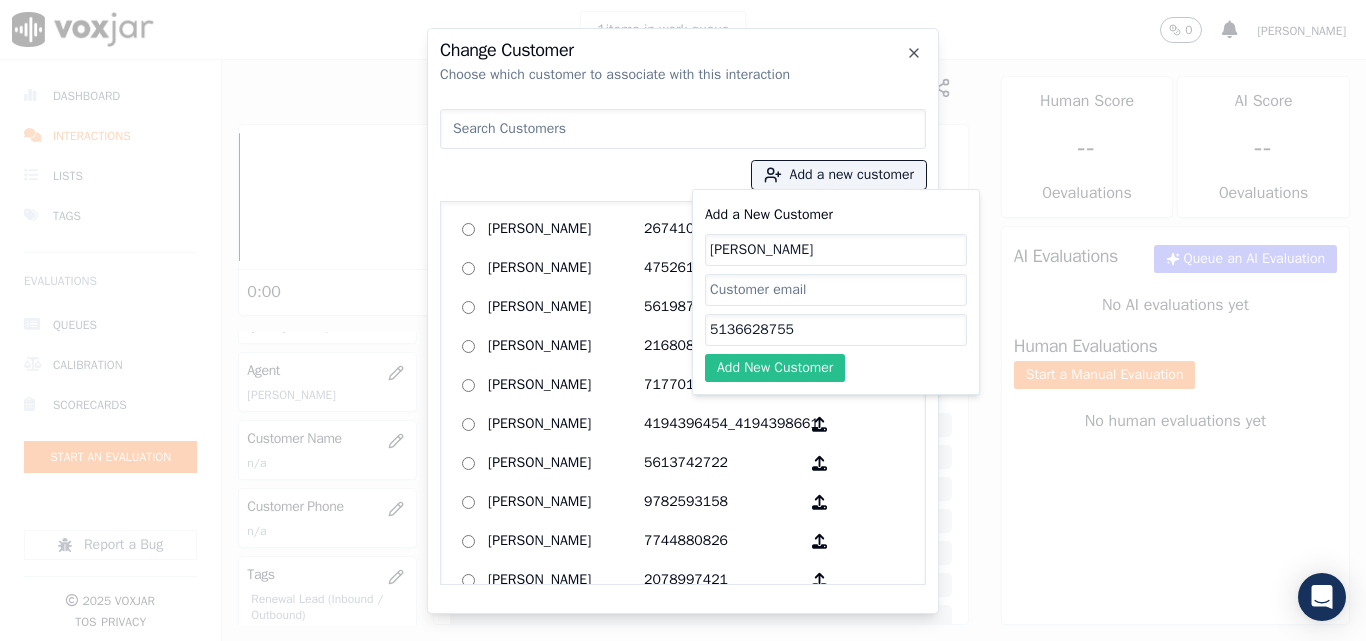 type on "[PERSON_NAME]" 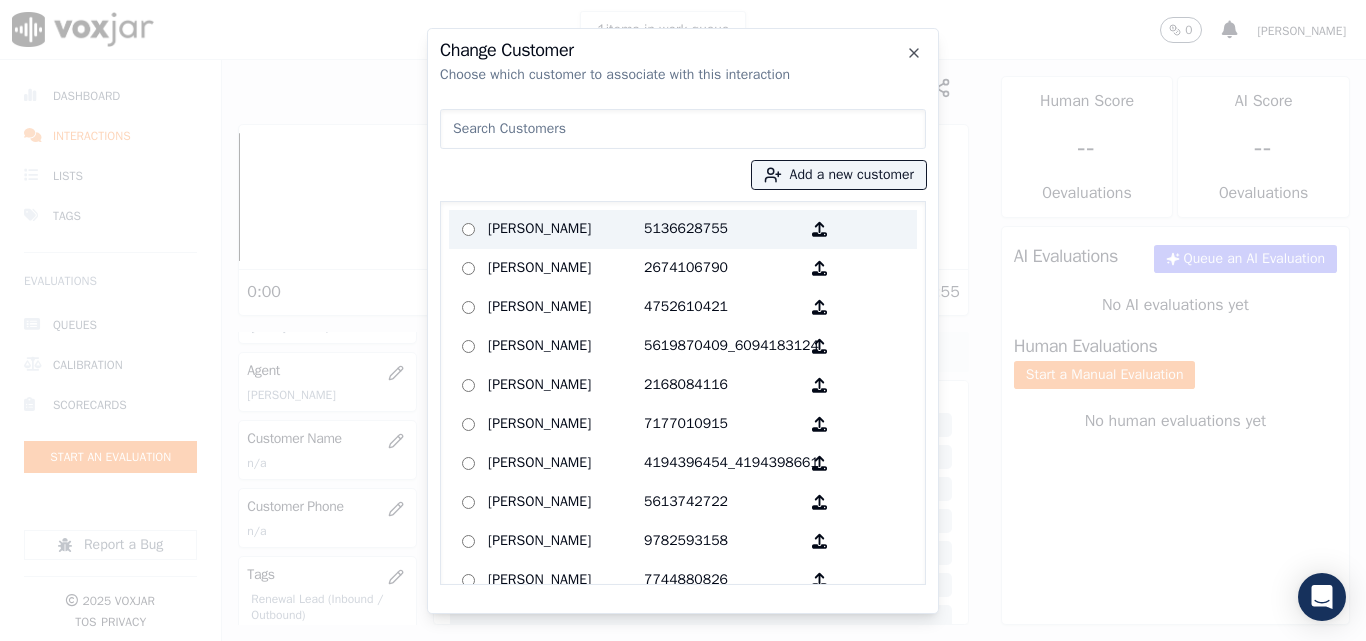 click on "[PERSON_NAME]" at bounding box center [566, 229] 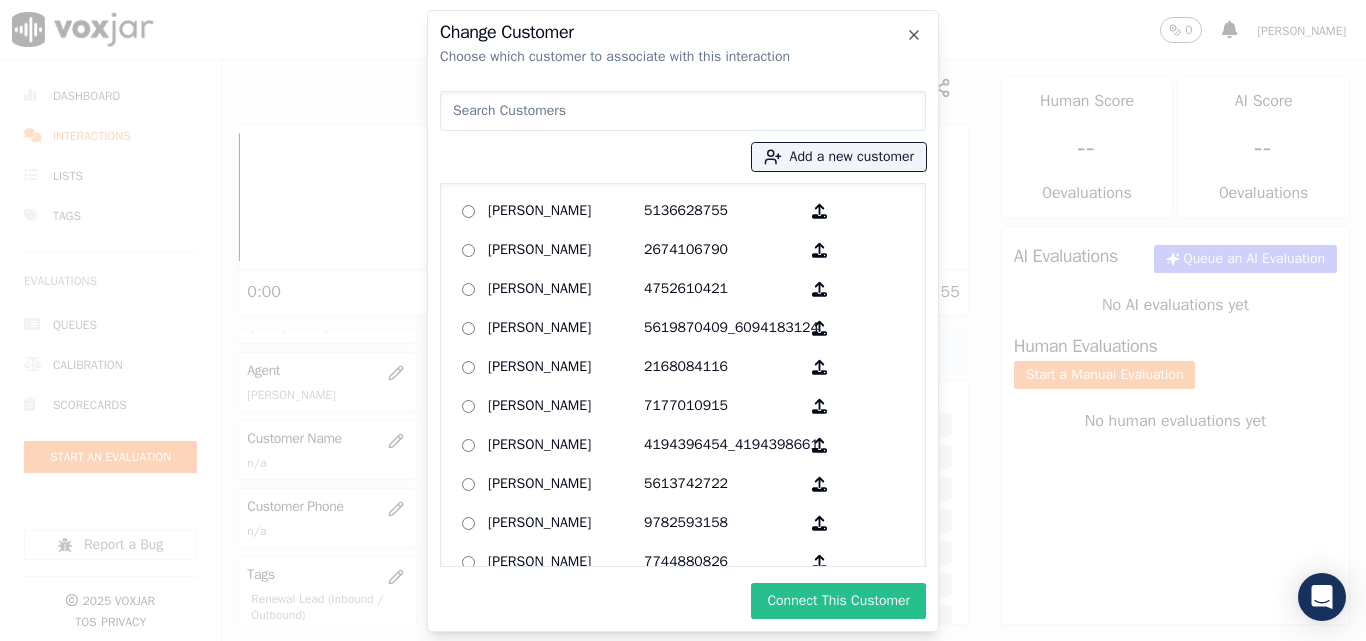 click on "Connect This Customer" at bounding box center (838, 601) 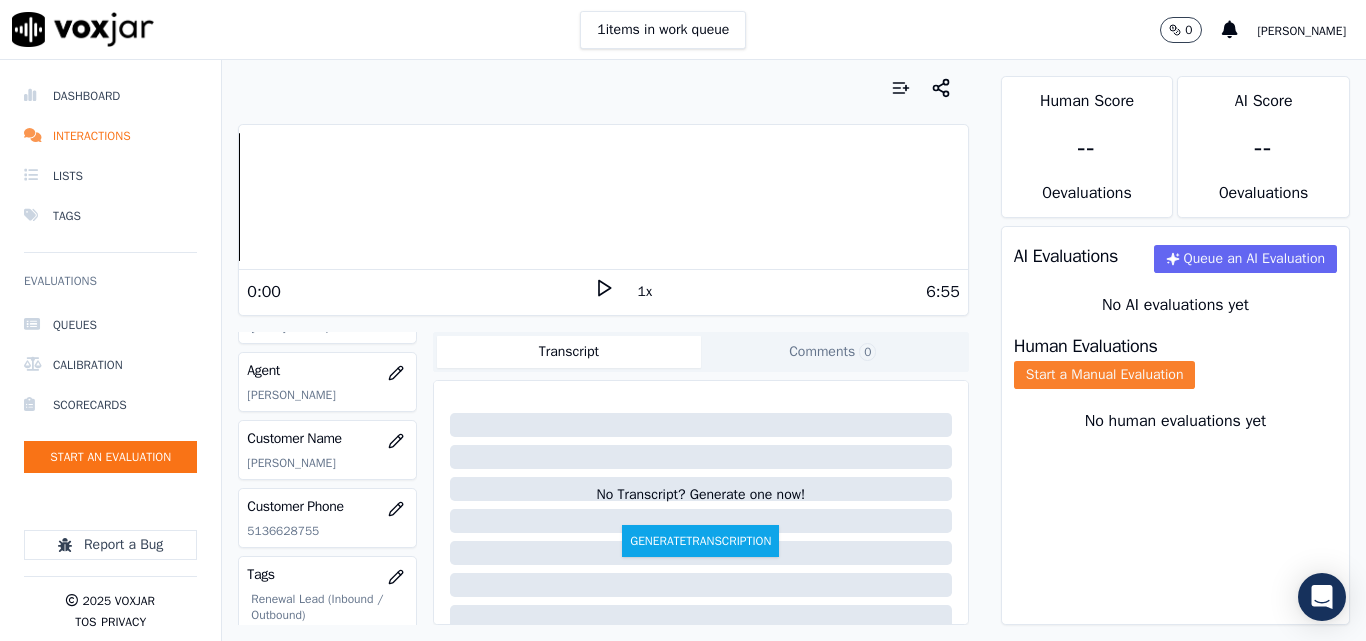 click on "Start a Manual Evaluation" 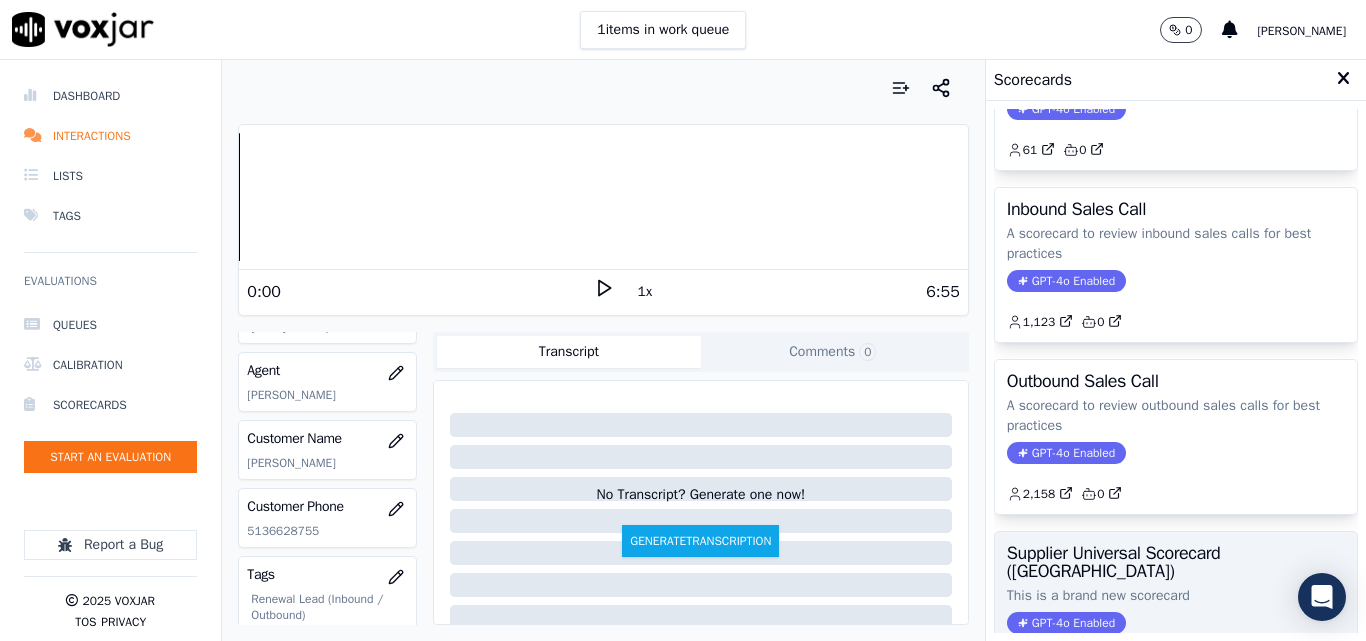 scroll, scrollTop: 300, scrollLeft: 0, axis: vertical 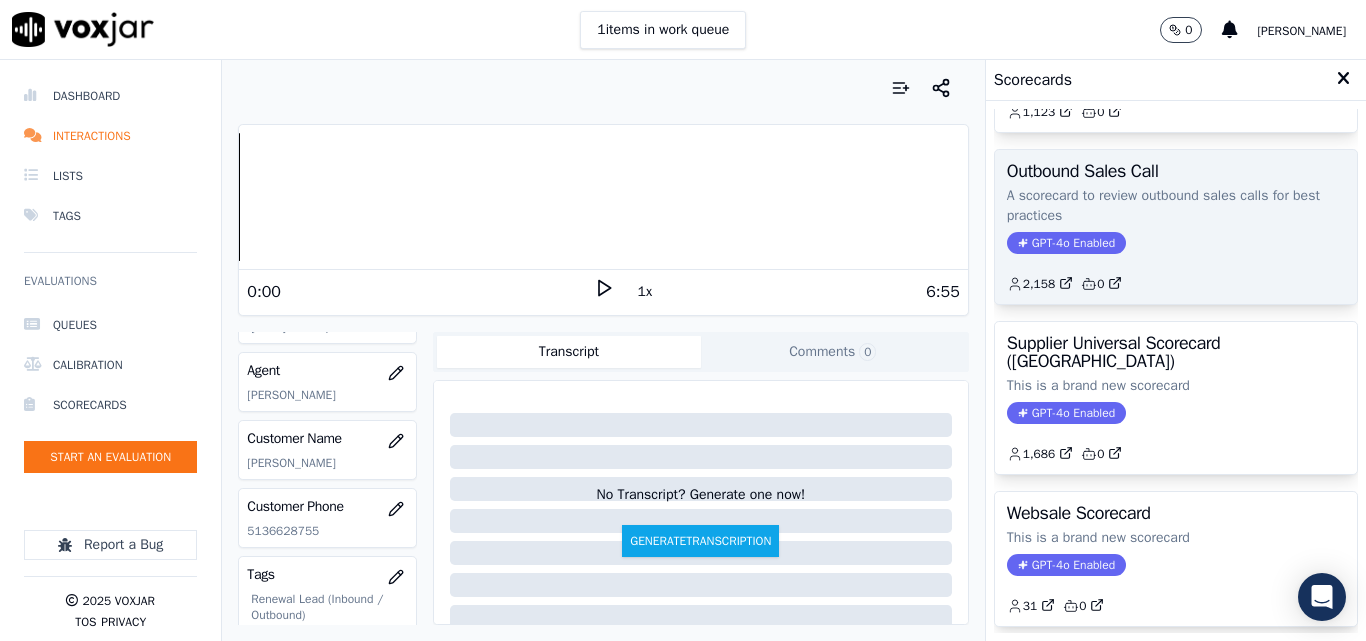 click on "2,158         0" 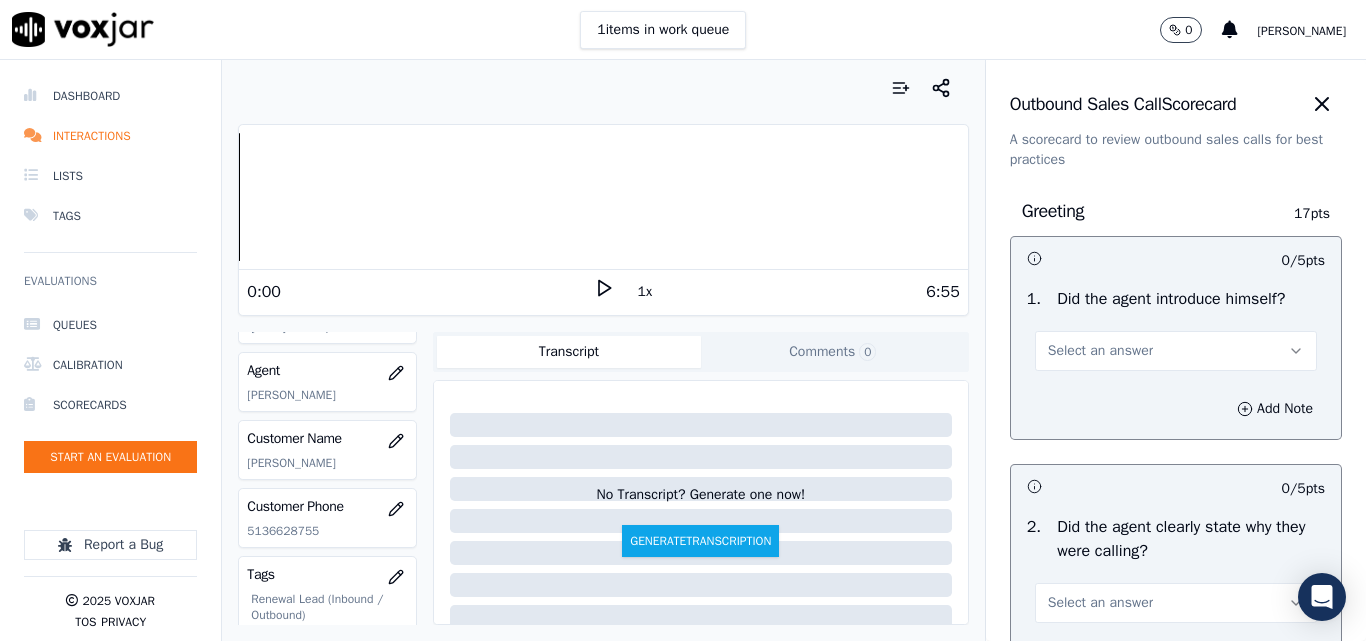 click on "Select an answer" at bounding box center [1100, 351] 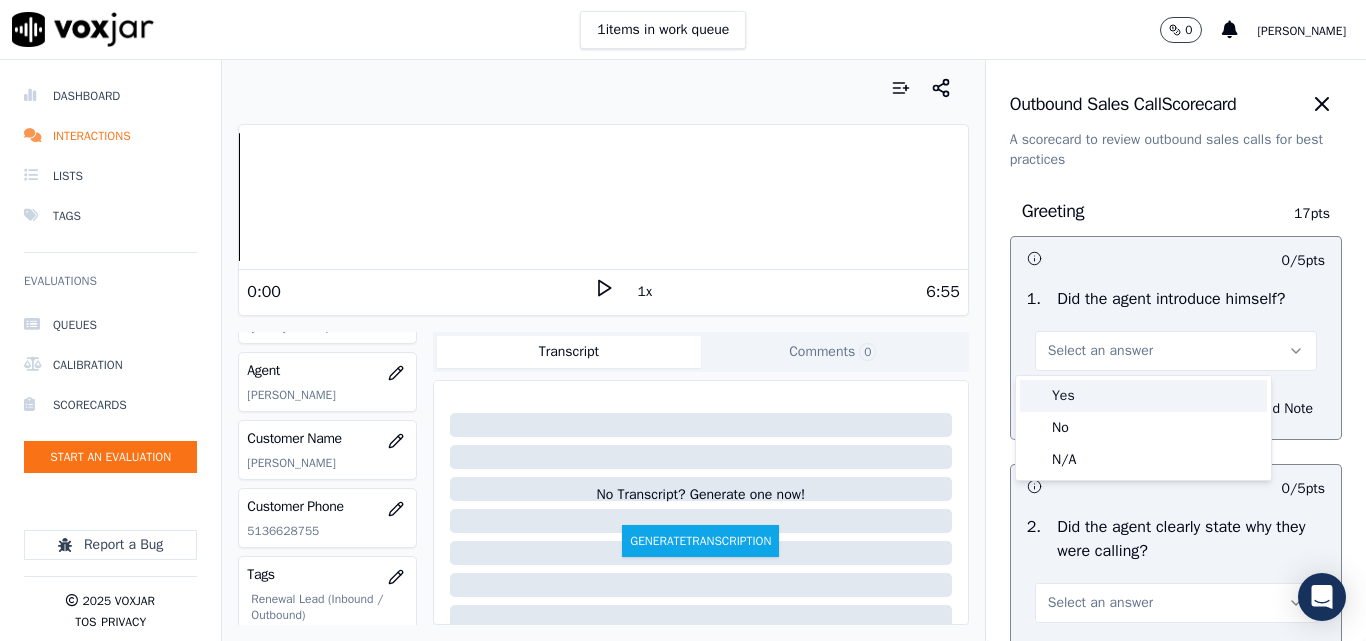 click on "Yes" at bounding box center [1143, 396] 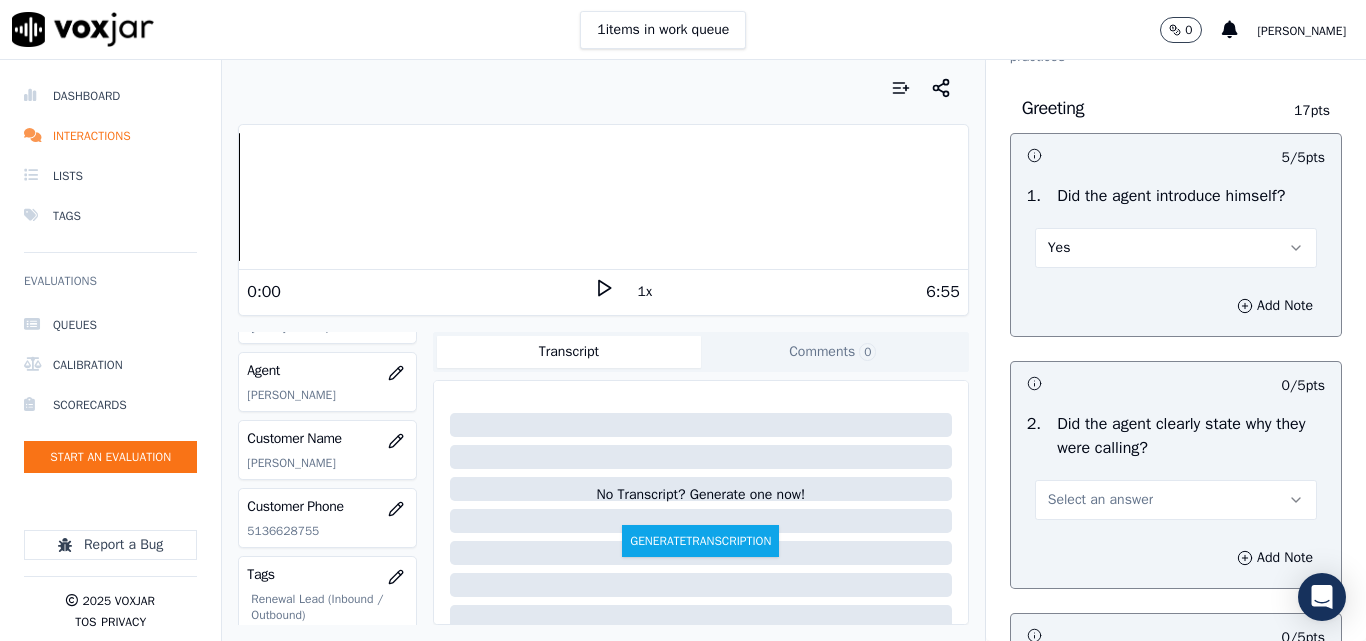 scroll, scrollTop: 200, scrollLeft: 0, axis: vertical 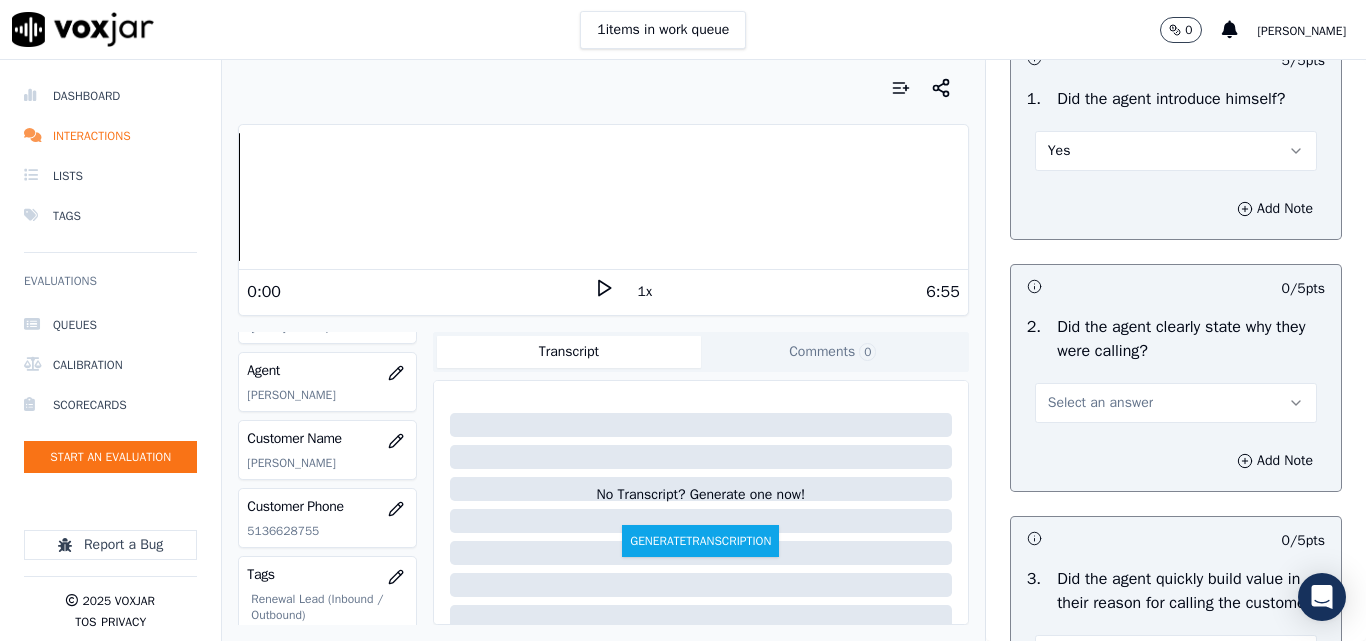click on "Select an answer" at bounding box center [1100, 403] 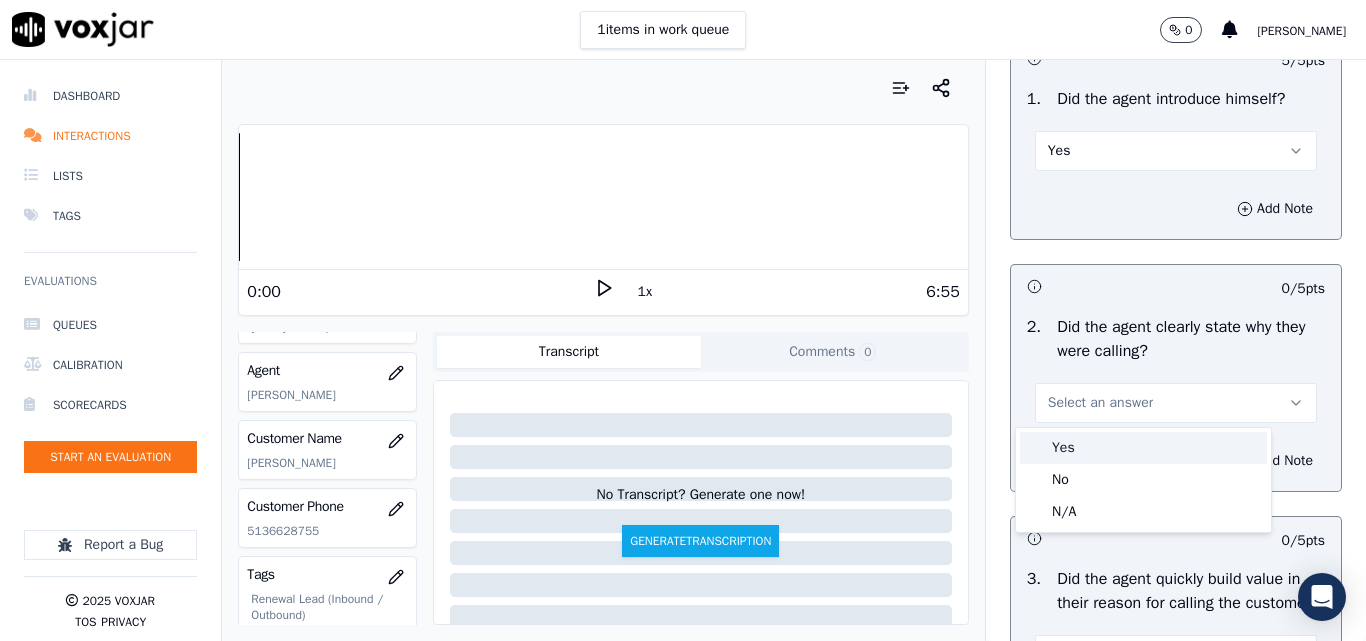 click on "Yes" at bounding box center [1143, 448] 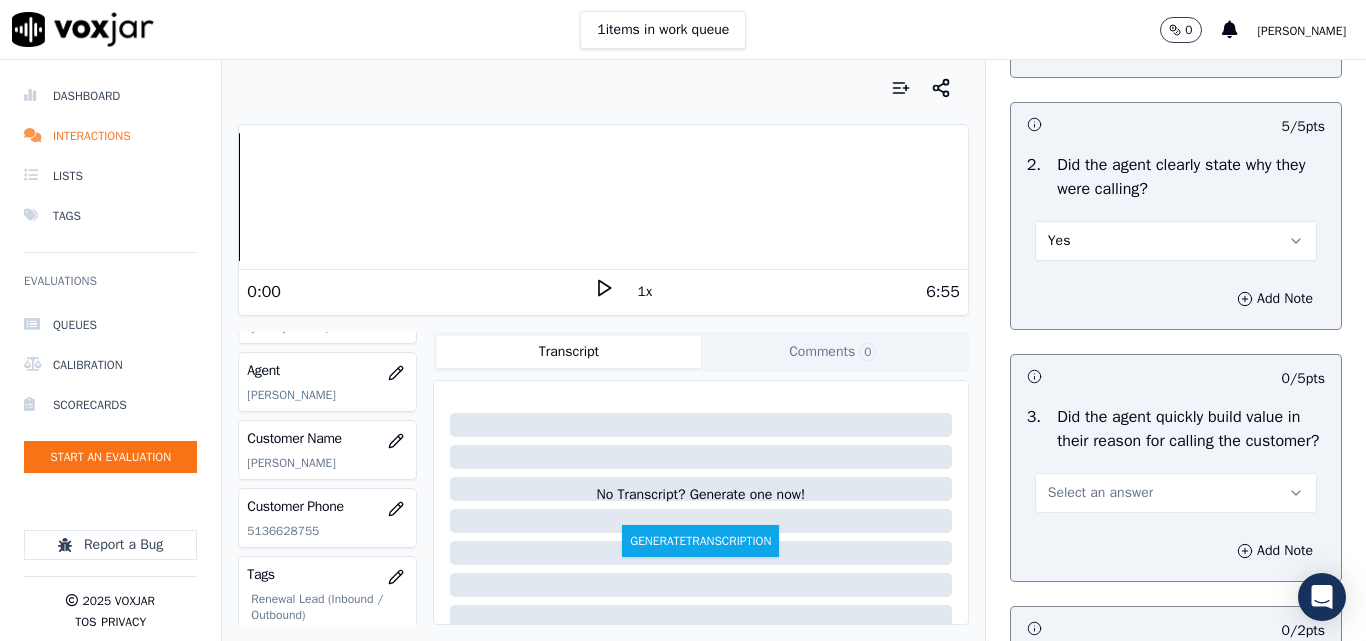 scroll, scrollTop: 500, scrollLeft: 0, axis: vertical 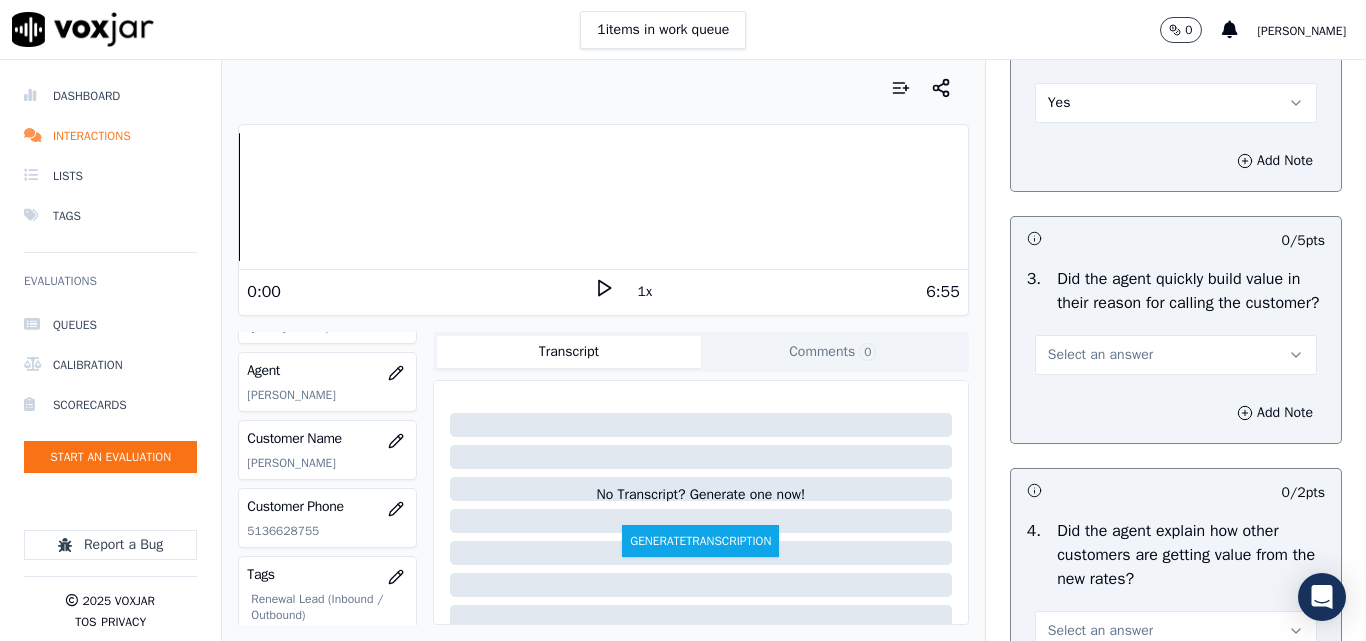click on "Select an answer" at bounding box center (1100, 355) 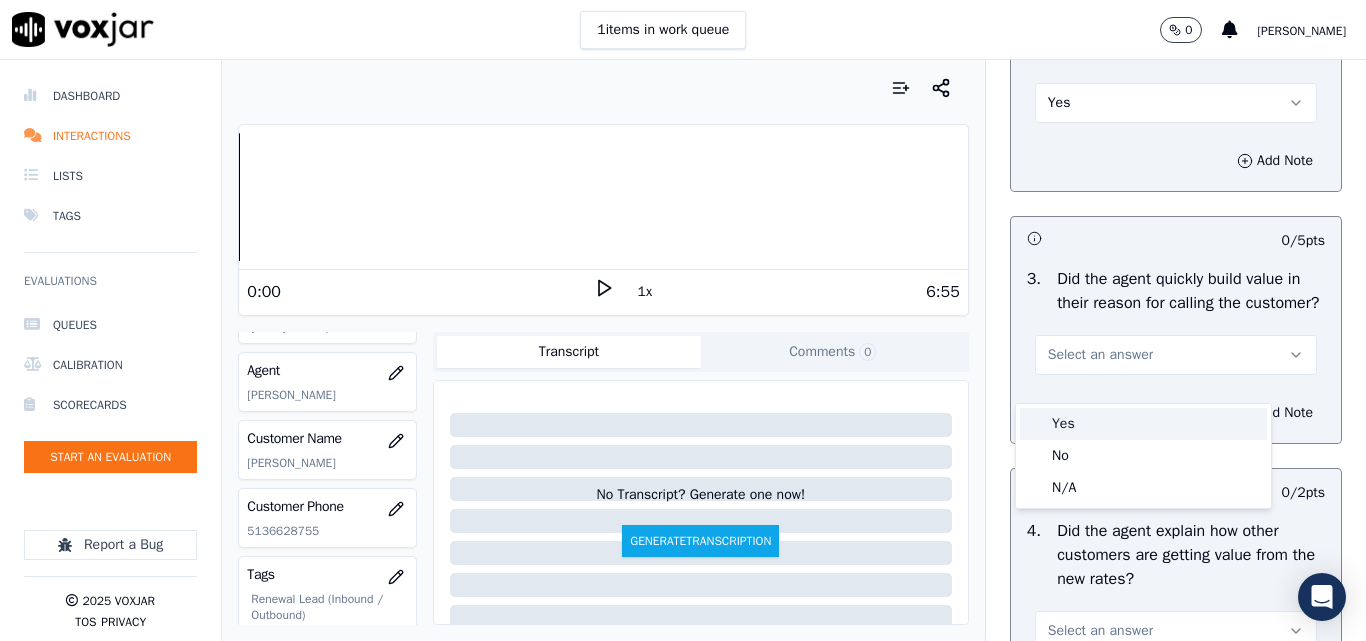 click on "Yes" at bounding box center (1143, 424) 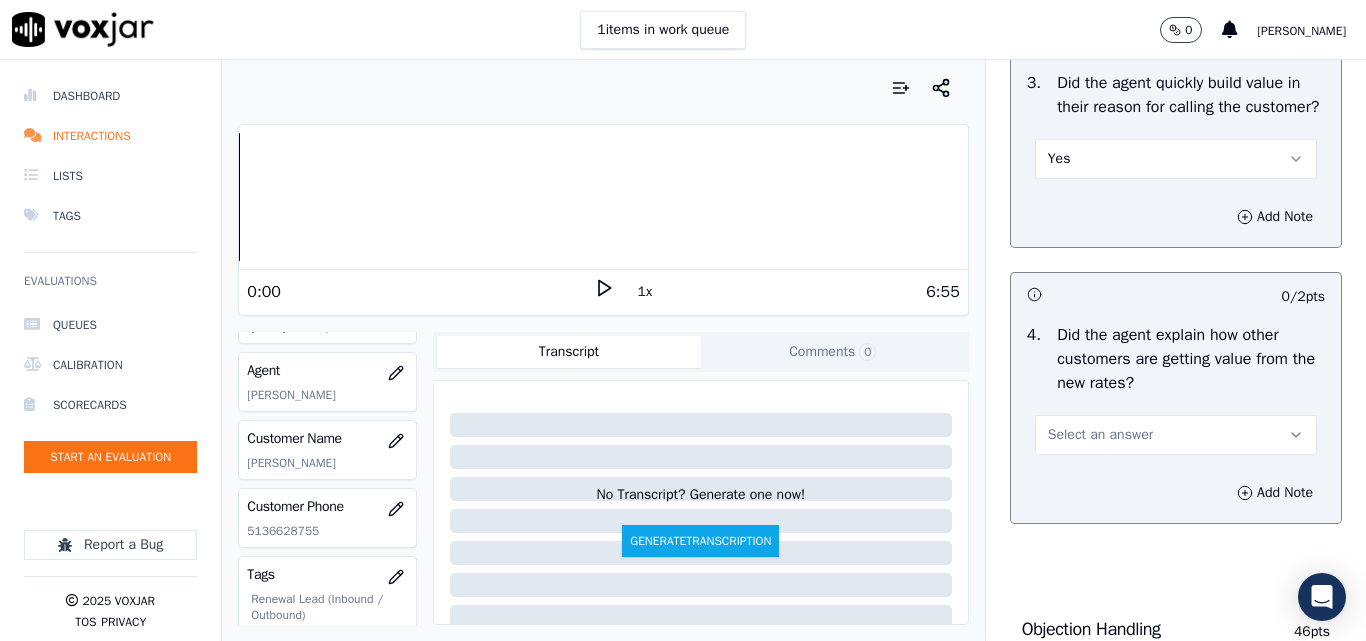 scroll, scrollTop: 700, scrollLeft: 0, axis: vertical 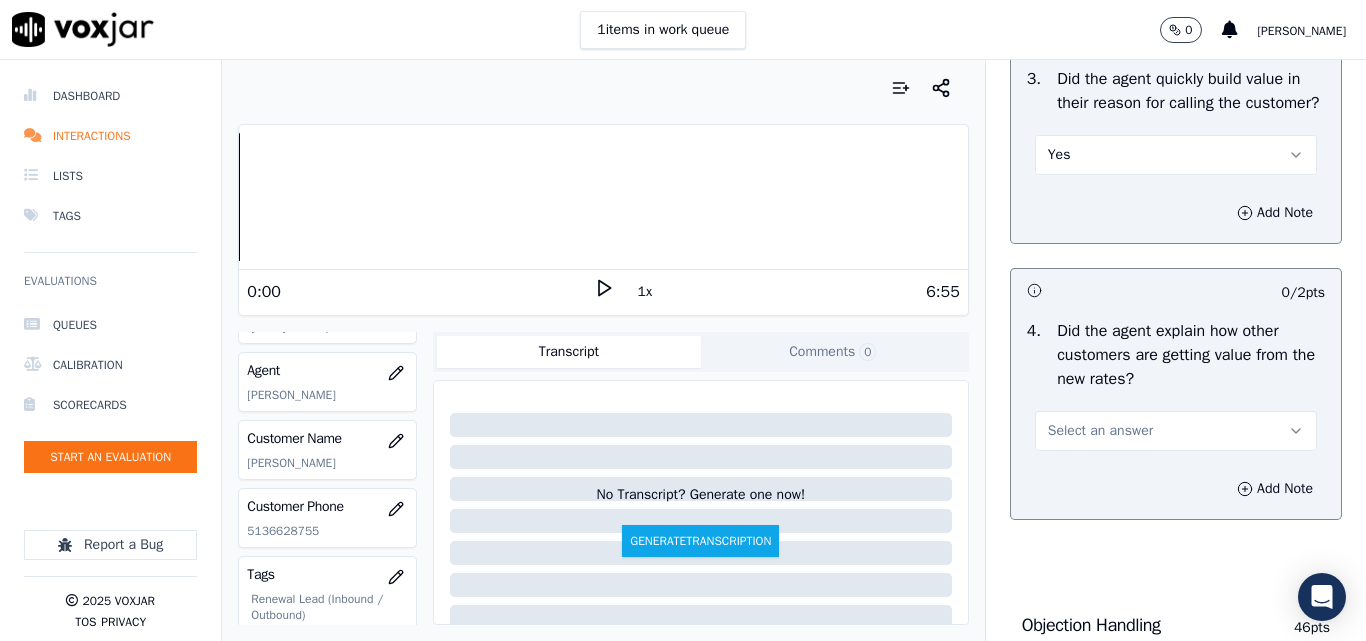 click on "Select an answer" at bounding box center [1100, 431] 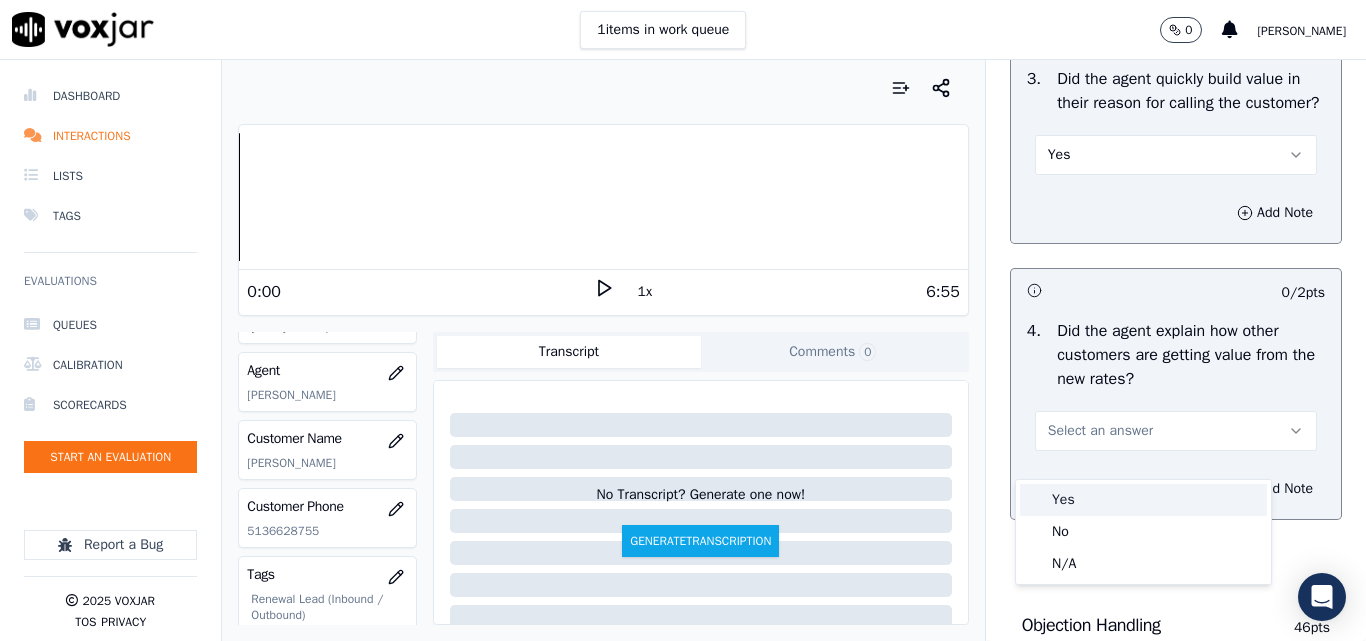 click on "Yes" at bounding box center (1143, 500) 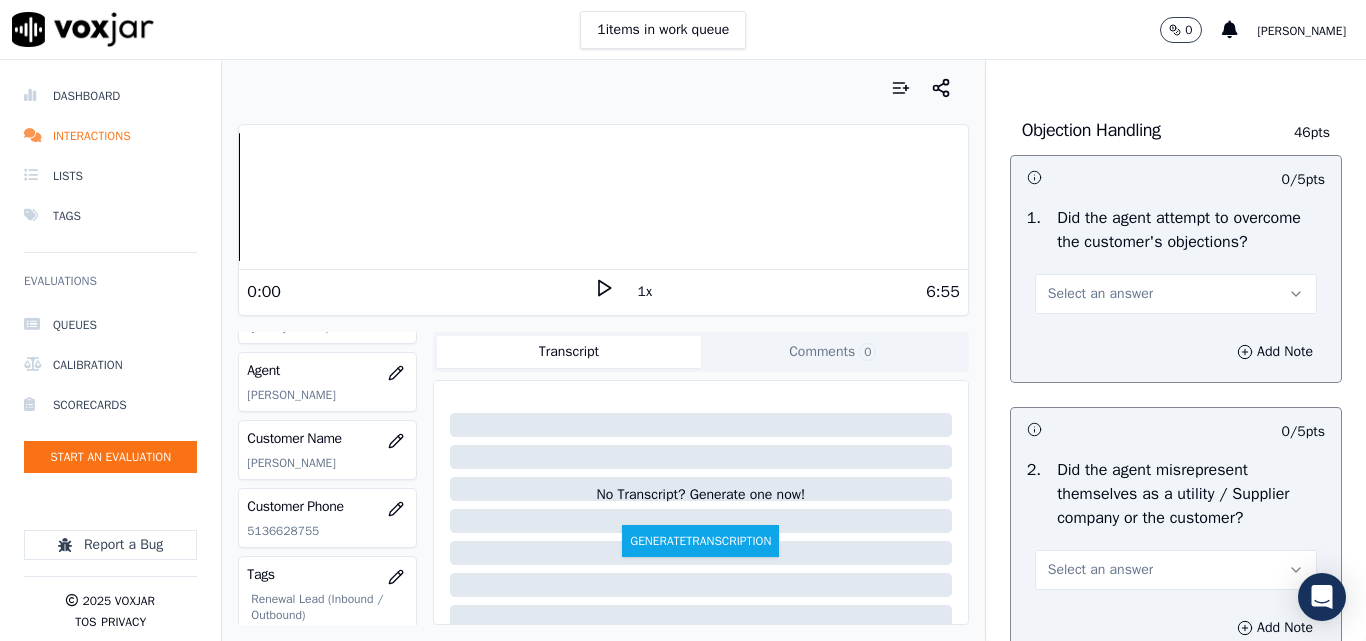 scroll, scrollTop: 1200, scrollLeft: 0, axis: vertical 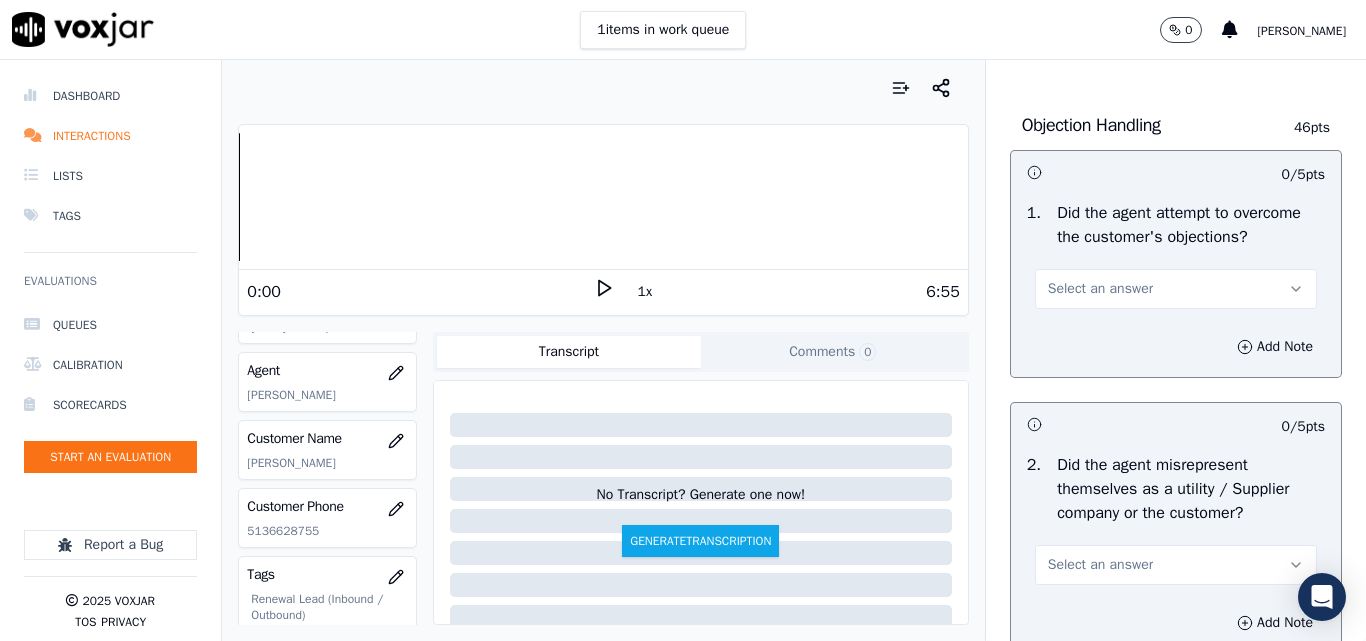click on "Select an answer" at bounding box center (1100, 289) 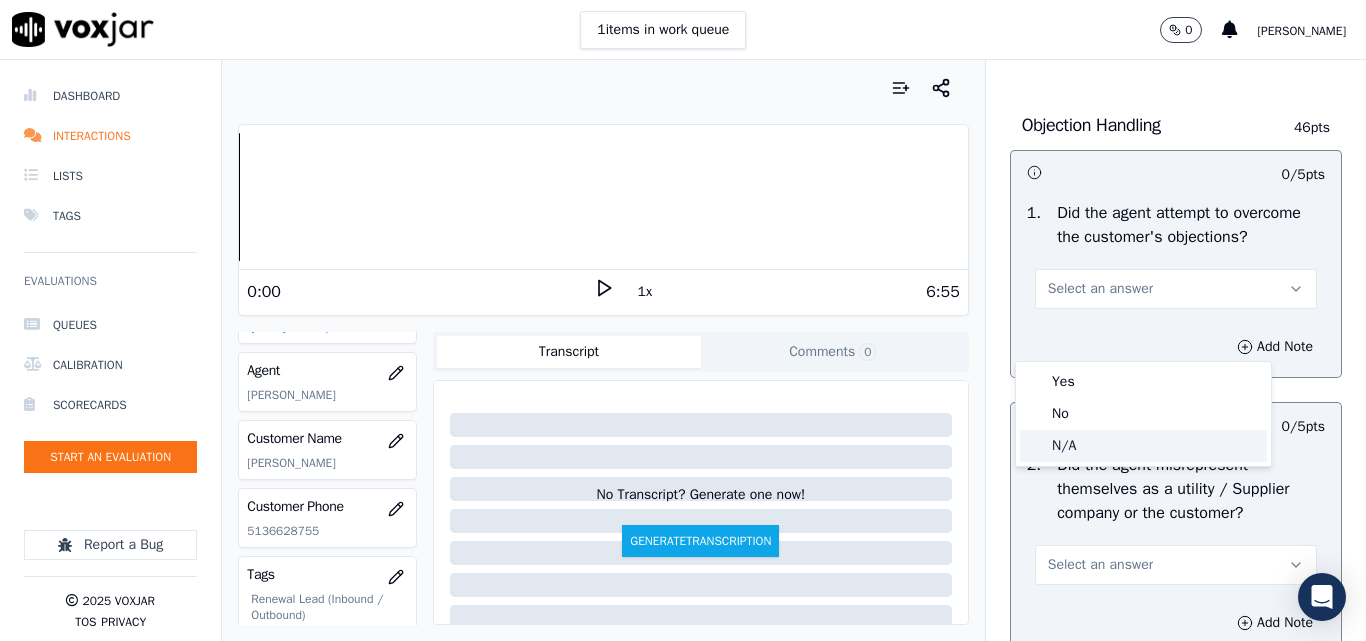 click on "N/A" 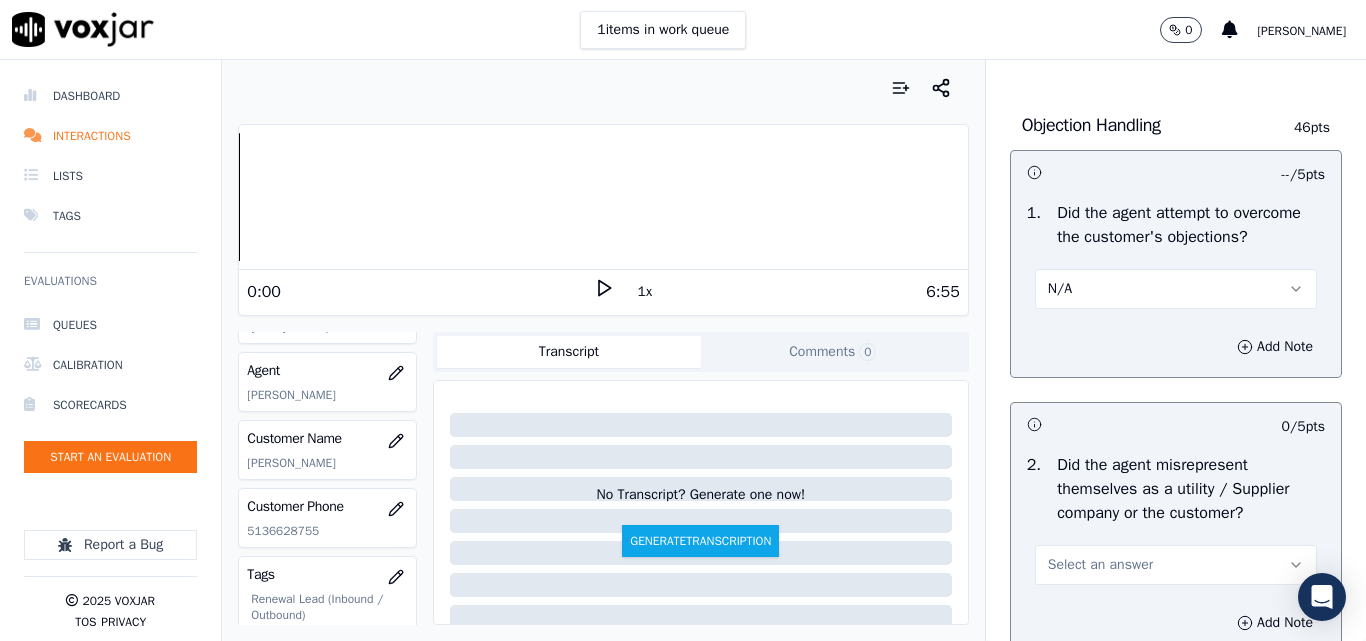 drag, startPoint x: 1086, startPoint y: 391, endPoint x: 1086, endPoint y: 411, distance: 20 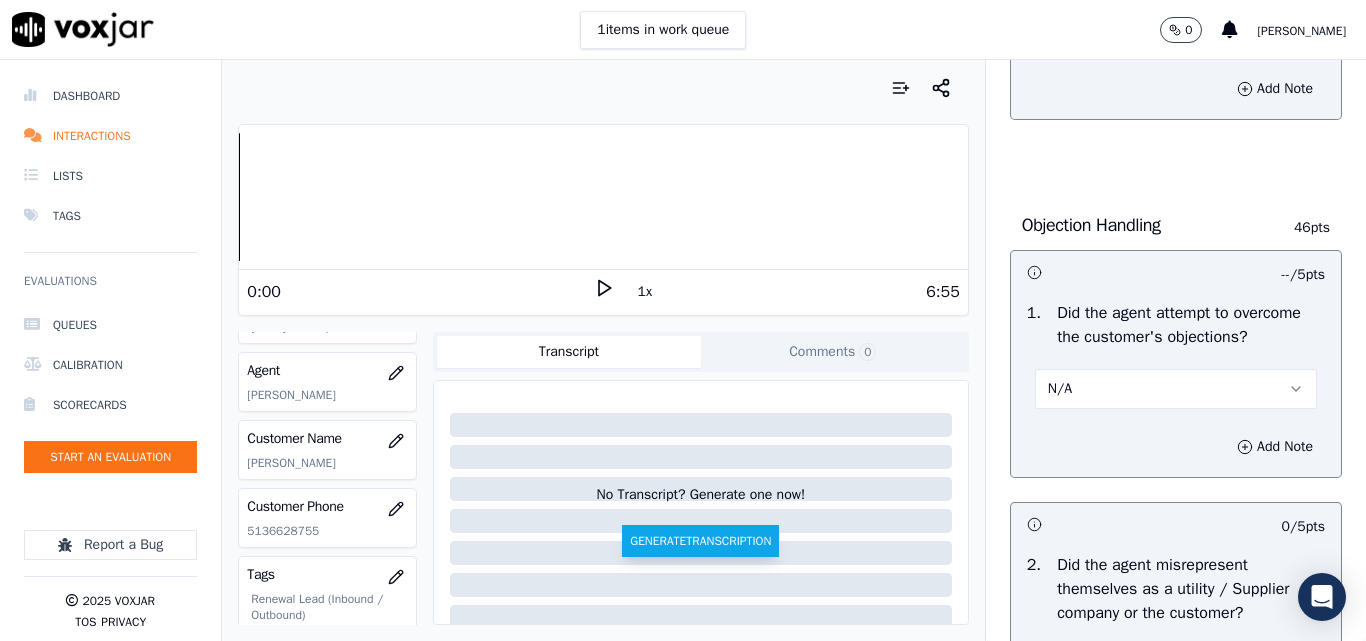 scroll, scrollTop: 1500, scrollLeft: 0, axis: vertical 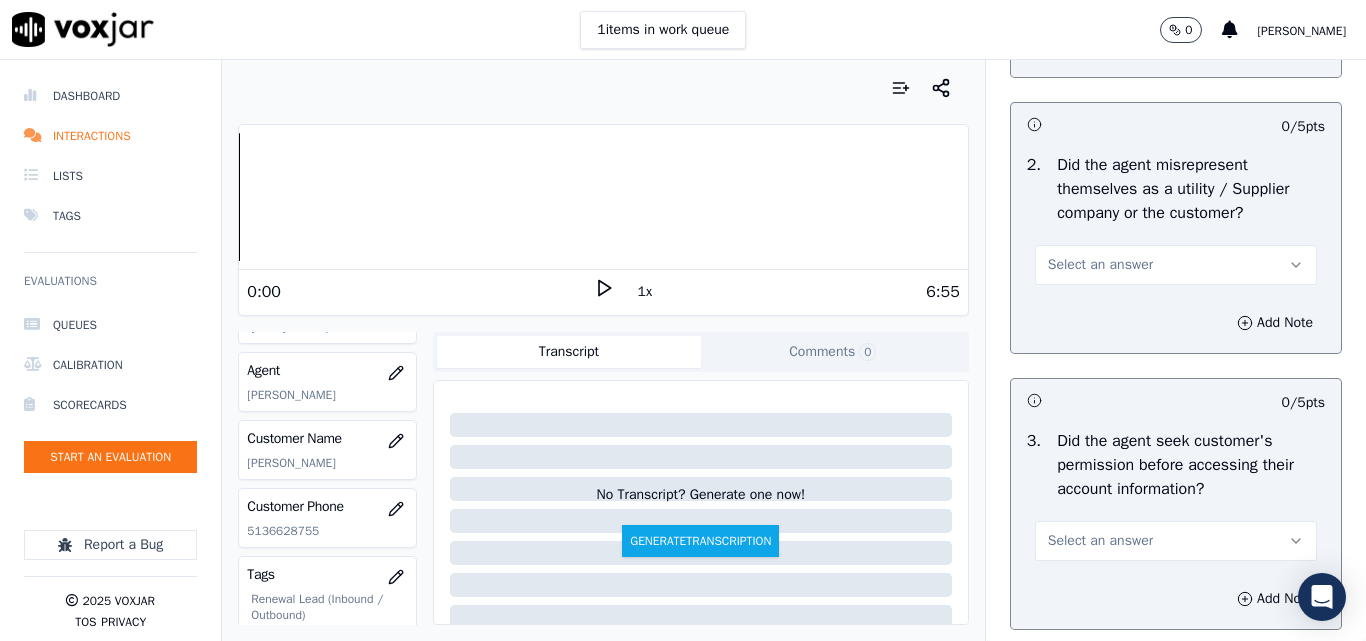 click on "Select an answer" at bounding box center (1176, 265) 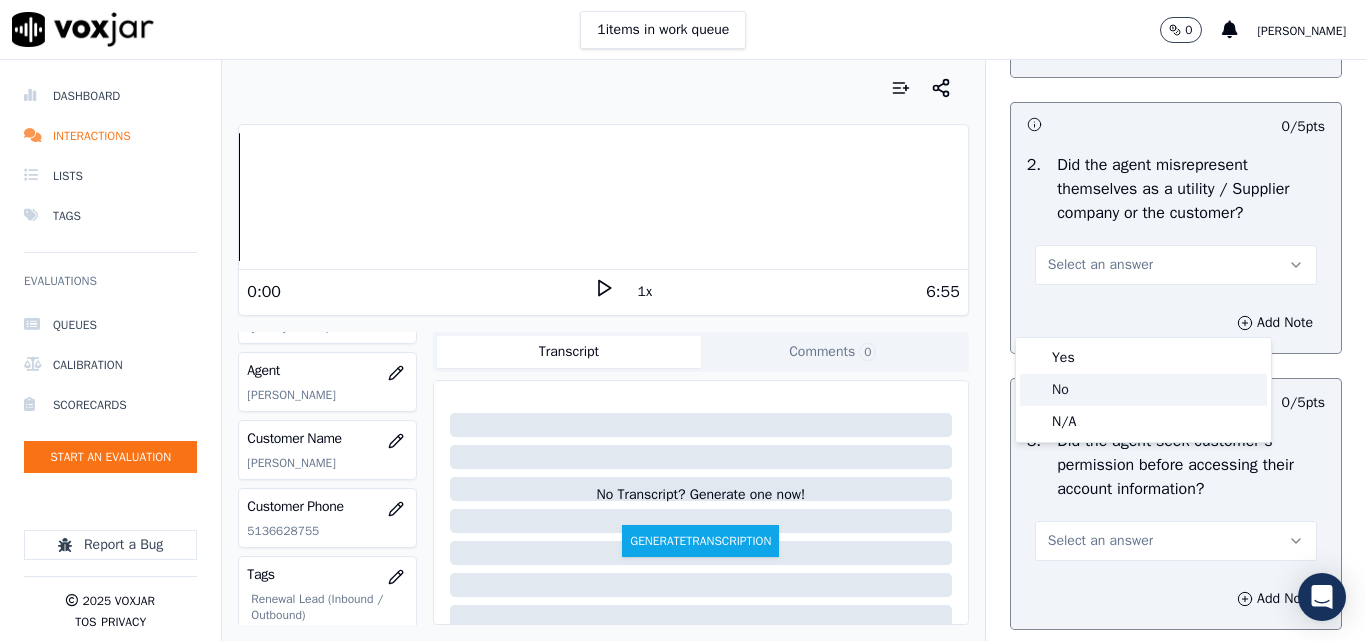 click on "No" 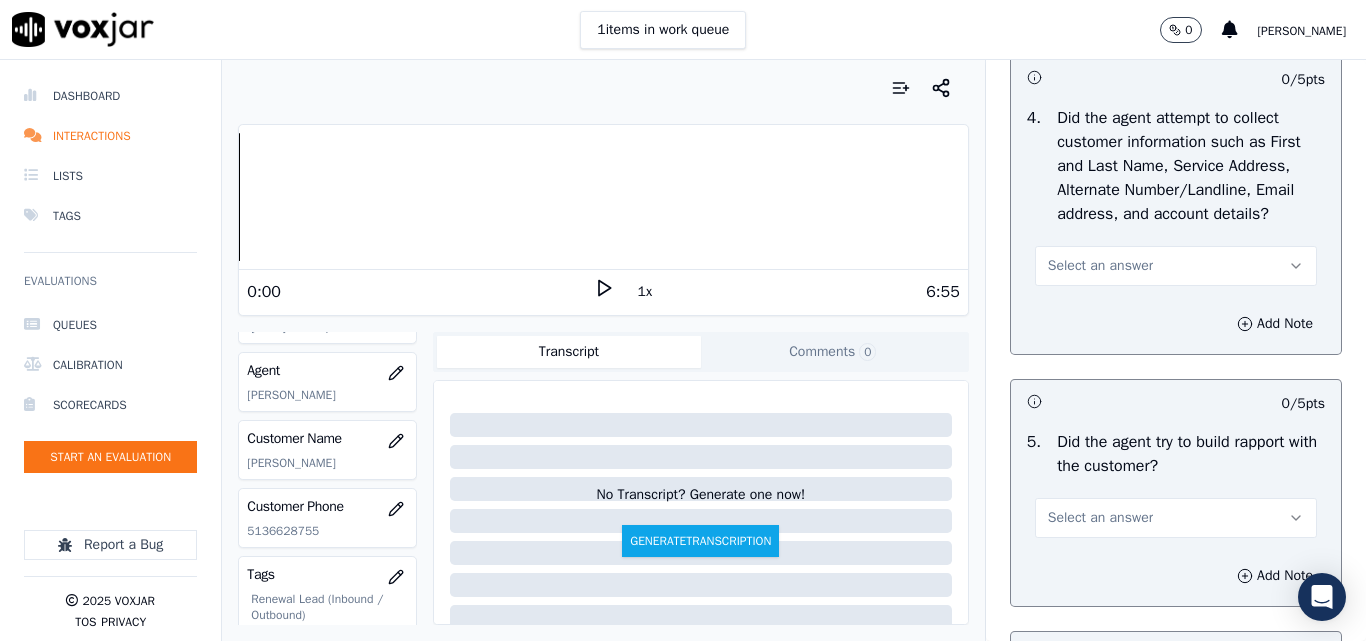scroll, scrollTop: 2100, scrollLeft: 0, axis: vertical 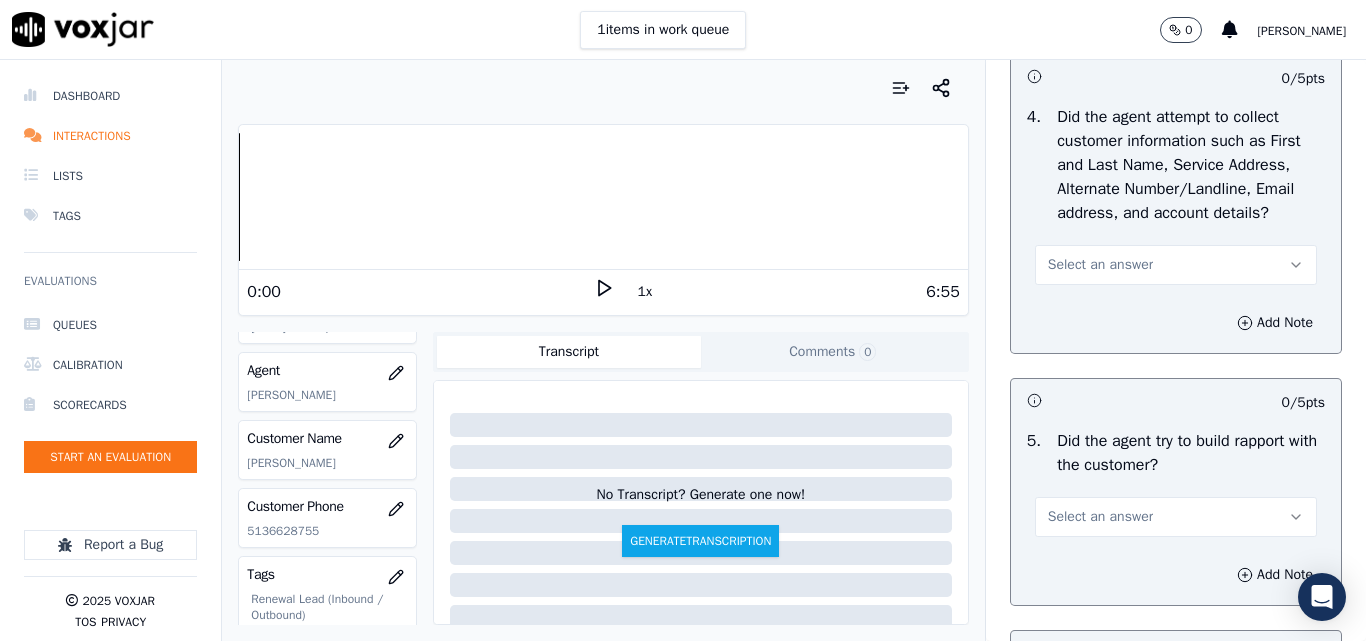 click on "Select an answer" at bounding box center (1176, 265) 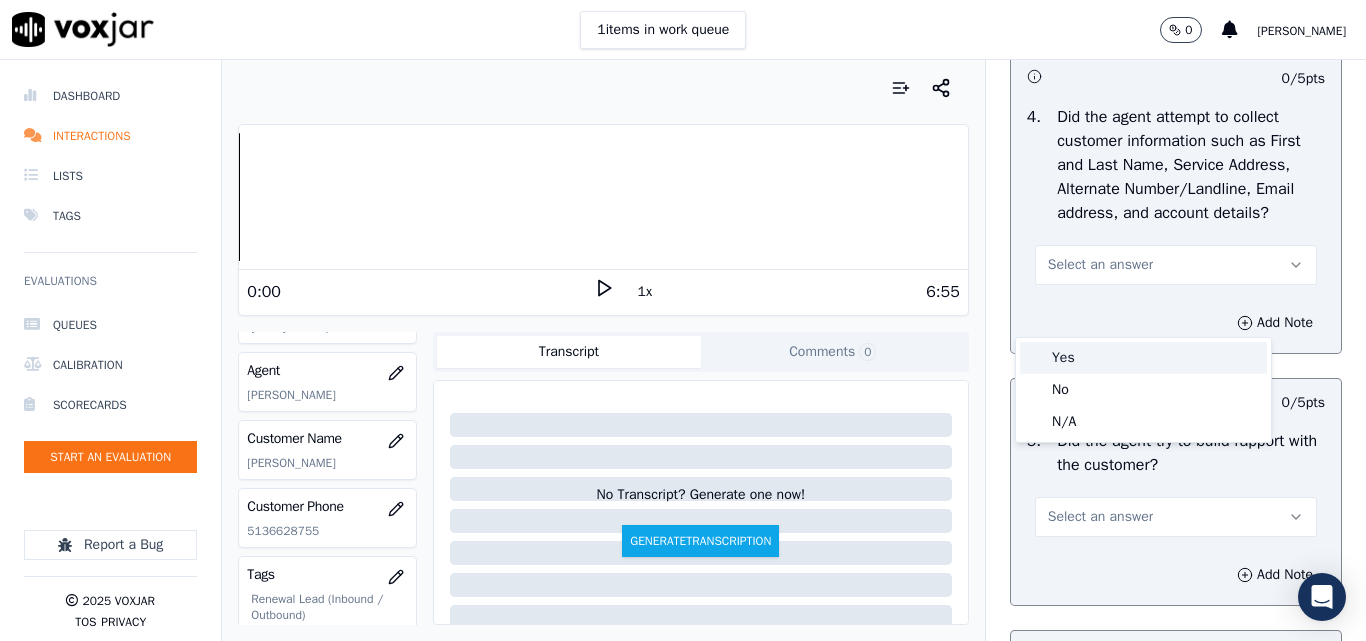 click on "Yes" at bounding box center [1143, 358] 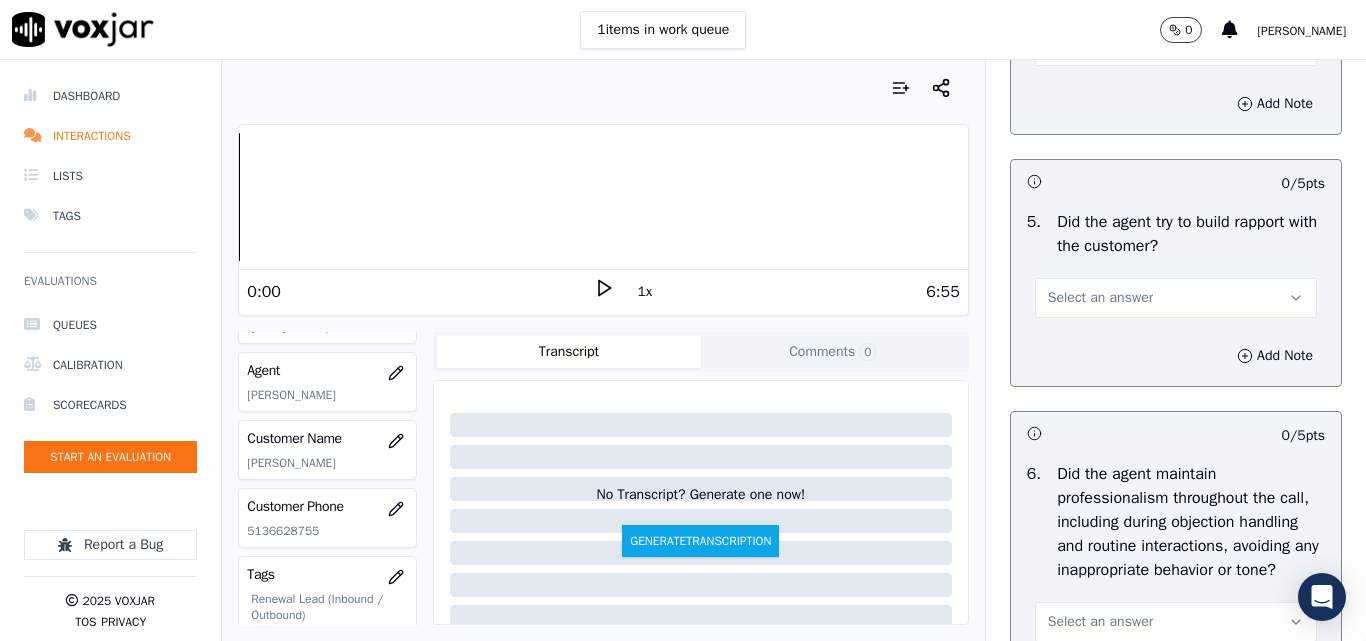 scroll, scrollTop: 2500, scrollLeft: 0, axis: vertical 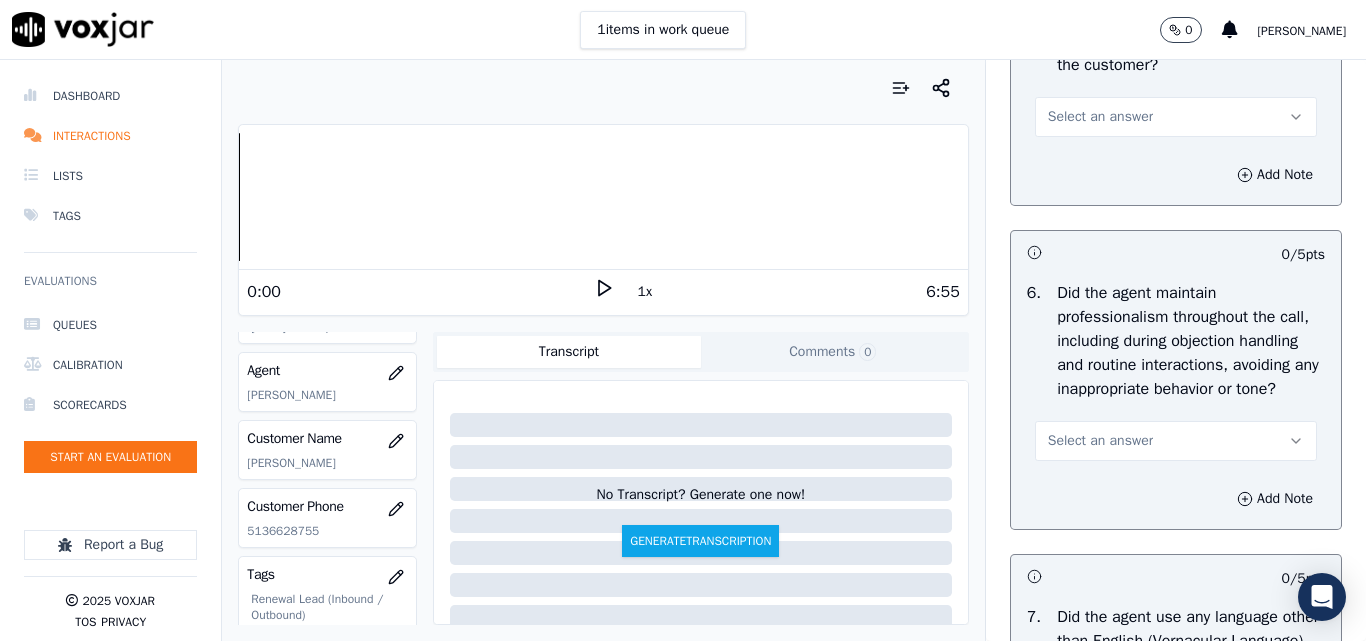 click on "Select an answer" at bounding box center [1100, 117] 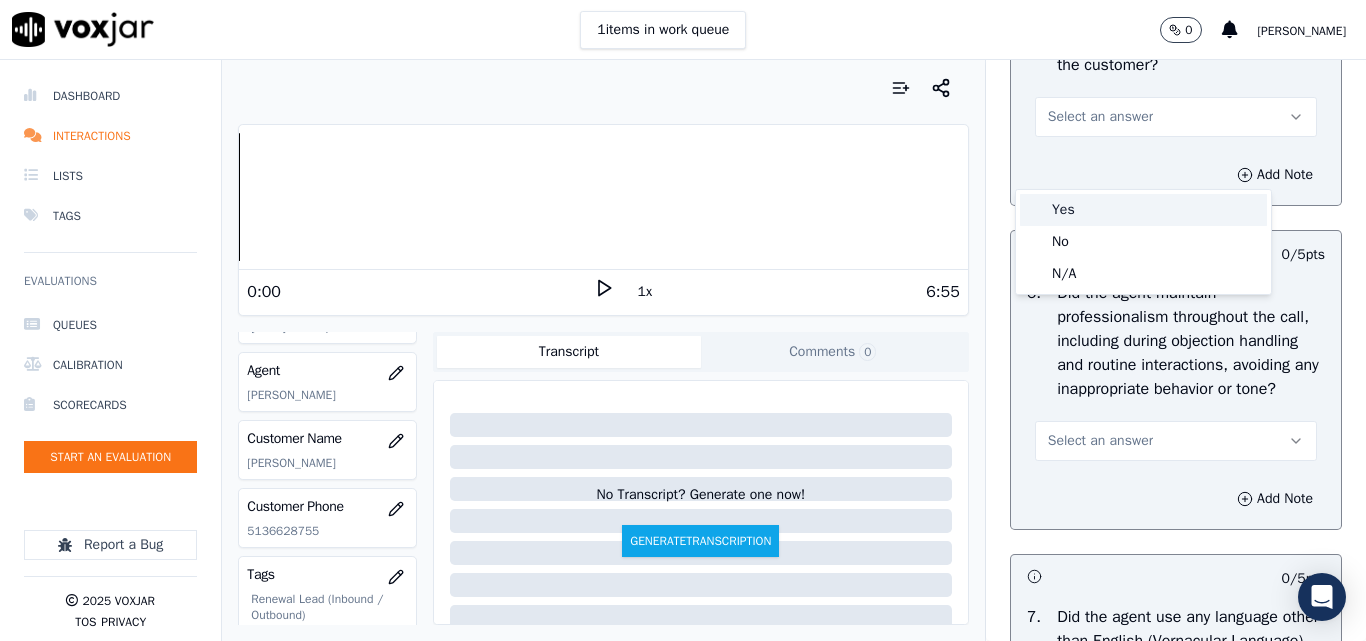 click on "Yes" at bounding box center (1143, 210) 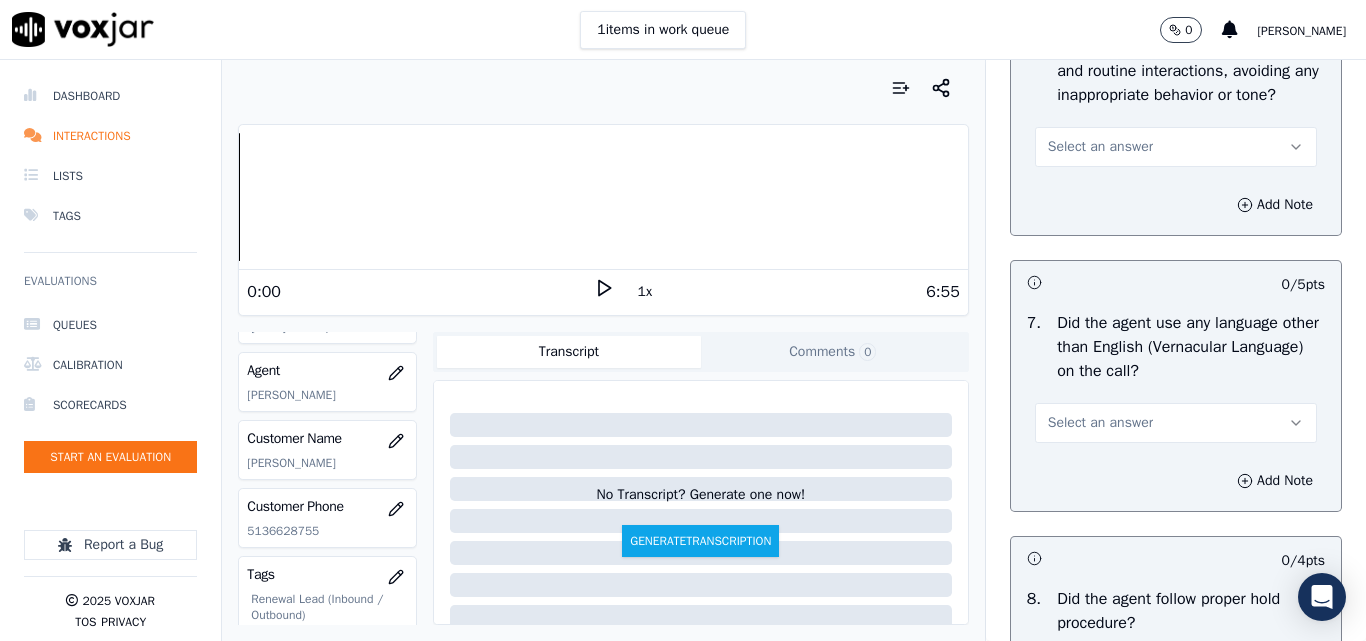 scroll, scrollTop: 2800, scrollLeft: 0, axis: vertical 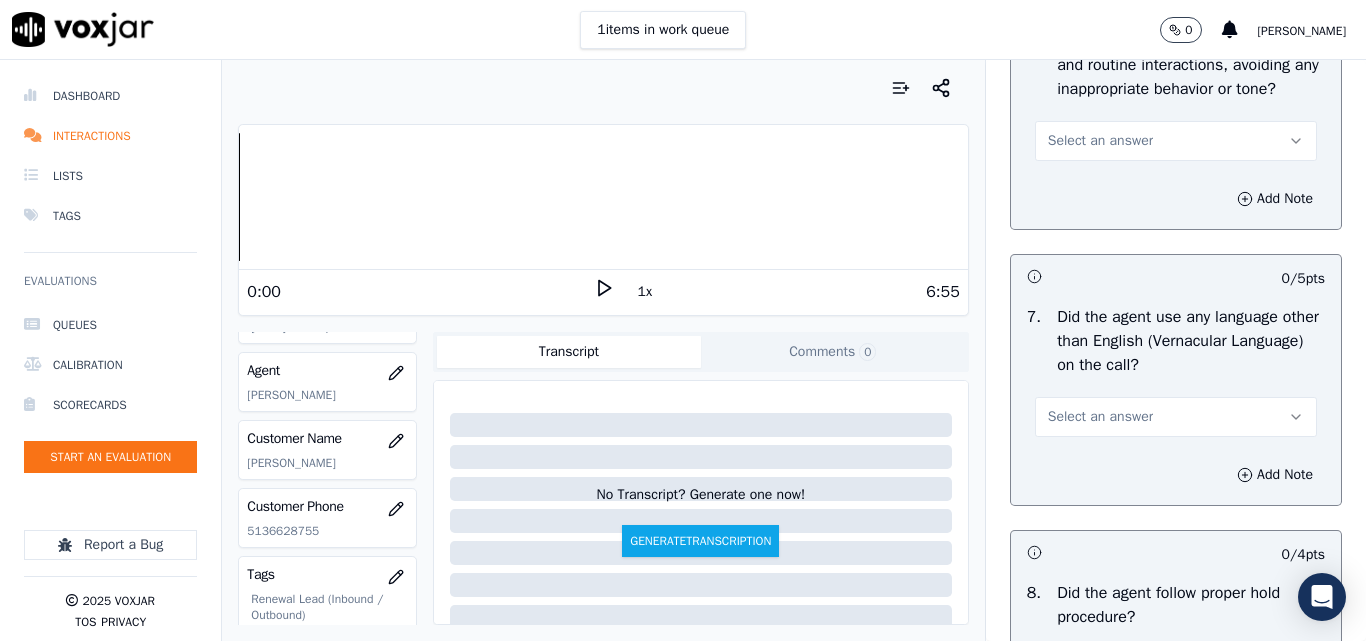 click on "Select an answer" at bounding box center [1100, 141] 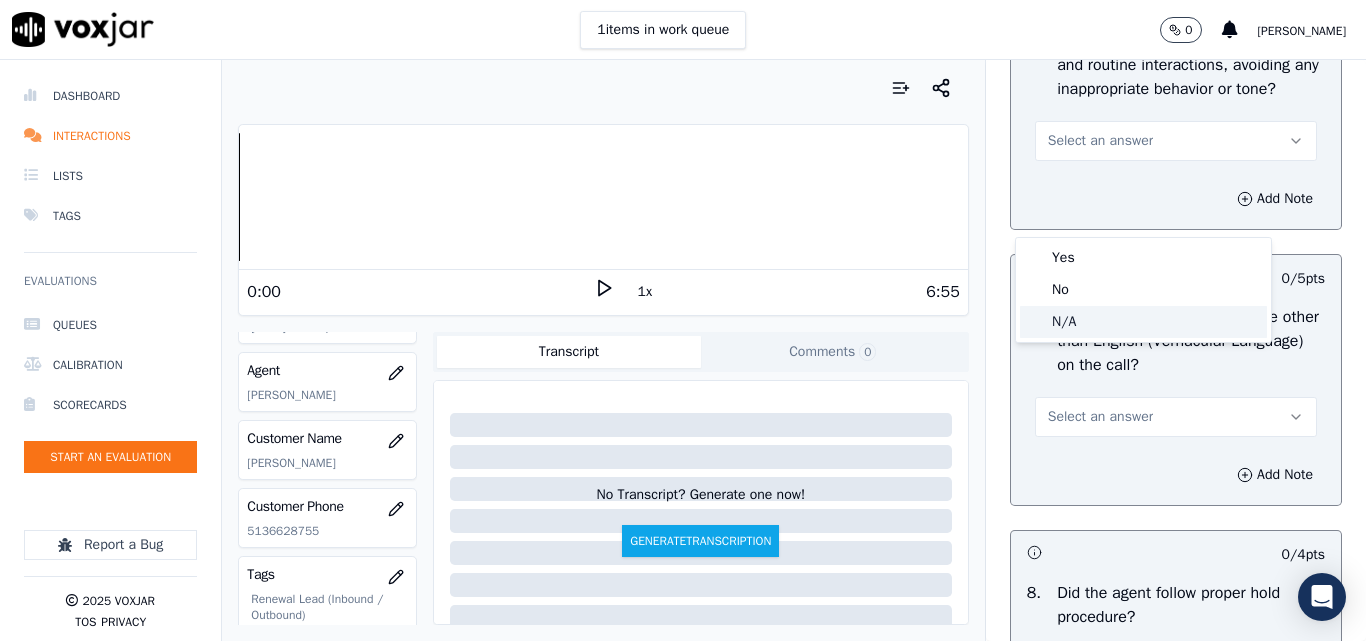 click on "N/A" 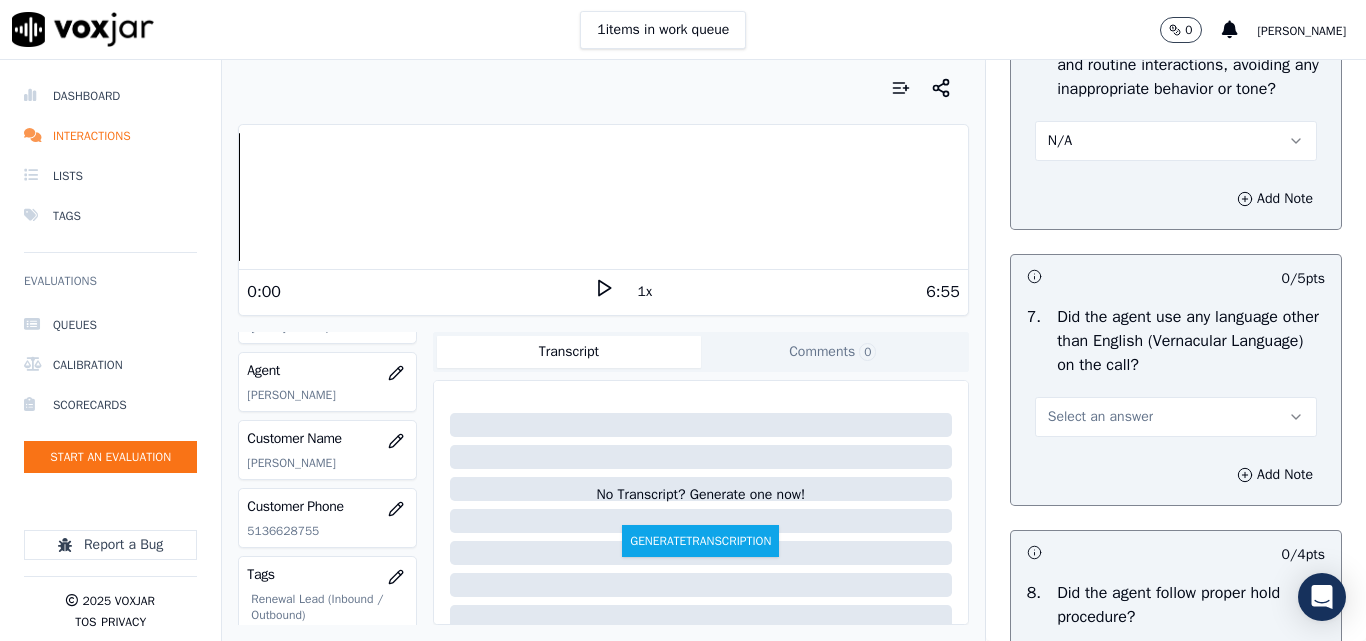 scroll, scrollTop: 3000, scrollLeft: 0, axis: vertical 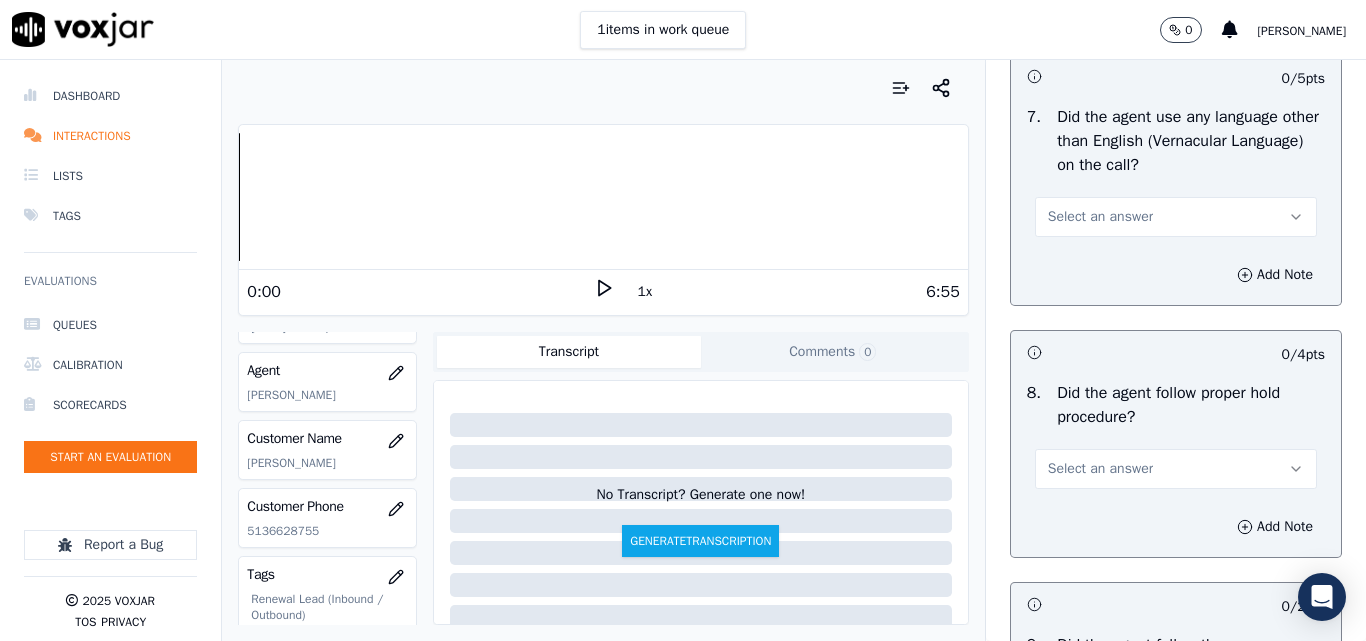 click on "Select an answer" at bounding box center [1100, 217] 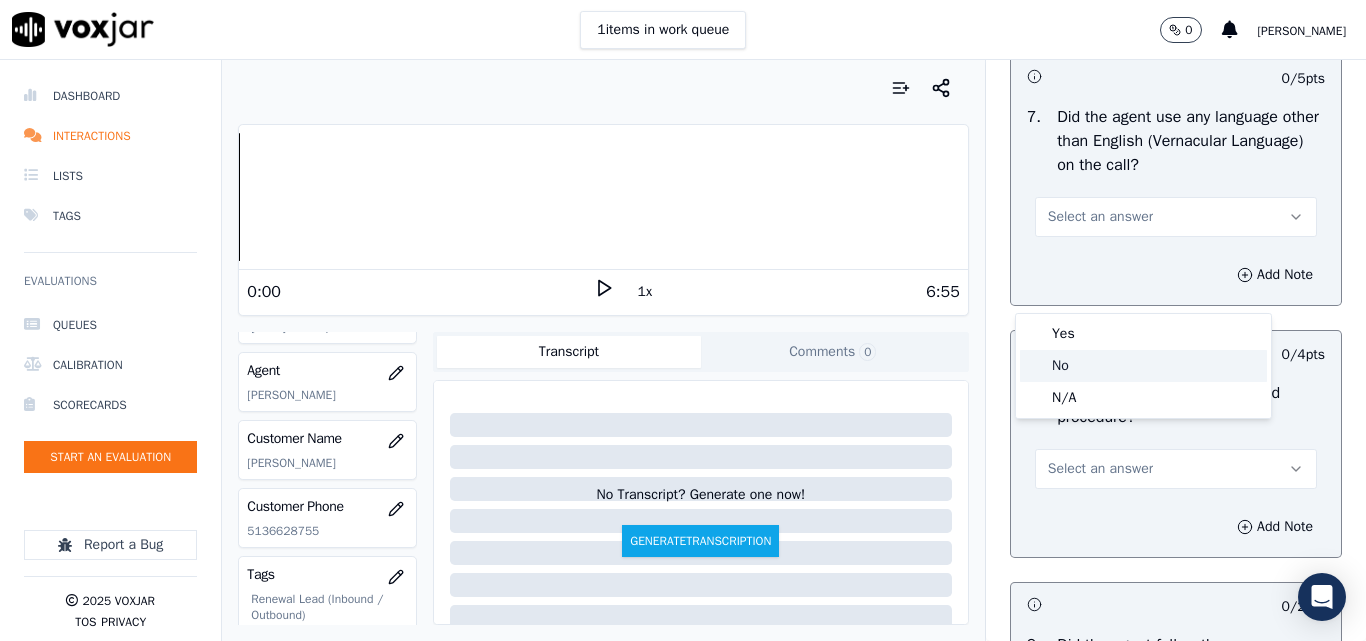 click on "No" 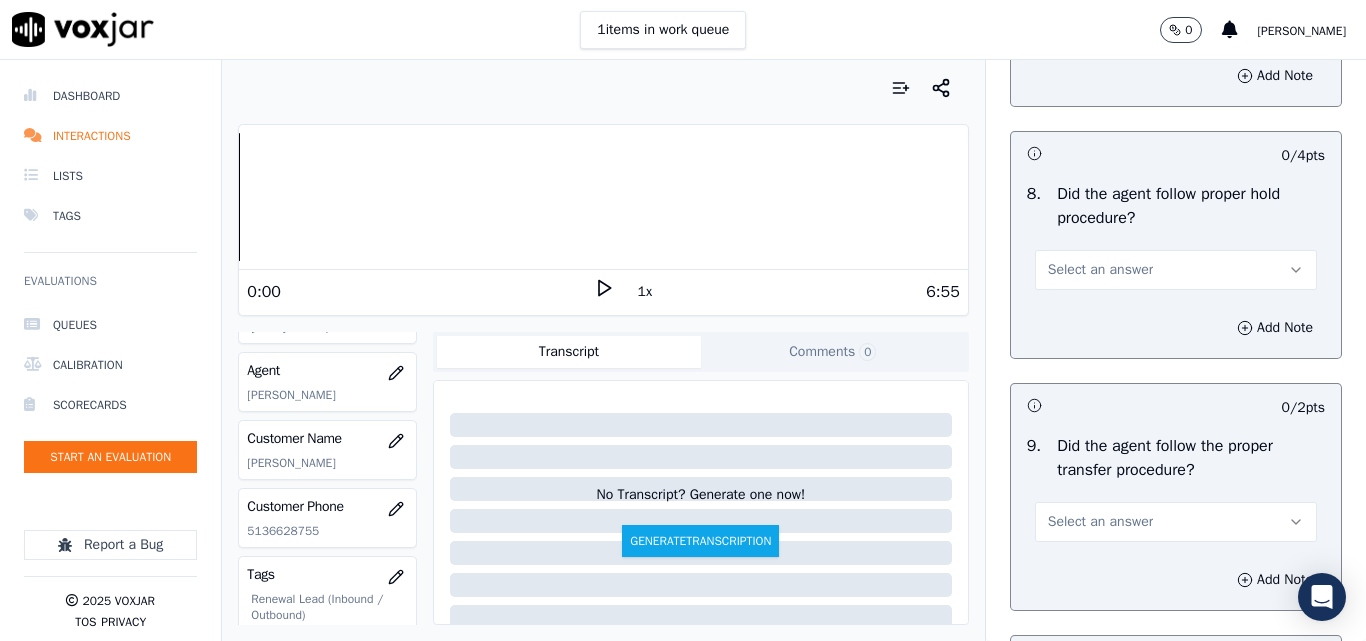 scroll, scrollTop: 3200, scrollLeft: 0, axis: vertical 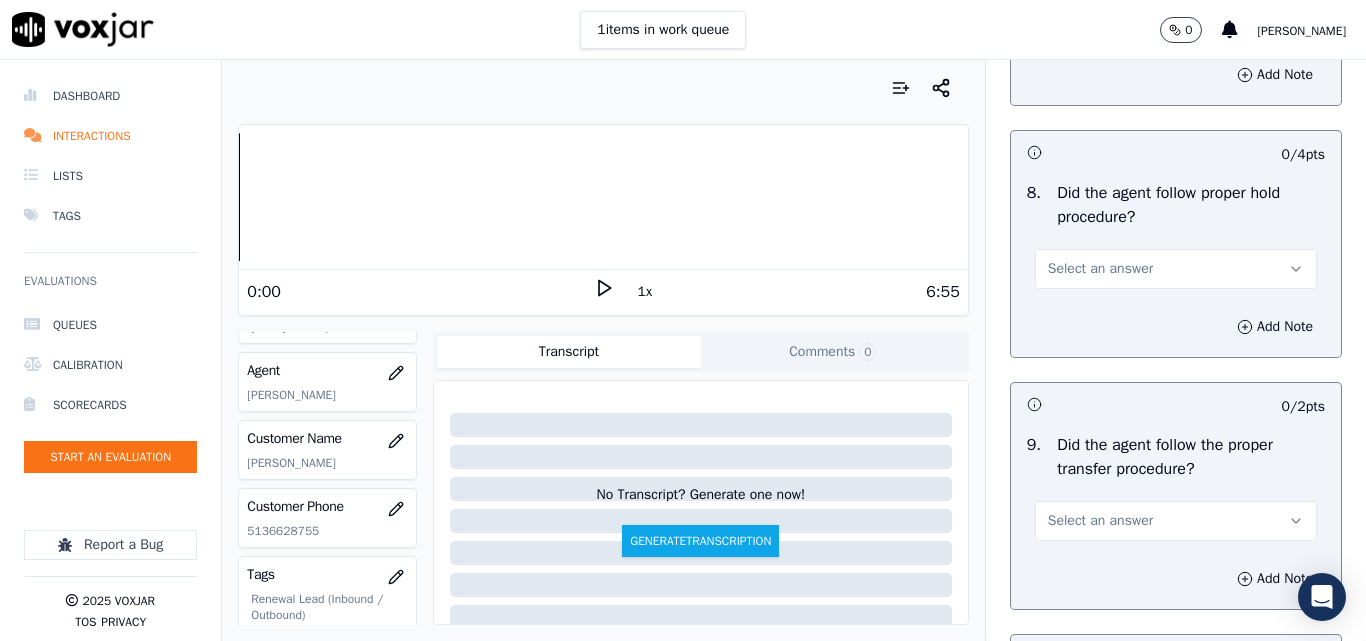click on "Select an answer" at bounding box center (1100, 269) 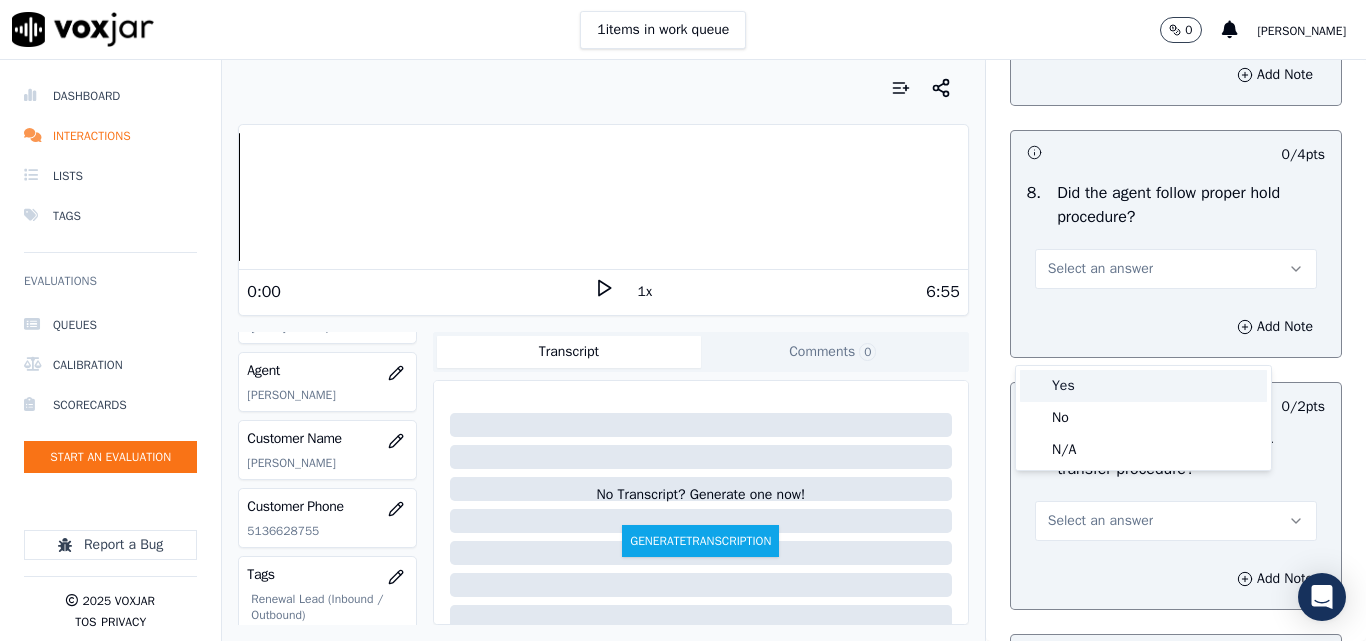 click on "Yes" at bounding box center (1143, 386) 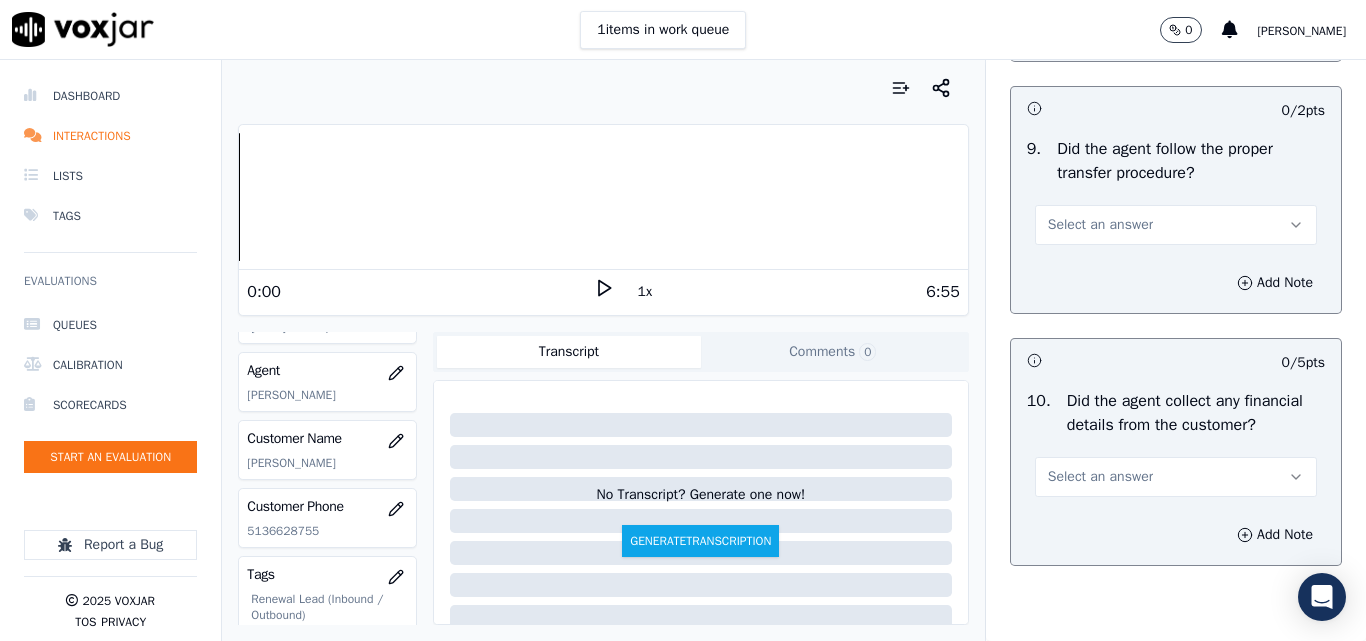 scroll, scrollTop: 3600, scrollLeft: 0, axis: vertical 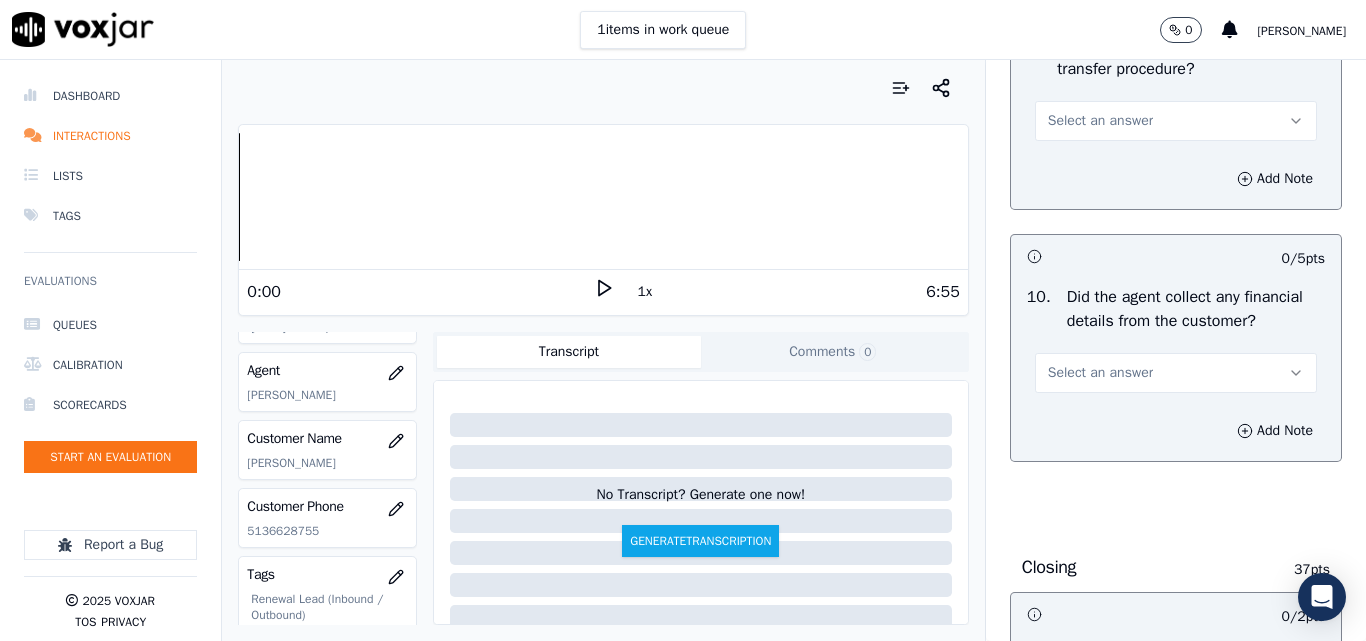 click on "Select an answer" at bounding box center [1100, 121] 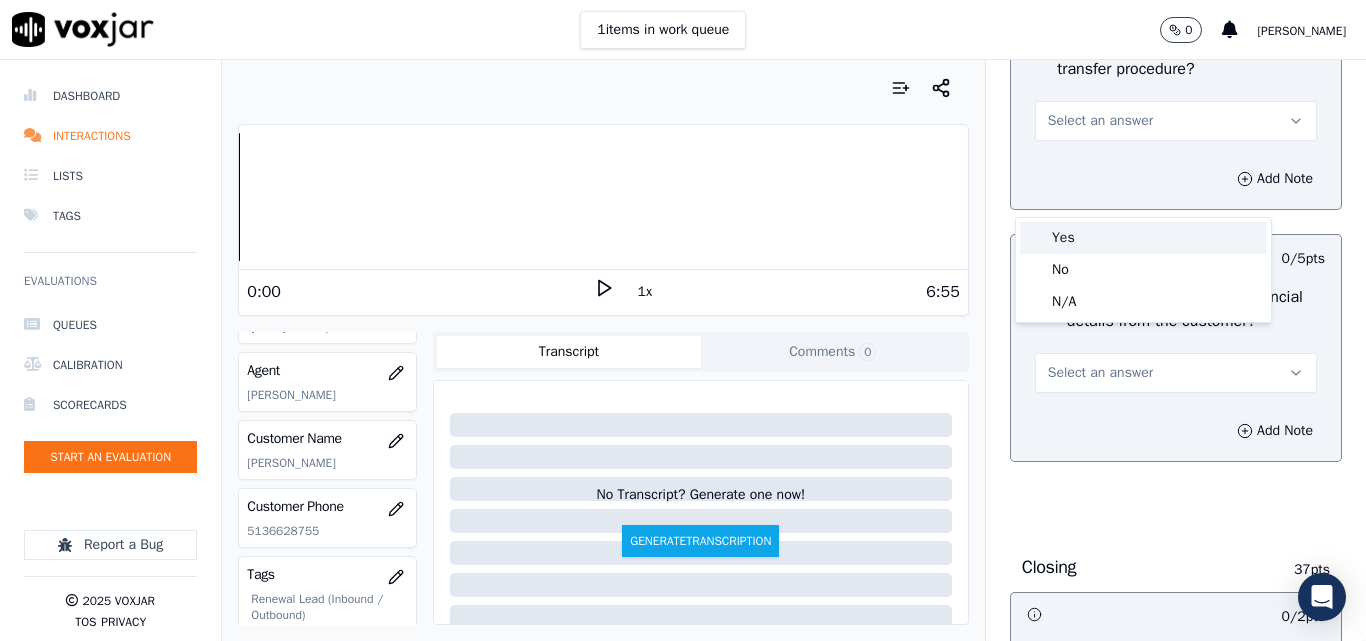 click on "Yes" at bounding box center [1143, 238] 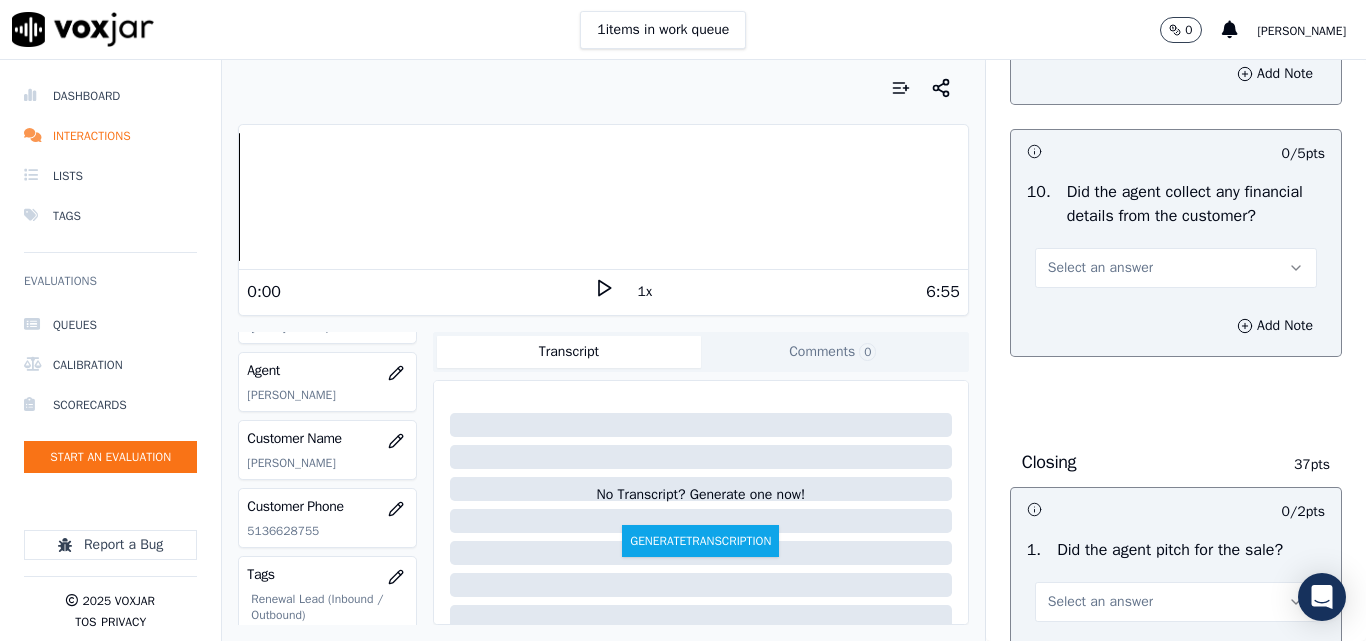 scroll, scrollTop: 3800, scrollLeft: 0, axis: vertical 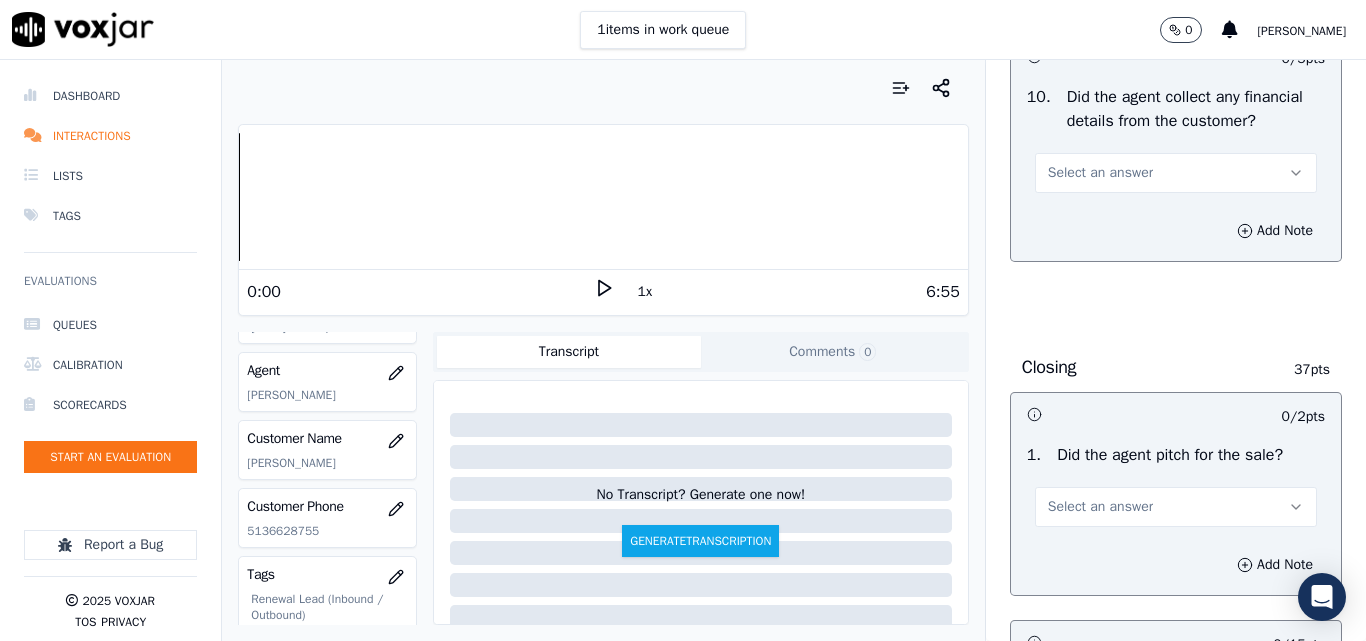 click on "Select an answer" at bounding box center (1100, 173) 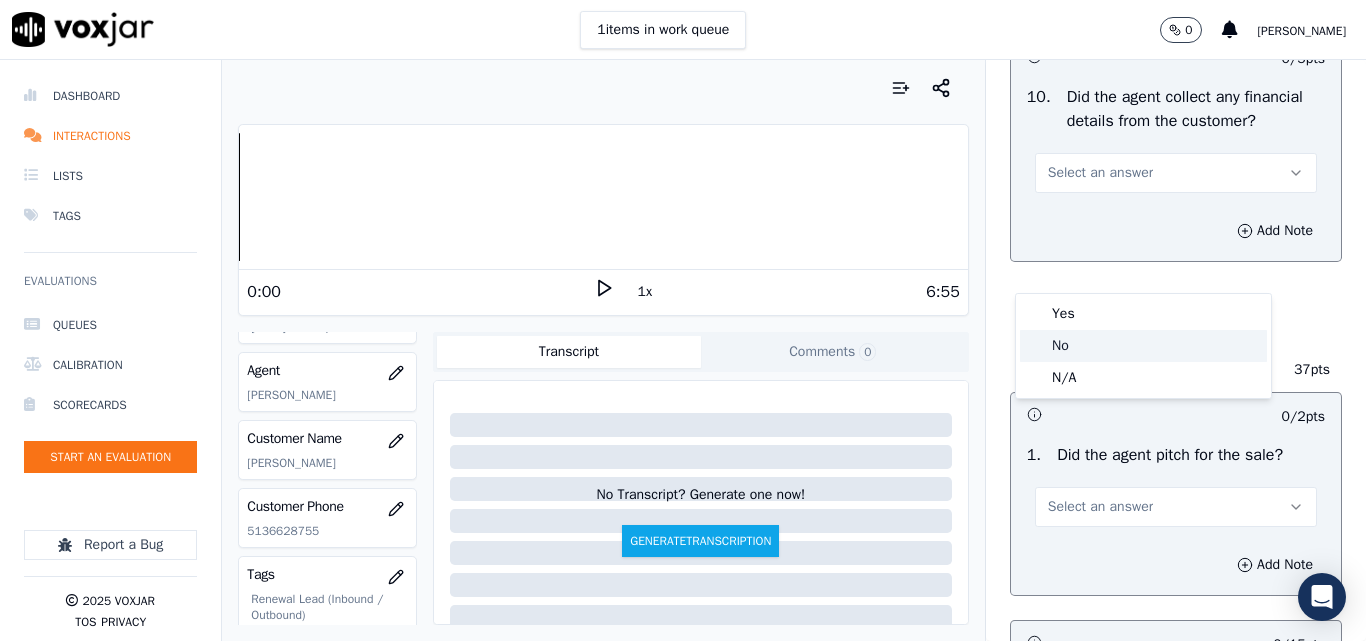 click on "No" 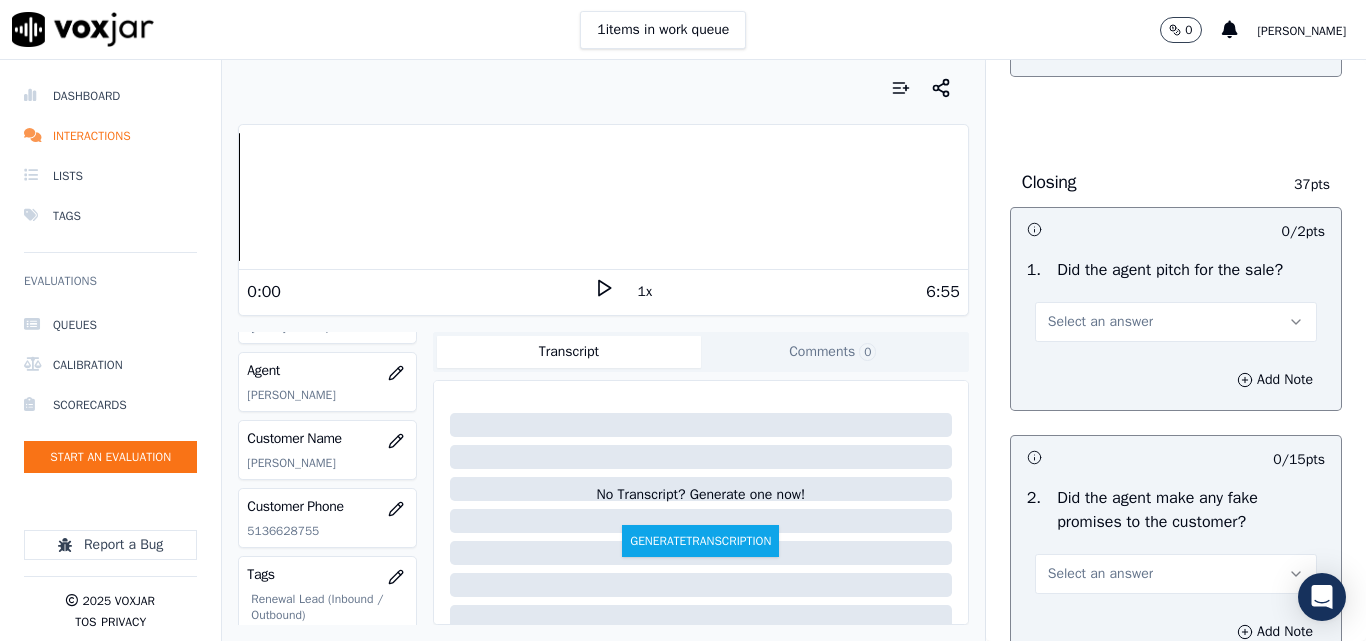 scroll, scrollTop: 4100, scrollLeft: 0, axis: vertical 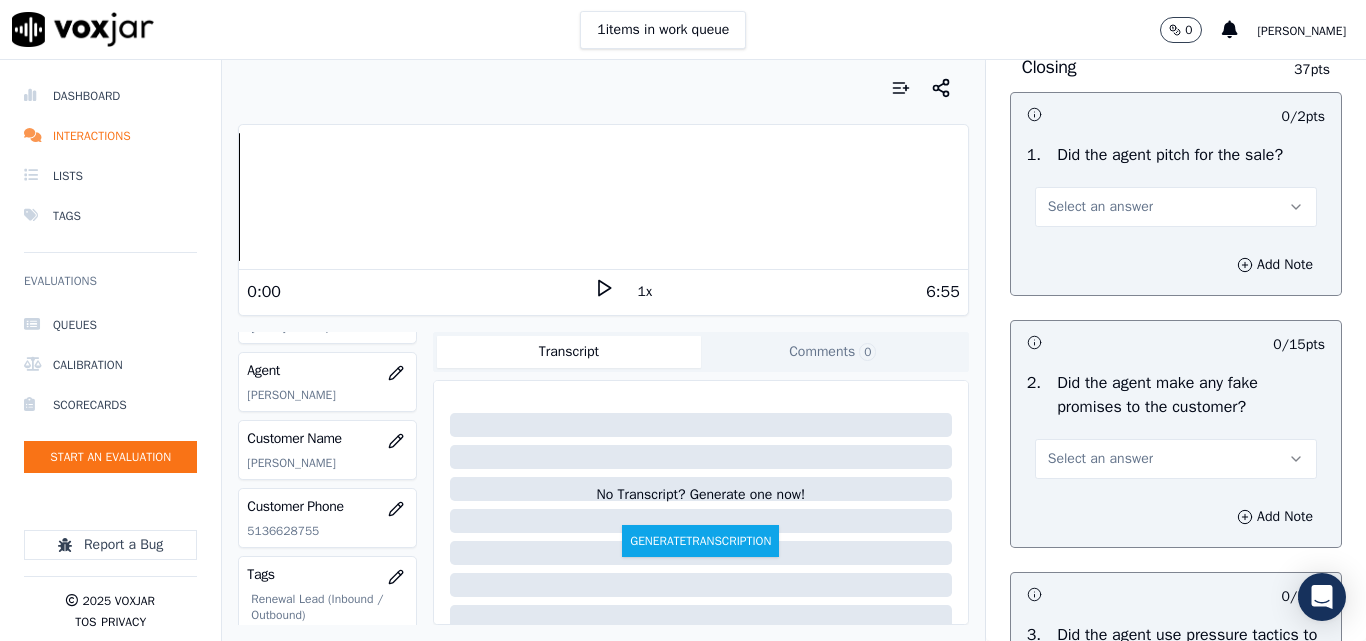 click on "Select an answer" at bounding box center (1100, 207) 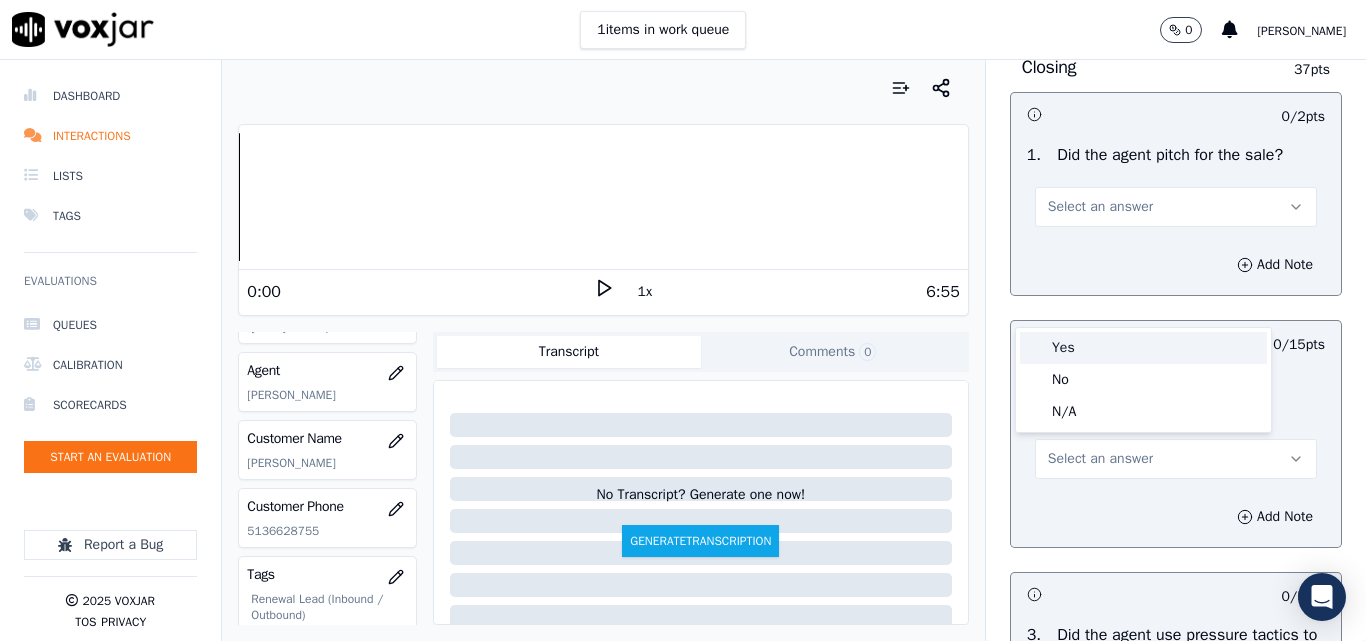 click on "Yes" at bounding box center [1143, 348] 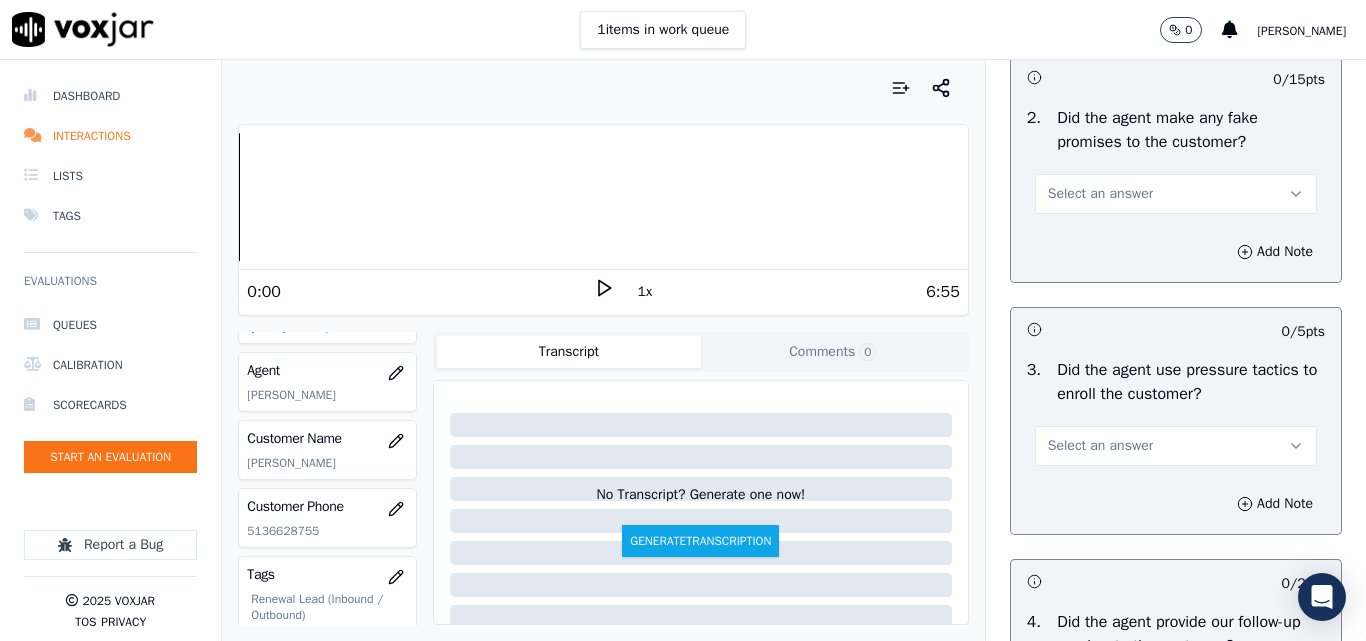 scroll, scrollTop: 4400, scrollLeft: 0, axis: vertical 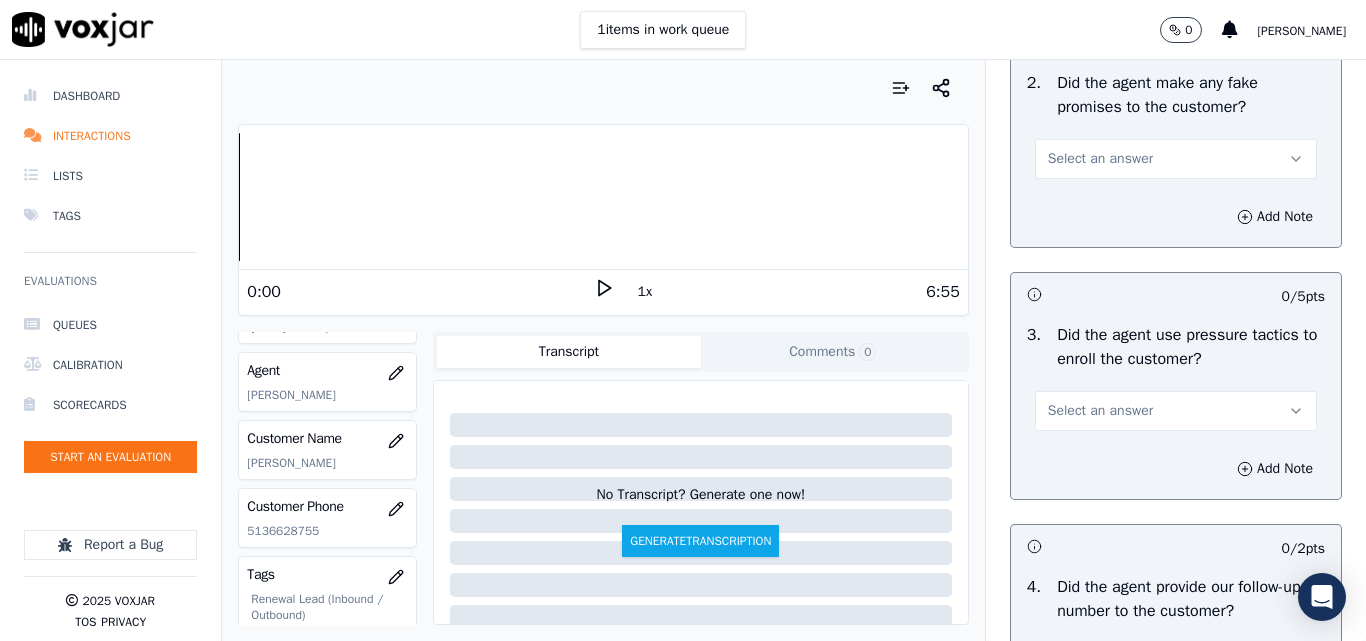 click on "Select an answer" at bounding box center (1100, 159) 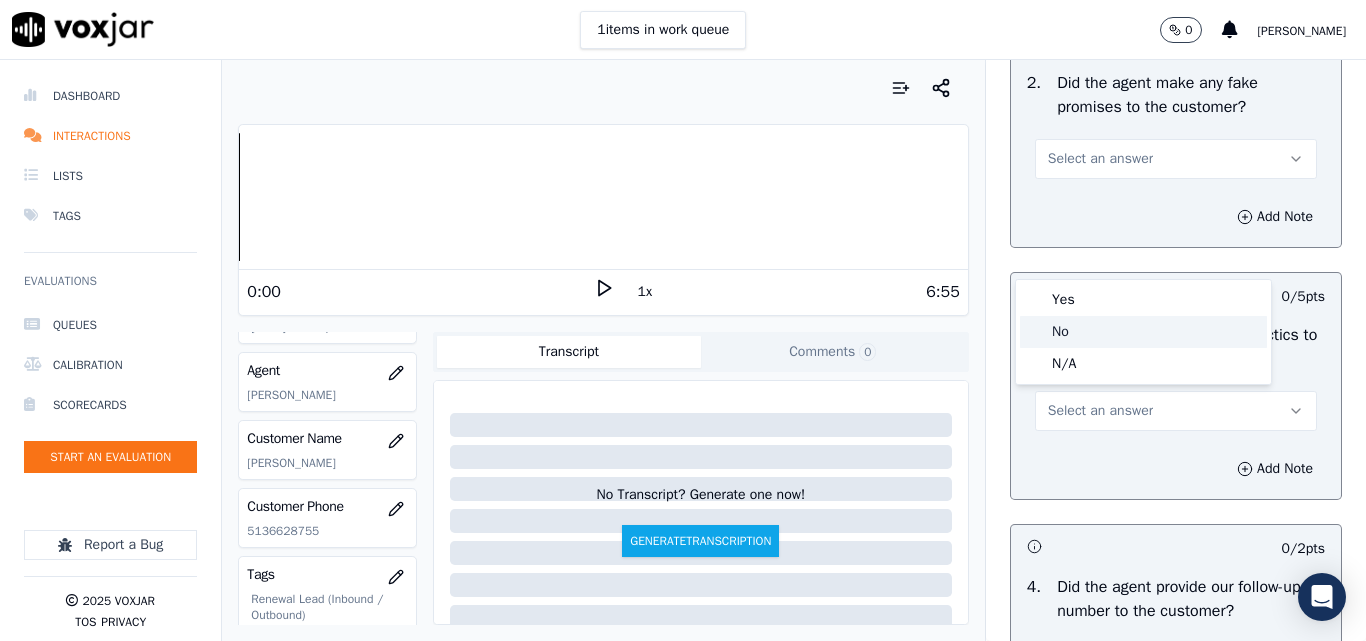 click on "No" 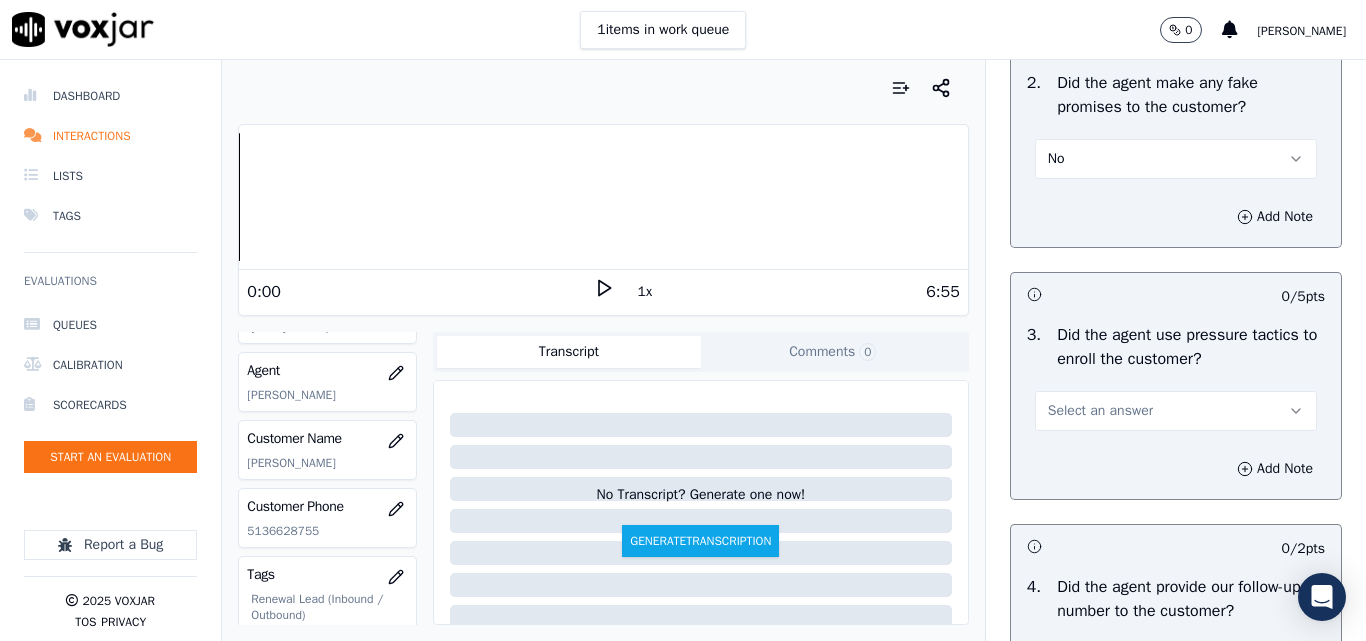 scroll, scrollTop: 4600, scrollLeft: 0, axis: vertical 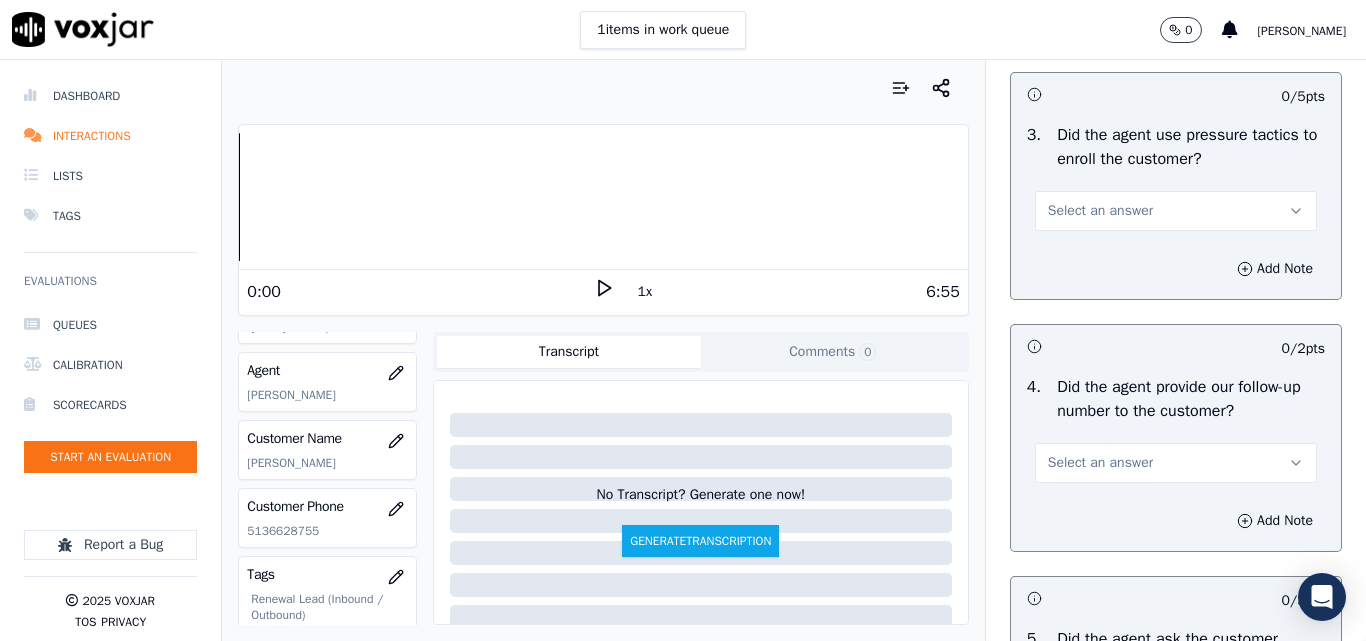 click on "Select an answer" at bounding box center (1100, 211) 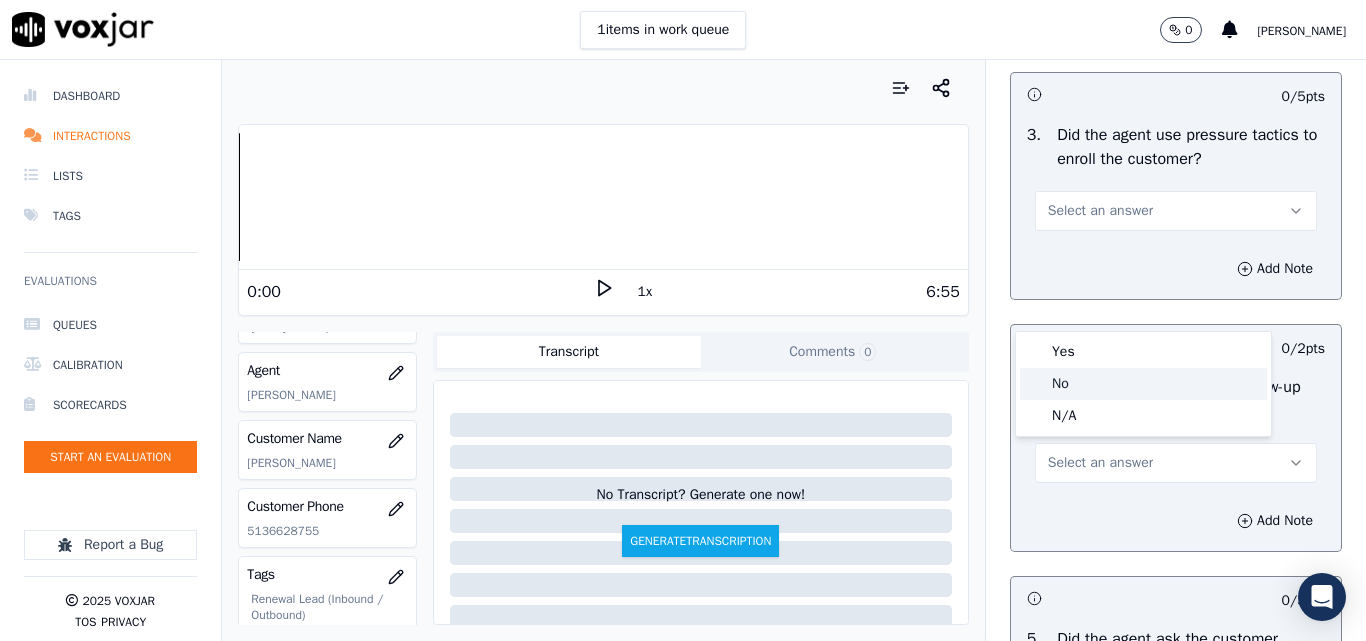 click on "No" 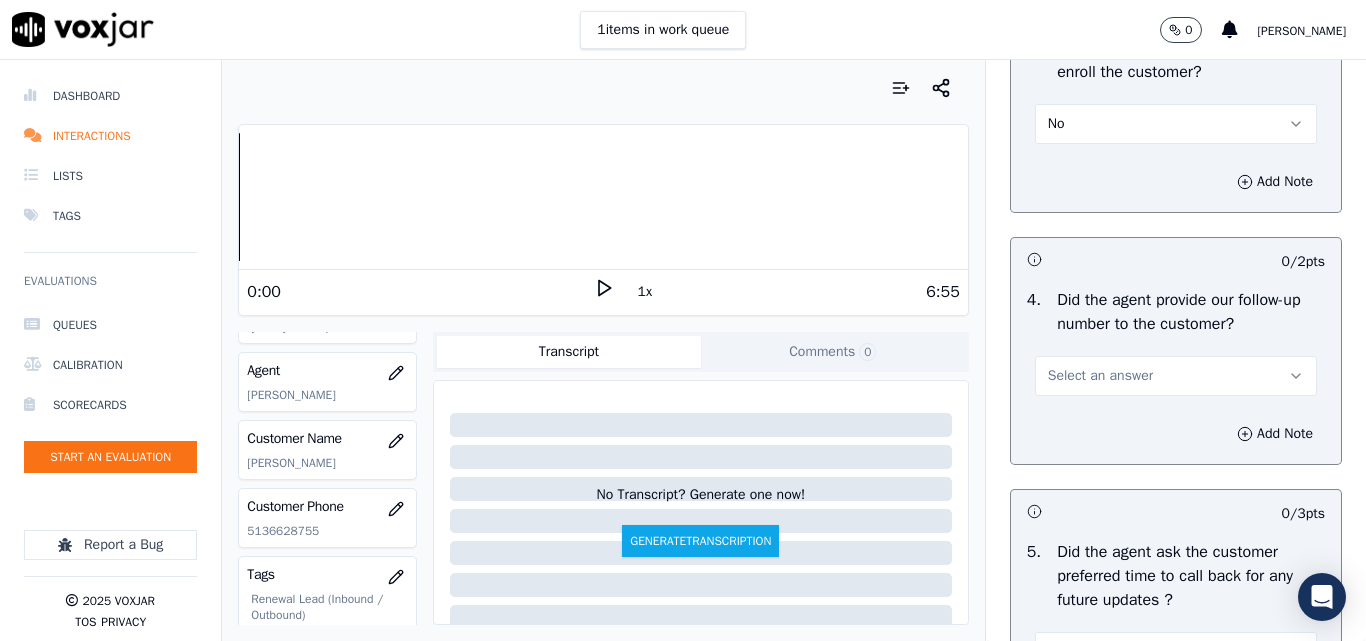 scroll, scrollTop: 4800, scrollLeft: 0, axis: vertical 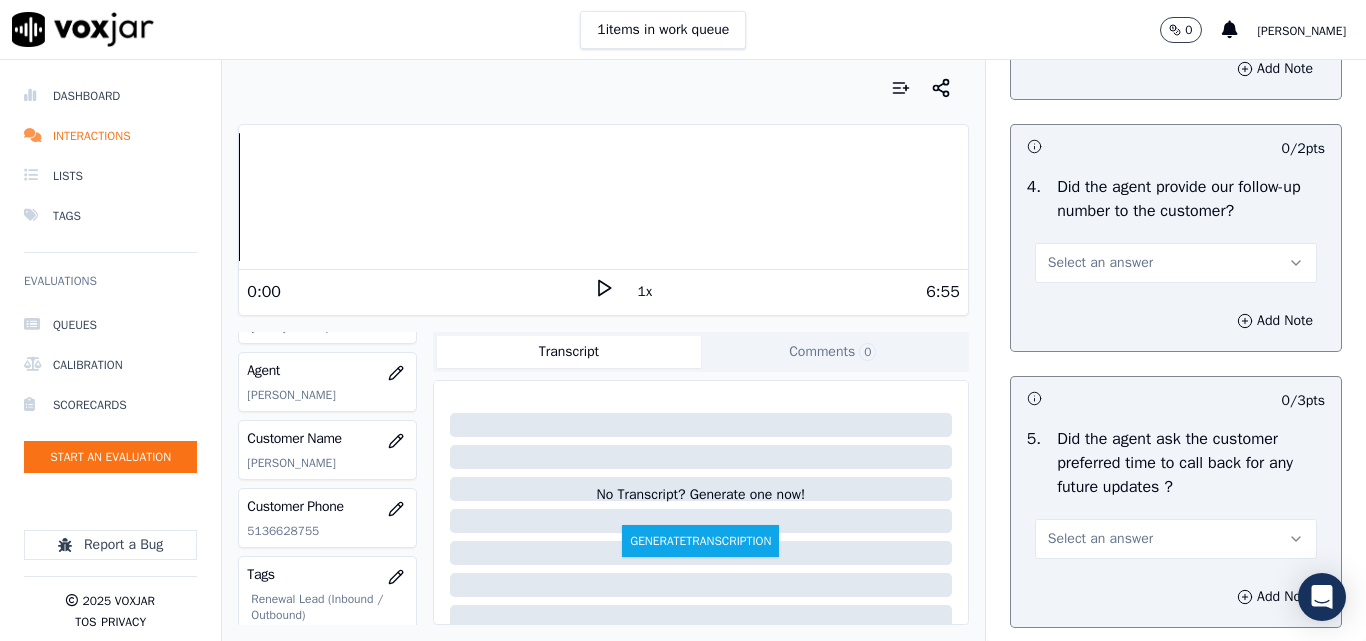 click on "Select an answer" at bounding box center (1100, 263) 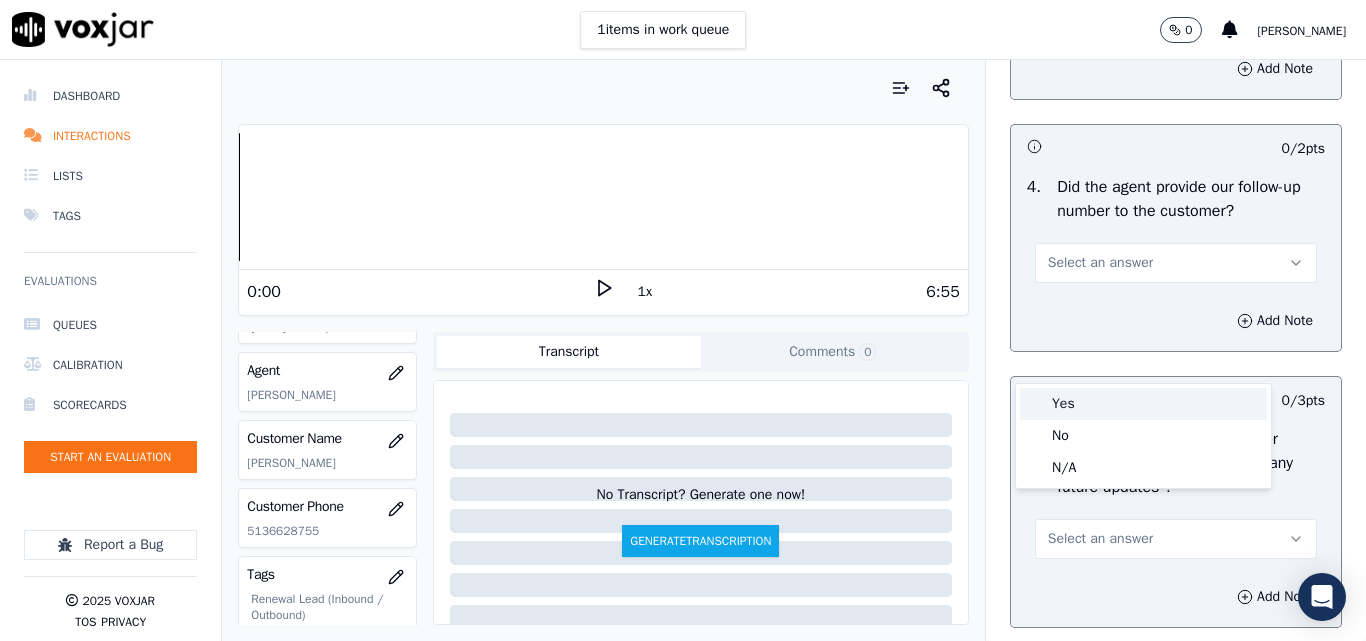 click on "Yes" at bounding box center [1143, 404] 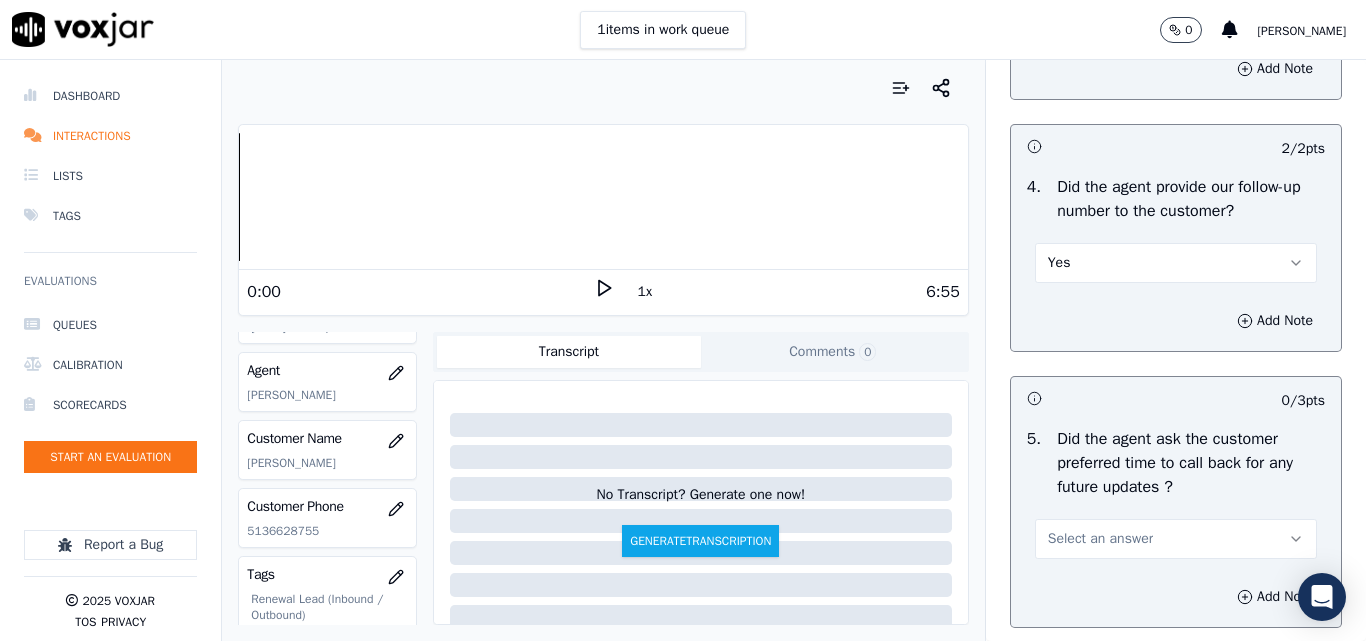 click on "Yes" at bounding box center (1176, 263) 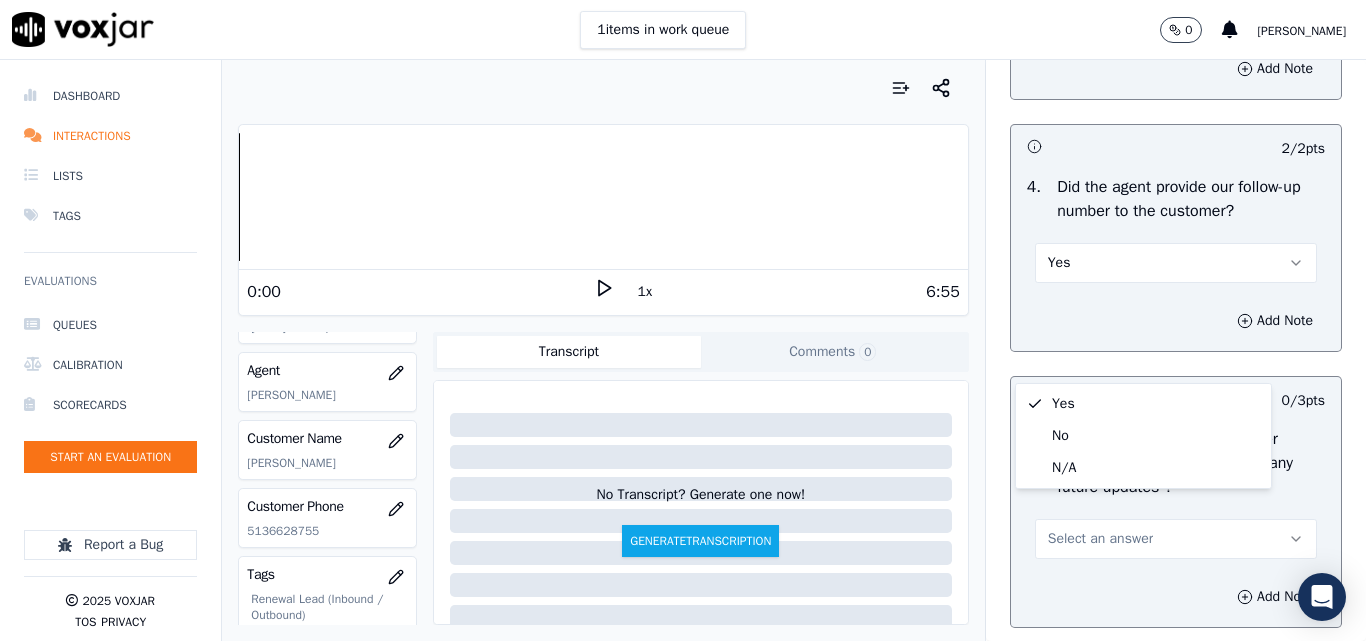 click on "Yes" at bounding box center (1176, 263) 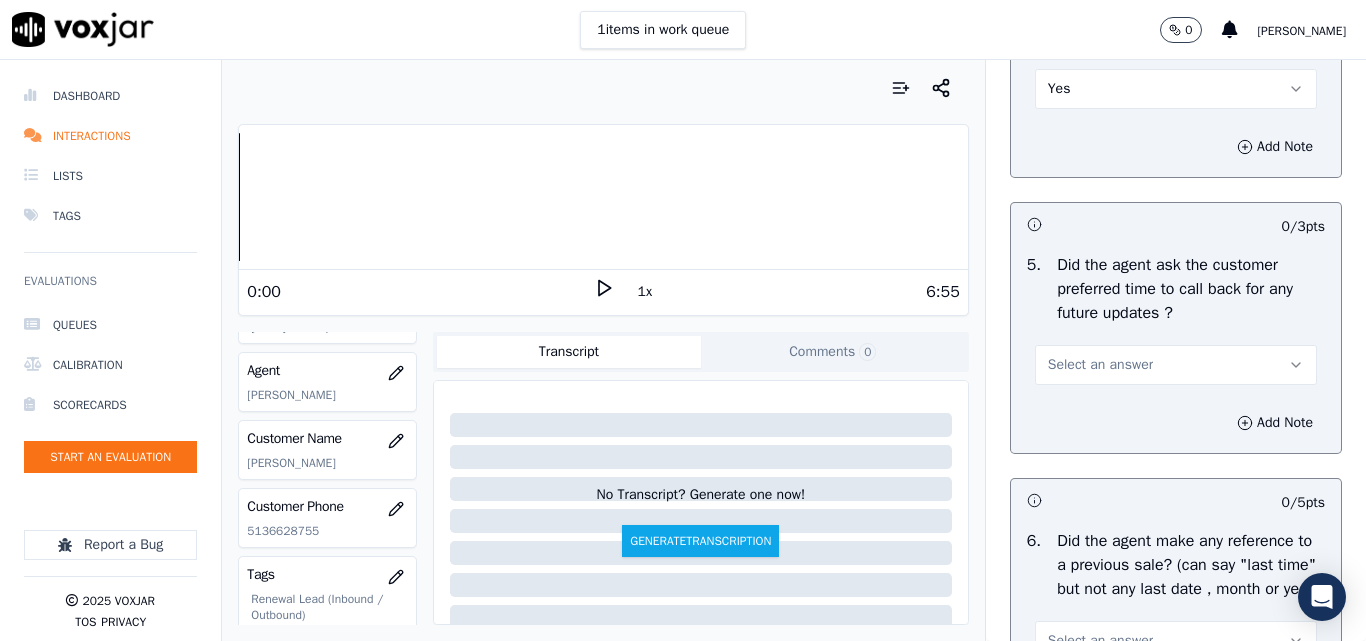 scroll, scrollTop: 5000, scrollLeft: 0, axis: vertical 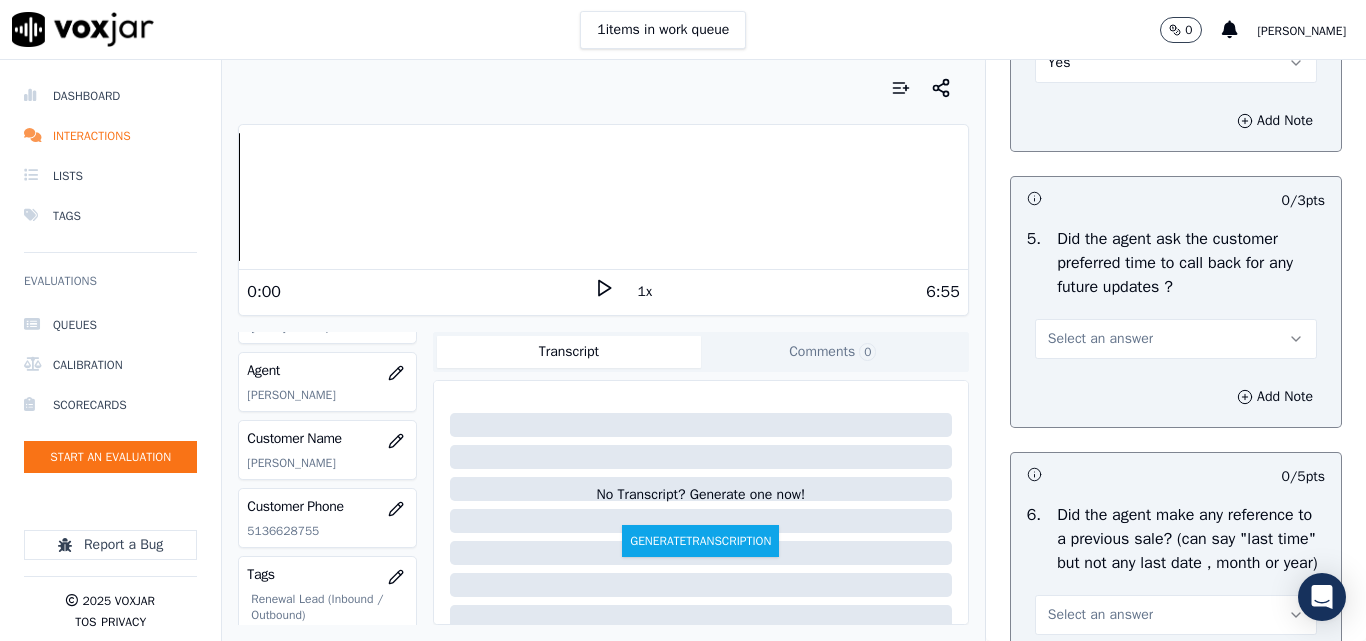 click on "Select an answer" at bounding box center [1100, 339] 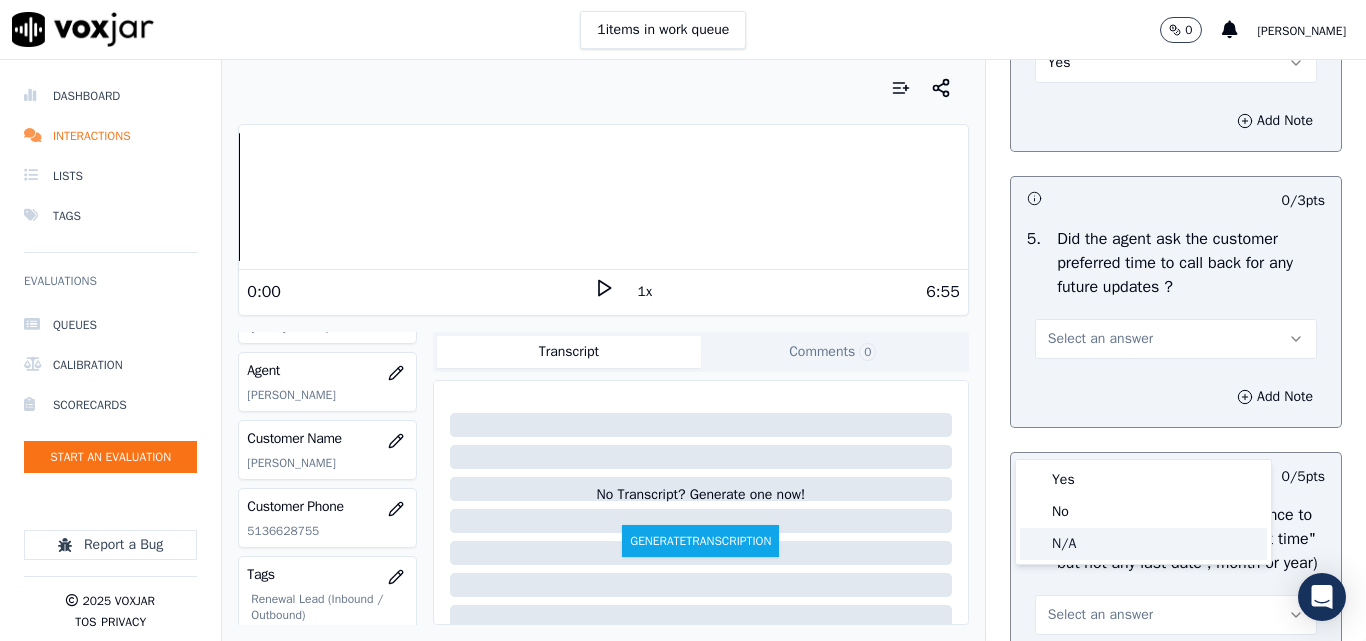 click on "N/A" 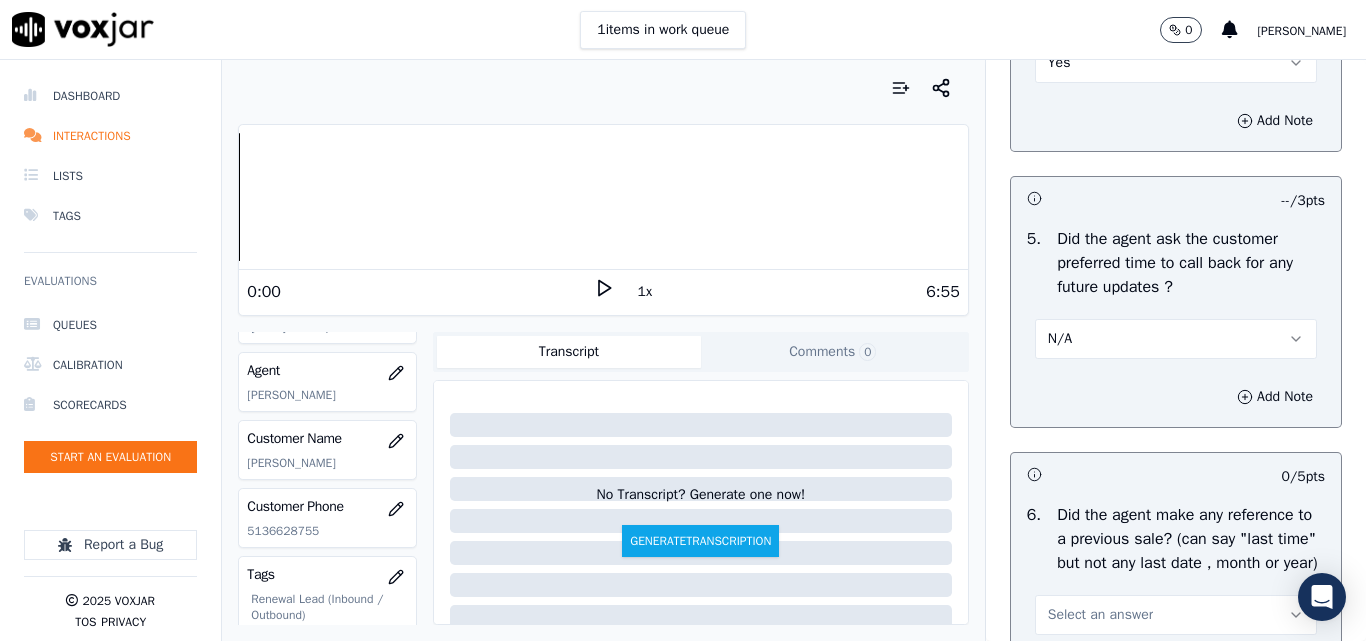 scroll, scrollTop: 5300, scrollLeft: 0, axis: vertical 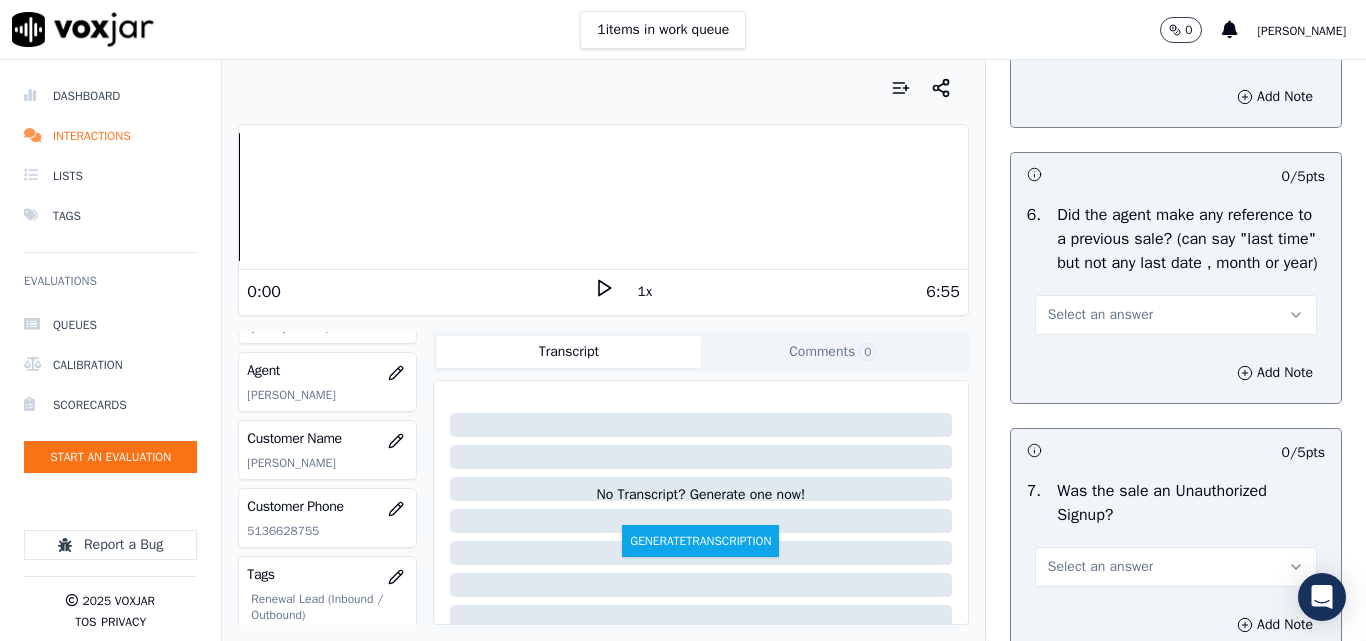 click on "Select an answer" at bounding box center (1176, 315) 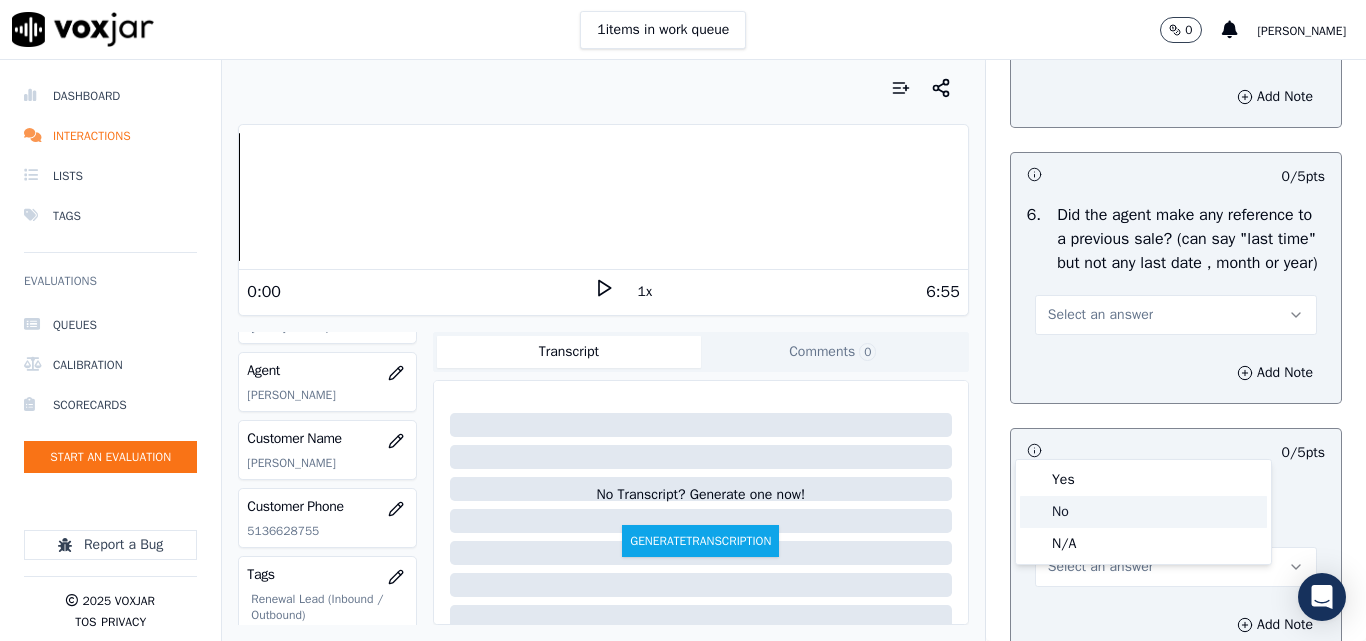click on "No" 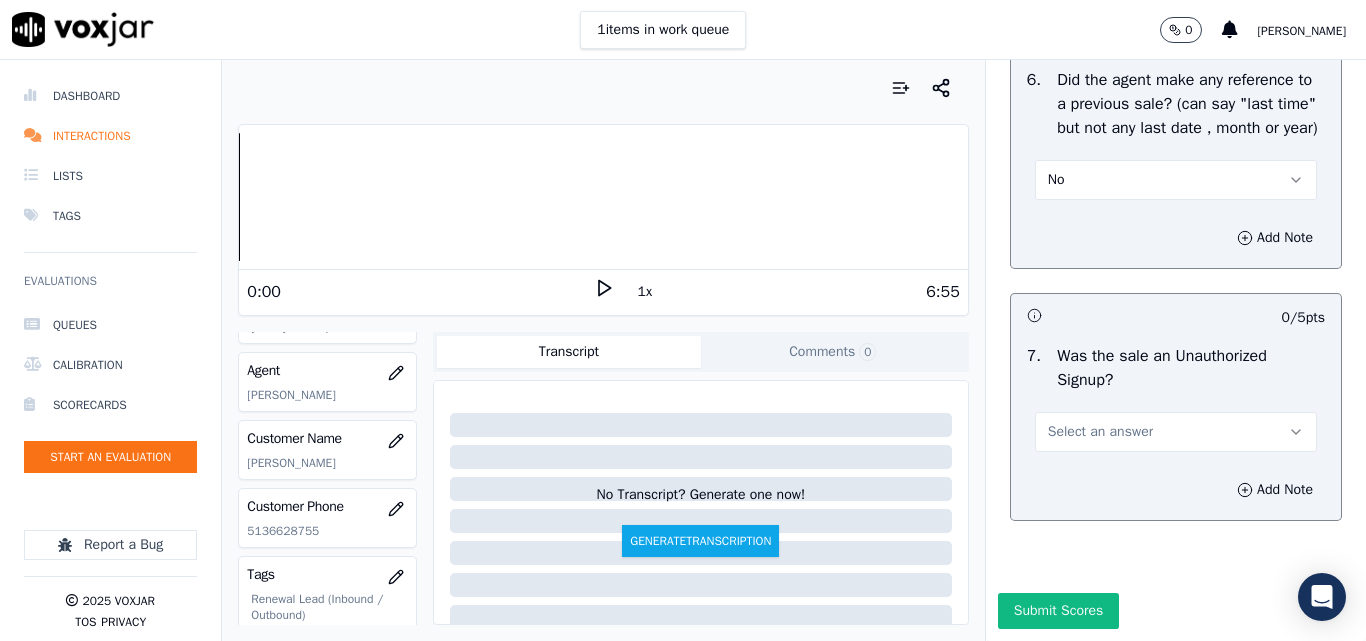 scroll, scrollTop: 5600, scrollLeft: 0, axis: vertical 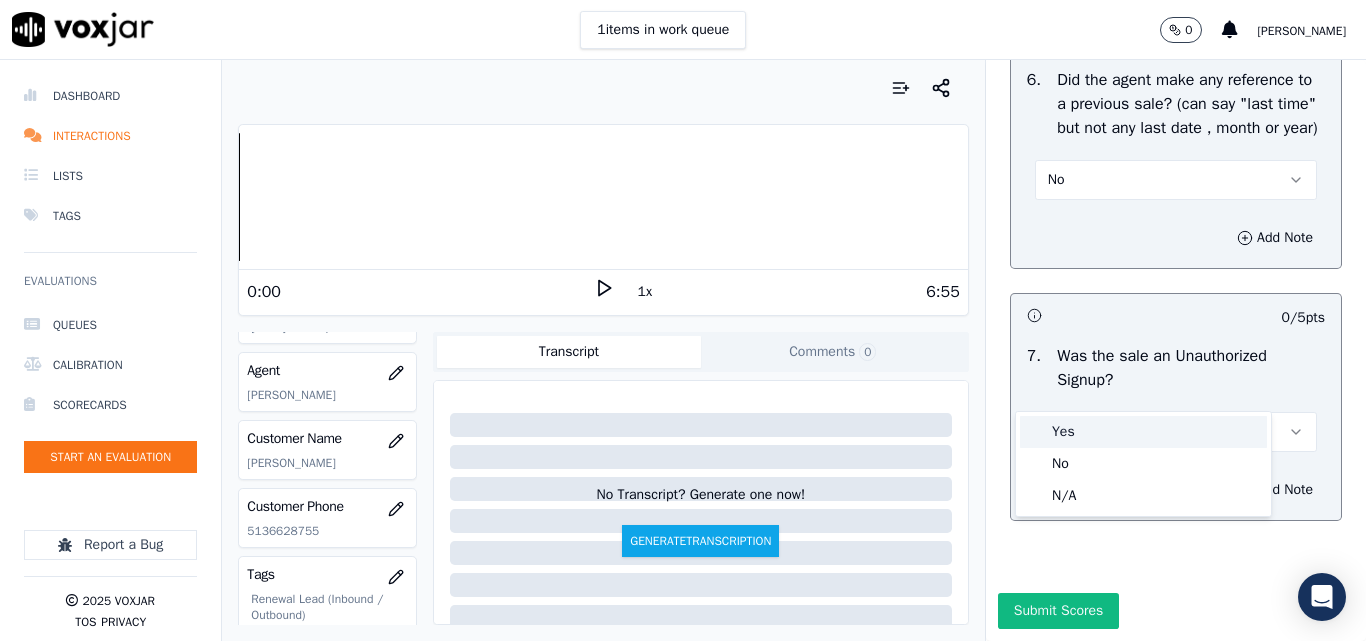 click on "Yes" at bounding box center (1143, 432) 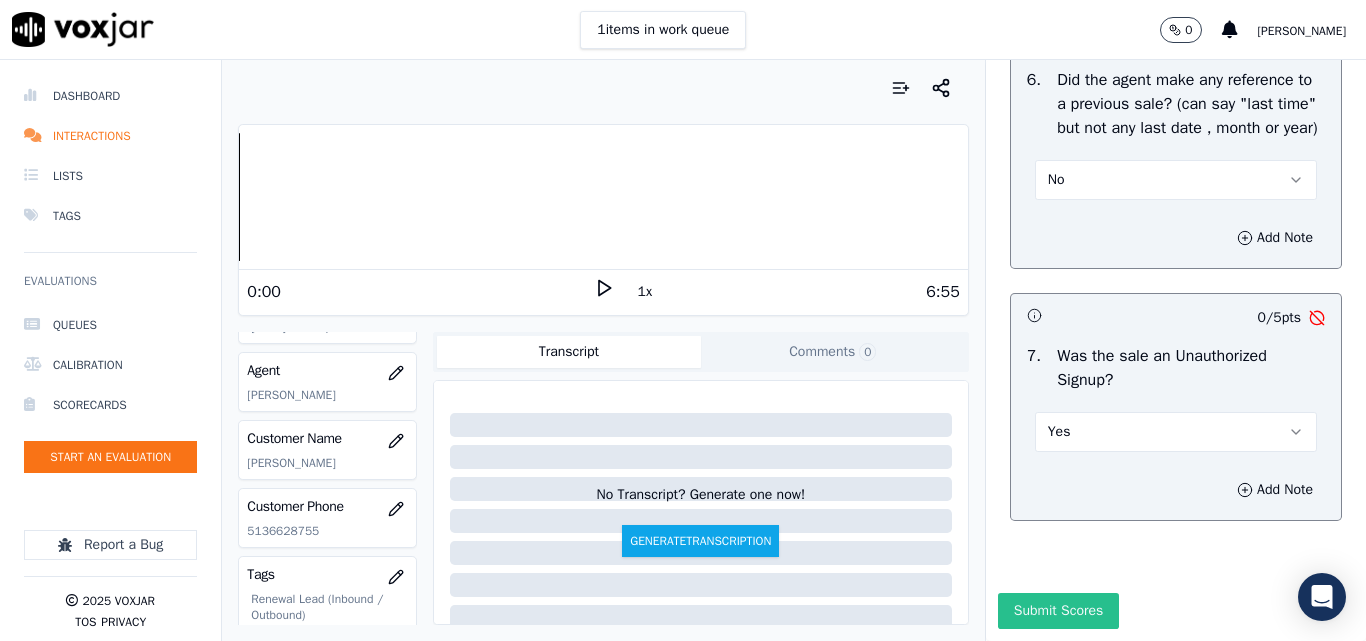 click on "Submit Scores" at bounding box center (1058, 611) 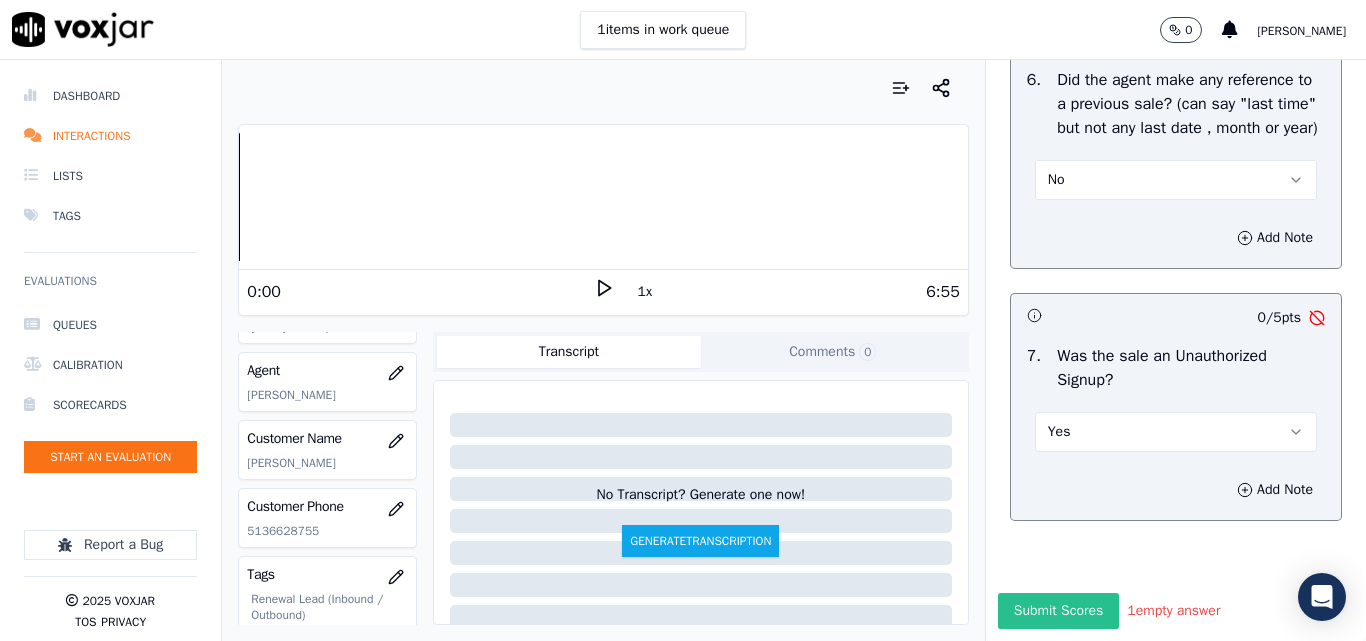 scroll, scrollTop: 5624, scrollLeft: 0, axis: vertical 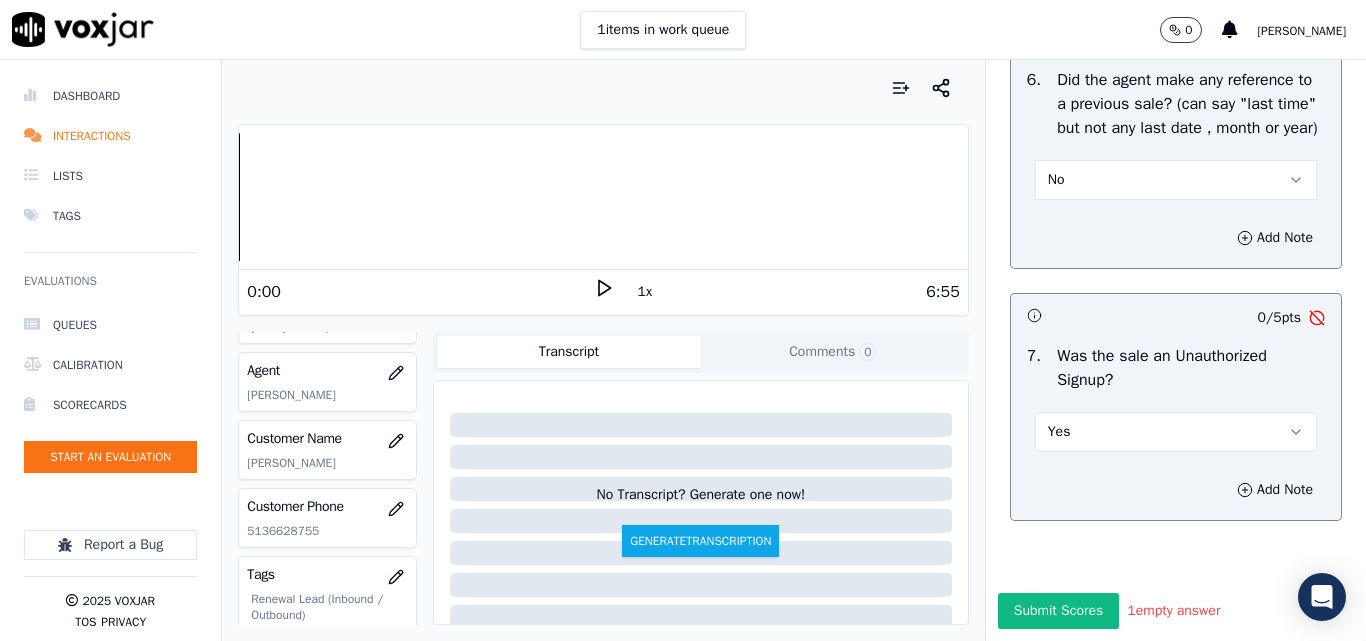 click on "Yes" at bounding box center [1176, 432] 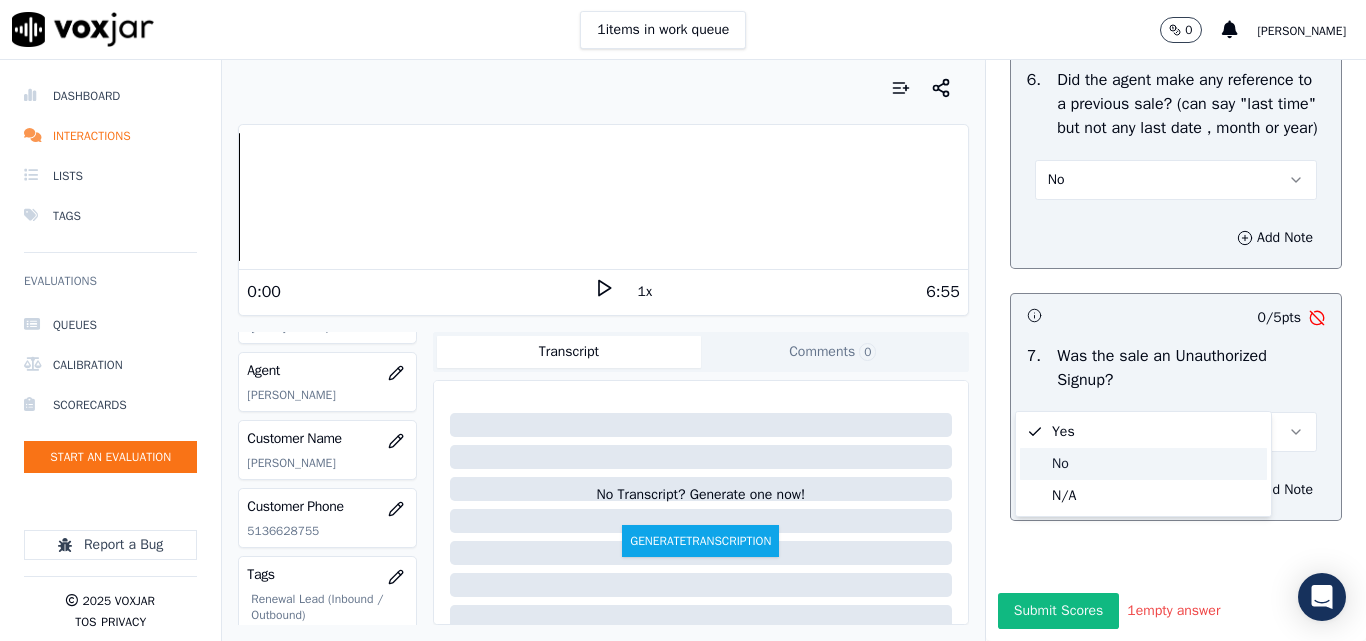 click on "No" 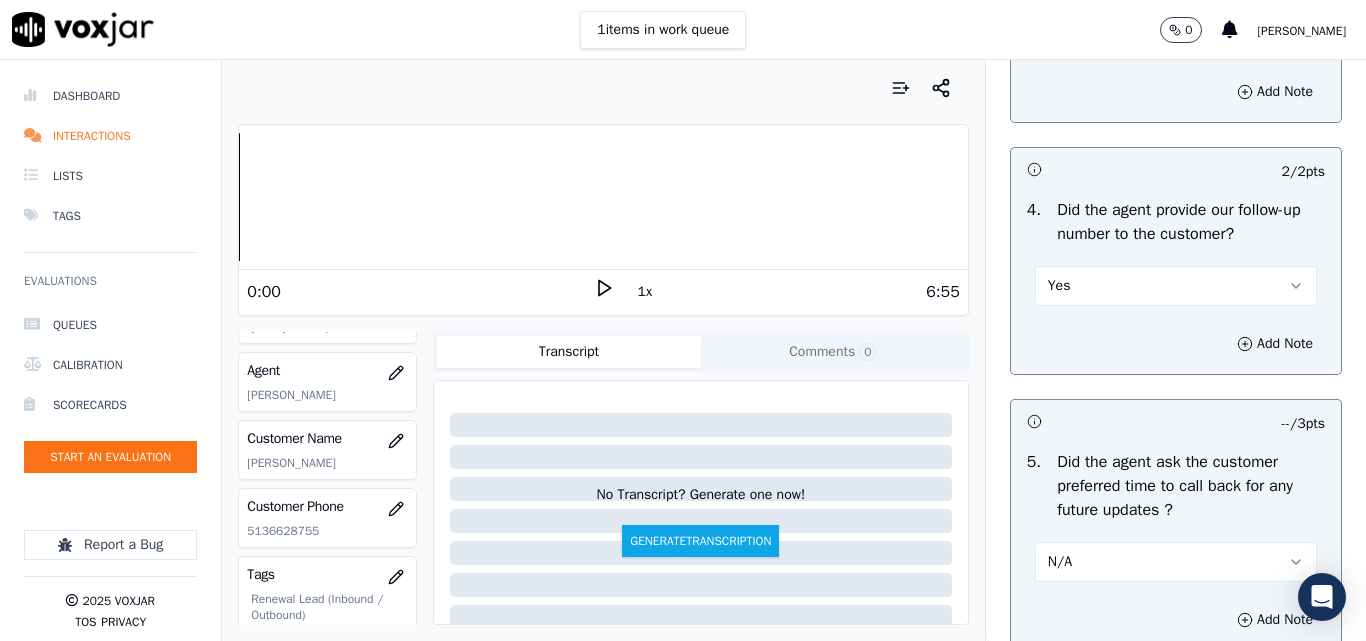scroll, scrollTop: 5024, scrollLeft: 0, axis: vertical 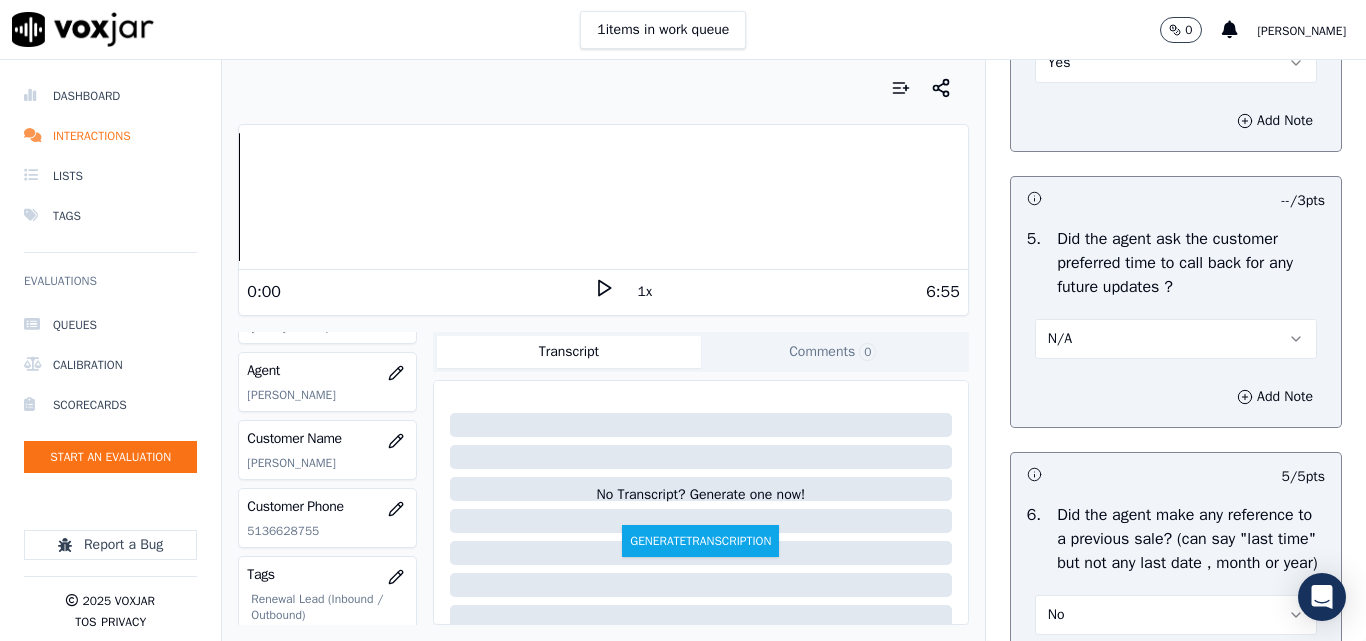 click on "N/A" at bounding box center (1176, 339) 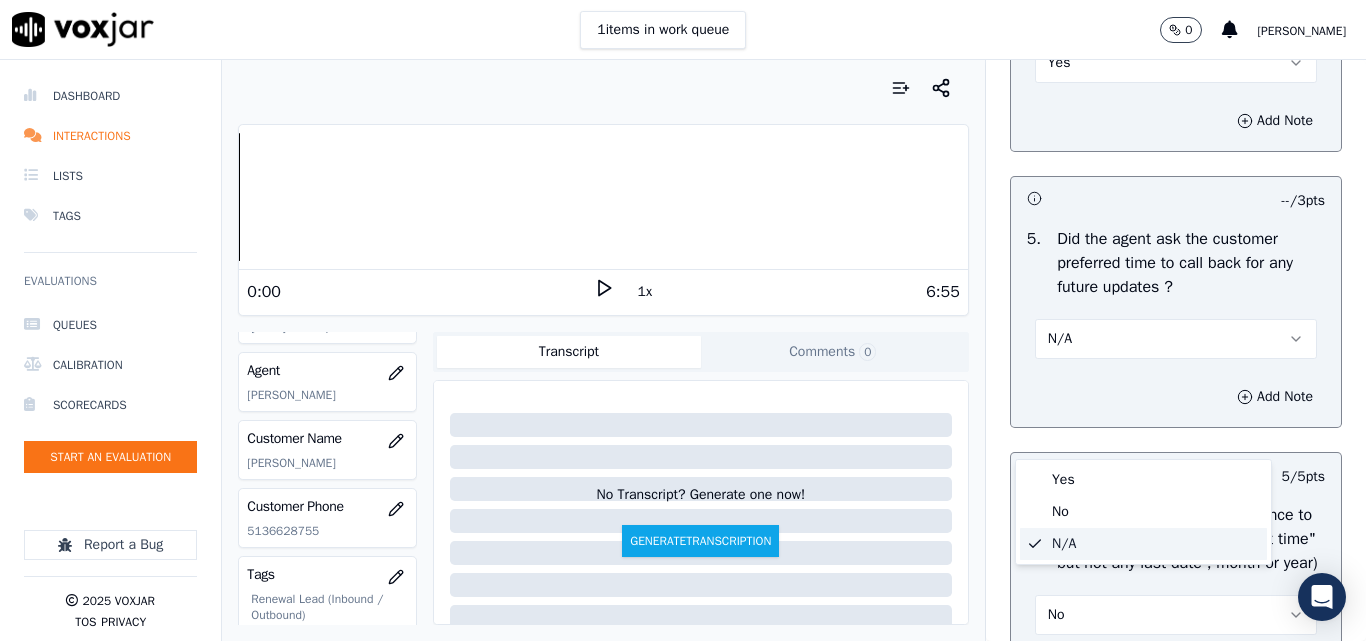 click on "N/A" 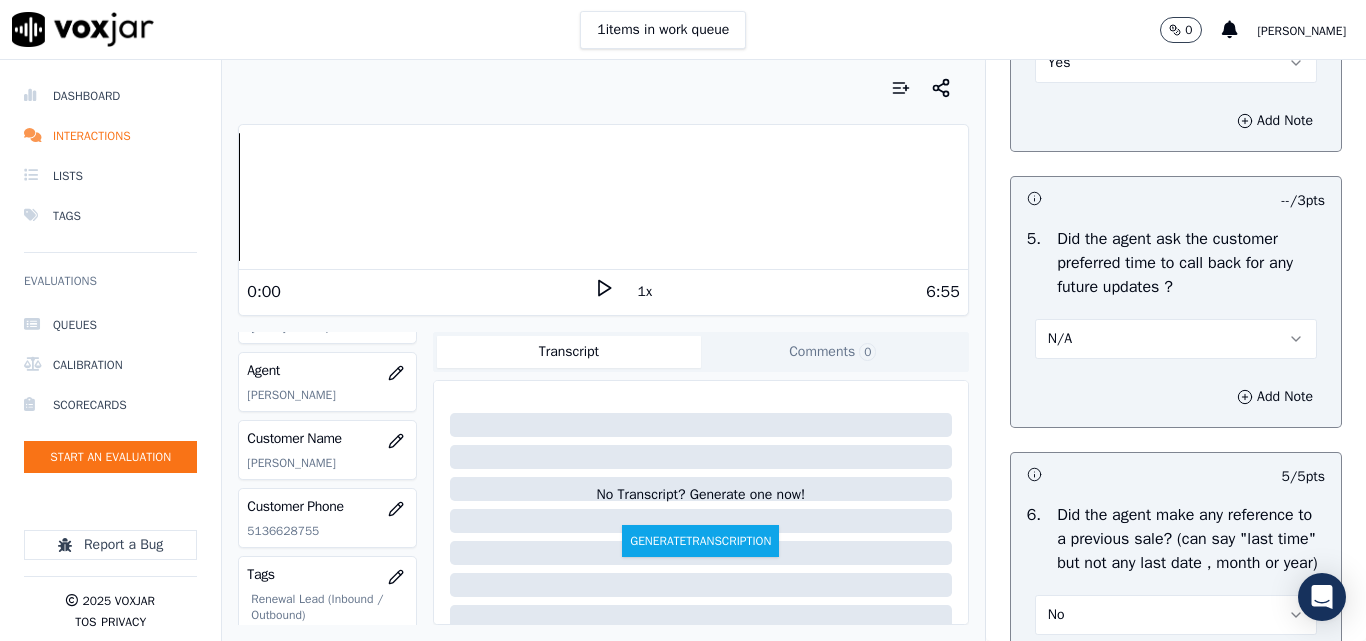 scroll, scrollTop: 5224, scrollLeft: 0, axis: vertical 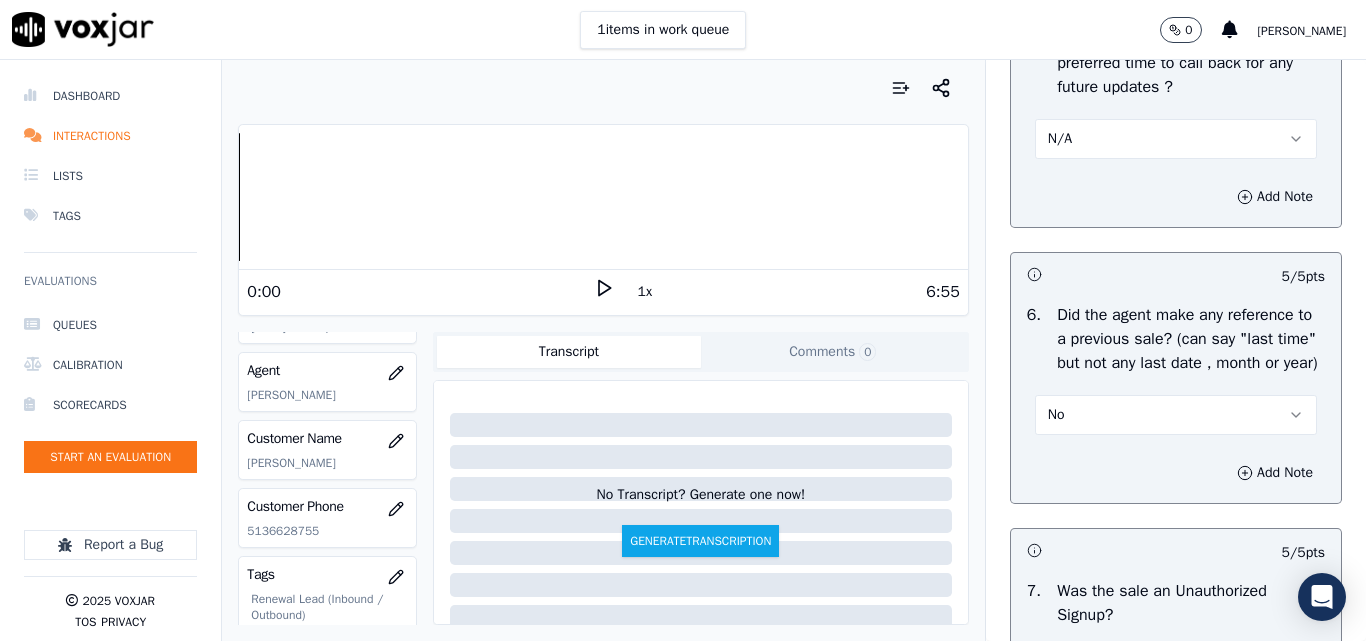 click on "No" at bounding box center (1176, 415) 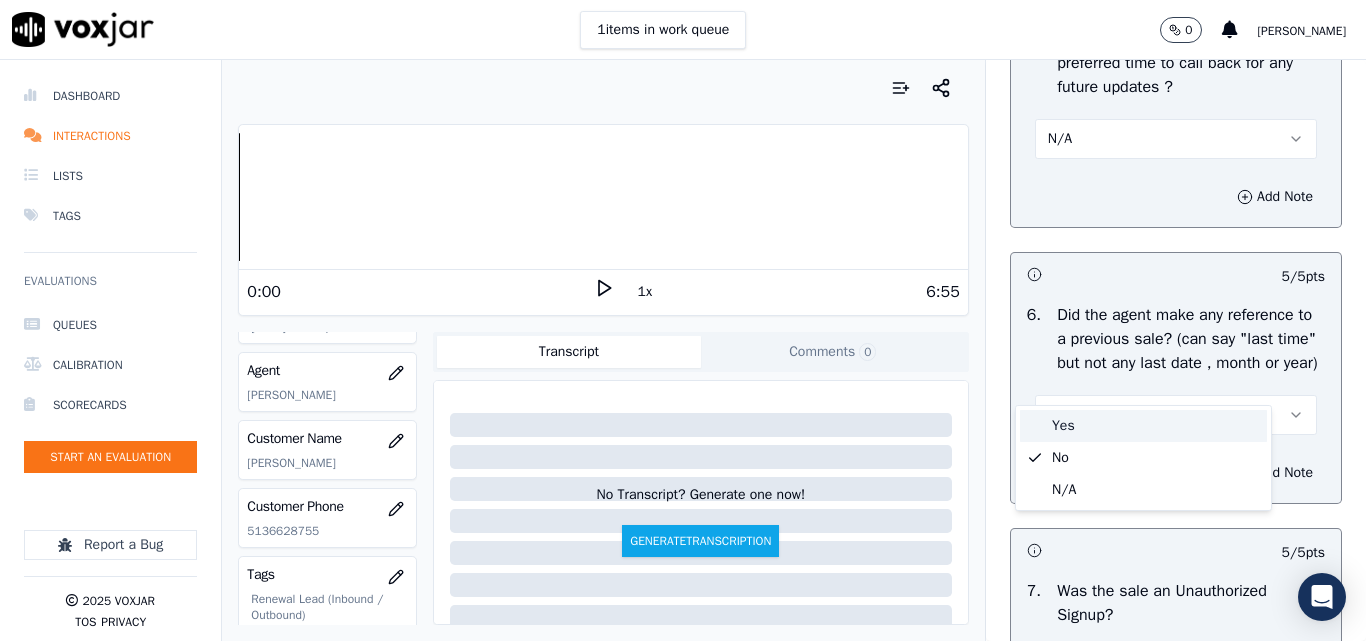 click on "Yes" at bounding box center (1143, 426) 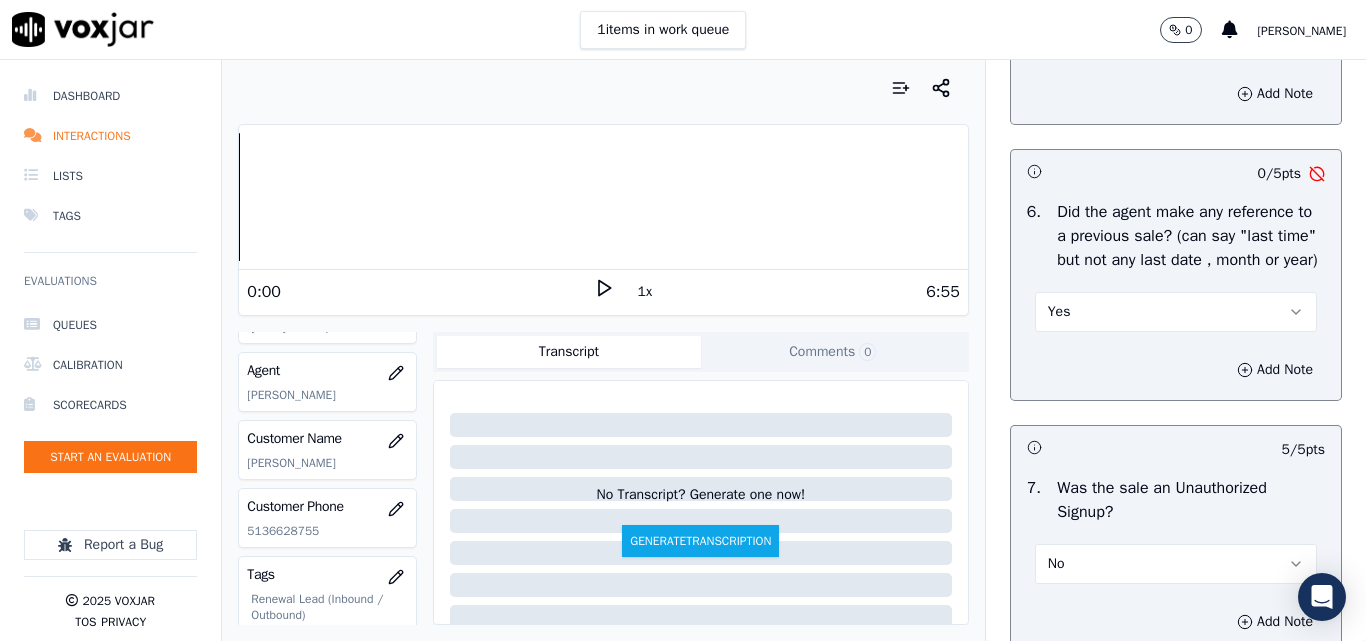 scroll, scrollTop: 5424, scrollLeft: 0, axis: vertical 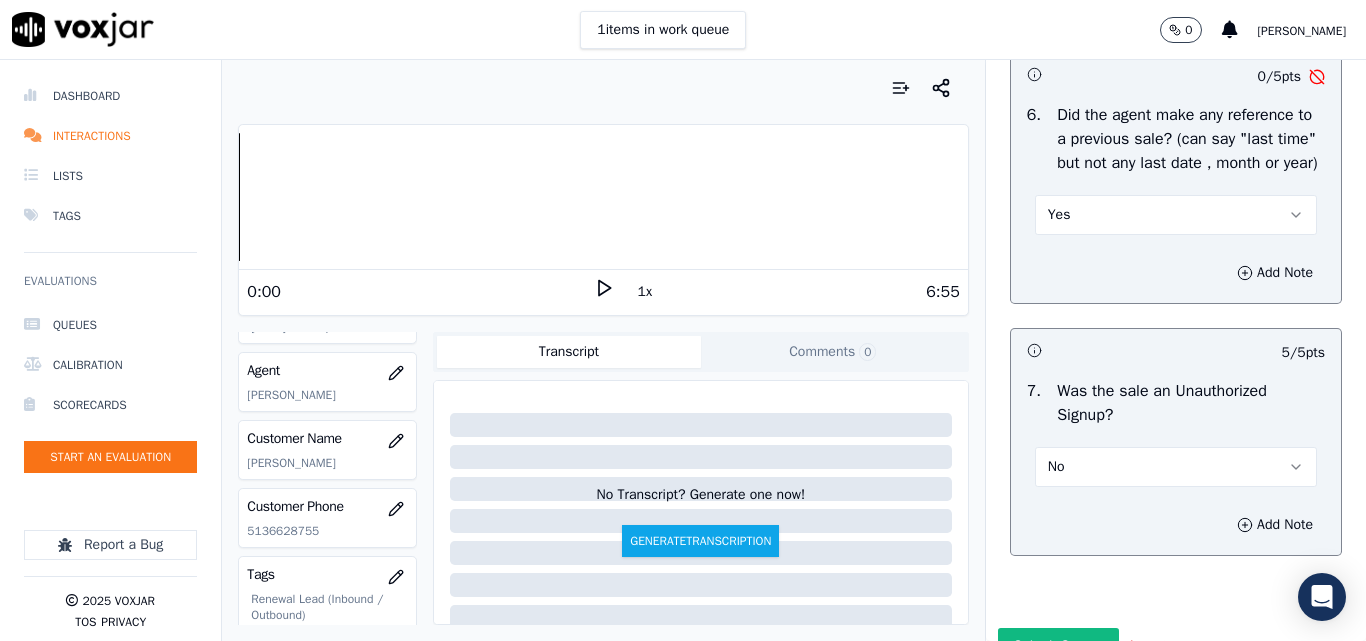 click on "Yes" at bounding box center (1176, 215) 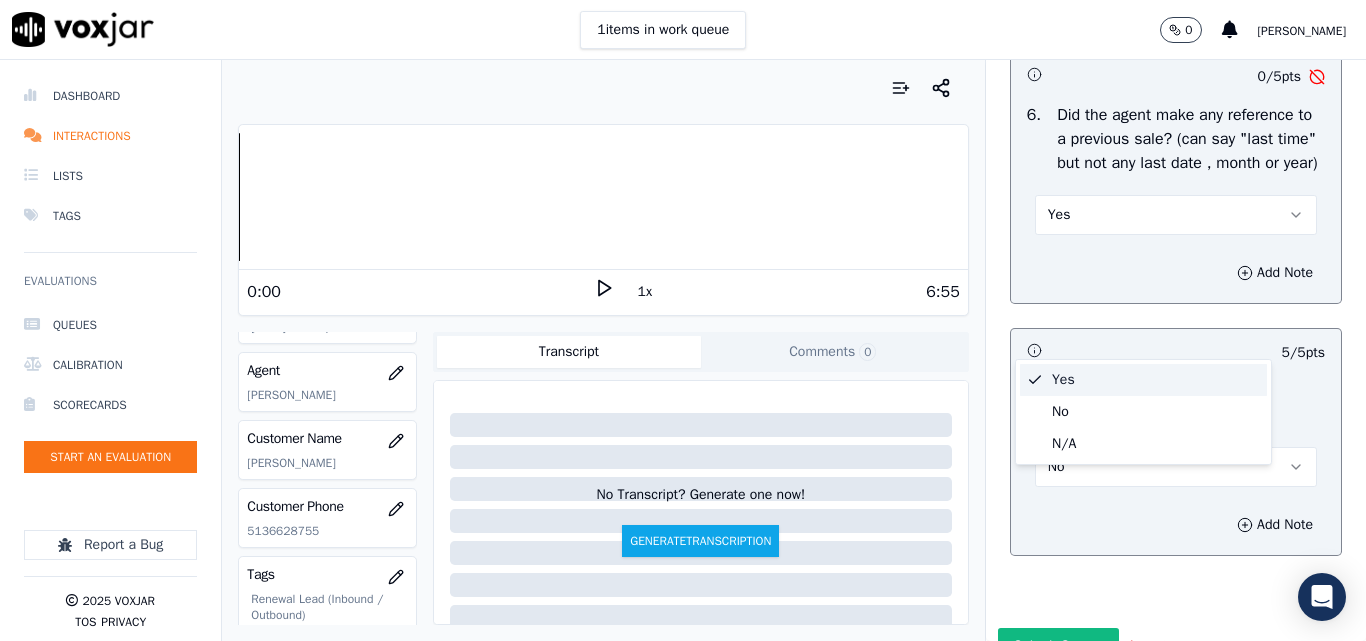 click on "Yes" at bounding box center (1143, 380) 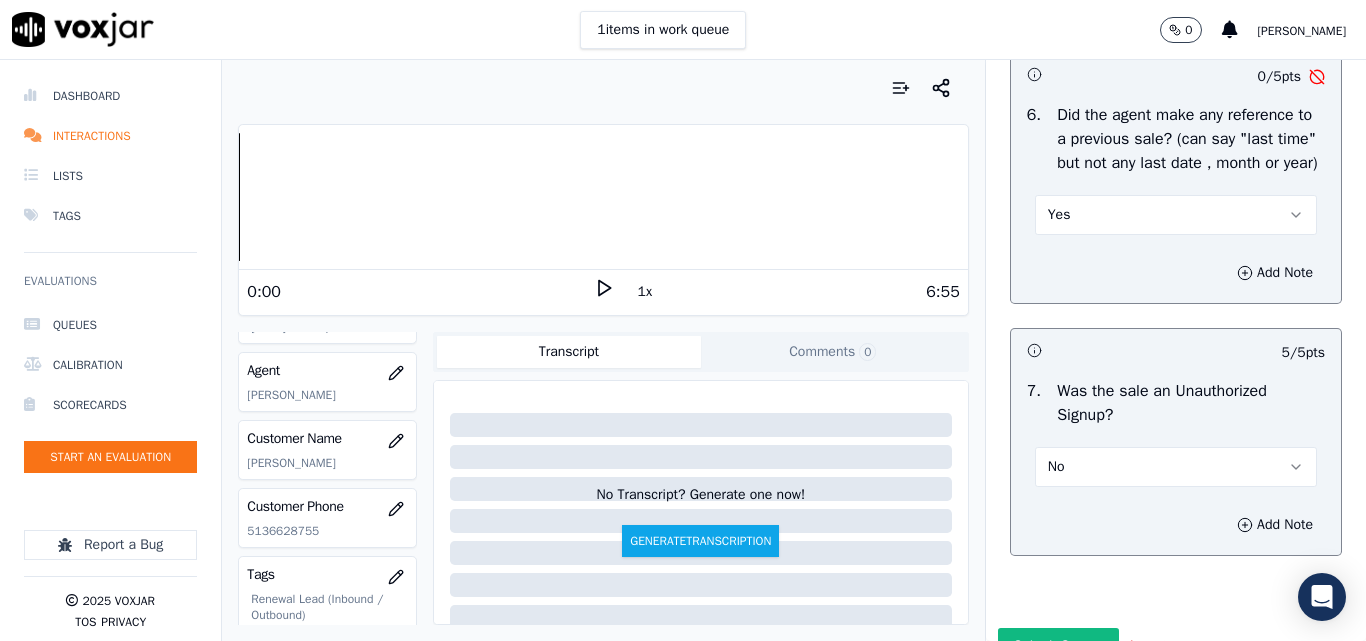 click on "No" at bounding box center (1056, 467) 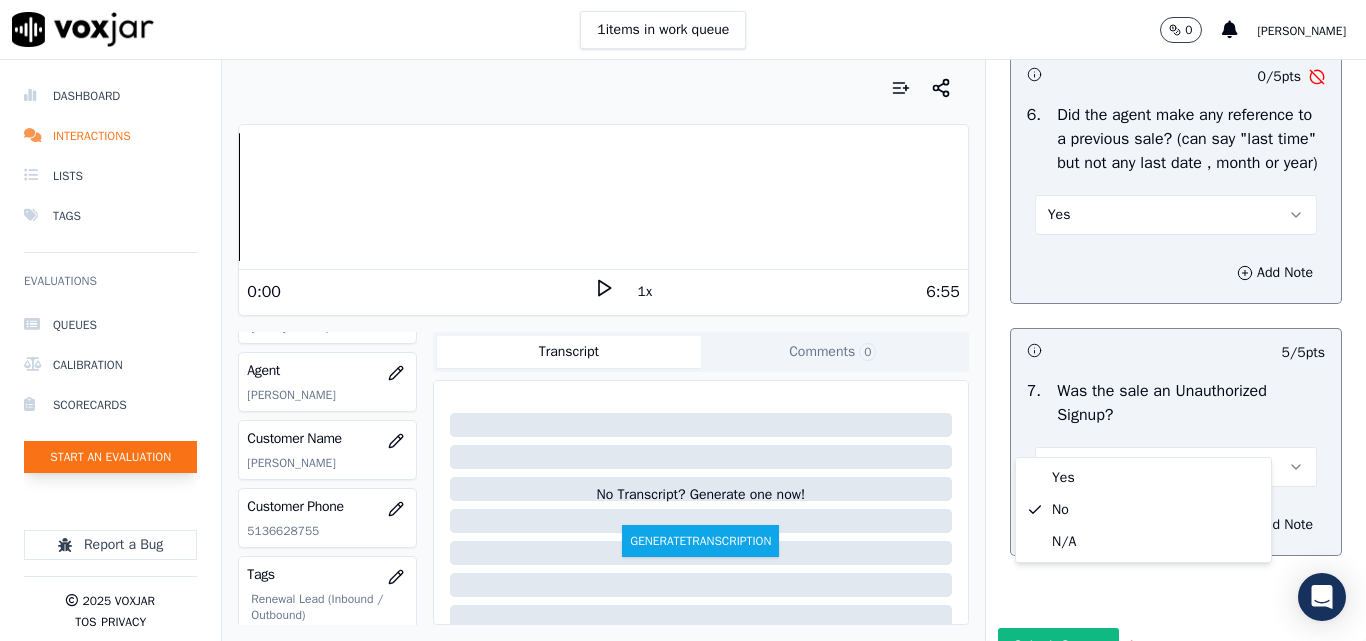 click on "Start an Evaluation" 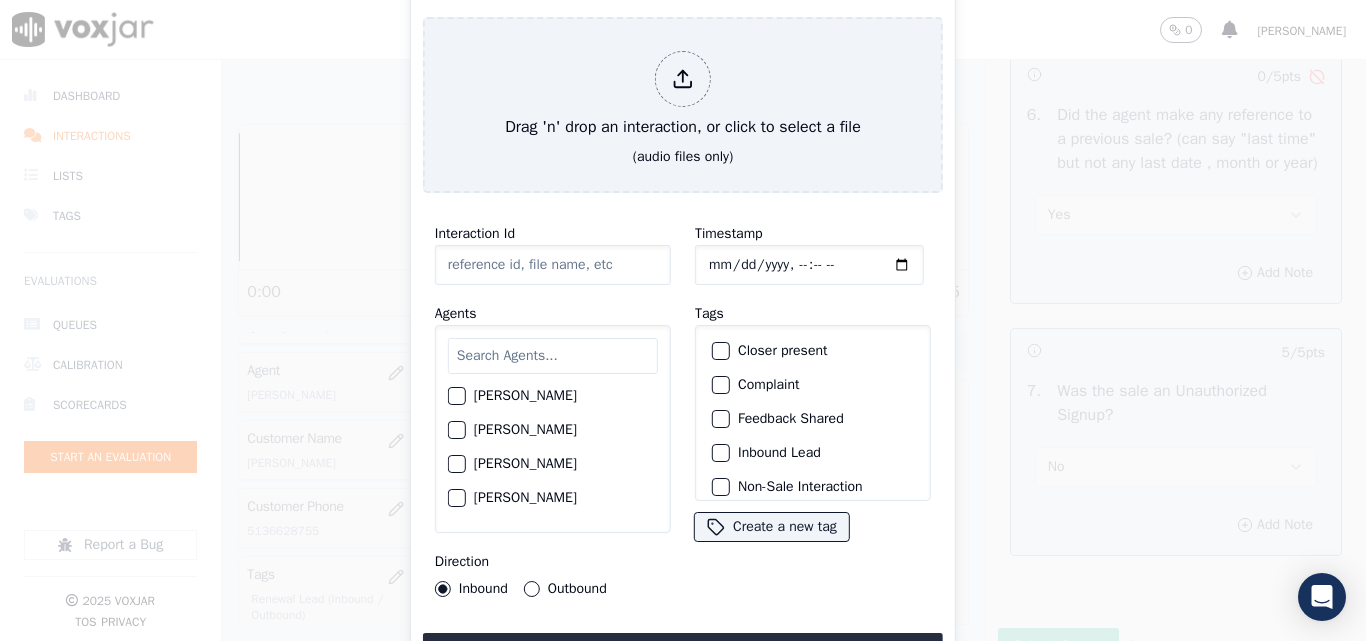 scroll, scrollTop: 100, scrollLeft: 0, axis: vertical 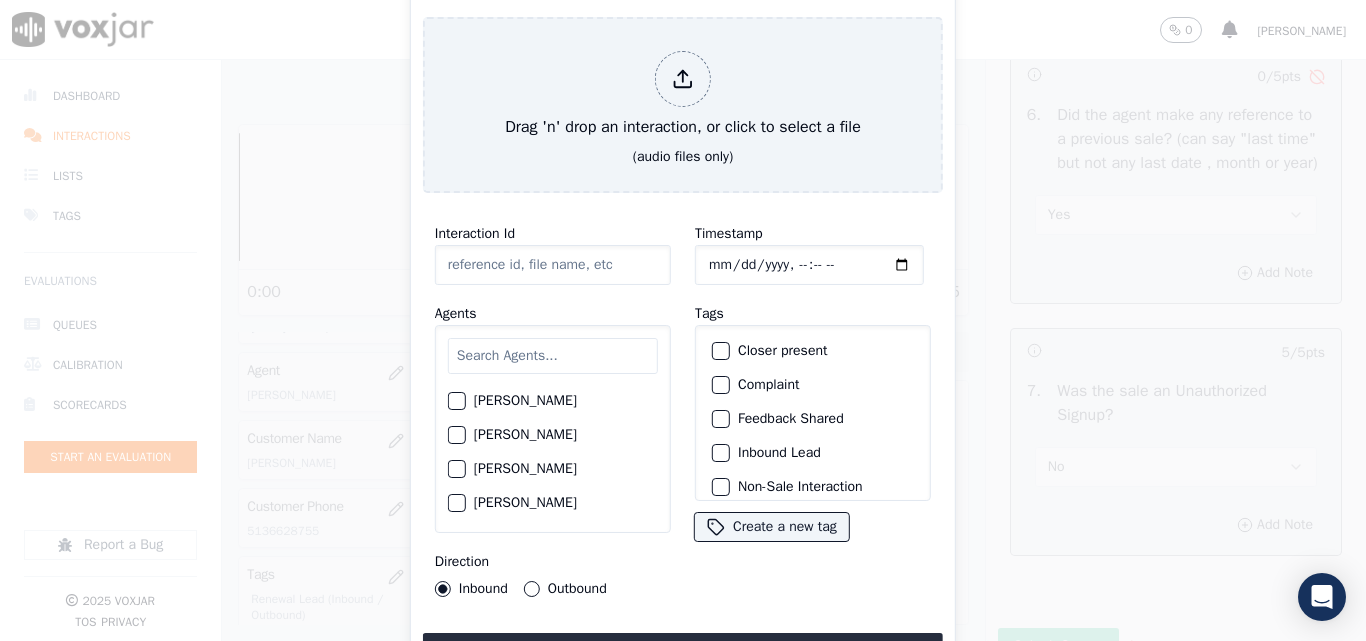 click on "[PERSON_NAME]" 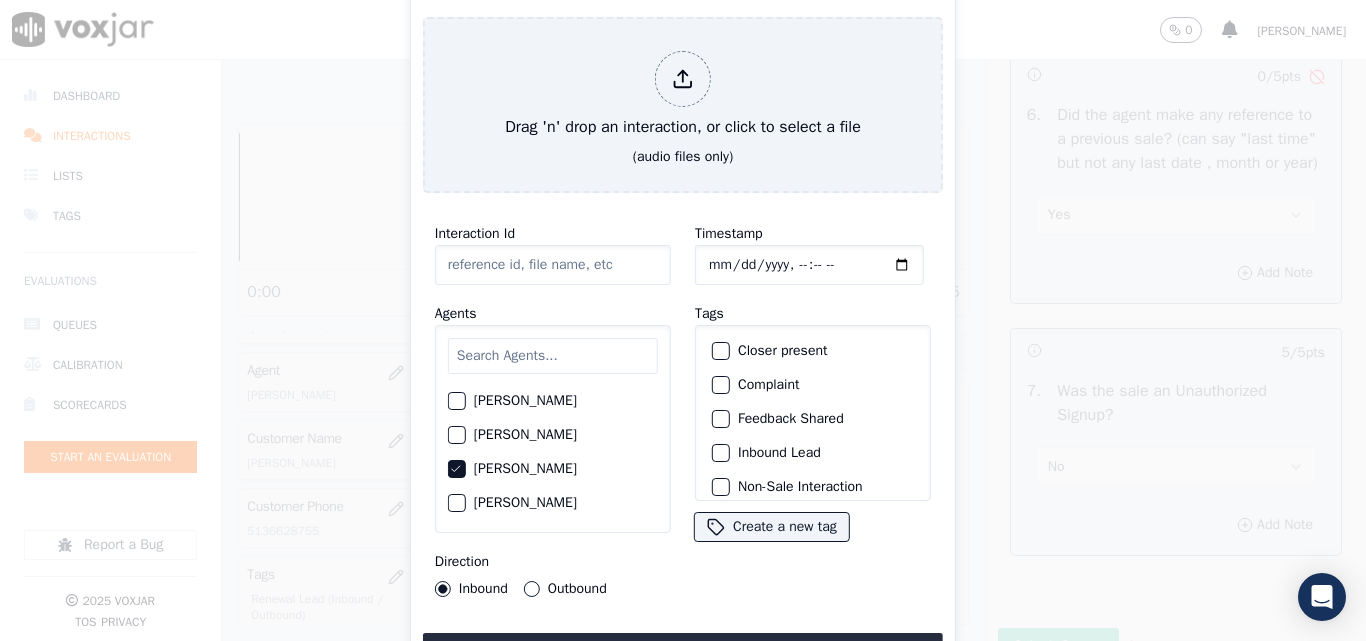 click on "Closer present" 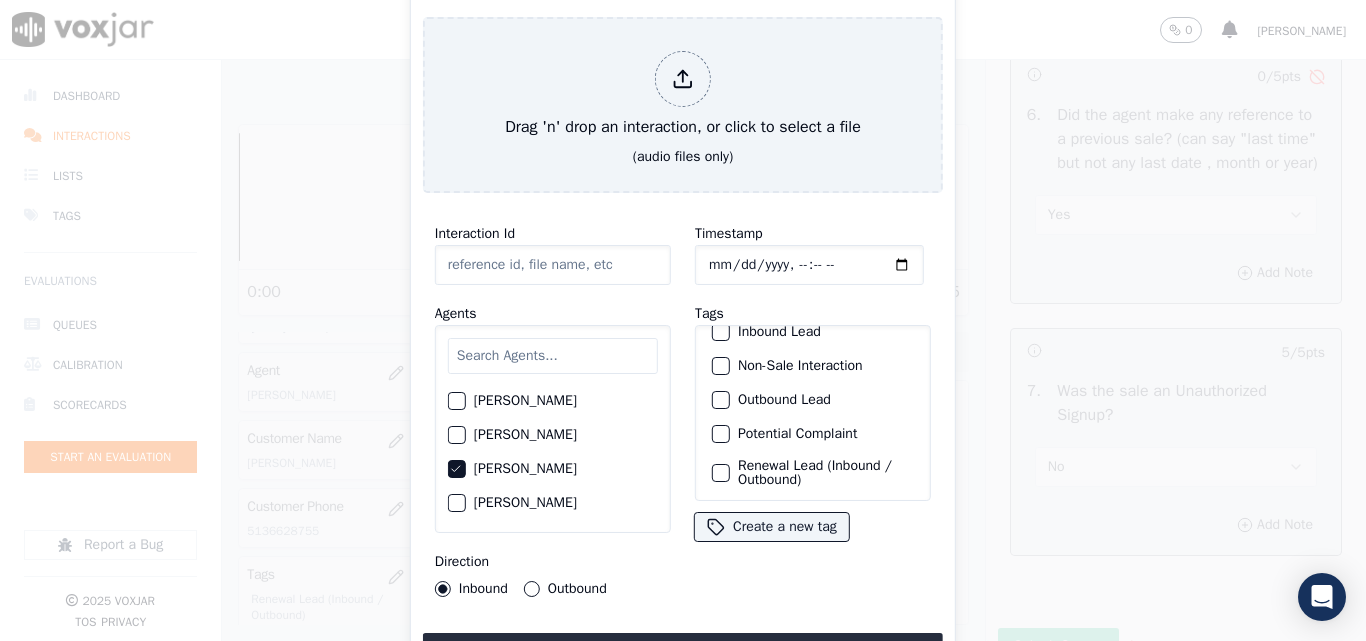scroll, scrollTop: 73, scrollLeft: 0, axis: vertical 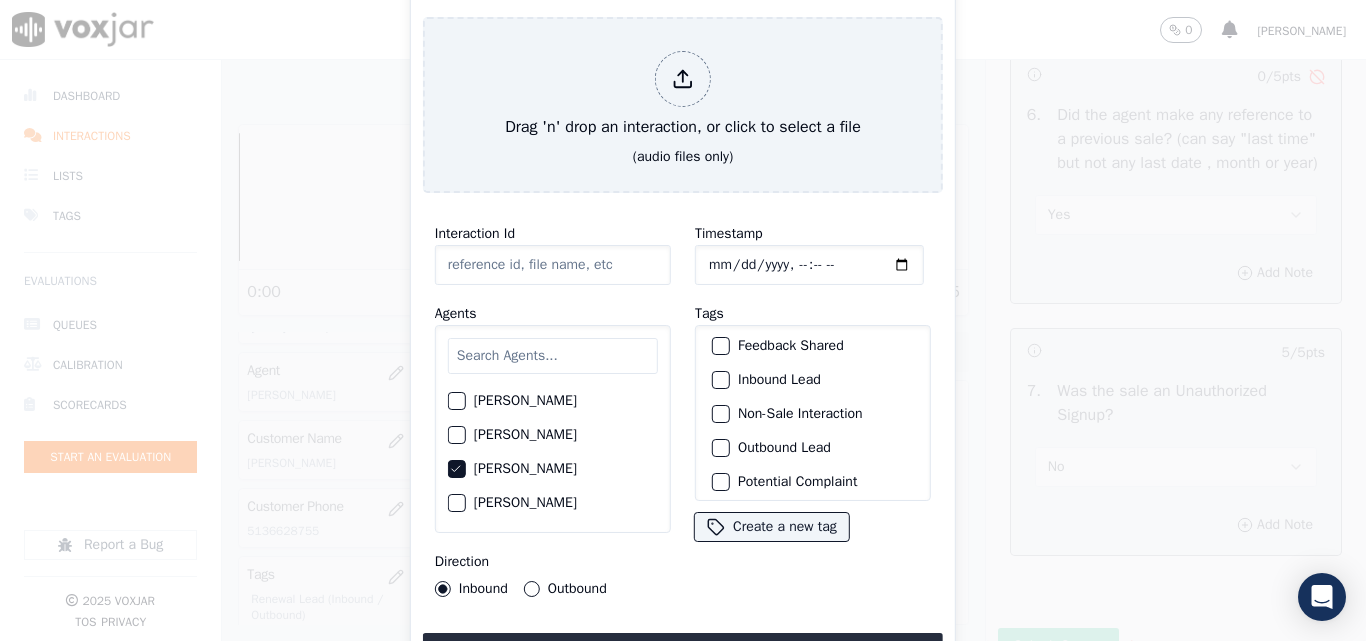 click on "Outbound Lead" 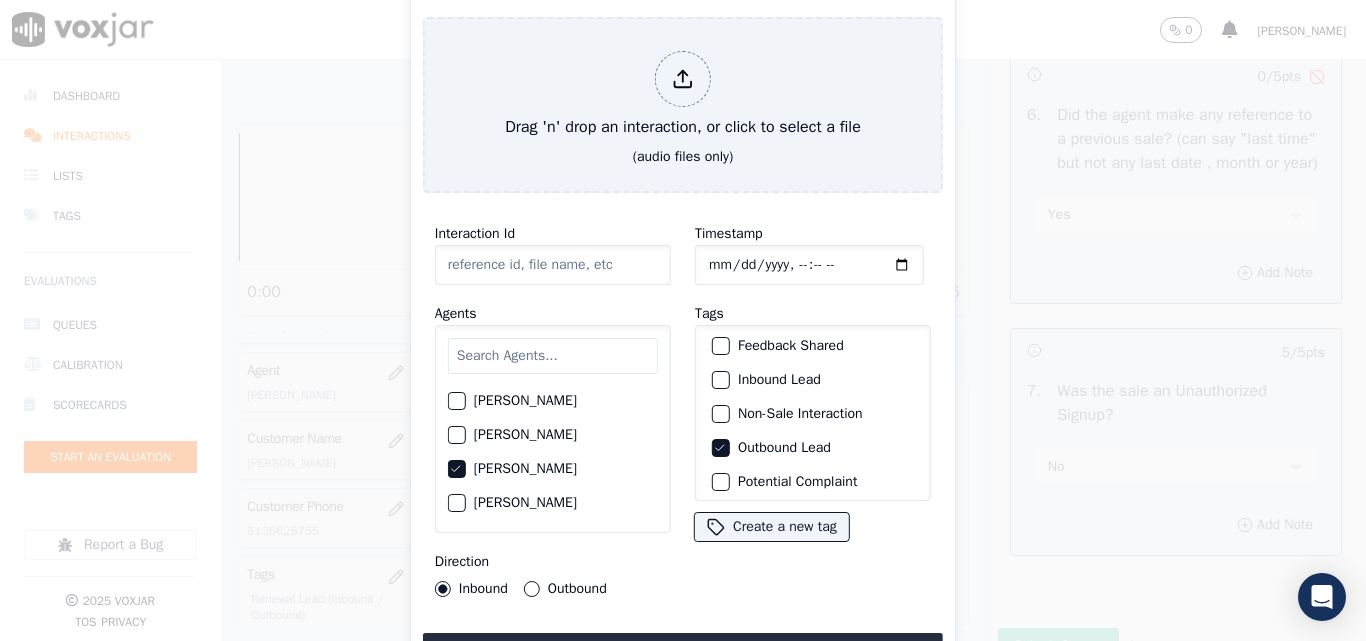 scroll, scrollTop: 173, scrollLeft: 0, axis: vertical 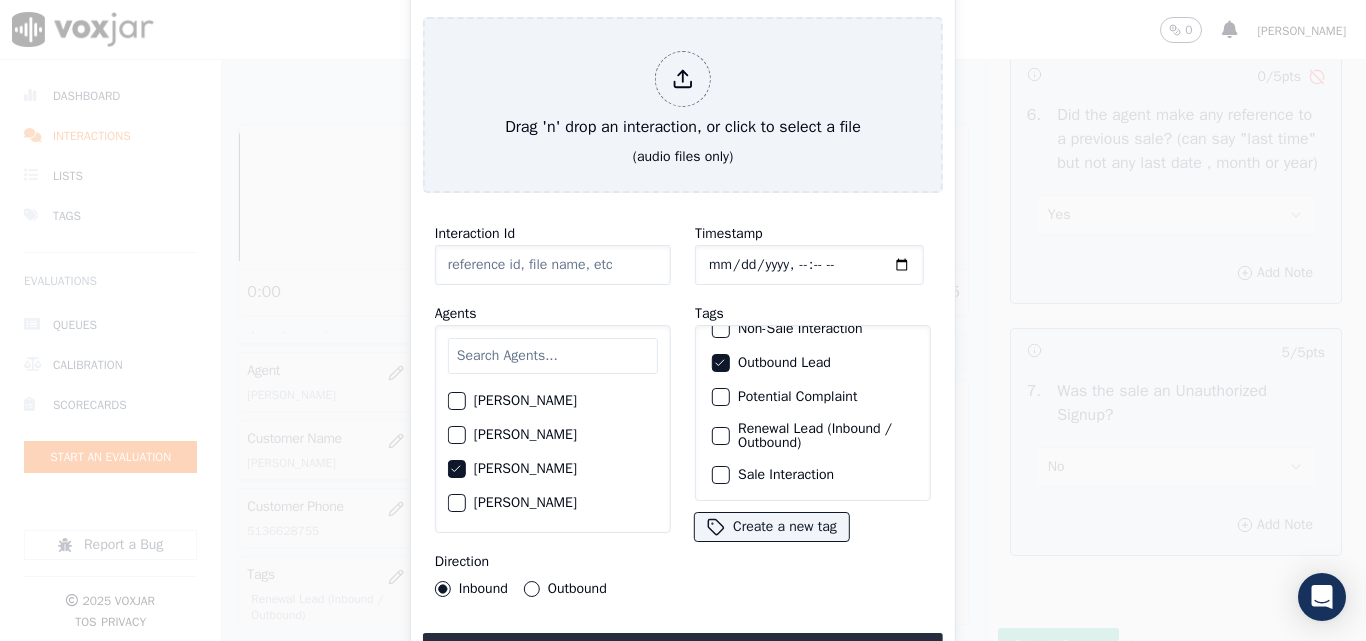 click on "Sale Interaction" 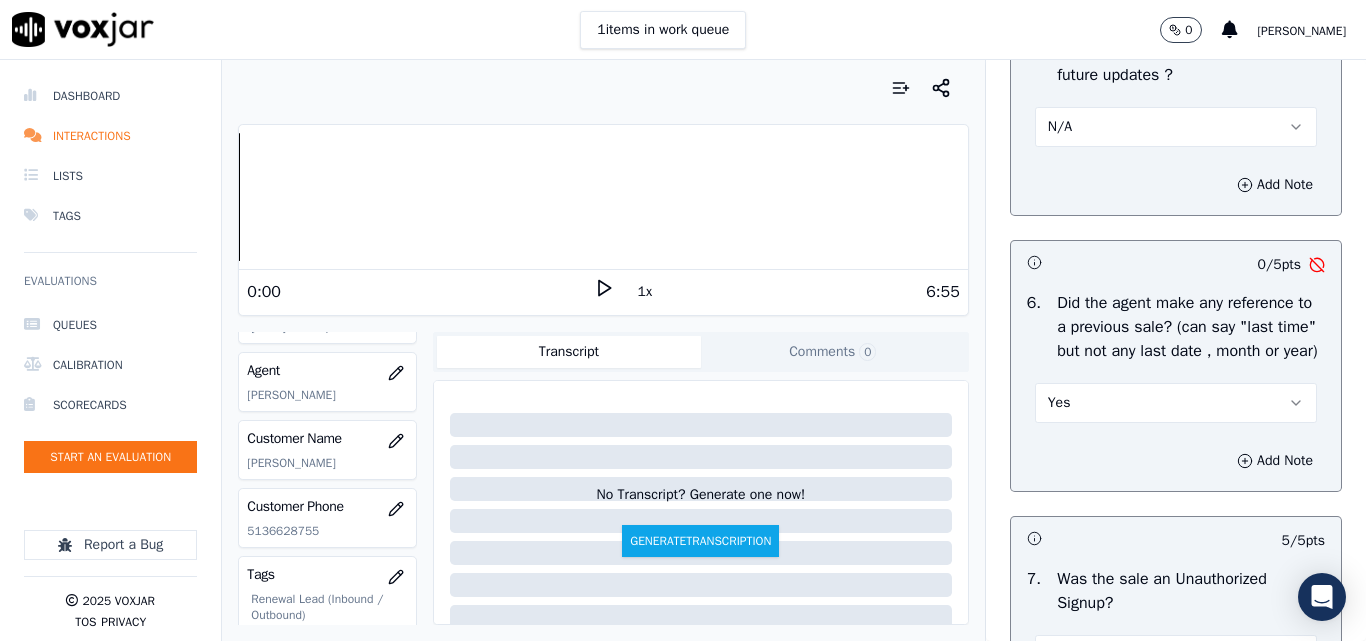 scroll, scrollTop: 5324, scrollLeft: 0, axis: vertical 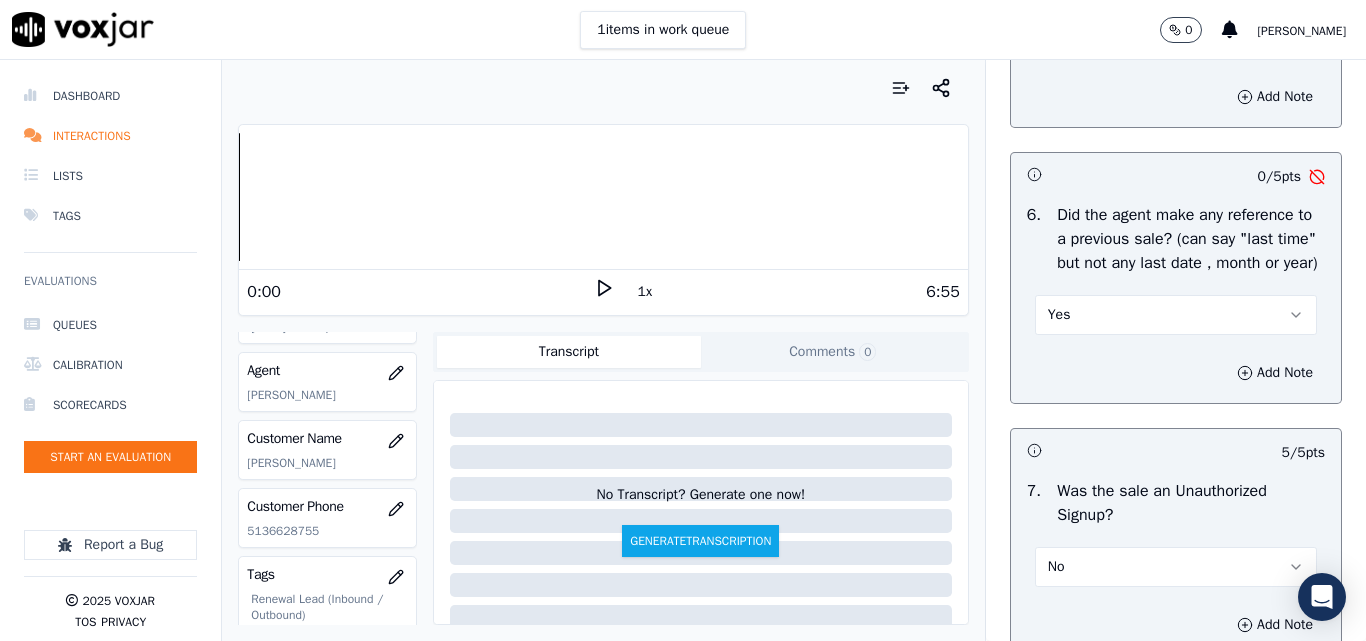 click on "Yes" at bounding box center [1176, 315] 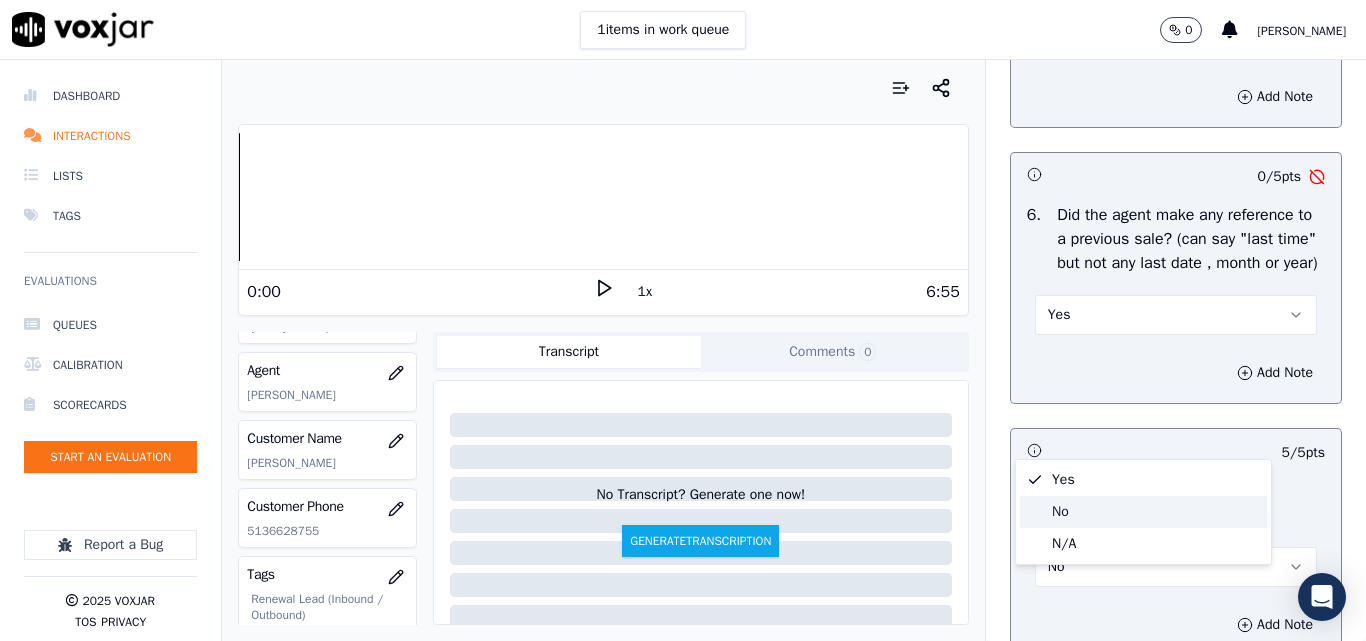 click on "No" 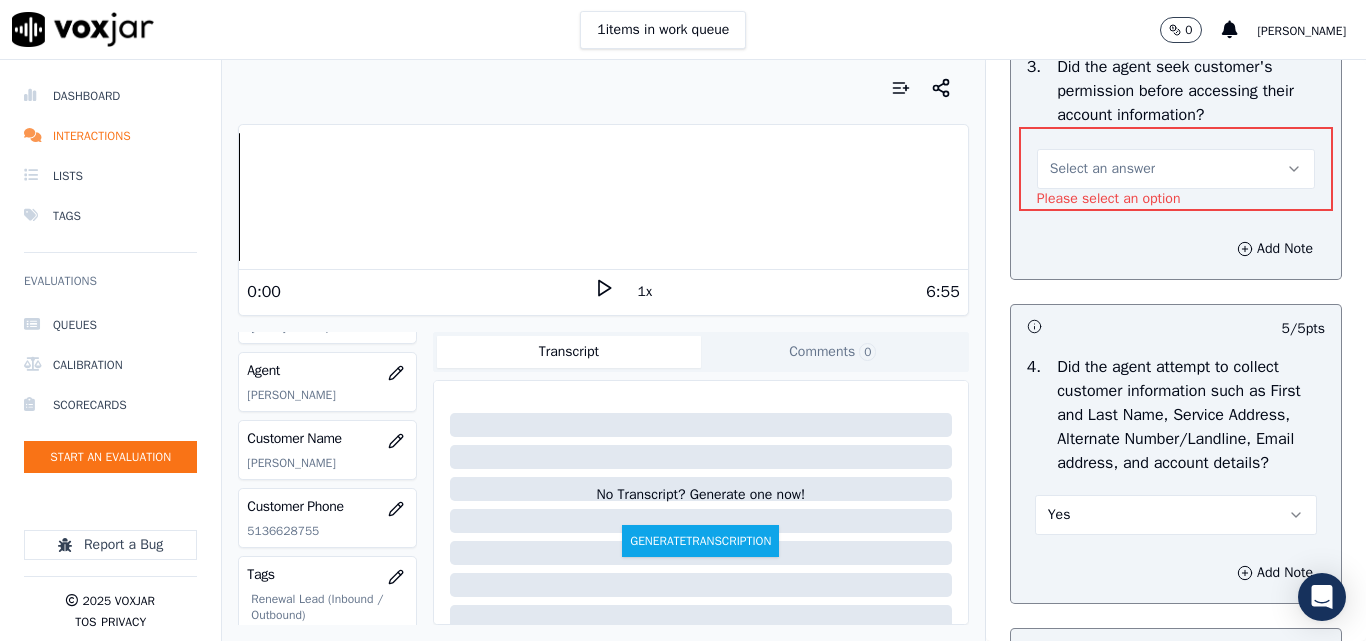 scroll, scrollTop: 1824, scrollLeft: 0, axis: vertical 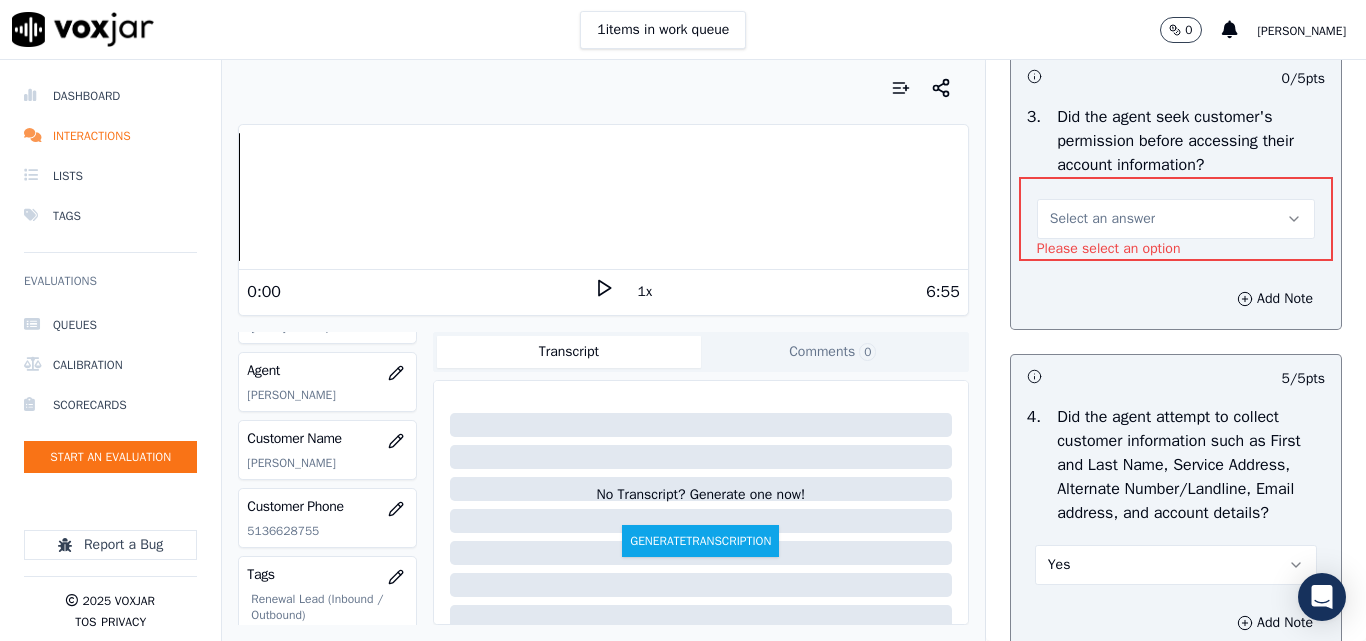 click on "Select an answer" at bounding box center [1102, 219] 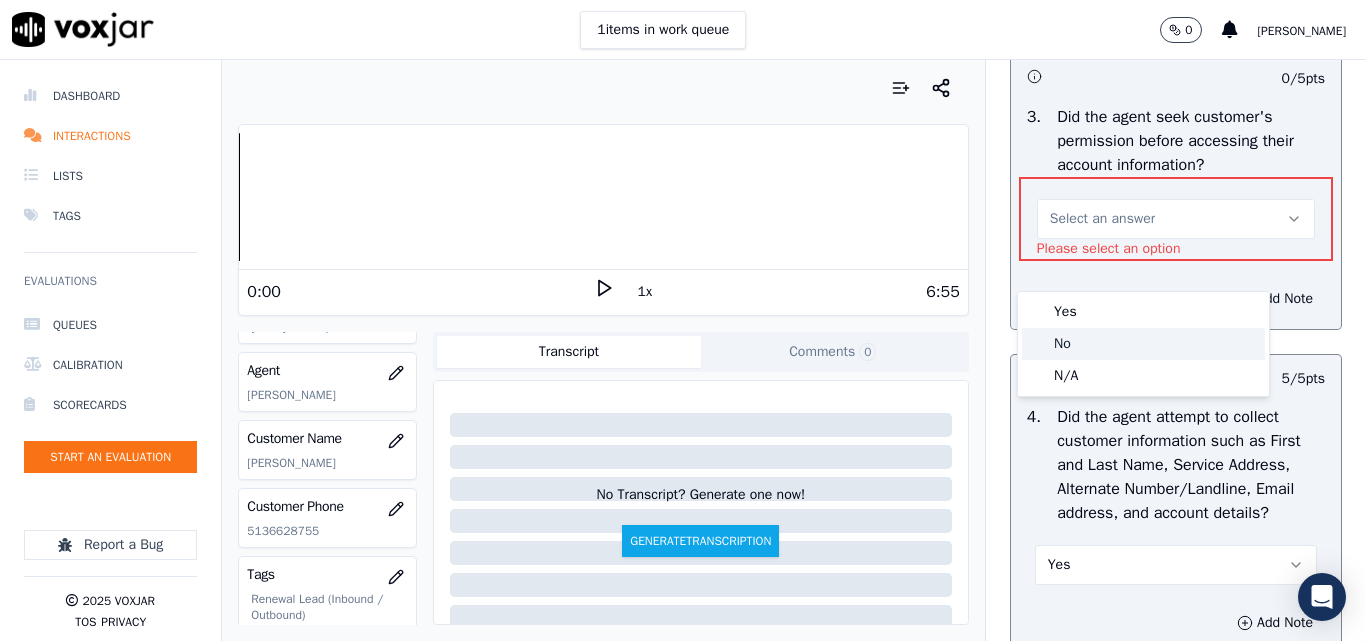 click on "No" 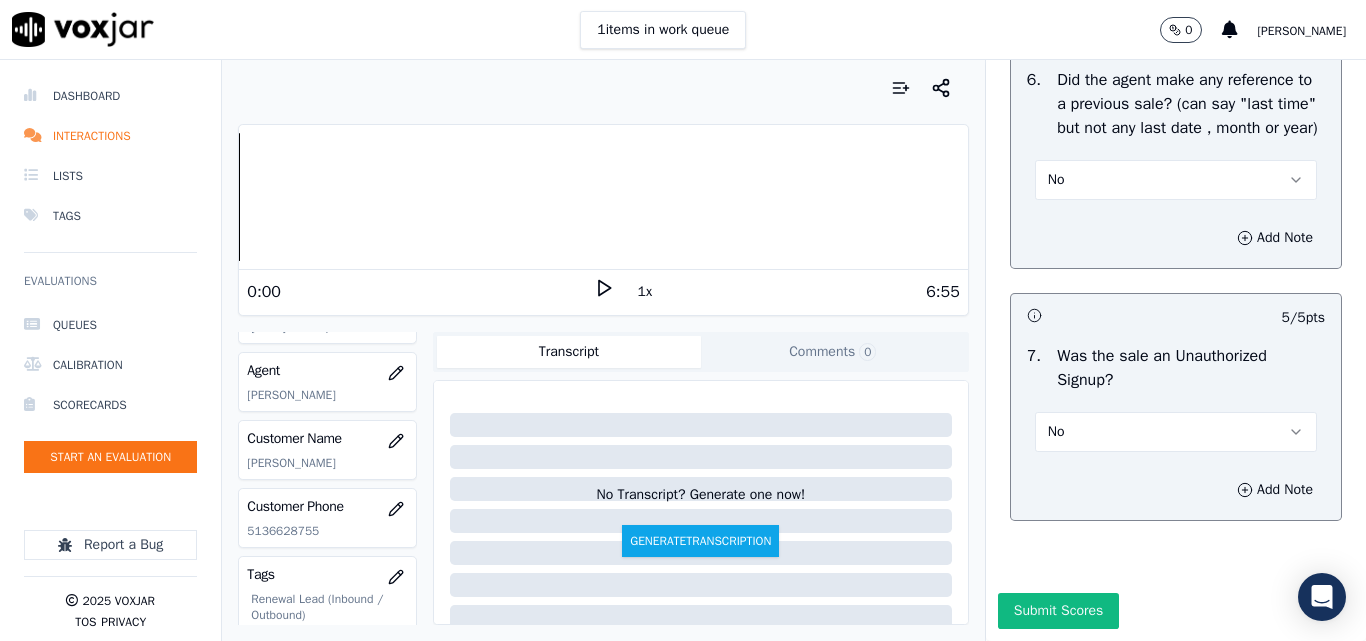 scroll, scrollTop: 5600, scrollLeft: 0, axis: vertical 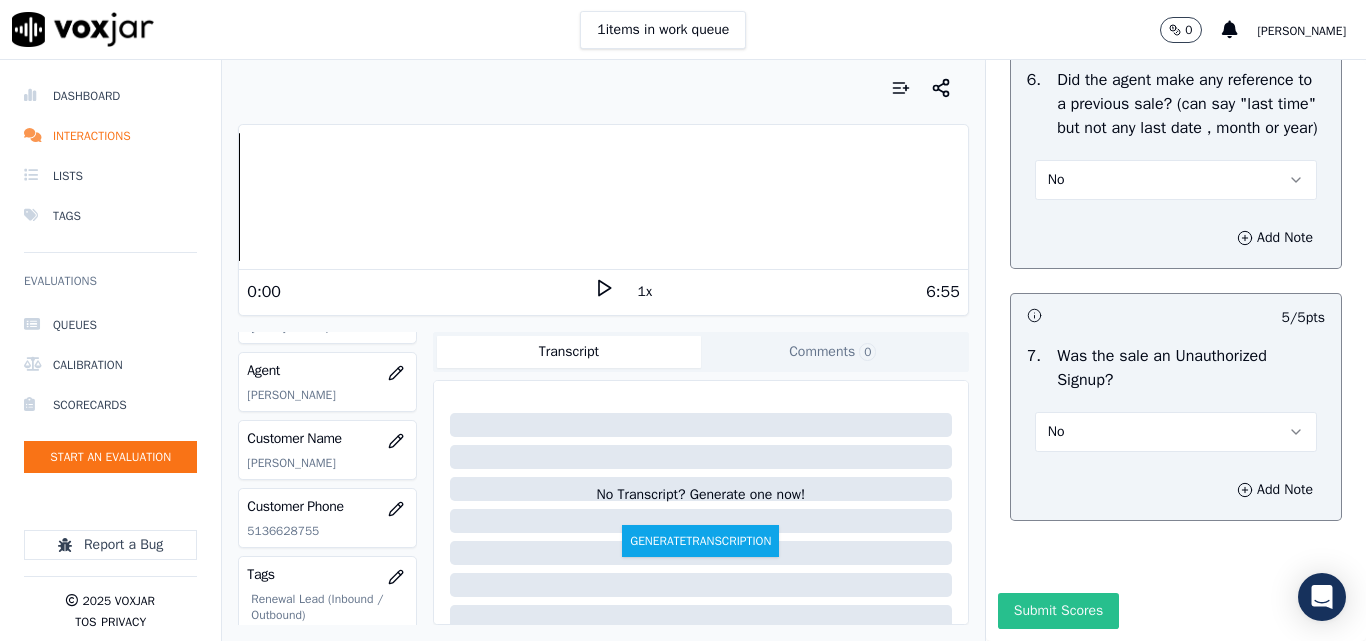 click on "Submit Scores" at bounding box center (1058, 611) 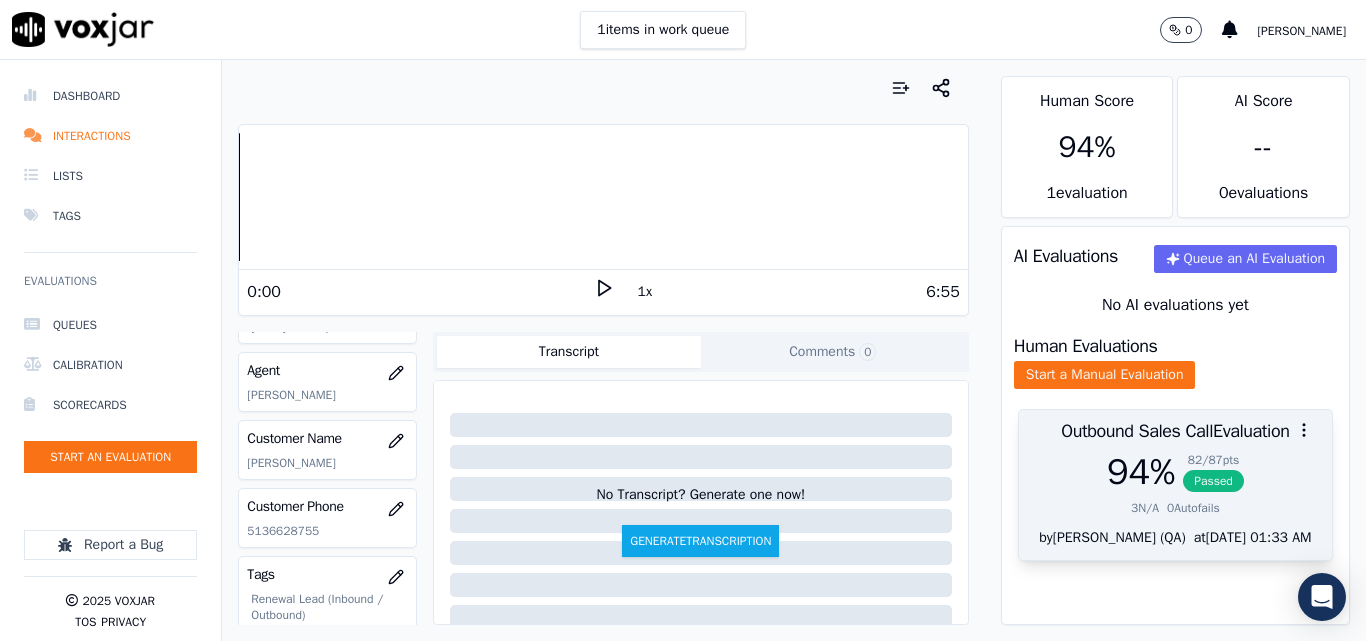 click on "Passed" at bounding box center [1213, 481] 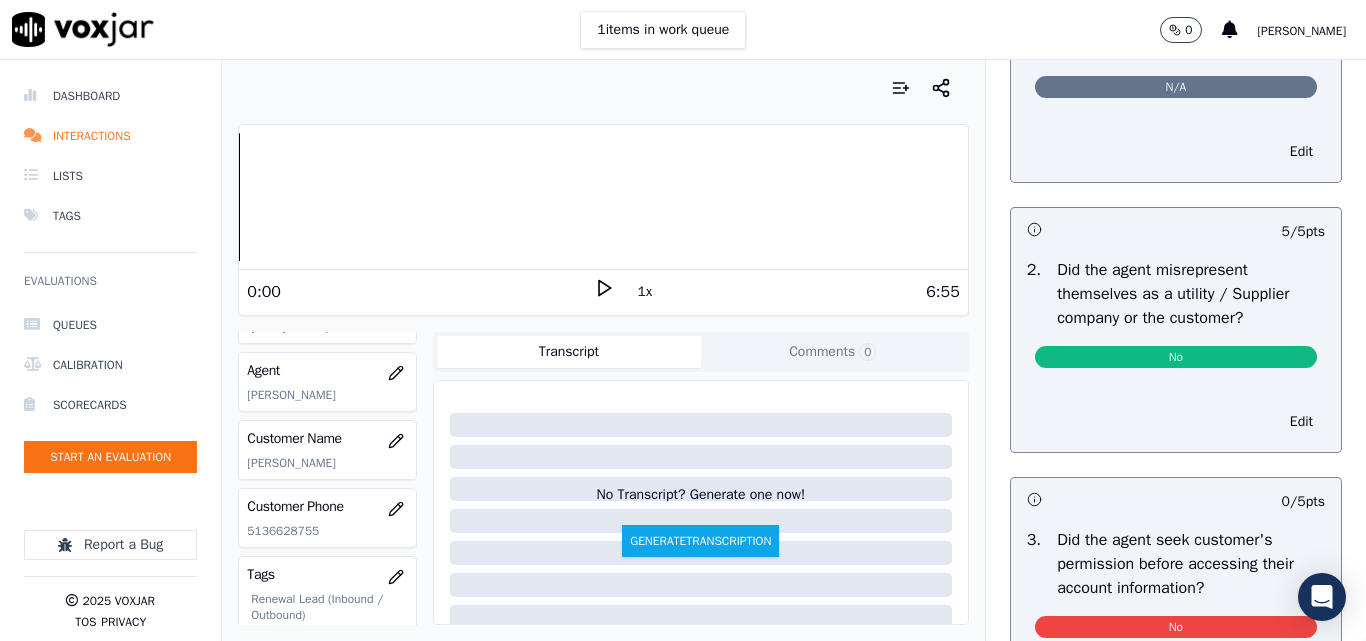 scroll, scrollTop: 1400, scrollLeft: 0, axis: vertical 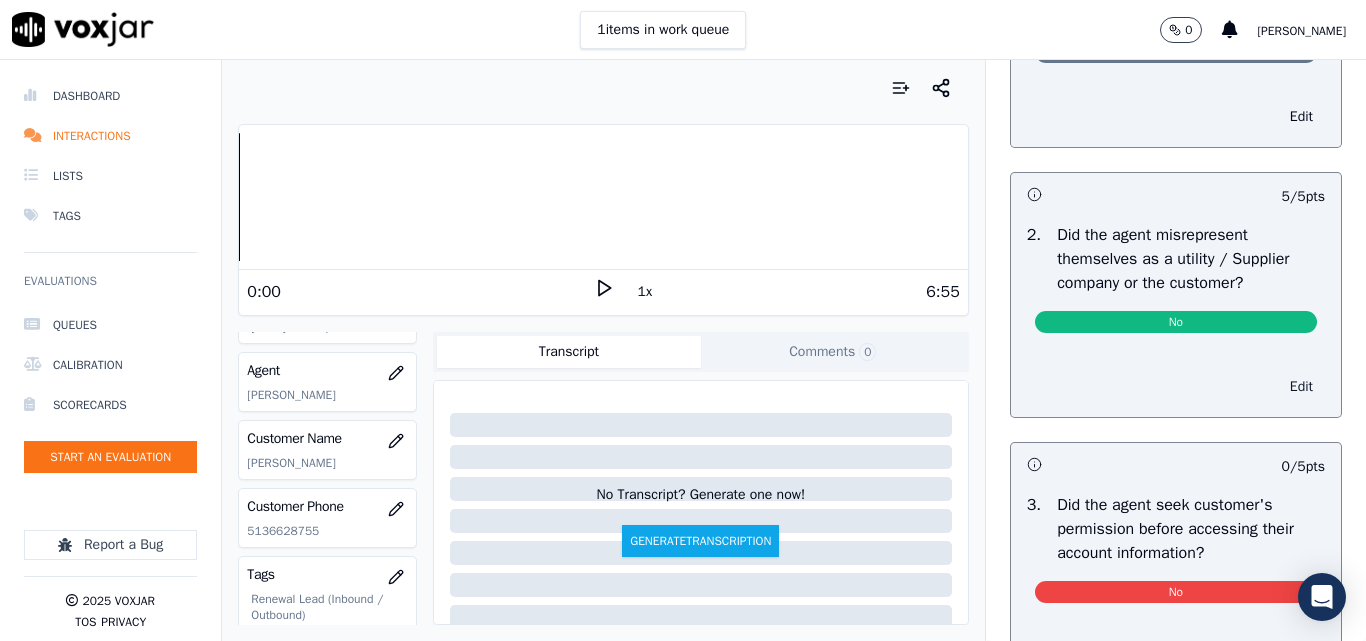 click on "Edit" at bounding box center (1301, 387) 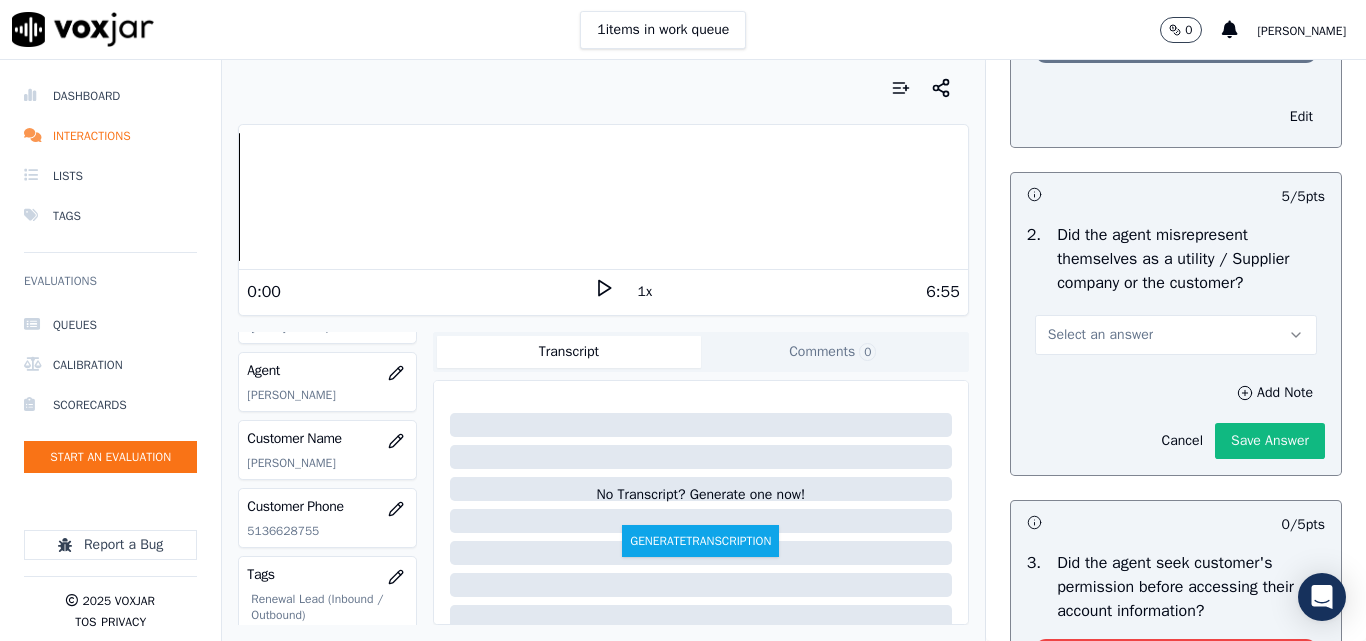 click on "Select an answer" at bounding box center [1100, 335] 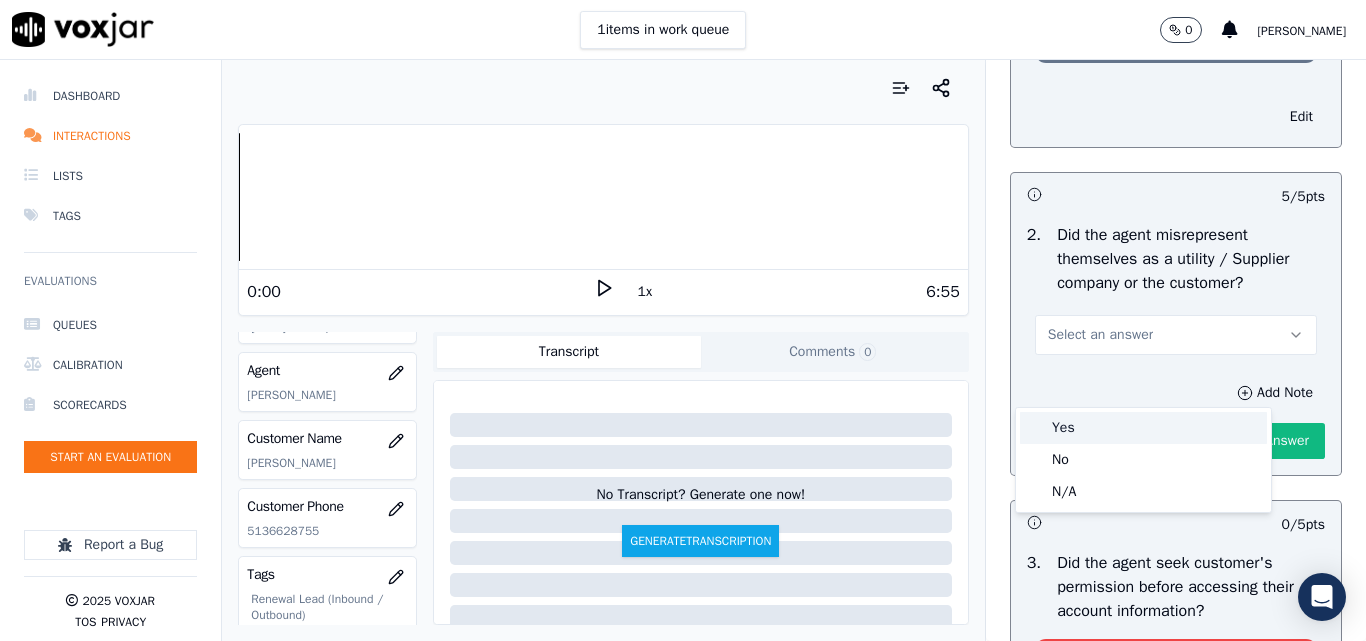 drag, startPoint x: 1066, startPoint y: 426, endPoint x: 1094, endPoint y: 441, distance: 31.764761 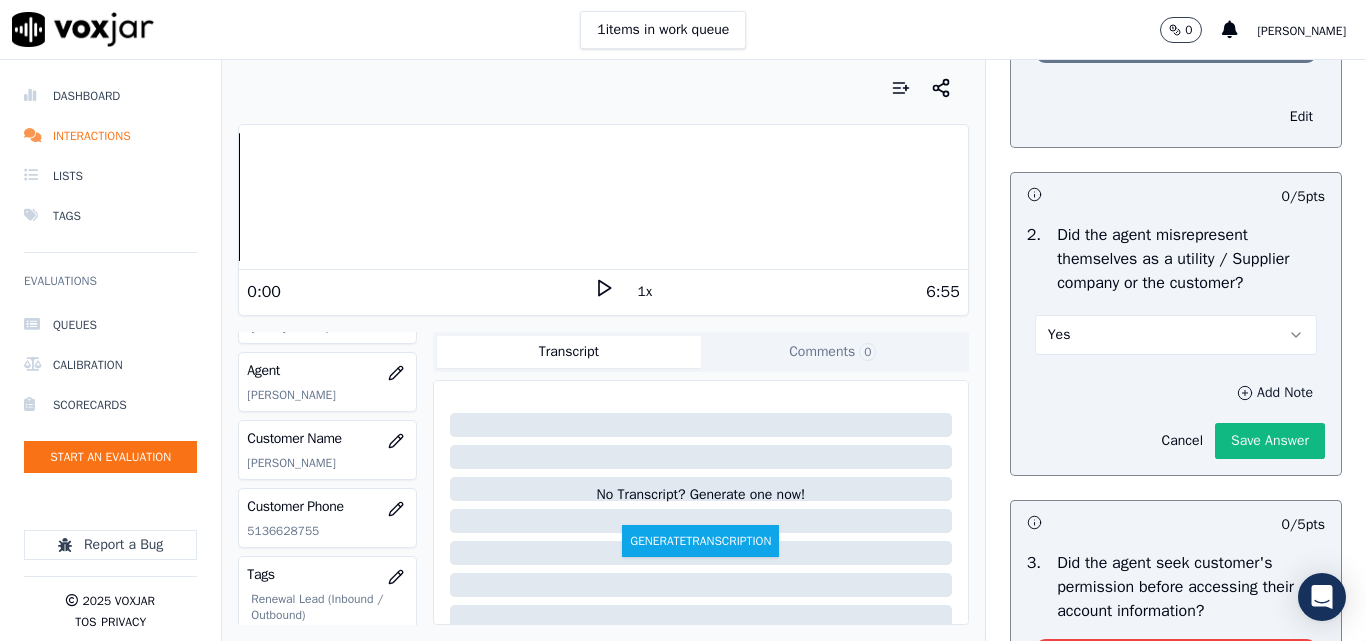 click 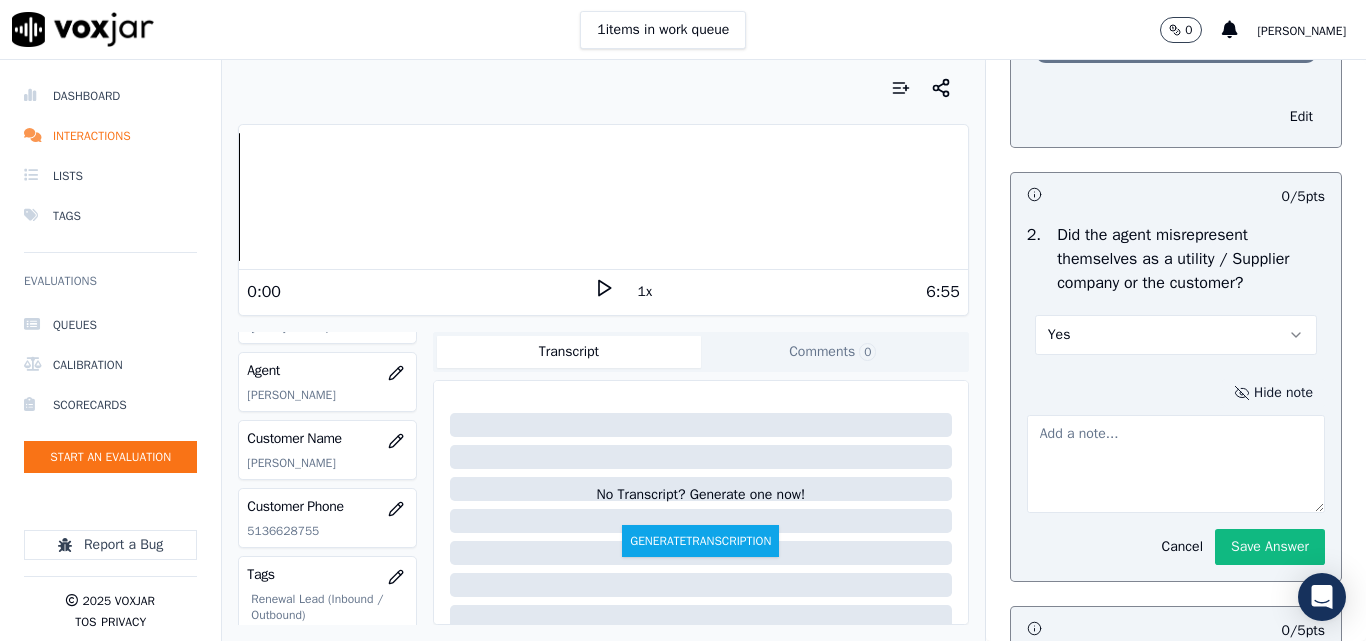 type 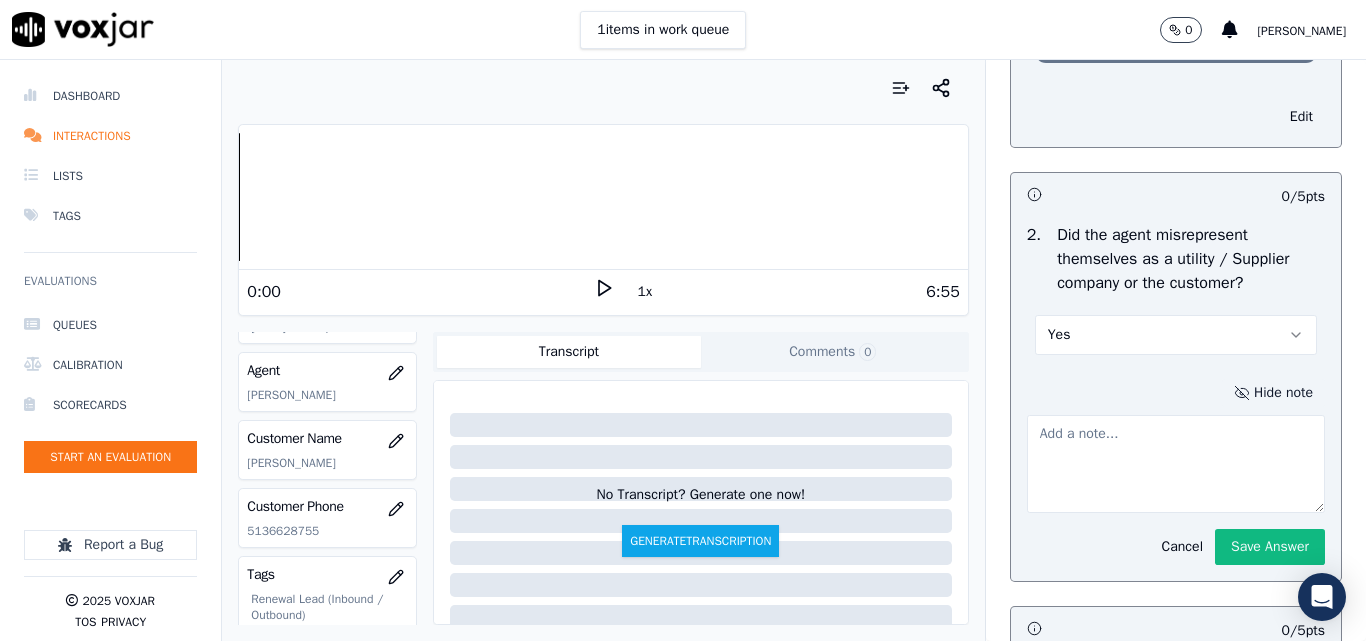 click at bounding box center (1176, 464) 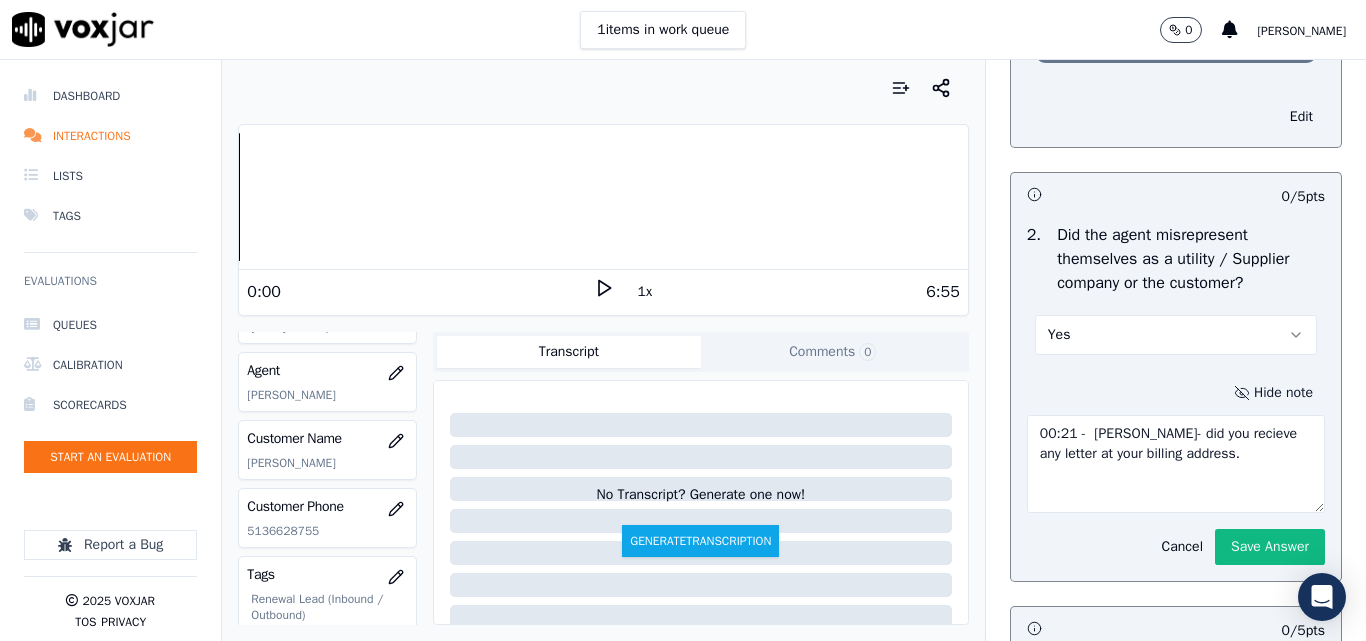 click on "00:21 -  [PERSON_NAME]- did you recieve any letter at your billing address." at bounding box center [1176, 464] 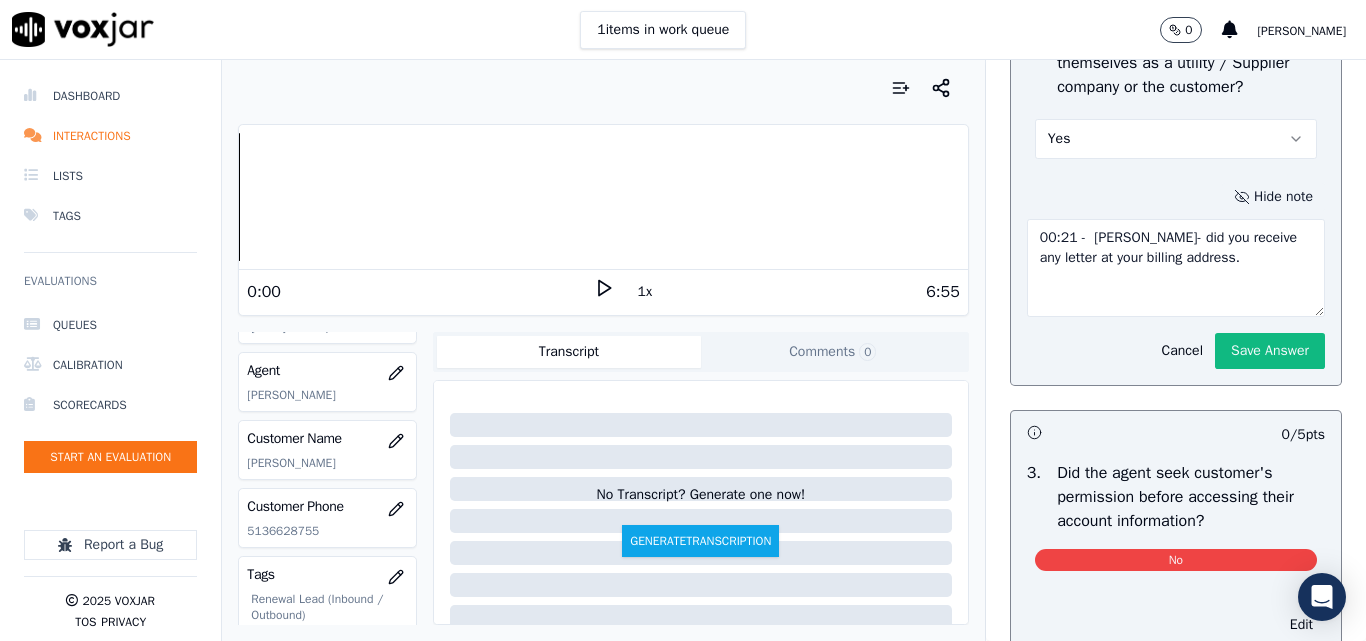 scroll, scrollTop: 1600, scrollLeft: 0, axis: vertical 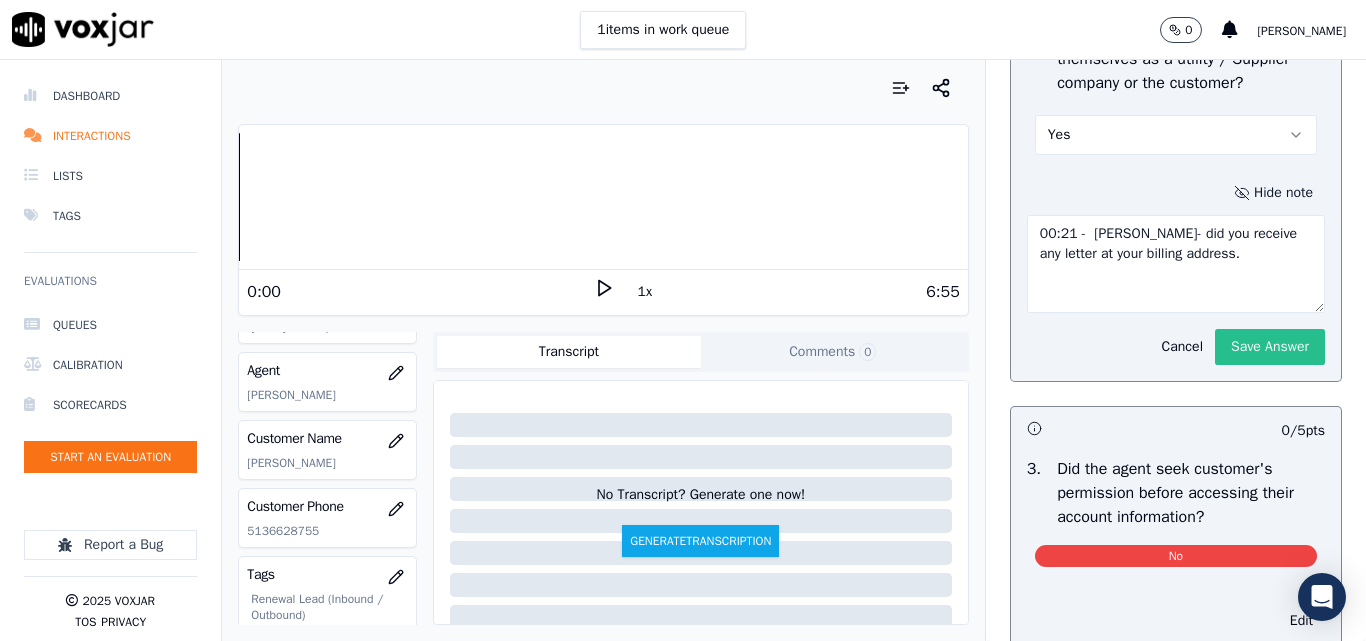 type on "00:21 -  [PERSON_NAME]- did you receive any letter at your billing address." 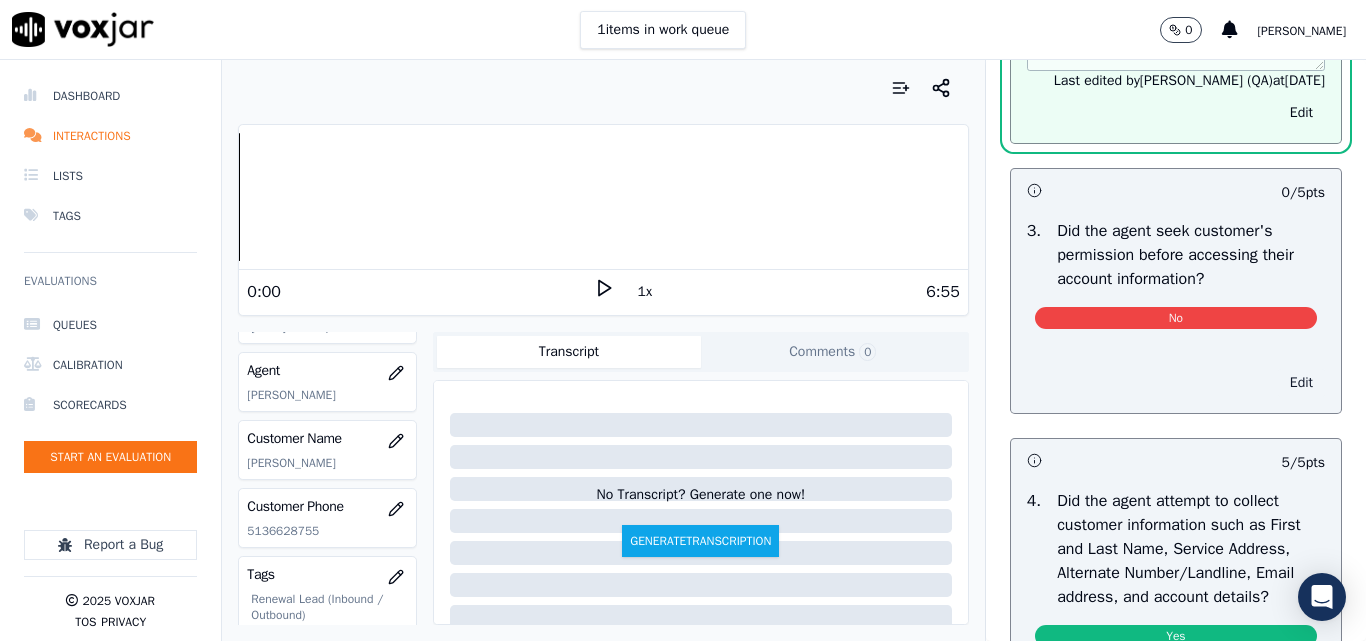scroll, scrollTop: 1800, scrollLeft: 0, axis: vertical 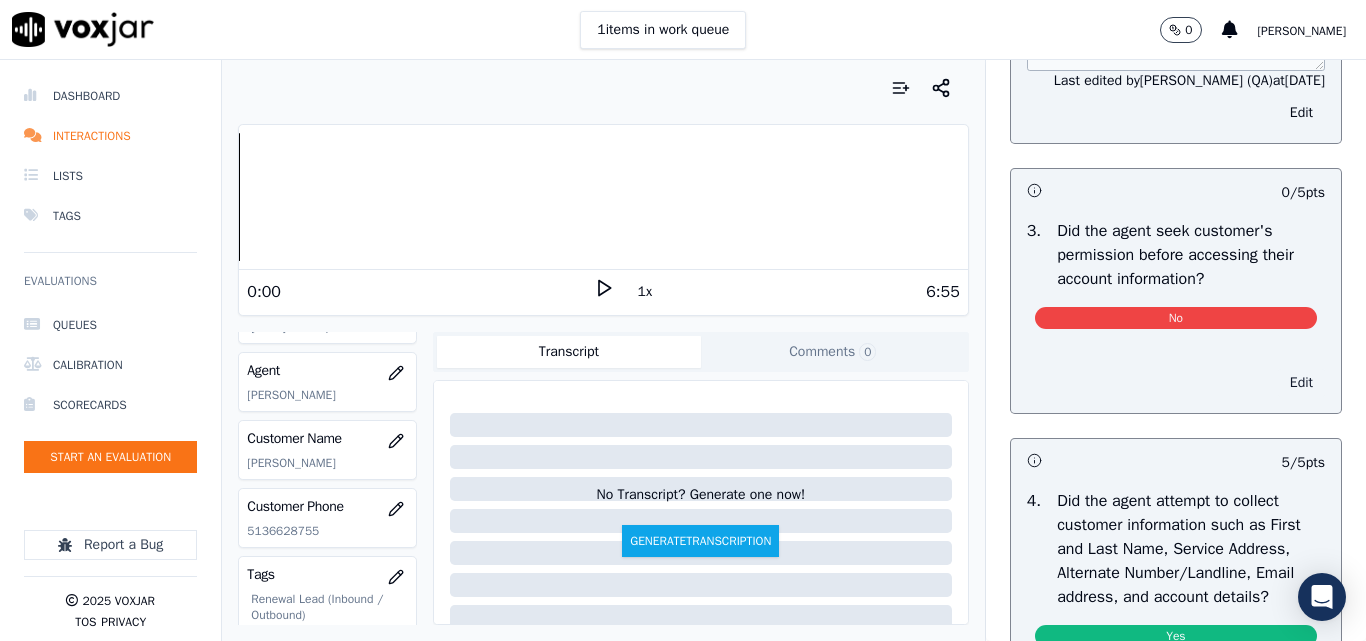 click on "Edit" at bounding box center (1301, 383) 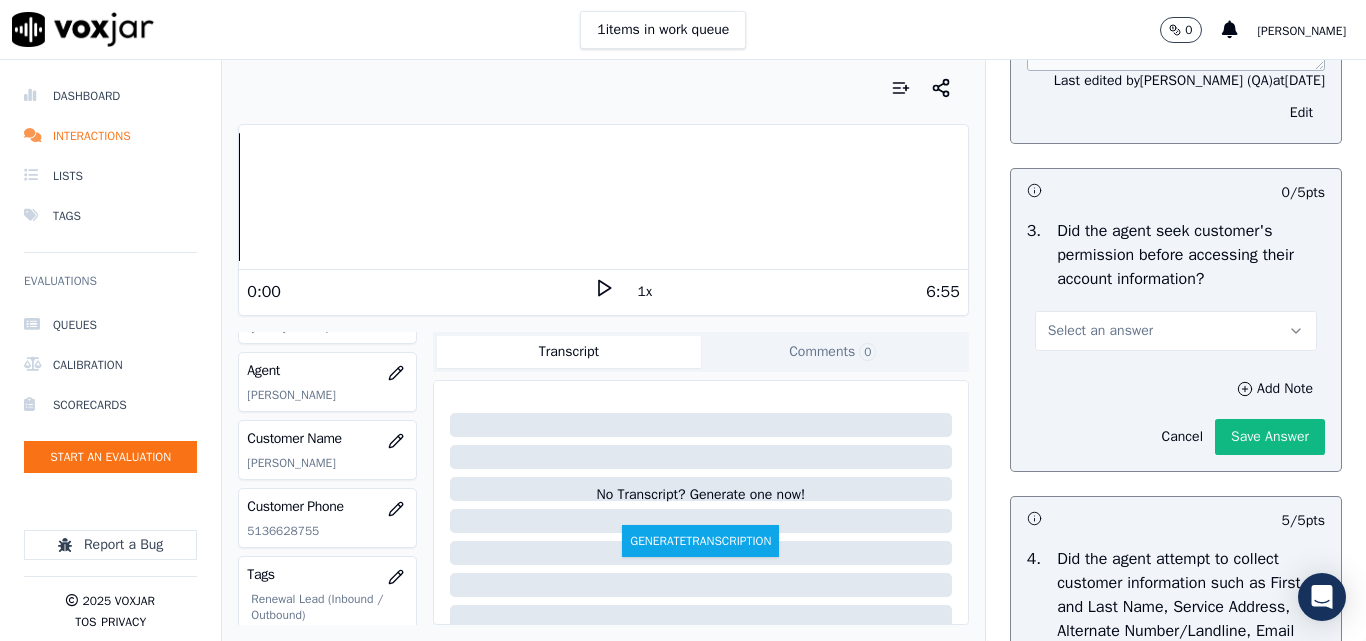 click on "Select an answer" at bounding box center [1100, 331] 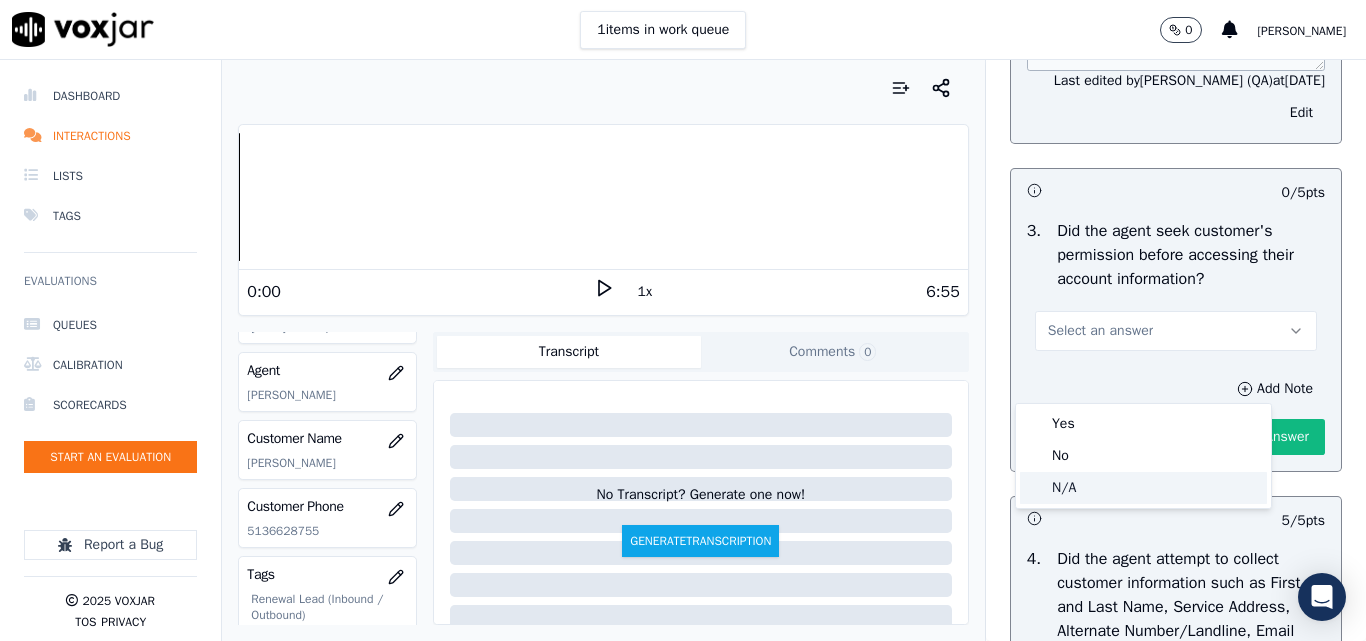 click on "N/A" 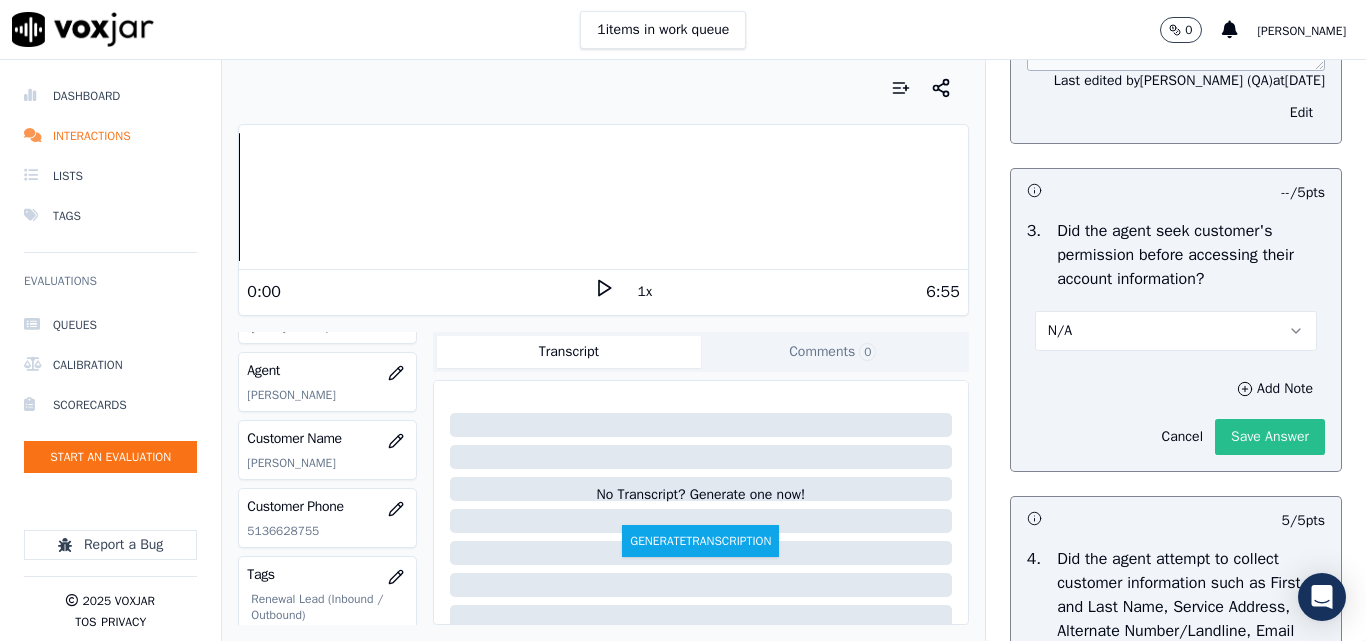 click on "Save Answer" 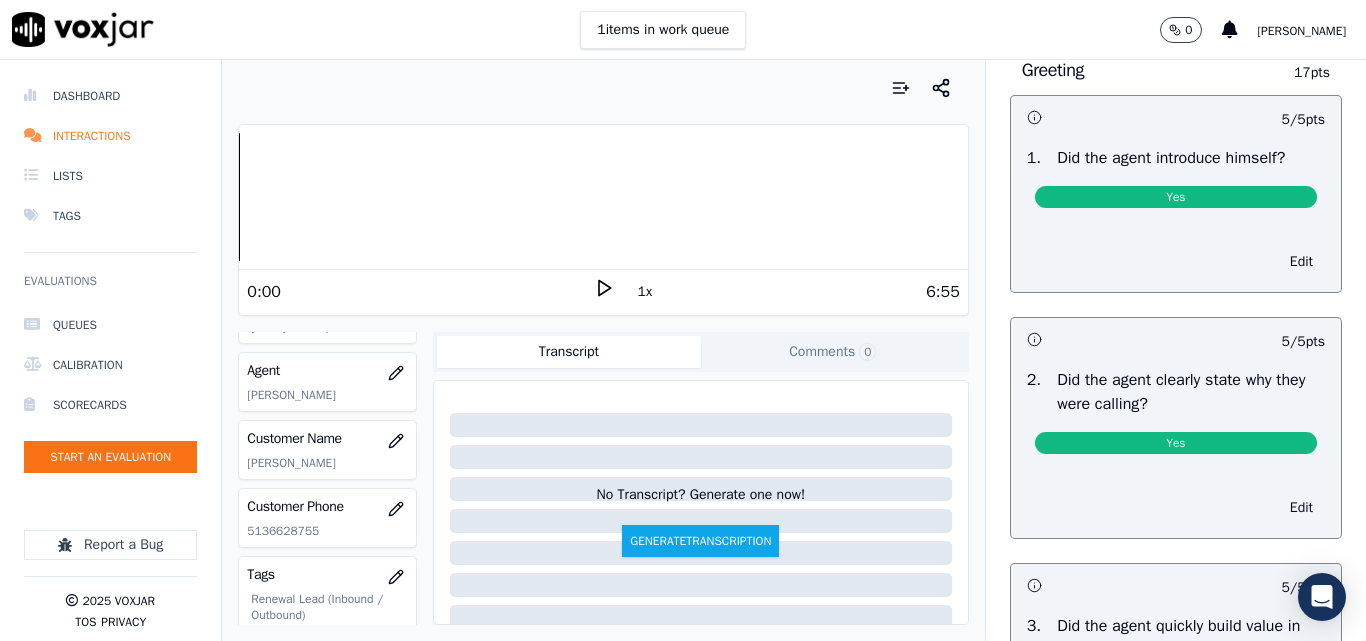 scroll, scrollTop: 0, scrollLeft: 0, axis: both 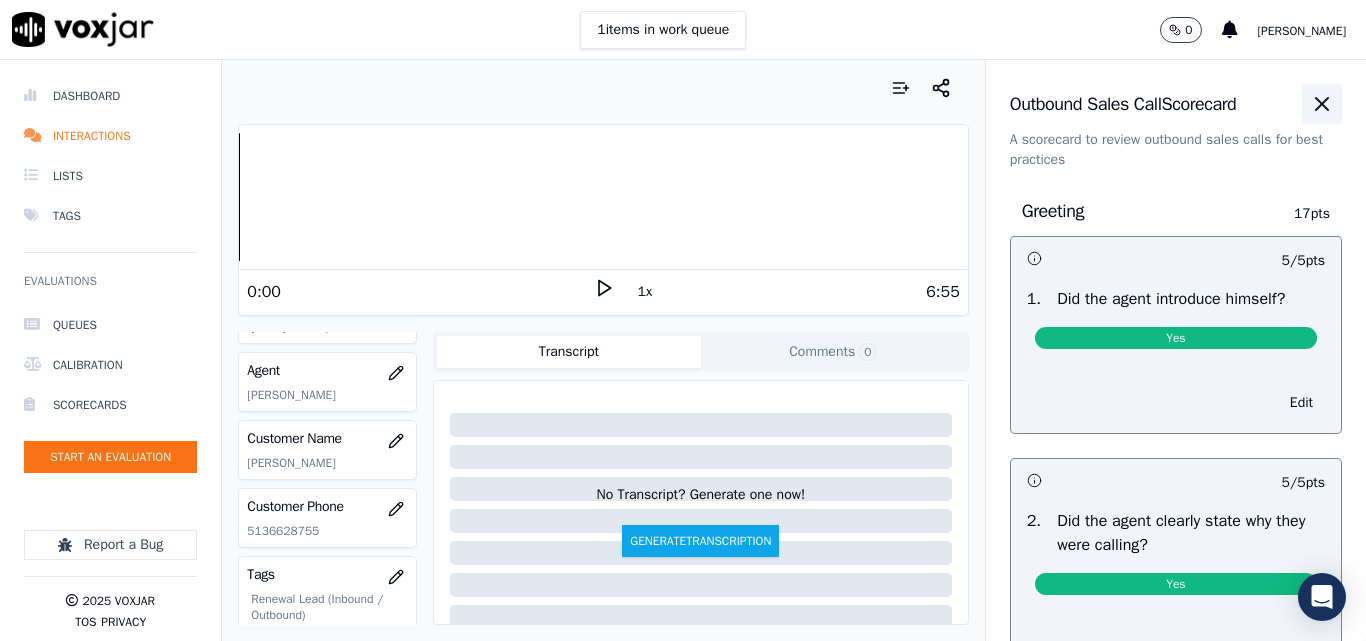 click 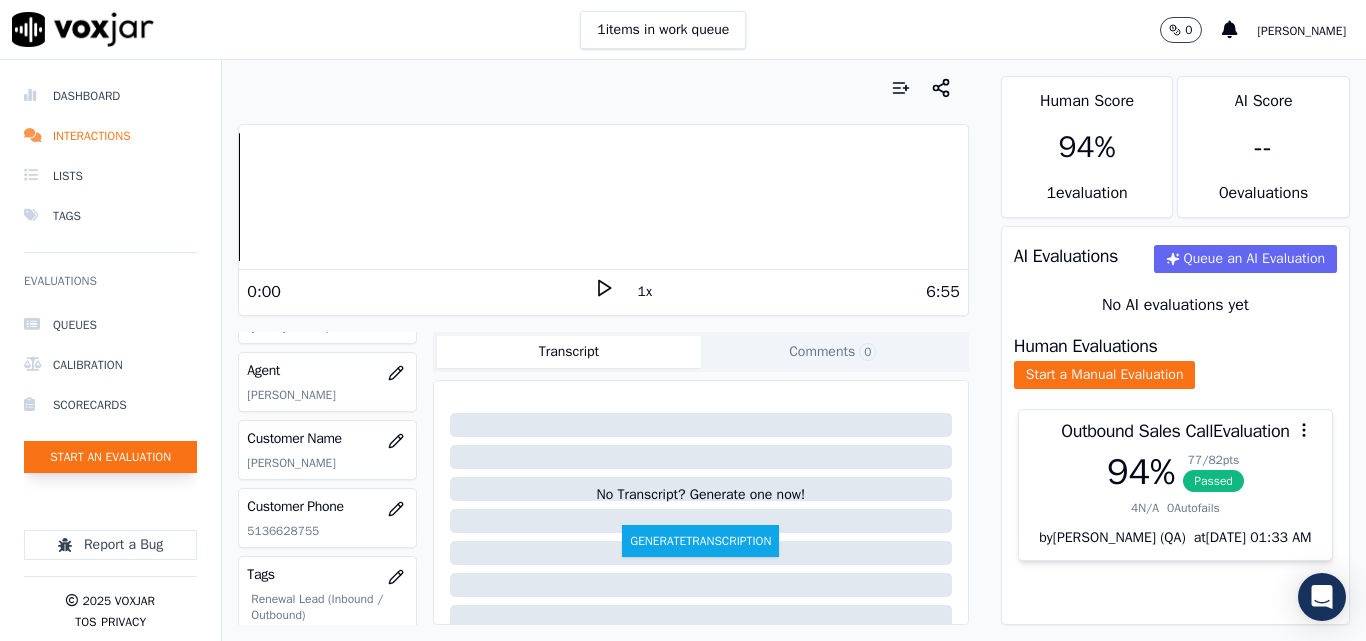 click on "Start an Evaluation" 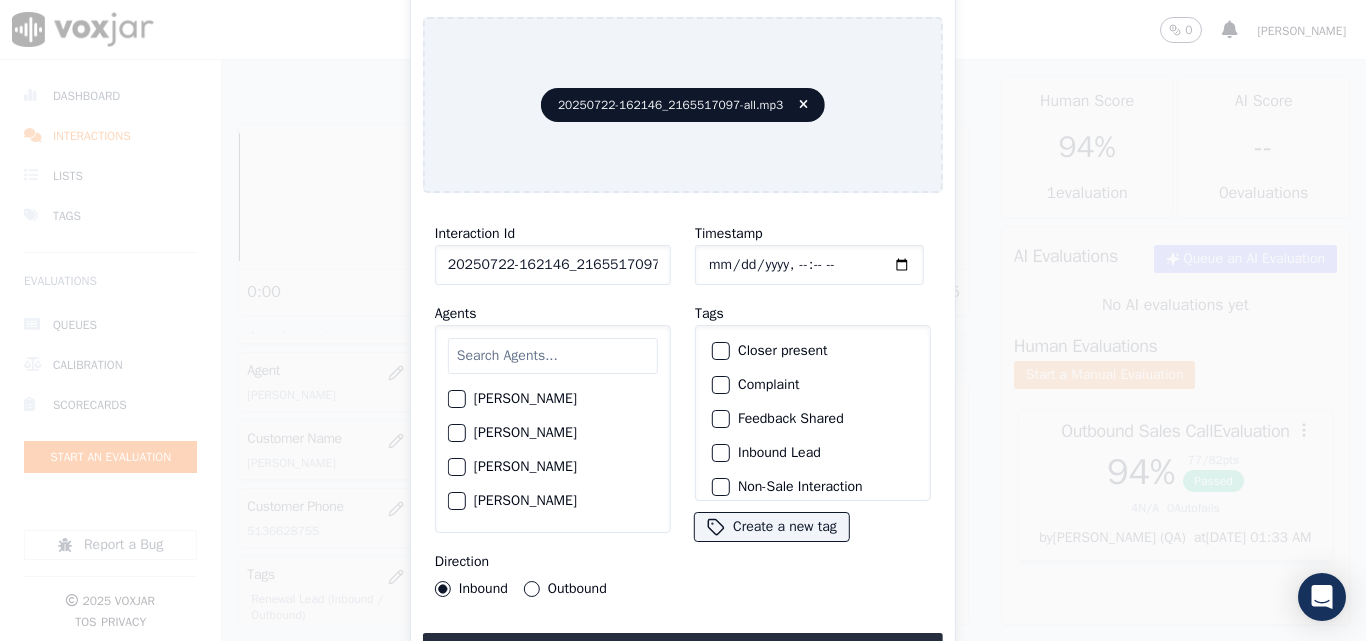 click on "20250722-162146_2165517097-all.mp3" at bounding box center [683, 105] 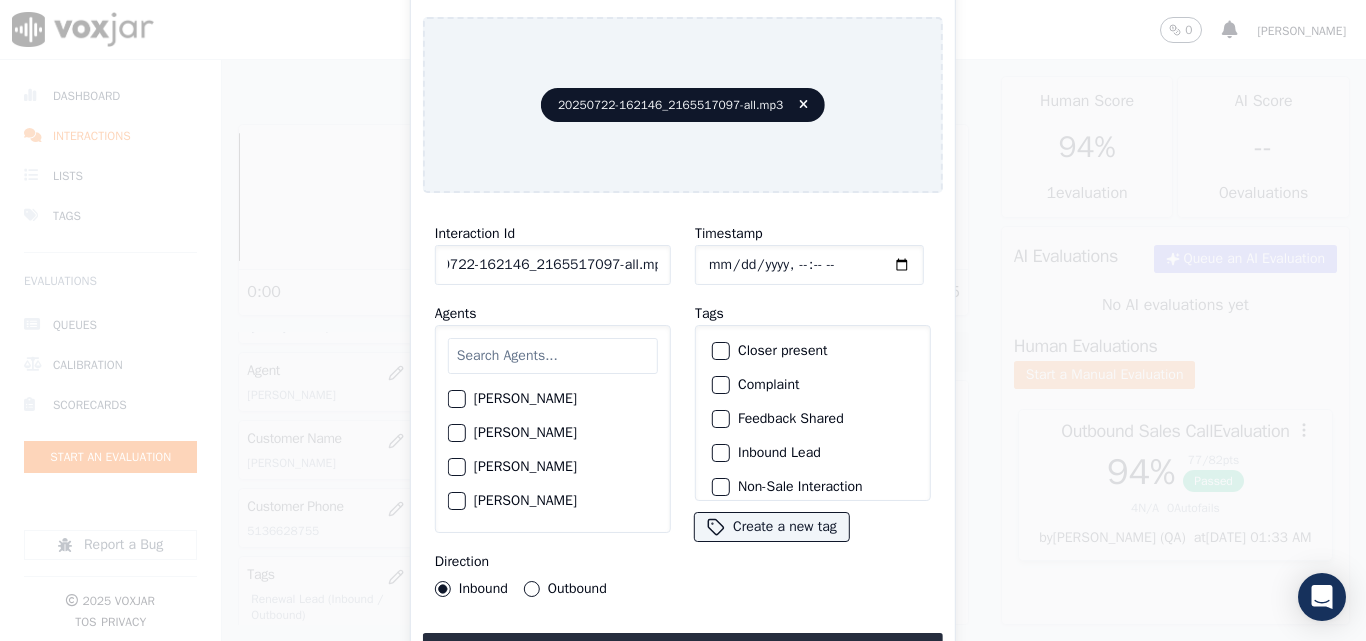 drag, startPoint x: 639, startPoint y: 256, endPoint x: 708, endPoint y: 256, distance: 69 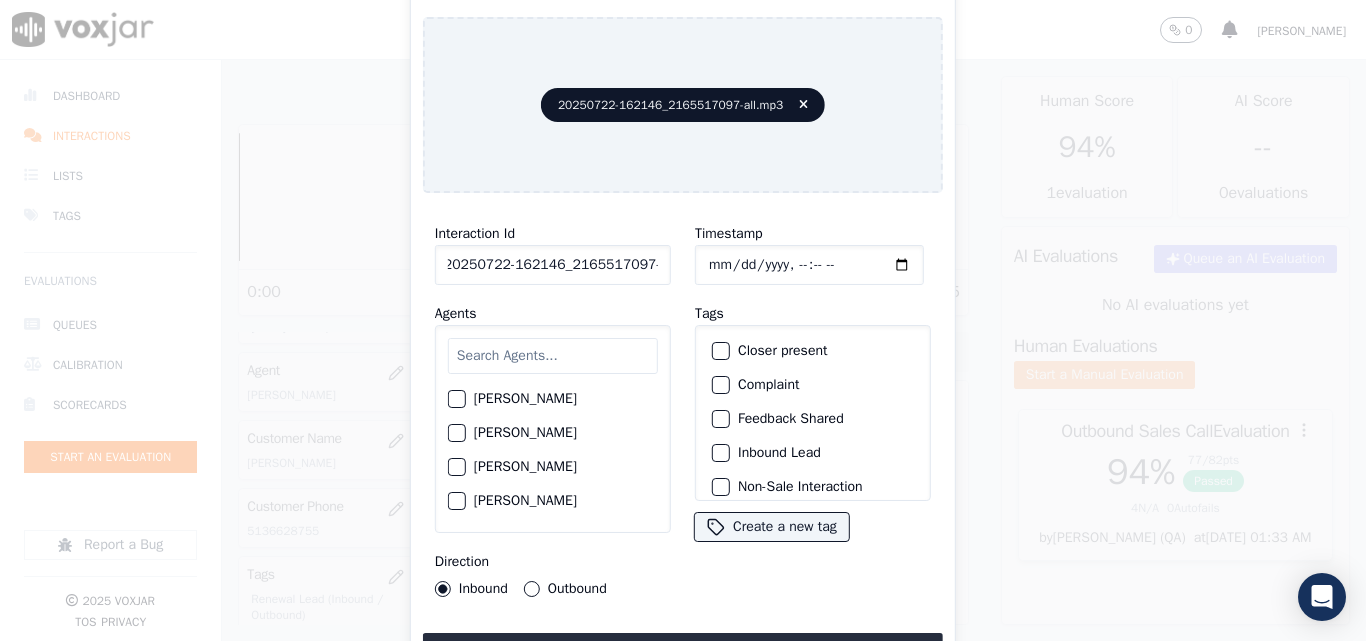 scroll, scrollTop: 0, scrollLeft: 11, axis: horizontal 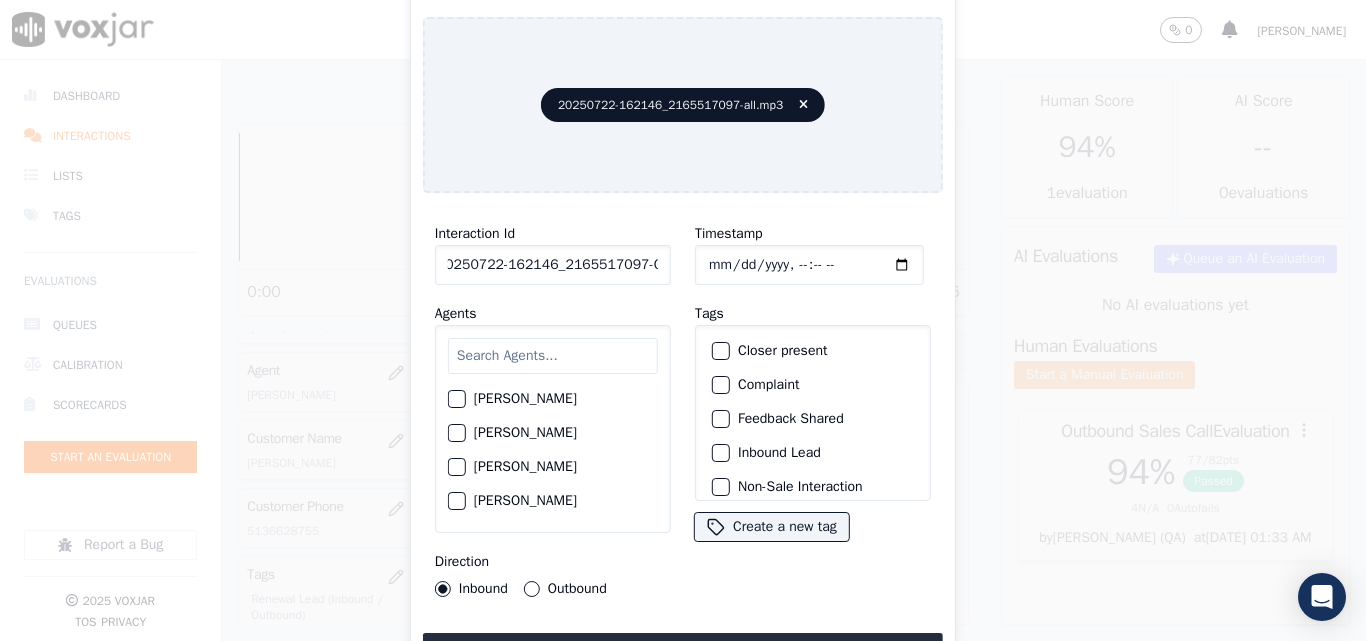 type on "20250722-162146_2165517097-C1" 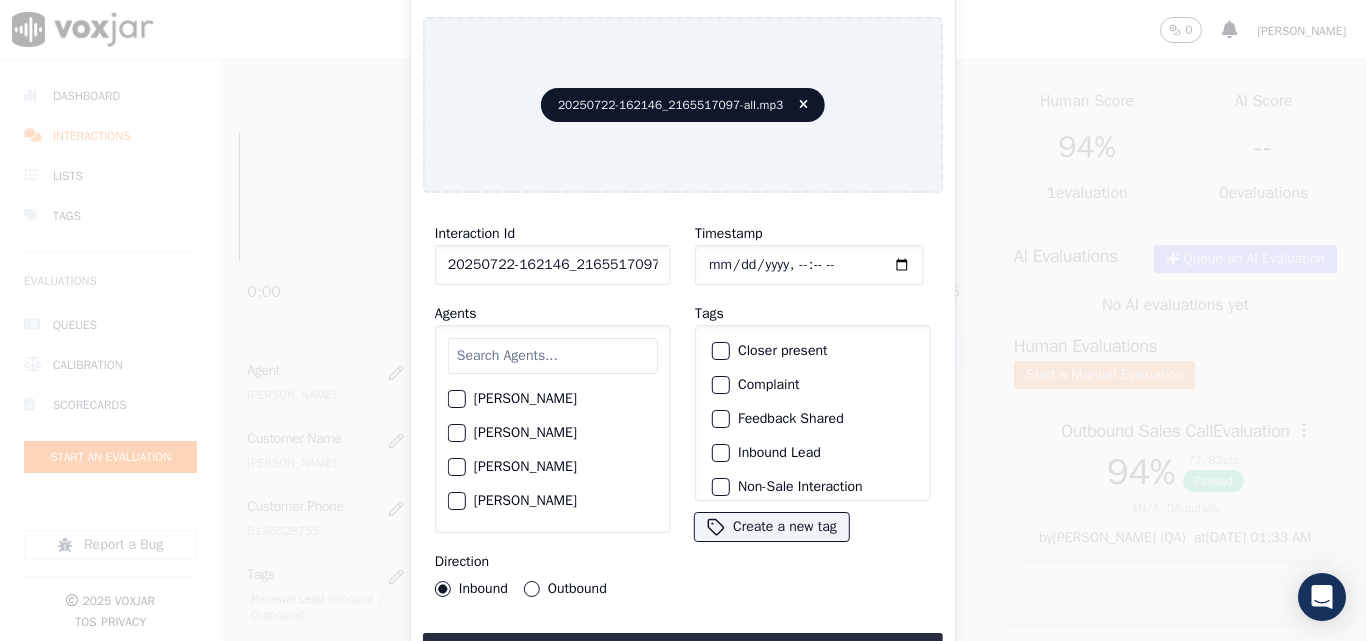 click on "Timestamp" 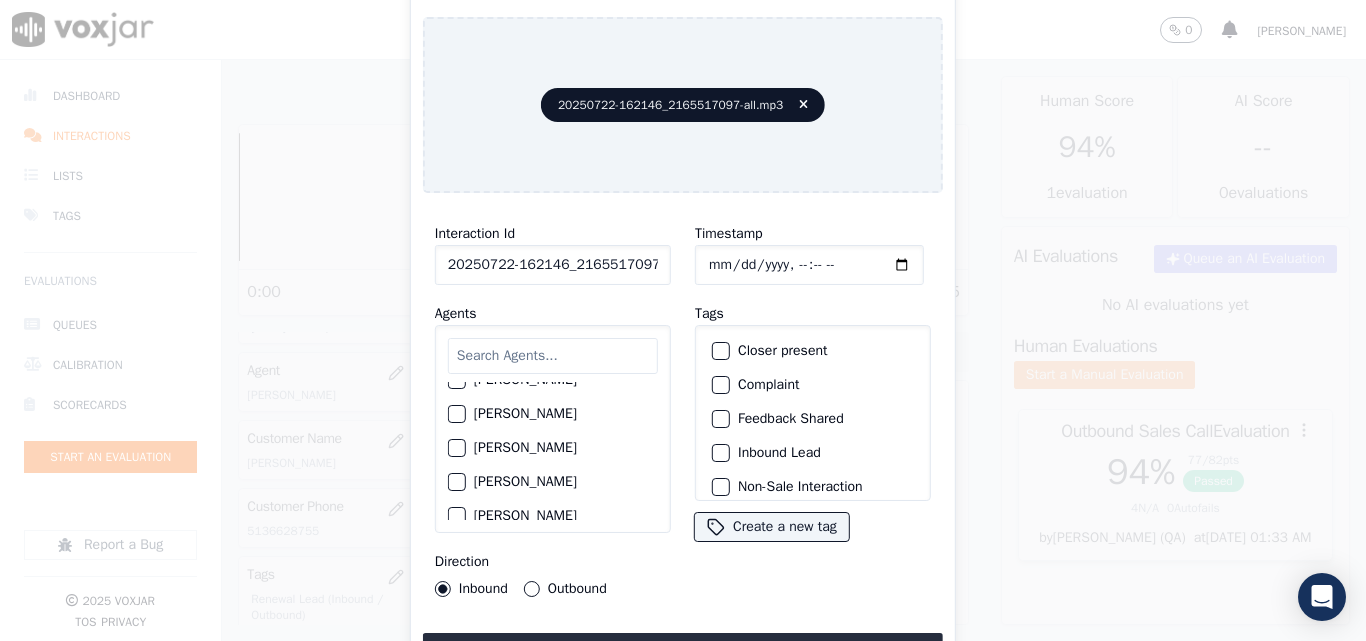scroll, scrollTop: 700, scrollLeft: 0, axis: vertical 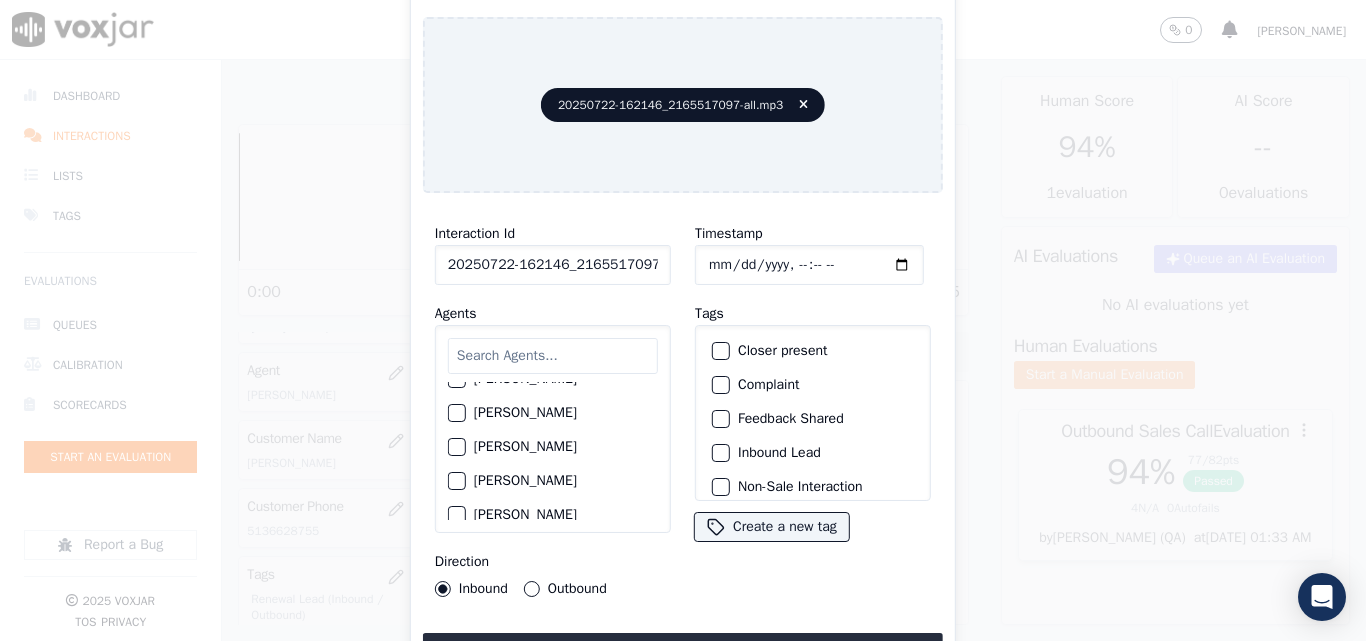 click on "[PERSON_NAME]" 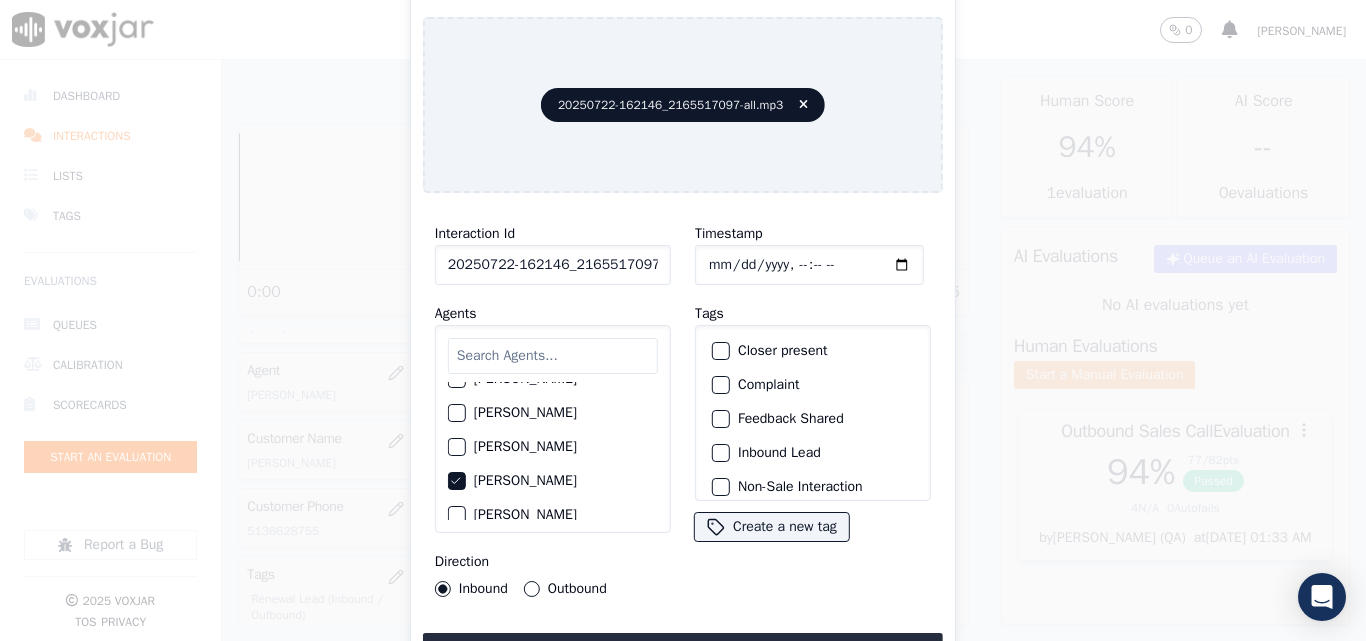 click on "Outbound" at bounding box center (532, 589) 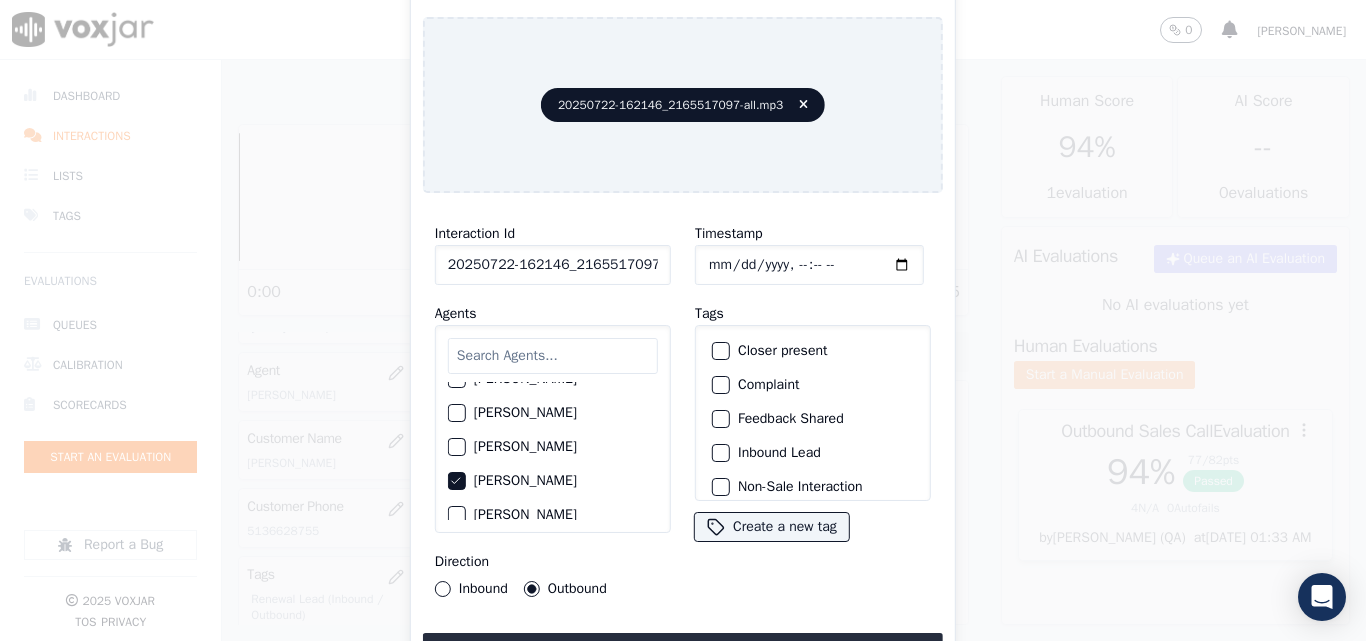 click on "Closer present" 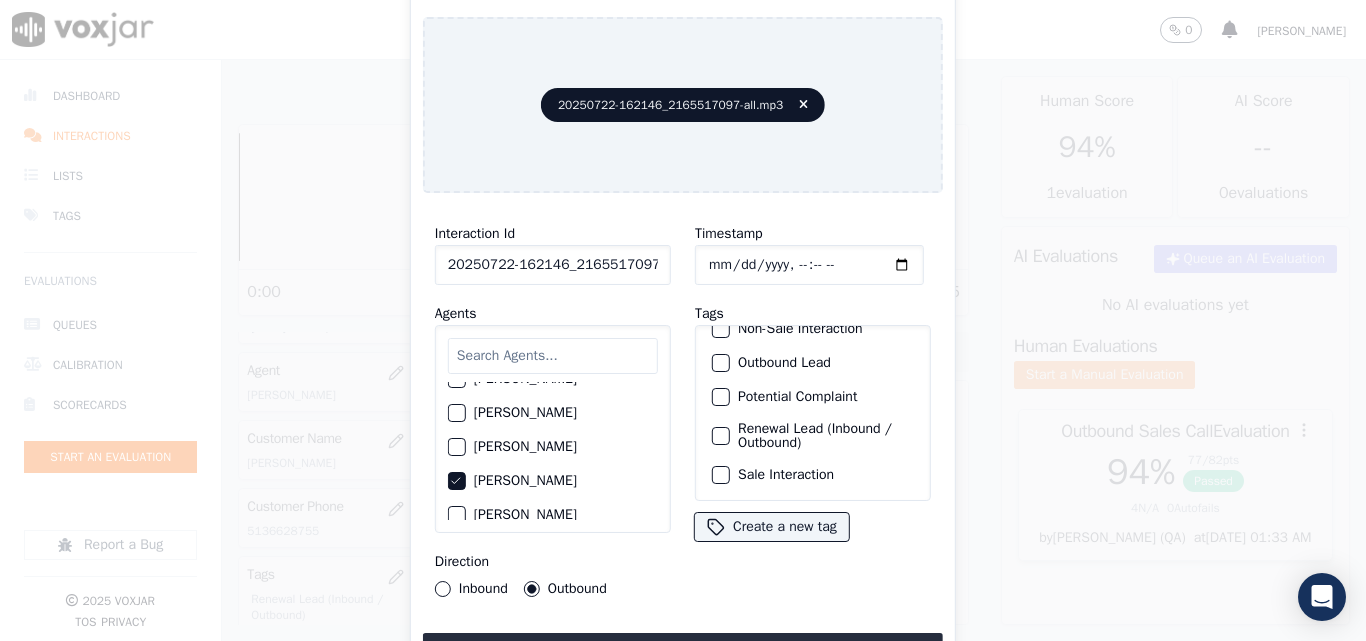 scroll, scrollTop: 173, scrollLeft: 0, axis: vertical 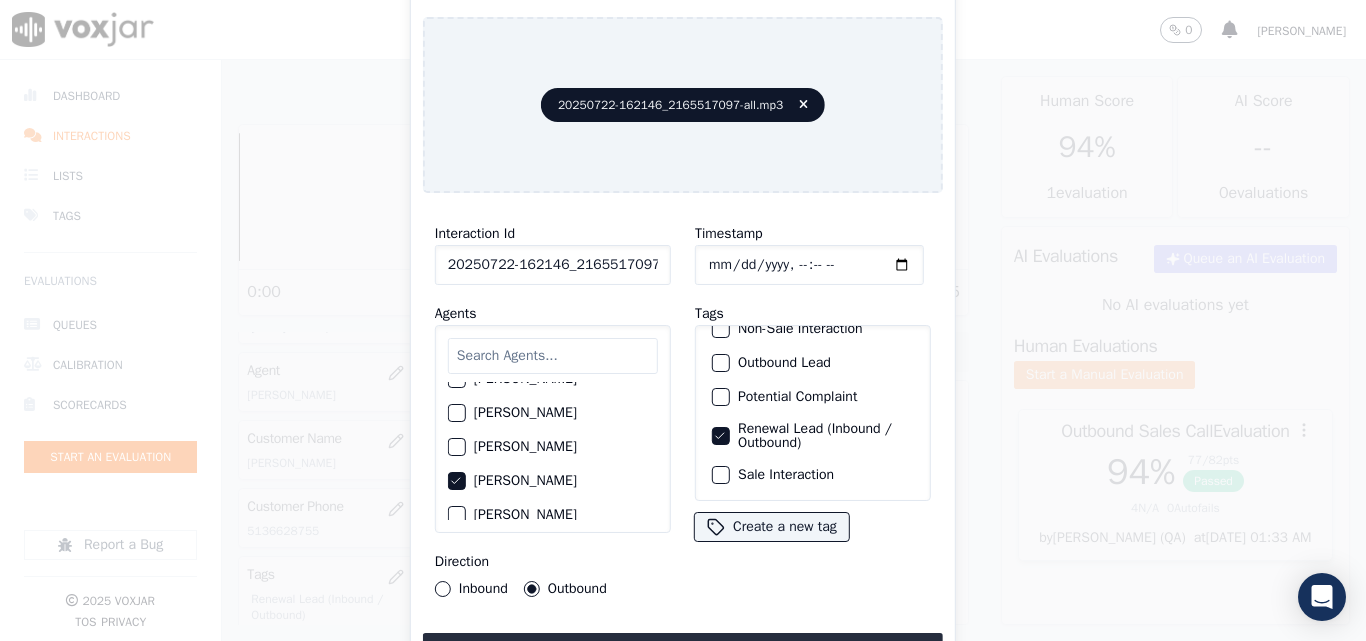 click at bounding box center [720, 475] 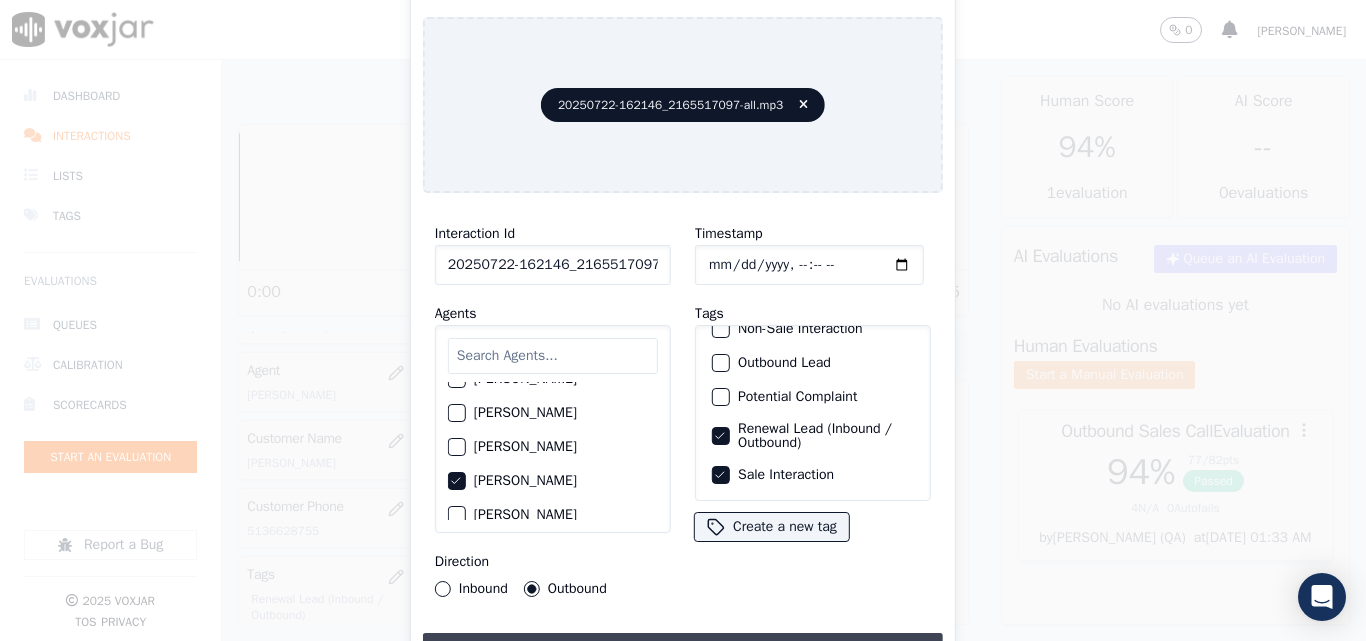 click on "Upload interaction to start evaluation" at bounding box center [683, 651] 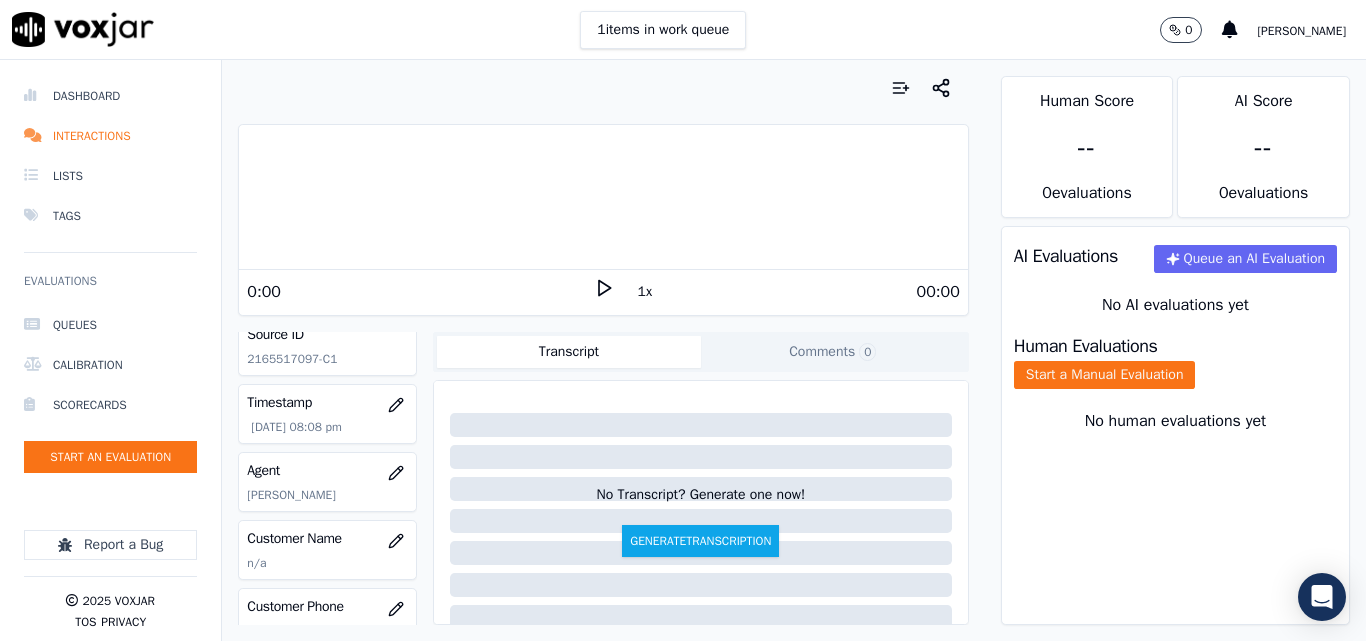 scroll, scrollTop: 200, scrollLeft: 0, axis: vertical 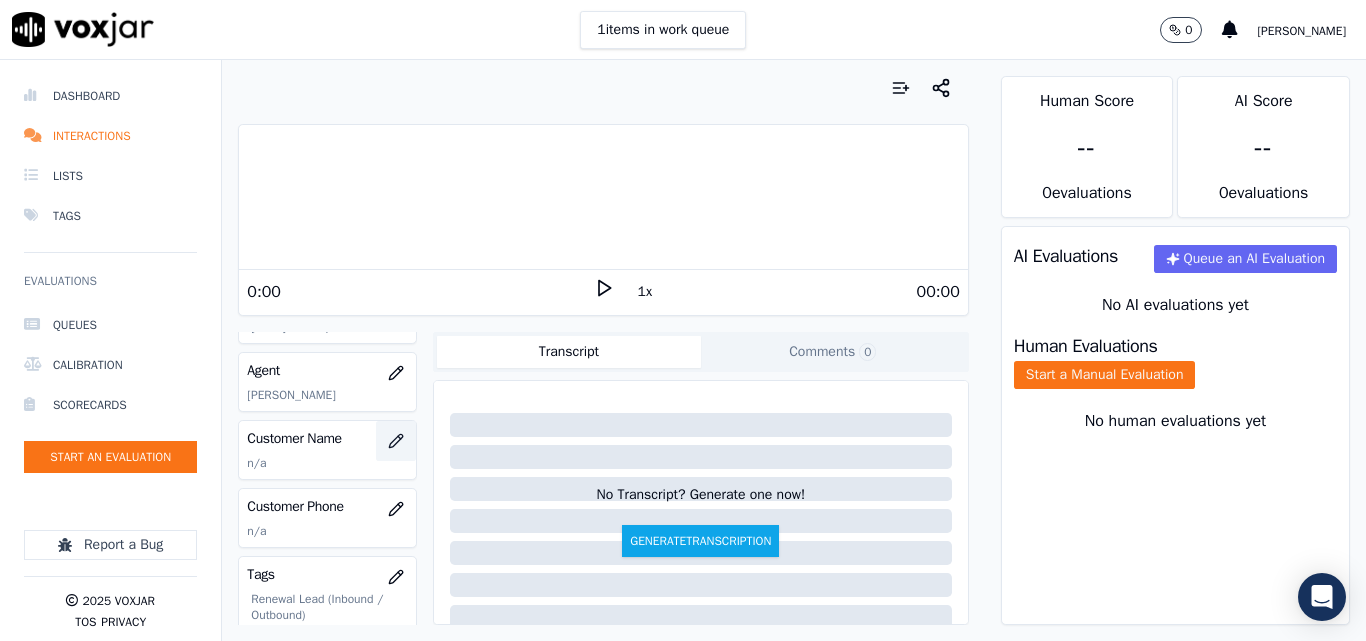 click 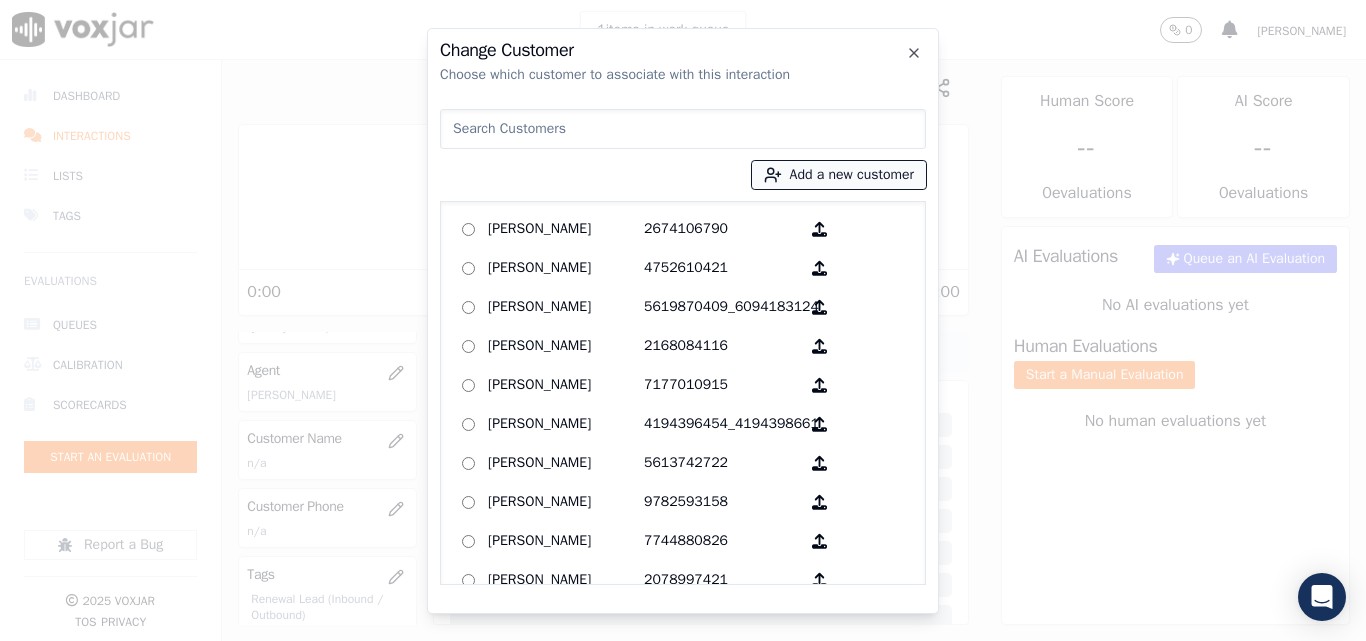 click on "Add a new customer" at bounding box center [839, 175] 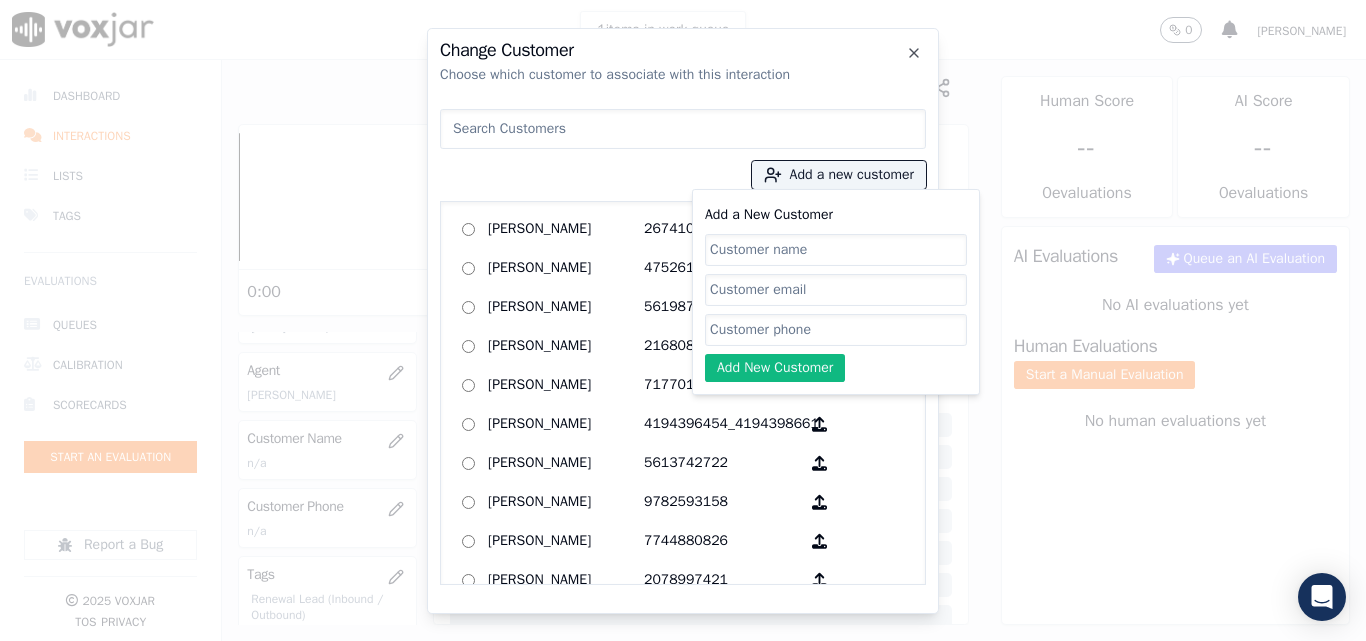 click on "Add a New Customer" 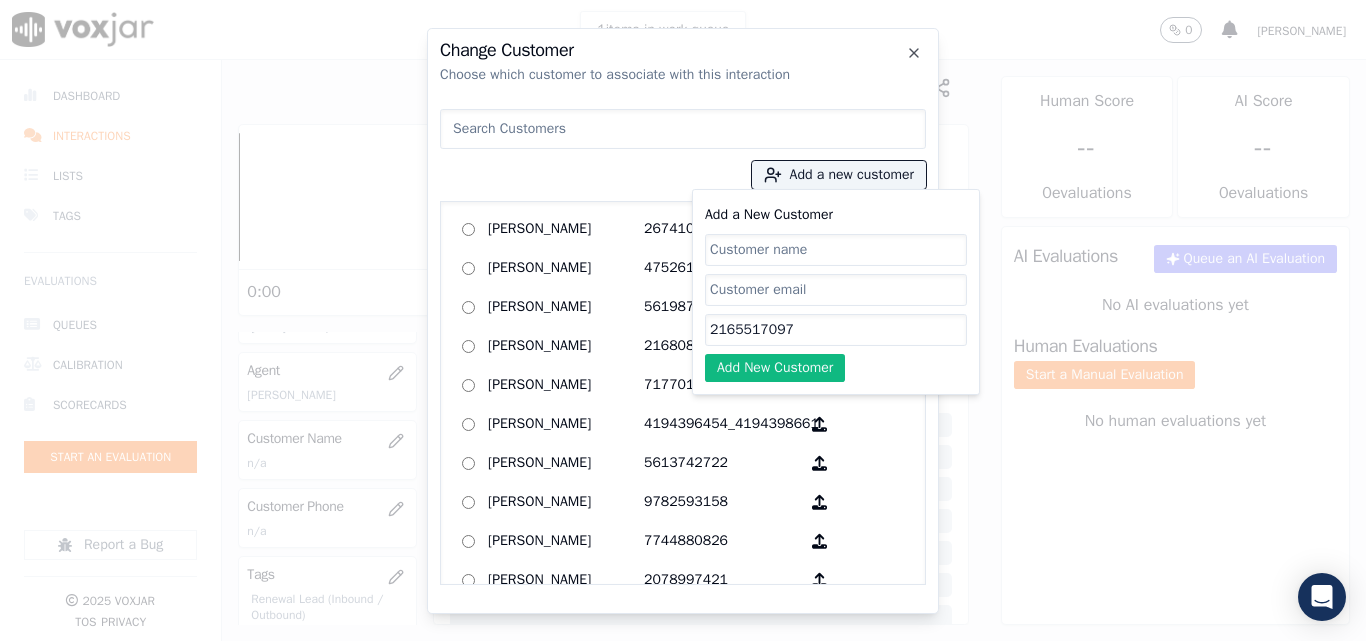 type on "2165517097" 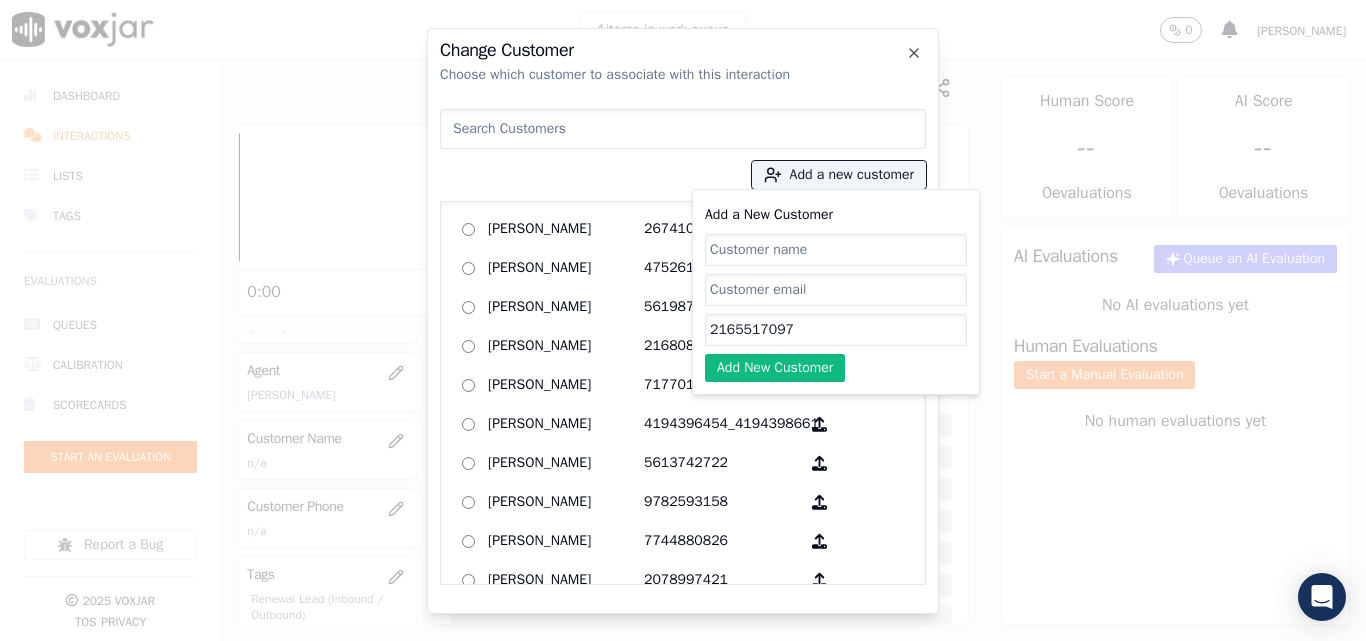 click on "Add a New Customer" 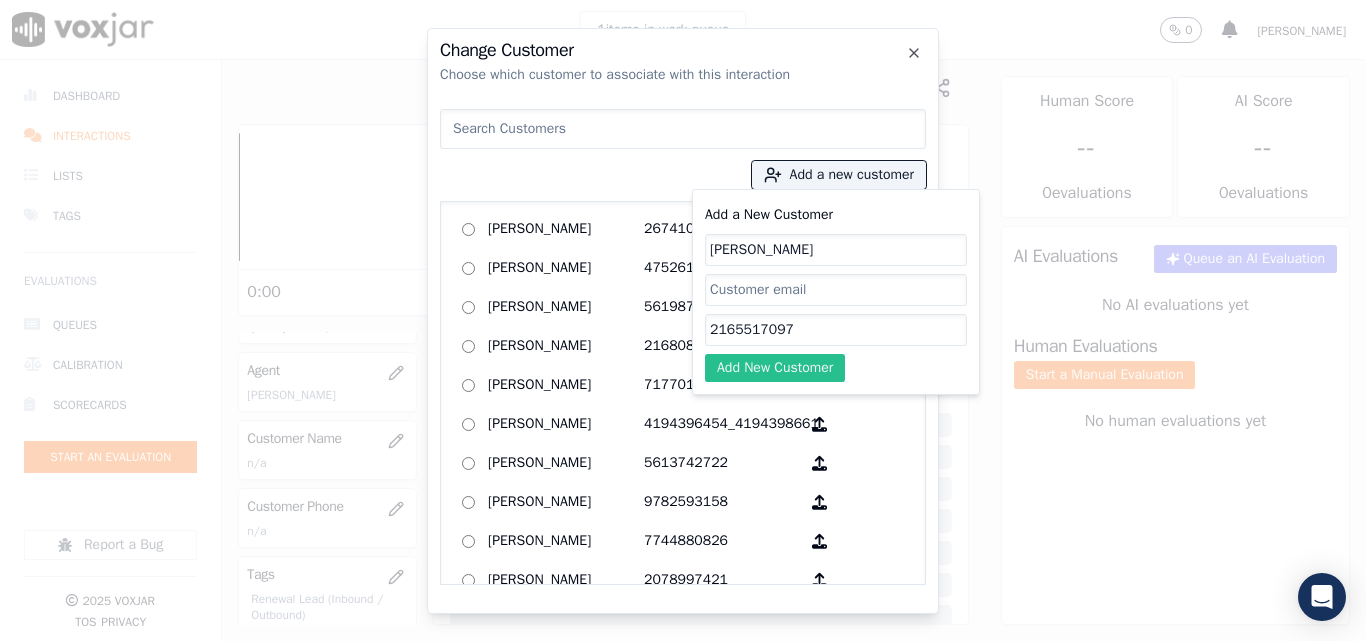 type on "[PERSON_NAME]" 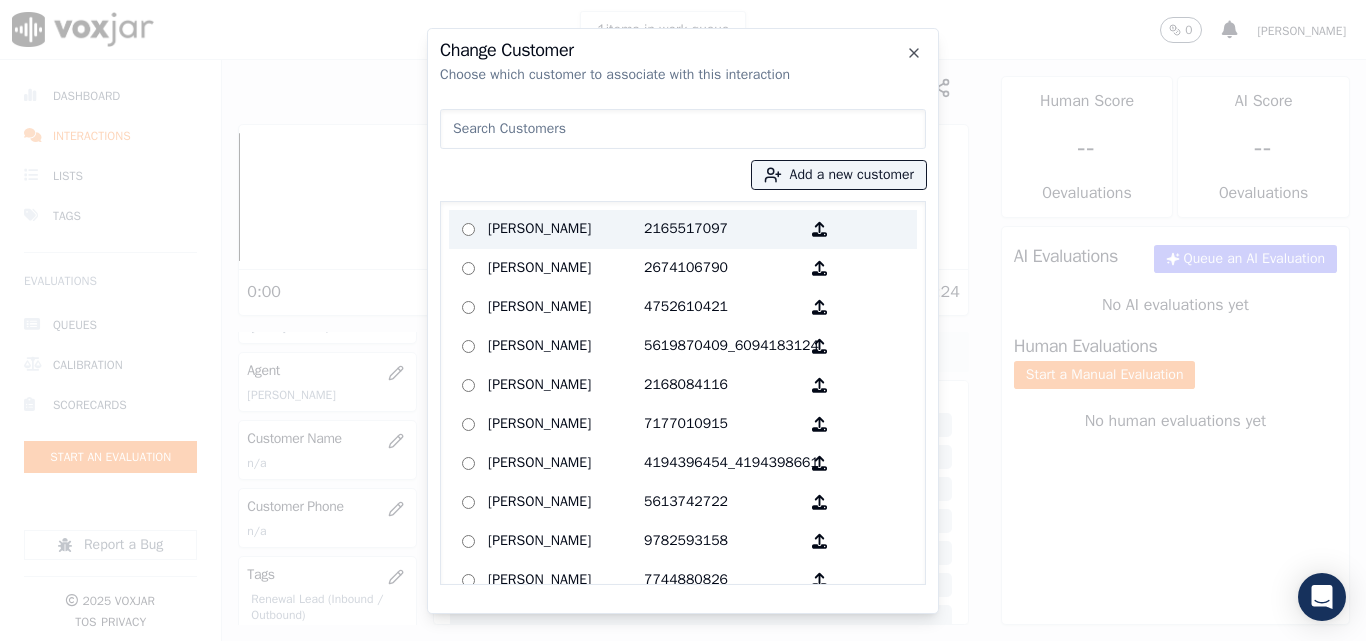 click on "[PERSON_NAME]" at bounding box center [566, 229] 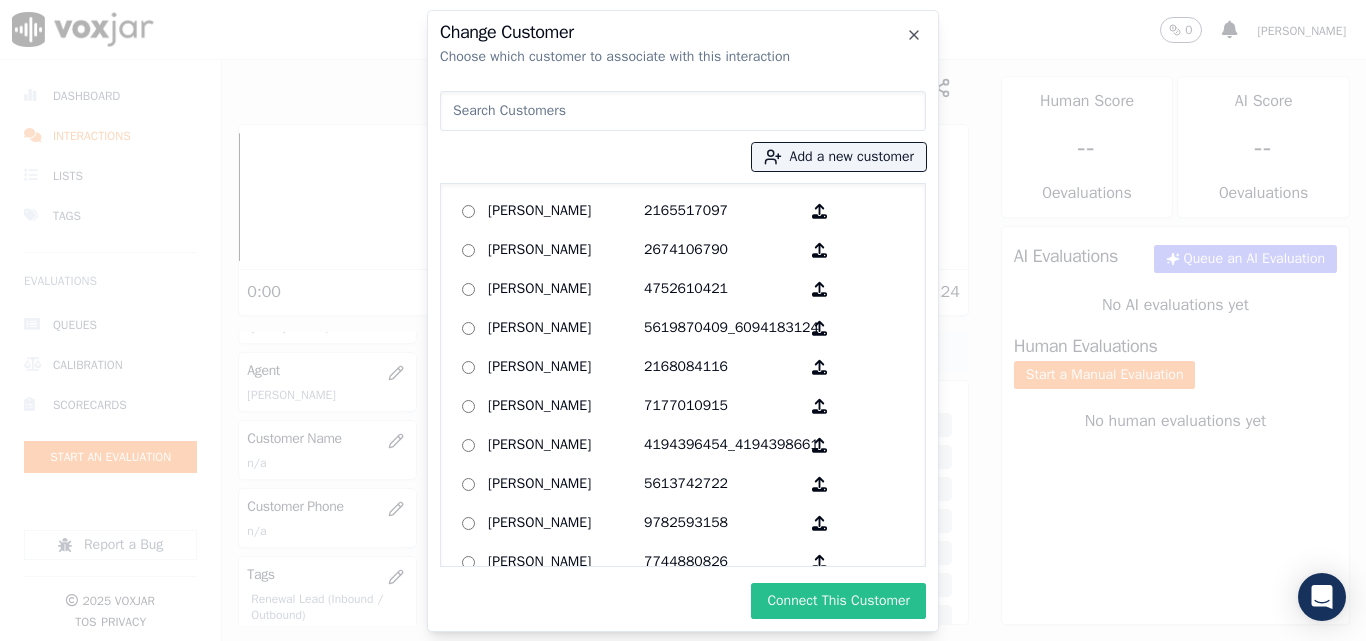click on "Connect This Customer" at bounding box center [838, 601] 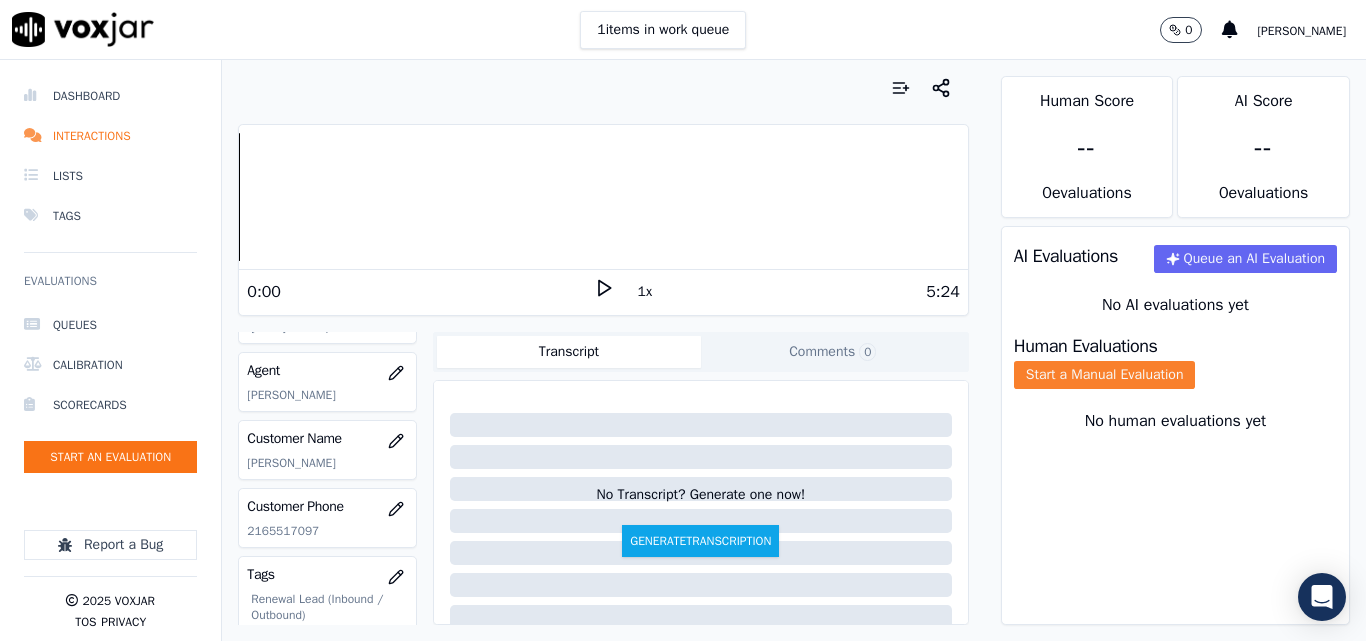 click on "Start a Manual Evaluation" 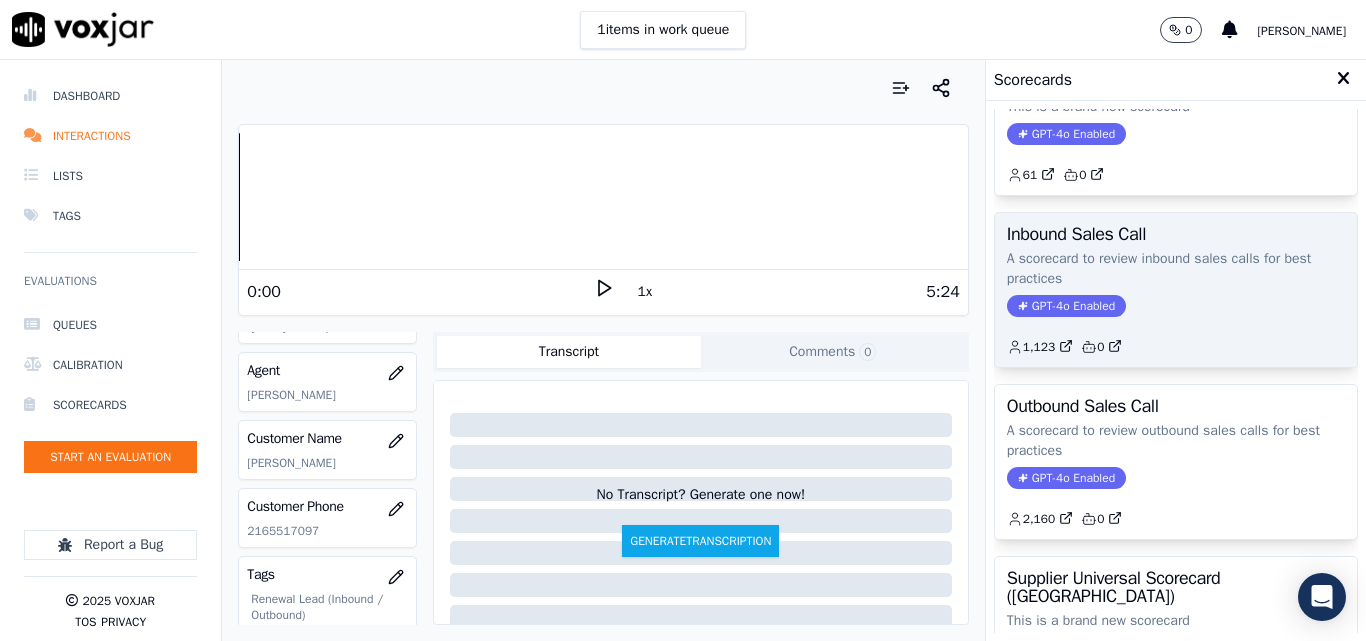 scroll, scrollTop: 100, scrollLeft: 0, axis: vertical 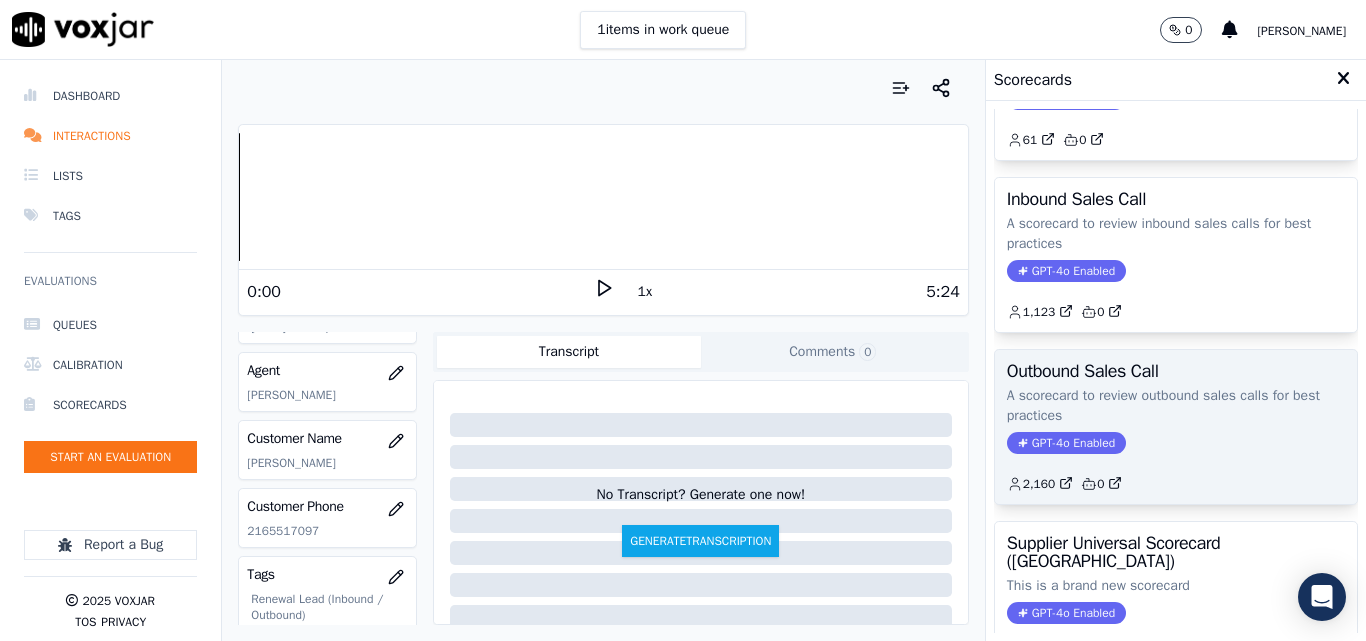 click on "Outbound Sales Call   A scorecard to review outbound sales calls for best practices     GPT-4o Enabled       2,160         0" at bounding box center [1176, 427] 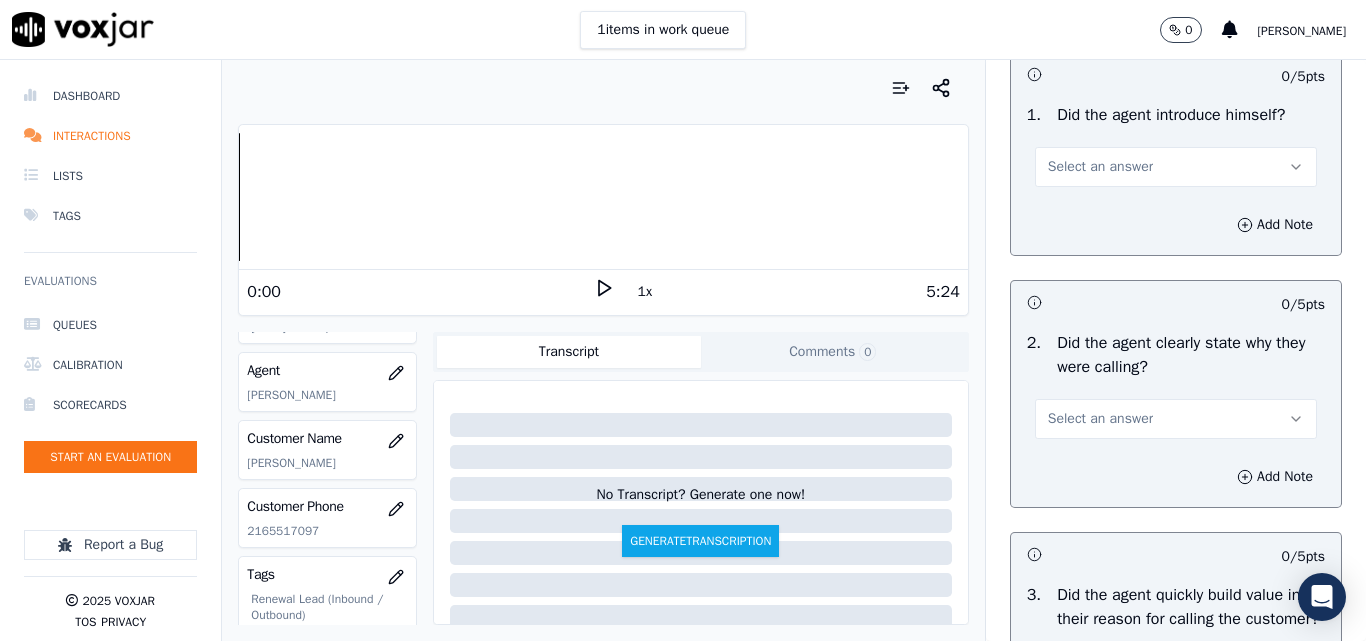 scroll, scrollTop: 200, scrollLeft: 0, axis: vertical 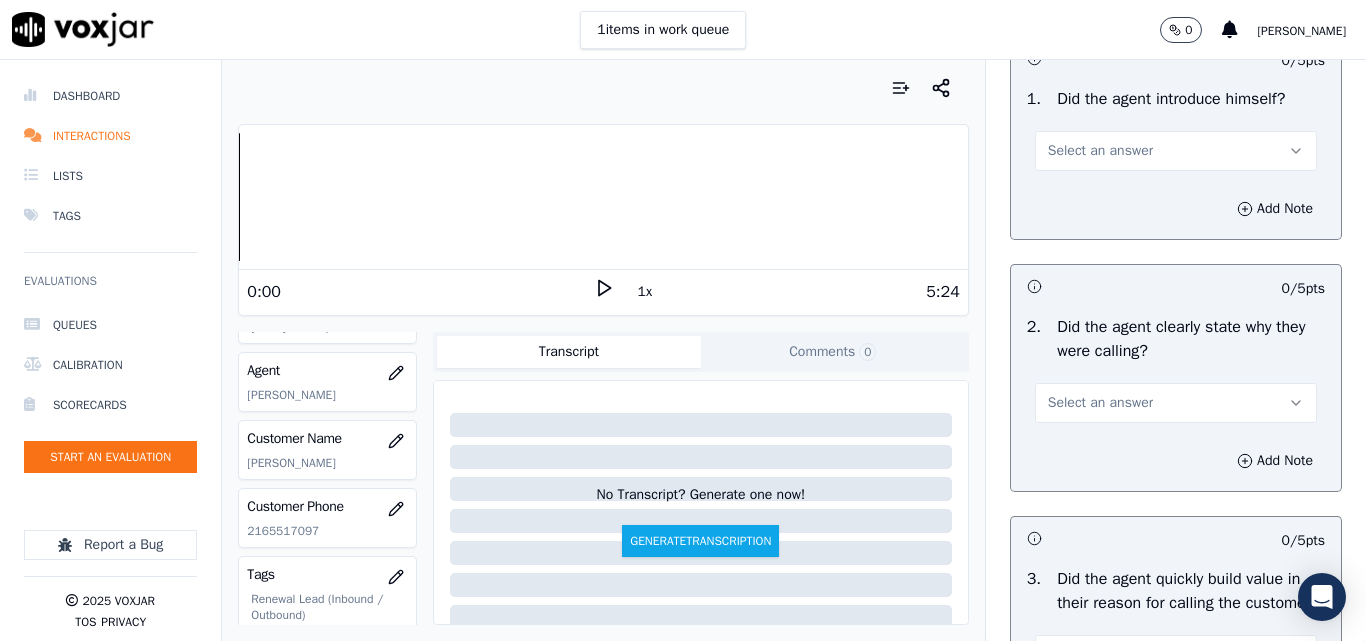 click on "Select an answer" at bounding box center [1100, 151] 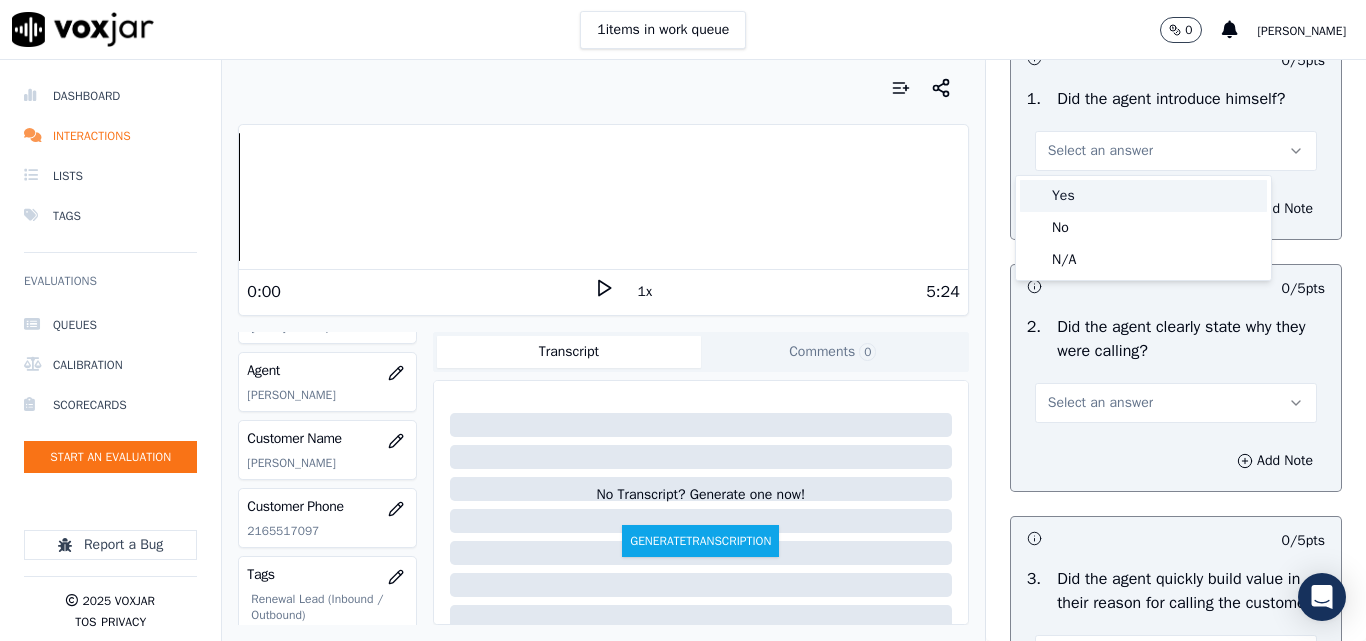 drag, startPoint x: 1063, startPoint y: 202, endPoint x: 1069, endPoint y: 211, distance: 10.816654 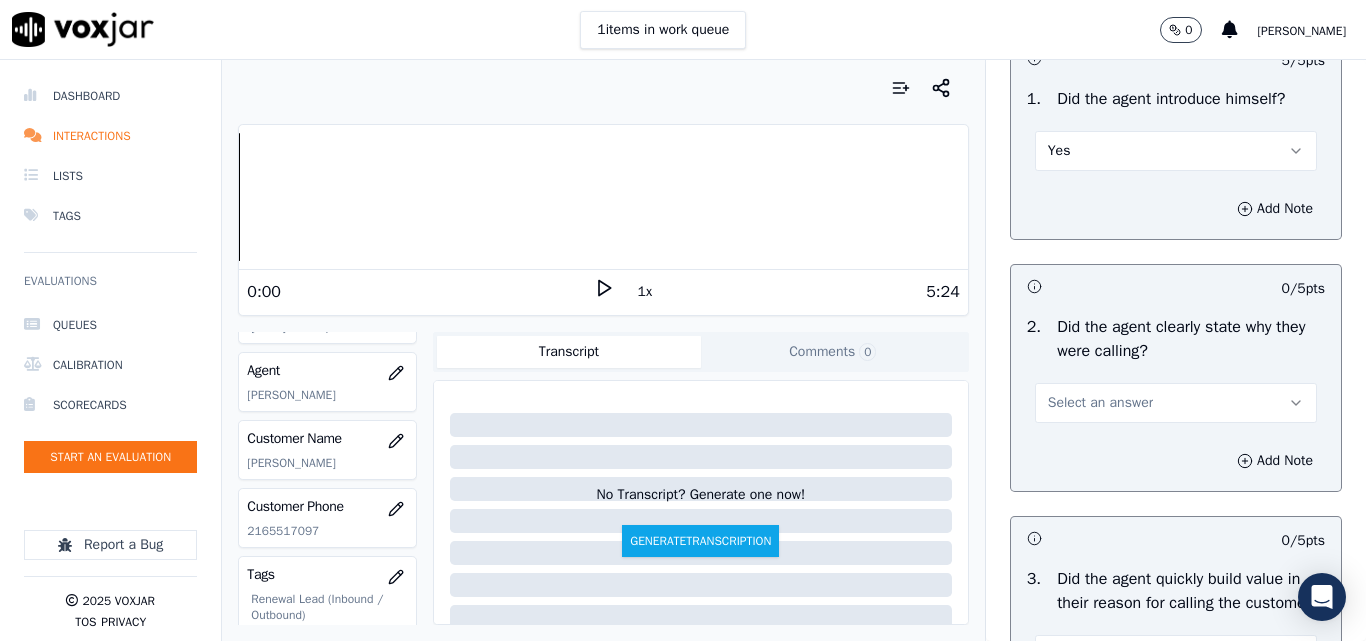 click on "Select an answer" at bounding box center (1100, 403) 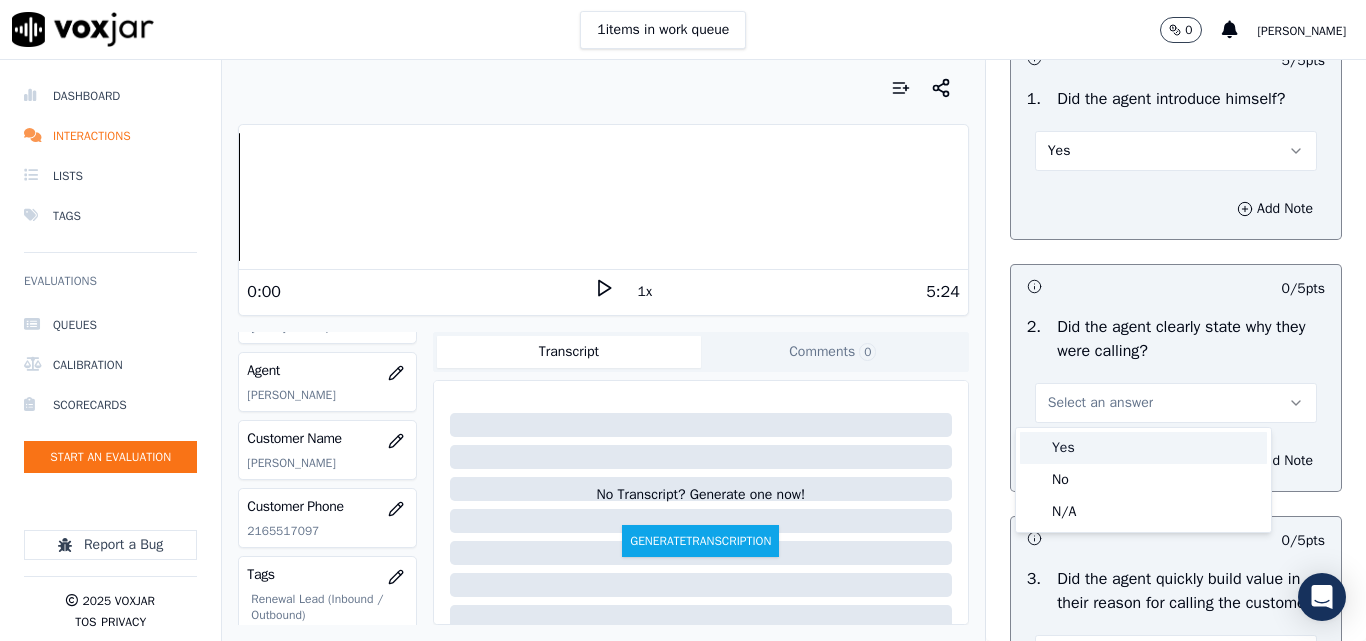 click on "Yes" at bounding box center (1143, 448) 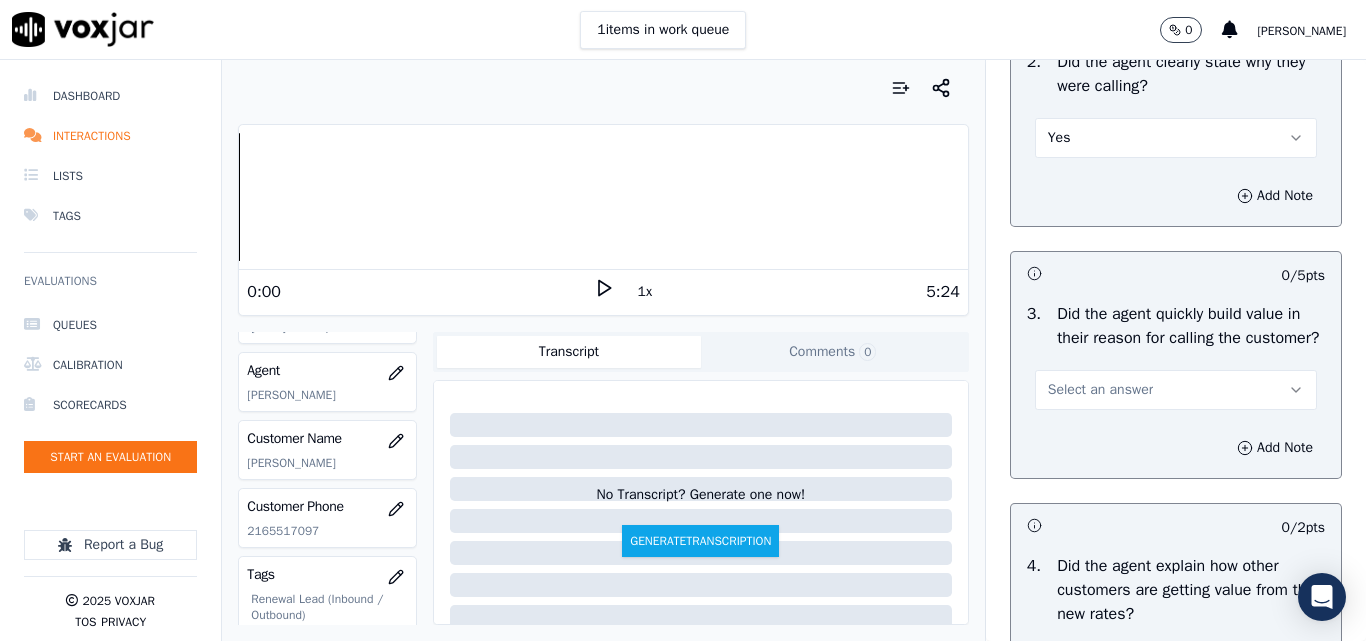 scroll, scrollTop: 500, scrollLeft: 0, axis: vertical 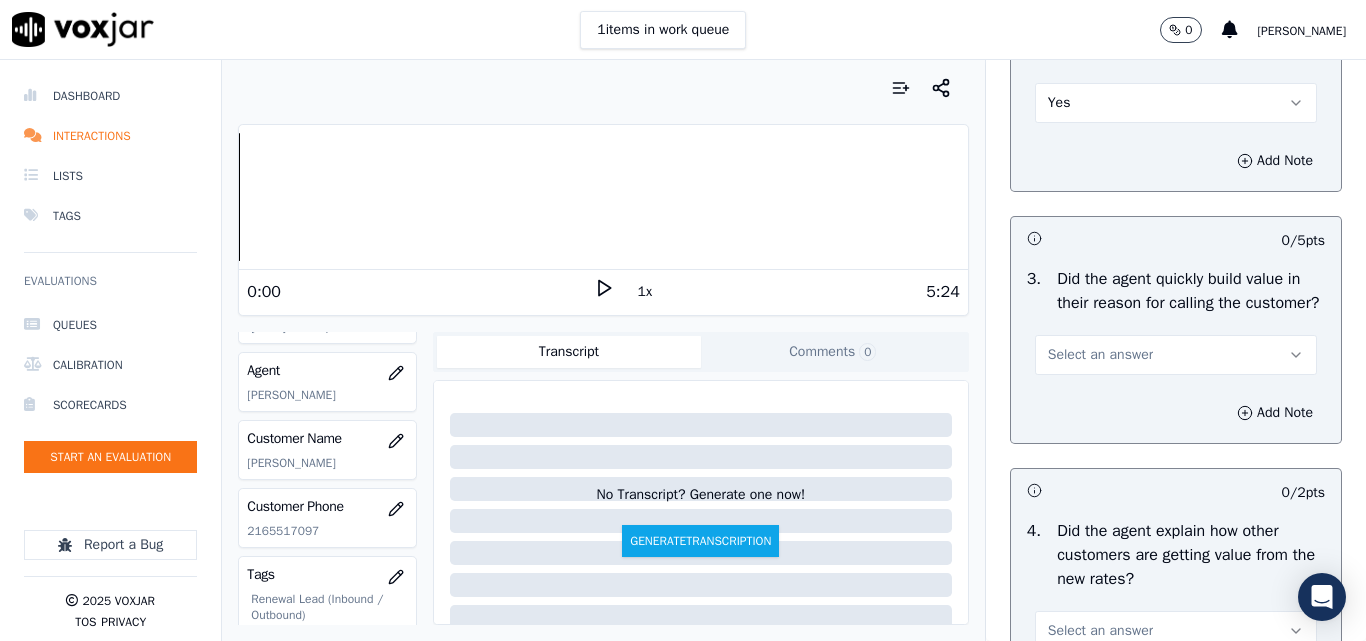 click on "Select an answer" at bounding box center (1100, 355) 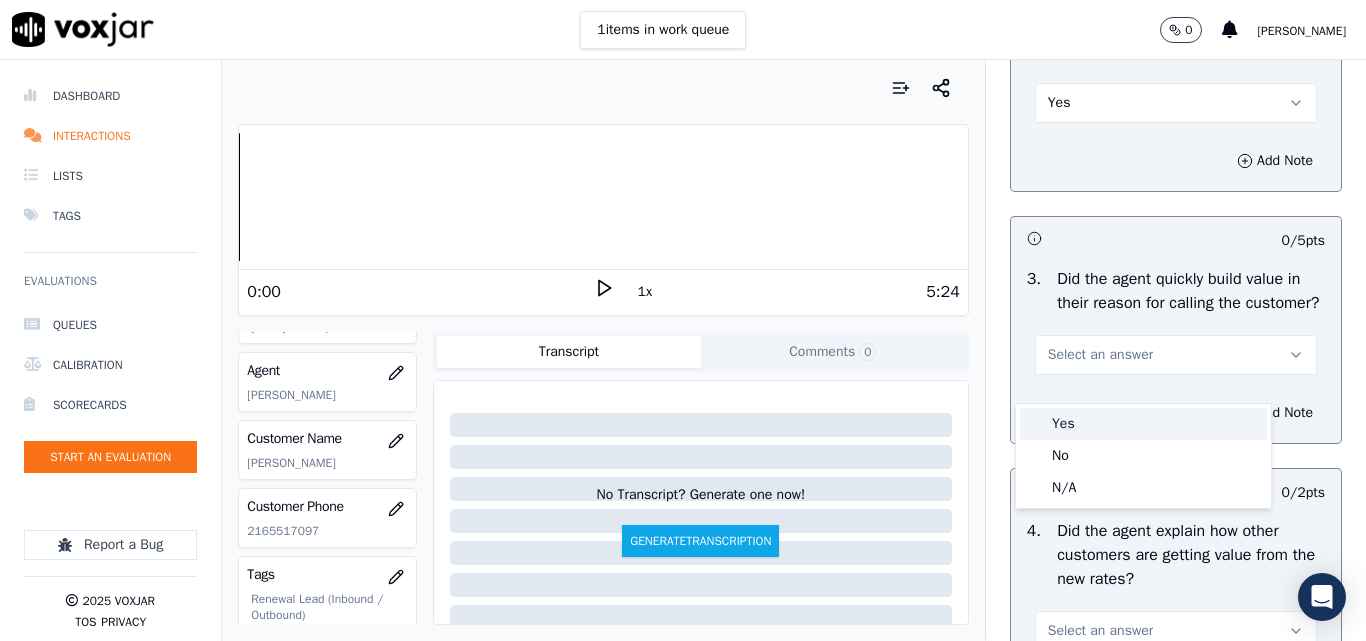 click on "Yes" at bounding box center (1143, 424) 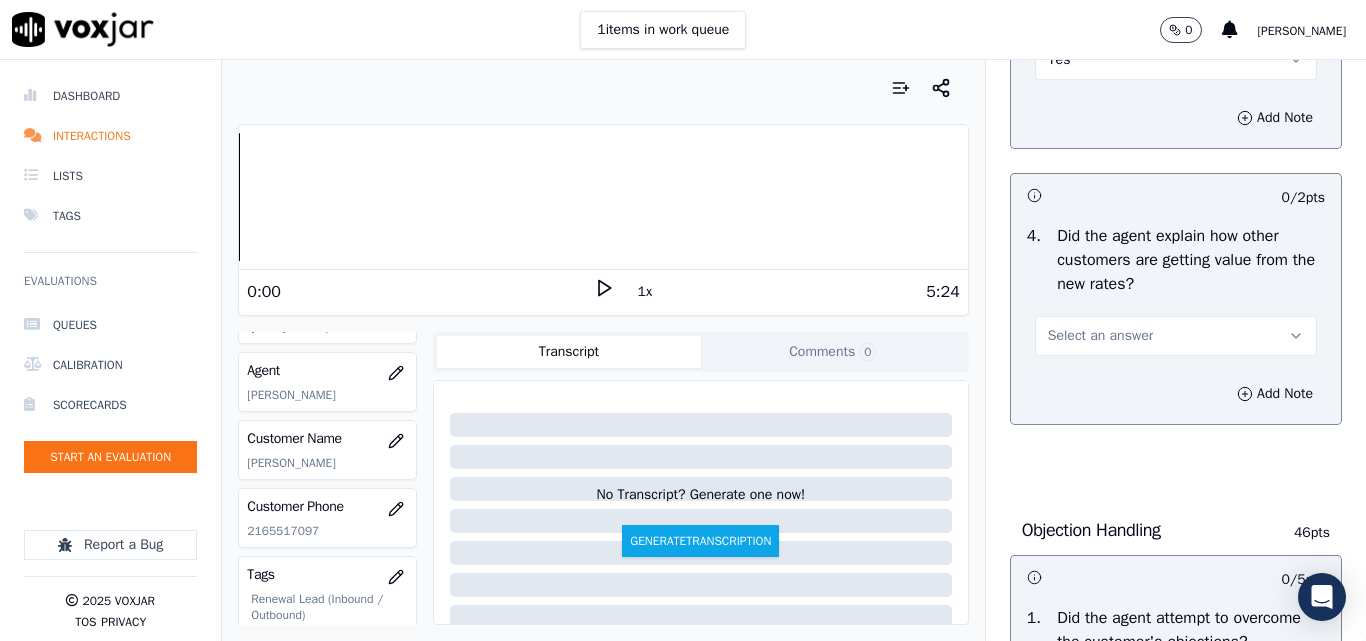 scroll, scrollTop: 800, scrollLeft: 0, axis: vertical 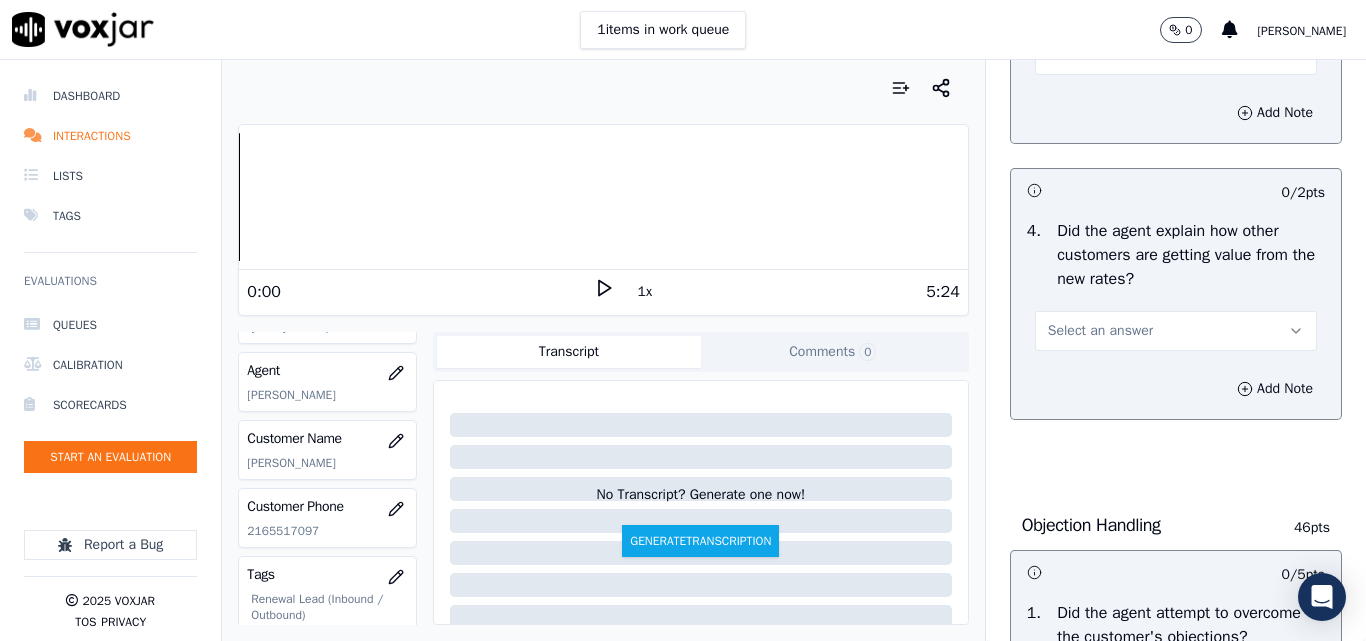 click on "Select an answer" at bounding box center (1100, 331) 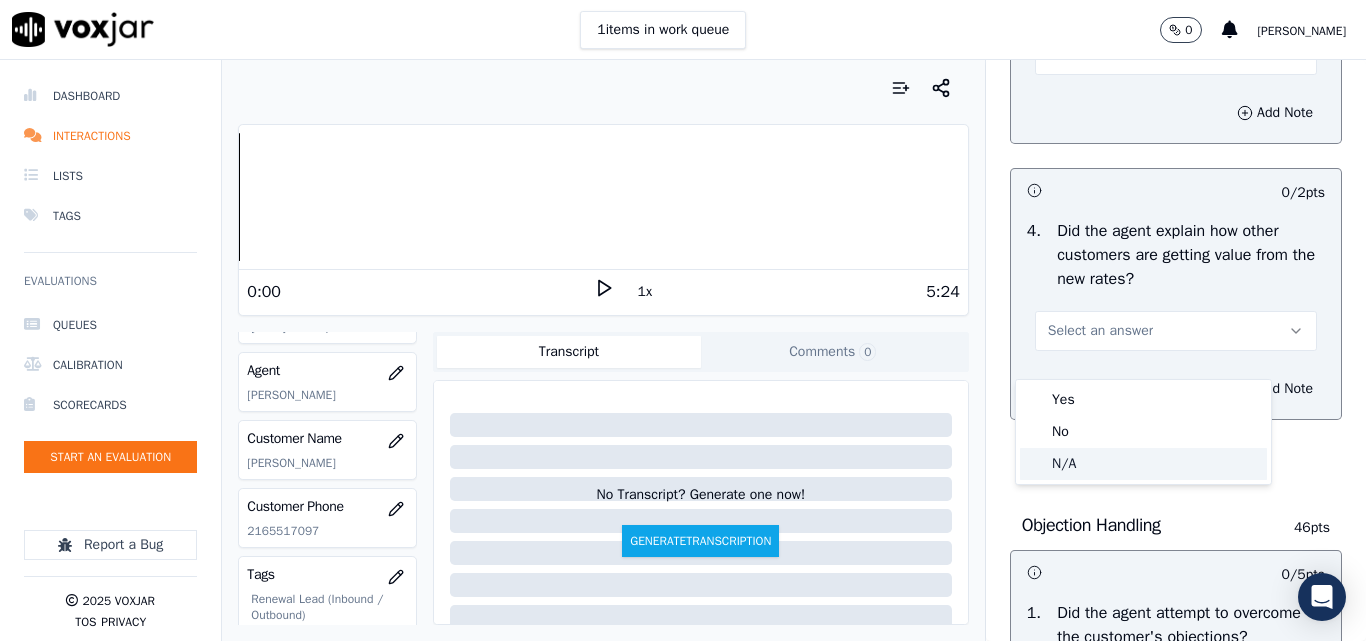 click on "N/A" 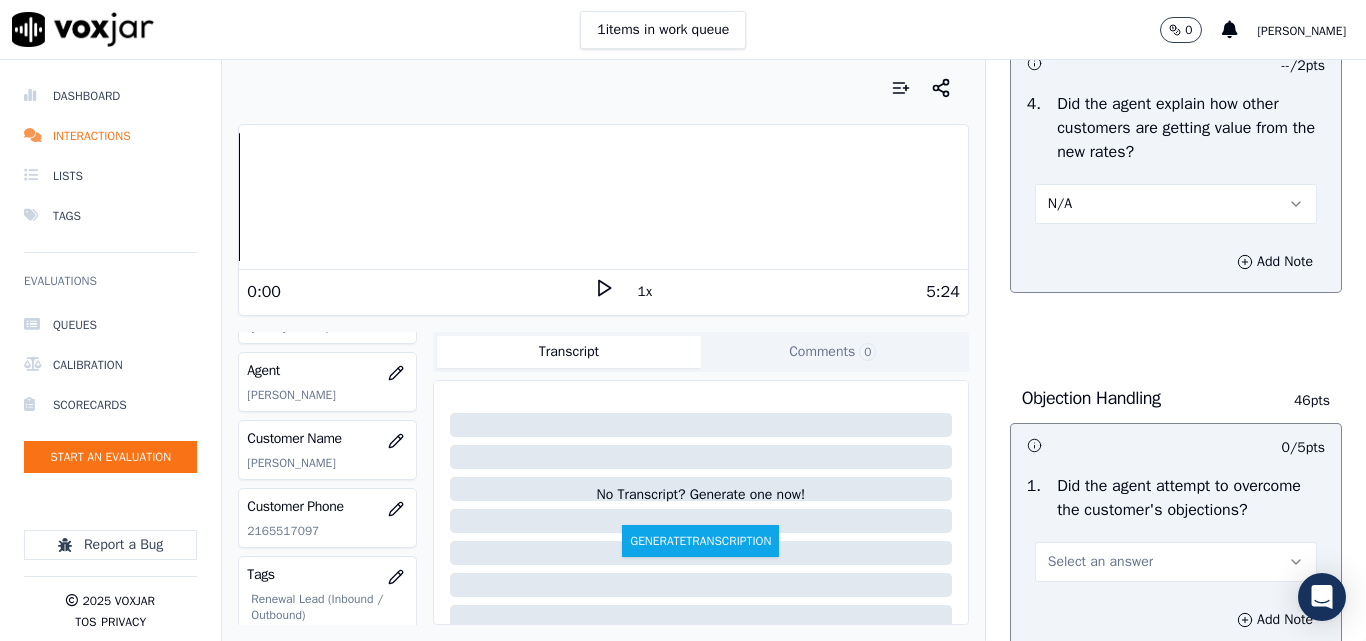 scroll, scrollTop: 1100, scrollLeft: 0, axis: vertical 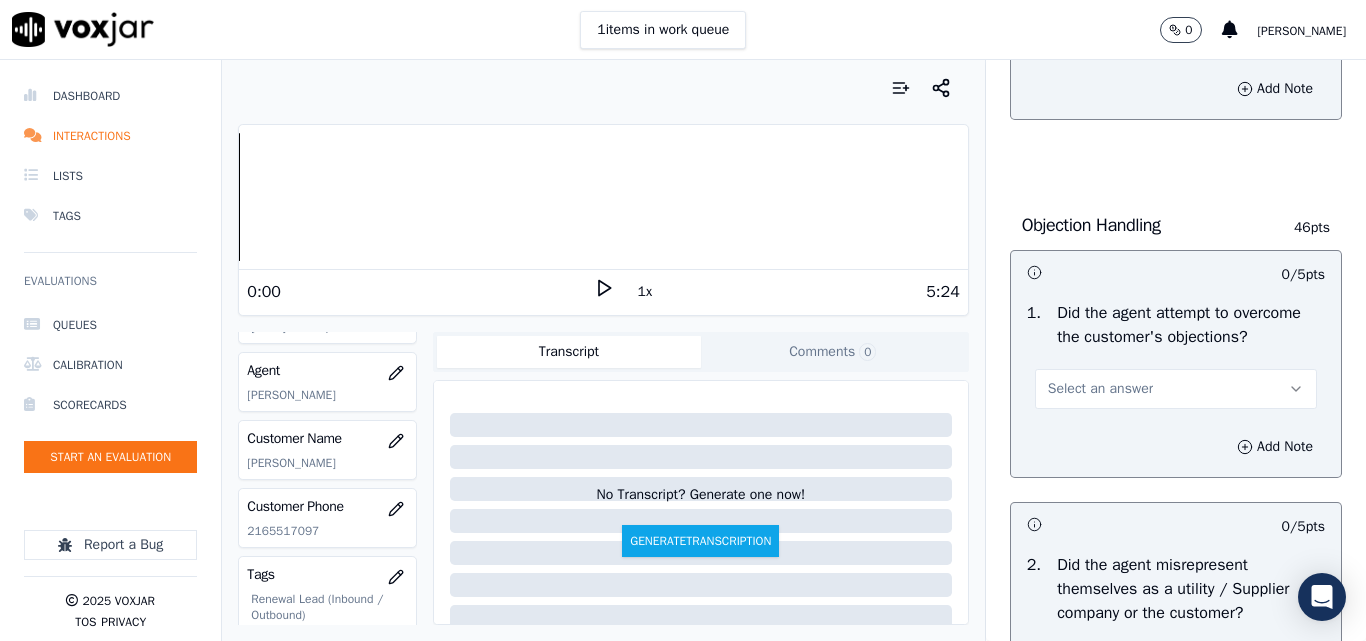 click on "Select an answer" at bounding box center (1100, 389) 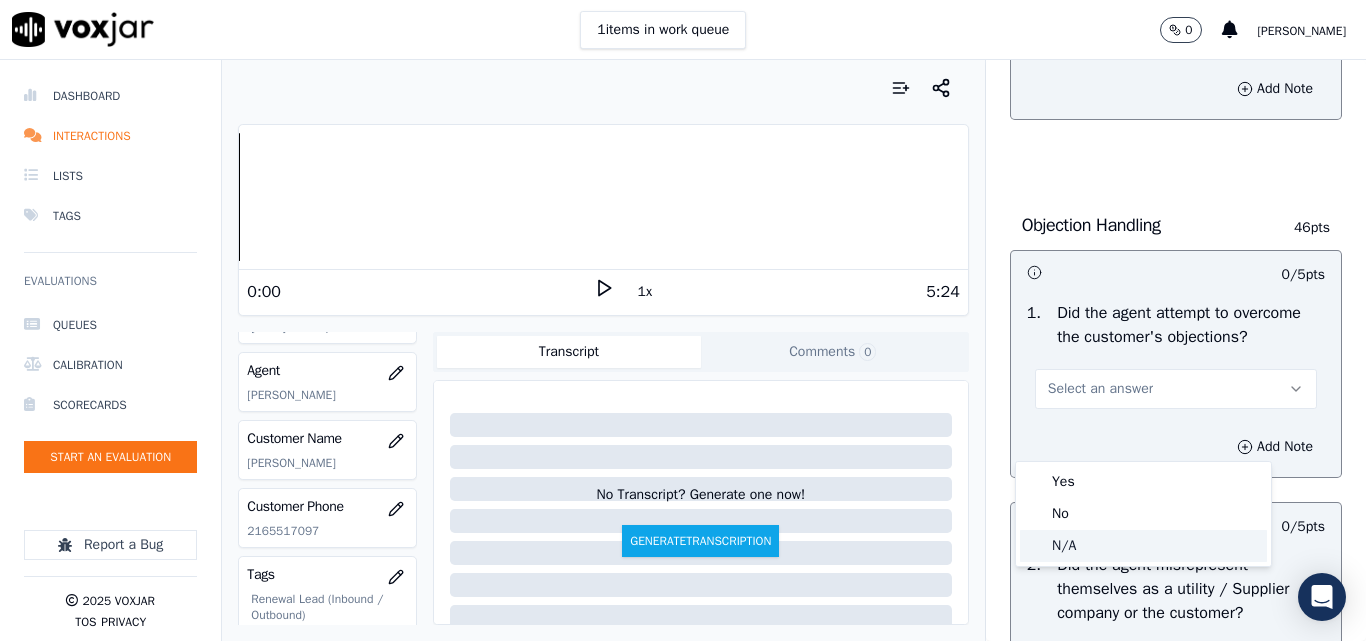click on "N/A" 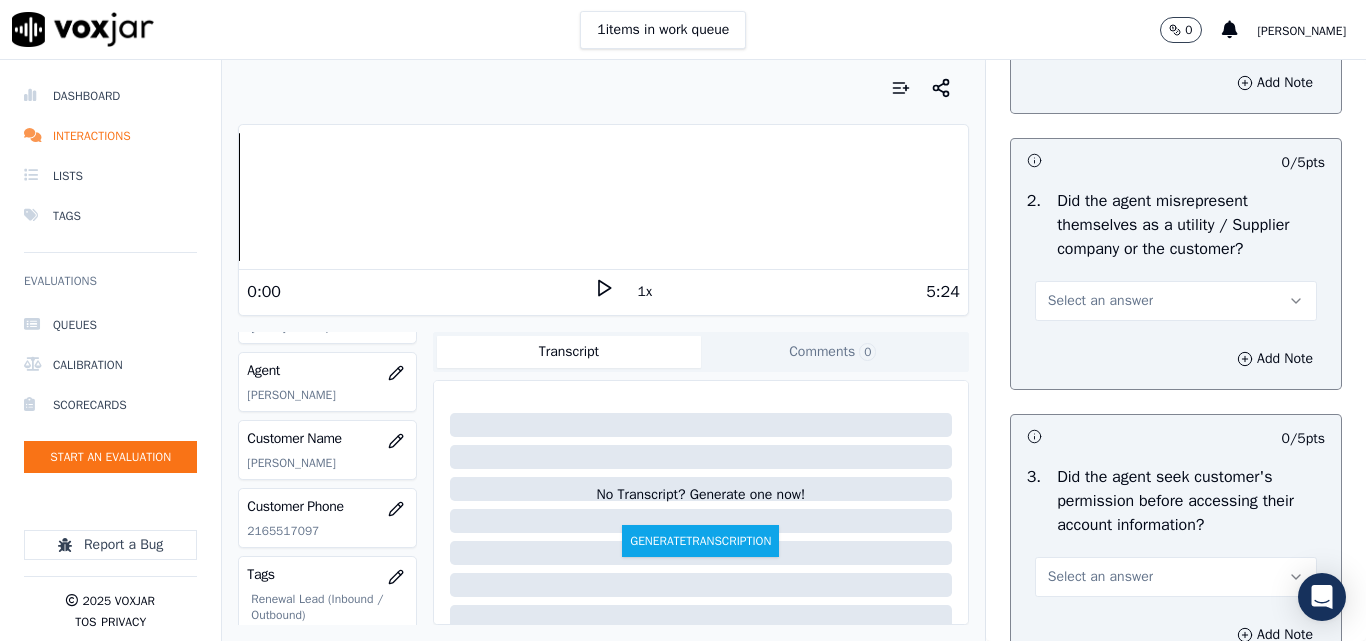 scroll, scrollTop: 1500, scrollLeft: 0, axis: vertical 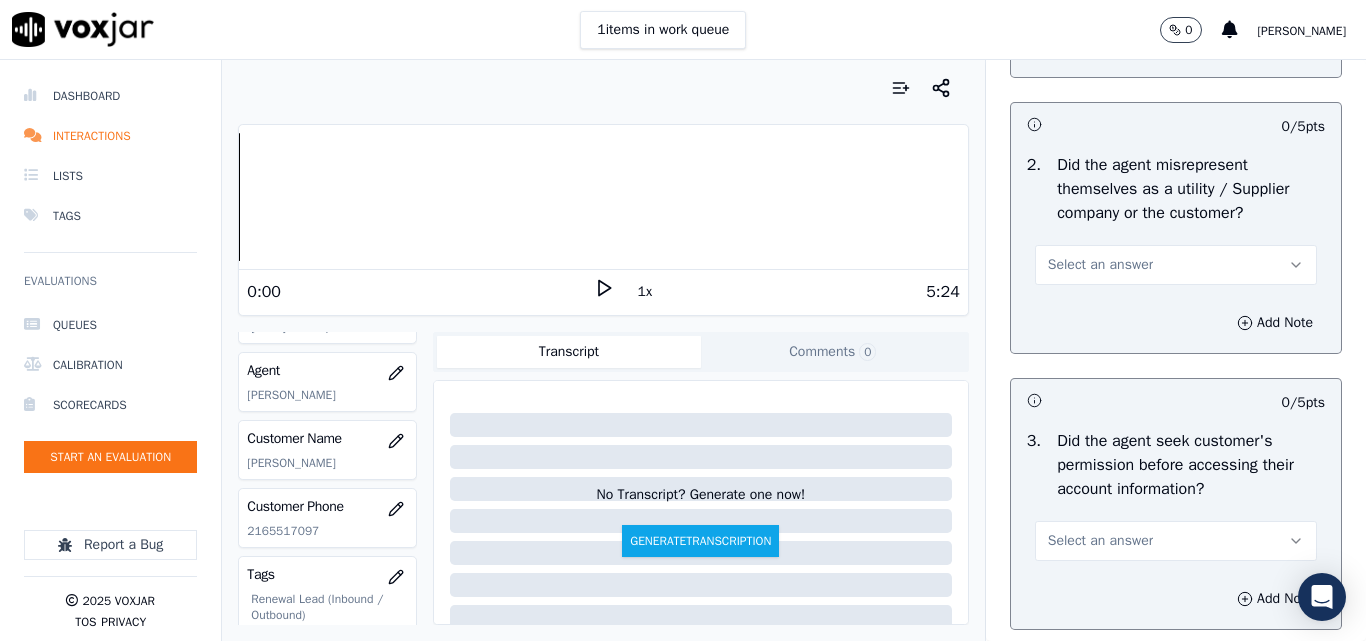 click on "Select an answer" at bounding box center (1100, 265) 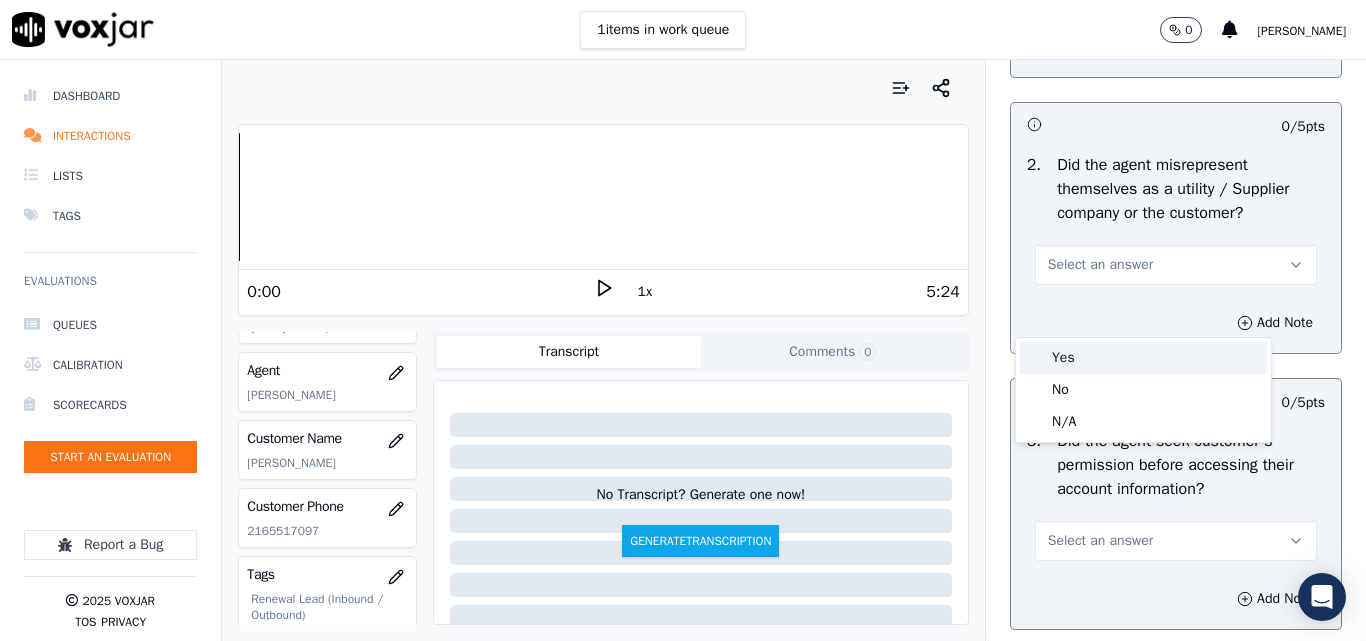 click on "Yes" at bounding box center [1143, 358] 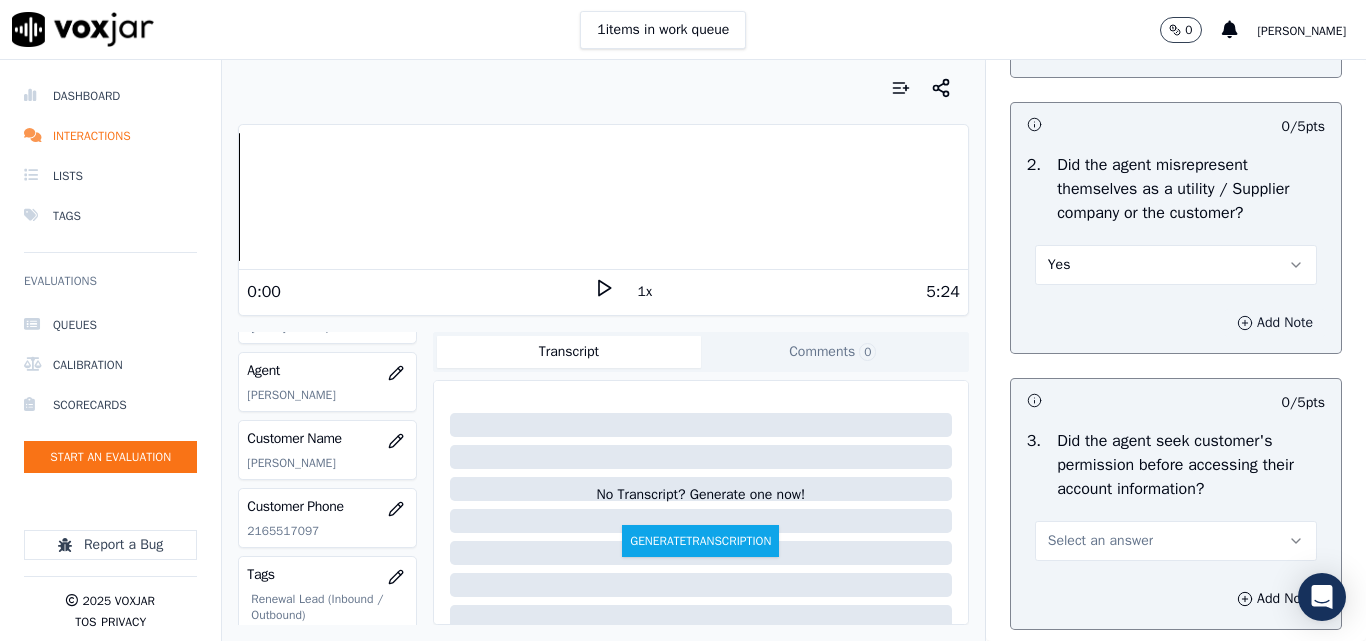 drag, startPoint x: 1190, startPoint y: 369, endPoint x: 1159, endPoint y: 371, distance: 31.06445 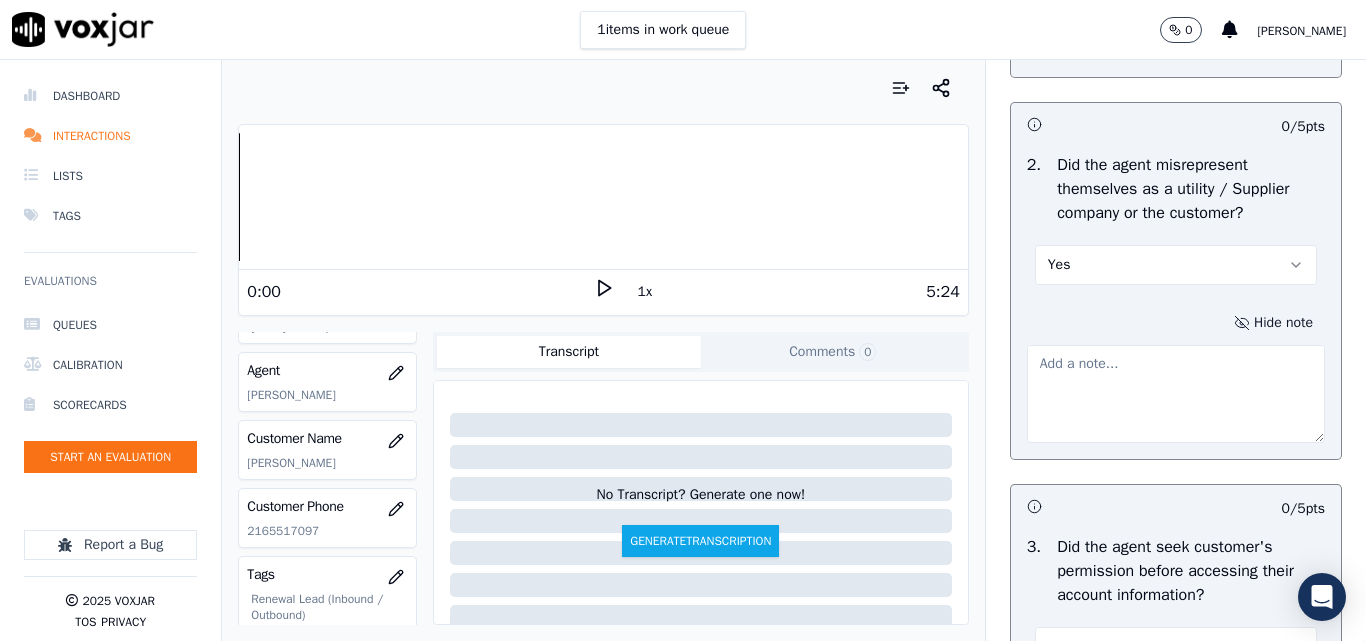click at bounding box center [1176, 394] 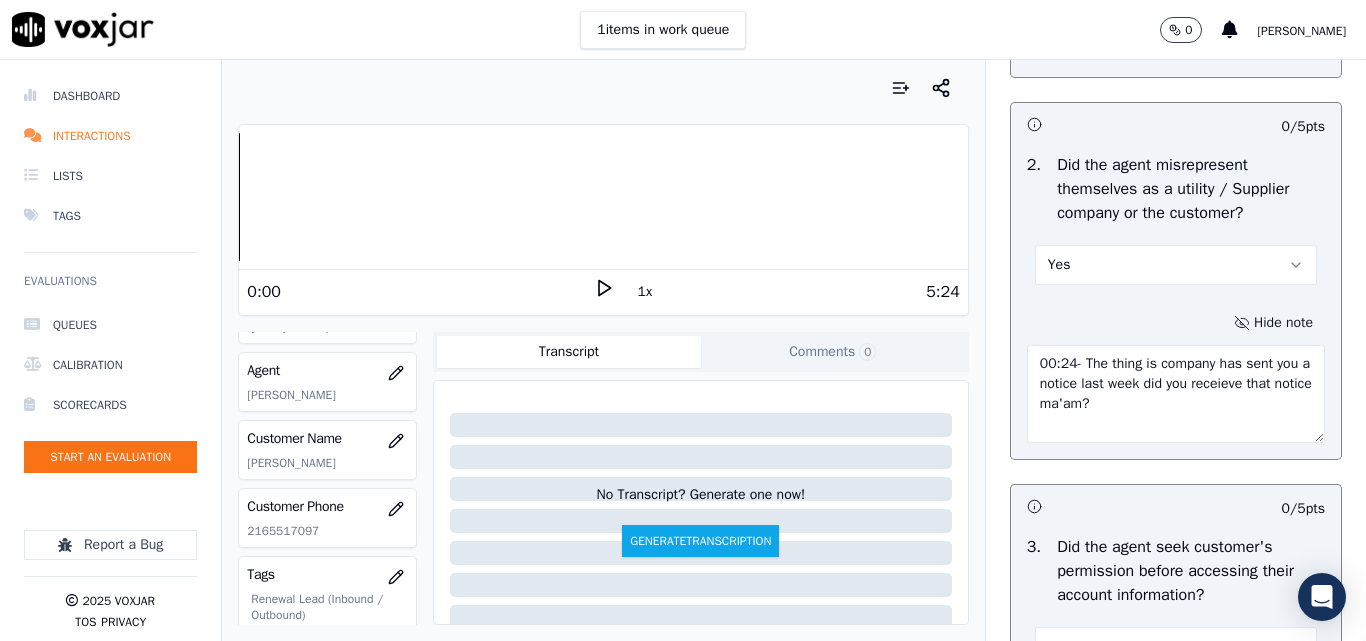 click on "00:24- The thing is company has sent you a notice last week did you receieve that notice ma'am?" at bounding box center (1176, 394) 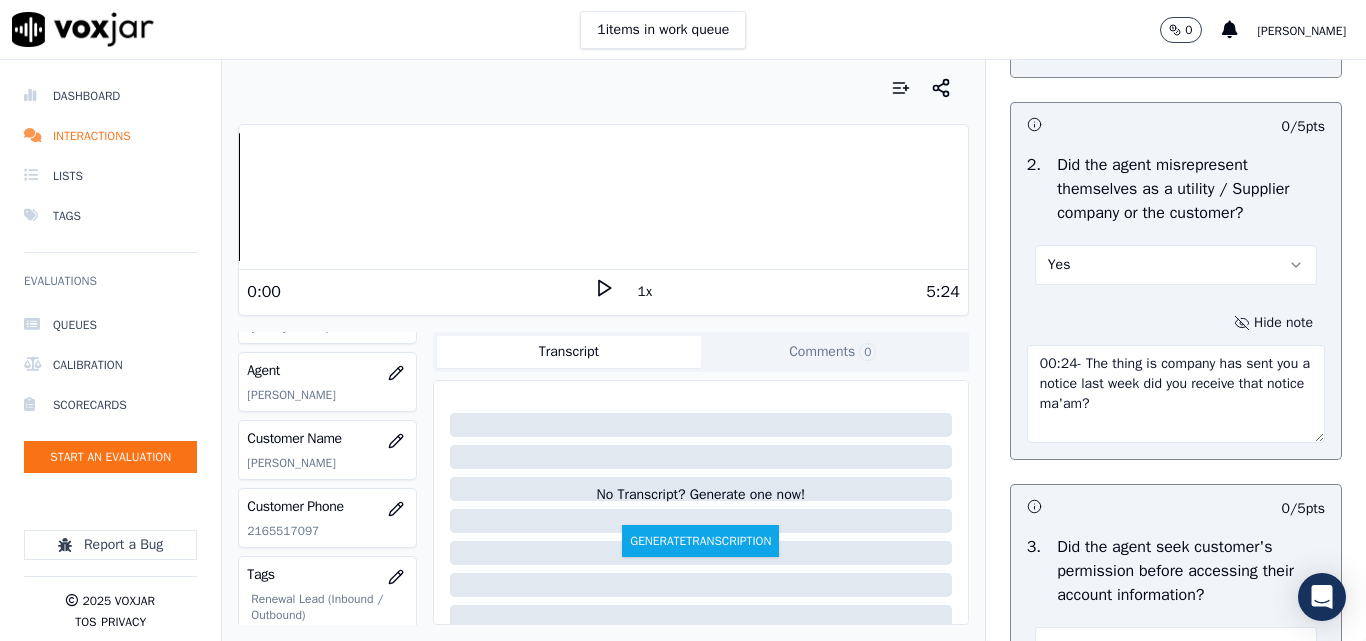 drag, startPoint x: 1138, startPoint y: 455, endPoint x: 1013, endPoint y: 409, distance: 133.19534 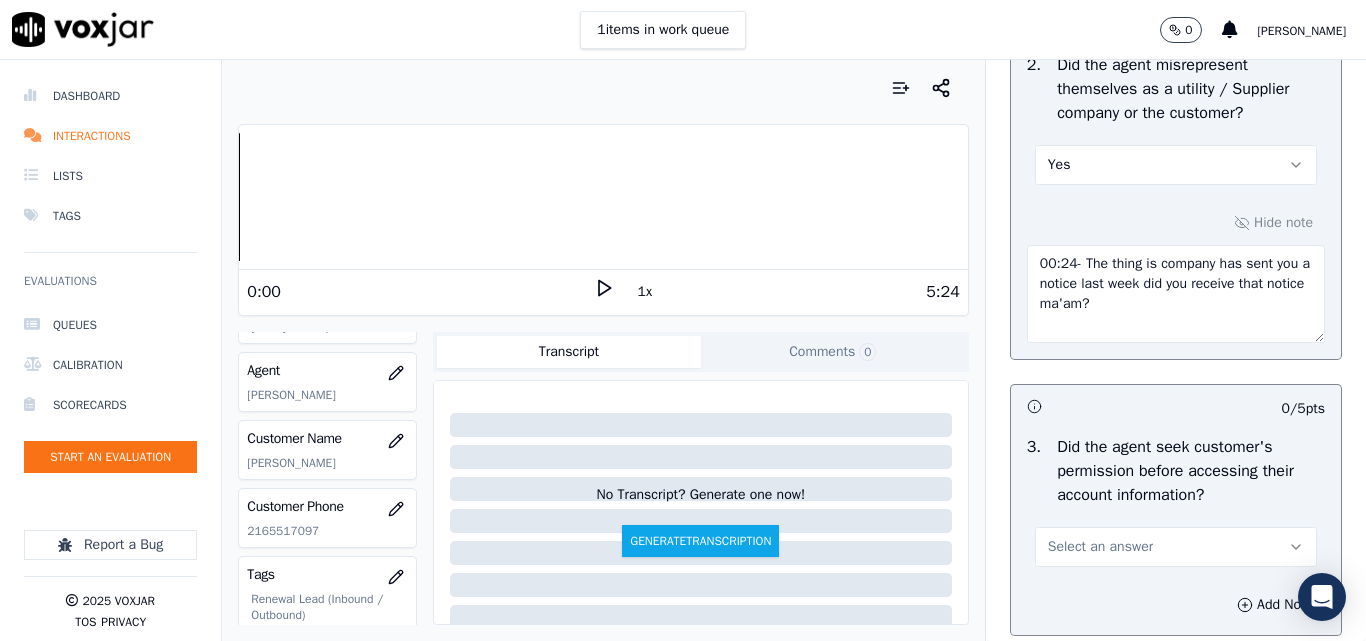 scroll, scrollTop: 1900, scrollLeft: 0, axis: vertical 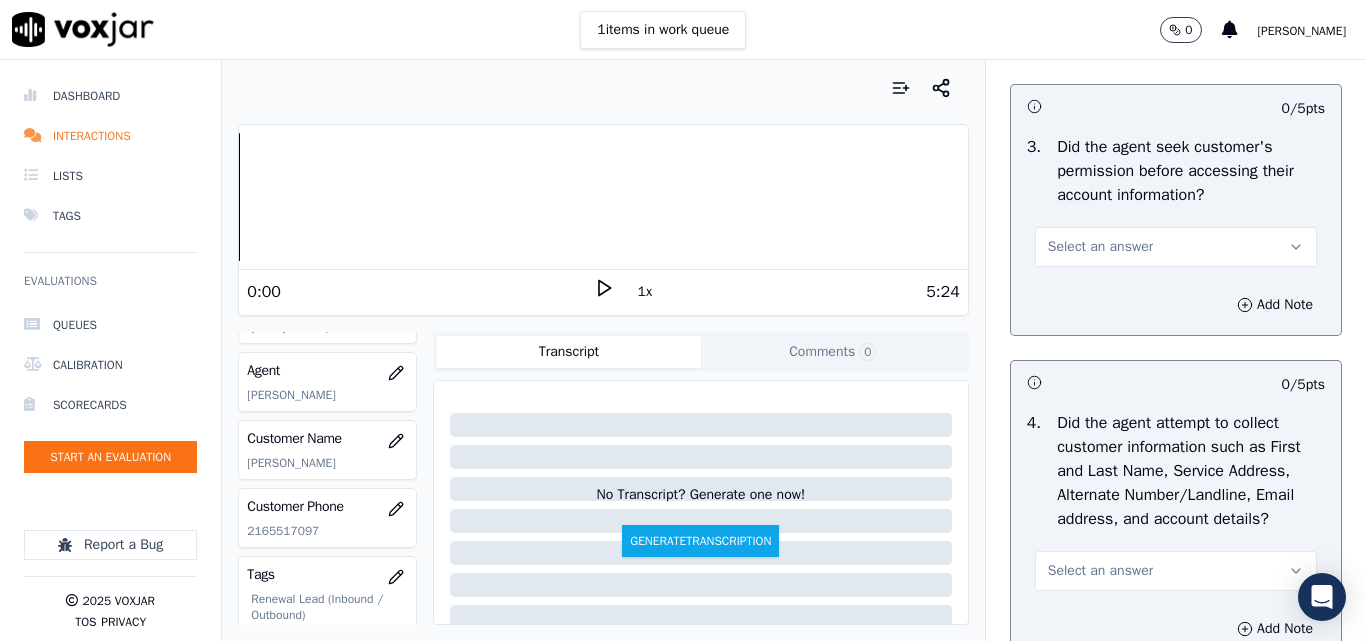 click on "Select an answer" at bounding box center [1100, 247] 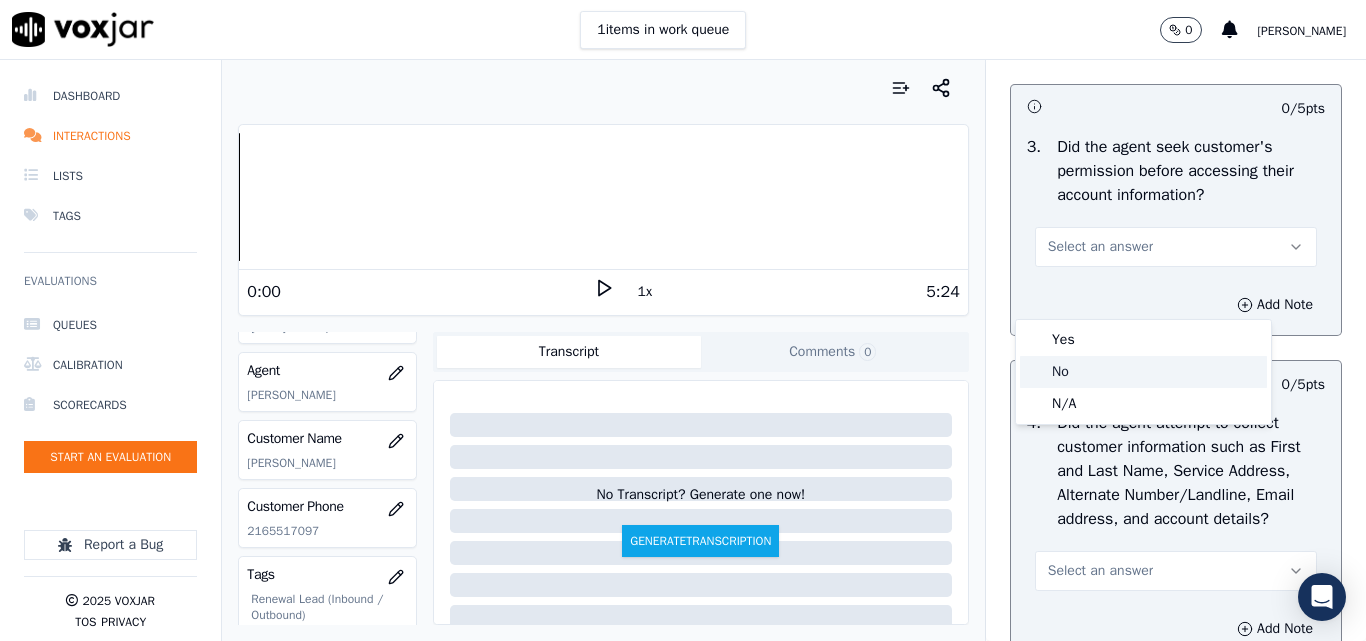 click on "No" 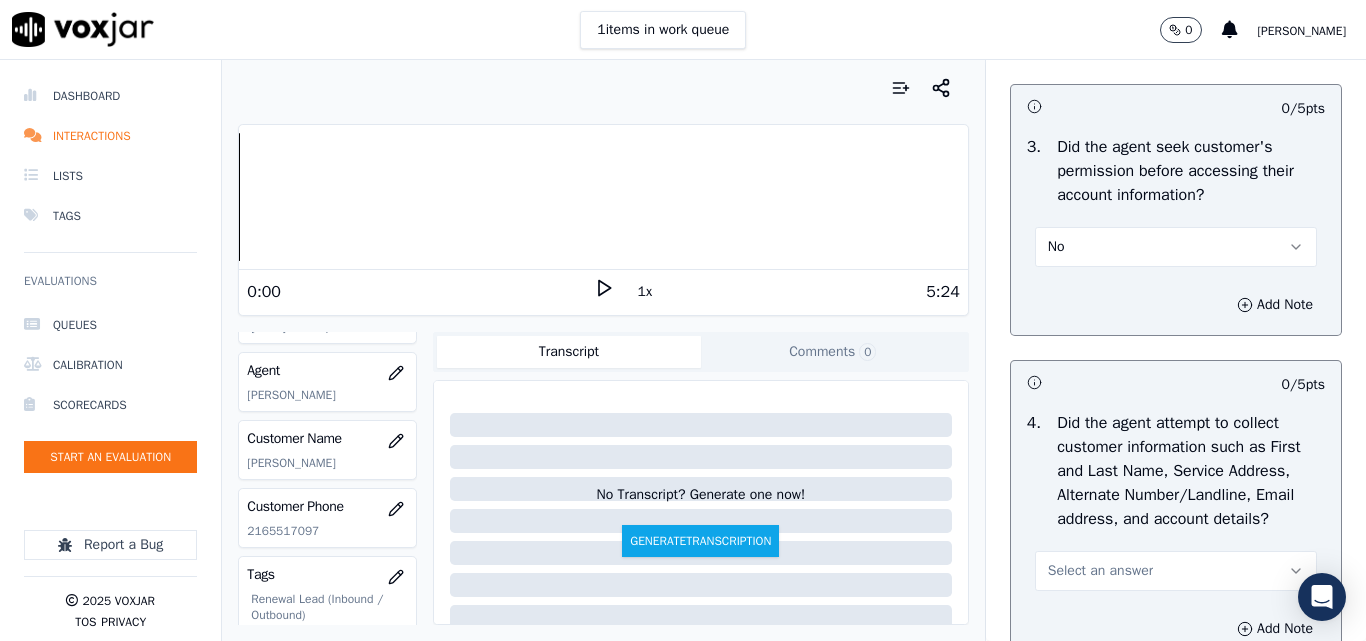 click on "Add Note" at bounding box center (1176, 305) 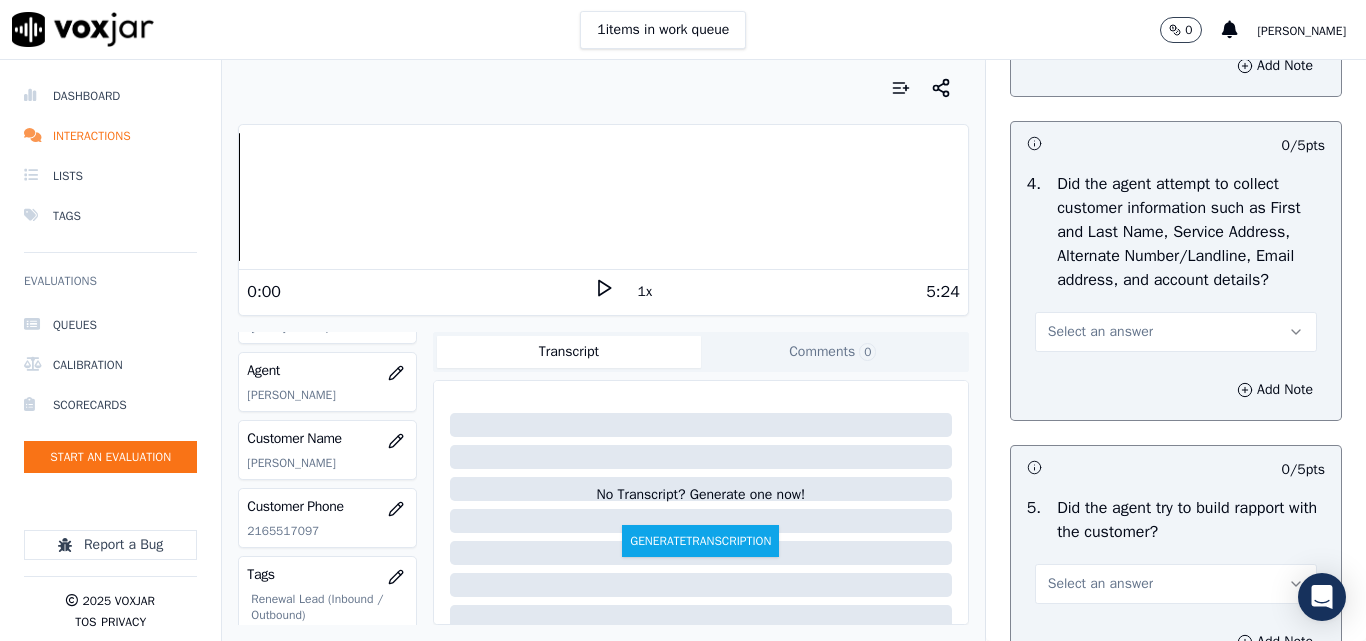scroll, scrollTop: 2200, scrollLeft: 0, axis: vertical 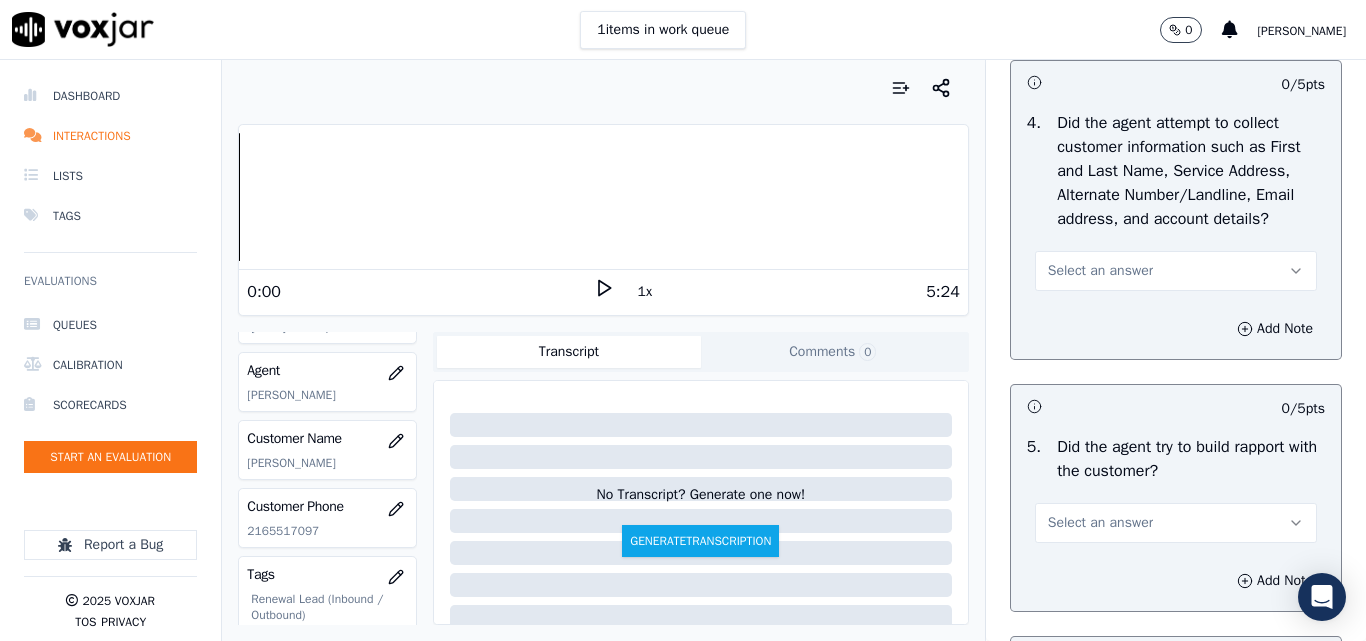 click on "Select an answer" at bounding box center [1100, 271] 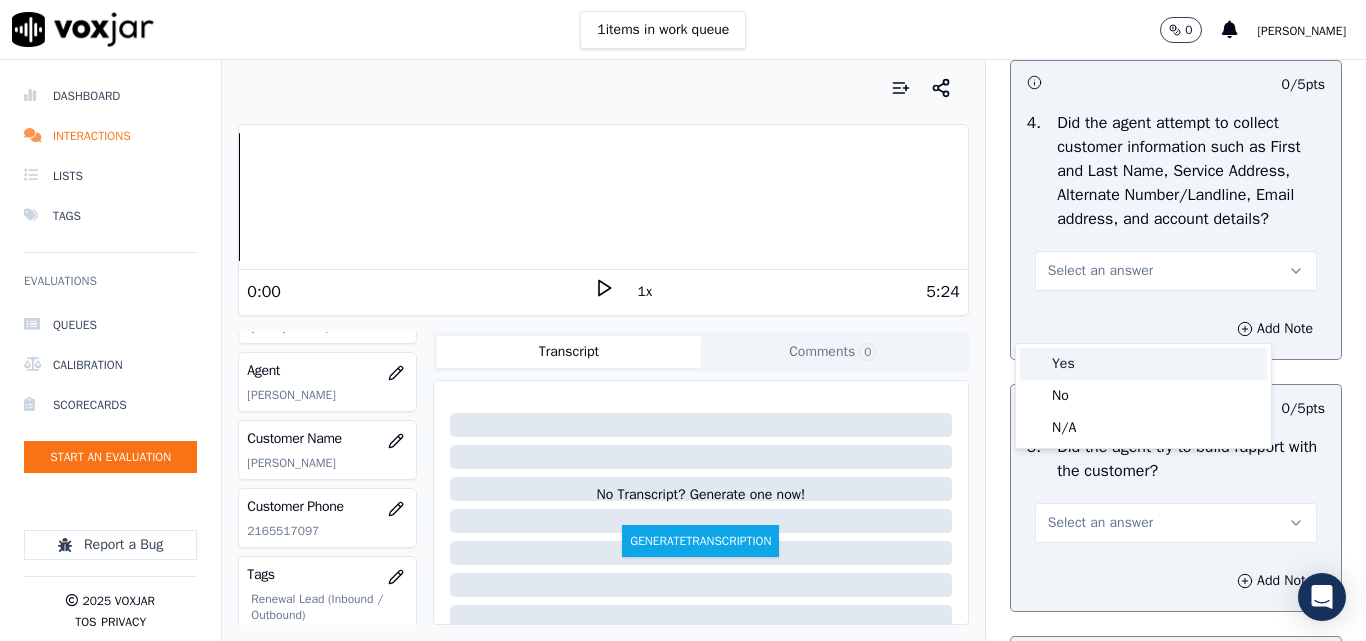 click on "Yes" at bounding box center (1143, 364) 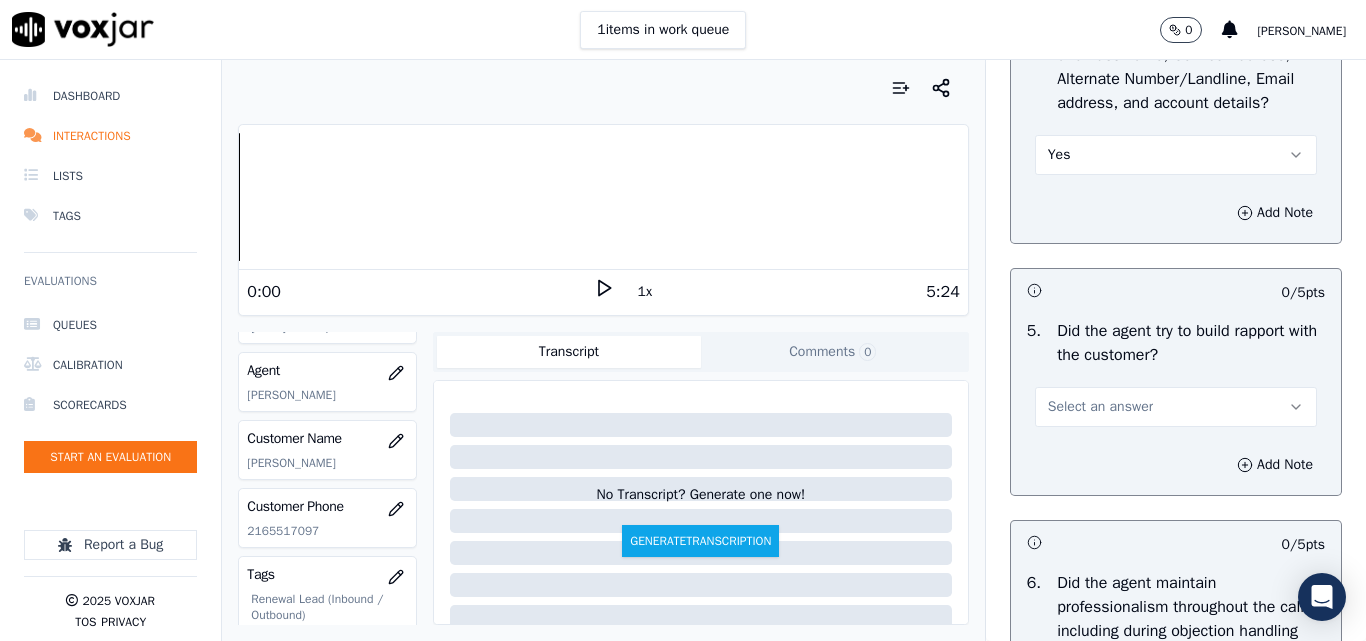 scroll, scrollTop: 2400, scrollLeft: 0, axis: vertical 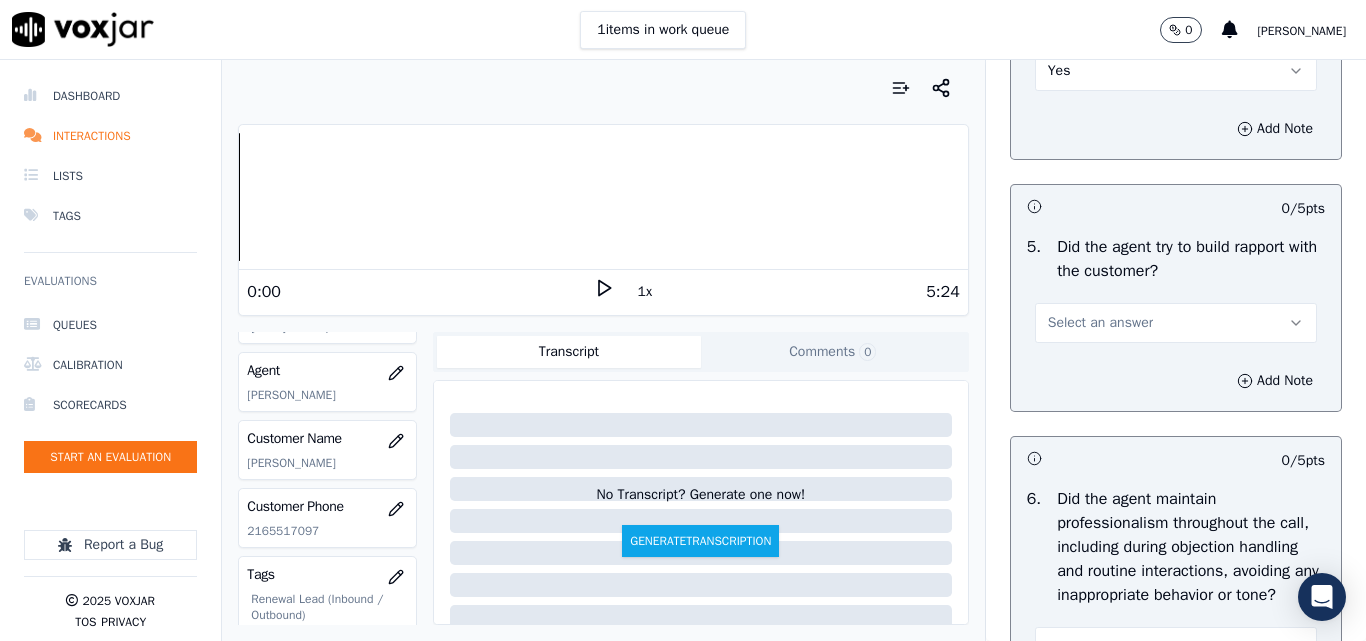click on "Select an answer" at bounding box center (1100, 323) 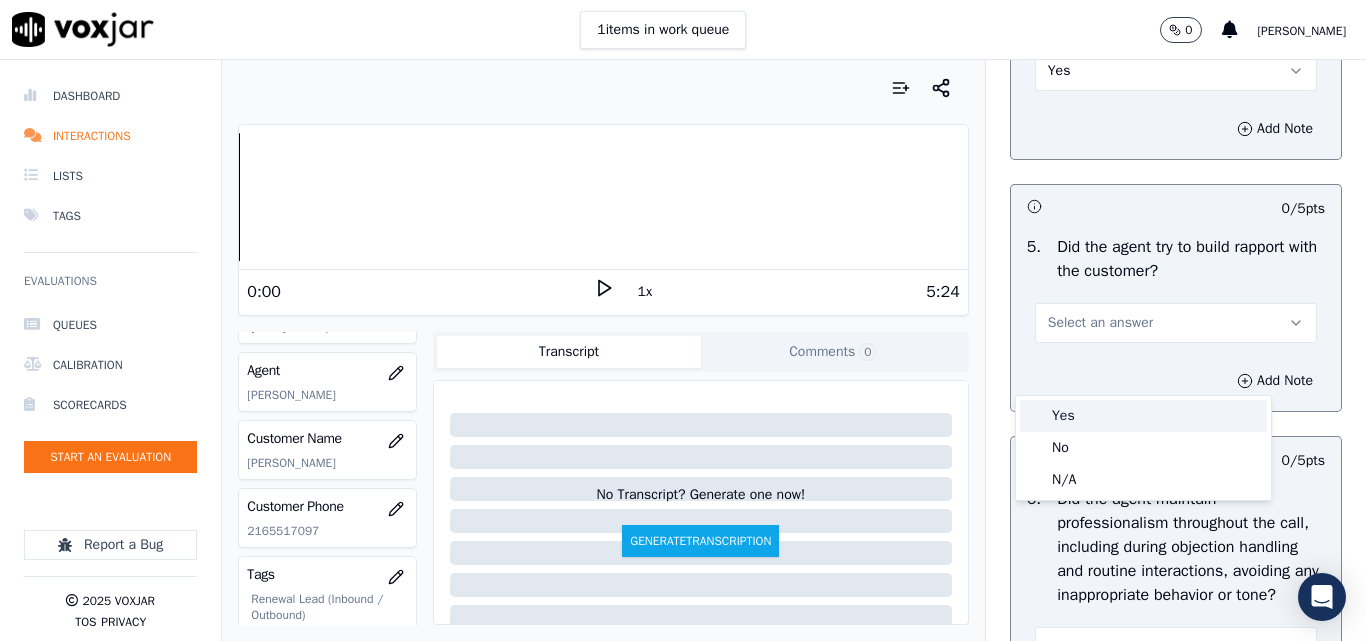 click on "Yes" at bounding box center (1143, 416) 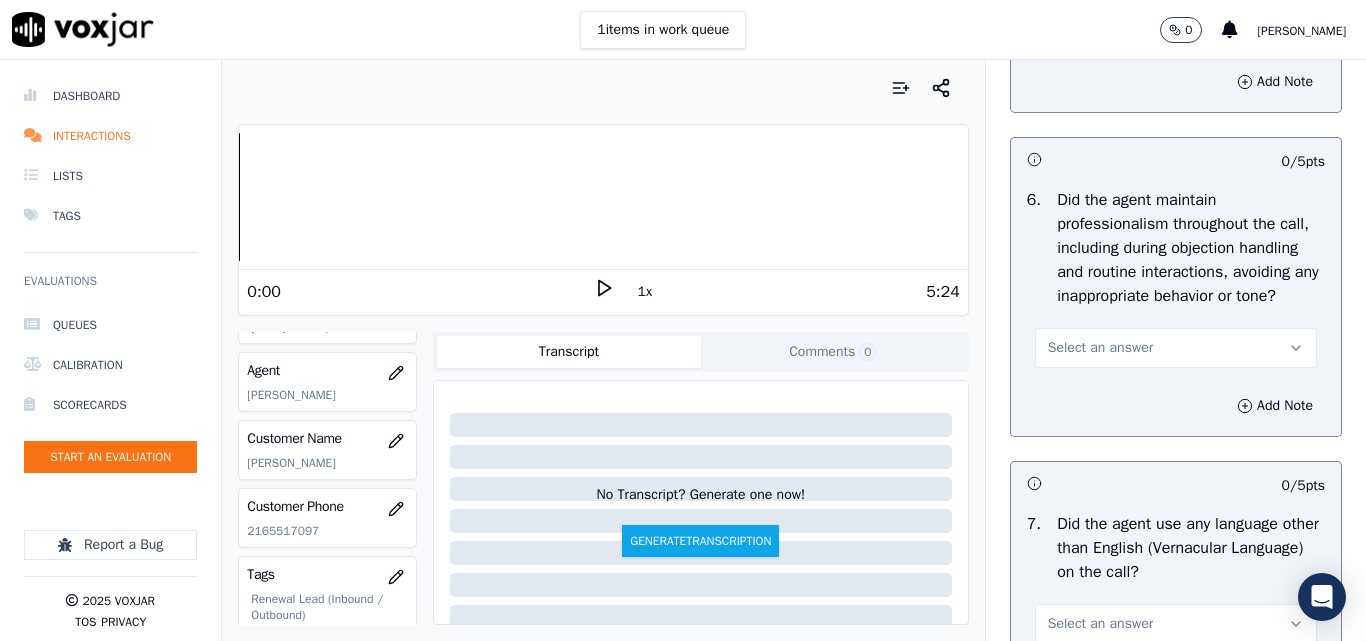 scroll, scrollTop: 2700, scrollLeft: 0, axis: vertical 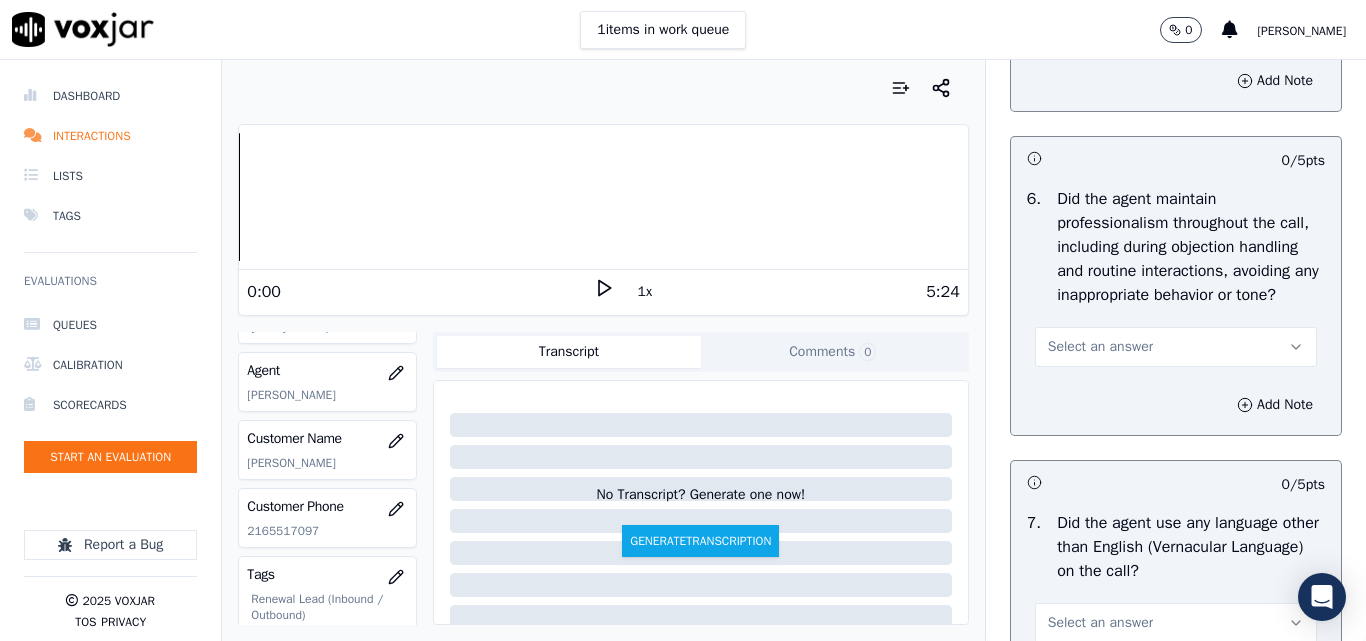 drag, startPoint x: 1071, startPoint y: 416, endPoint x: 1068, endPoint y: 435, distance: 19.235384 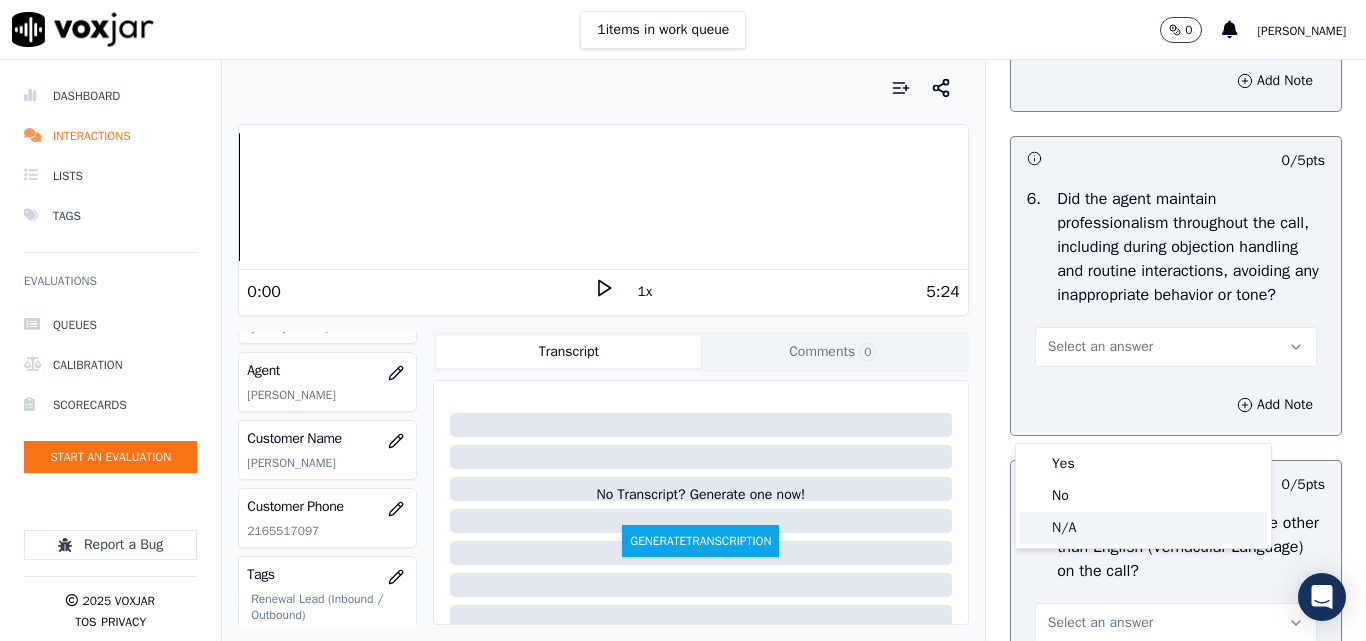 click on "N/A" 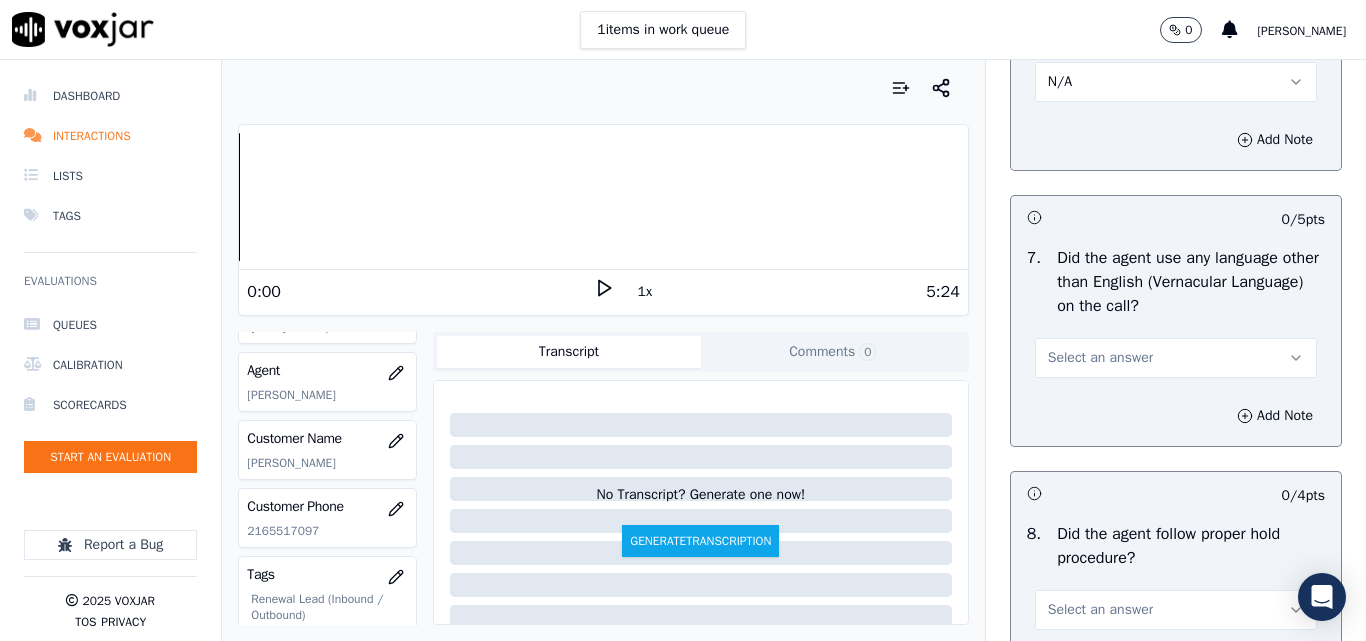 scroll, scrollTop: 3000, scrollLeft: 0, axis: vertical 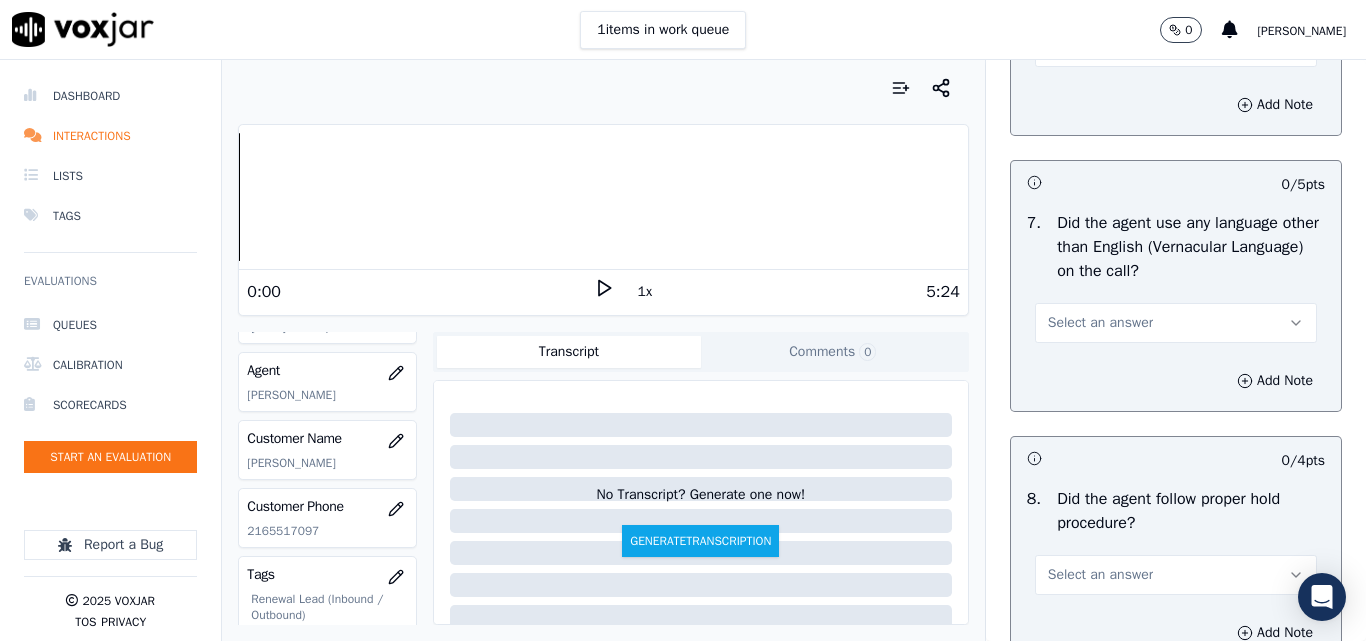click on "Select an answer" at bounding box center [1100, 323] 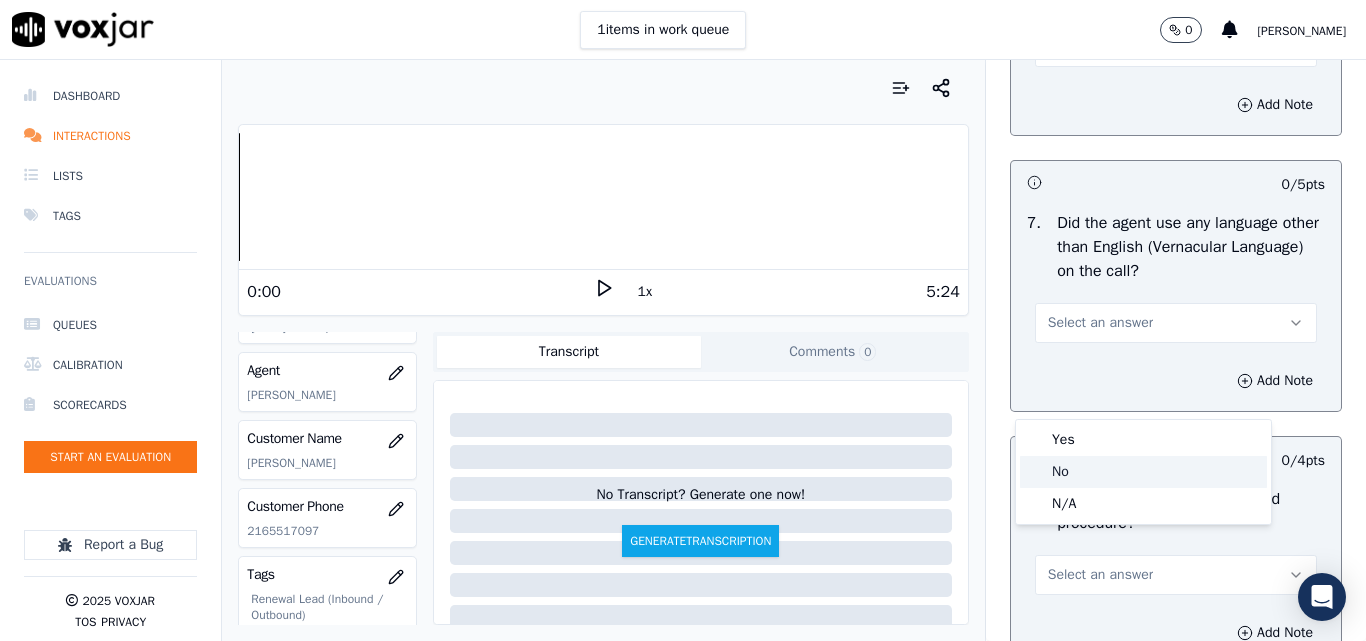 click on "No" 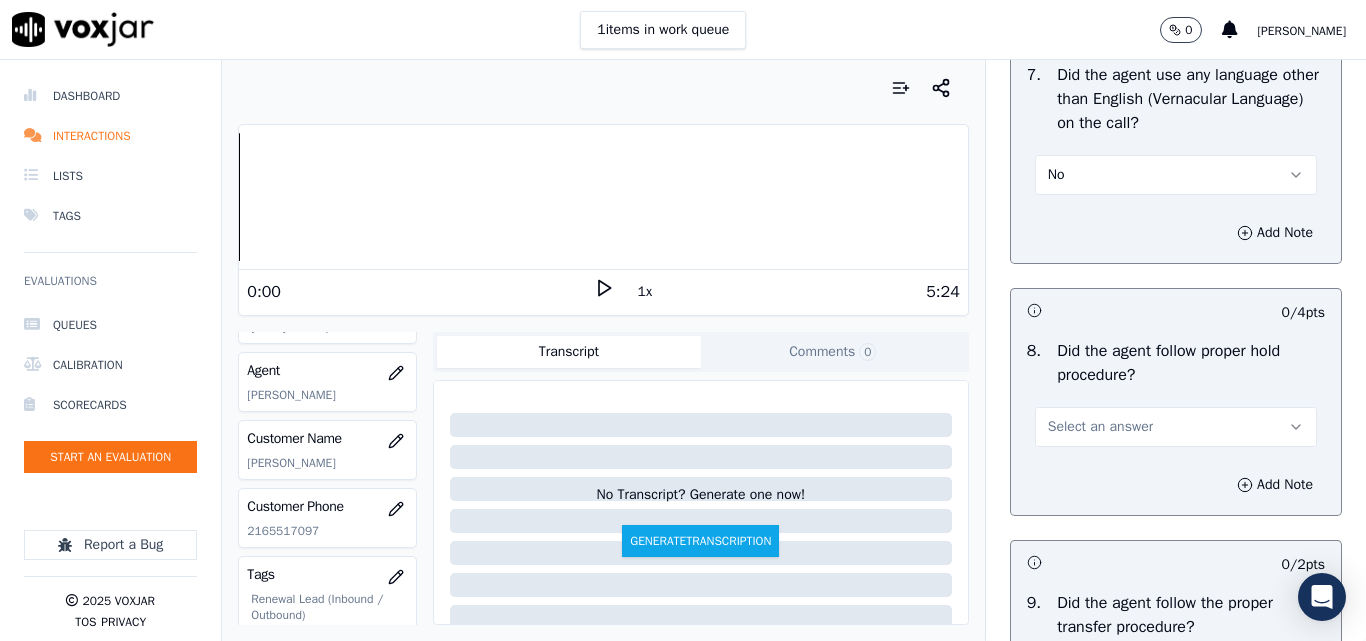 scroll, scrollTop: 3300, scrollLeft: 0, axis: vertical 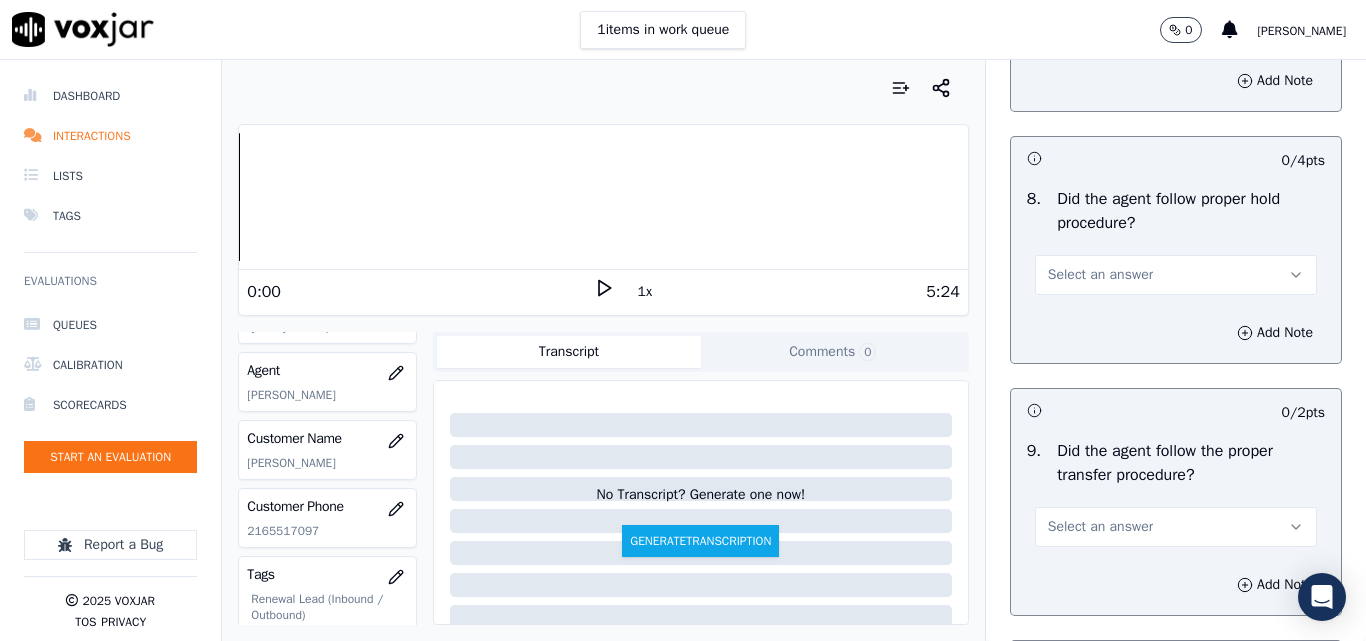 click on "Select an answer" at bounding box center [1100, 275] 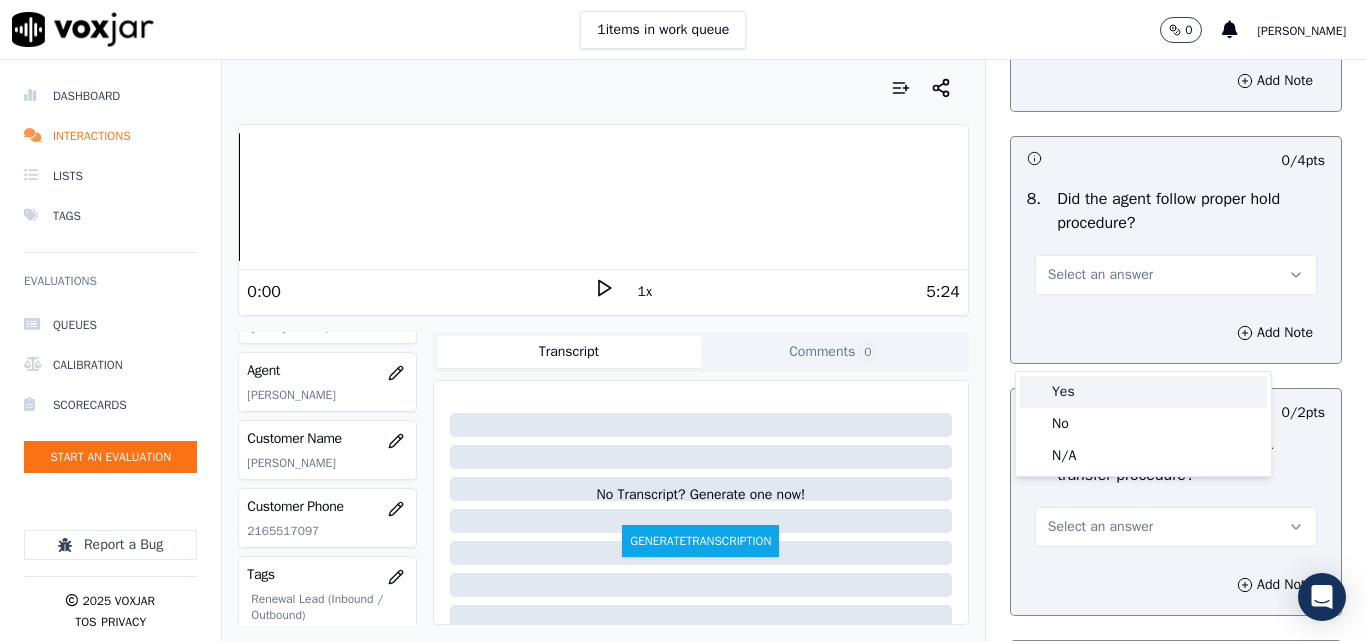 click on "Yes" at bounding box center [1143, 392] 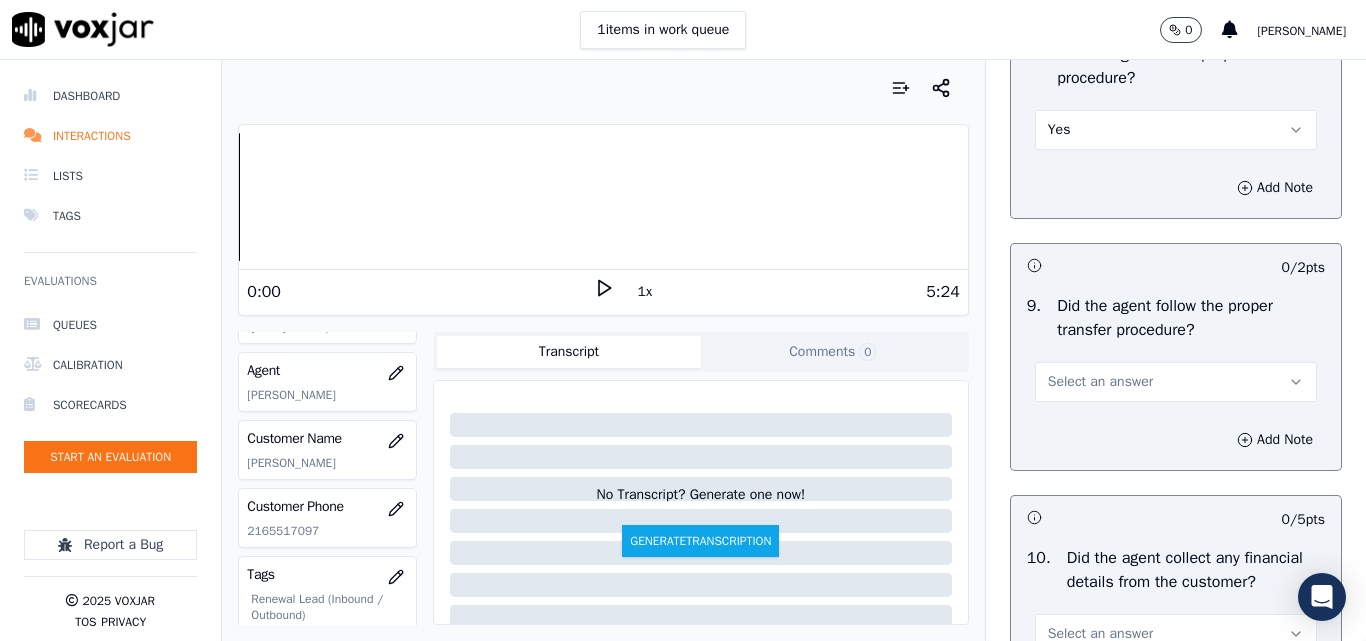 scroll, scrollTop: 3600, scrollLeft: 0, axis: vertical 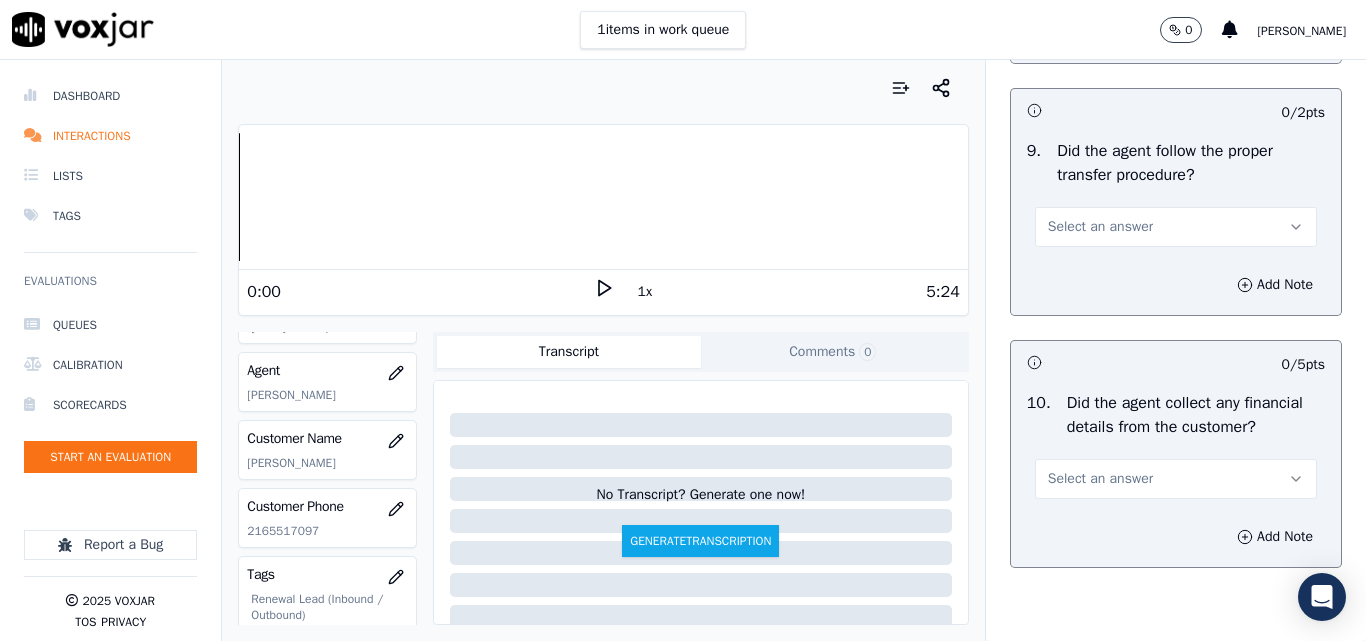 click on "Select an answer" at bounding box center [1100, 227] 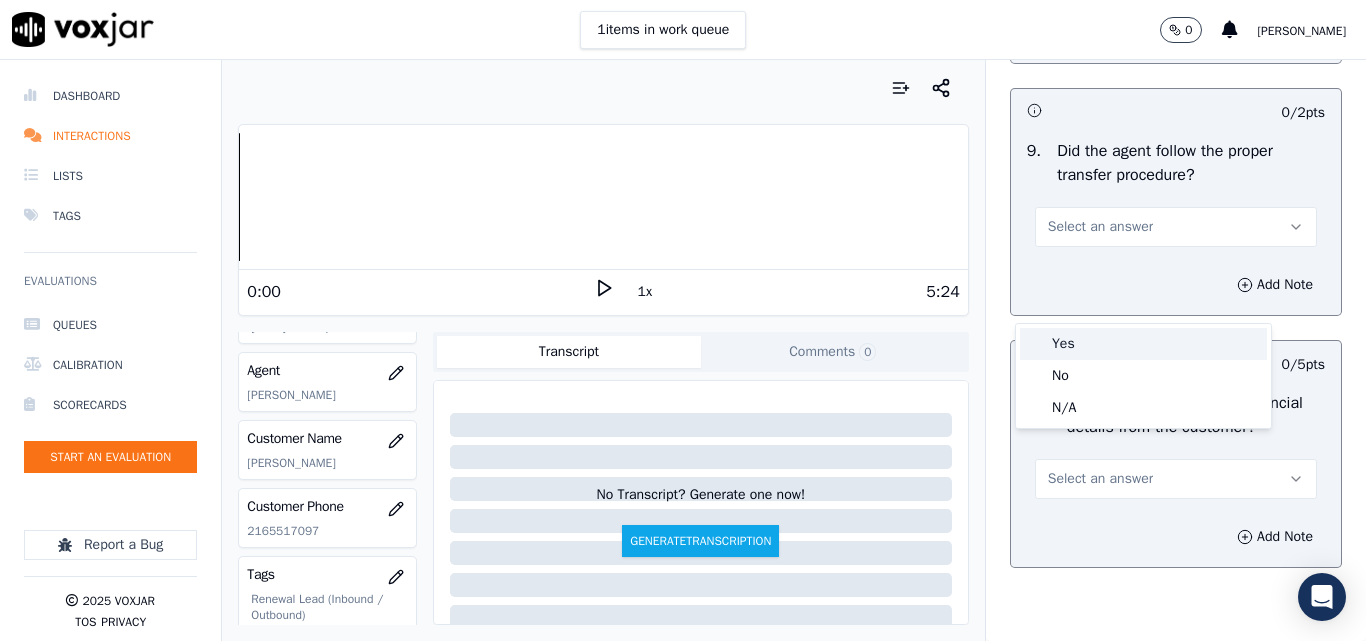 click on "Yes" at bounding box center (1143, 344) 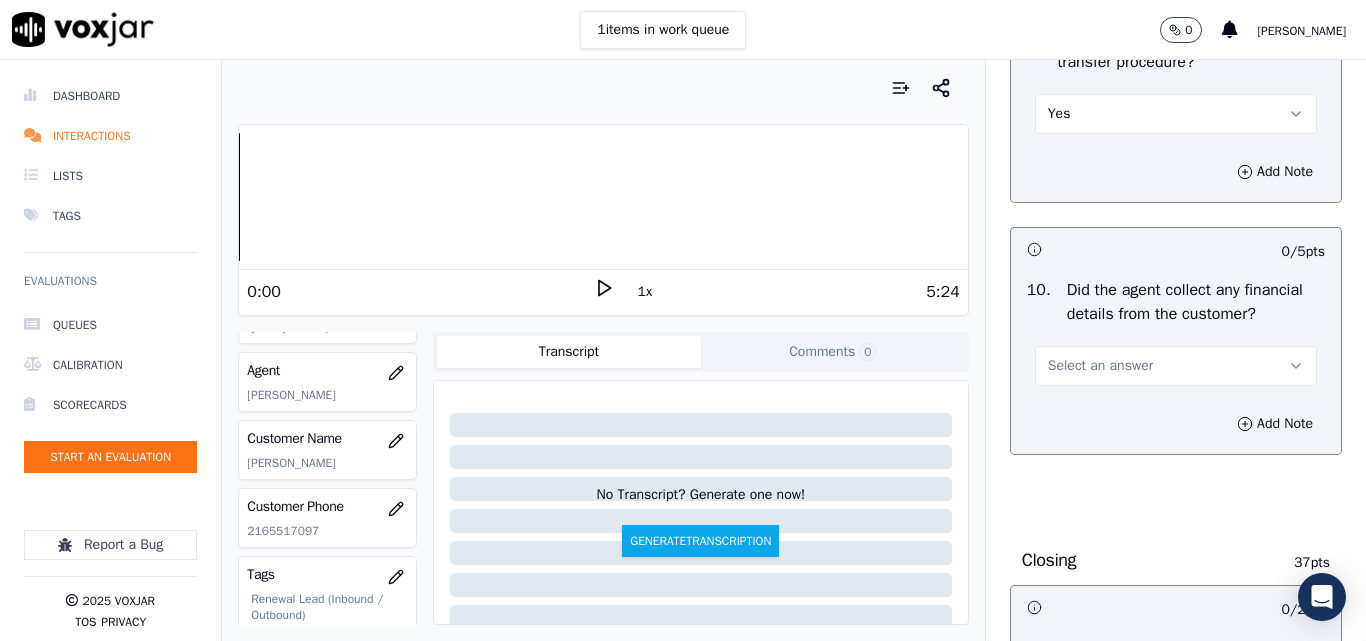 scroll, scrollTop: 3800, scrollLeft: 0, axis: vertical 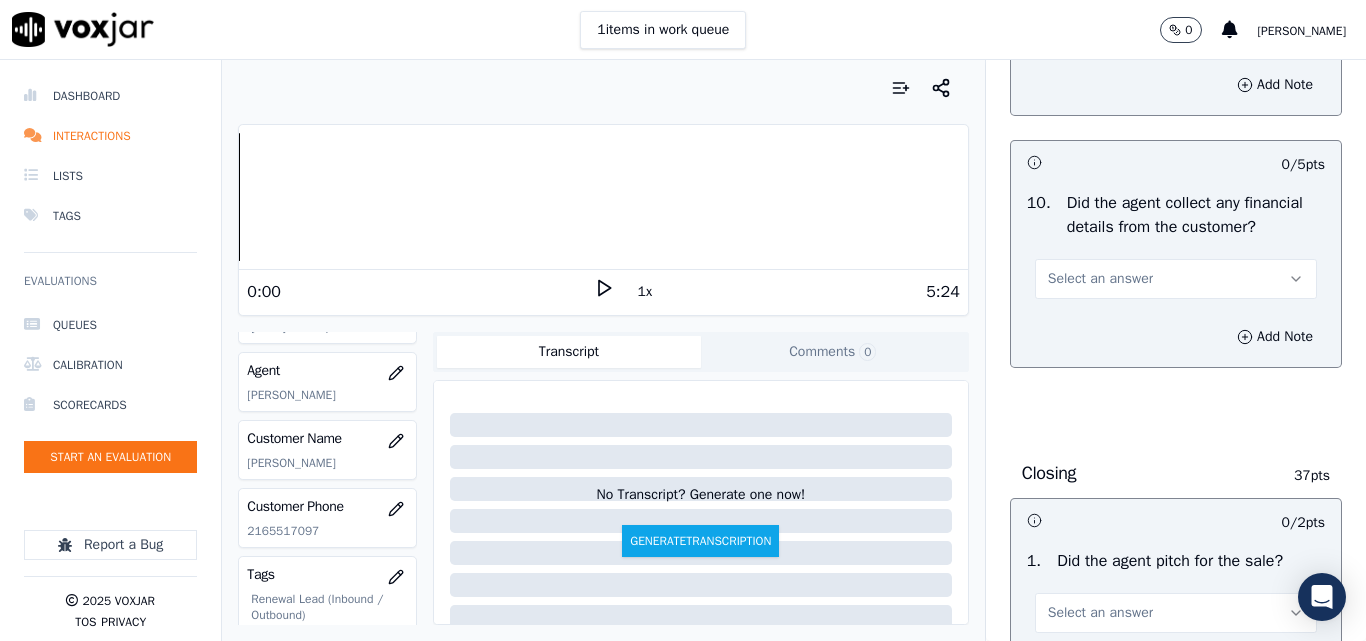 click on "Select an answer" at bounding box center (1100, 279) 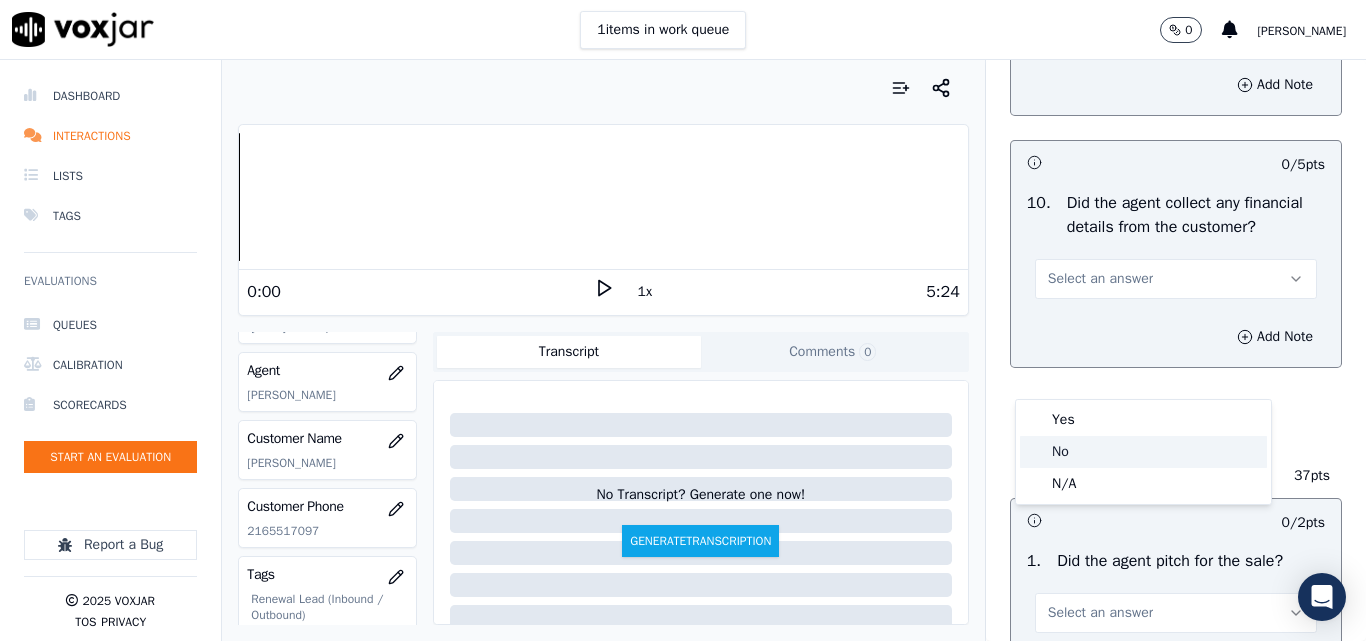 click on "No" 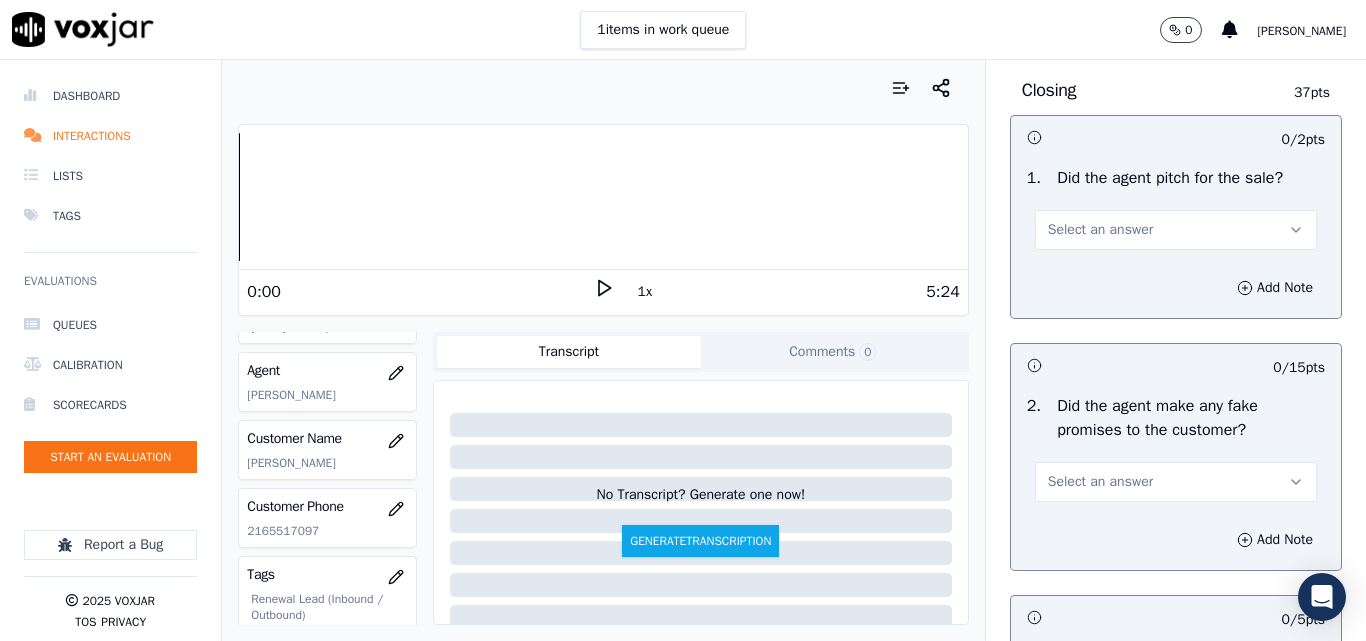 scroll, scrollTop: 4200, scrollLeft: 0, axis: vertical 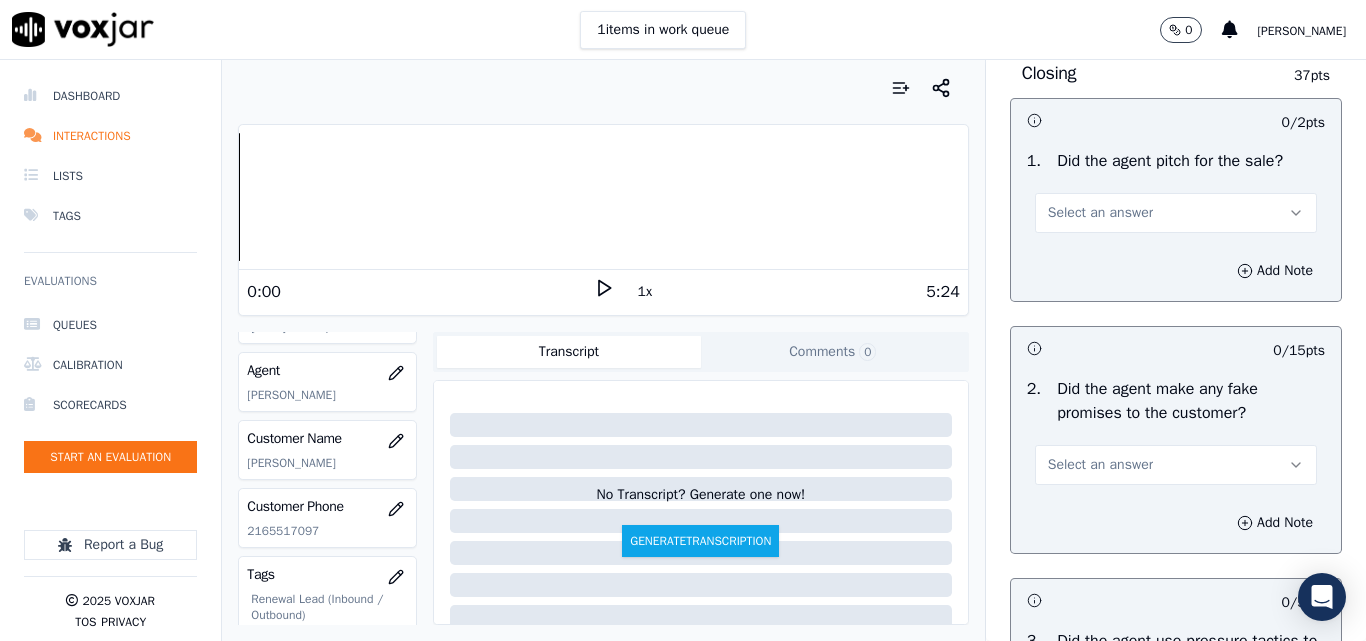 click on "Select an answer" at bounding box center [1100, 213] 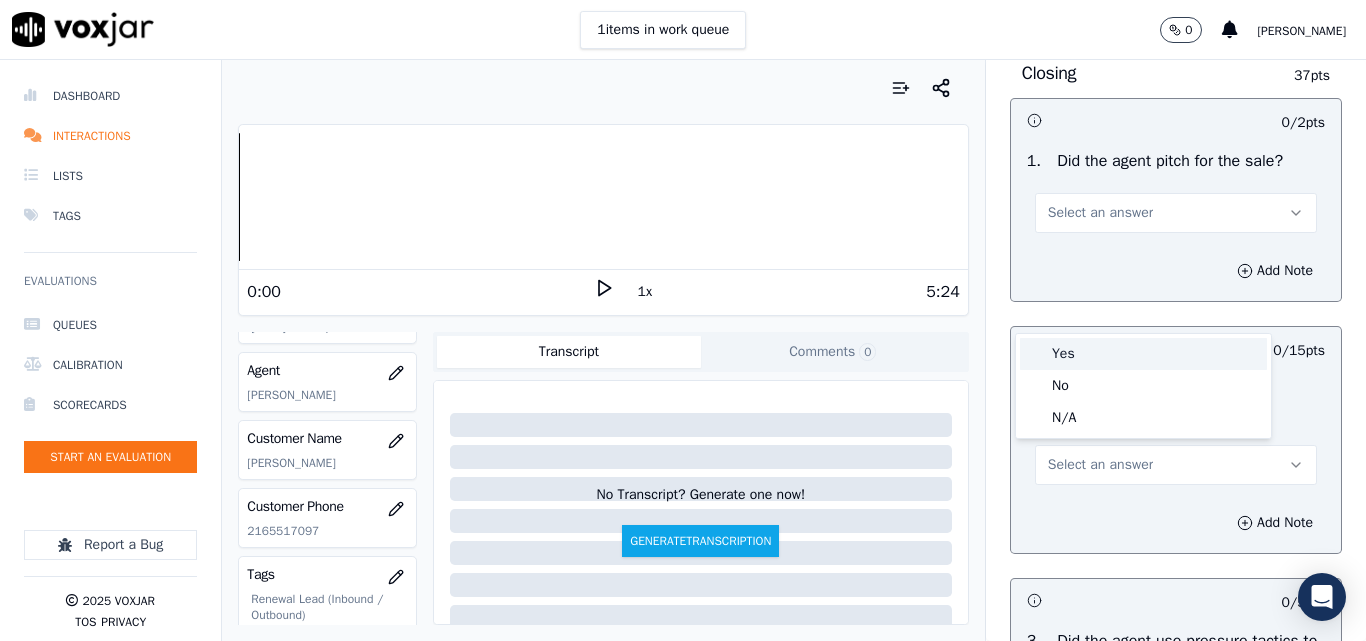 click on "Yes" at bounding box center (1143, 354) 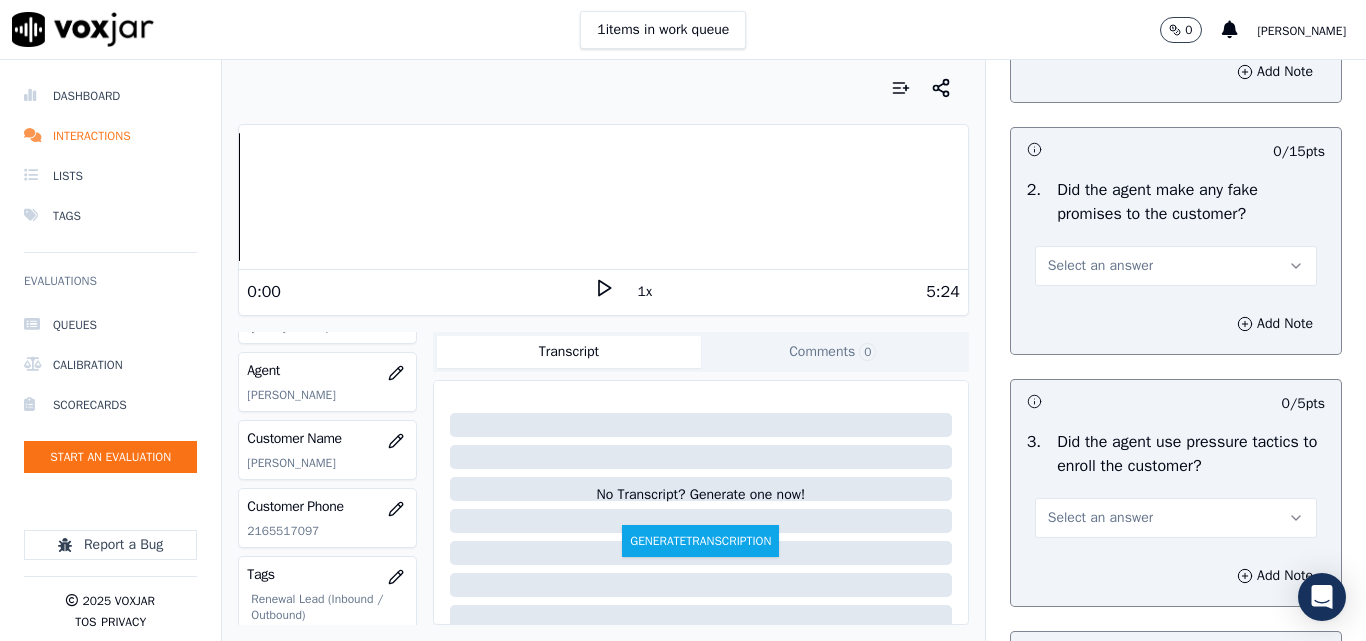 scroll, scrollTop: 4400, scrollLeft: 0, axis: vertical 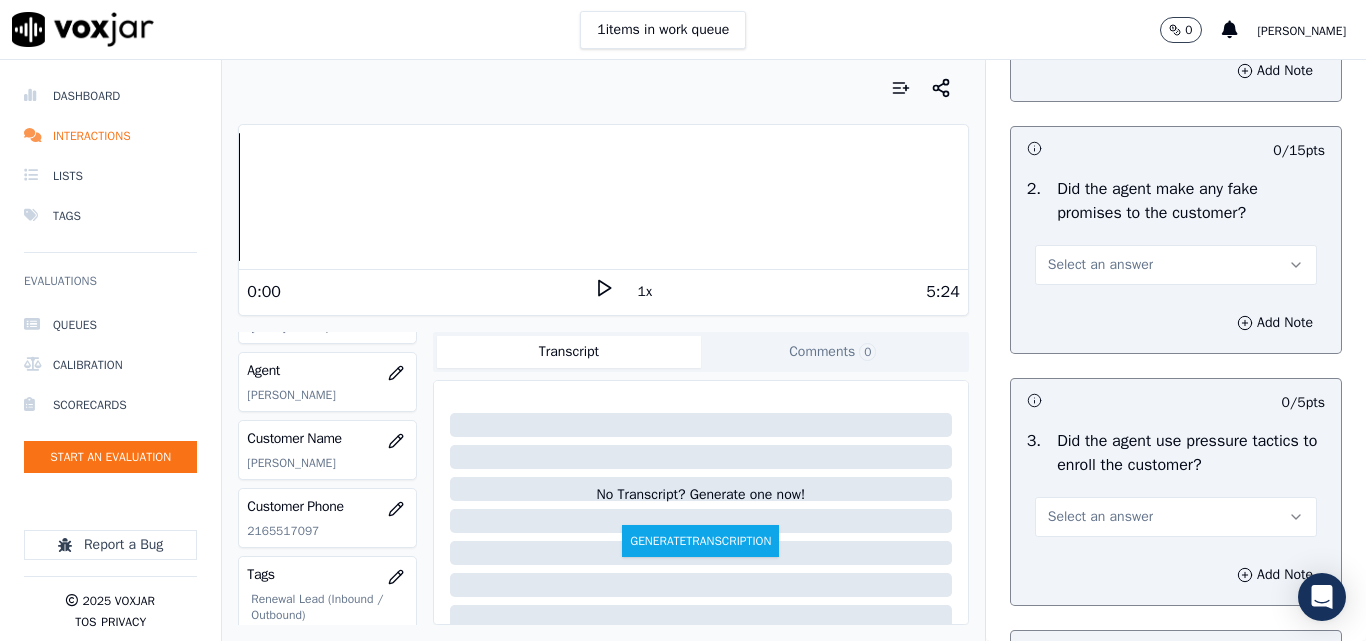 click on "Select an answer" at bounding box center [1176, 265] 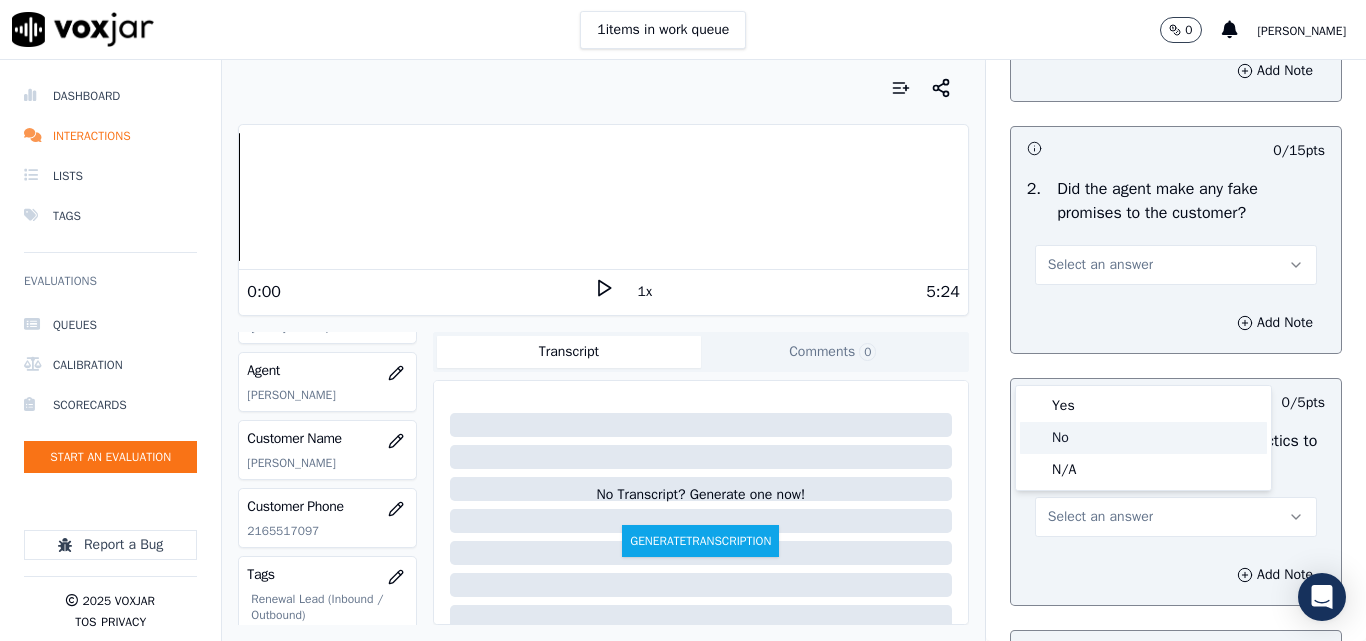 drag, startPoint x: 1065, startPoint y: 434, endPoint x: 1086, endPoint y: 417, distance: 27.018513 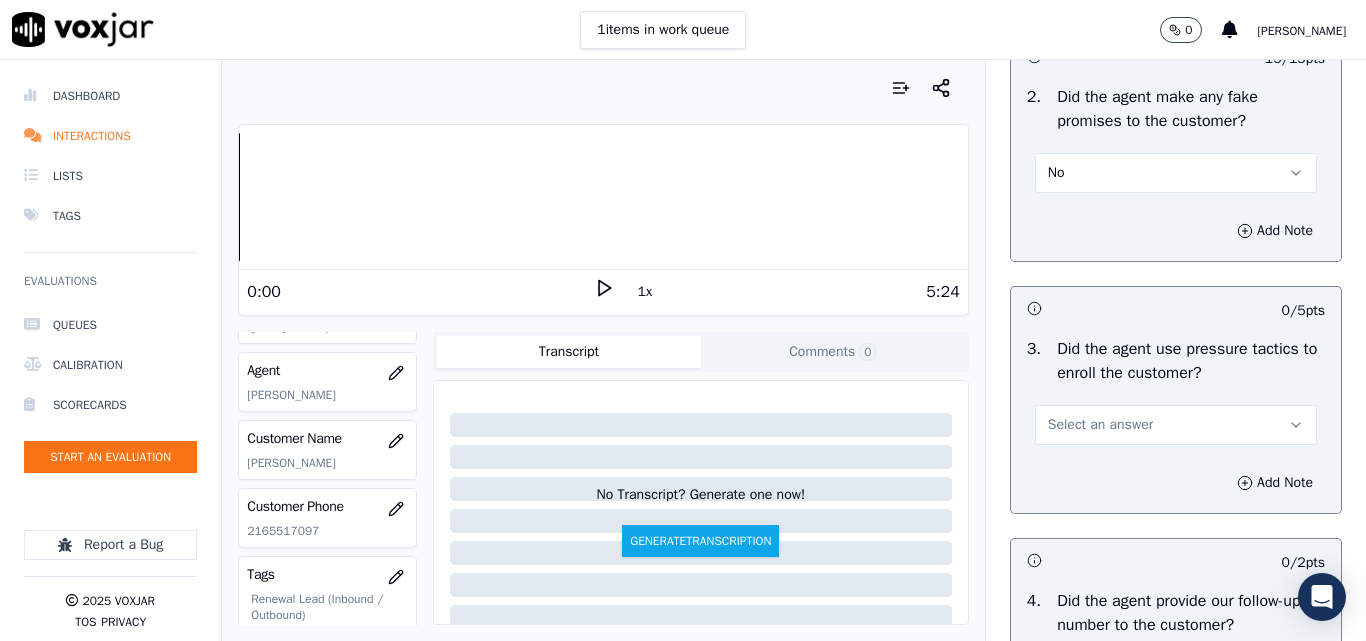 scroll, scrollTop: 4700, scrollLeft: 0, axis: vertical 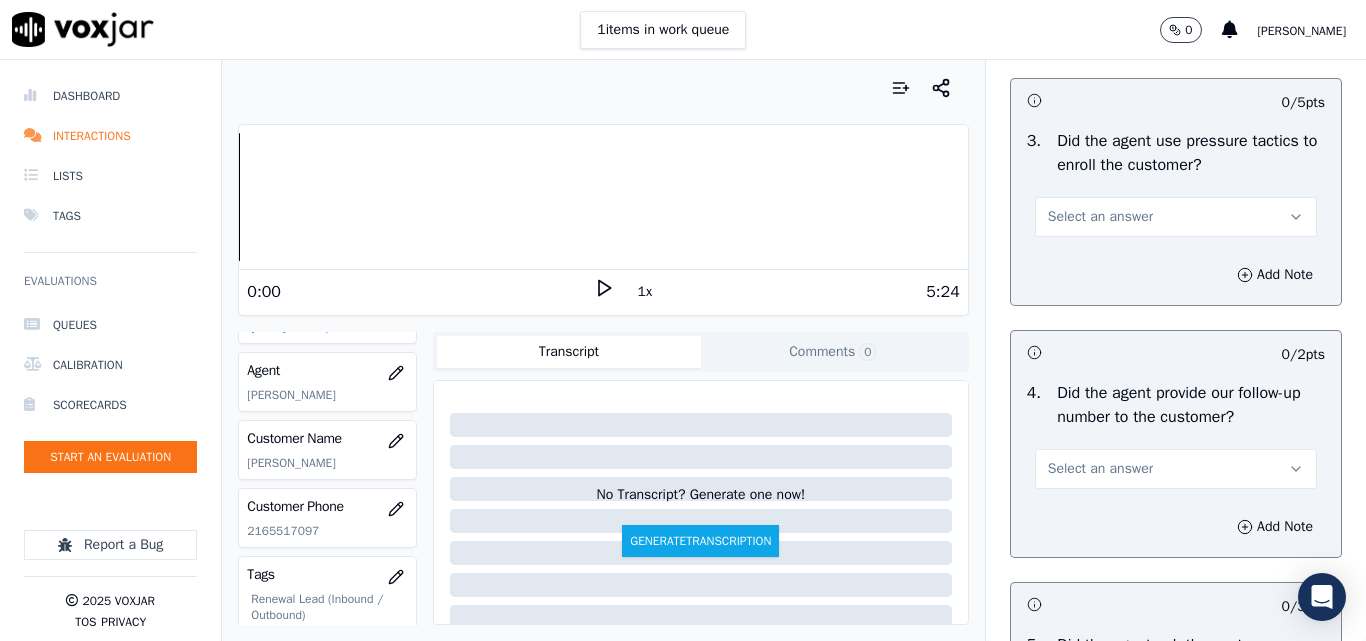click on "Select an answer" at bounding box center [1176, 217] 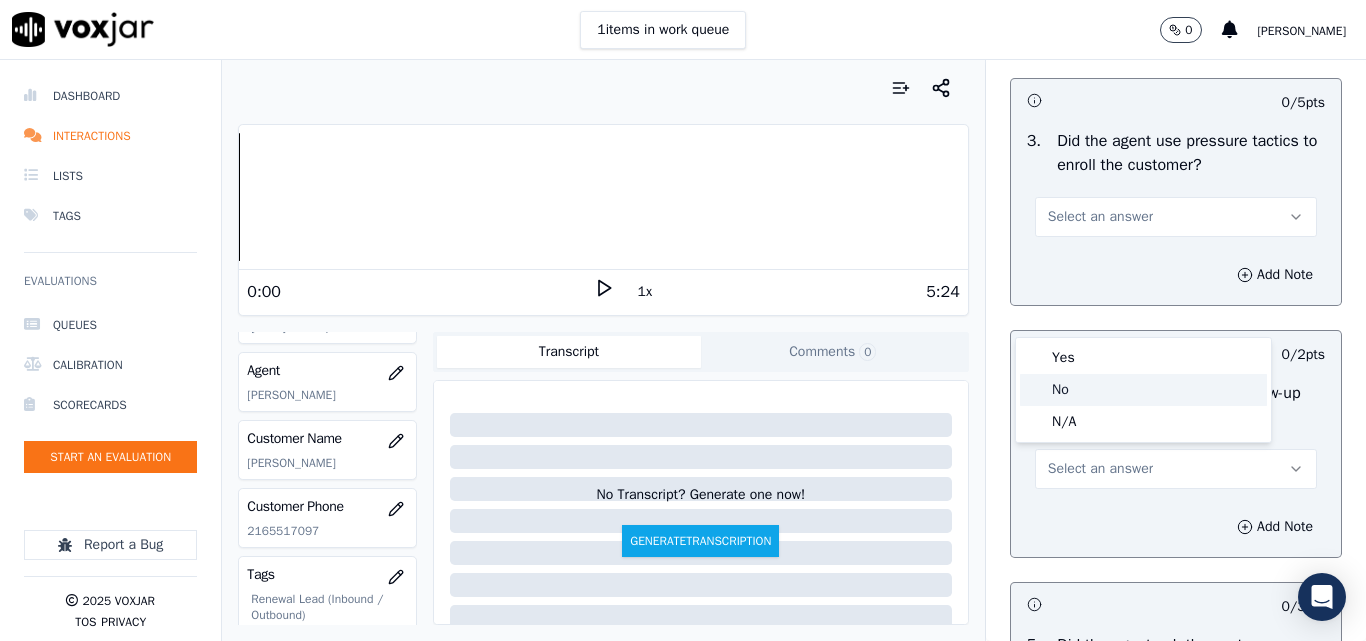 click on "No" 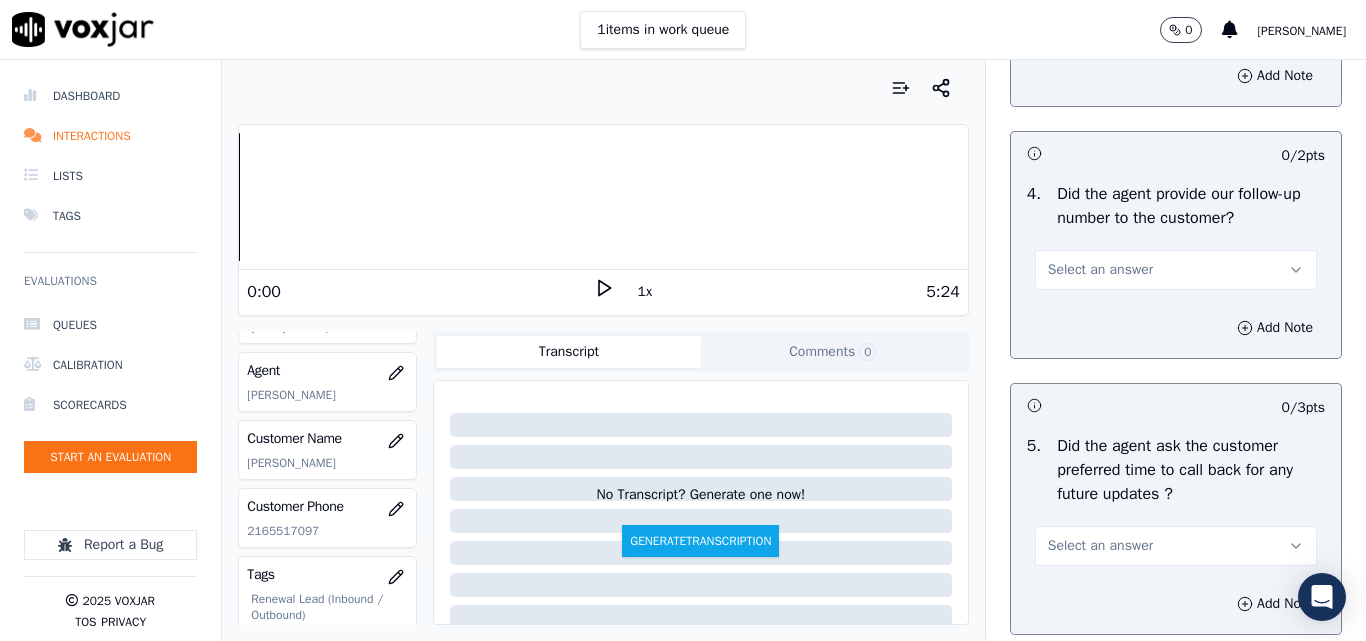 scroll, scrollTop: 4900, scrollLeft: 0, axis: vertical 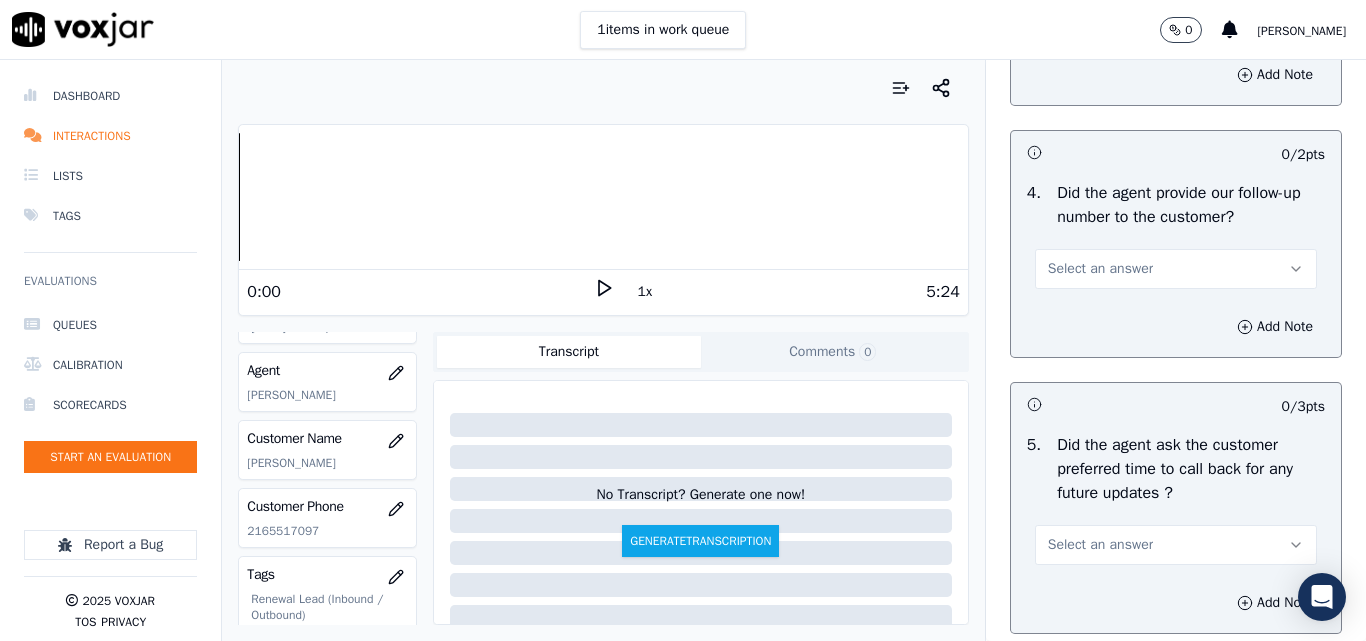click on "Select an answer" at bounding box center [1176, 269] 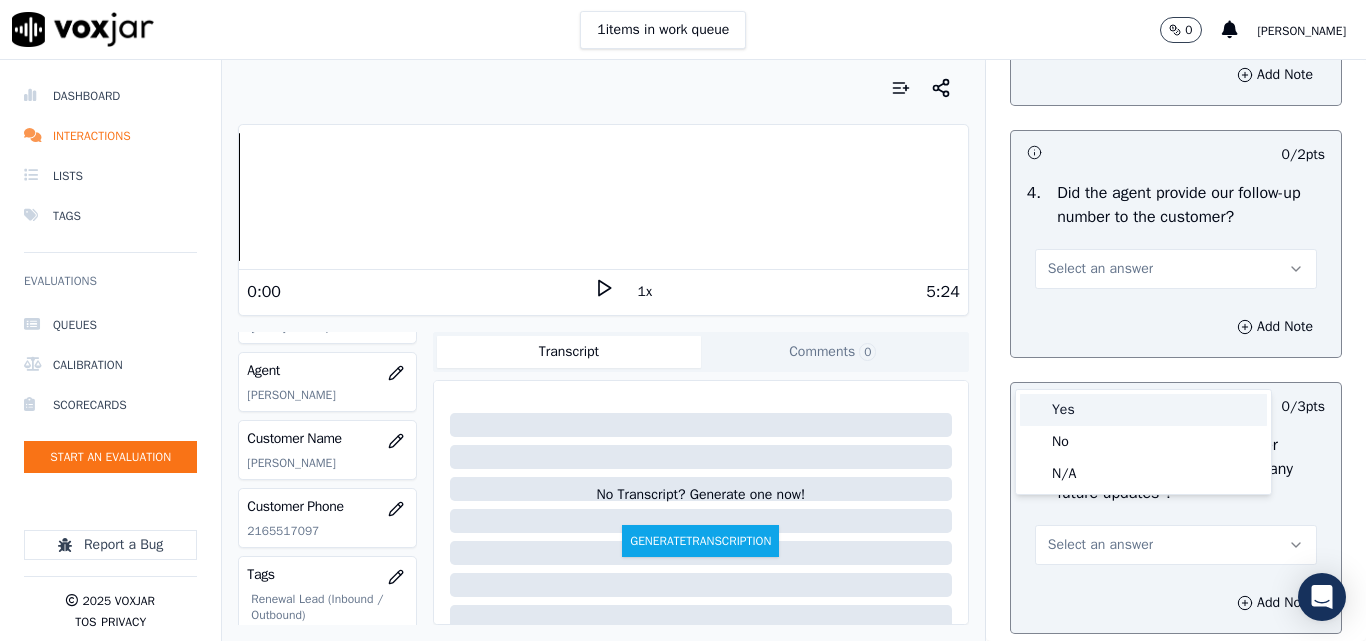 drag, startPoint x: 1060, startPoint y: 412, endPoint x: 1073, endPoint y: 418, distance: 14.3178215 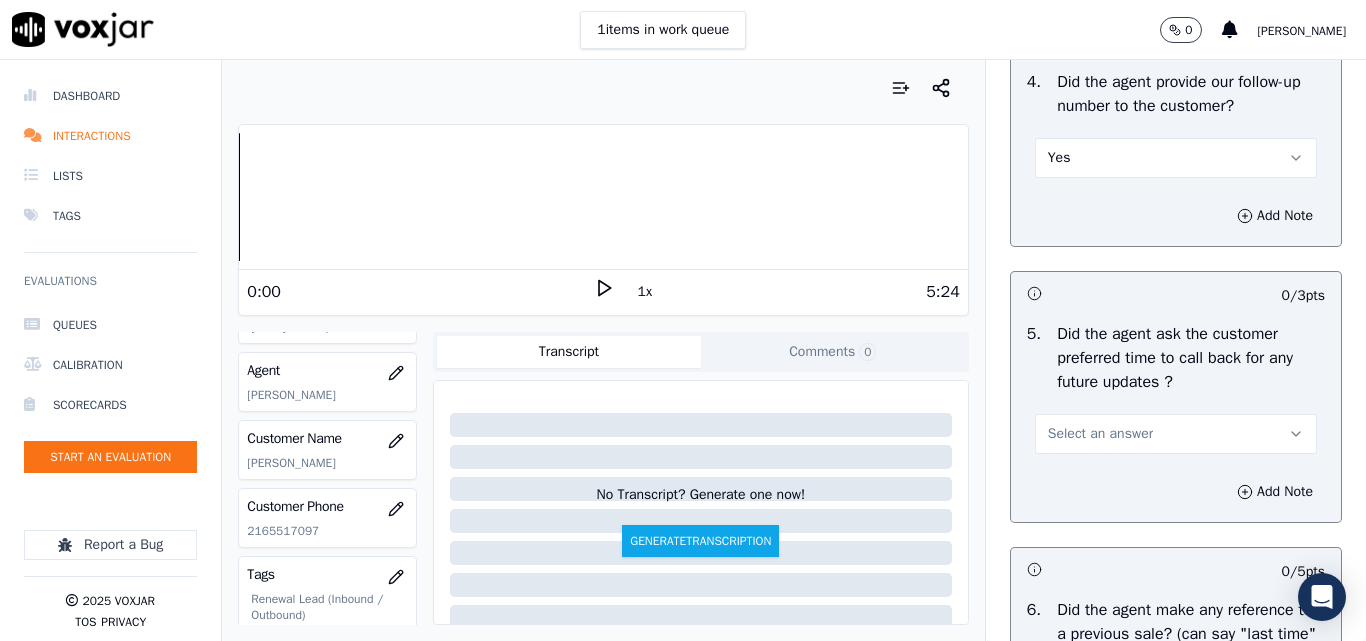 scroll, scrollTop: 5200, scrollLeft: 0, axis: vertical 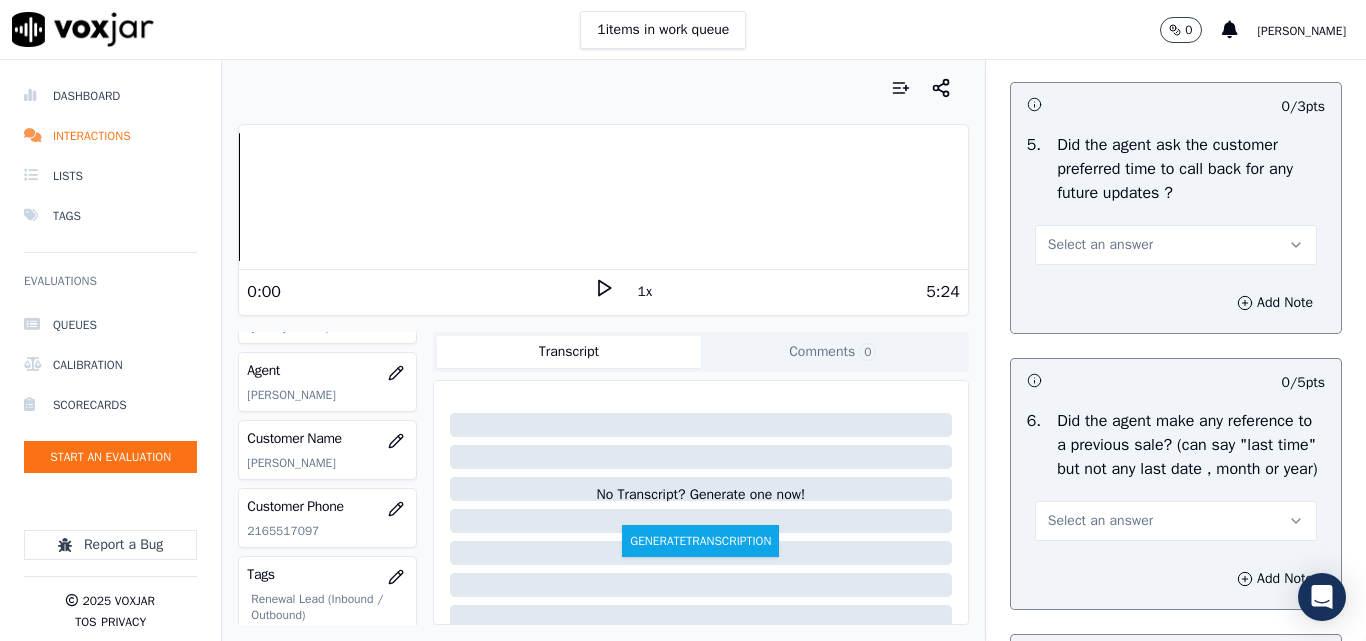 click on "Select an answer" at bounding box center [1100, 245] 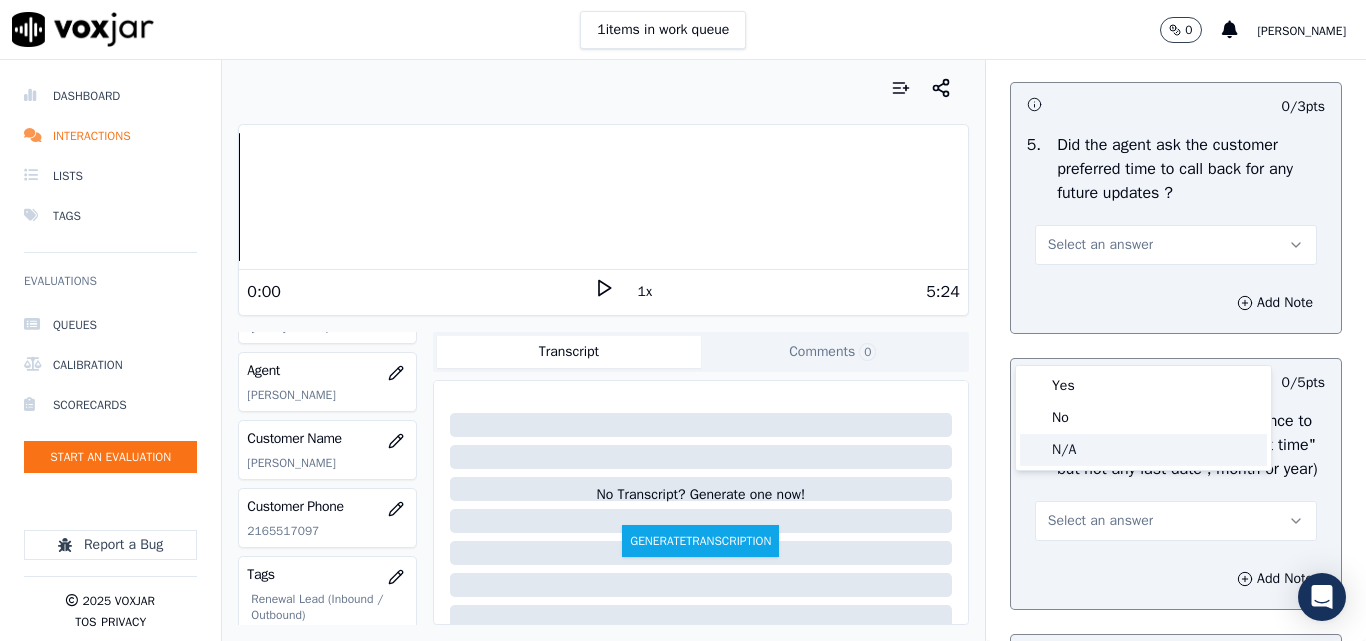 click on "N/A" 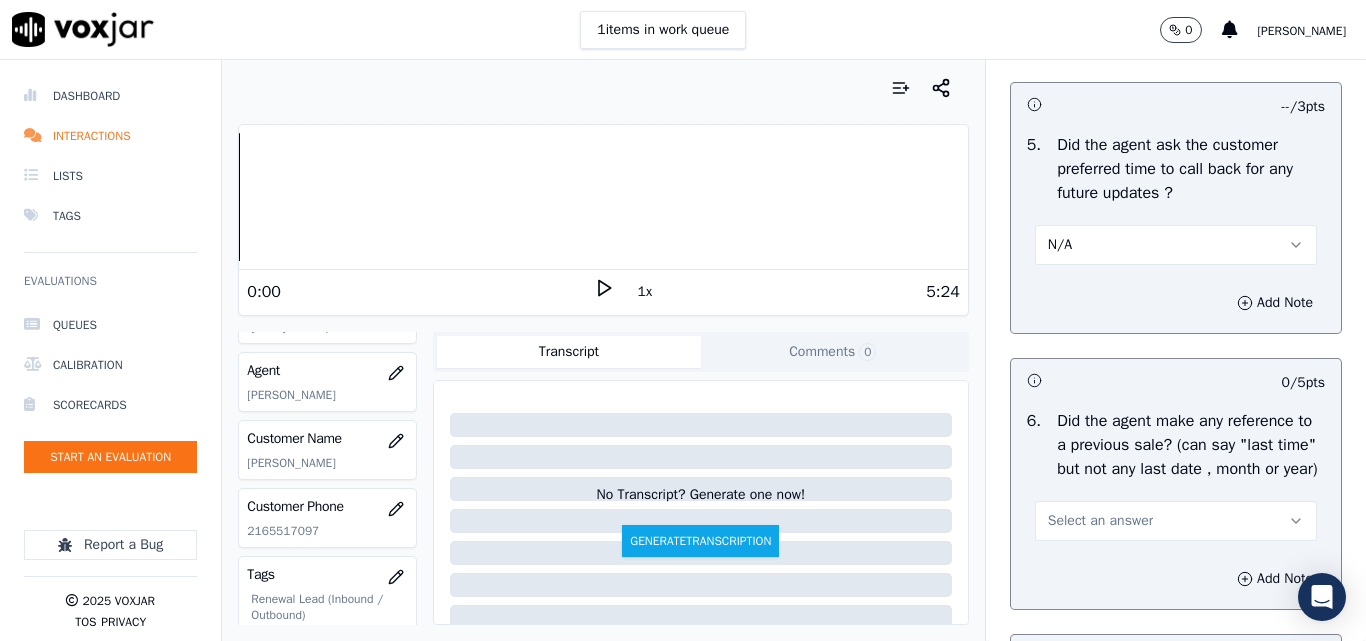 scroll, scrollTop: 5400, scrollLeft: 0, axis: vertical 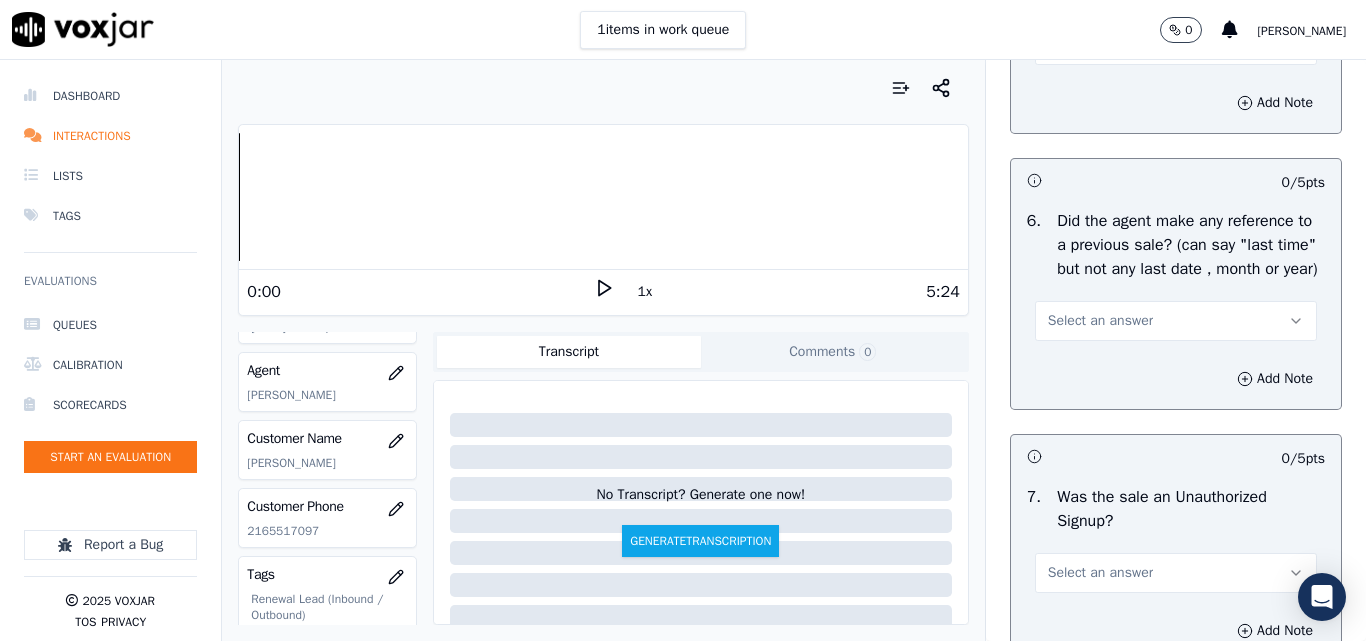 click on "Select an answer" at bounding box center (1100, 321) 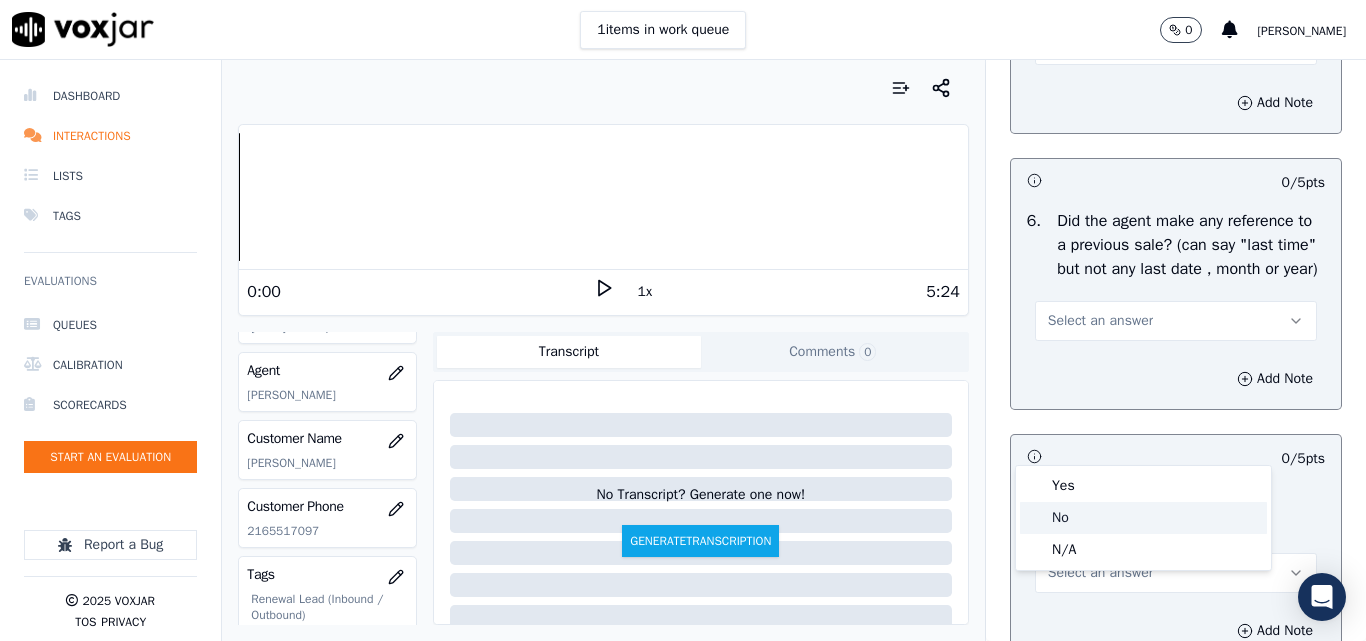 click on "No" 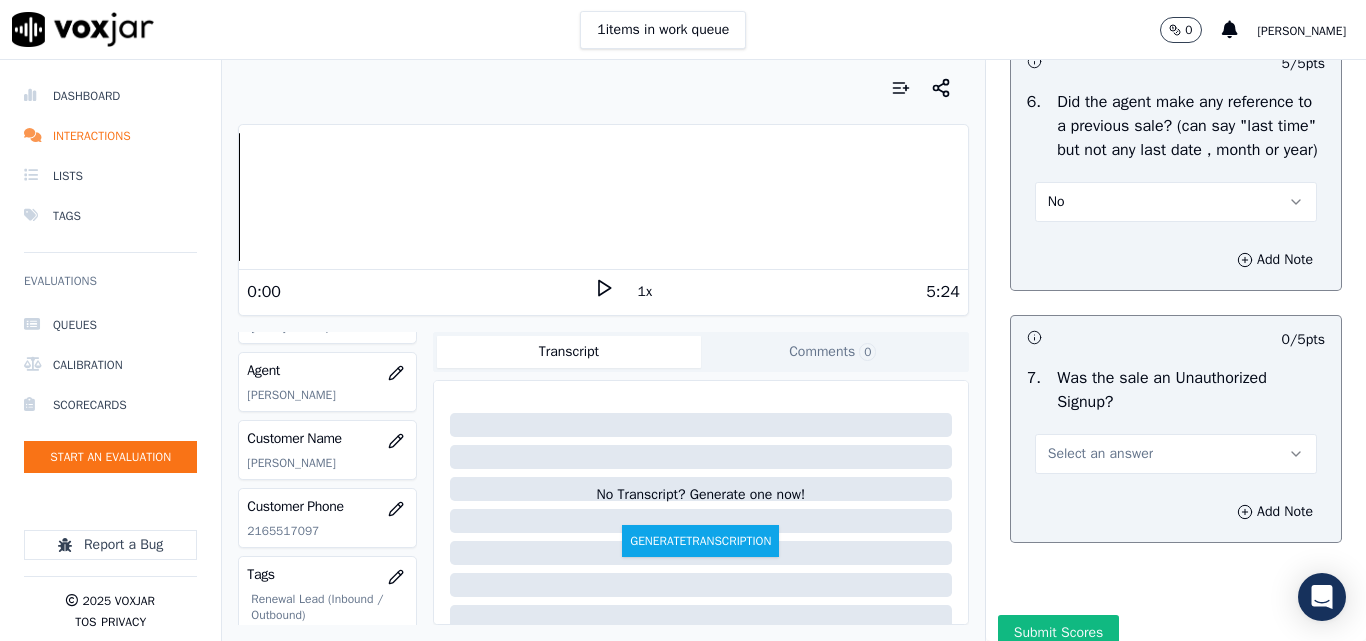 scroll, scrollTop: 5600, scrollLeft: 0, axis: vertical 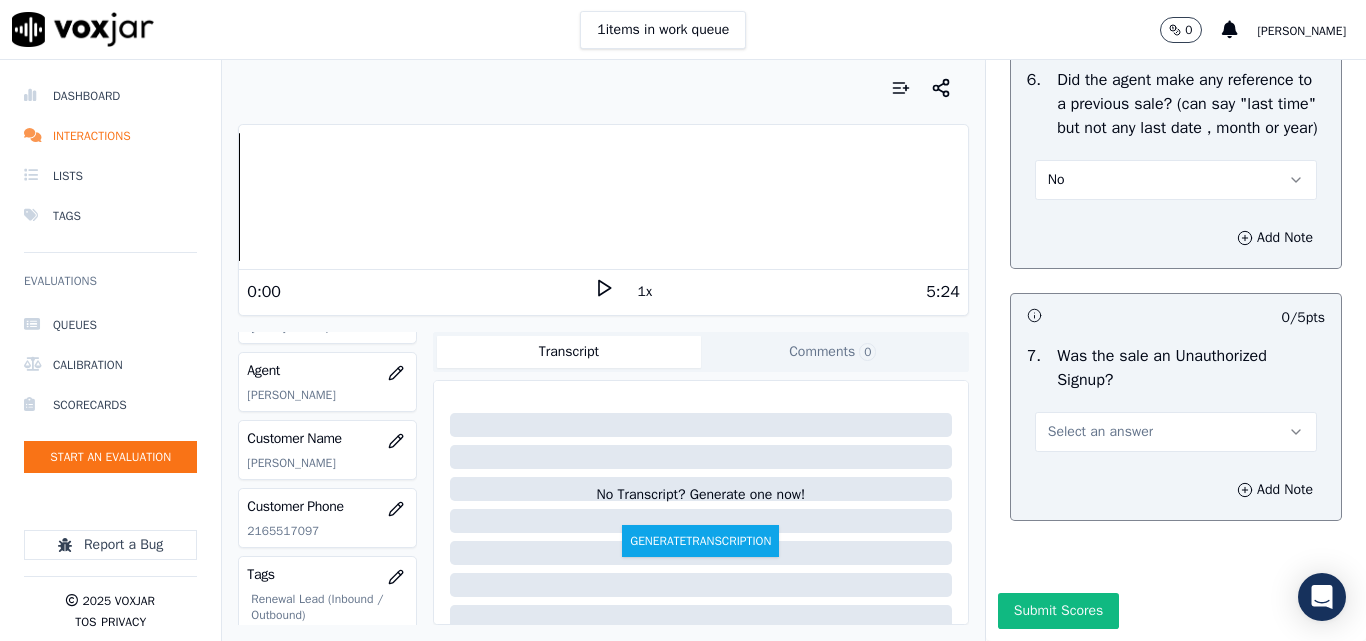 click on "Select an answer" at bounding box center [1100, 432] 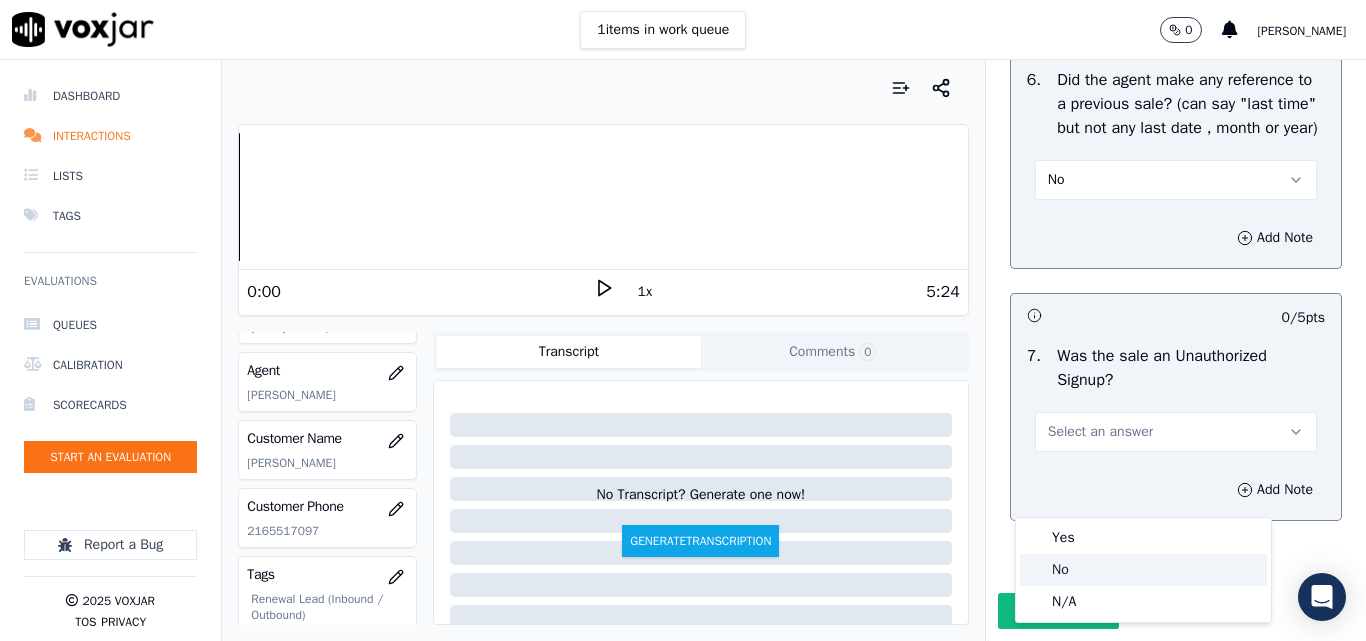 click on "No" 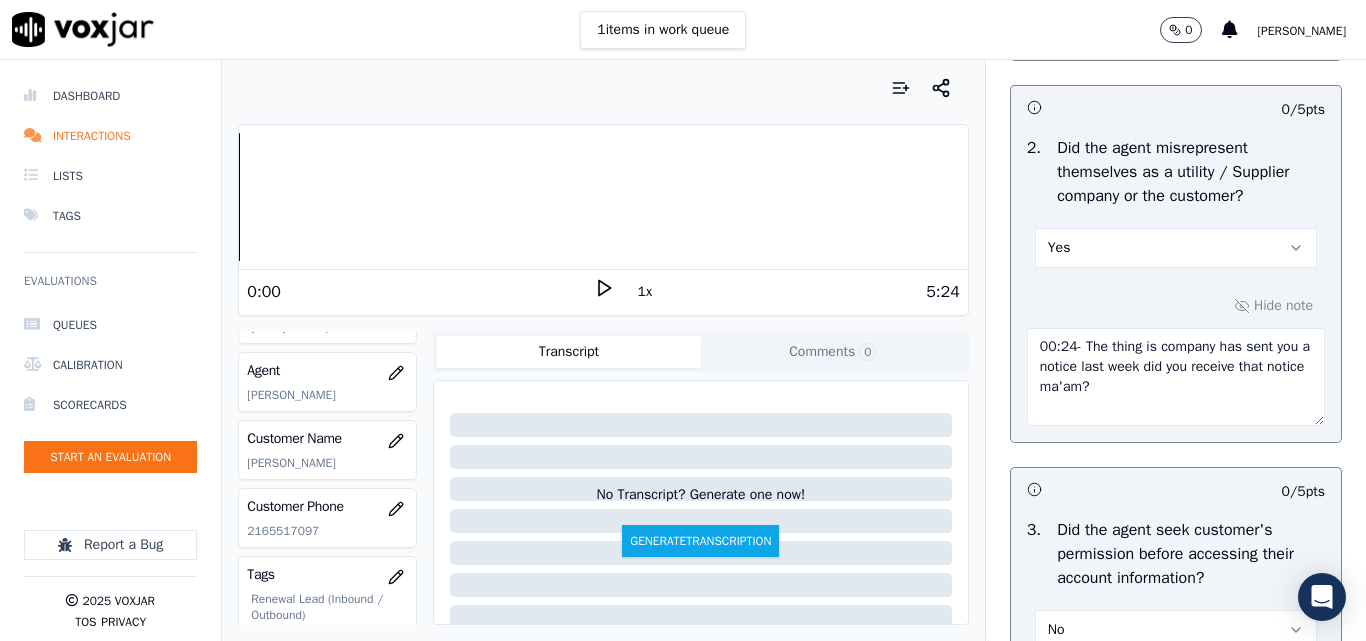 scroll, scrollTop: 1506, scrollLeft: 0, axis: vertical 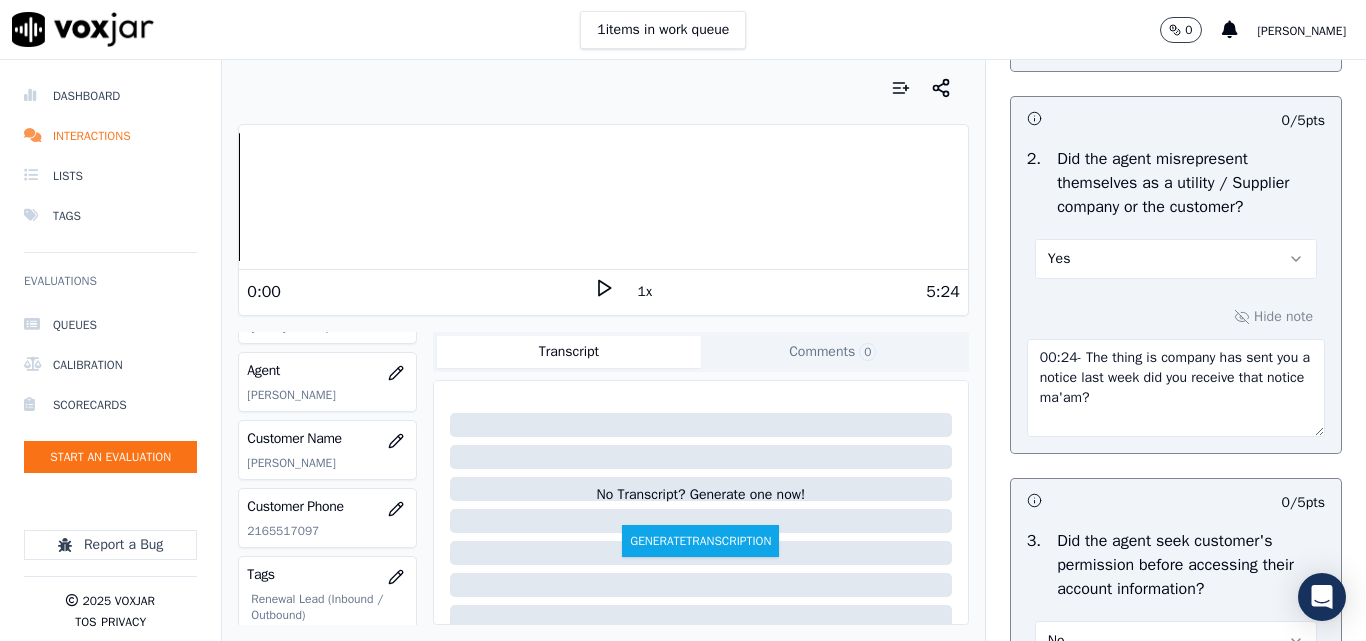 drag, startPoint x: 1140, startPoint y: 450, endPoint x: 1011, endPoint y: 414, distance: 133.9291 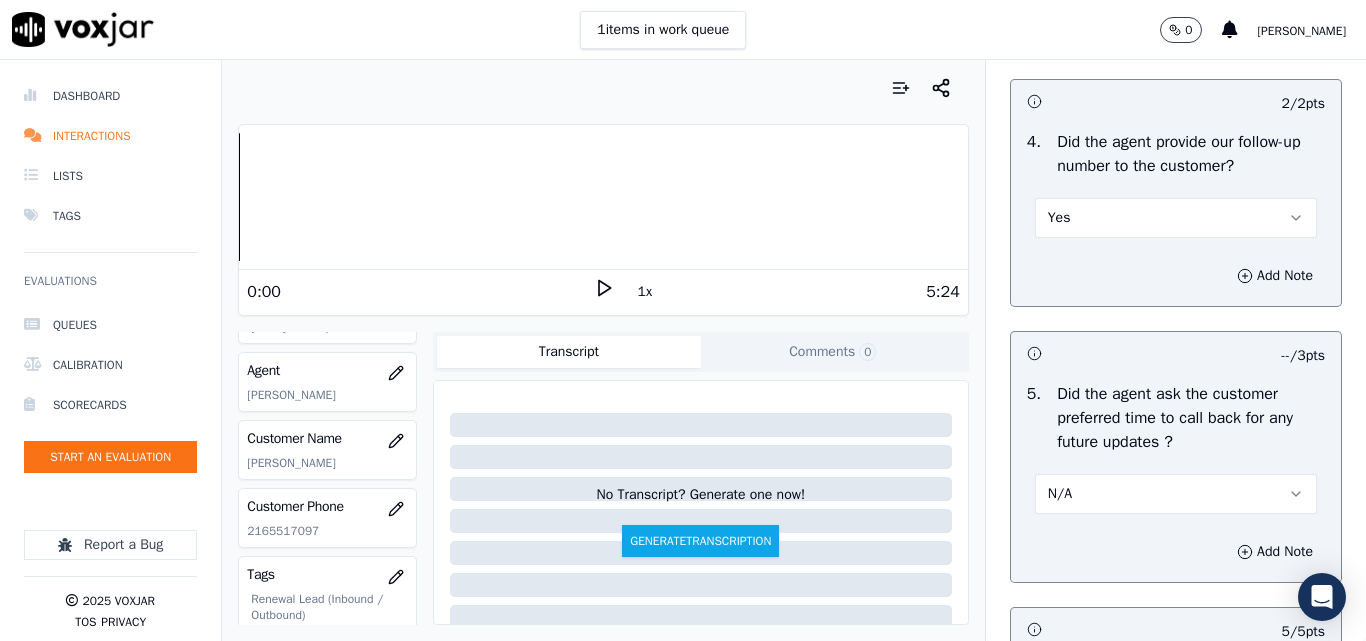 scroll, scrollTop: 4906, scrollLeft: 0, axis: vertical 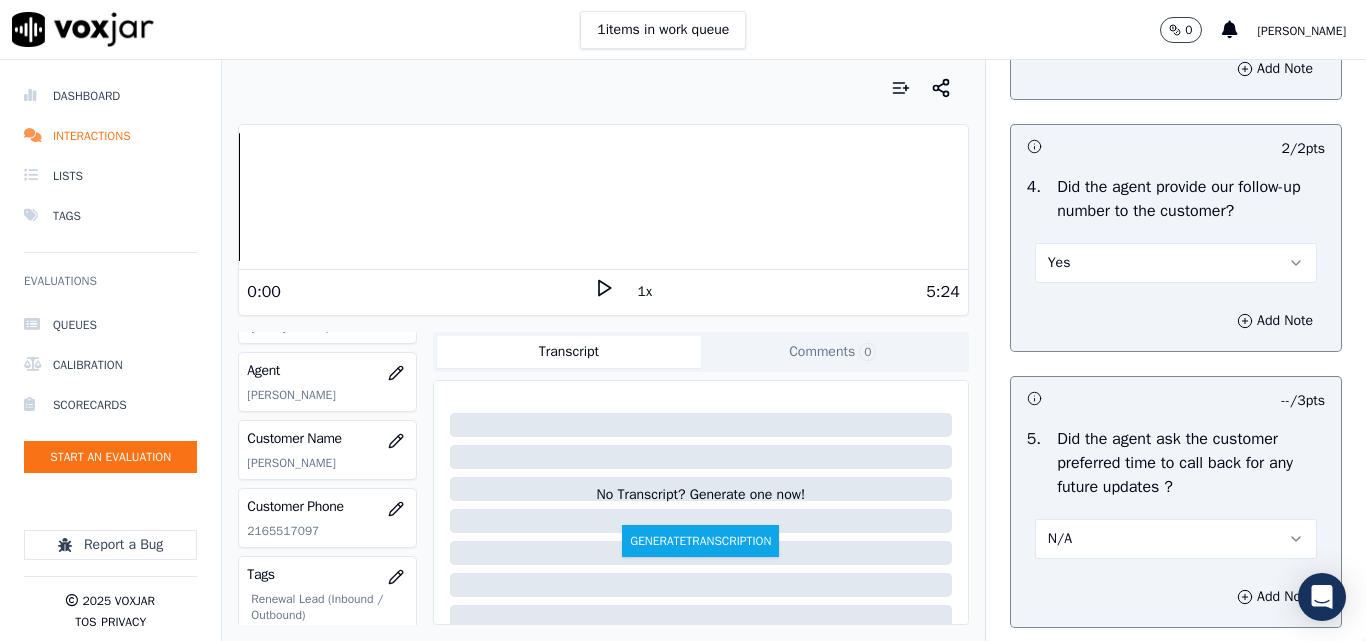click on "Yes" at bounding box center (1176, 263) 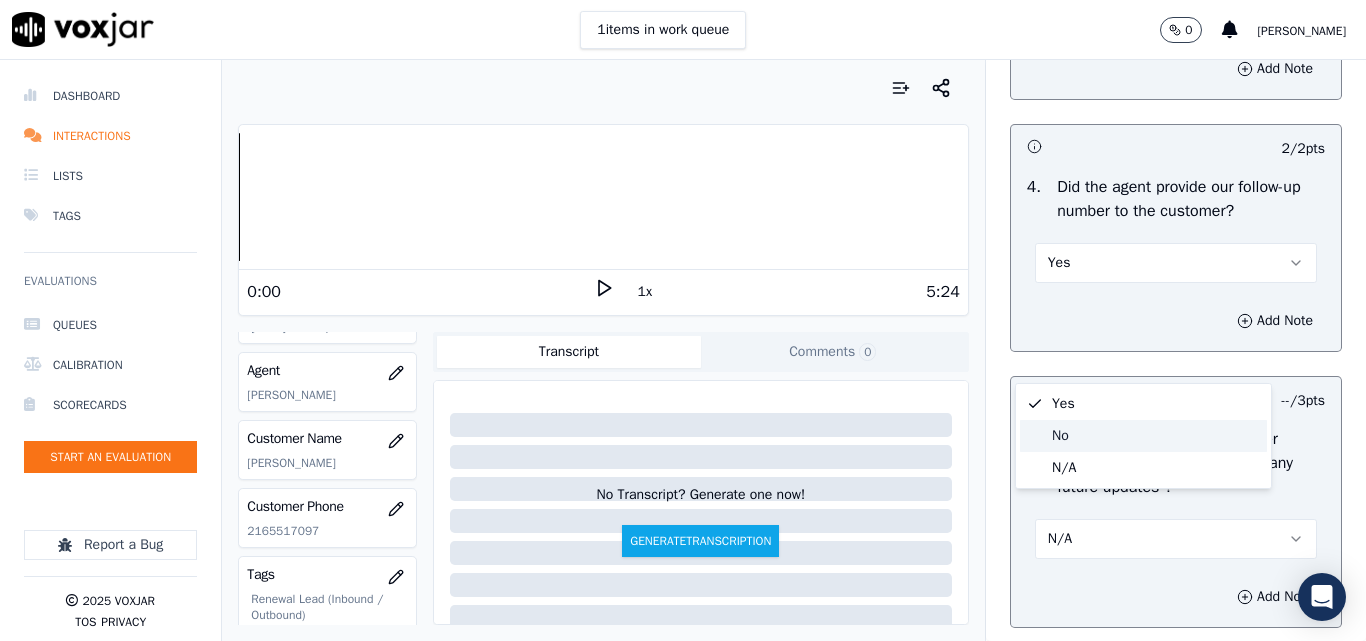 click on "No" 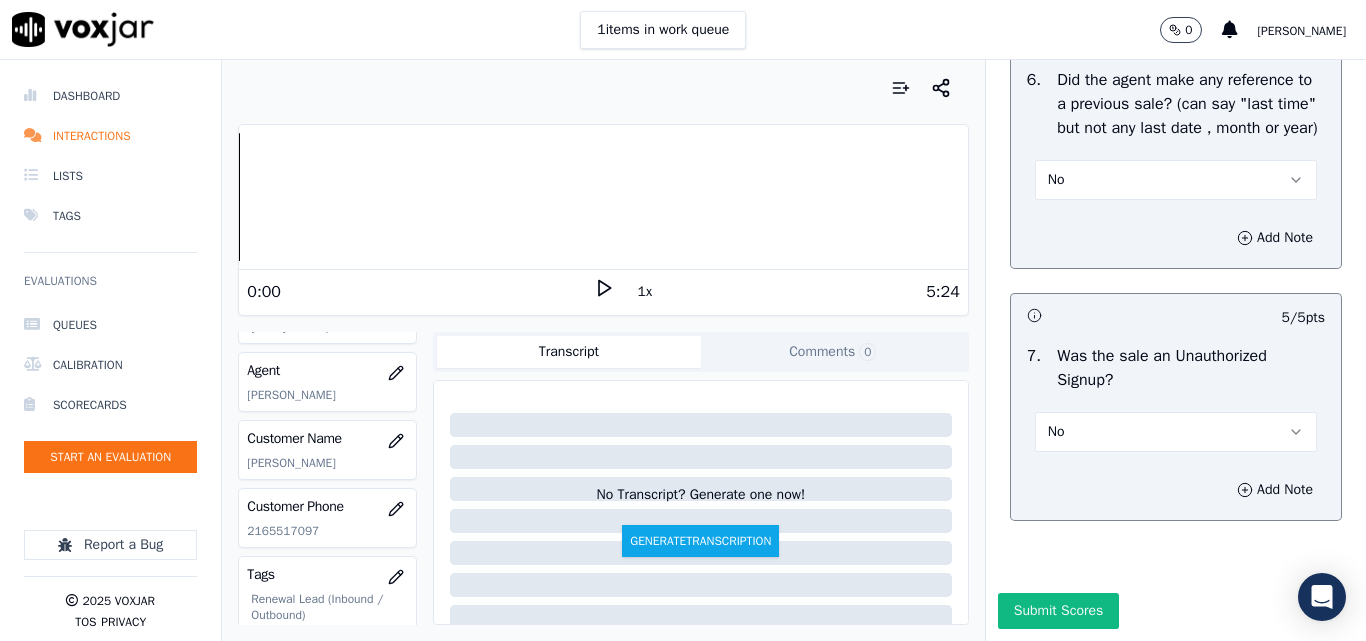 scroll, scrollTop: 5706, scrollLeft: 0, axis: vertical 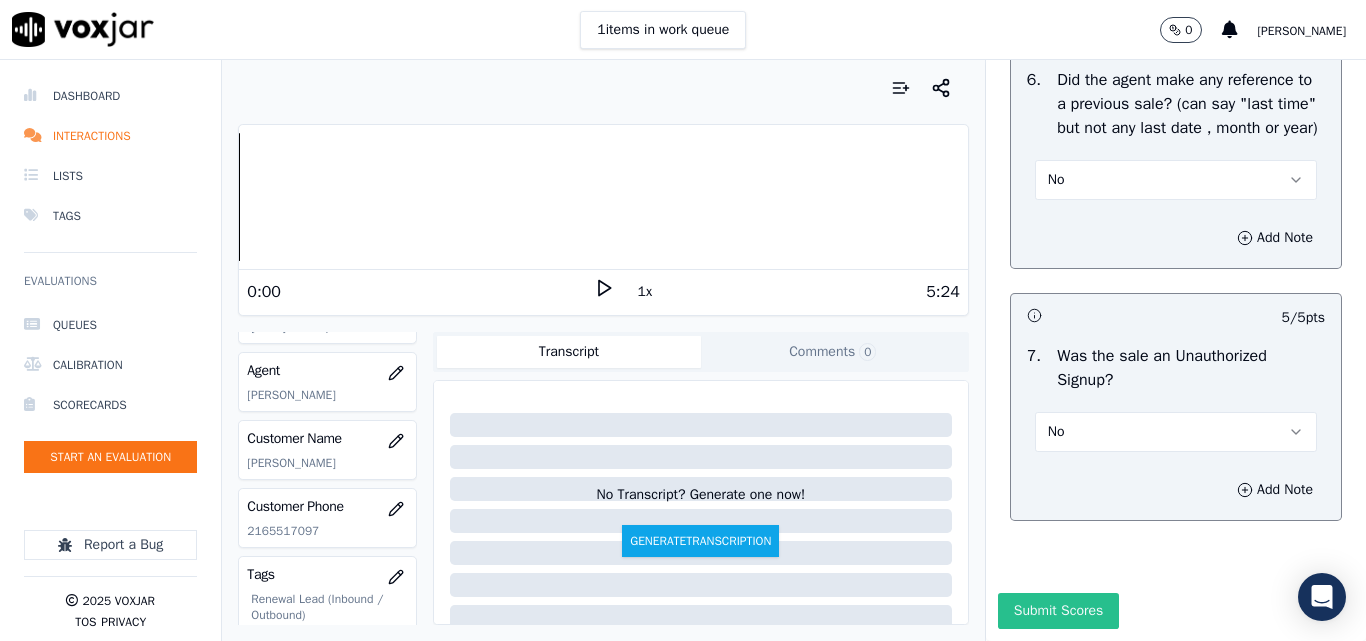 click on "Submit Scores" at bounding box center [1058, 611] 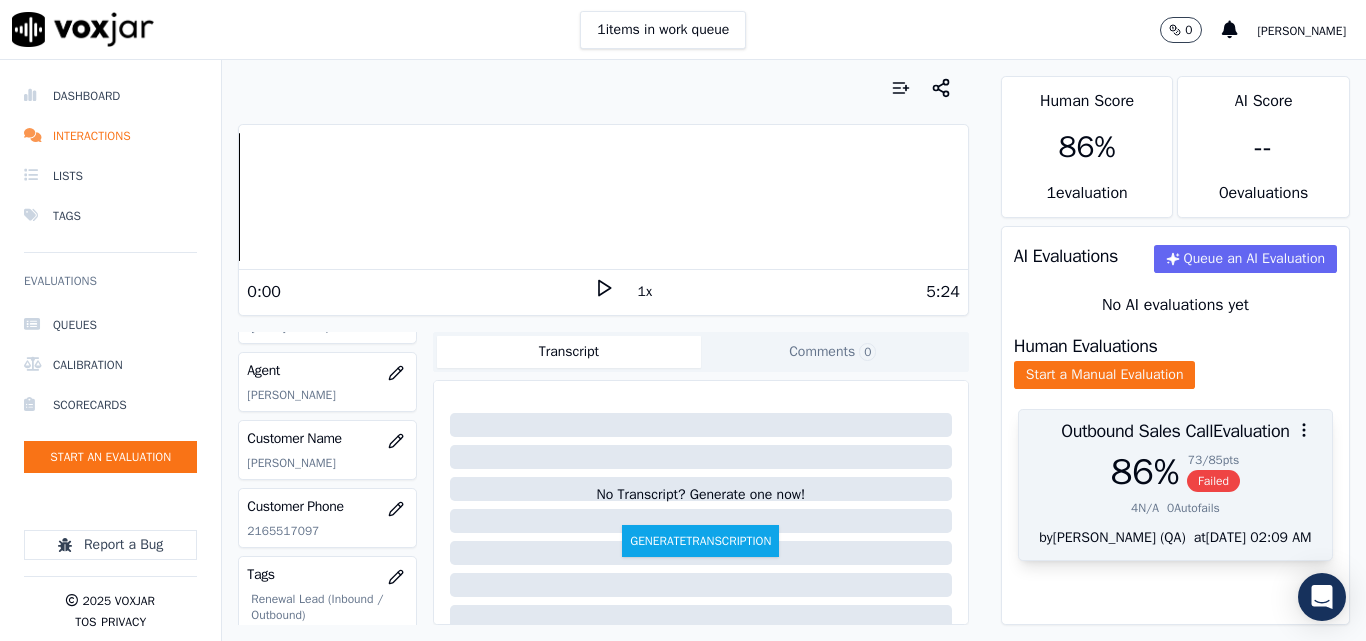 click on "Failed" at bounding box center [1213, 481] 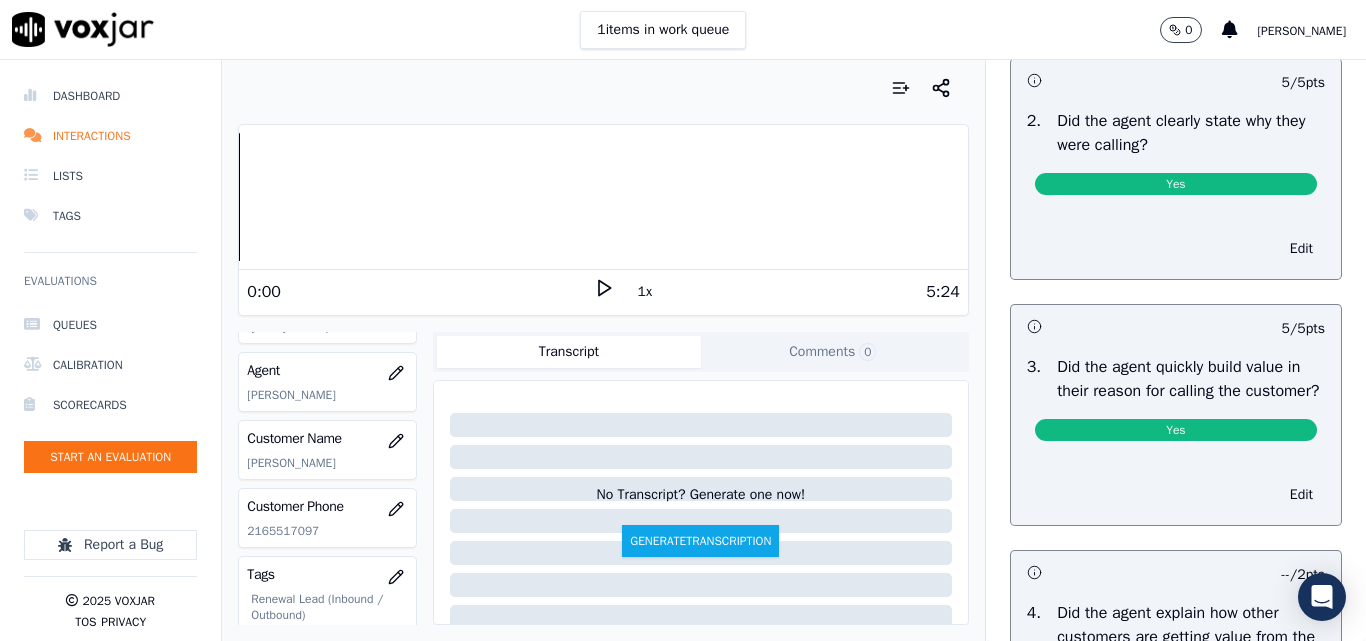 scroll, scrollTop: 0, scrollLeft: 0, axis: both 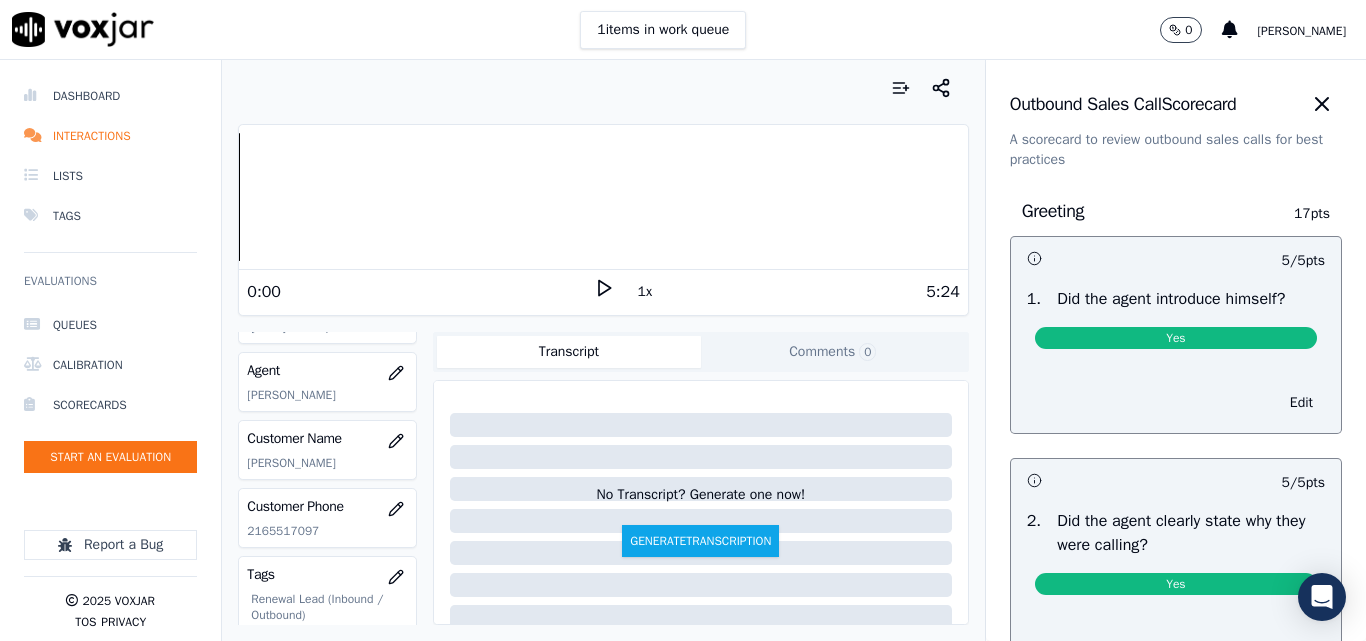 click 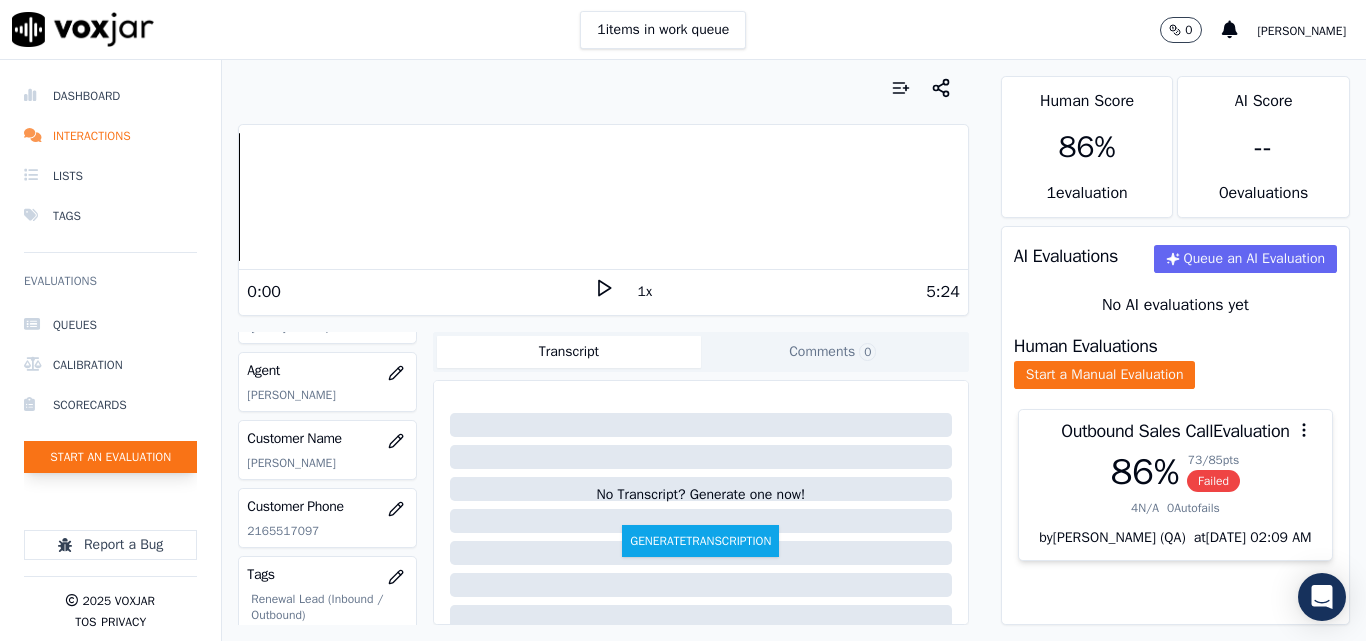 click on "Start an Evaluation" 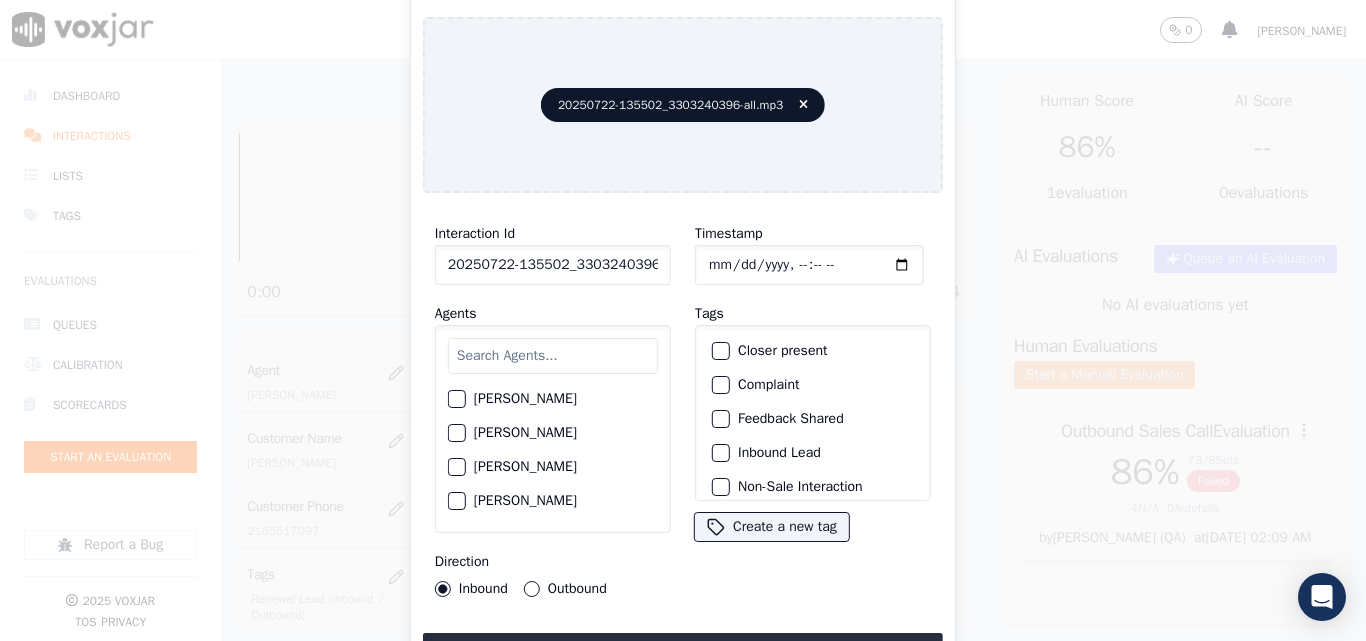 click on "Timestamp" at bounding box center [813, 253] 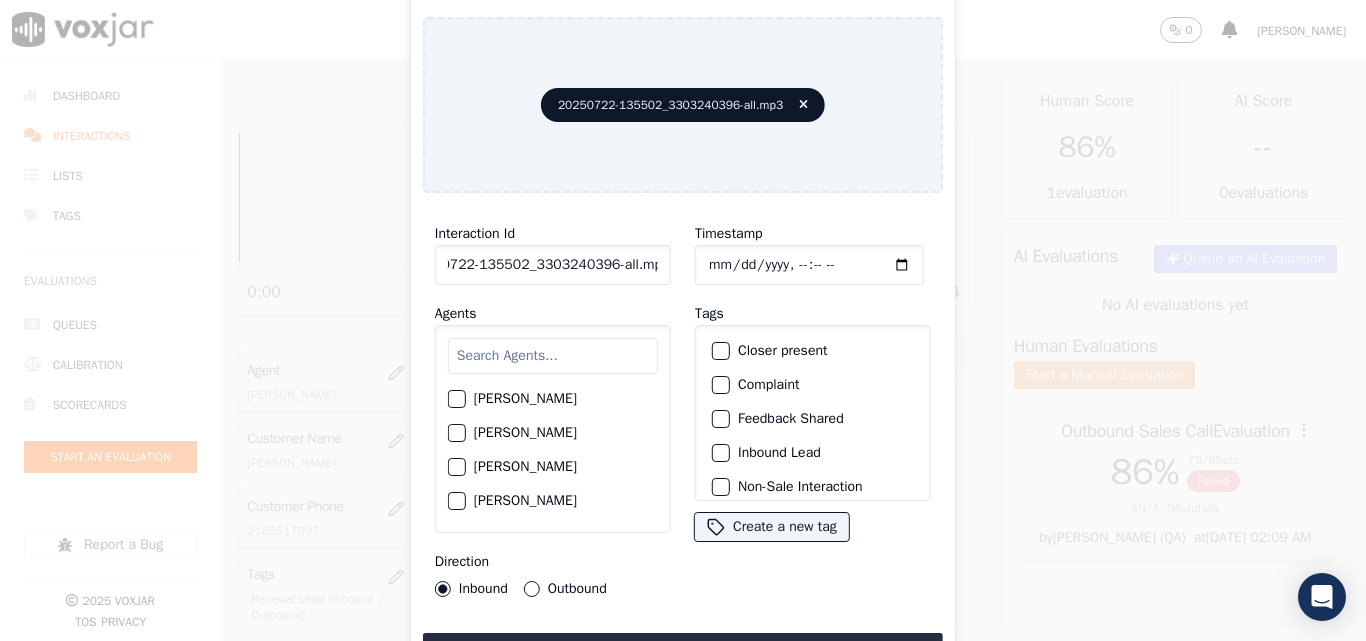 drag, startPoint x: 638, startPoint y: 261, endPoint x: 737, endPoint y: 271, distance: 99.50377 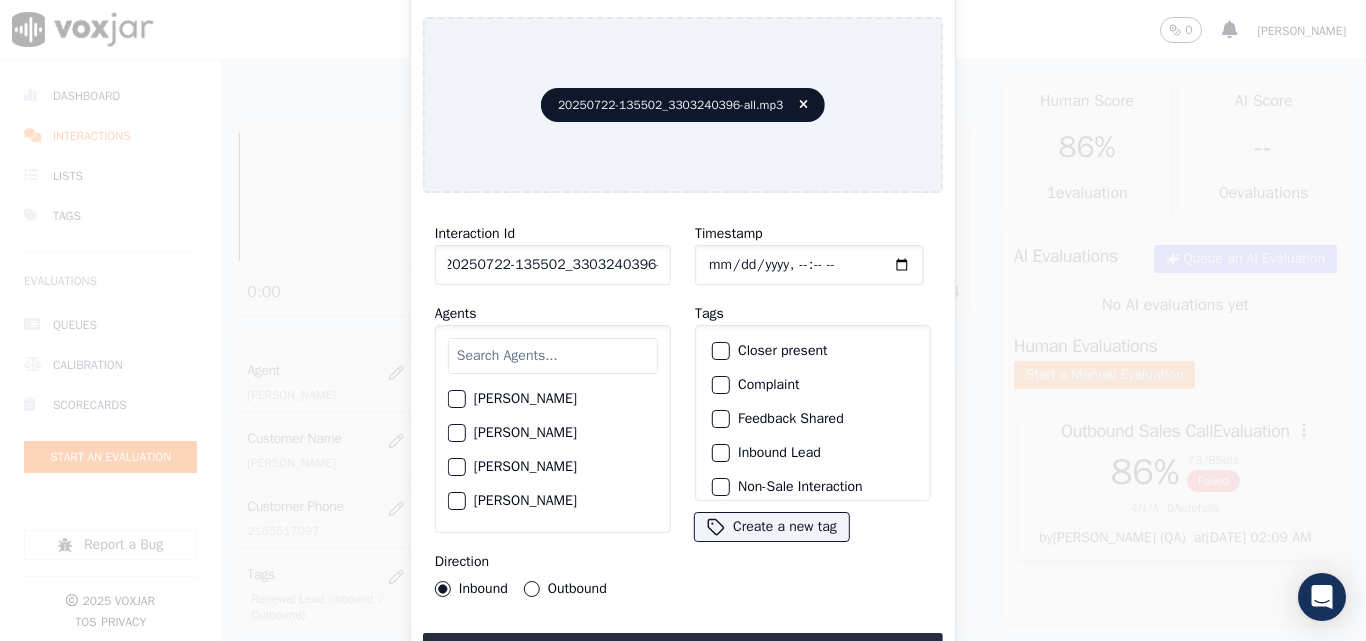 scroll, scrollTop: 0, scrollLeft: 11, axis: horizontal 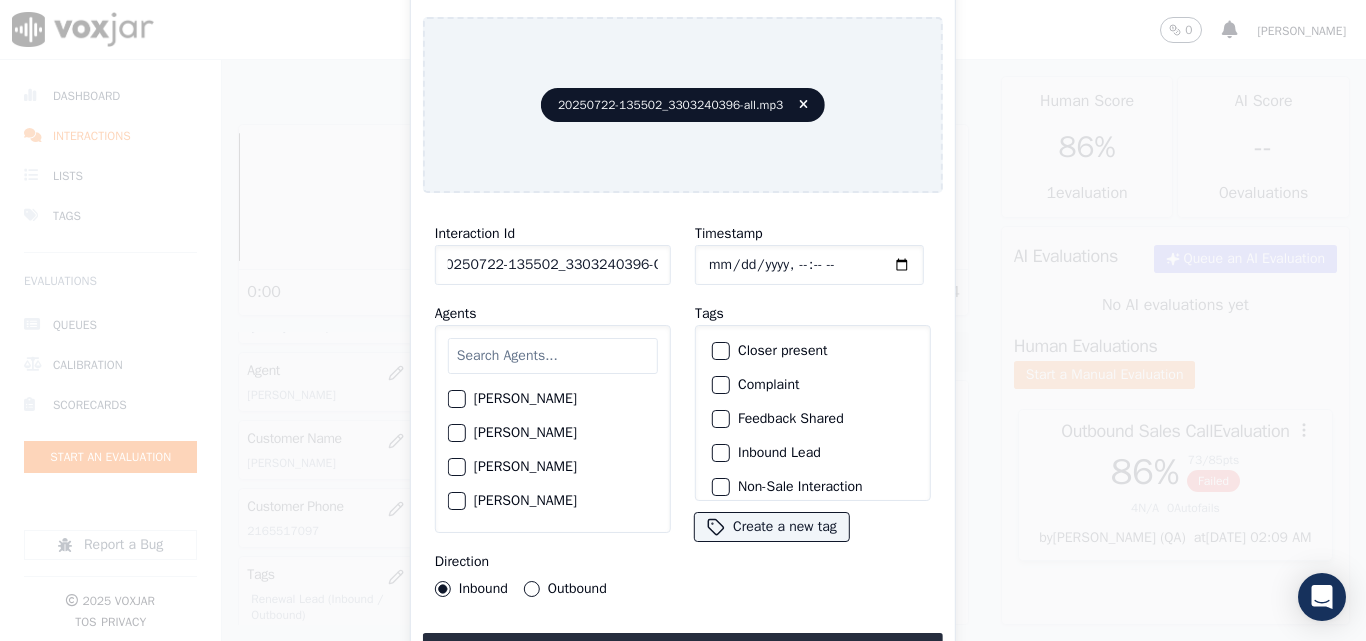 type on "20250722-135502_3303240396-C1" 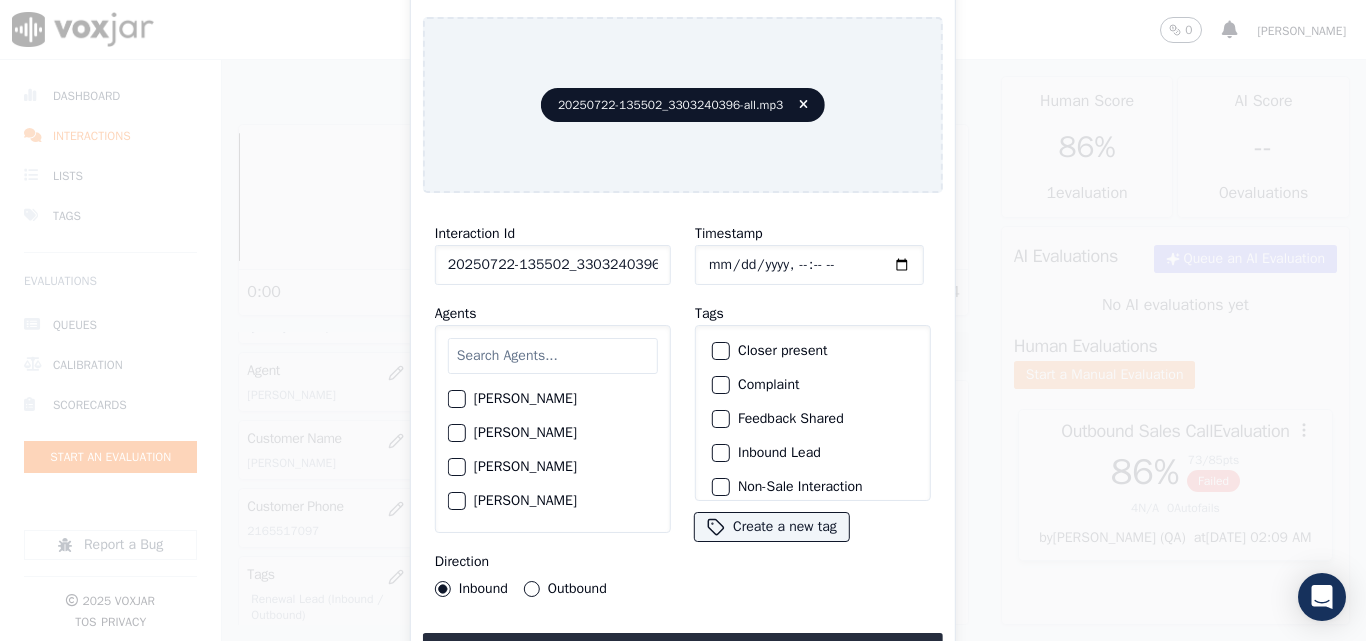 type on "[DATE]T20:41" 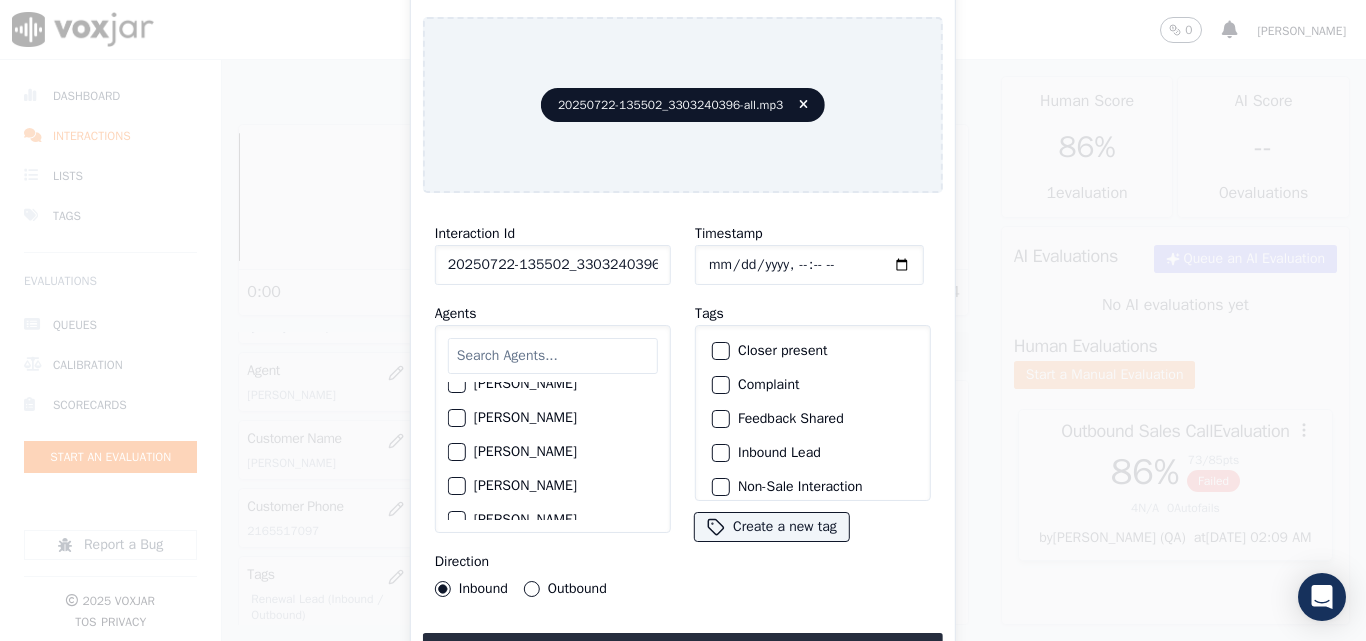 scroll, scrollTop: 900, scrollLeft: 0, axis: vertical 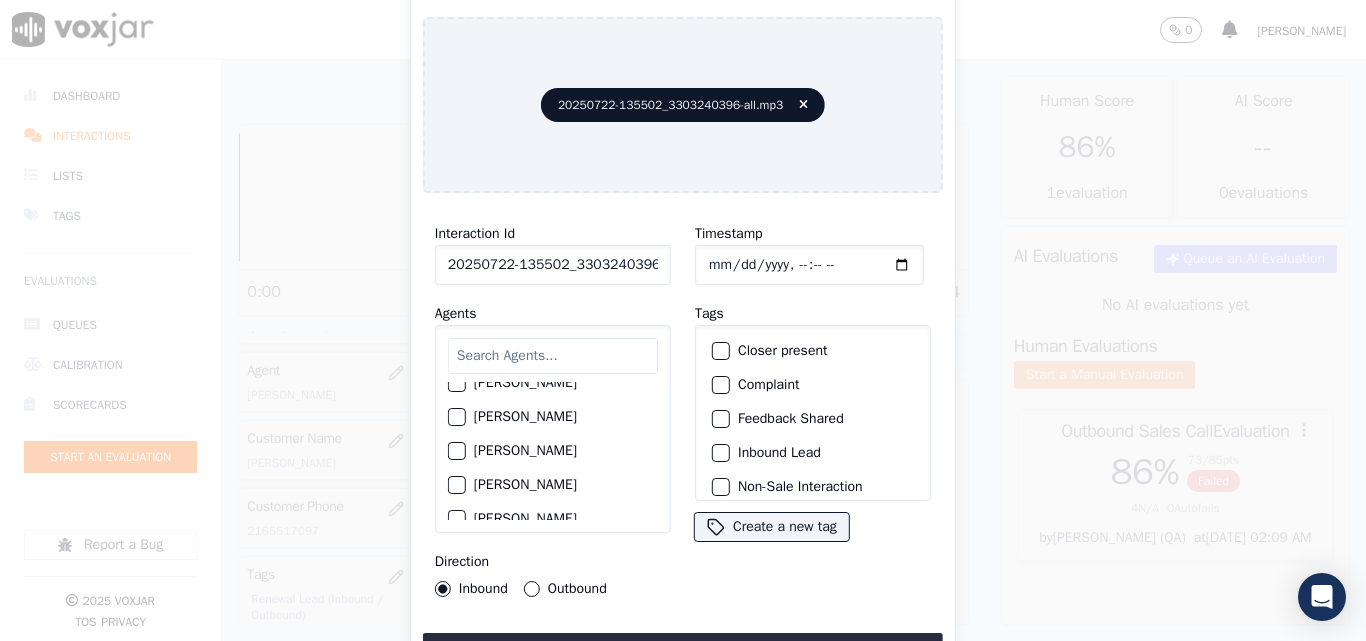 click on "[PERSON_NAME]" 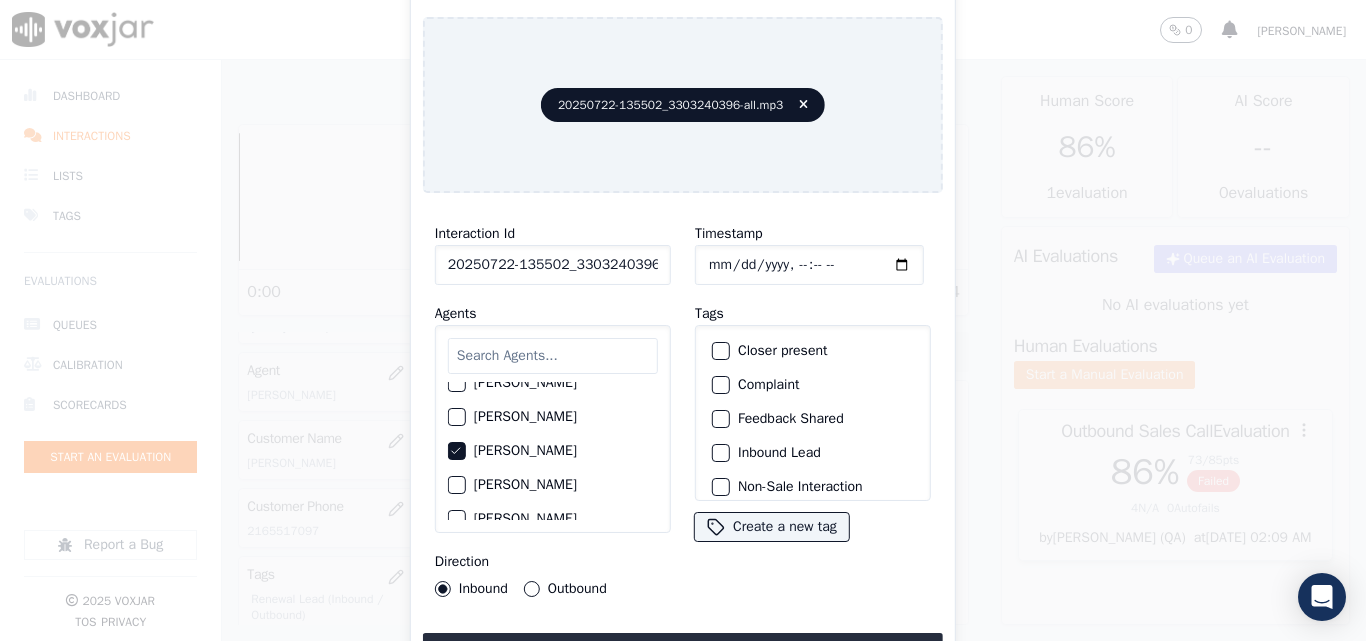 type 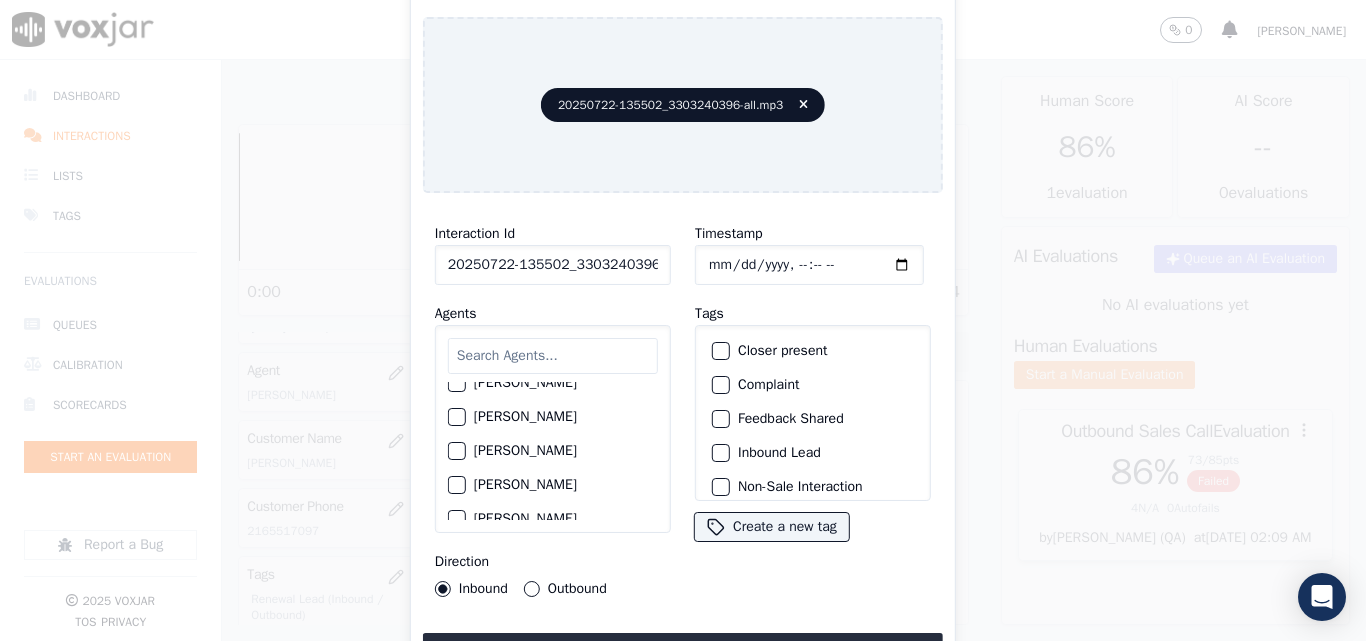 click on "[PERSON_NAME]" 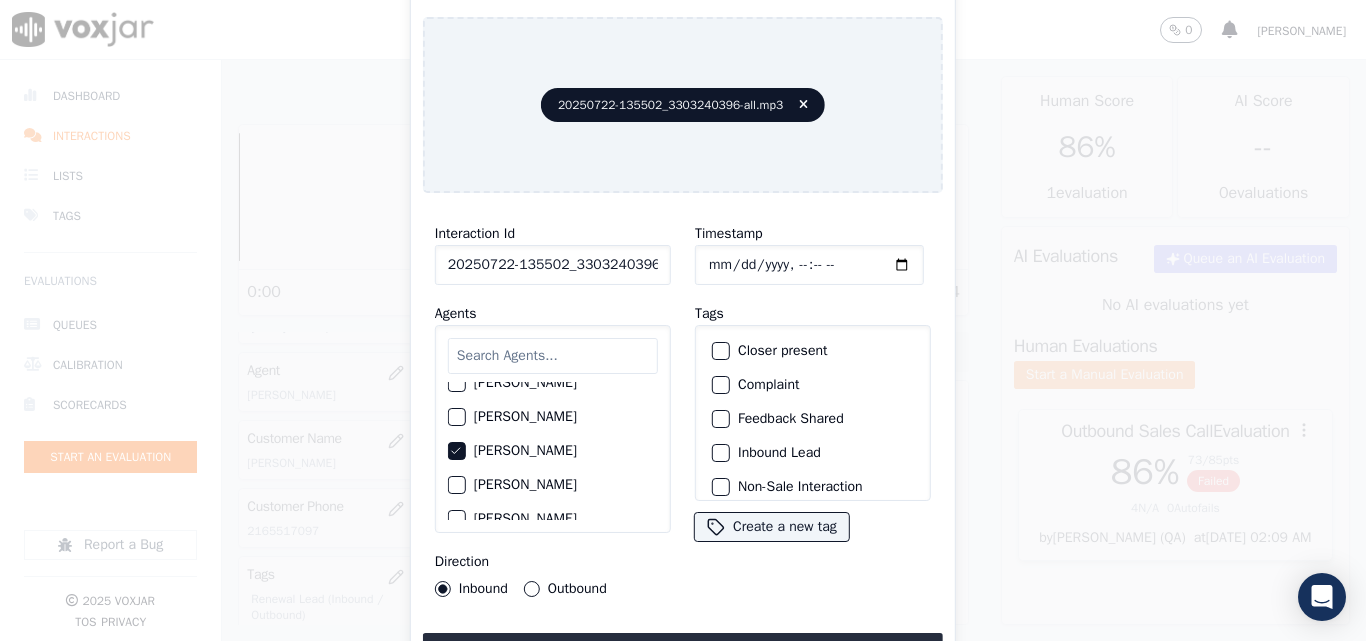 click on "Outbound" at bounding box center [532, 589] 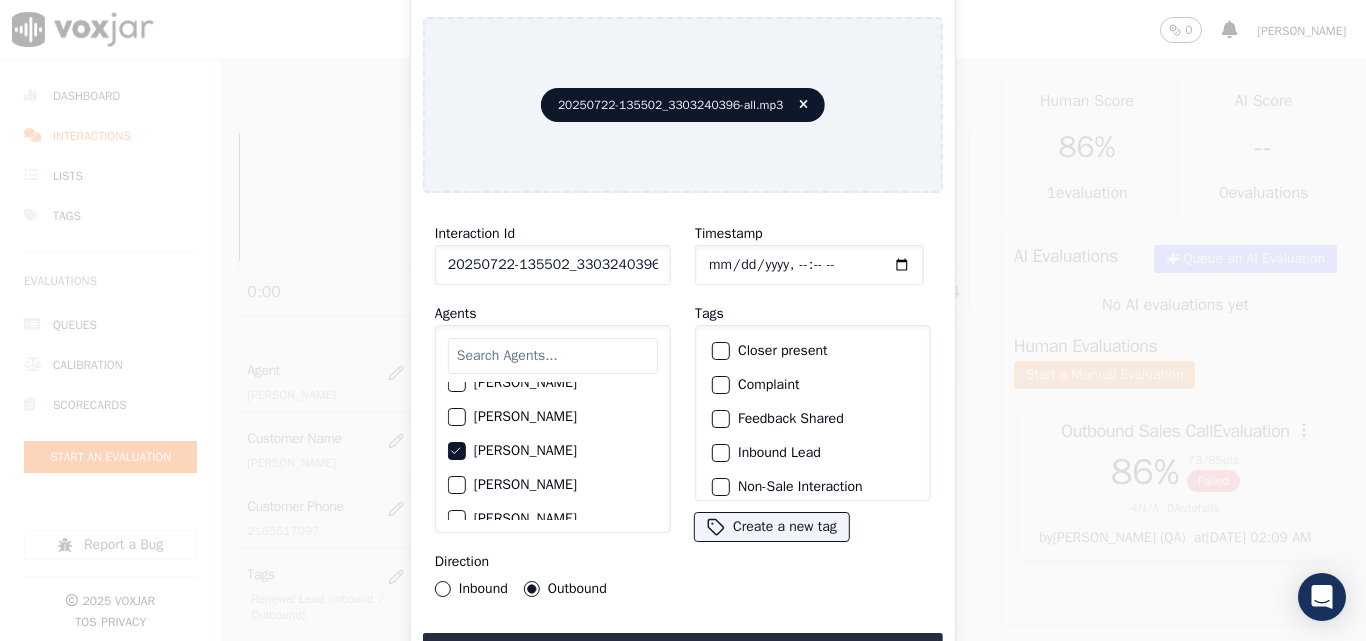 click on "Closer present" 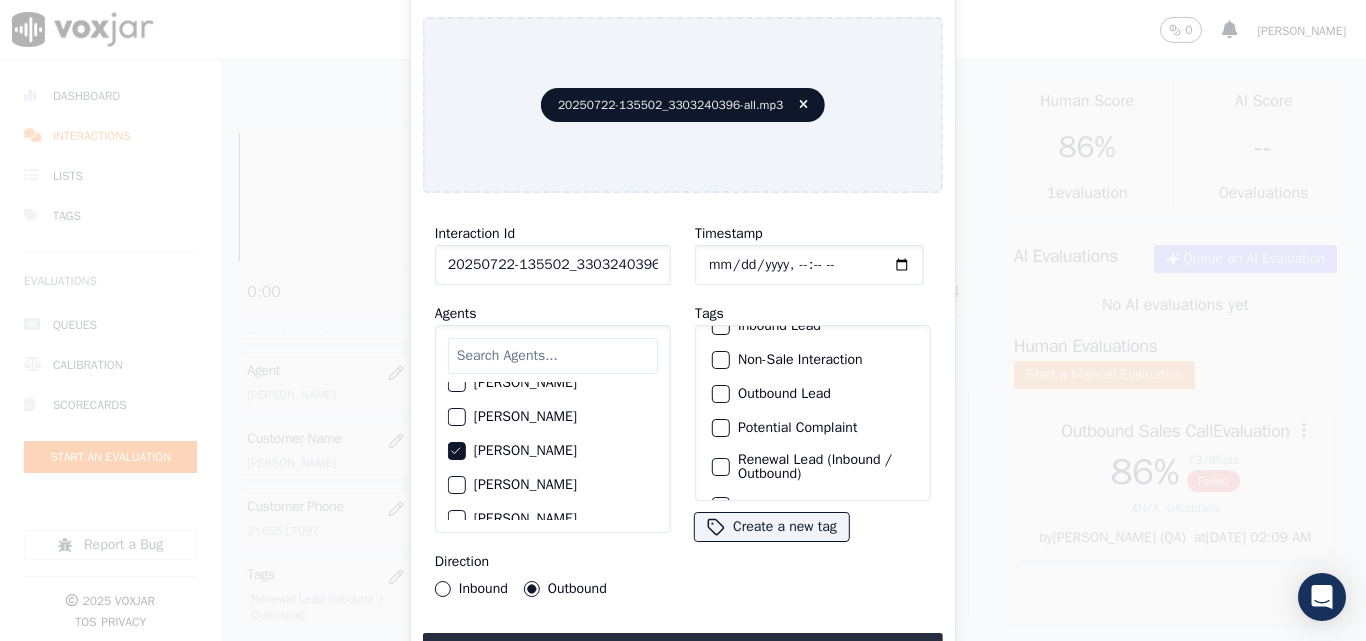 scroll, scrollTop: 173, scrollLeft: 0, axis: vertical 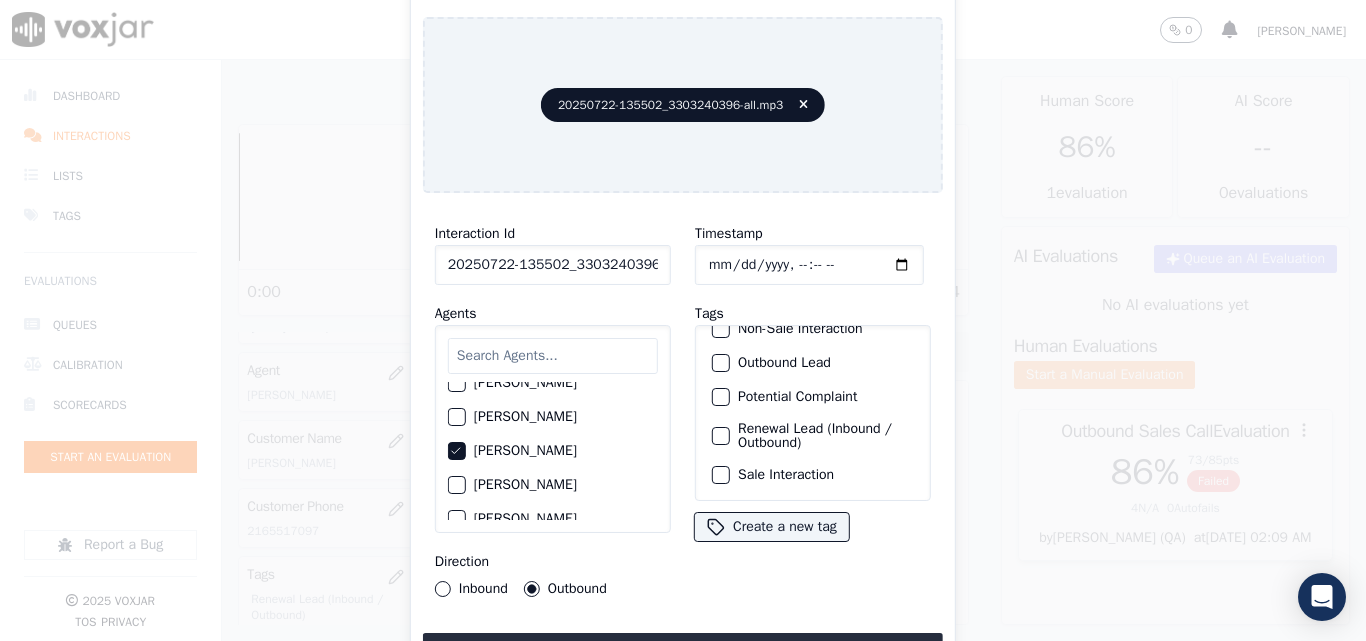 click at bounding box center (720, 436) 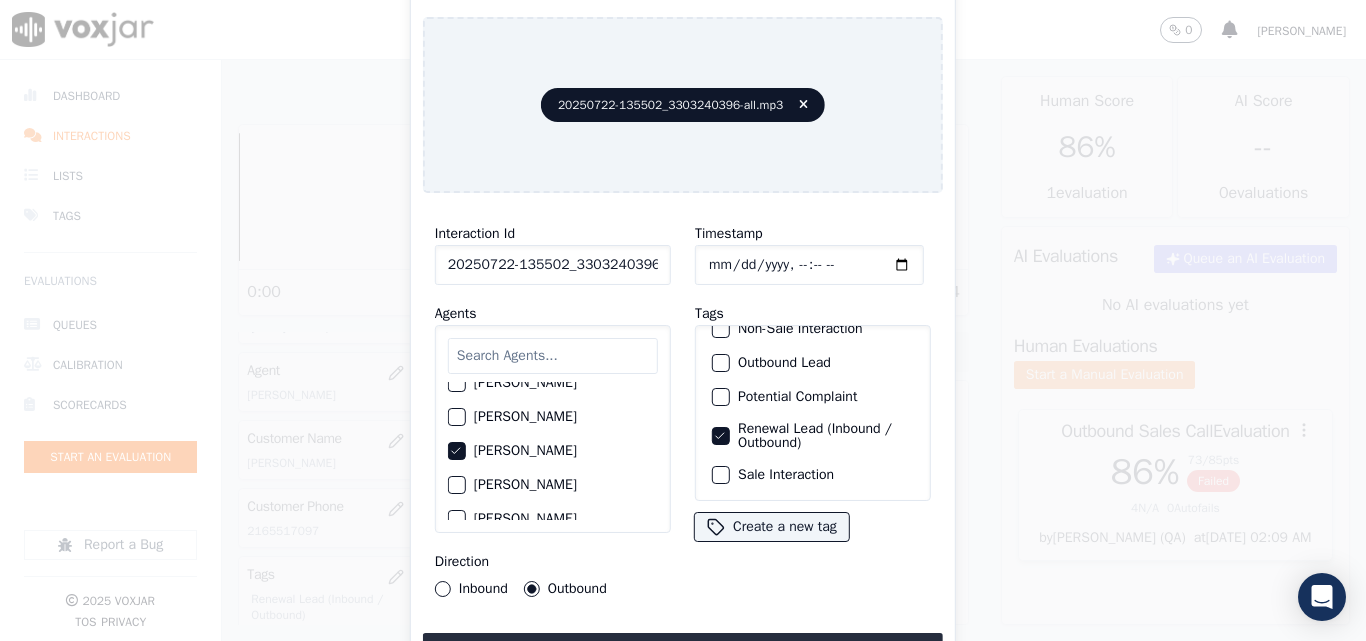 click at bounding box center (720, 475) 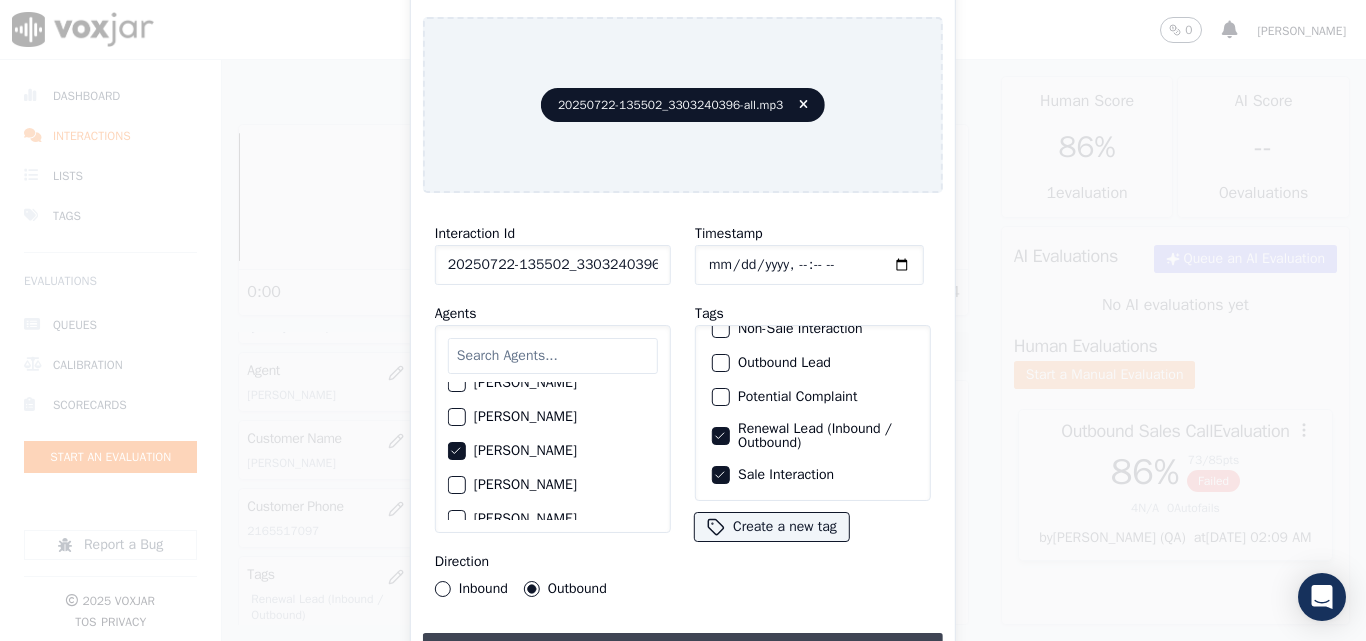 click on "Upload interaction to start evaluation" at bounding box center [683, 651] 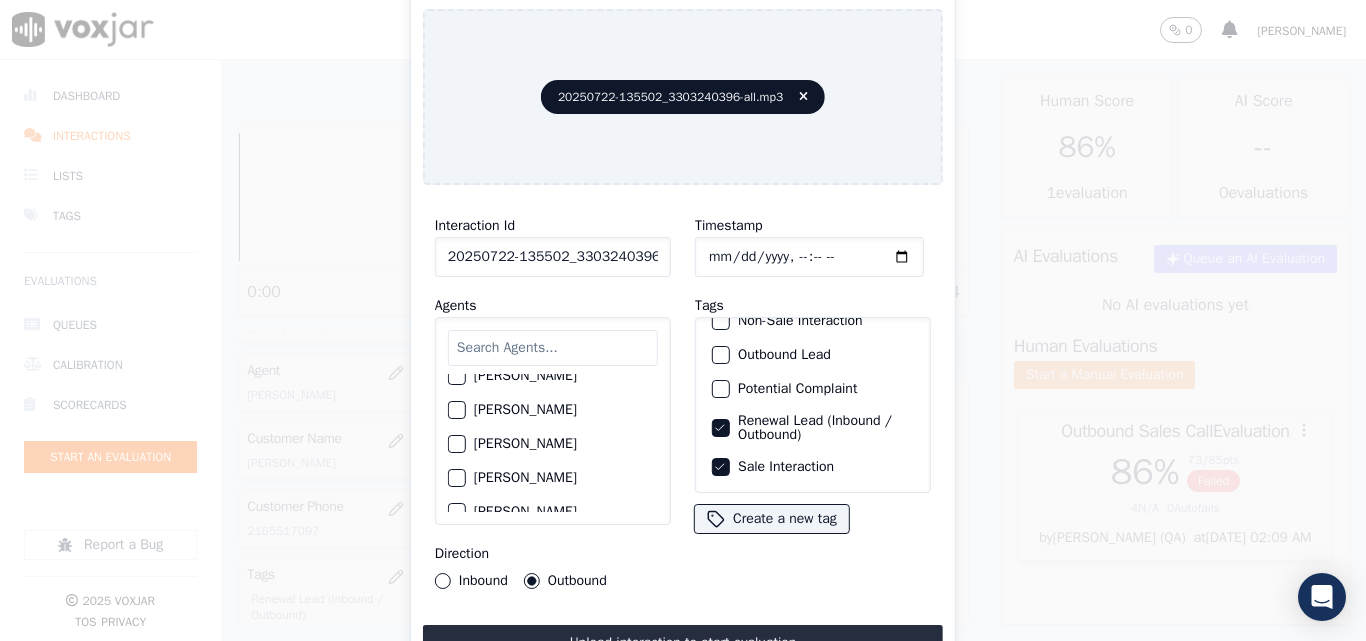 scroll, scrollTop: 1000, scrollLeft: 0, axis: vertical 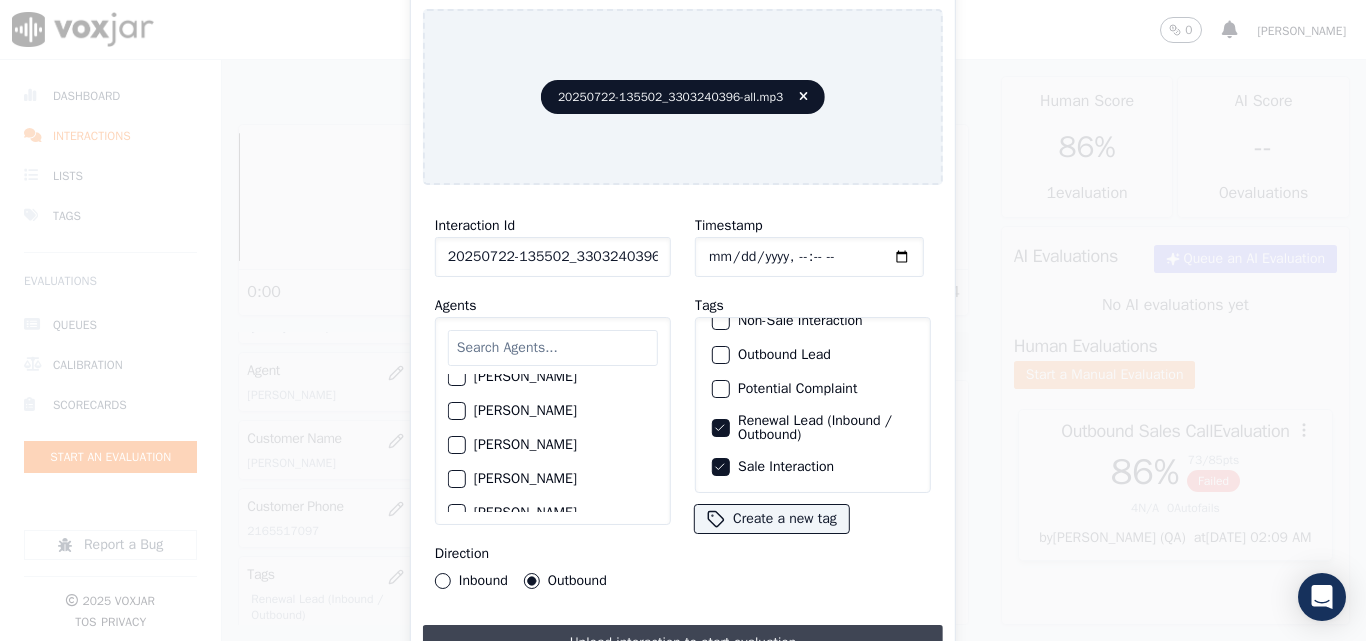 click on "Upload interaction to start evaluation" at bounding box center (683, 643) 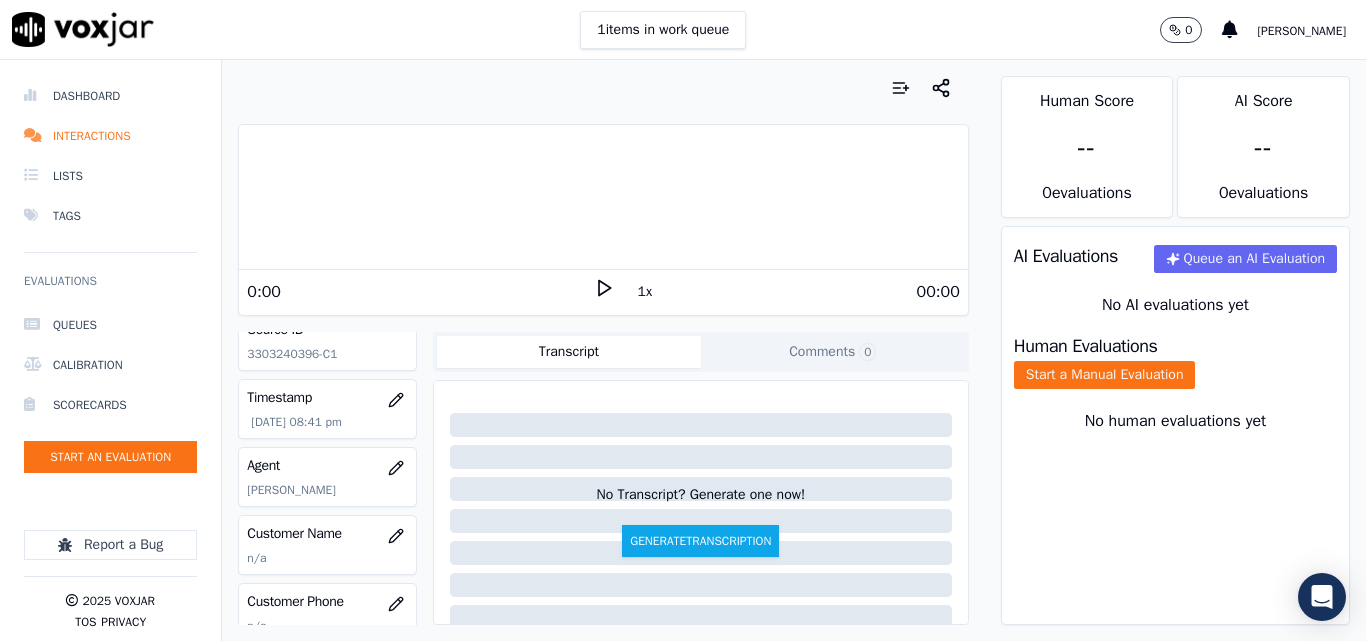 scroll, scrollTop: 200, scrollLeft: 0, axis: vertical 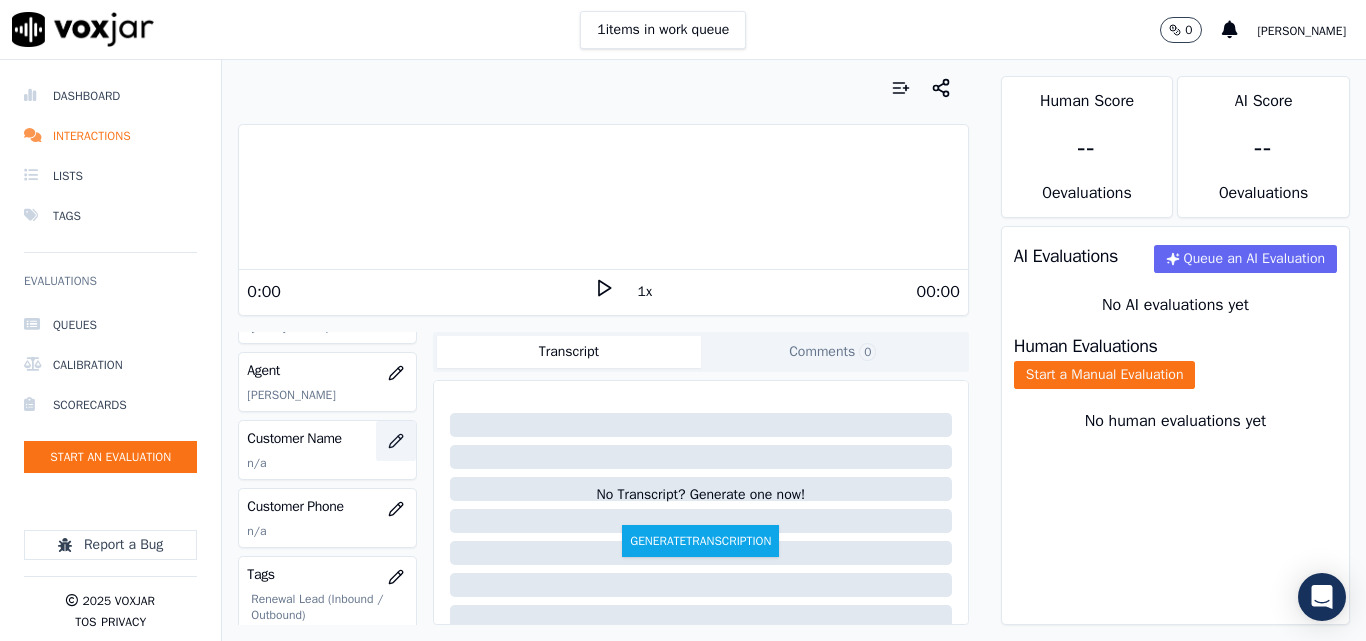 click 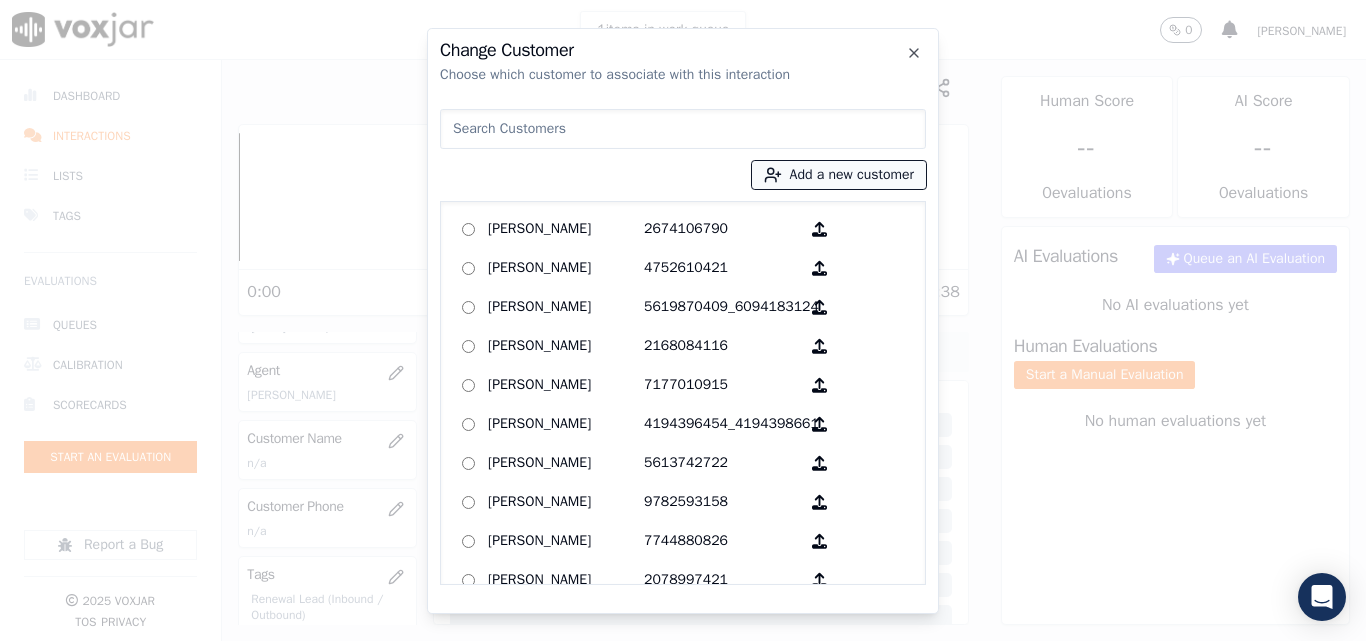 click on "Add a new customer" at bounding box center (839, 175) 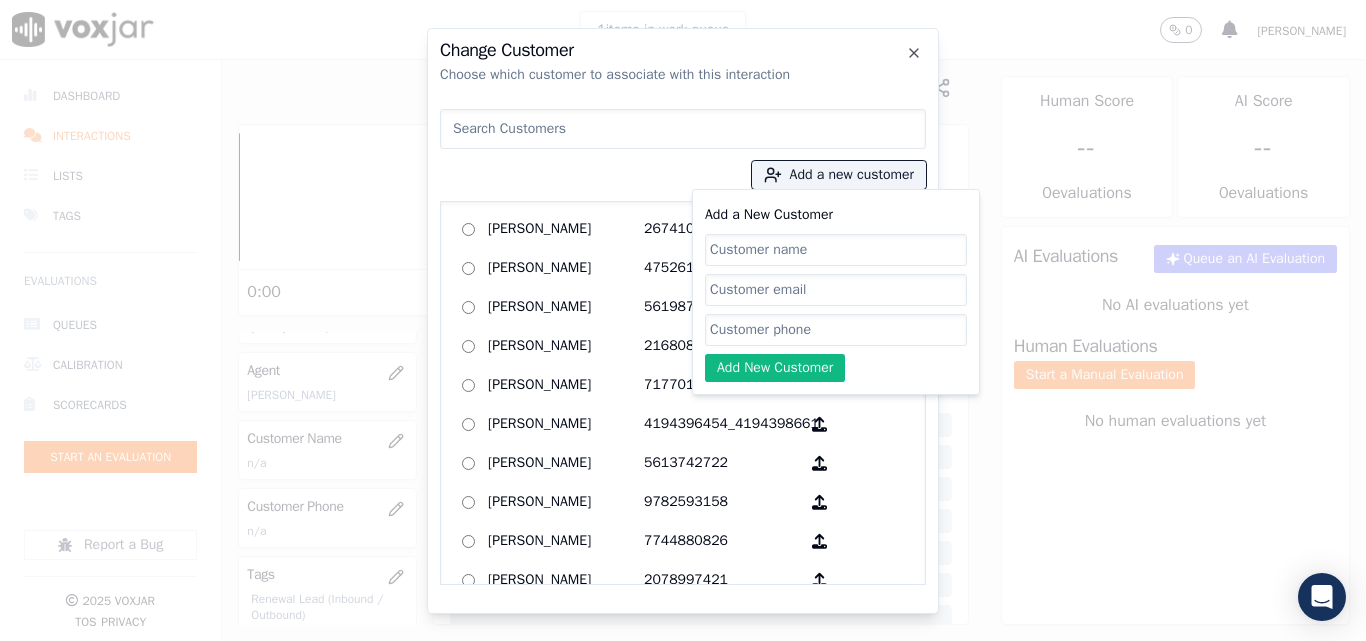 type on "00:23 - And this call is regards to you [US_STATE] Edition Electric Bill. Like the companybhas sent you a notice regarding the pending update on the account, so did you check the notice which was sent to you?" 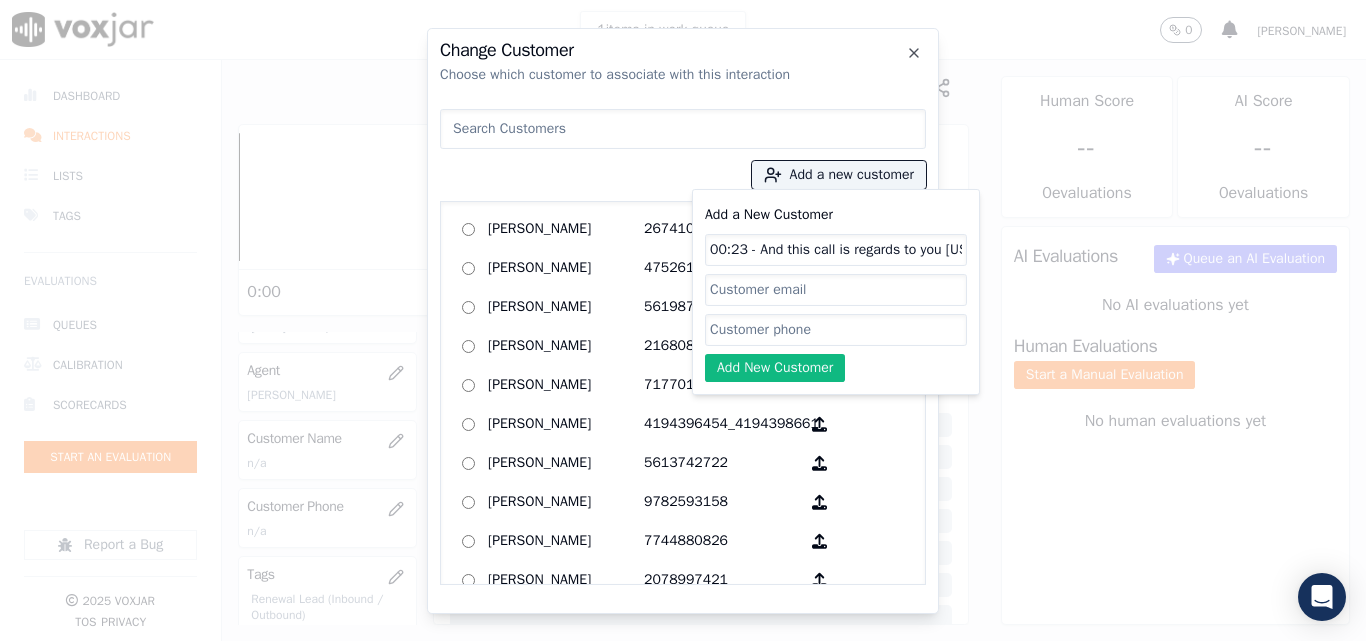 scroll, scrollTop: 0, scrollLeft: 997, axis: horizontal 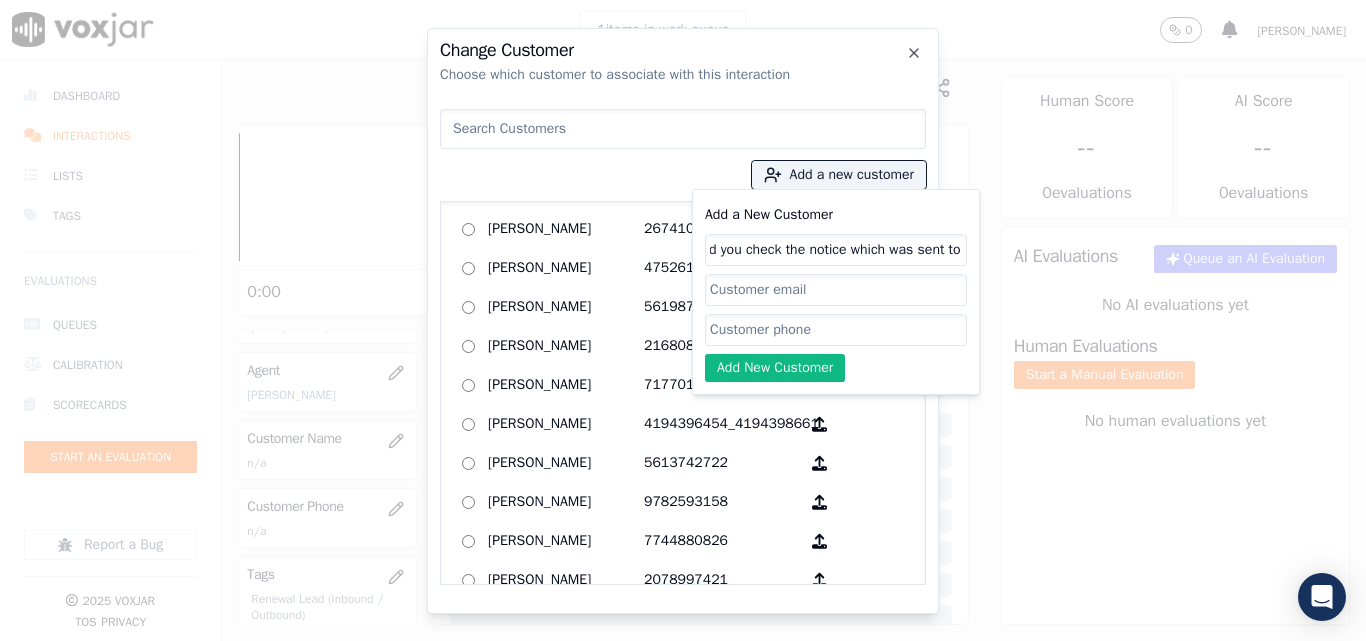 click on "00:23 - And this call is regards to you [US_STATE] Edition Electric Bill. Like the companybhas sent you a notice regarding the pending update on the account, so did you check the notice which was sent to you?" 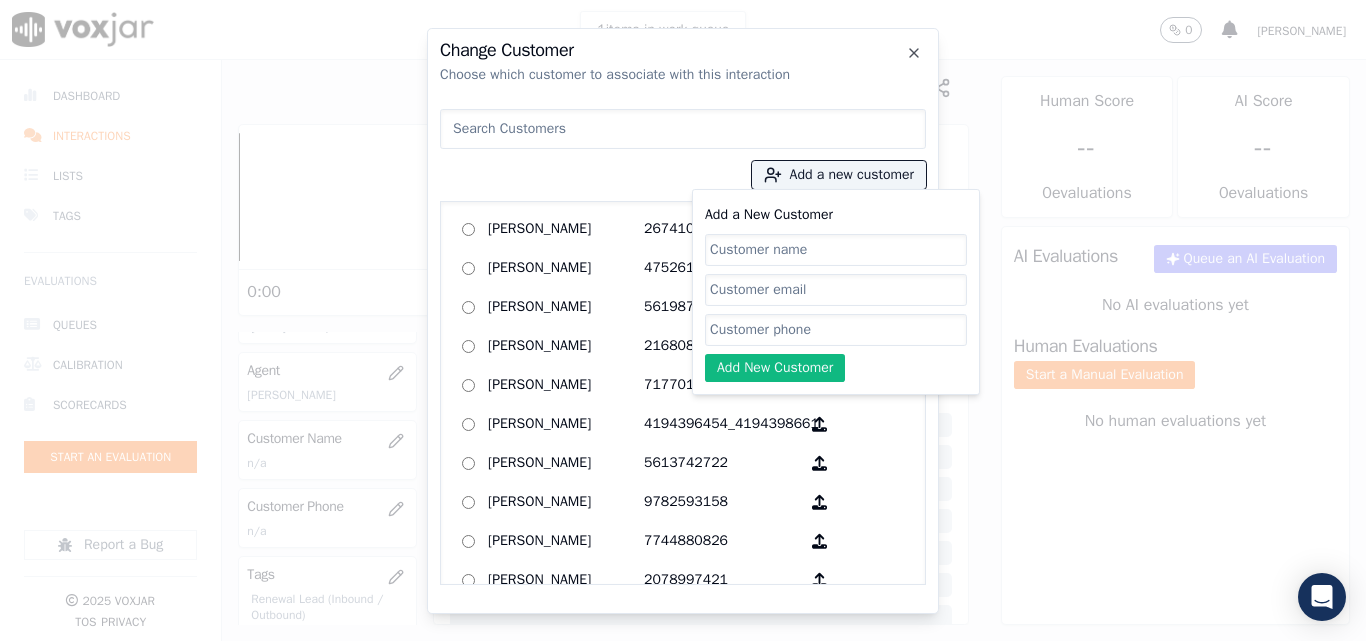 scroll, scrollTop: 0, scrollLeft: 0, axis: both 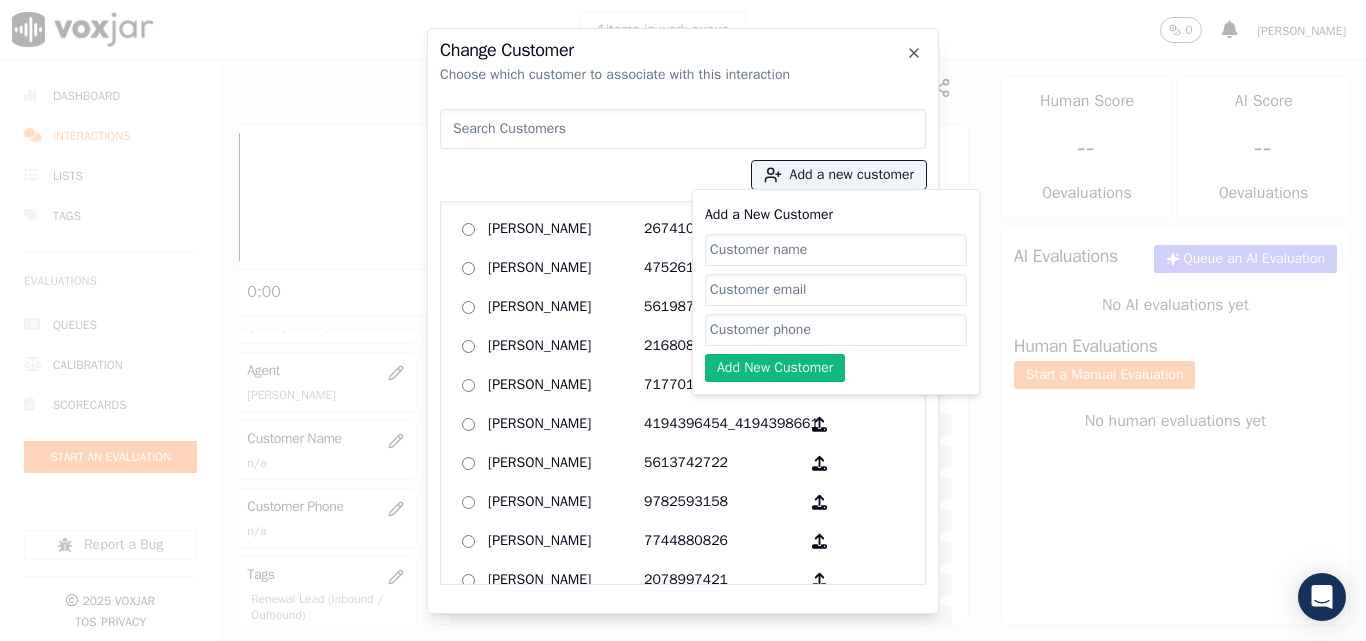 paste on "[PERSON_NAME]" 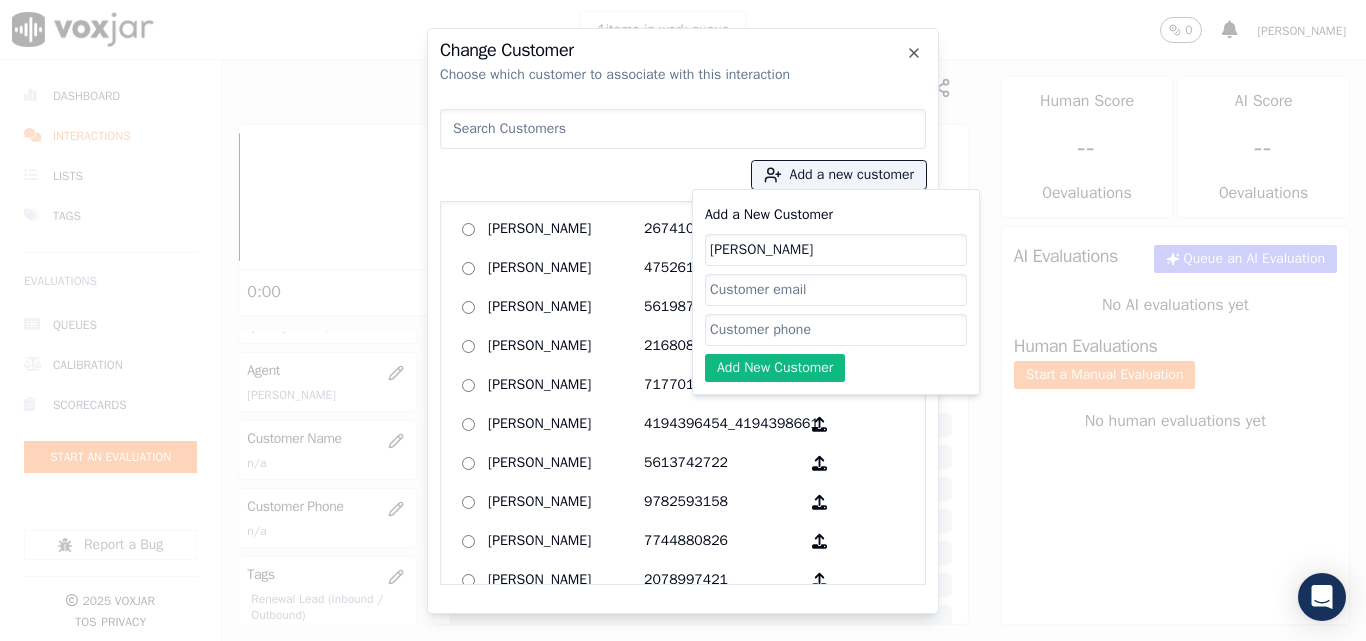 type on "[PERSON_NAME]" 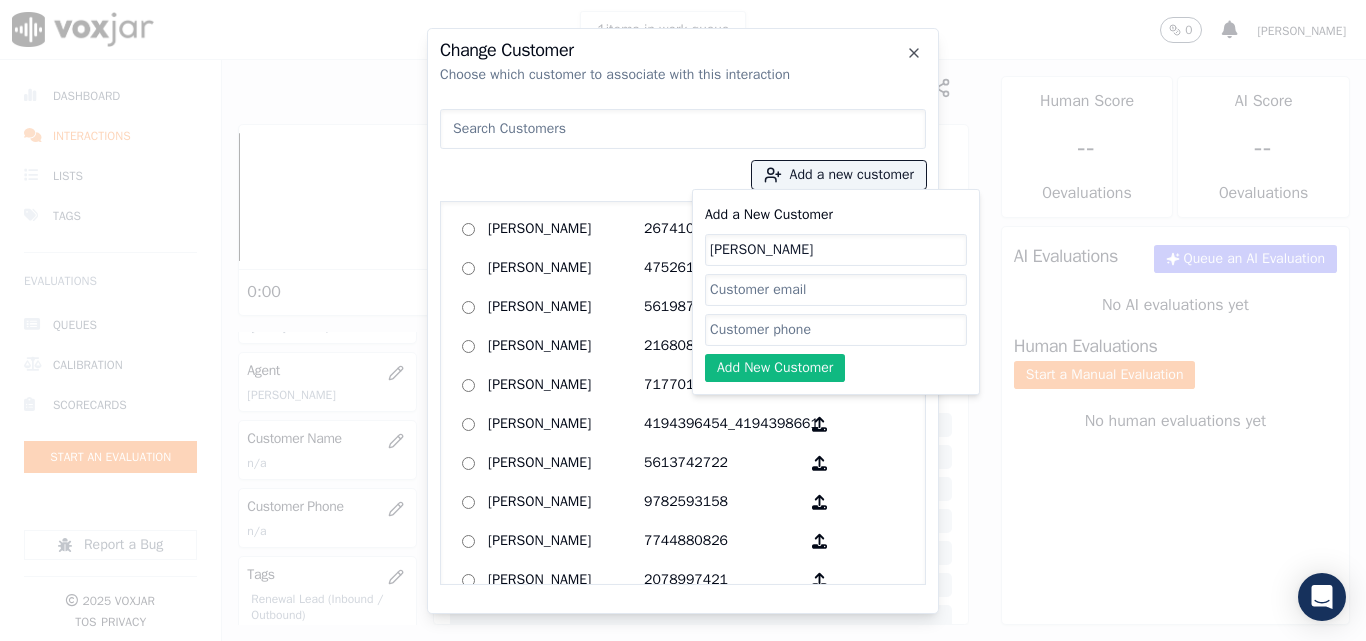 click on "Add a New Customer" 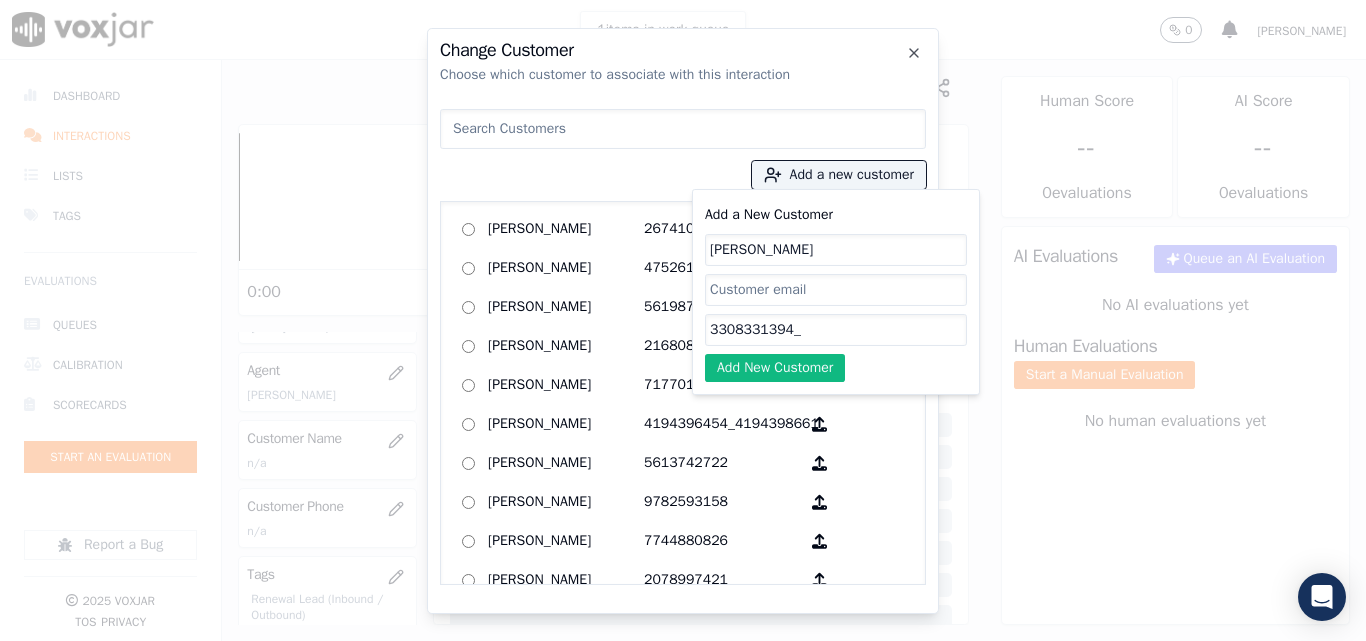 paste on "3303240396" 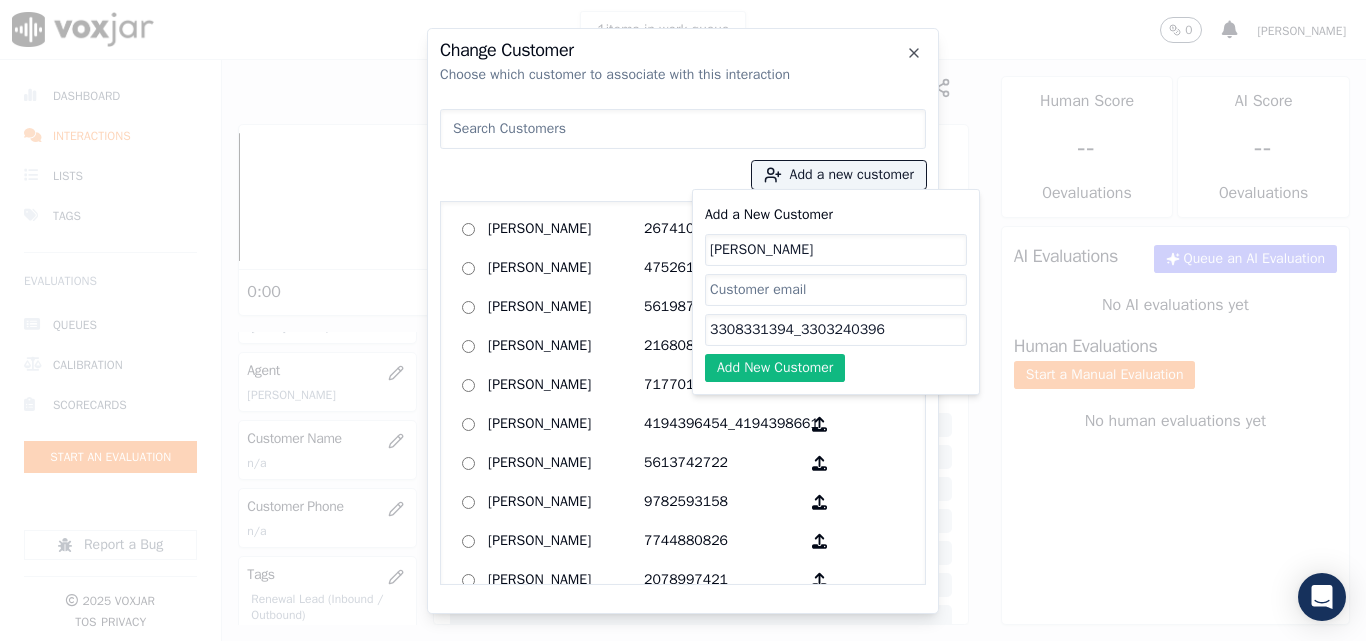 type on "3308331394_3303240396" 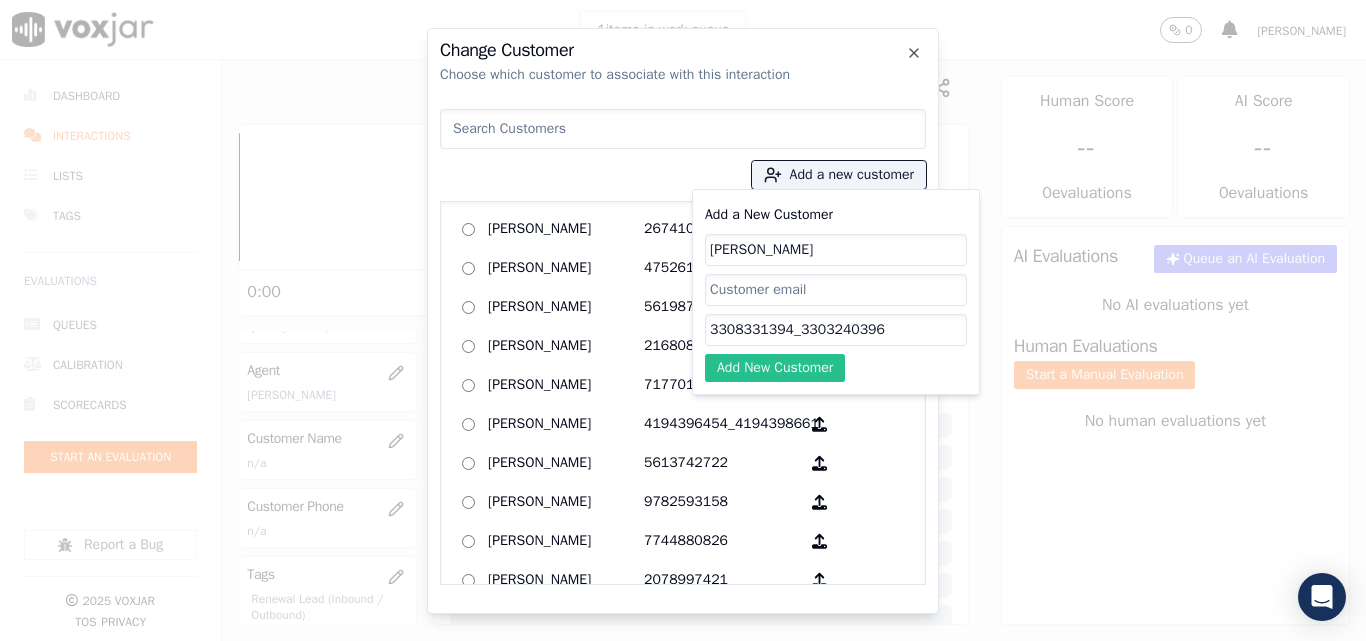 click on "Add New Customer" 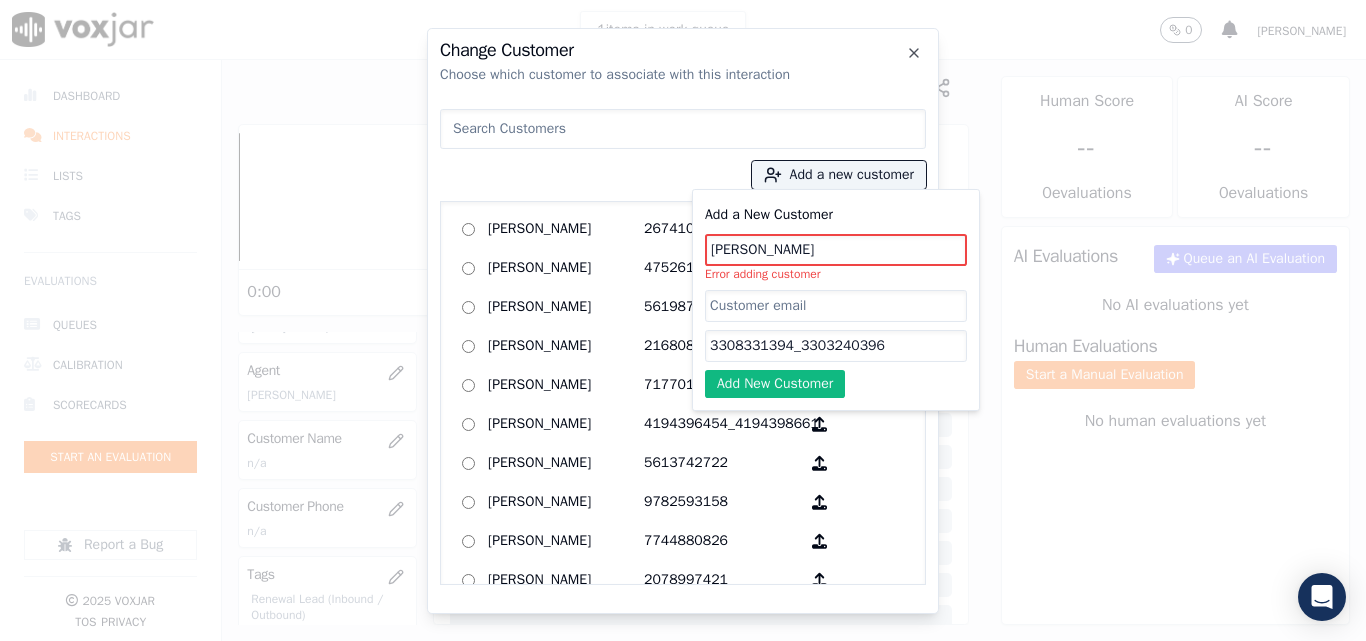 click at bounding box center [683, 129] 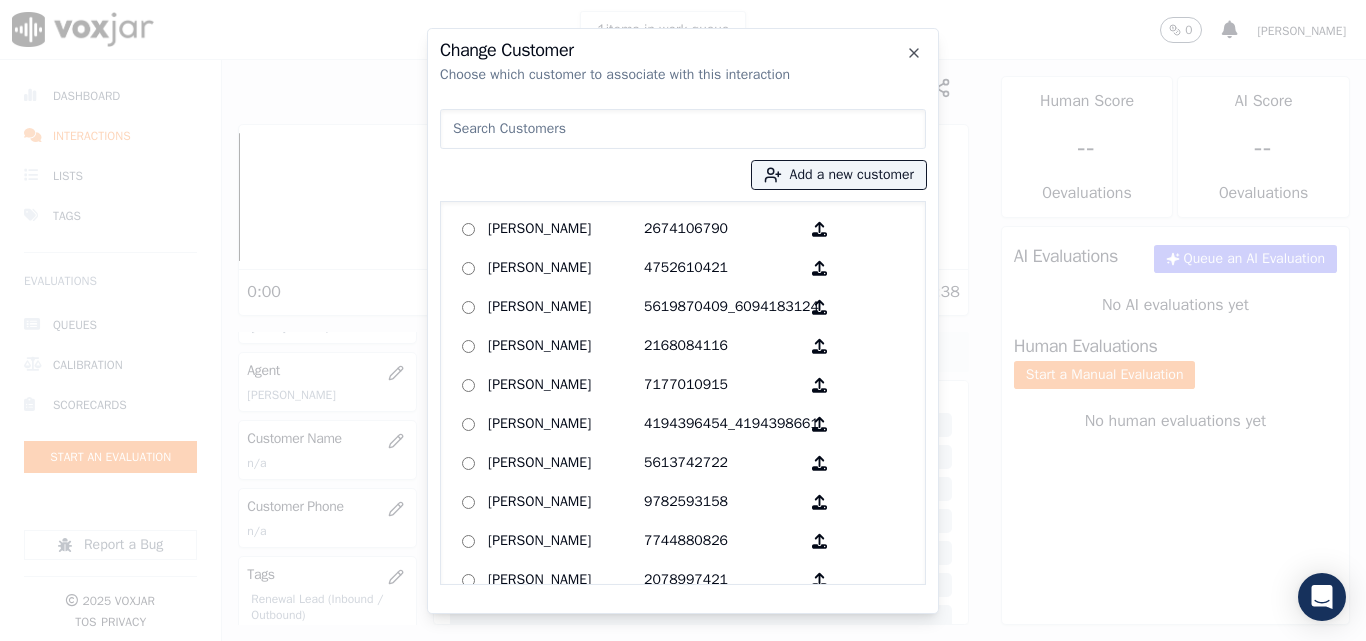 click at bounding box center [683, 129] 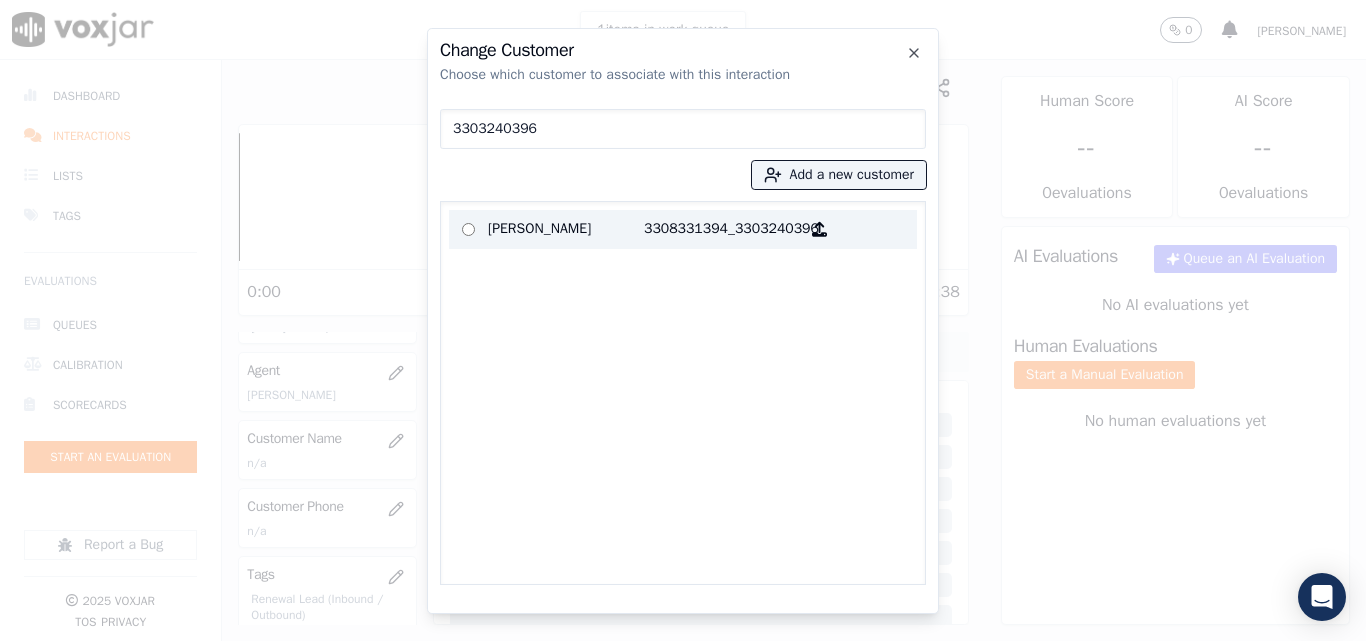 type on "3303240396" 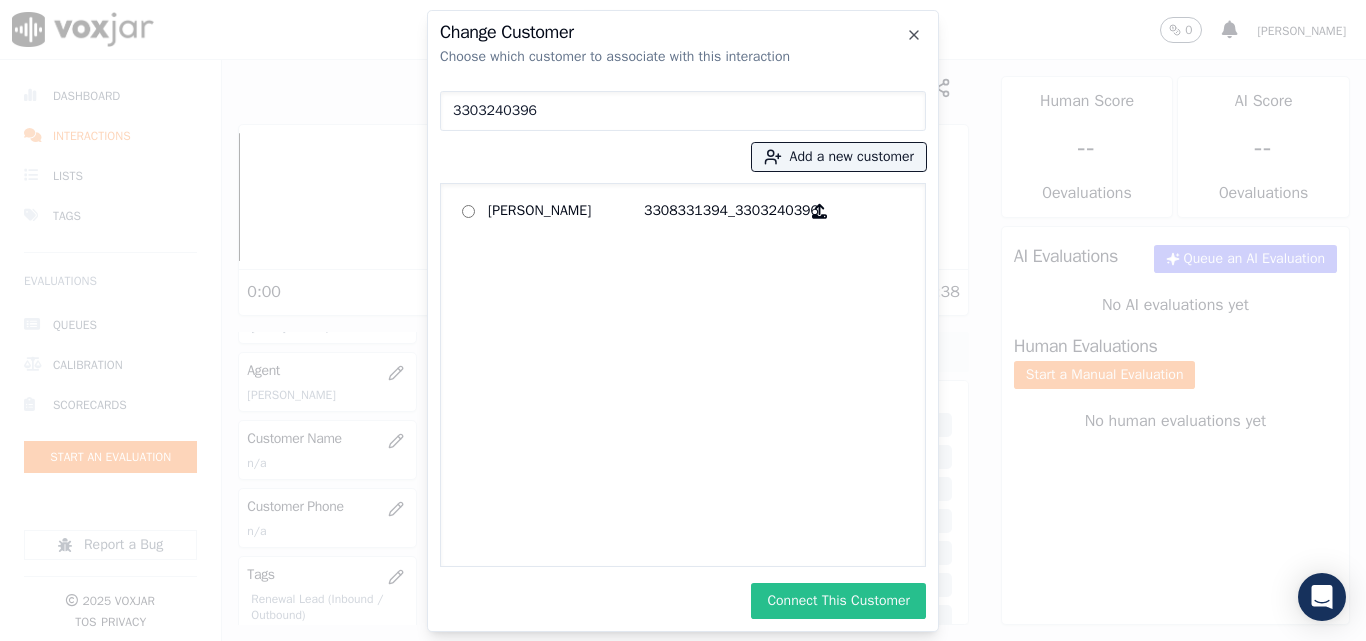 click on "Connect This Customer" at bounding box center [838, 601] 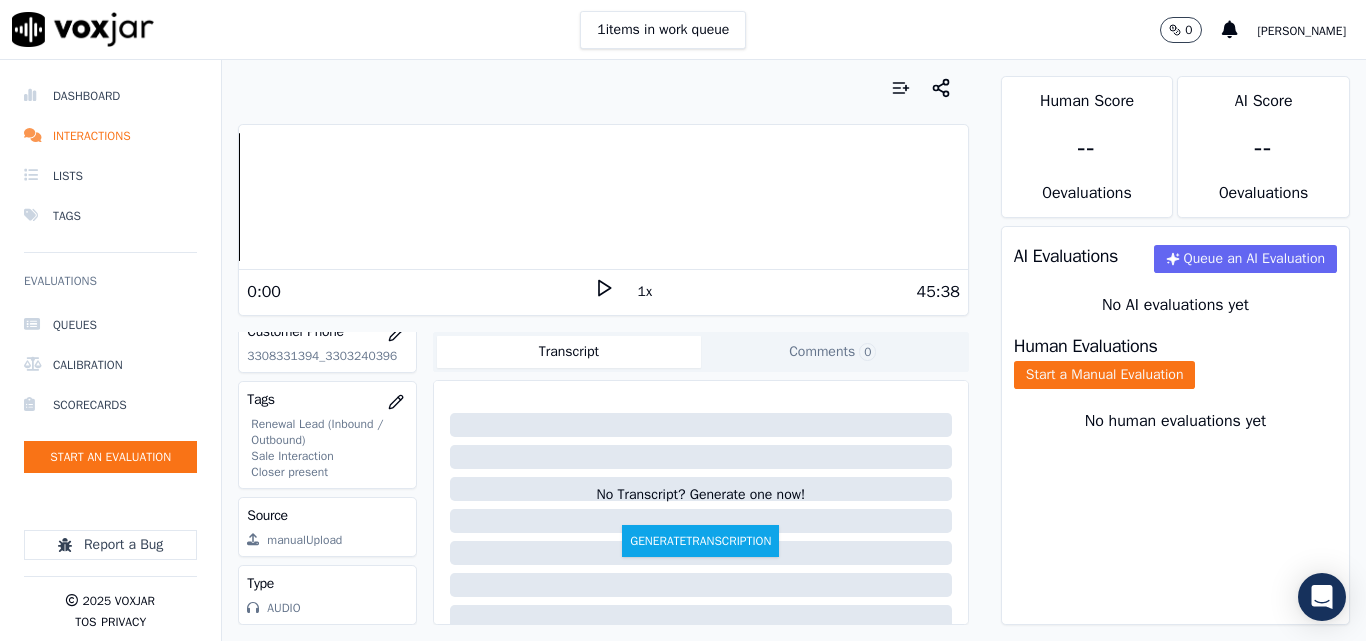 scroll, scrollTop: 420, scrollLeft: 0, axis: vertical 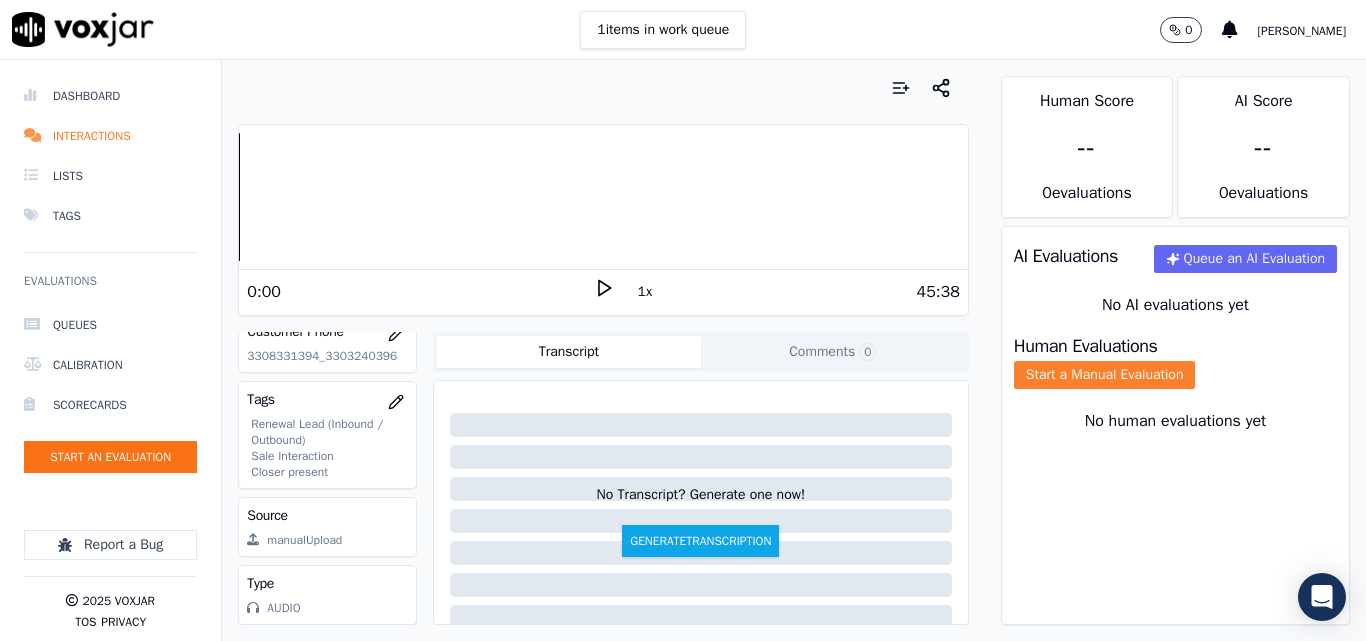 click on "Start a Manual Evaluation" 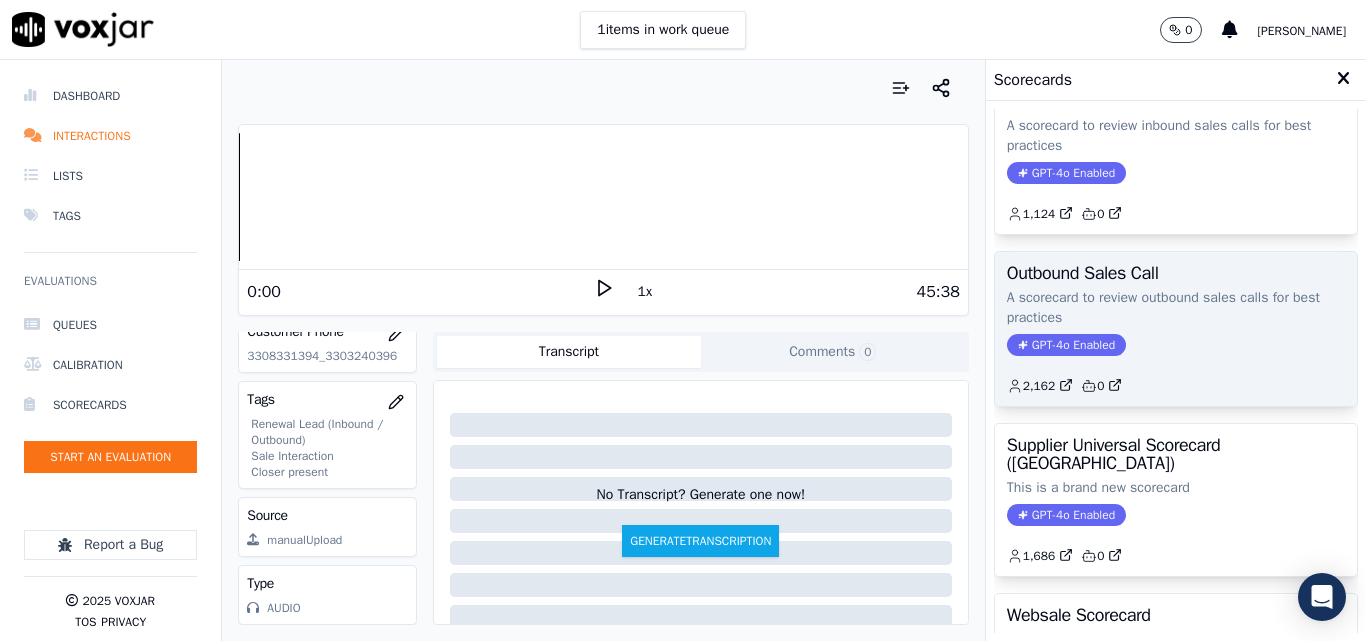 scroll, scrollTop: 200, scrollLeft: 0, axis: vertical 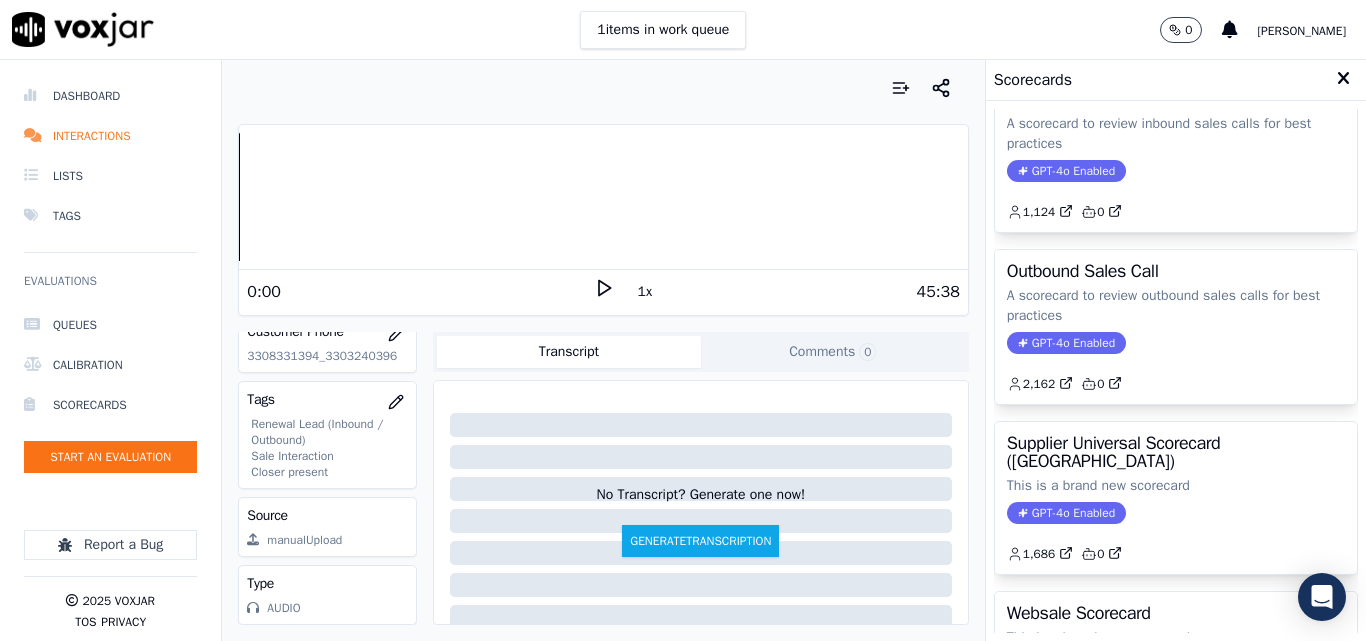 click on "2,162         0" 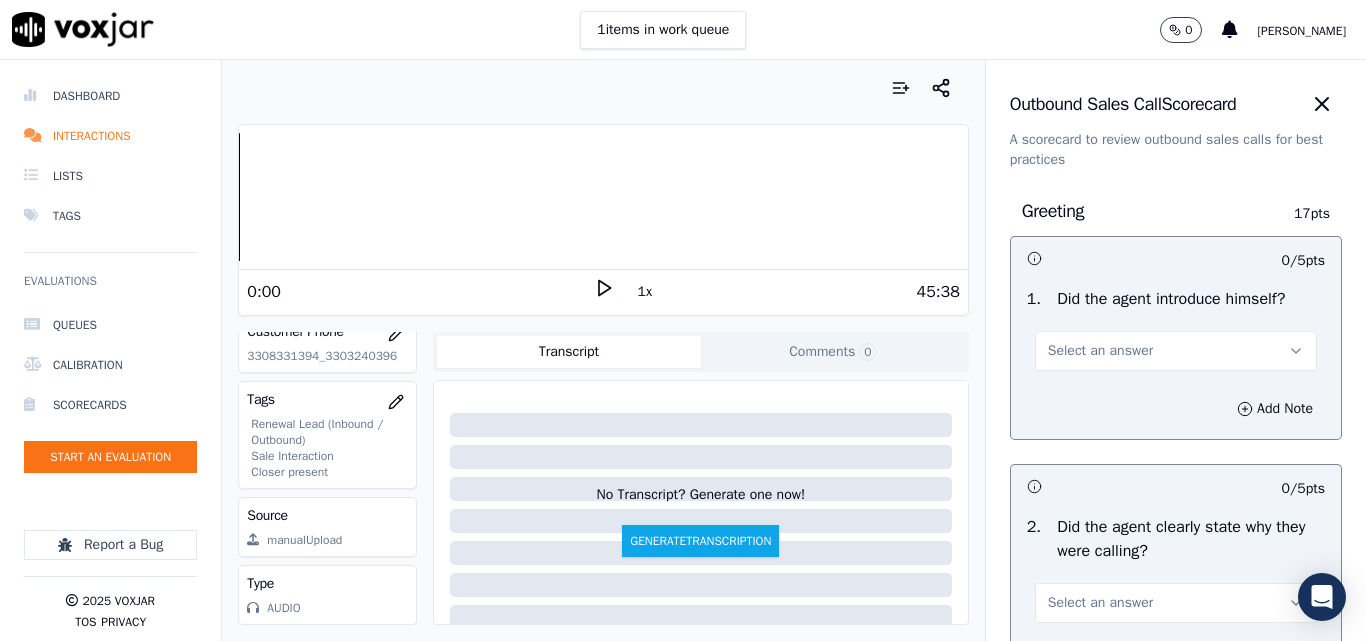 click on "Select an answer" at bounding box center (1100, 351) 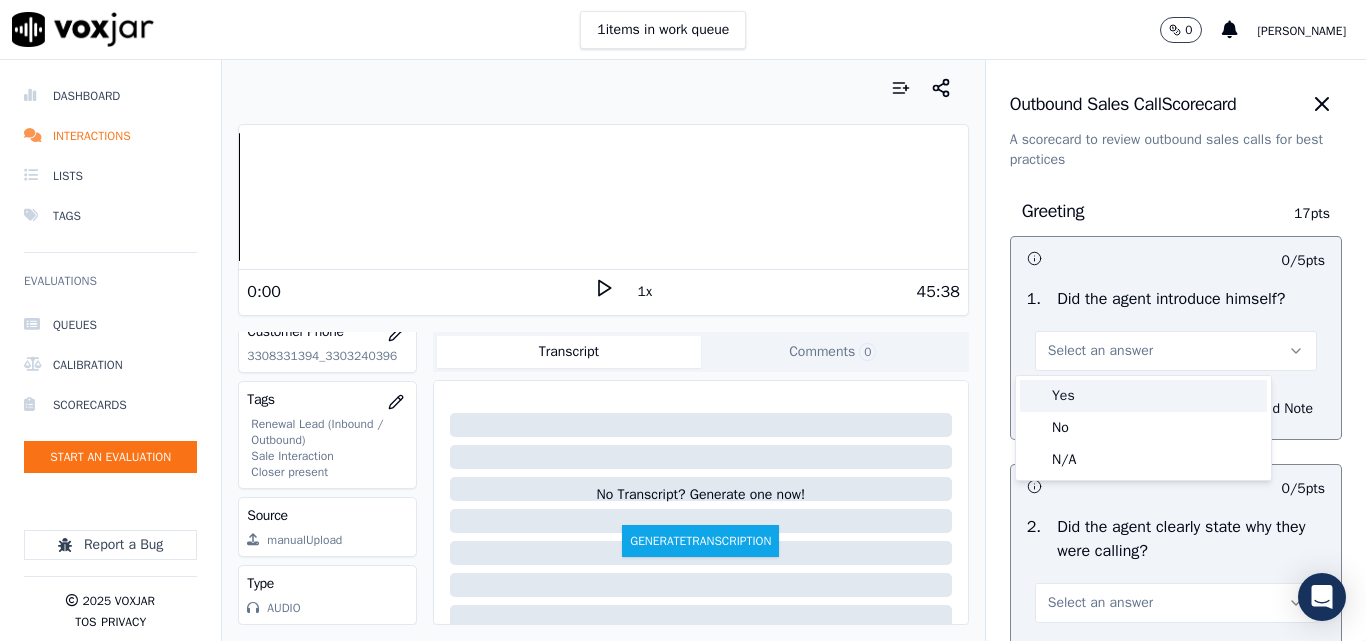 click on "Yes" at bounding box center [1143, 396] 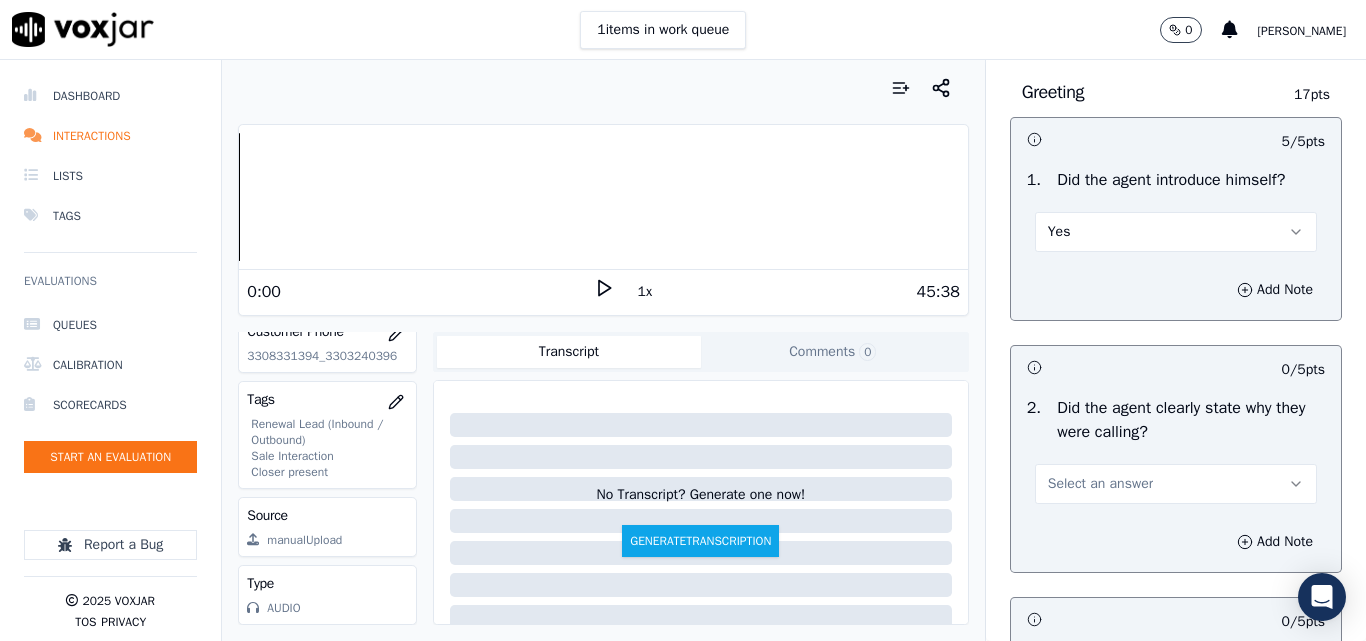 scroll, scrollTop: 200, scrollLeft: 0, axis: vertical 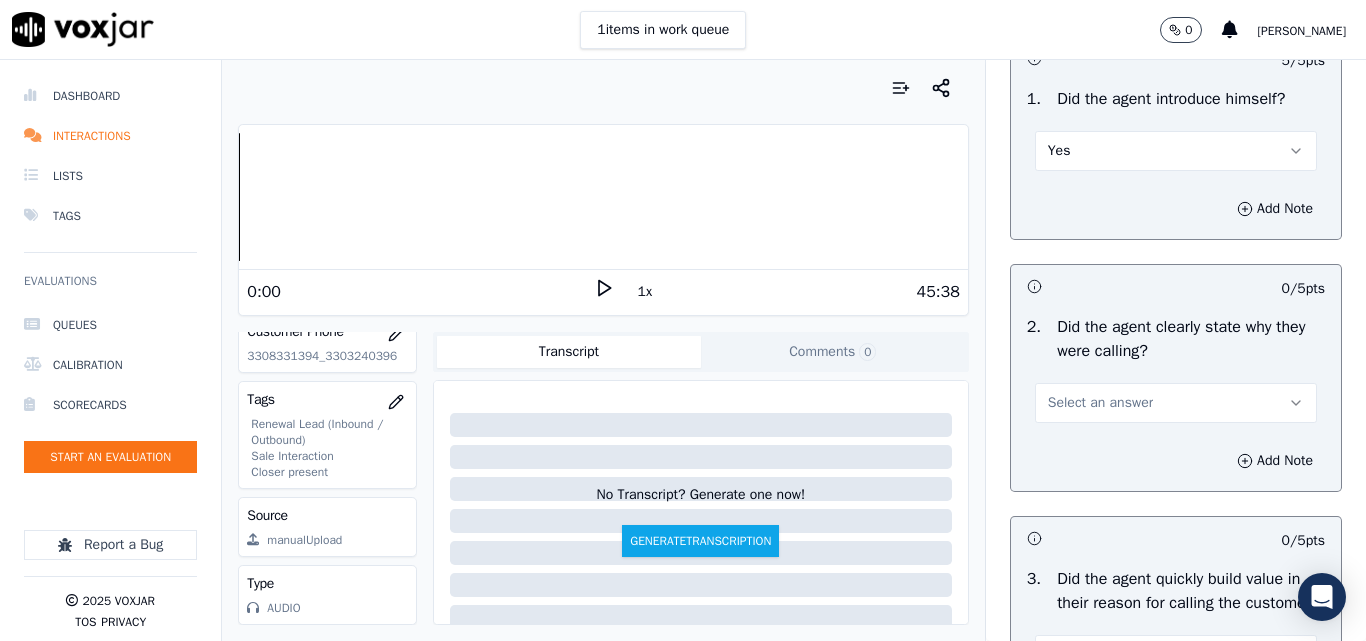 click on "Select an answer" at bounding box center (1100, 403) 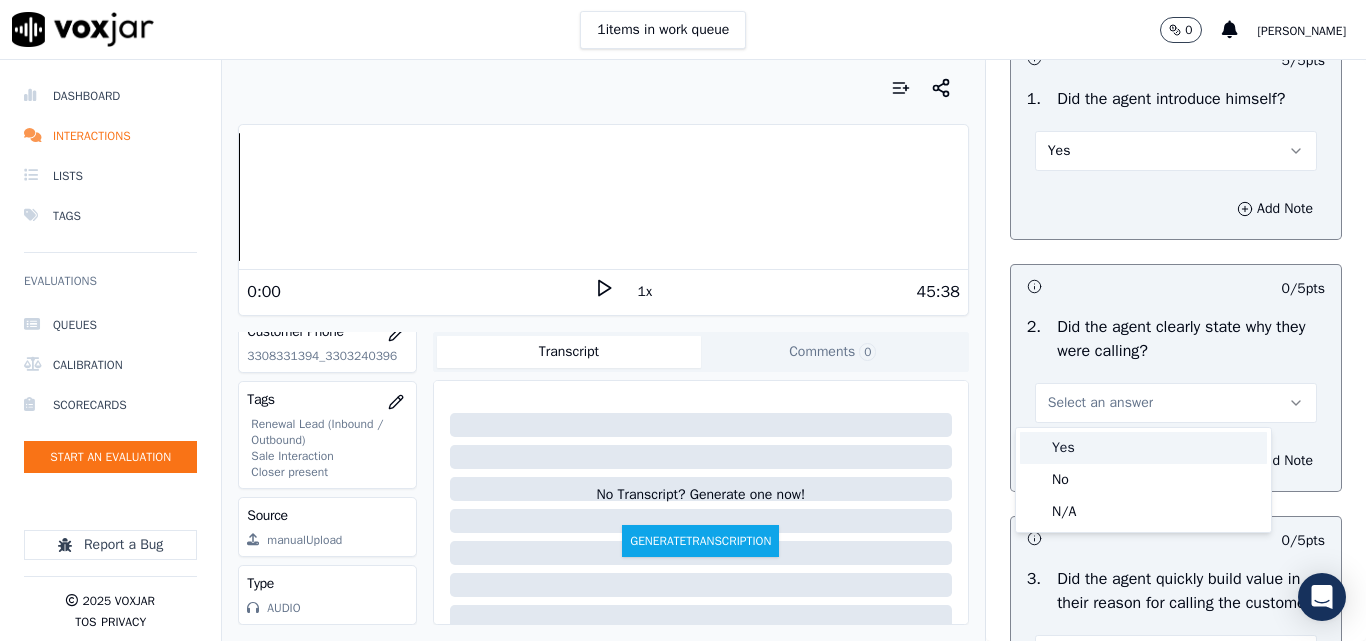 click on "Yes" at bounding box center [1143, 448] 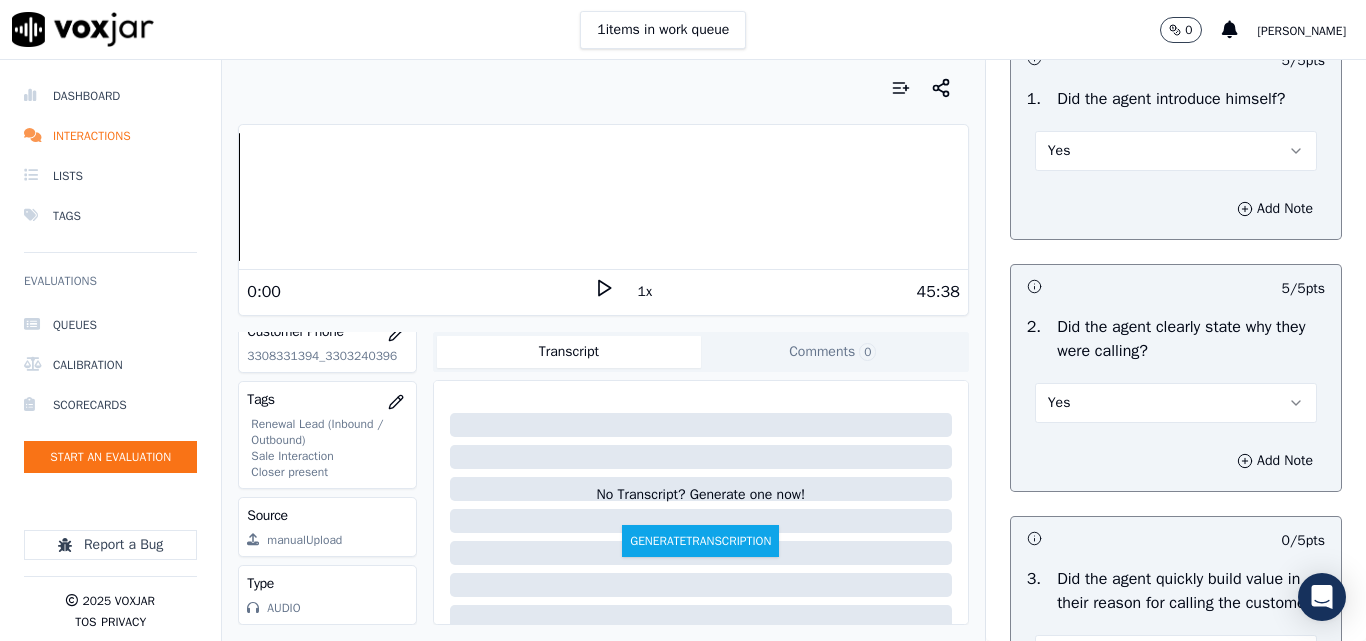 scroll, scrollTop: 500, scrollLeft: 0, axis: vertical 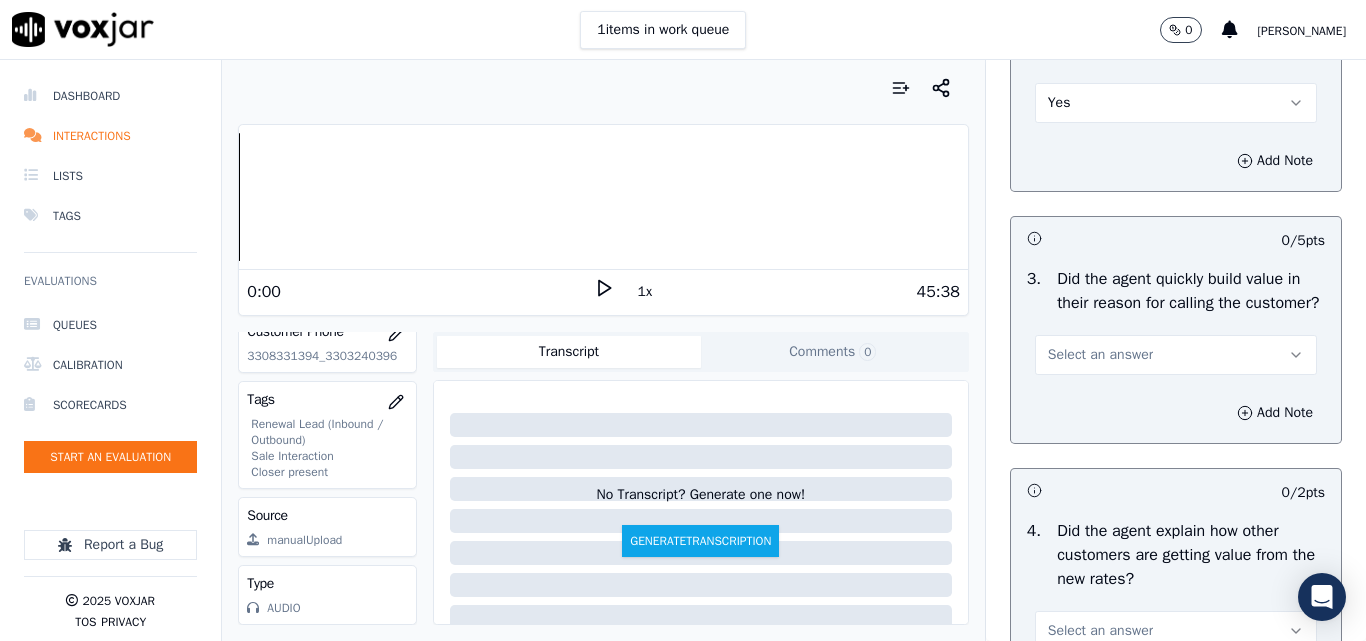 click on "Select an answer" at bounding box center [1100, 355] 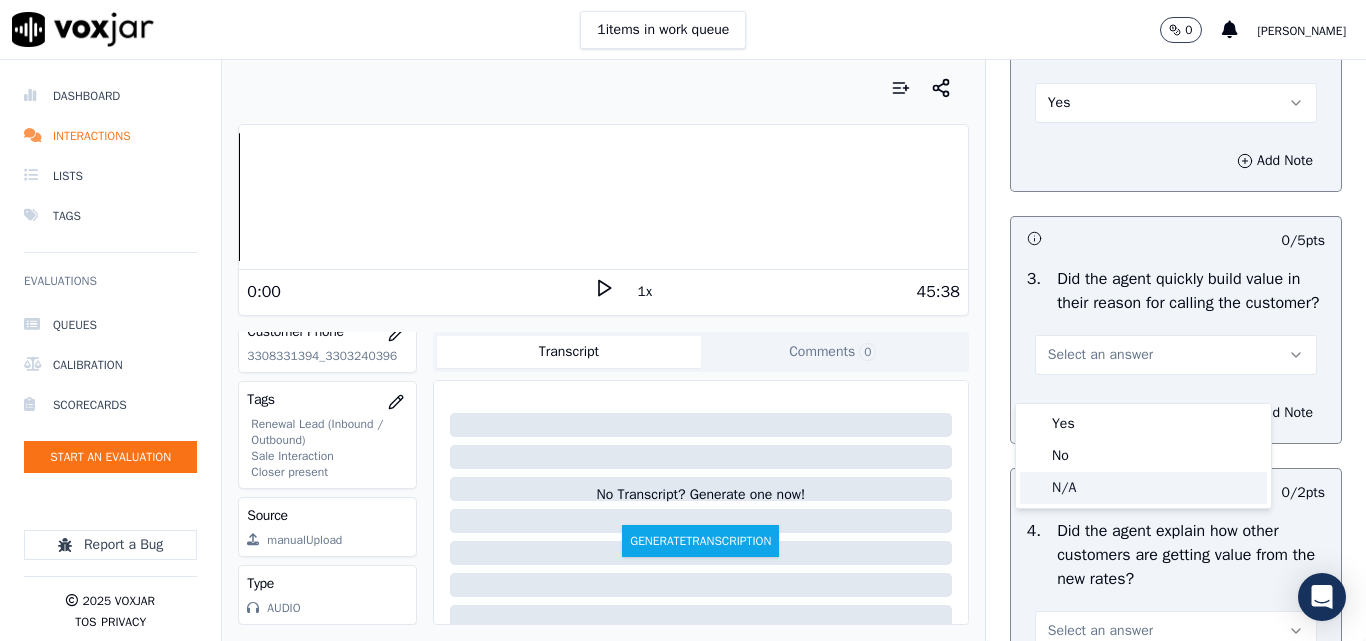 click on "N/A" 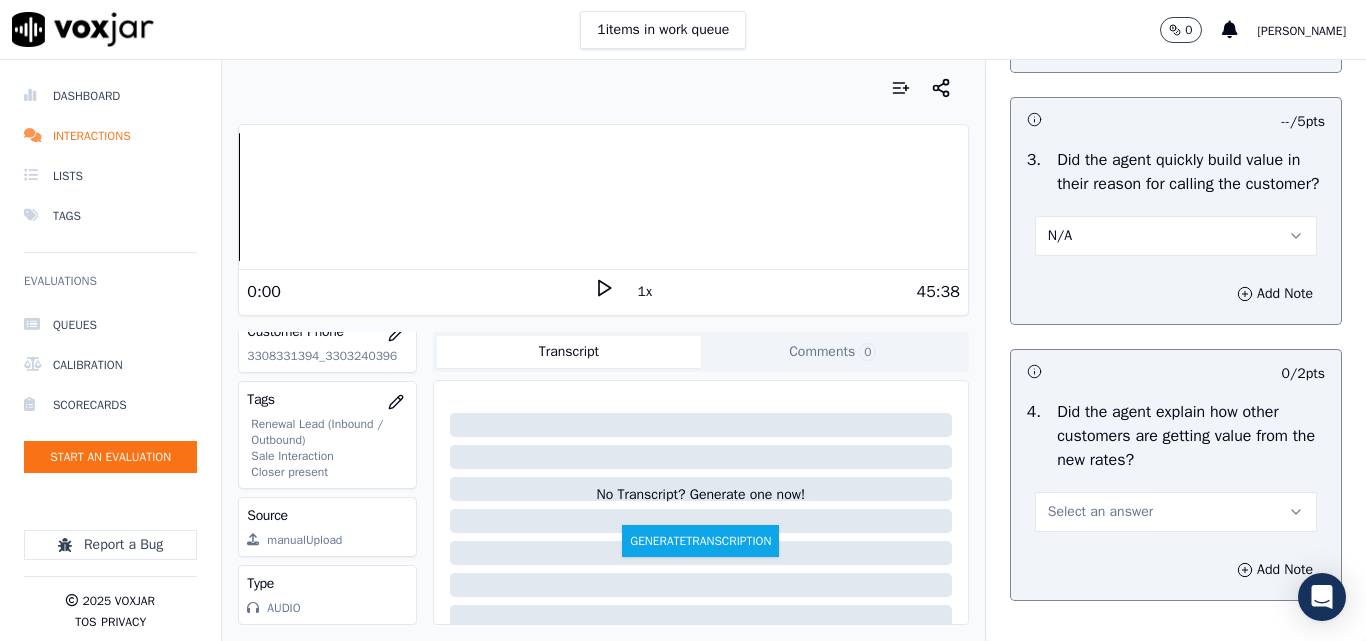 scroll, scrollTop: 800, scrollLeft: 0, axis: vertical 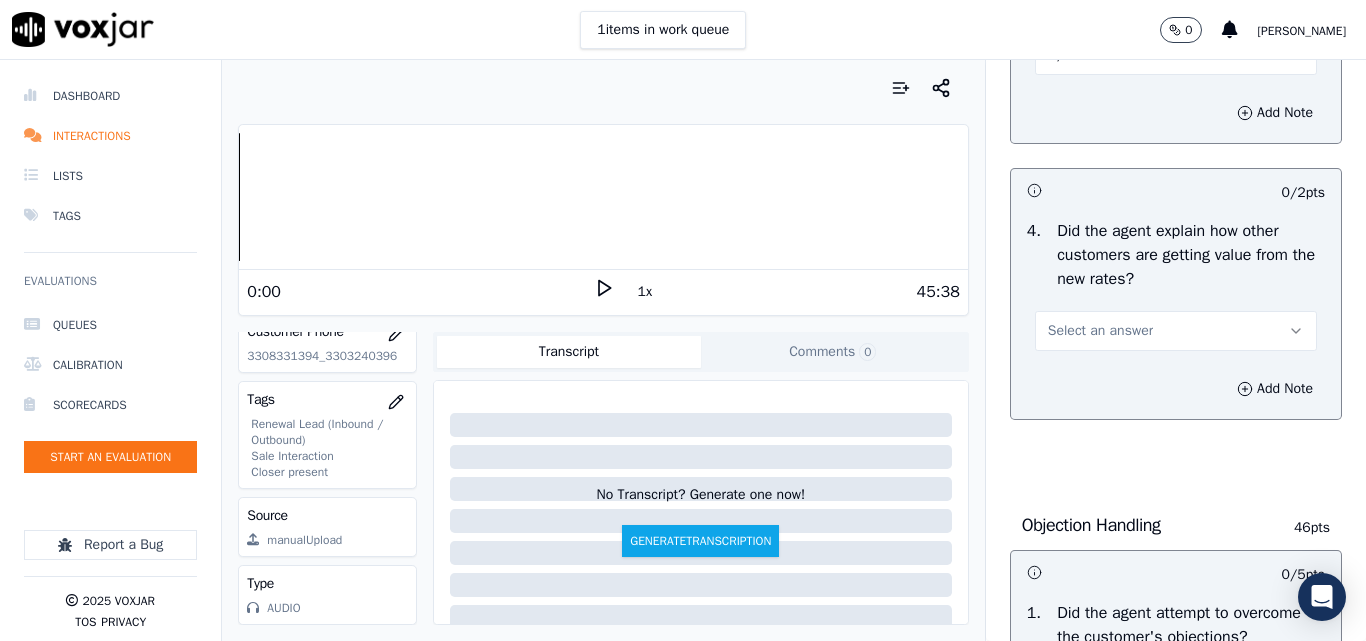 click on "Select an answer" at bounding box center [1100, 331] 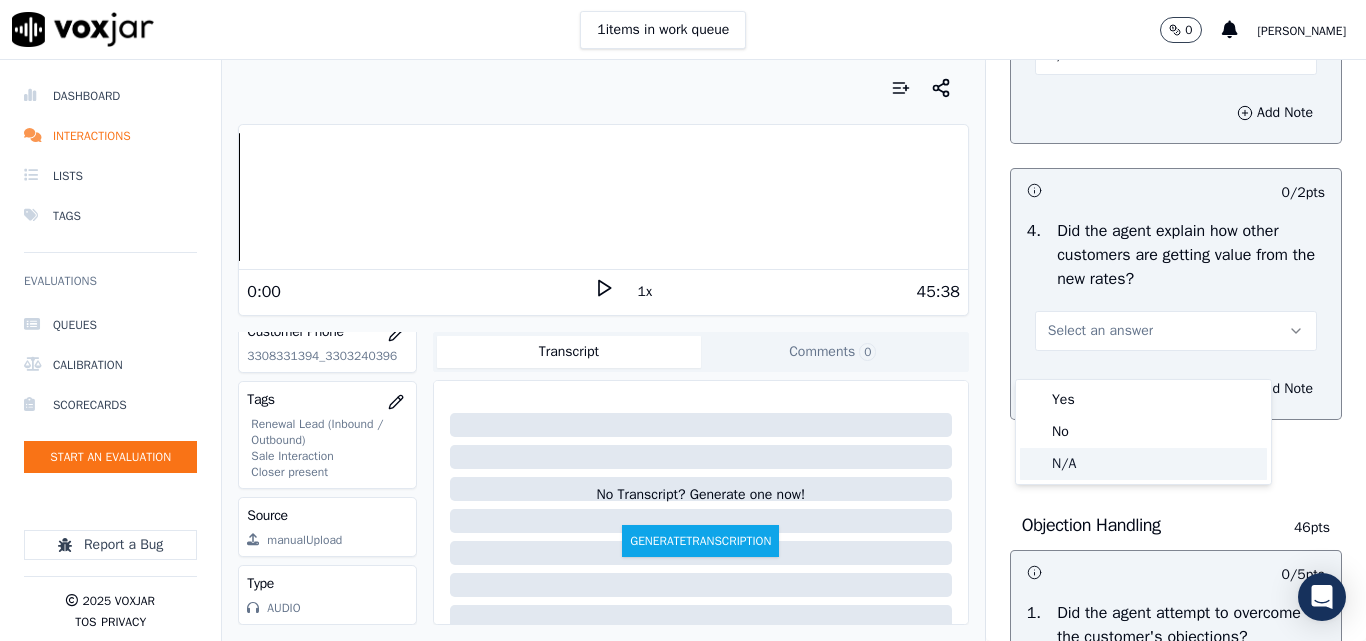 click on "N/A" 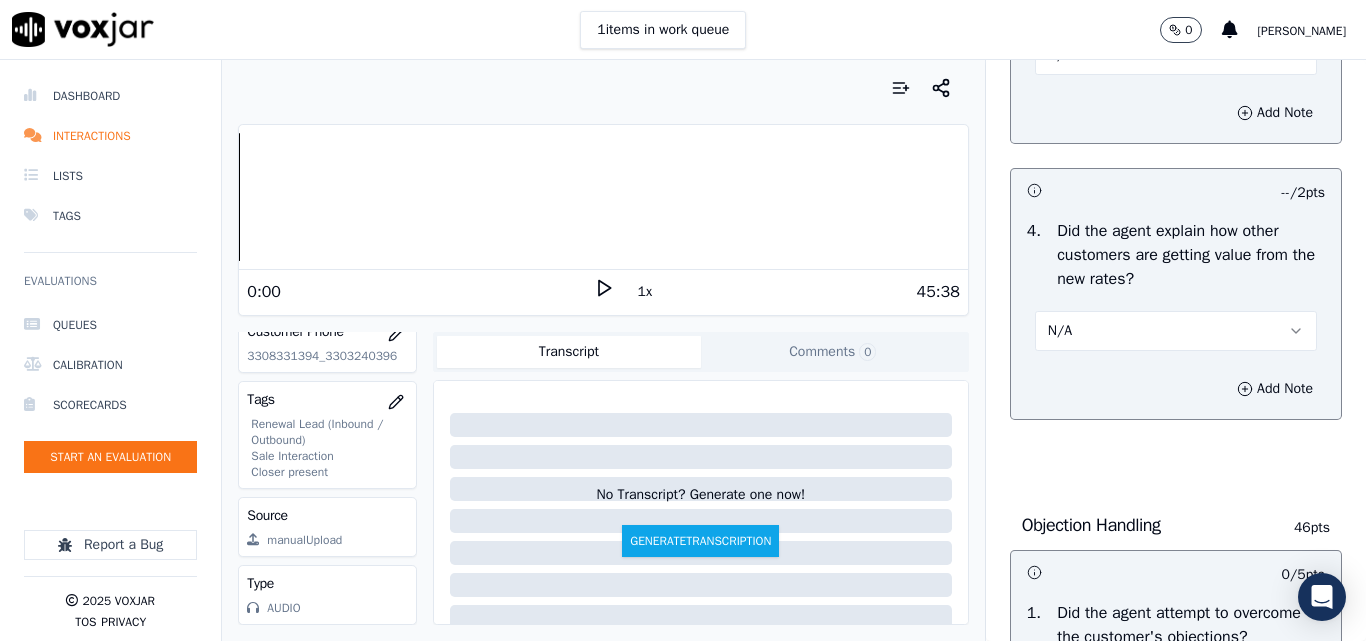click on "N/A" at bounding box center (1176, 331) 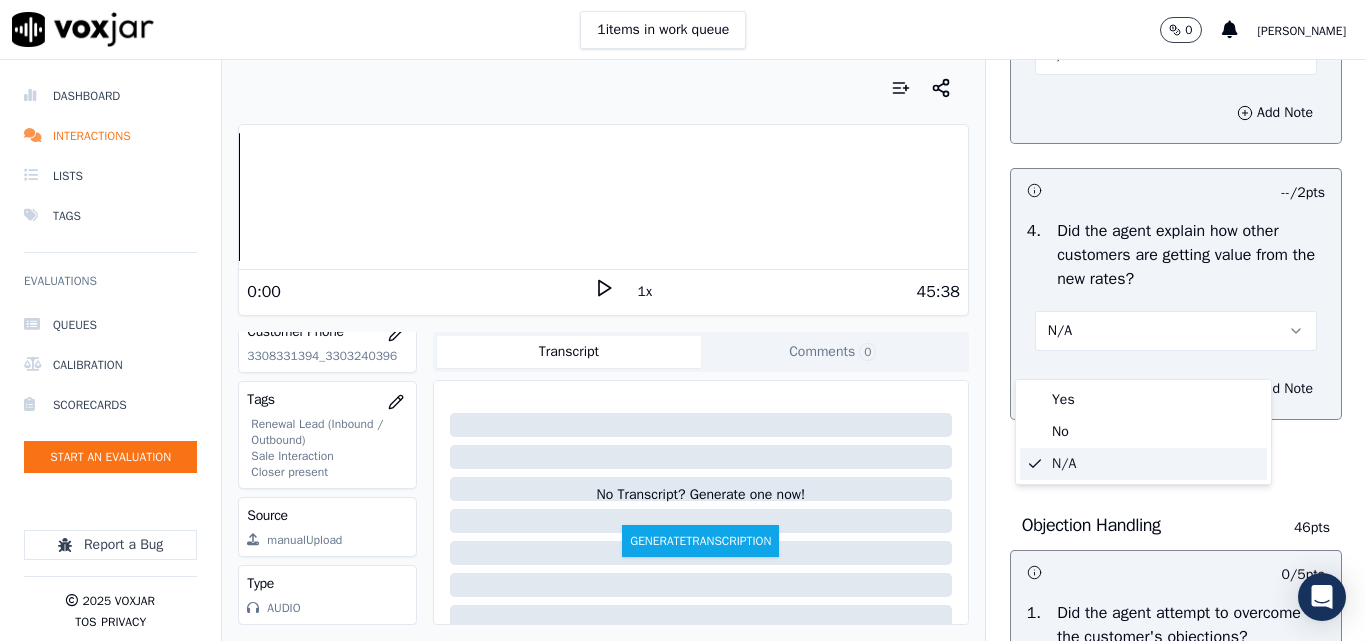 click on "N/A" at bounding box center [1176, 331] 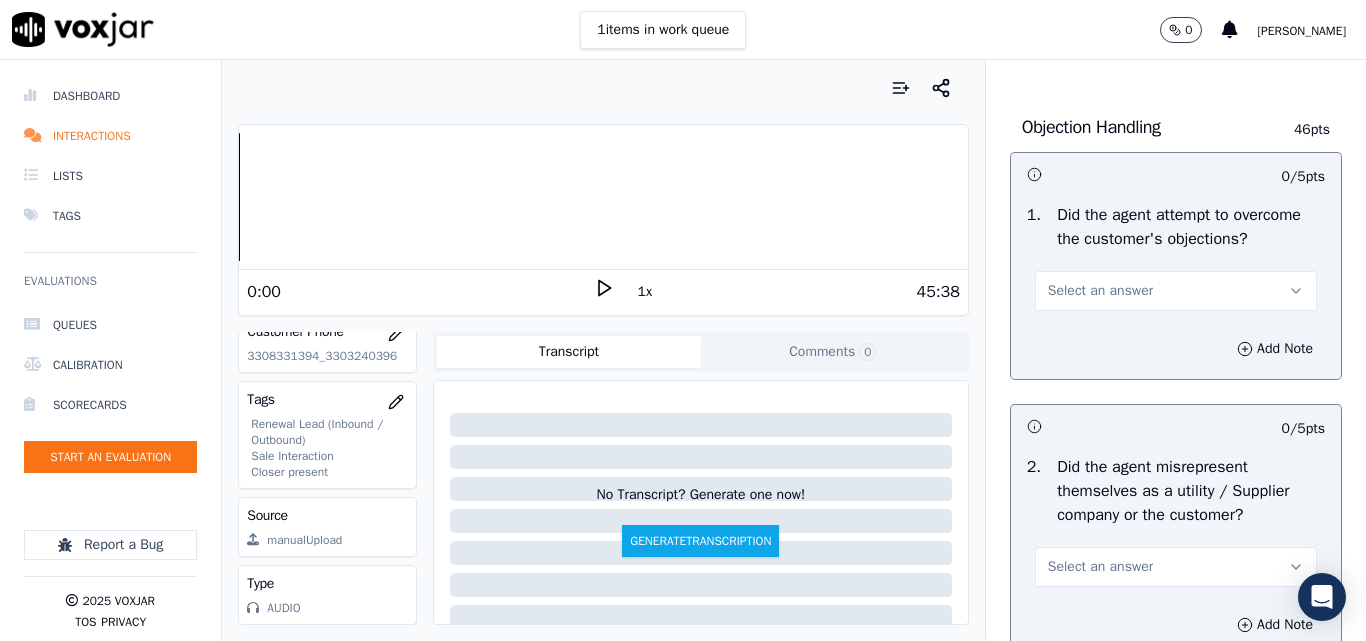scroll, scrollTop: 1200, scrollLeft: 0, axis: vertical 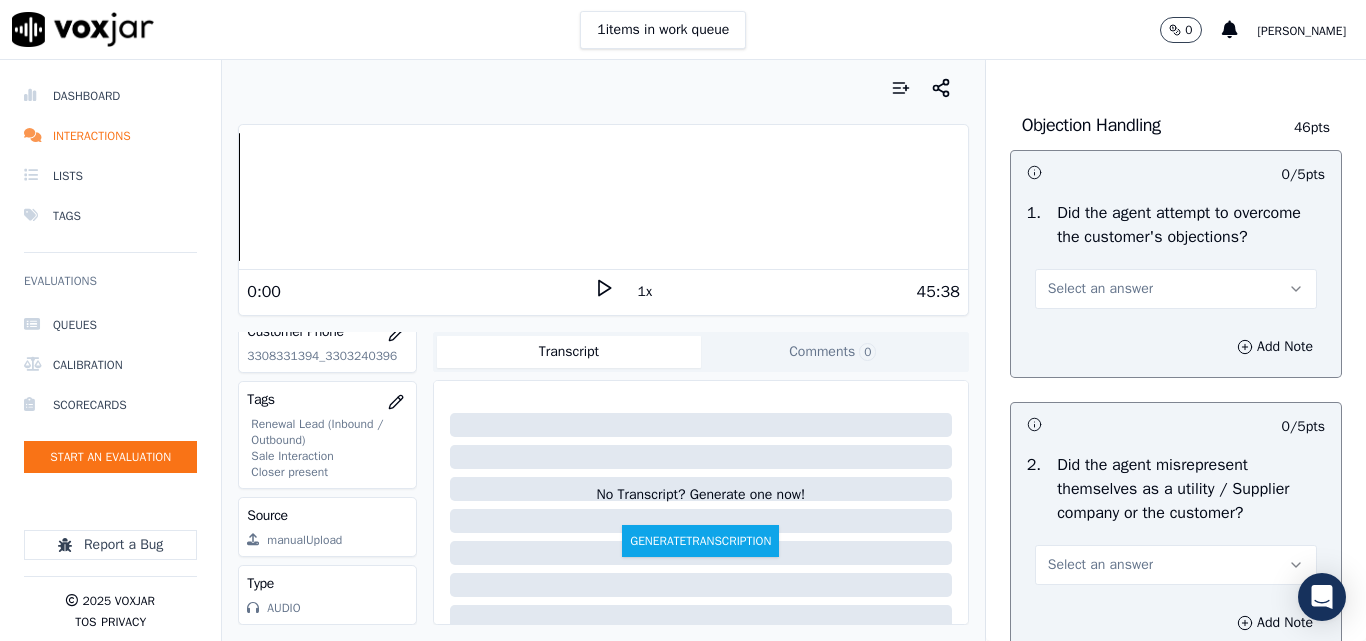 drag, startPoint x: 1079, startPoint y: 335, endPoint x: 1081, endPoint y: 353, distance: 18.110771 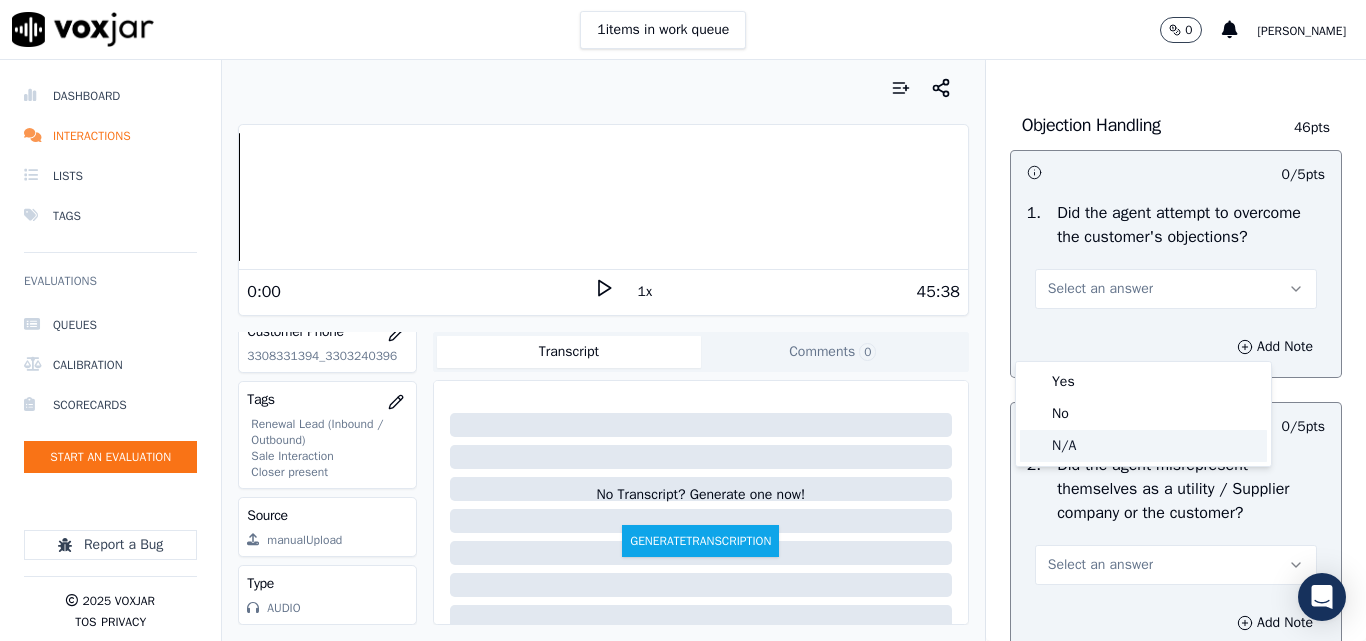 click on "N/A" 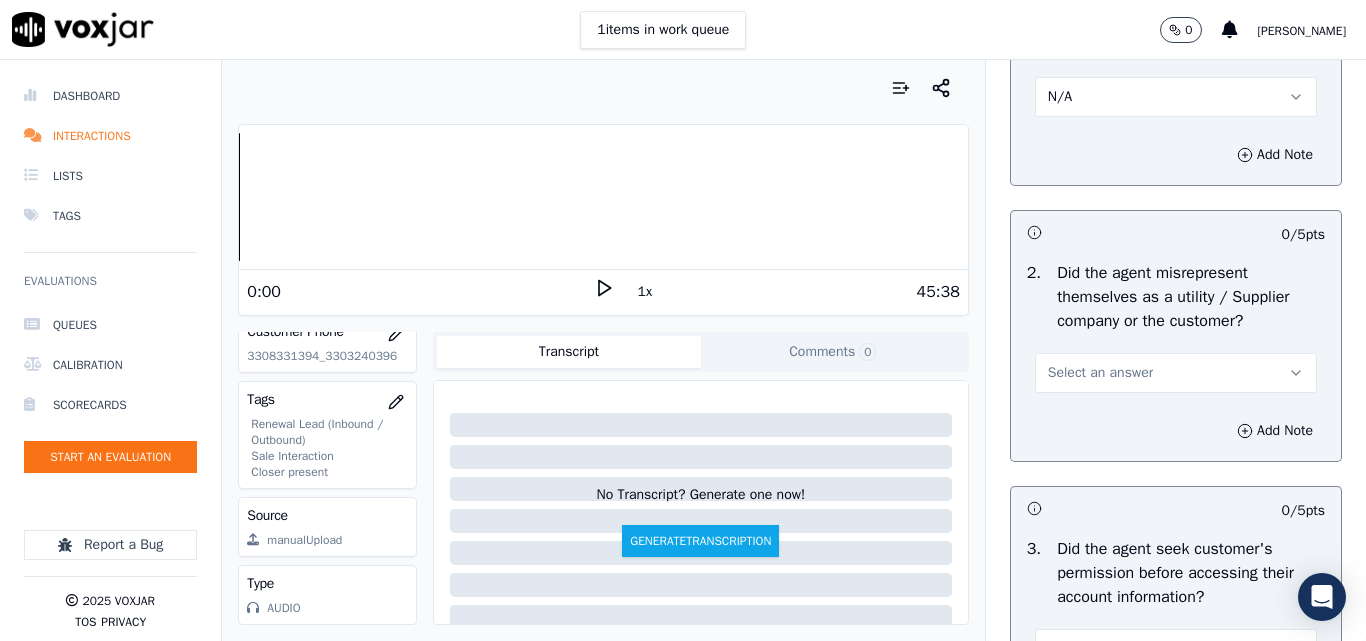scroll, scrollTop: 1400, scrollLeft: 0, axis: vertical 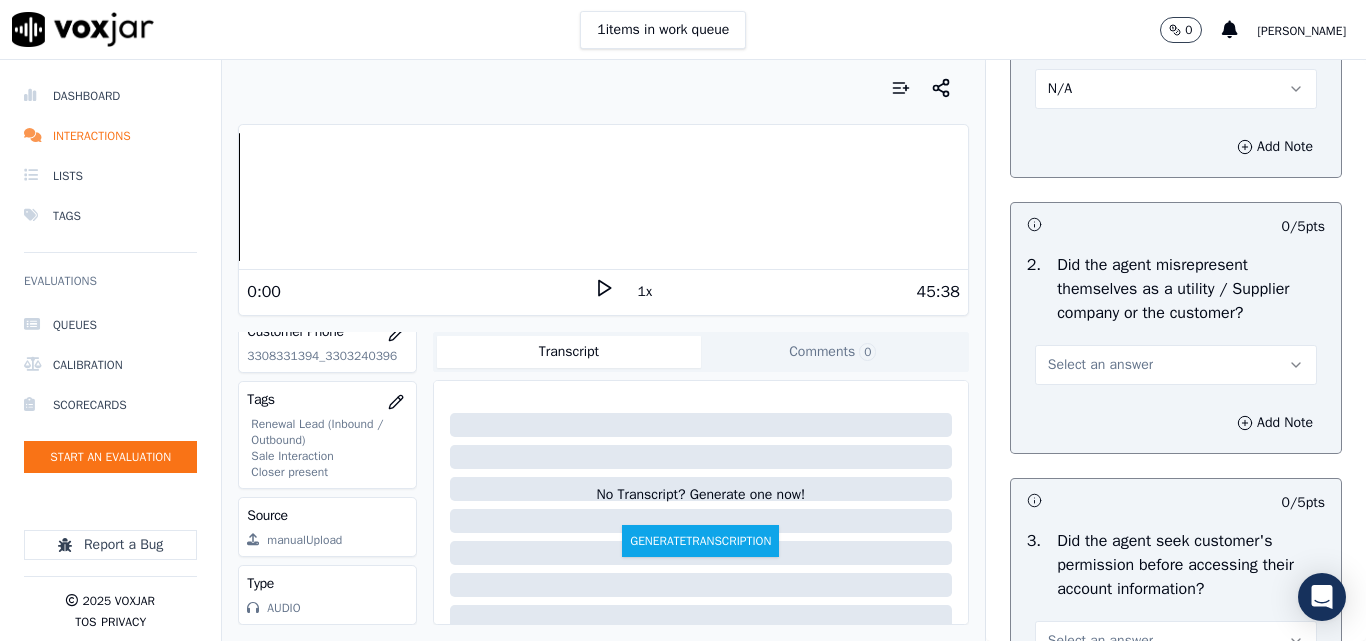 click on "Select an answer" at bounding box center [1100, 365] 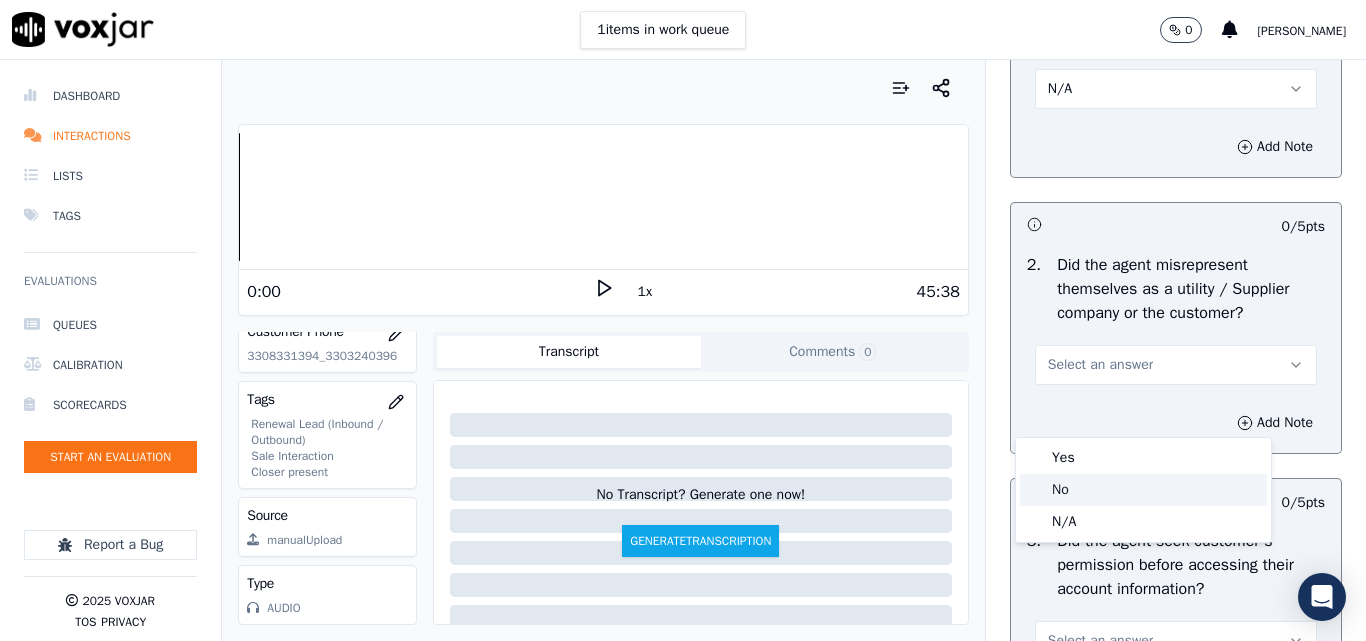 click on "No" 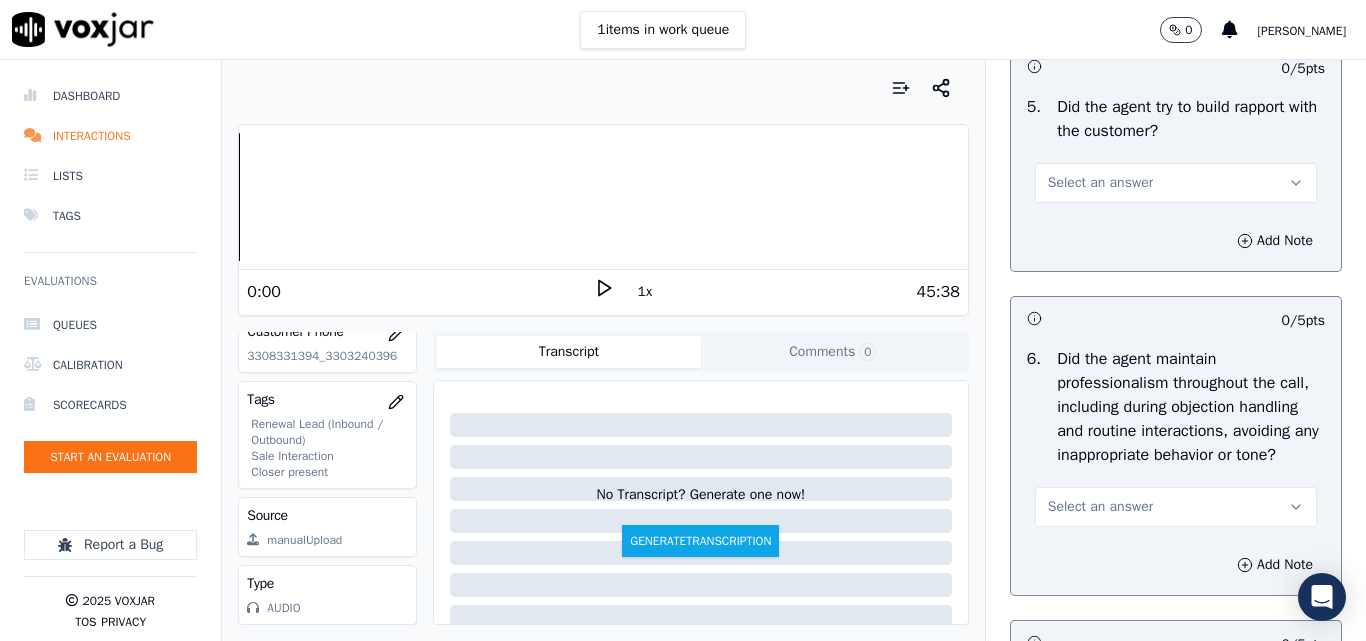 scroll, scrollTop: 2400, scrollLeft: 0, axis: vertical 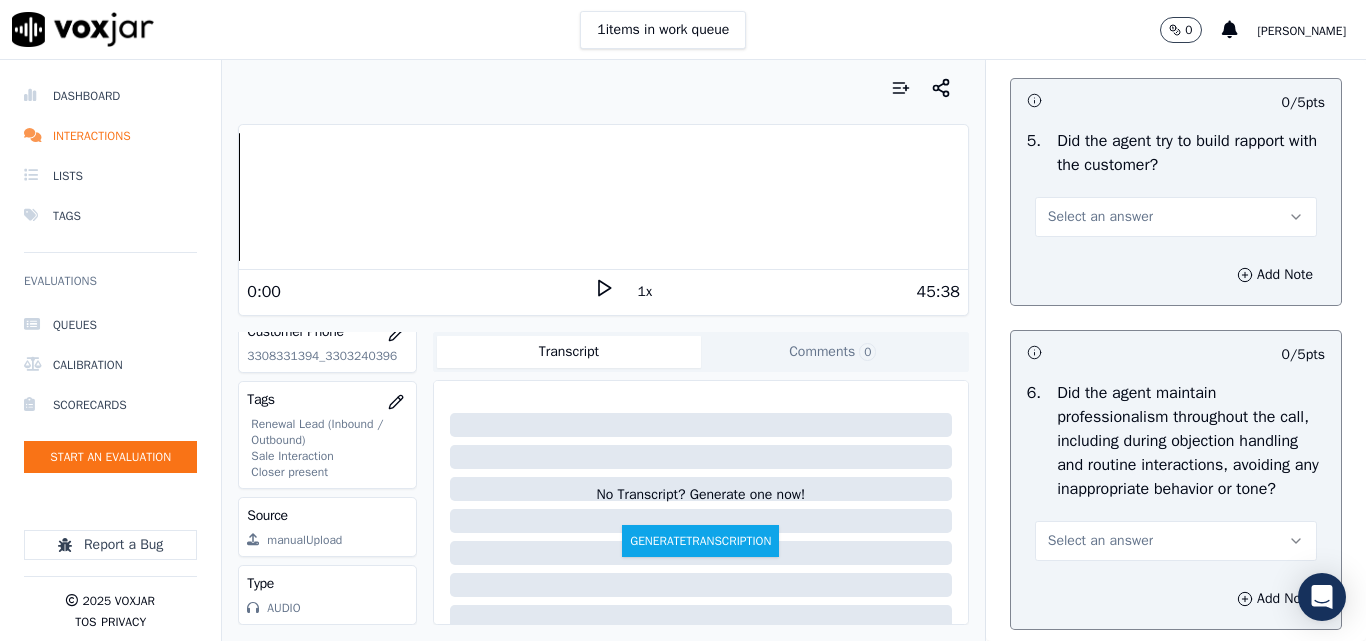 click on "Select an answer" at bounding box center (1100, 217) 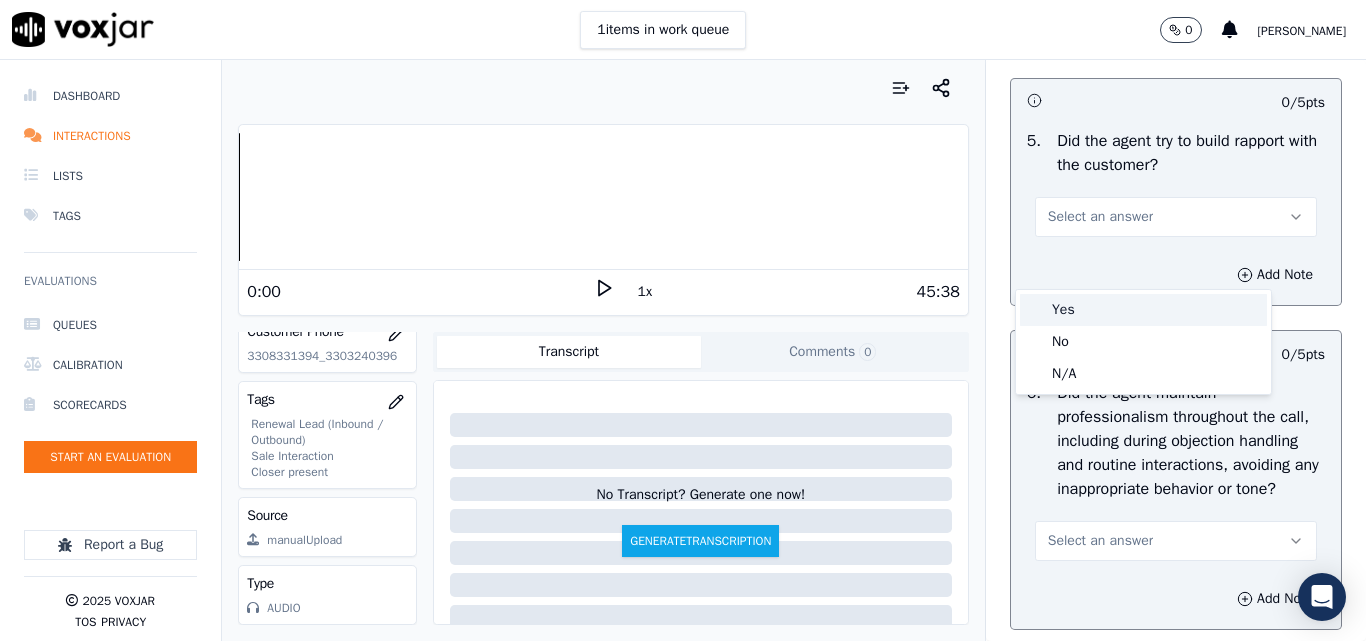 click on "Yes" at bounding box center [1143, 310] 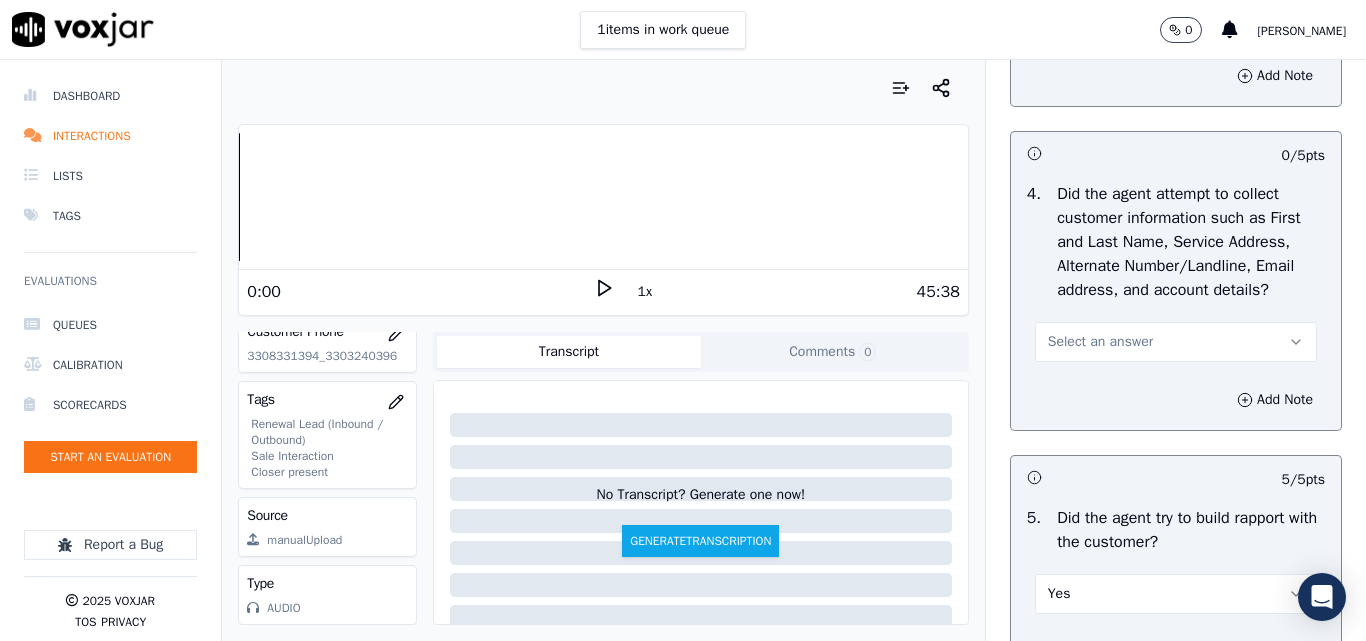 scroll, scrollTop: 2000, scrollLeft: 0, axis: vertical 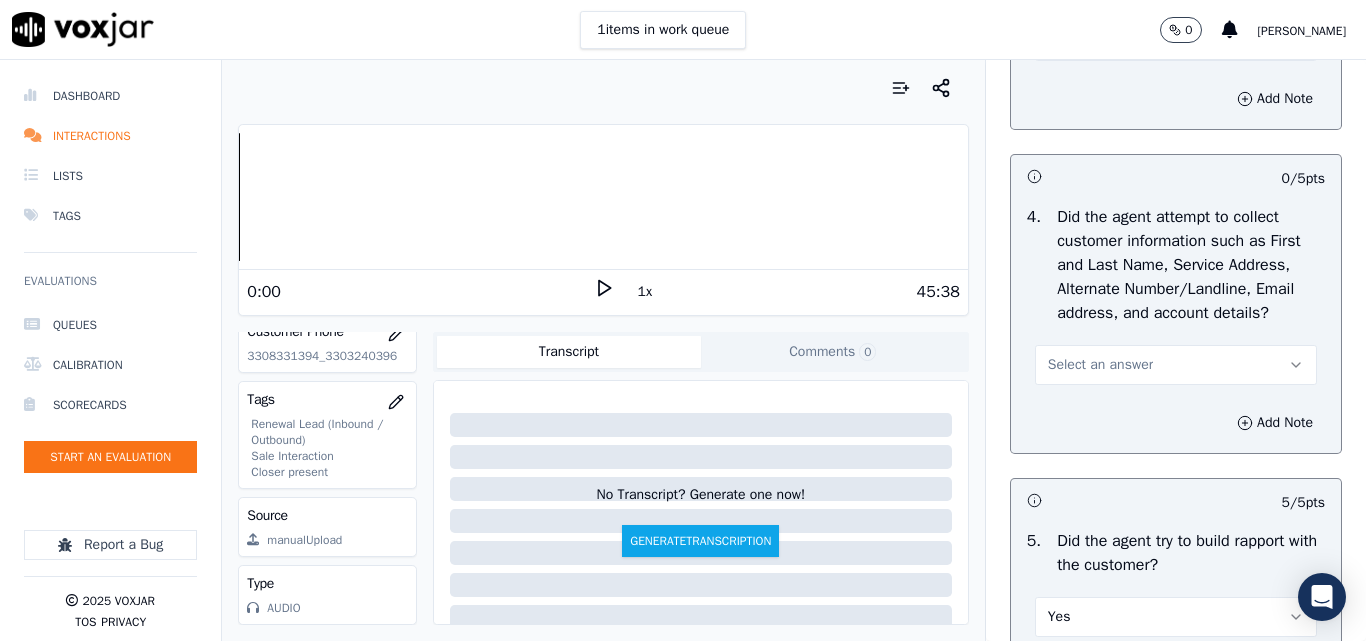 click on "Select an answer" at bounding box center [1100, 365] 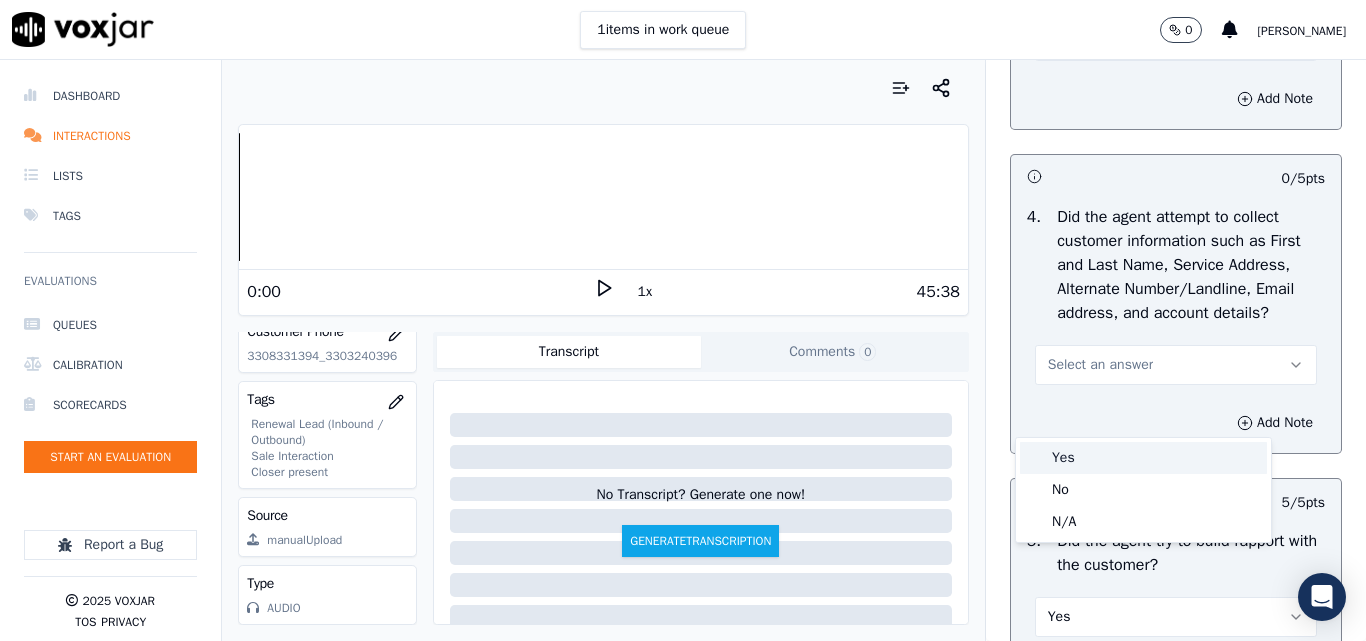 click on "Yes" at bounding box center [1143, 458] 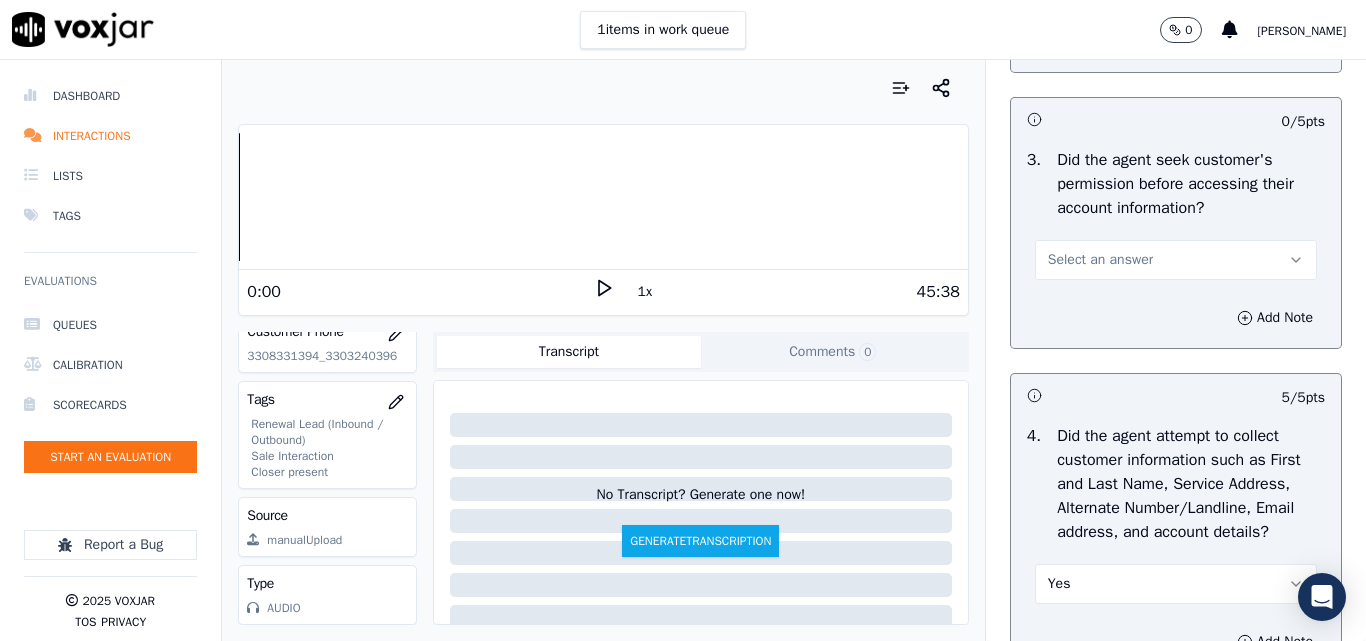 scroll, scrollTop: 1900, scrollLeft: 0, axis: vertical 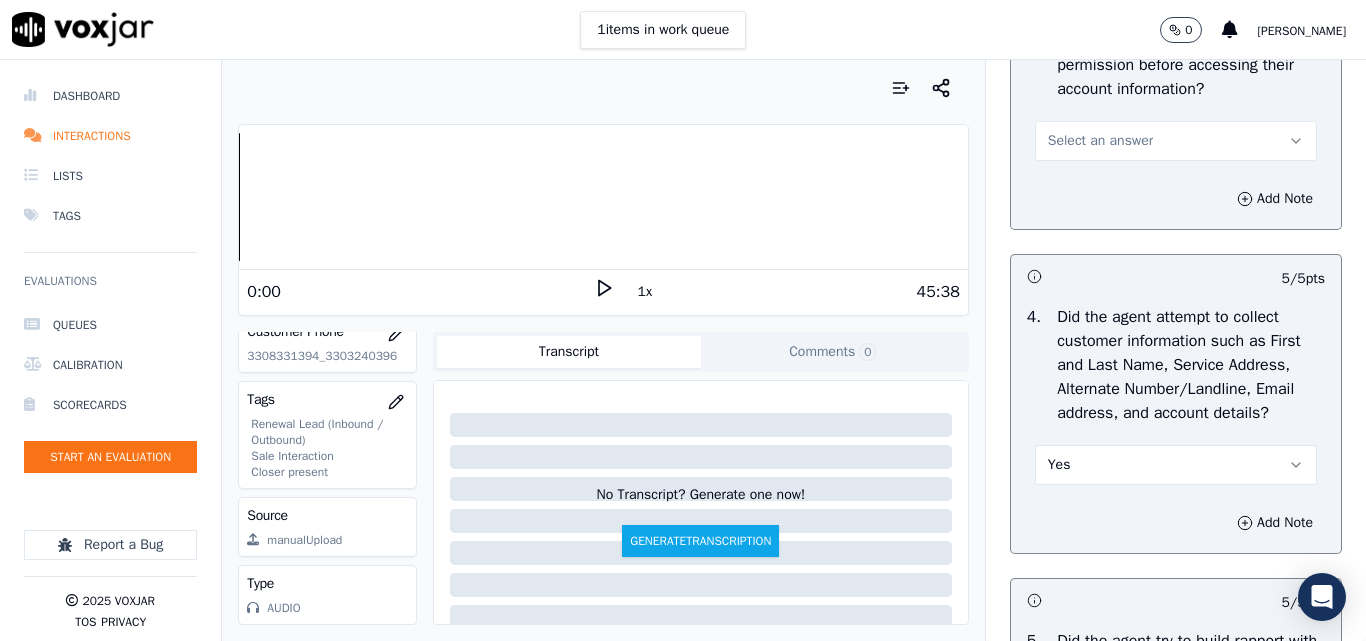click on "Select an answer" at bounding box center (1100, 141) 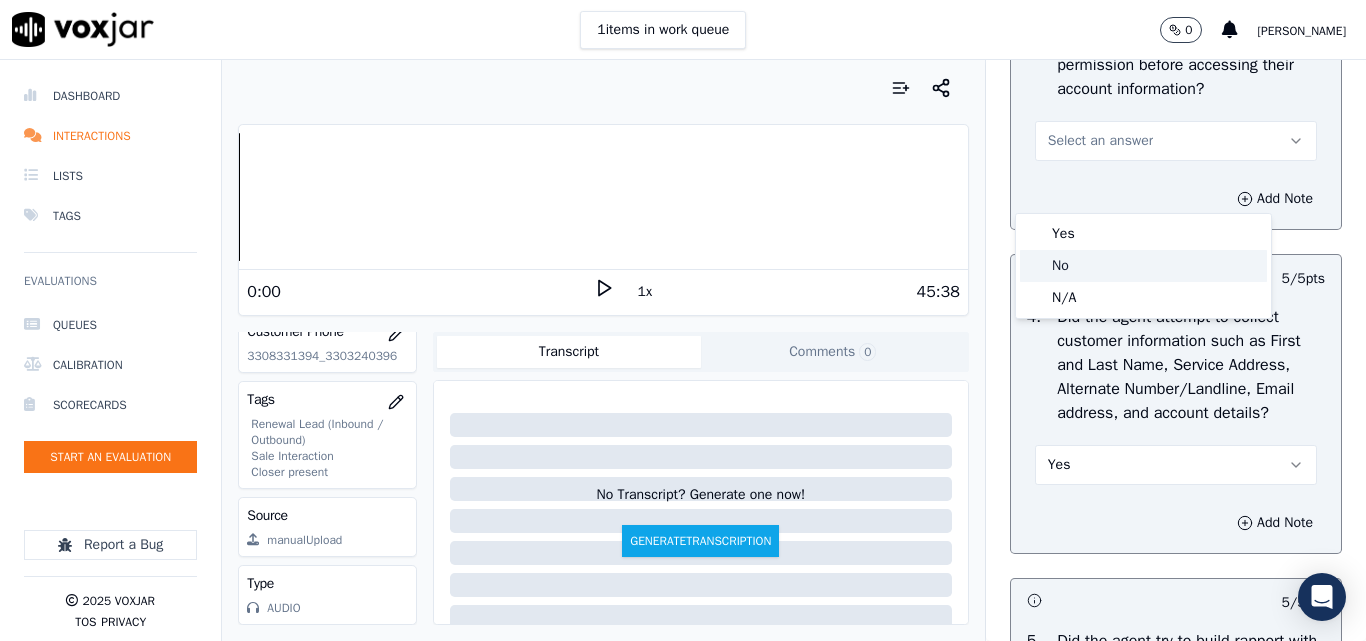 click on "No" 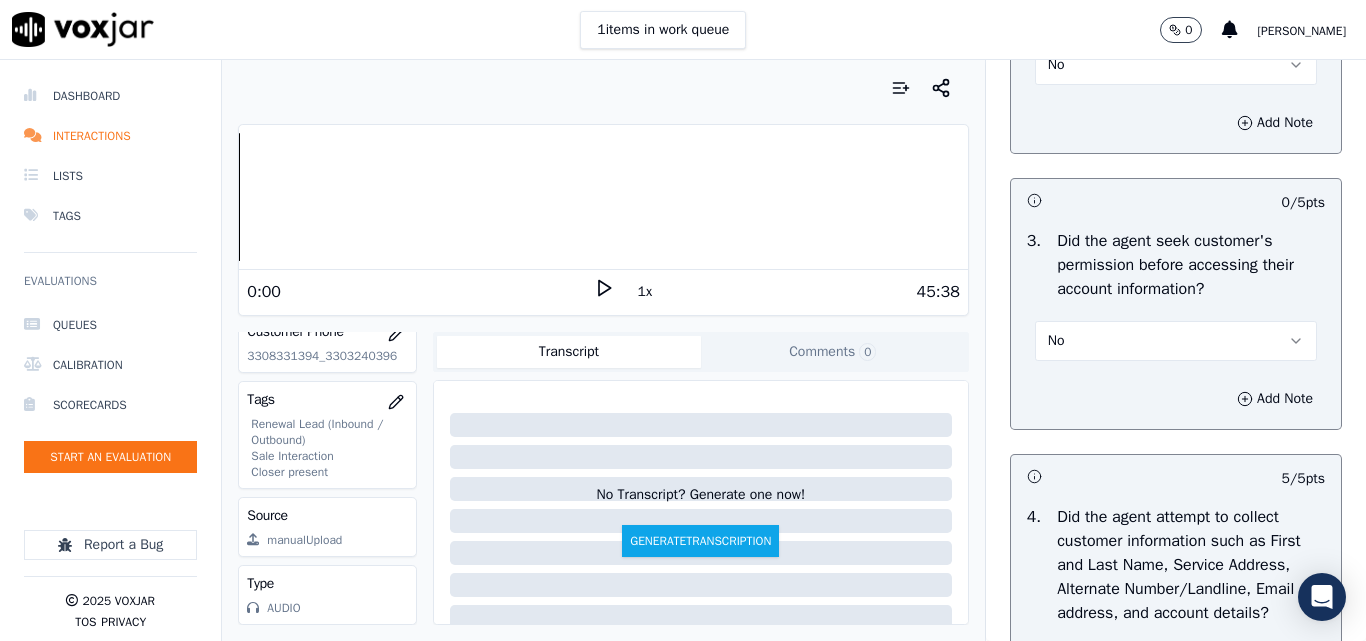 scroll, scrollTop: 1800, scrollLeft: 0, axis: vertical 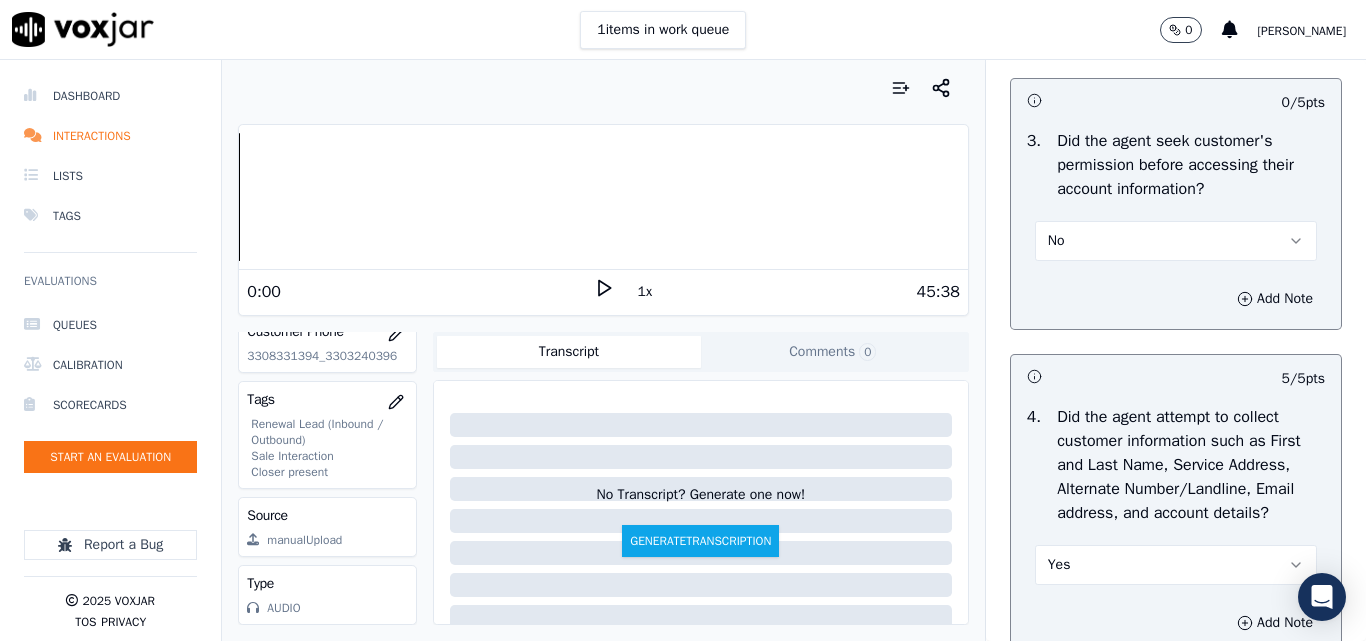 click on "No" at bounding box center (1176, 241) 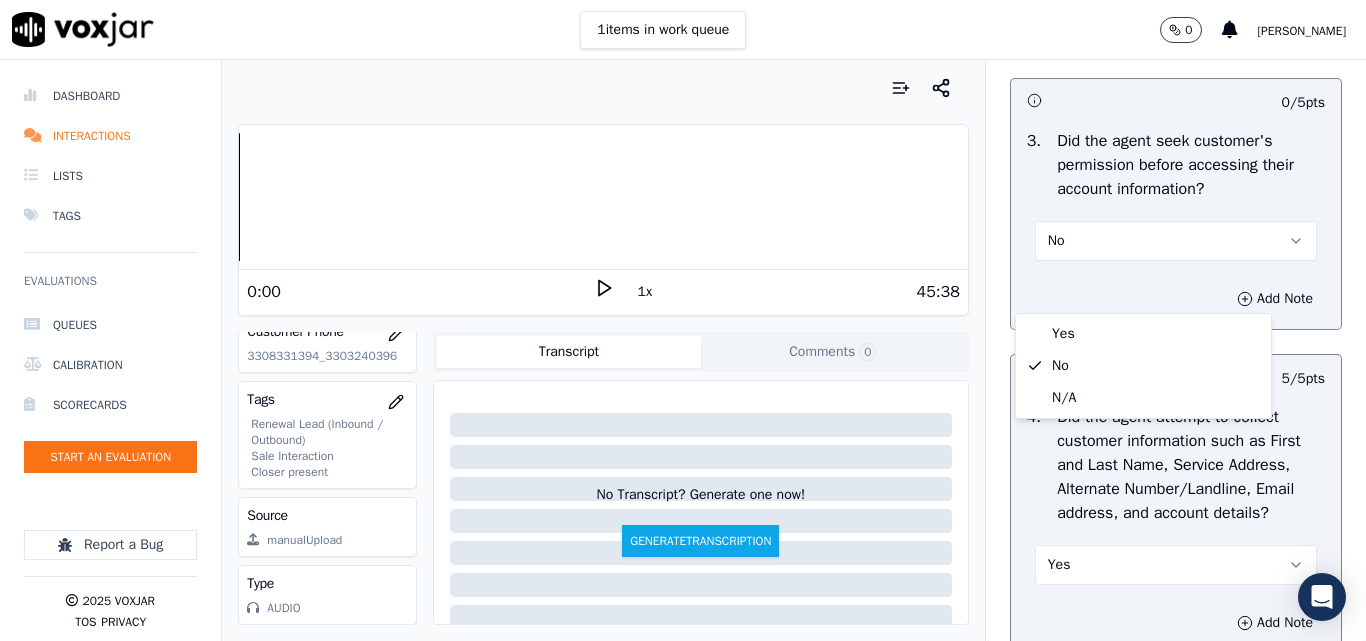 click on "No" at bounding box center (1176, 241) 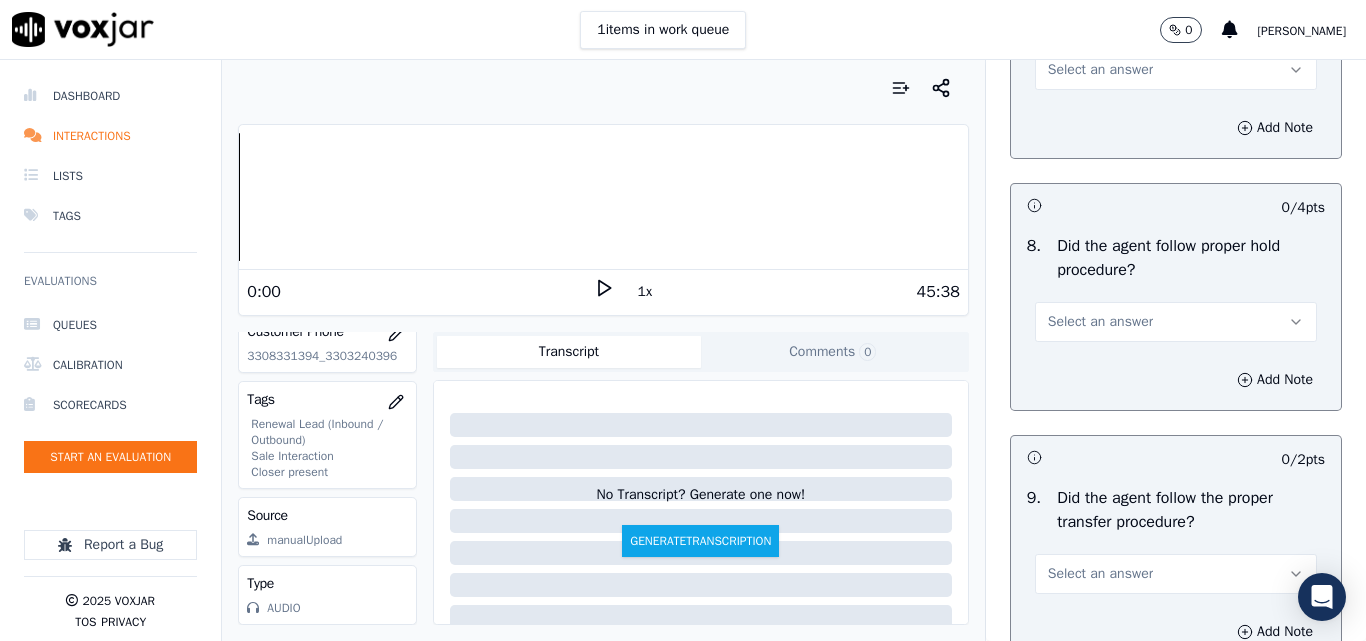 scroll, scrollTop: 3200, scrollLeft: 0, axis: vertical 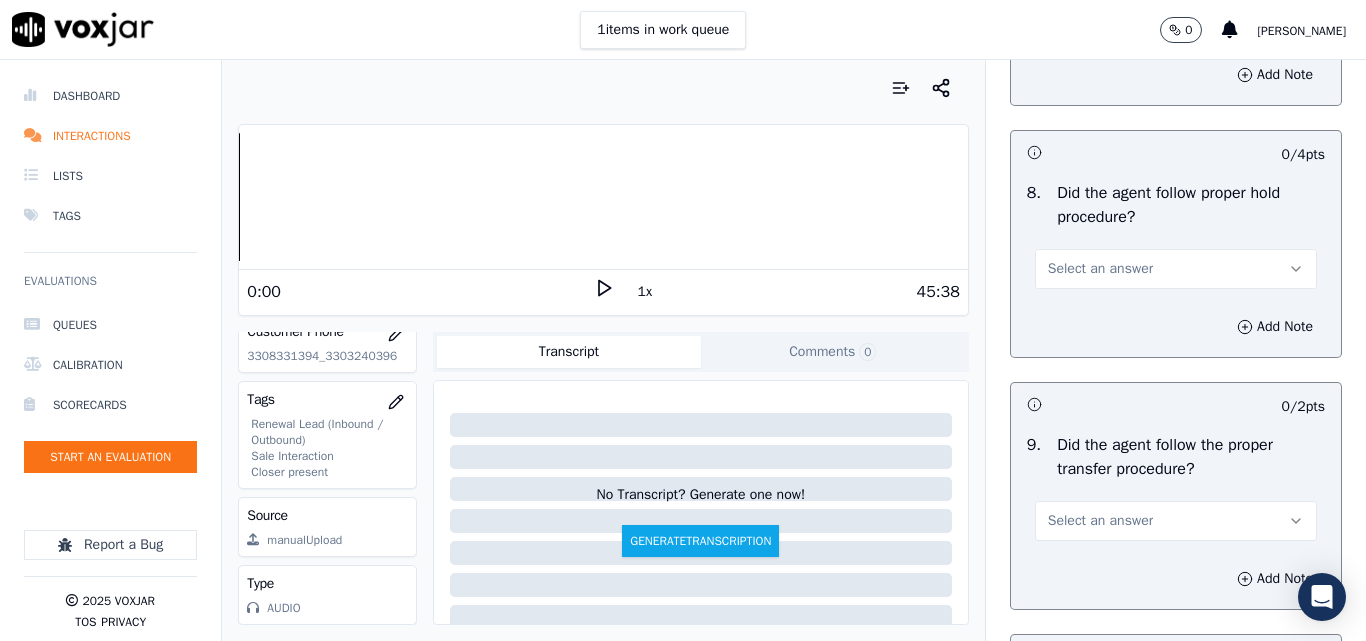 click on "Select an answer" at bounding box center [1100, 269] 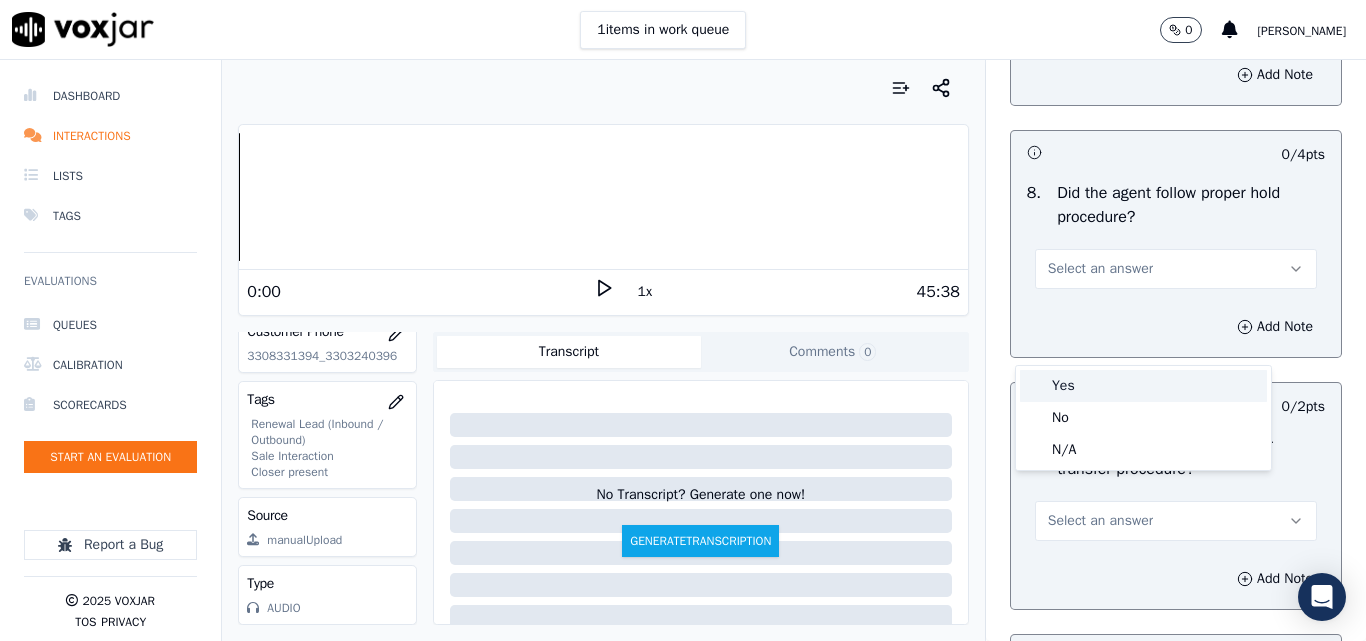 click on "Yes" at bounding box center [1143, 386] 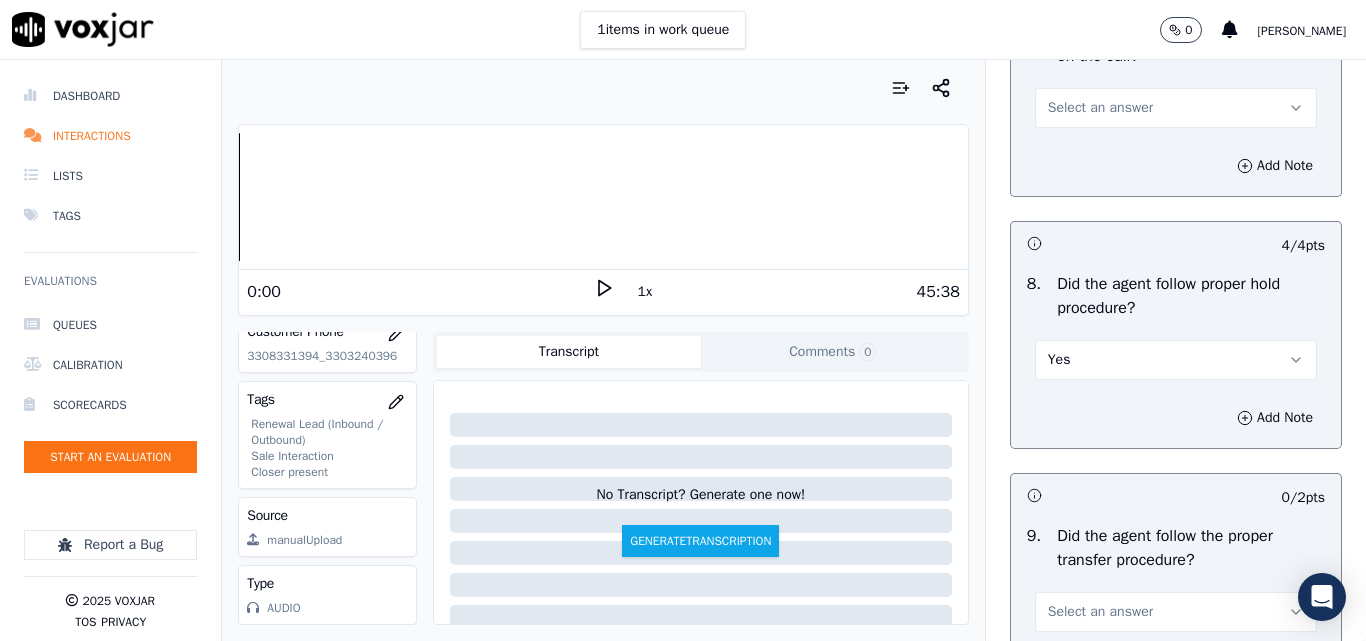 scroll, scrollTop: 3000, scrollLeft: 0, axis: vertical 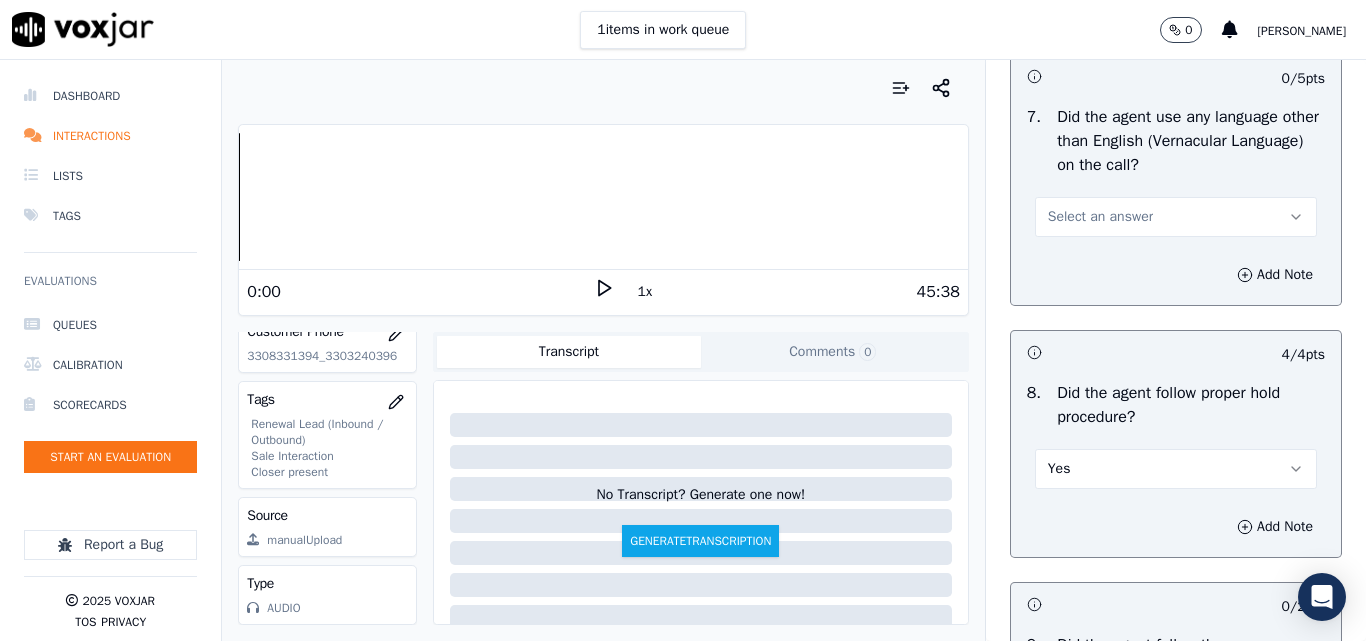 click on "Select an answer" at bounding box center (1176, 217) 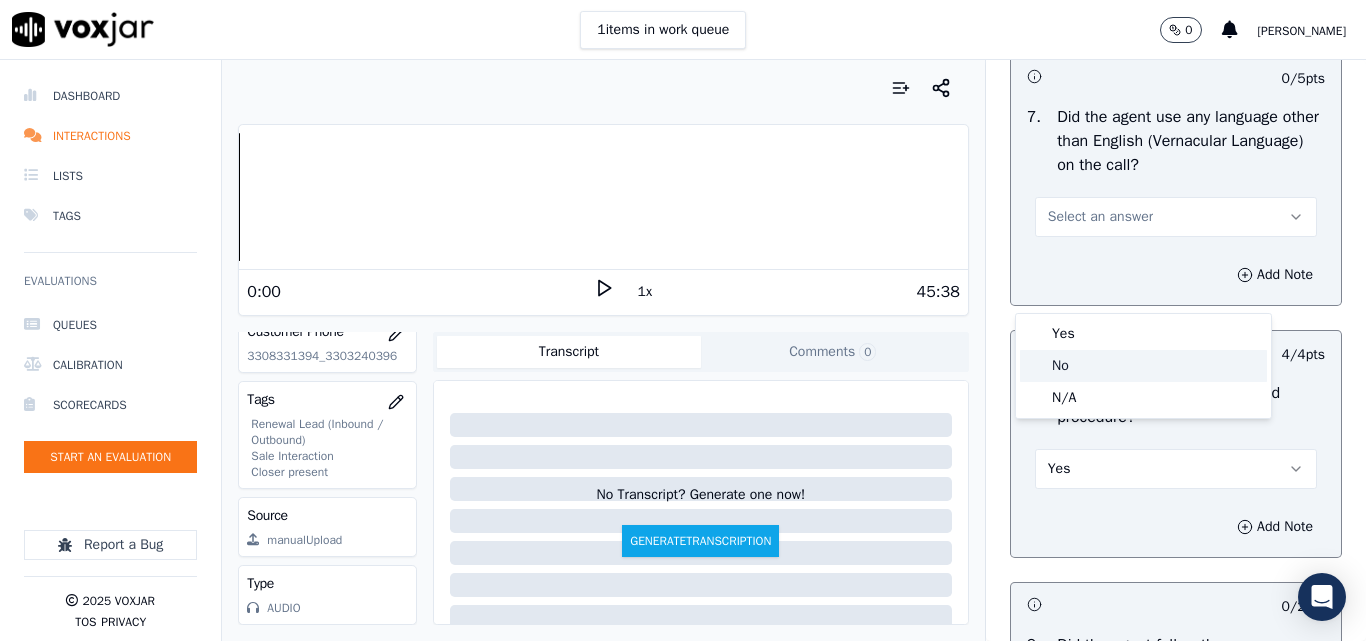 click on "No" 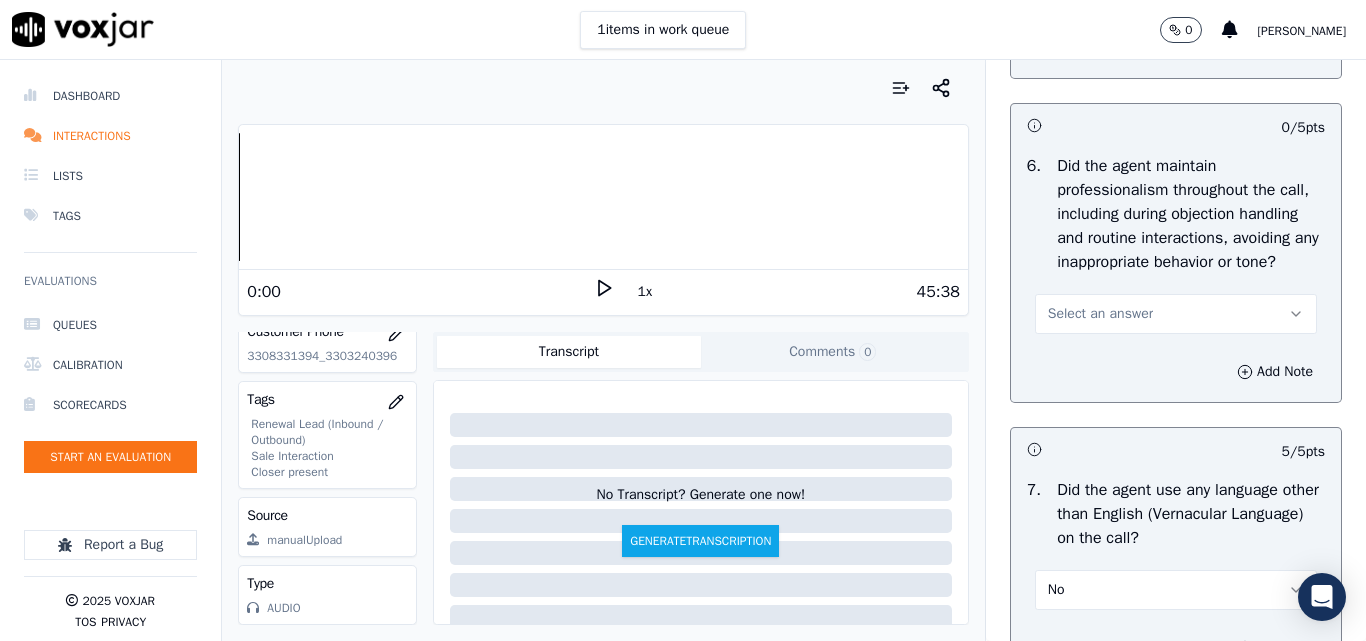 scroll, scrollTop: 2600, scrollLeft: 0, axis: vertical 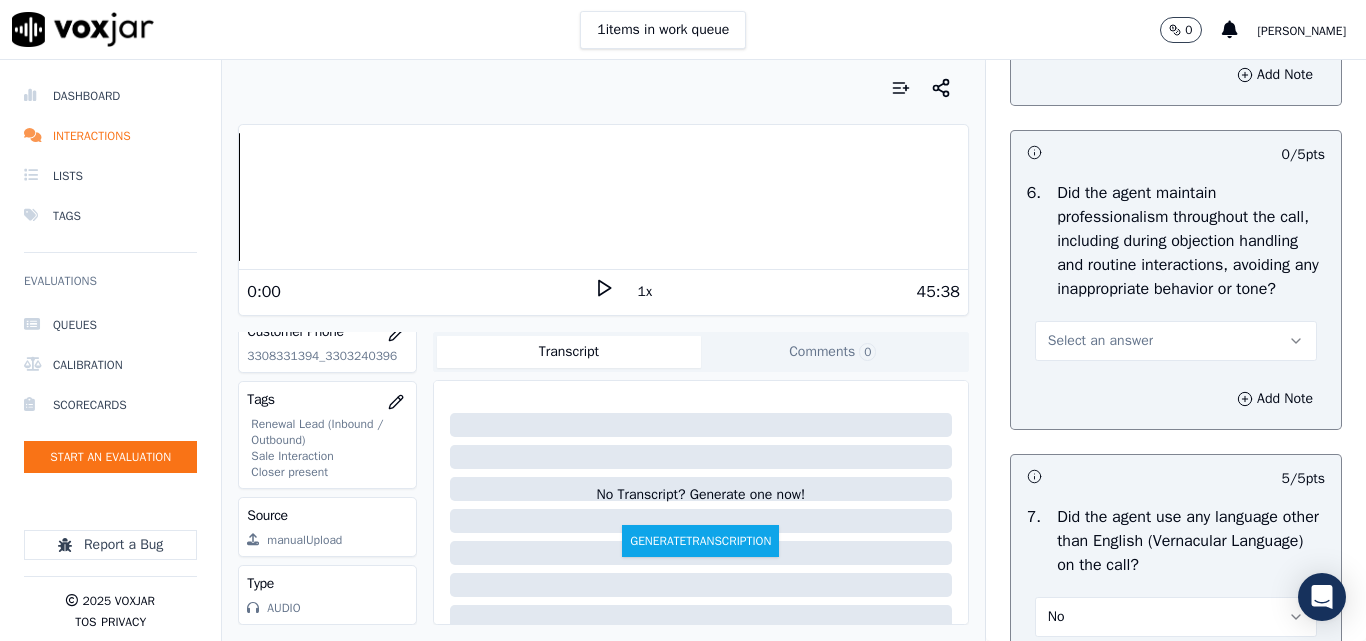 click on "Select an answer" at bounding box center [1100, 341] 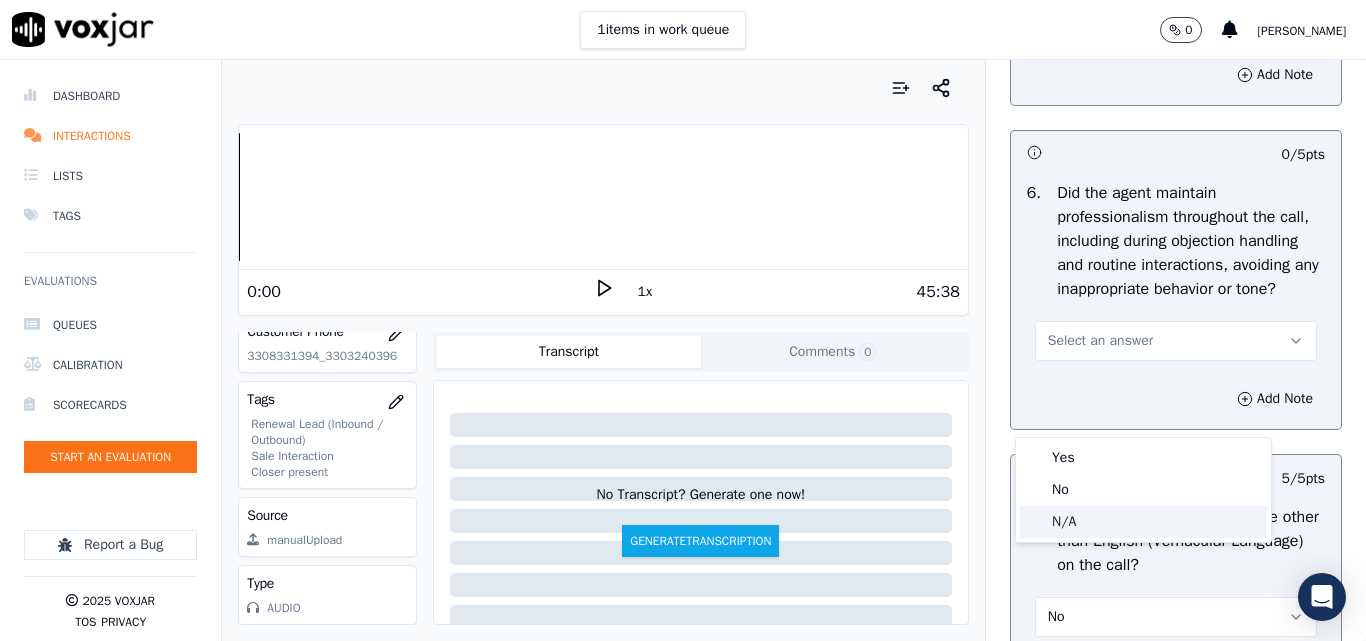 click on "N/A" 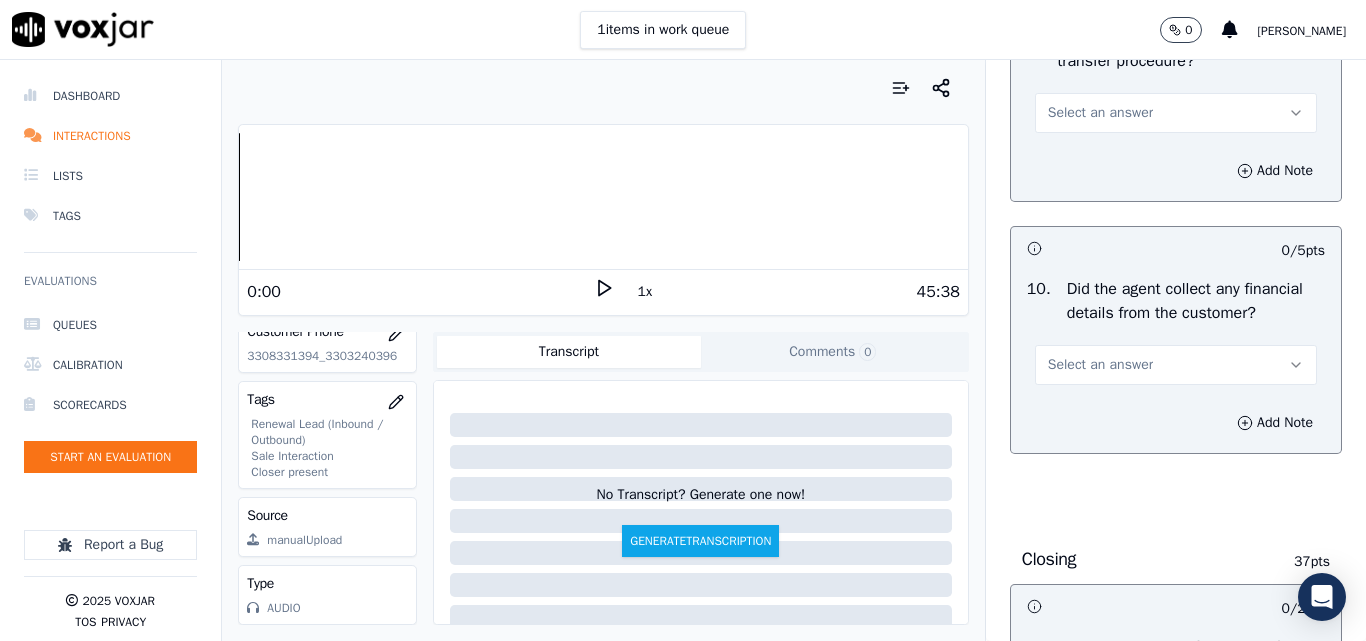 scroll, scrollTop: 3600, scrollLeft: 0, axis: vertical 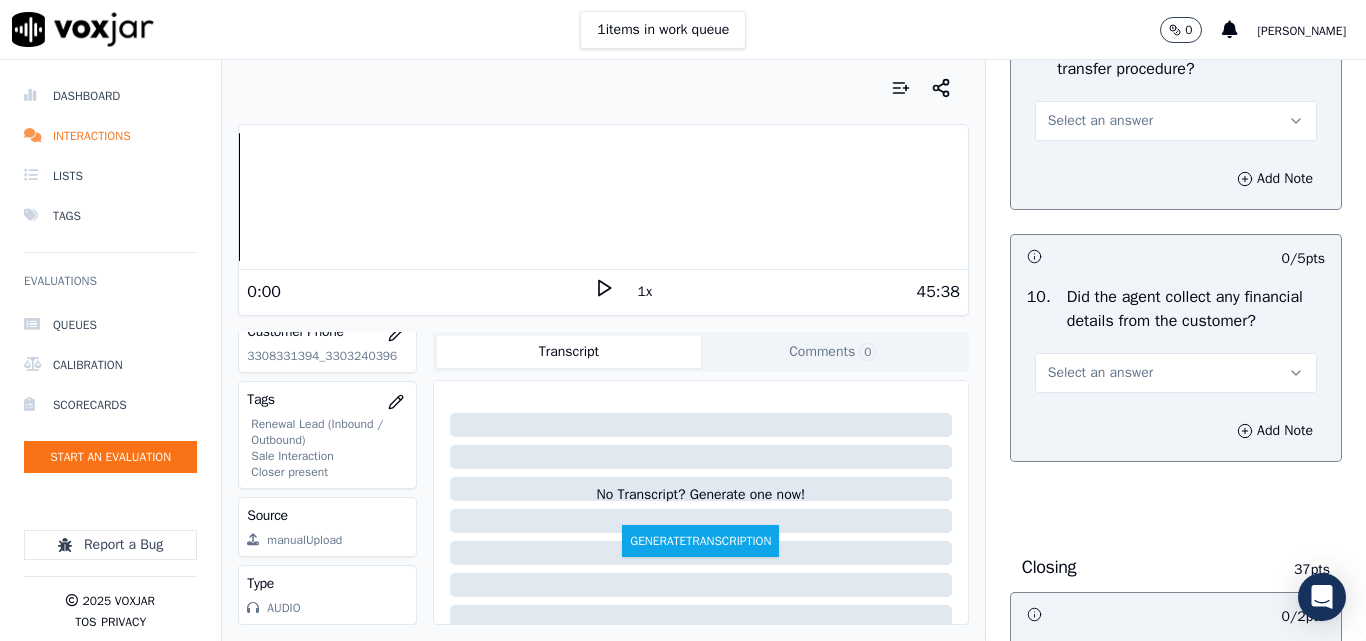 click on "Select an answer" at bounding box center [1100, 121] 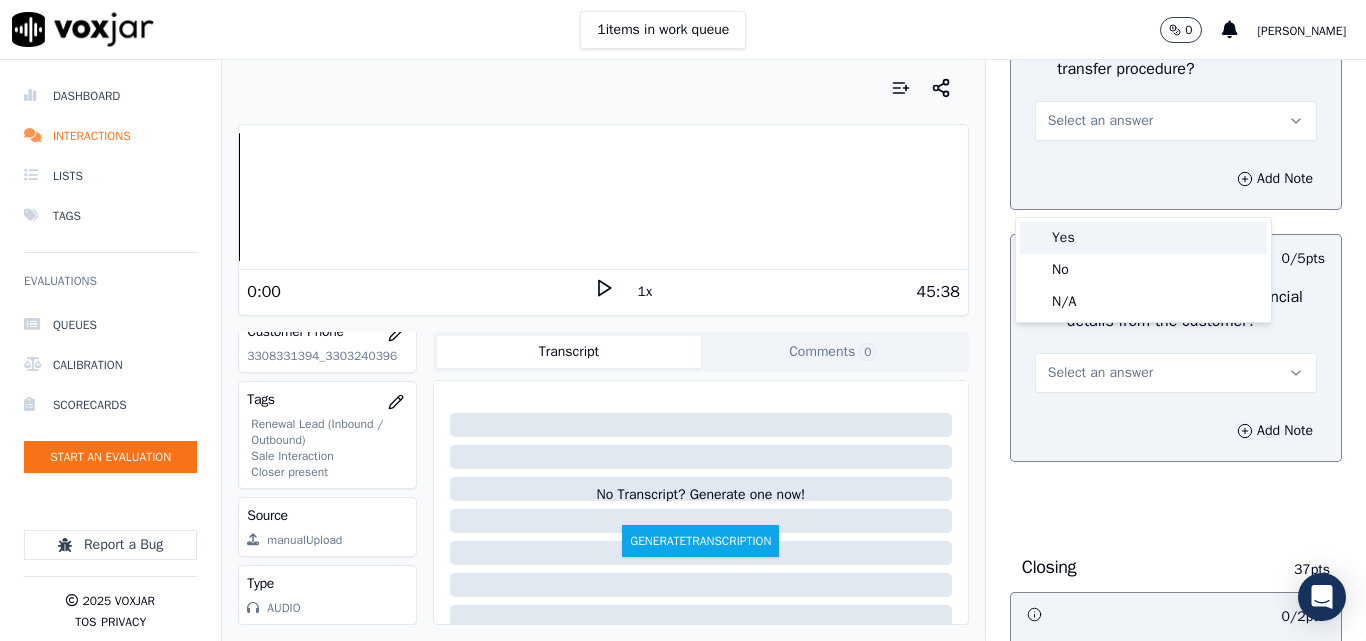 click on "Yes" at bounding box center (1143, 238) 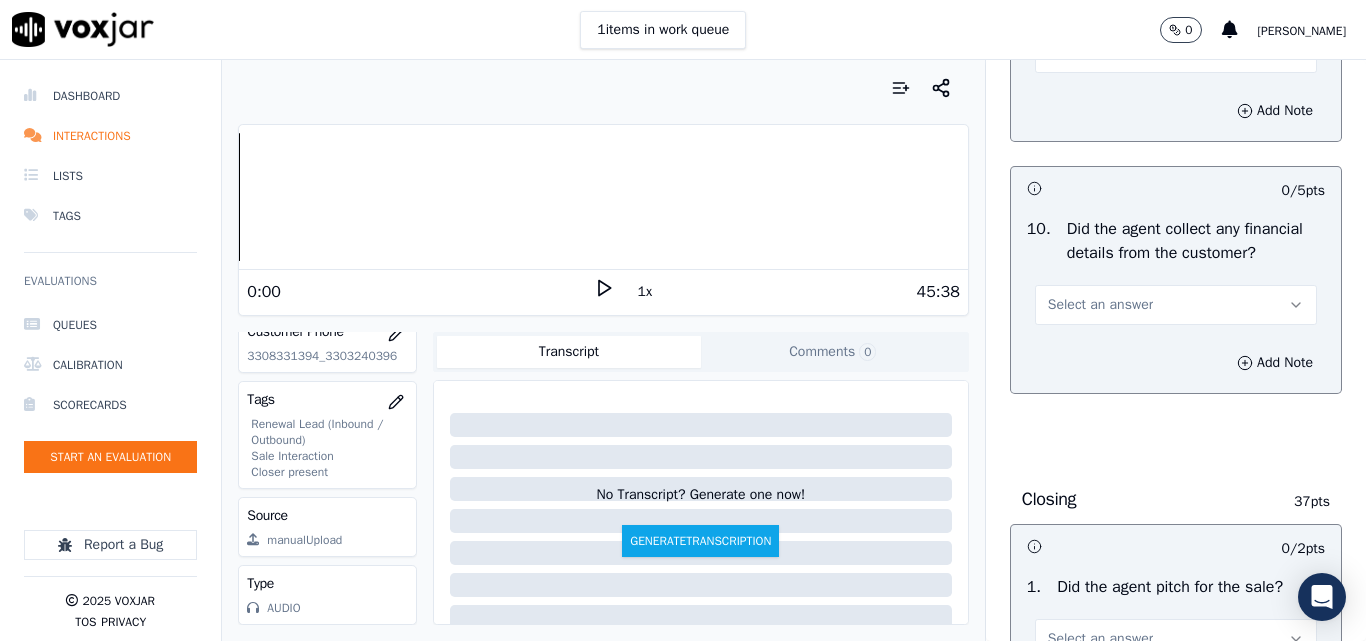 scroll, scrollTop: 3700, scrollLeft: 0, axis: vertical 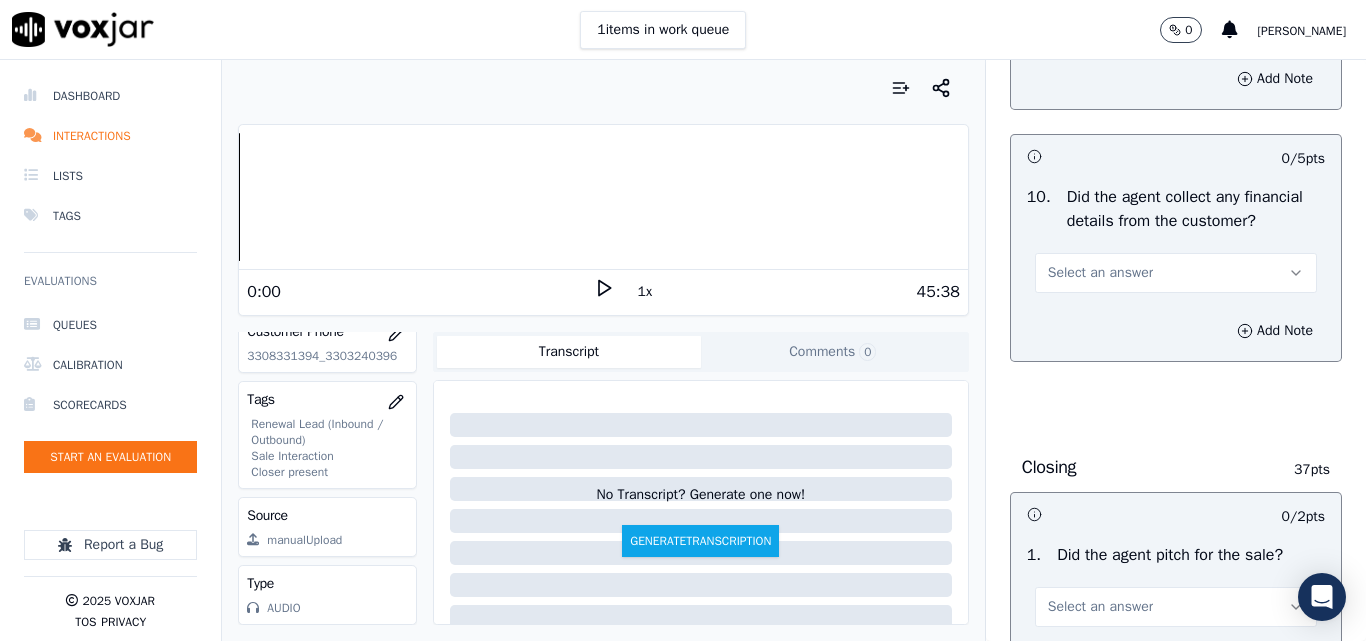 click on "Select an answer" at bounding box center [1100, 273] 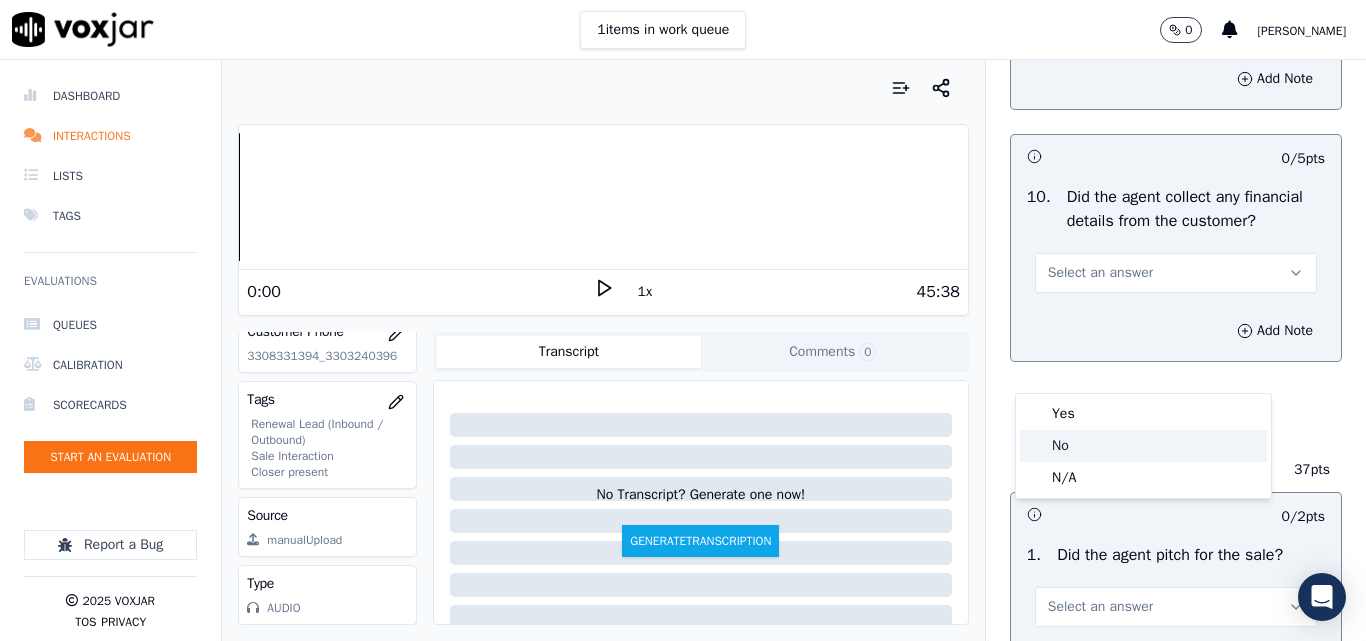 click on "No" 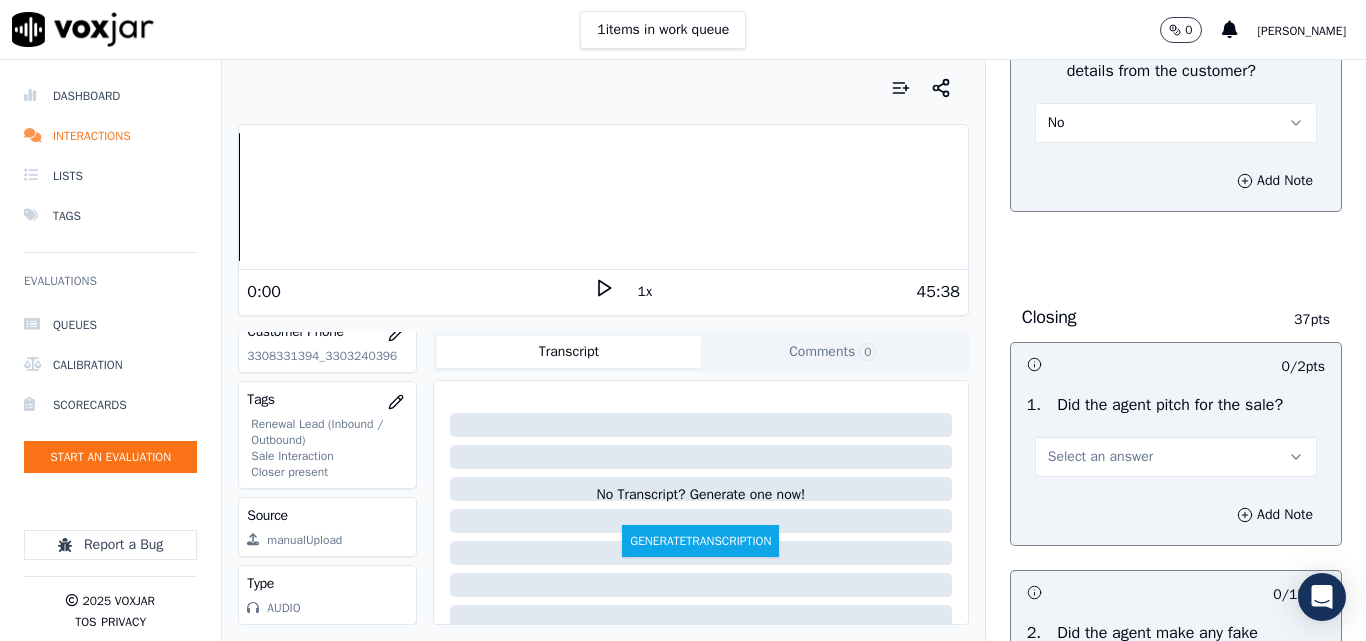 scroll, scrollTop: 4000, scrollLeft: 0, axis: vertical 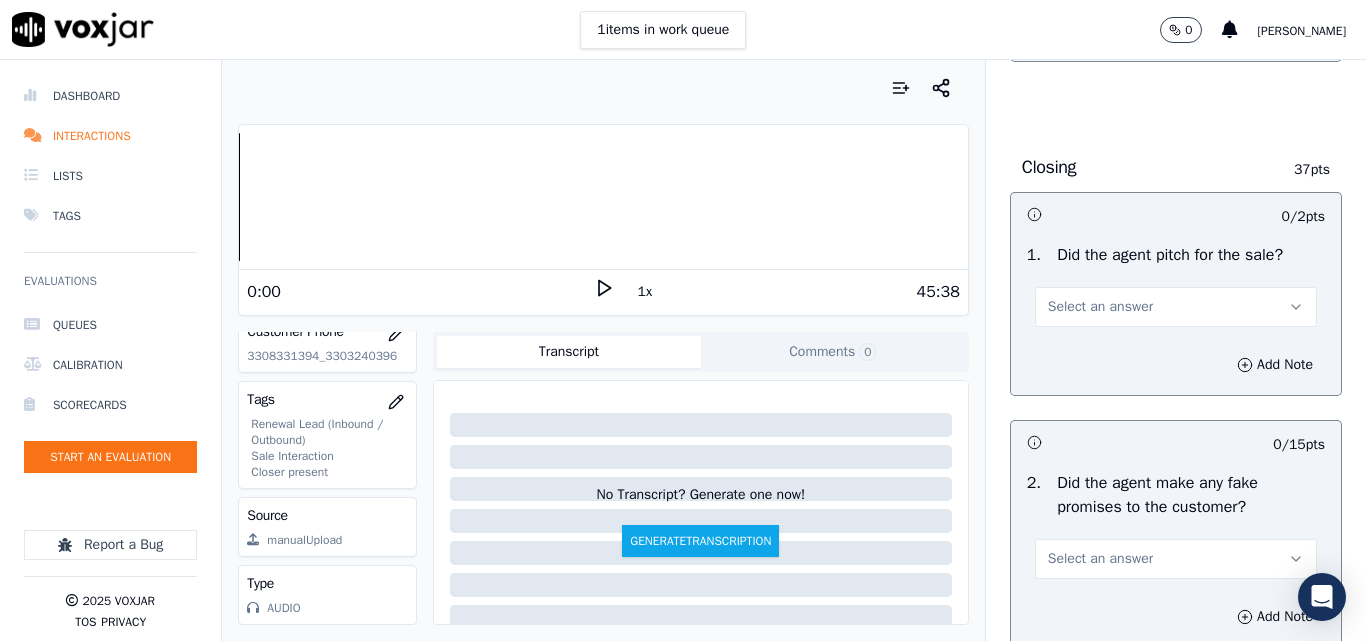 click on "Select an answer" at bounding box center [1100, 307] 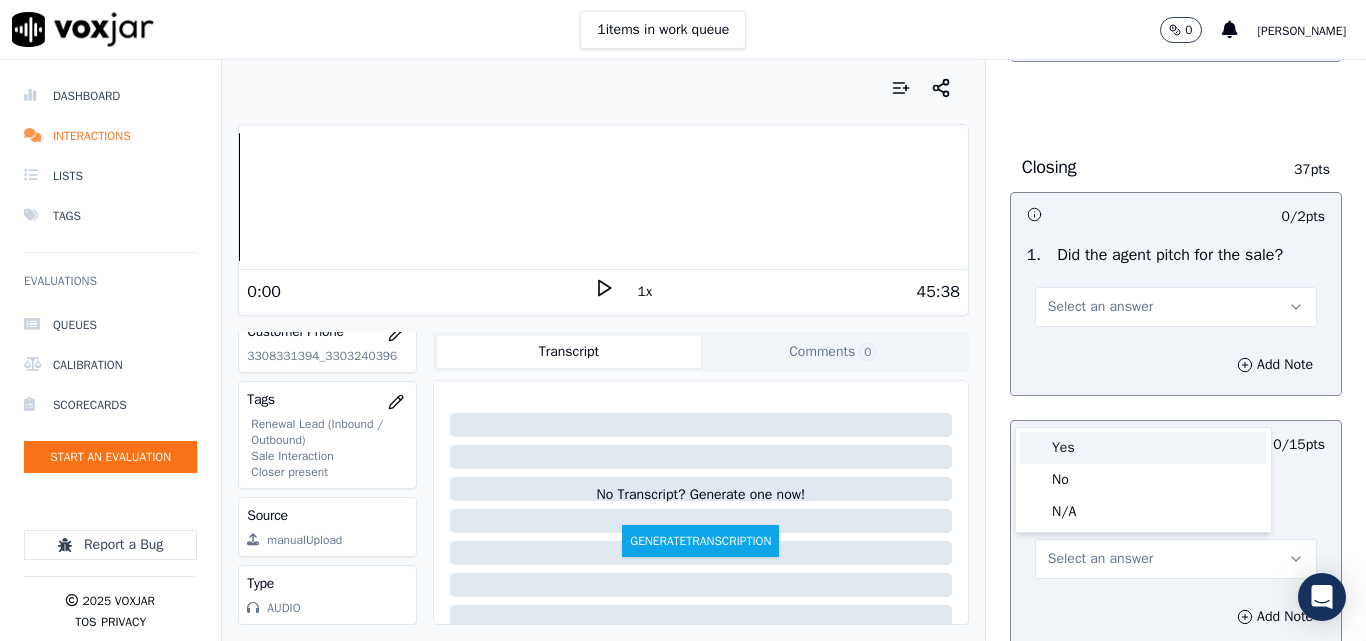 click on "Yes" at bounding box center [1143, 448] 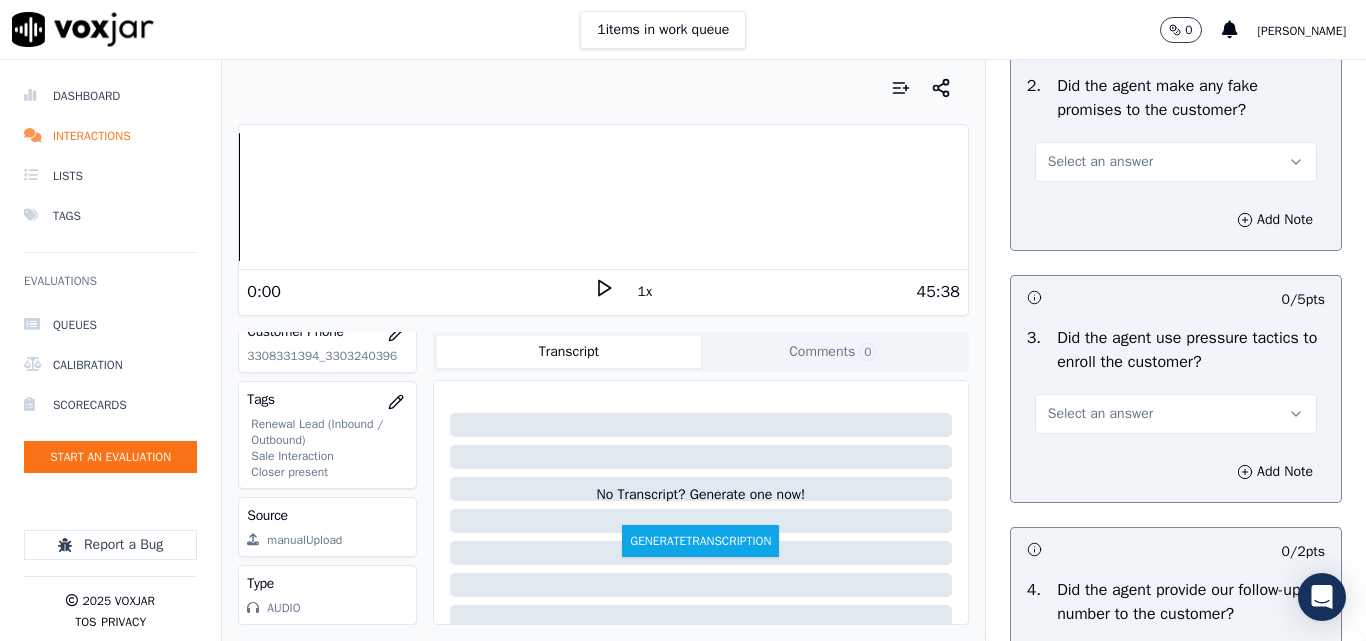 scroll, scrollTop: 4400, scrollLeft: 0, axis: vertical 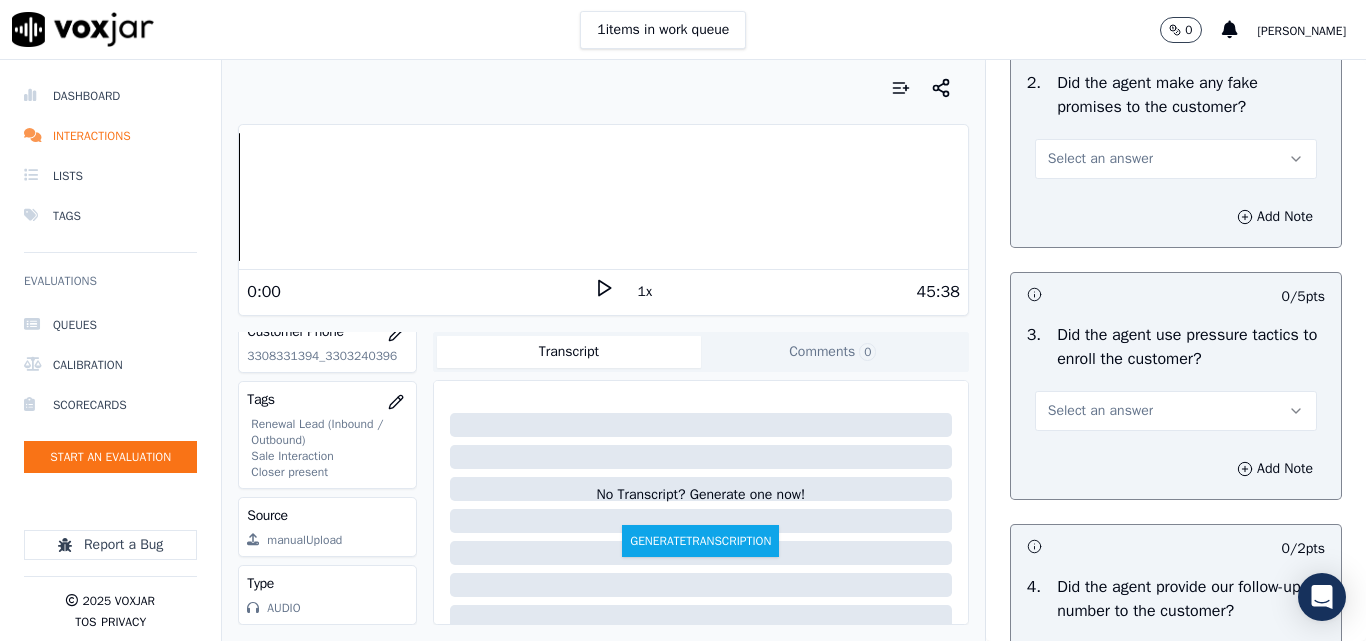 click on "Select an answer" at bounding box center (1100, 159) 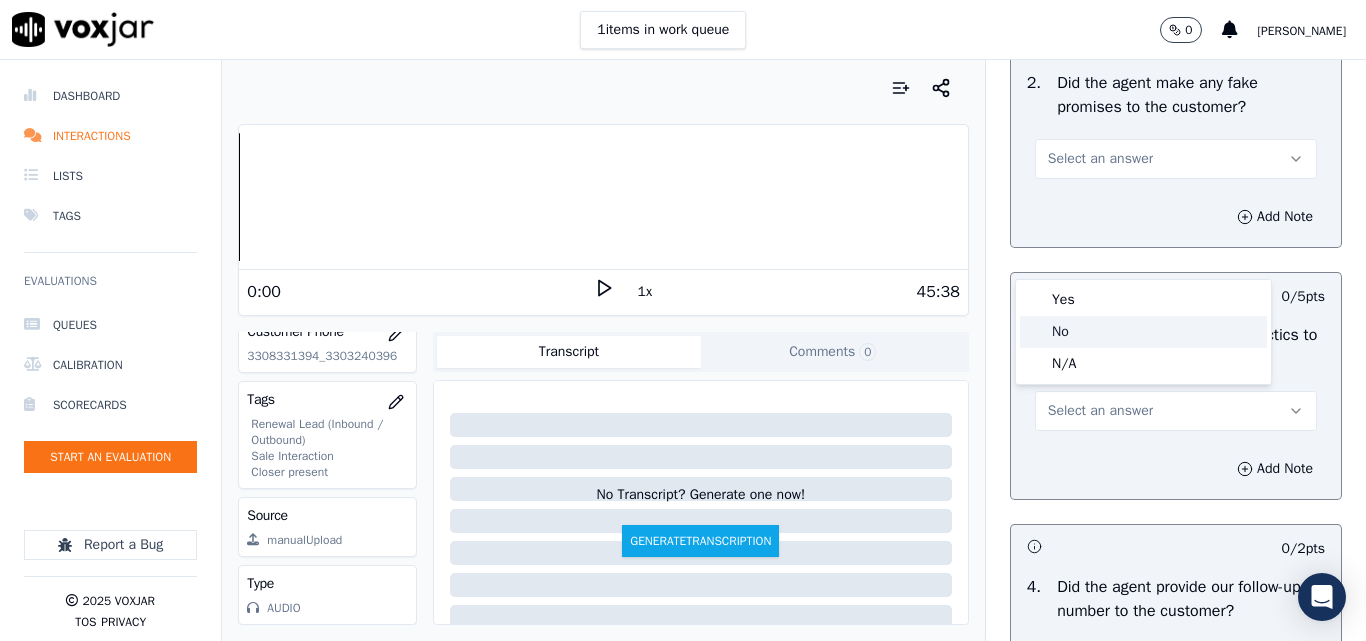 click on "No" 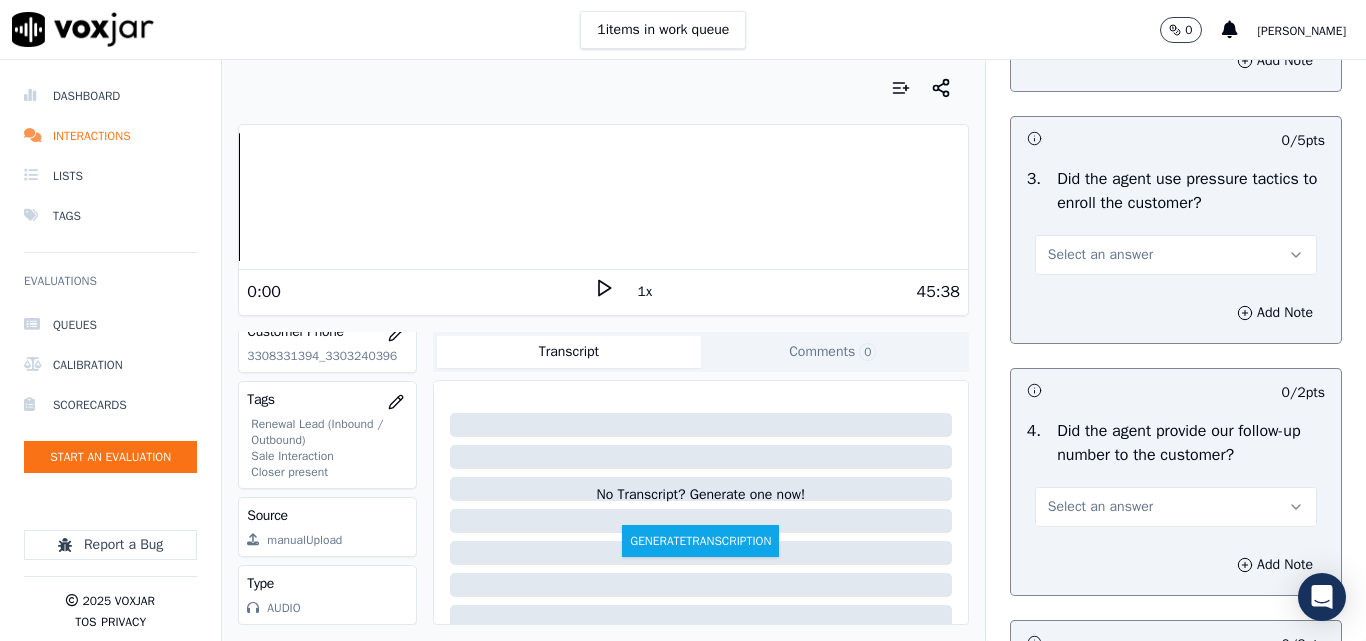 scroll, scrollTop: 4600, scrollLeft: 0, axis: vertical 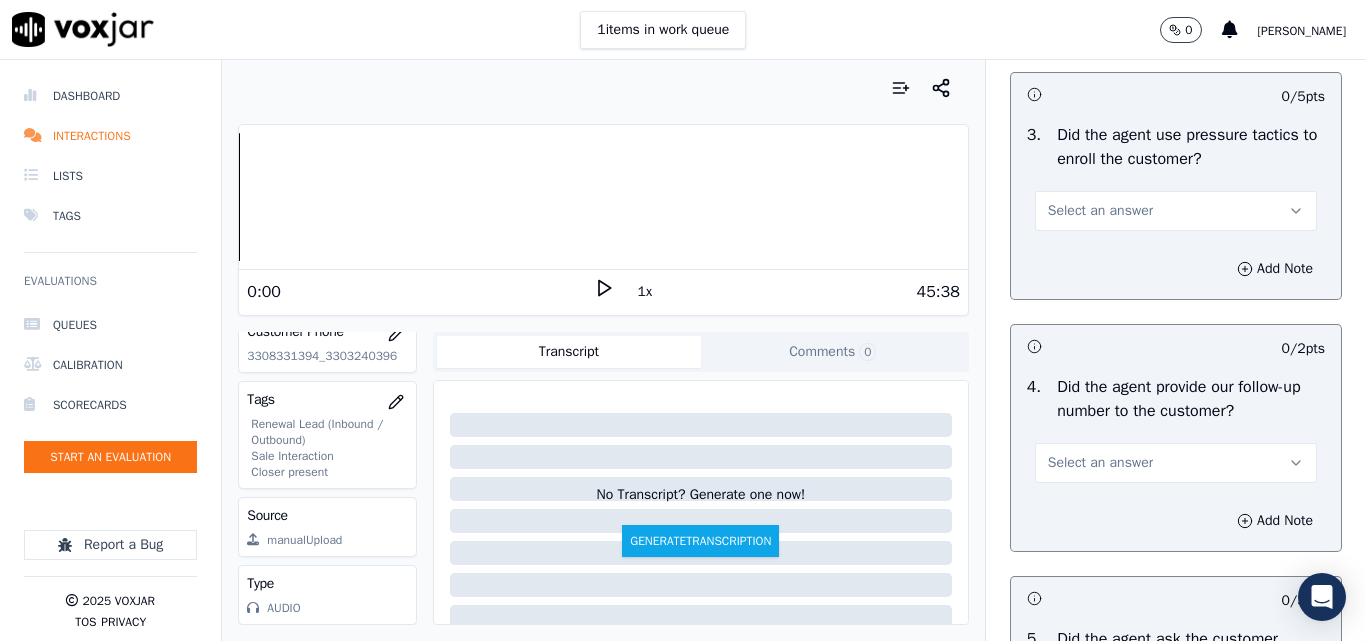 click on "Select an answer" at bounding box center [1100, 211] 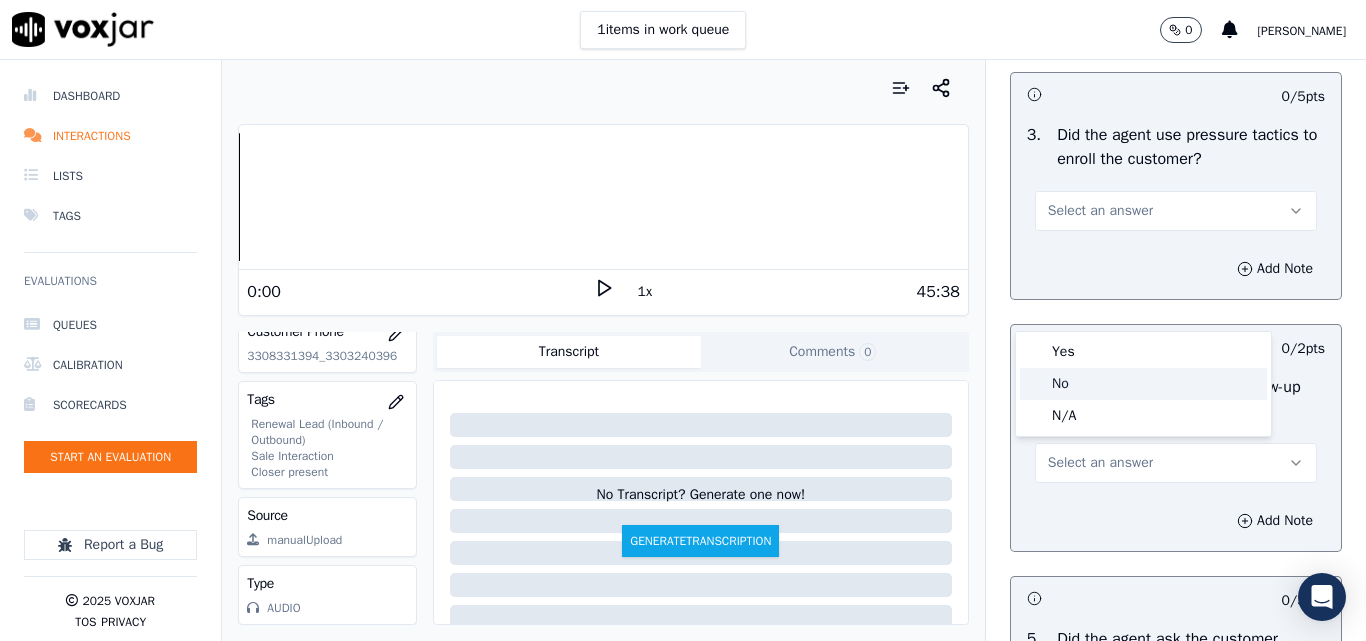 click on "No" 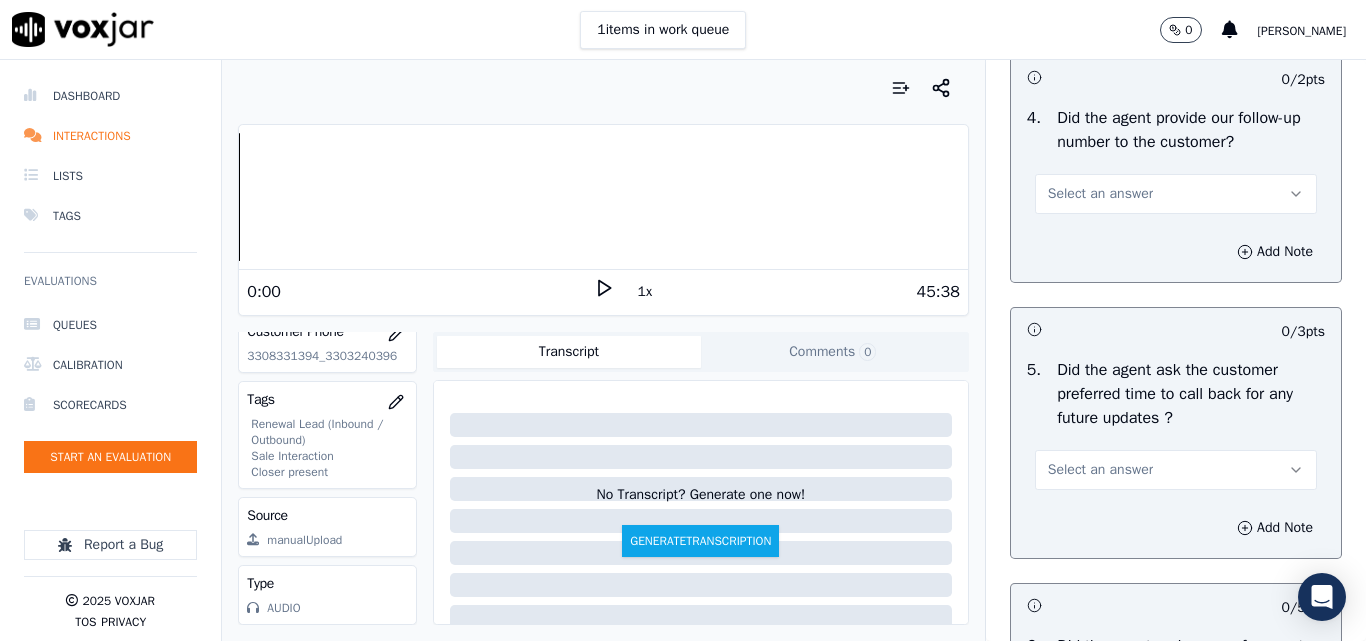 scroll, scrollTop: 4900, scrollLeft: 0, axis: vertical 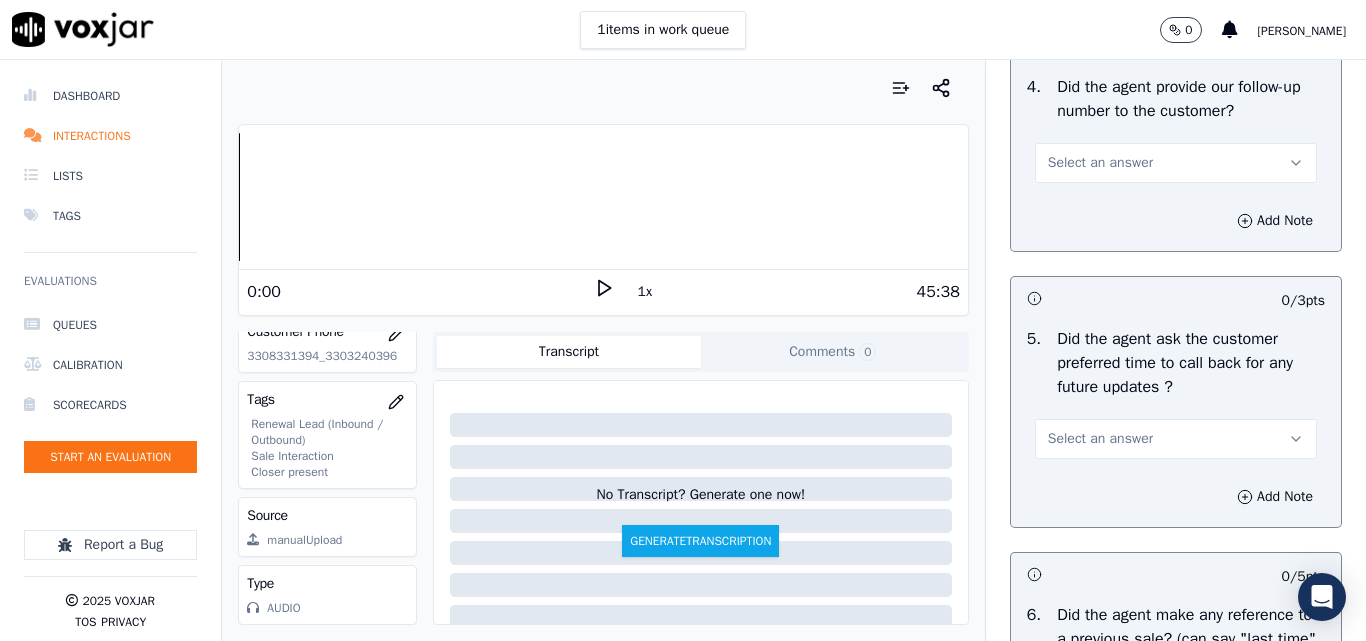 click on "Select an answer" at bounding box center (1100, 163) 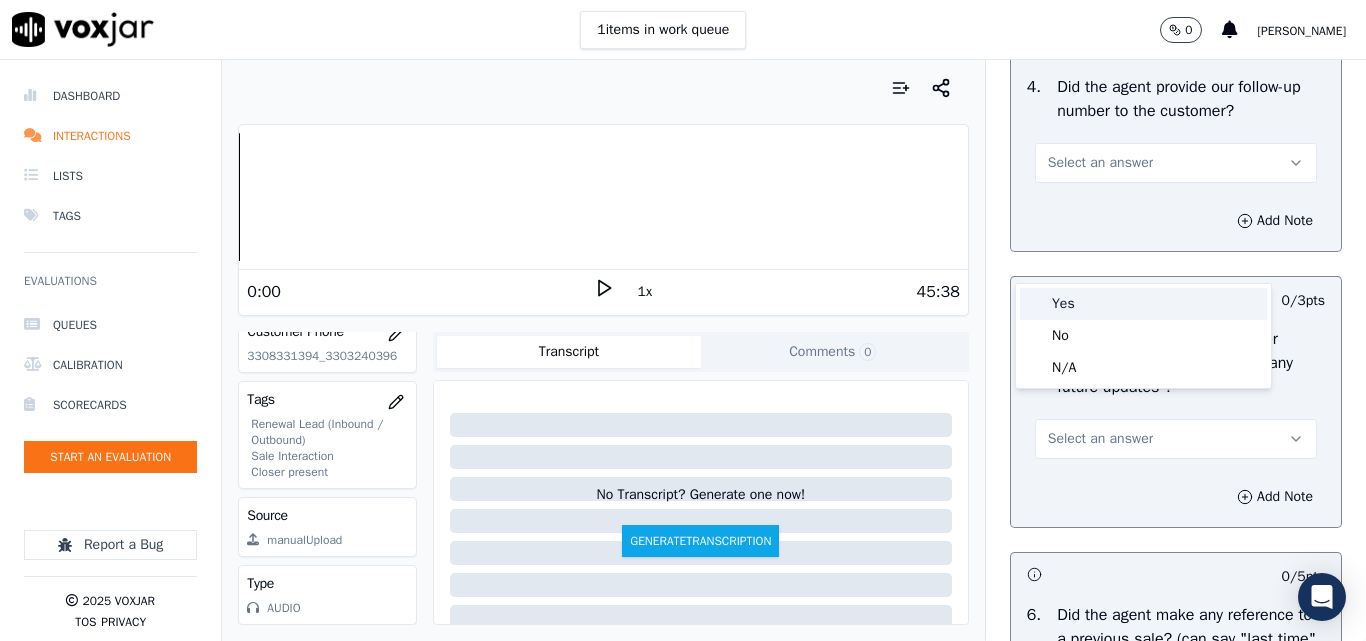 click on "Yes" at bounding box center (1143, 304) 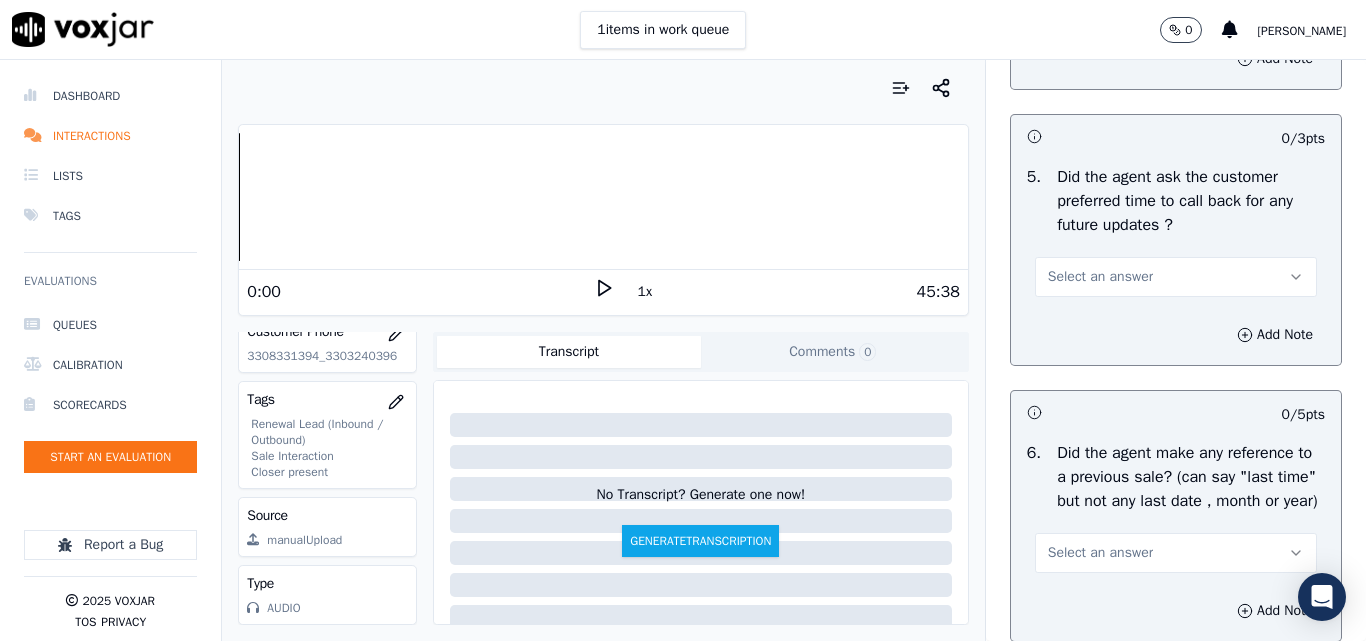 scroll, scrollTop: 5200, scrollLeft: 0, axis: vertical 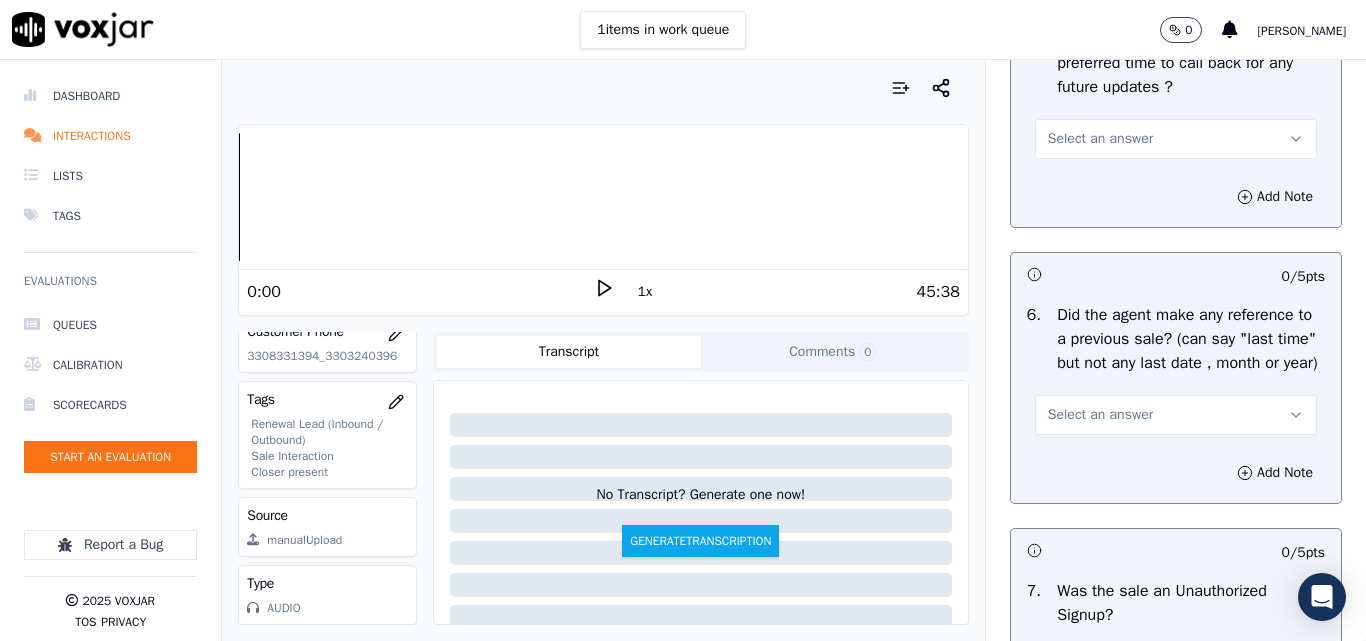 click on "Select an answer" at bounding box center (1100, 139) 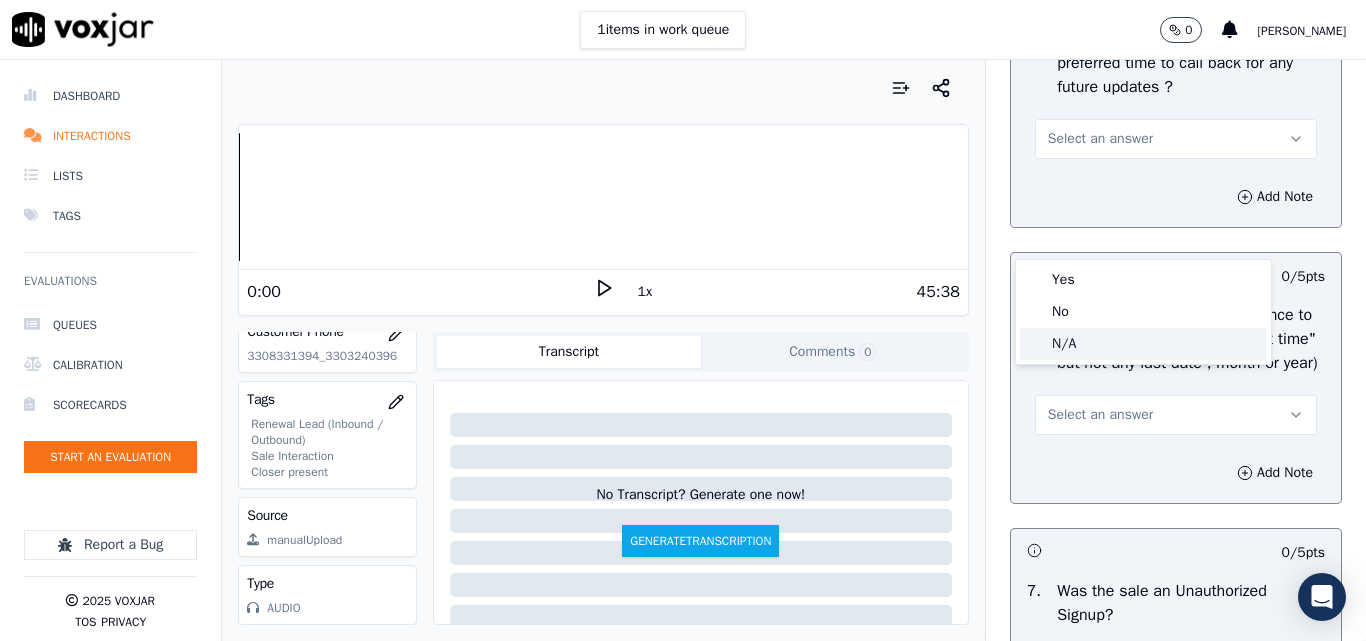 click on "N/A" 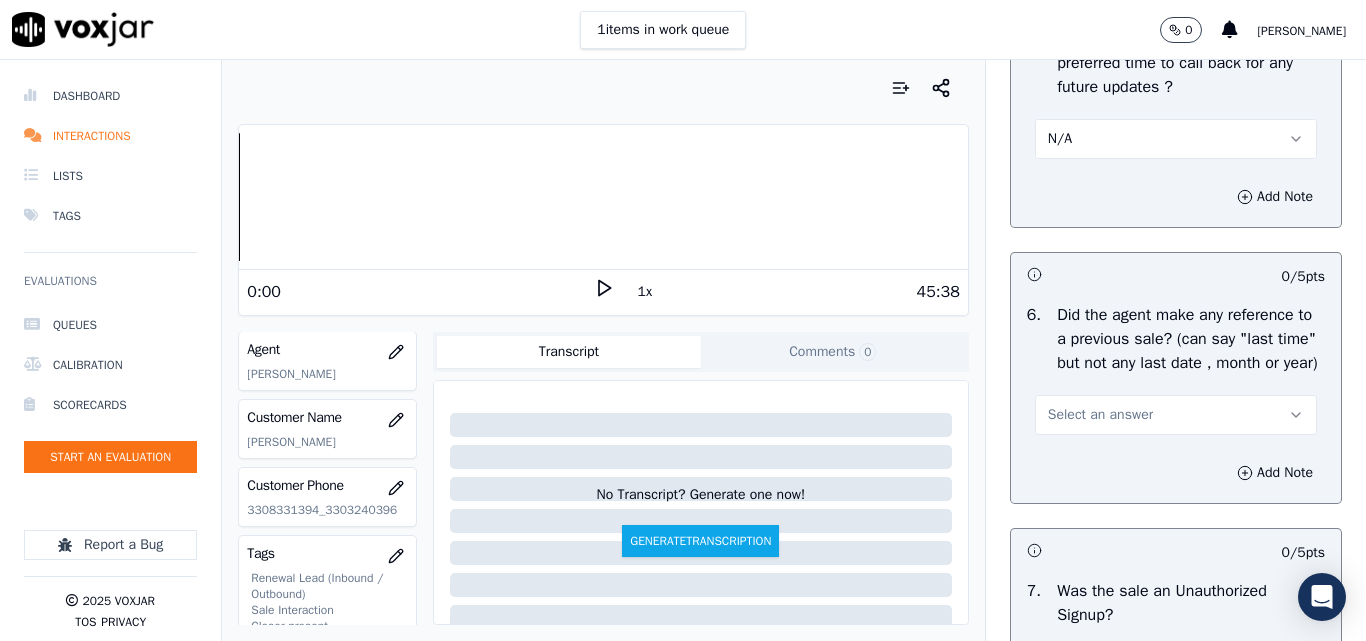 scroll, scrollTop: 220, scrollLeft: 0, axis: vertical 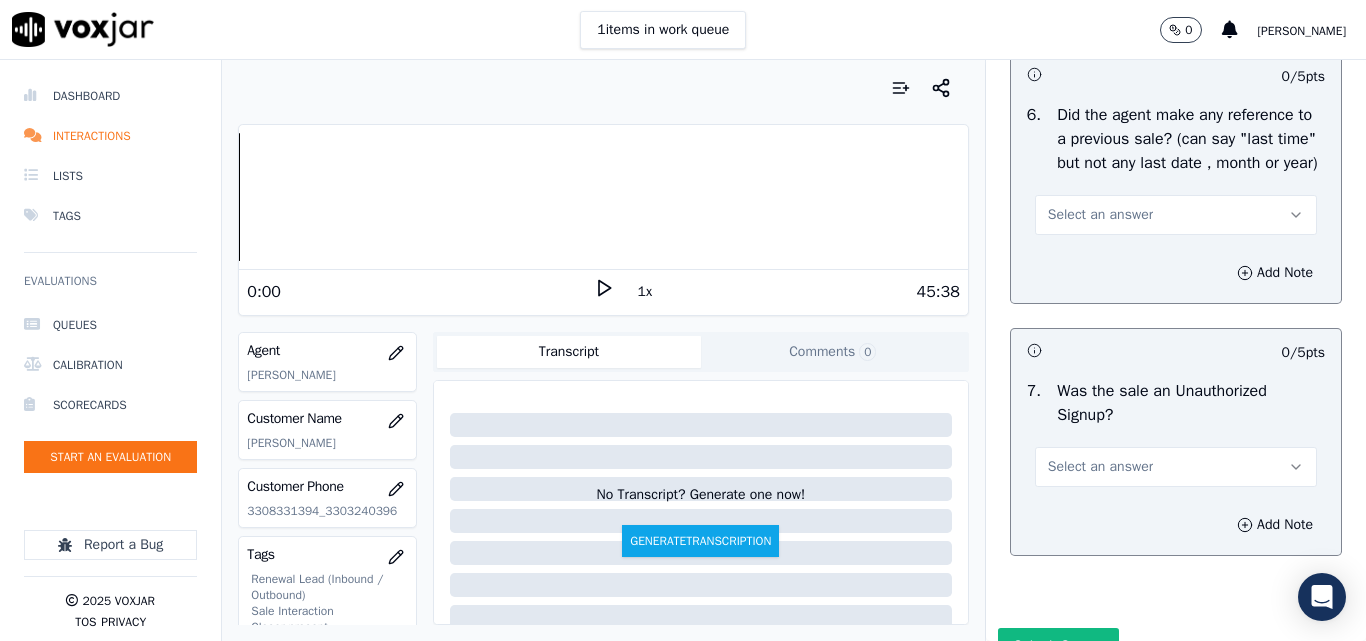 click on "Select an answer" at bounding box center (1100, 215) 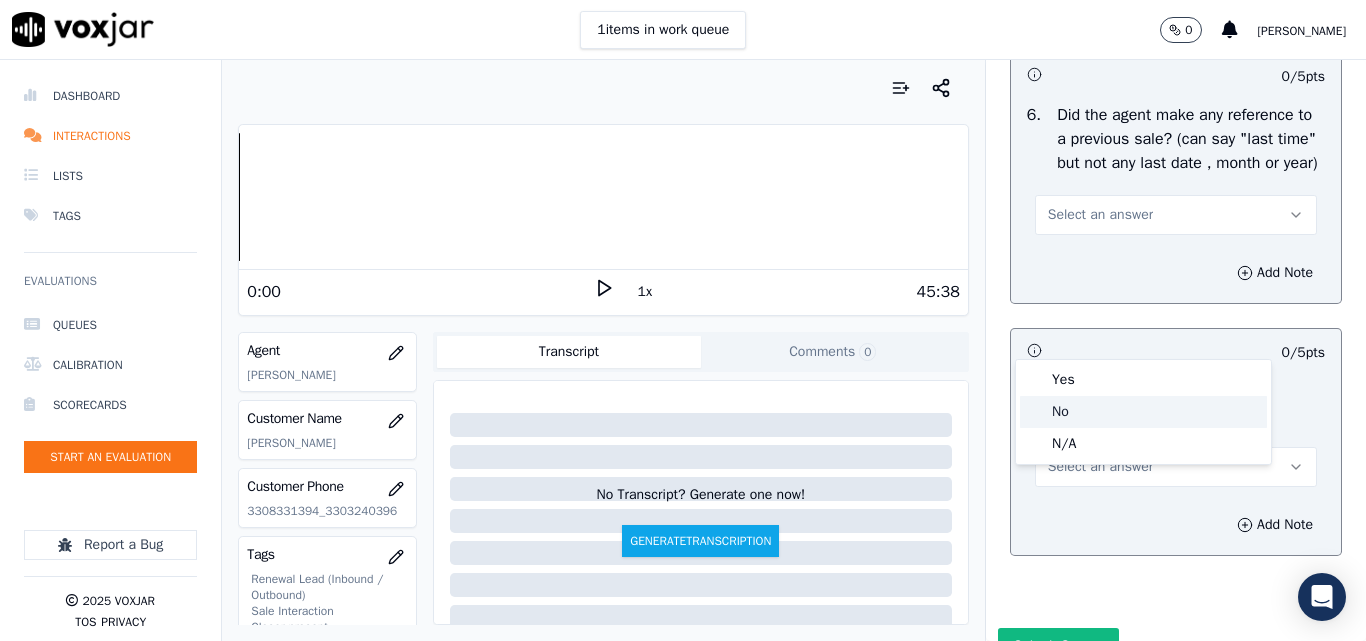 click on "No" 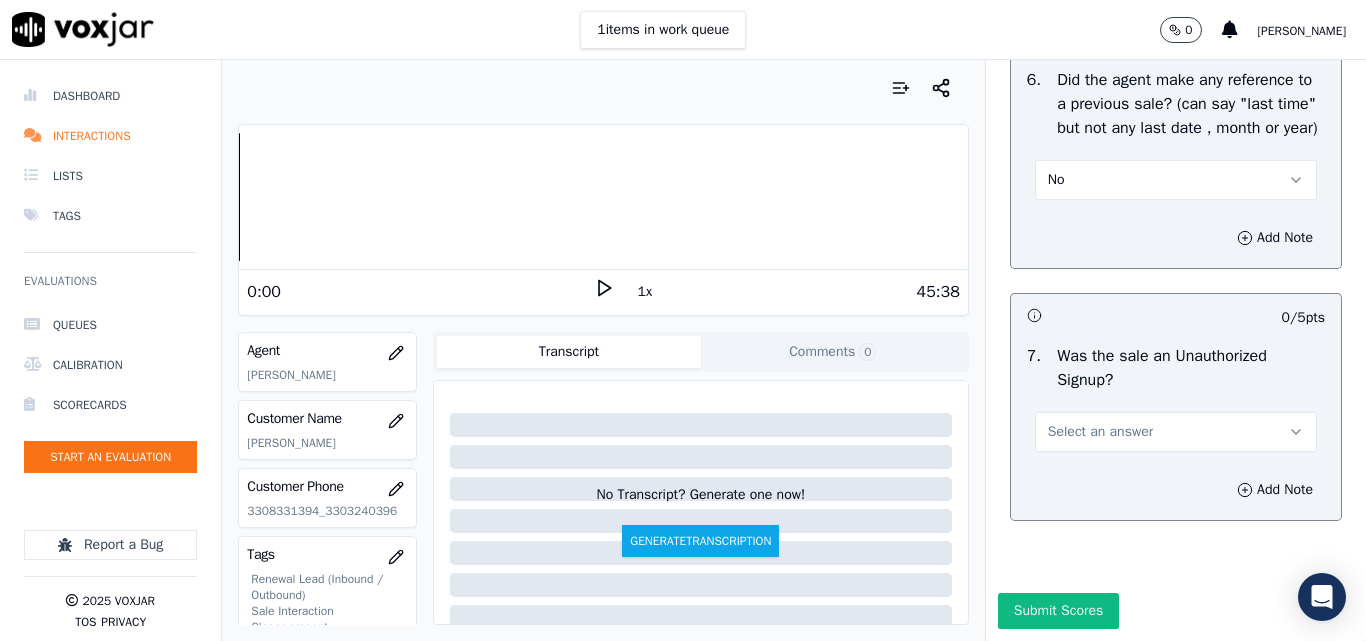 scroll, scrollTop: 5600, scrollLeft: 0, axis: vertical 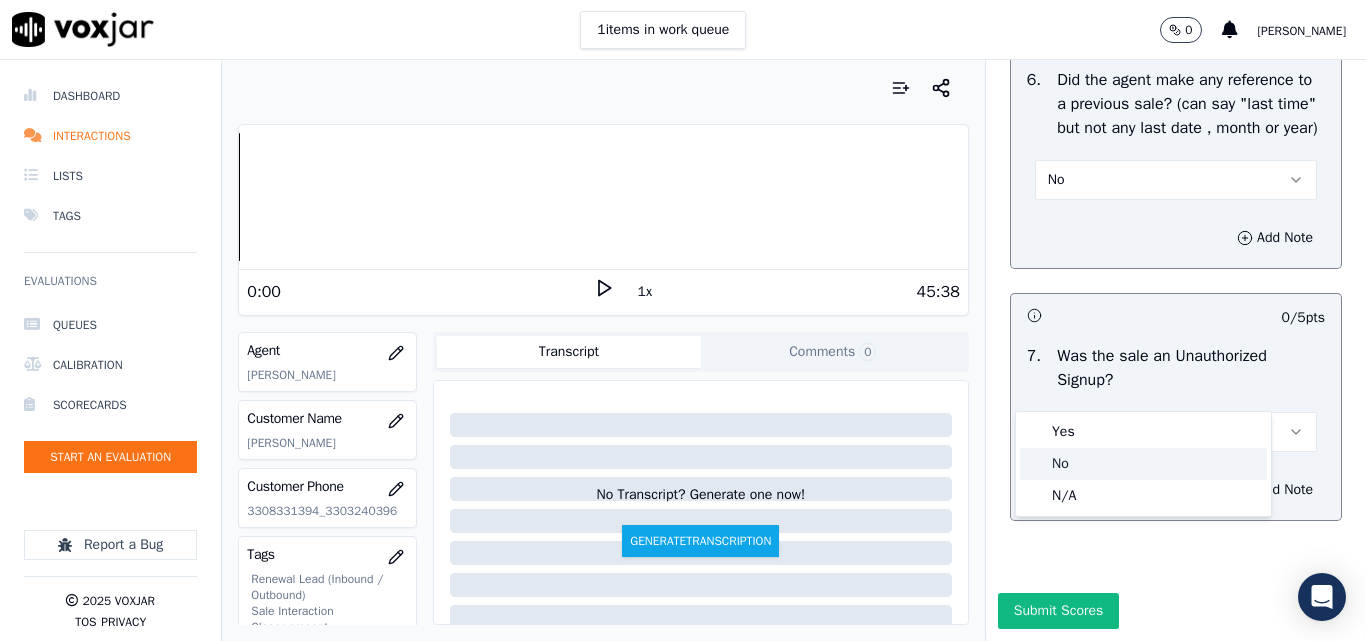 click on "No" 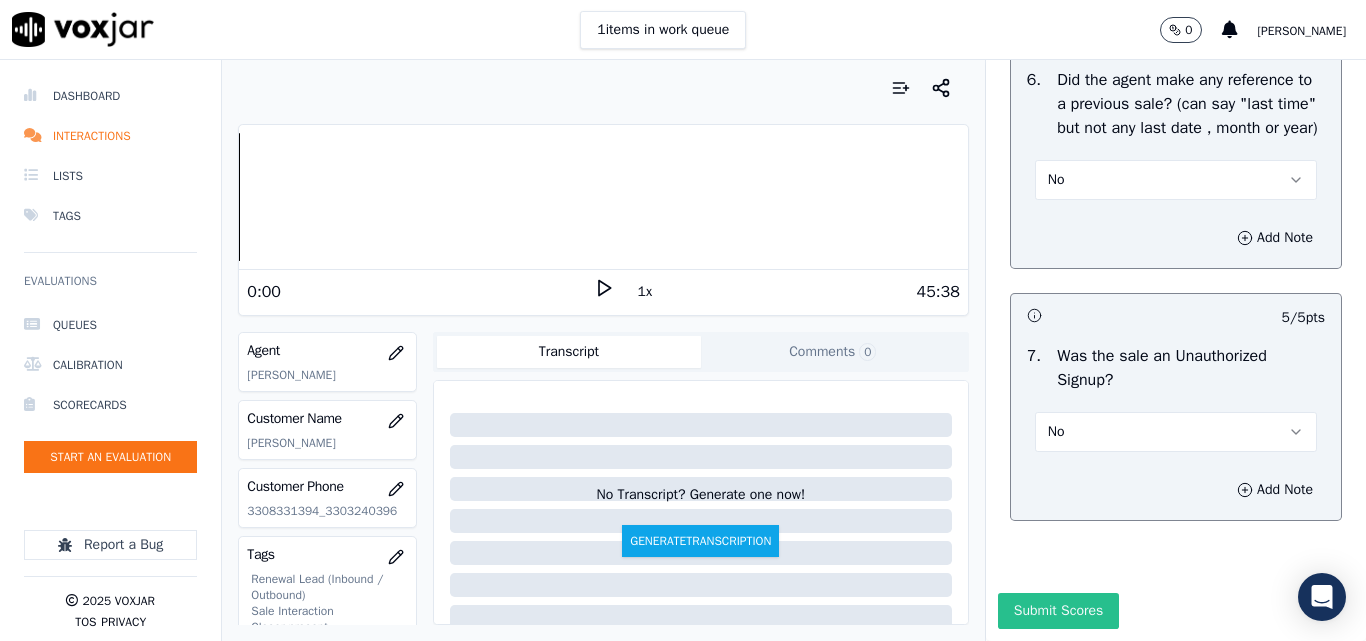 click on "Submit Scores" at bounding box center (1058, 611) 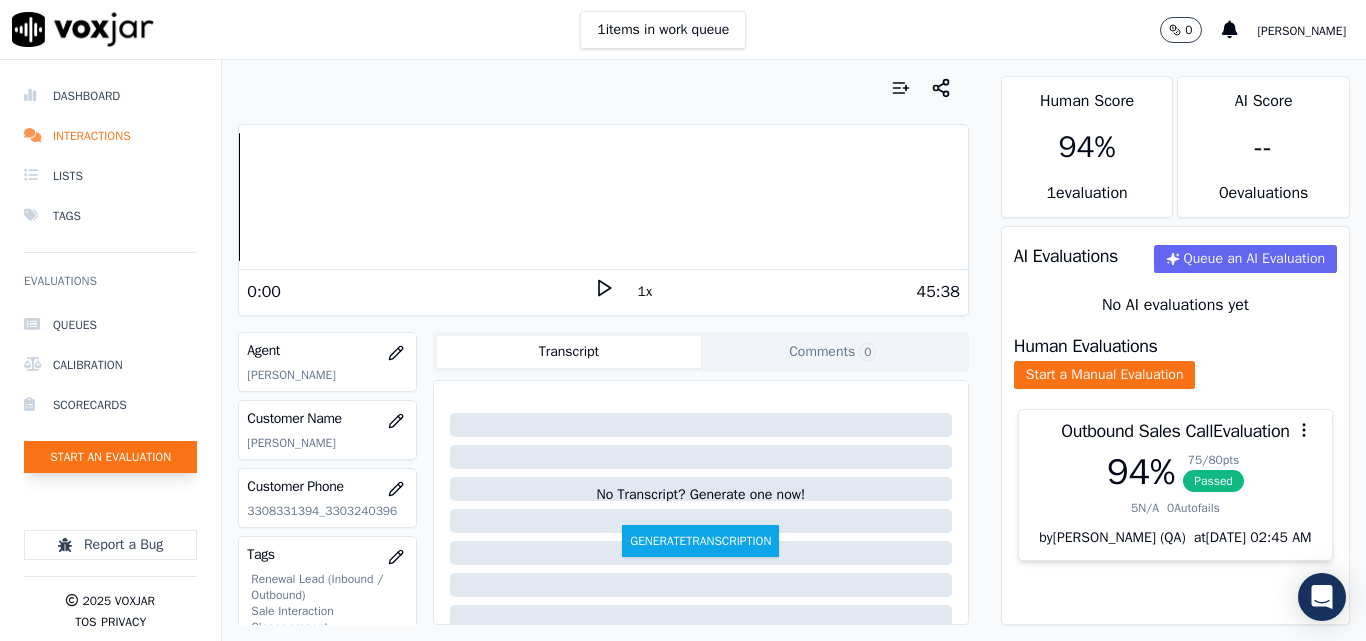 click on "Start an Evaluation" 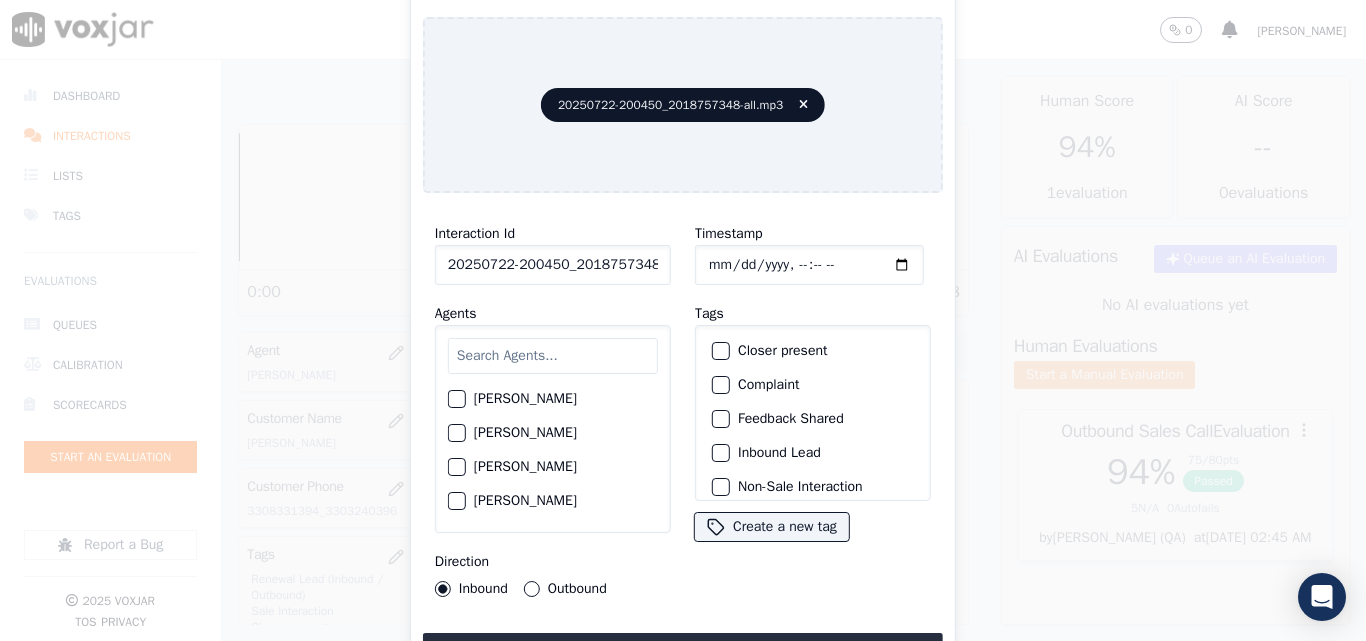 scroll, scrollTop: 0, scrollLeft: 40, axis: horizontal 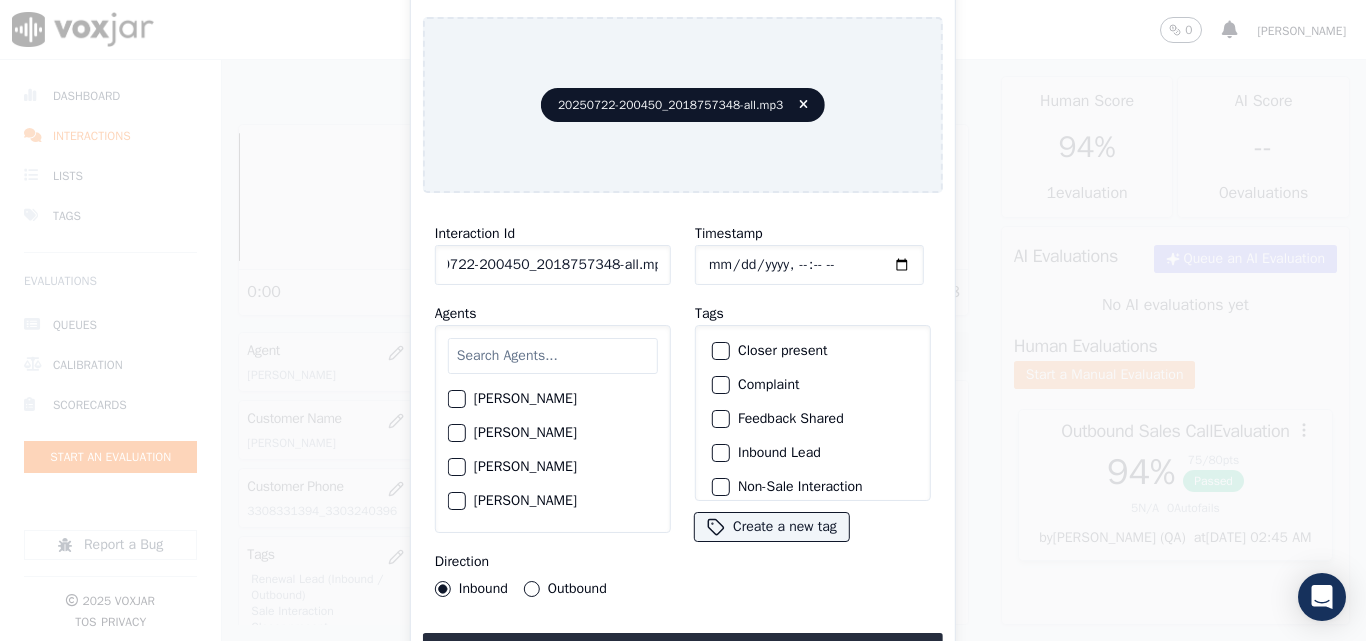 drag, startPoint x: 639, startPoint y: 256, endPoint x: 728, endPoint y: 265, distance: 89.453896 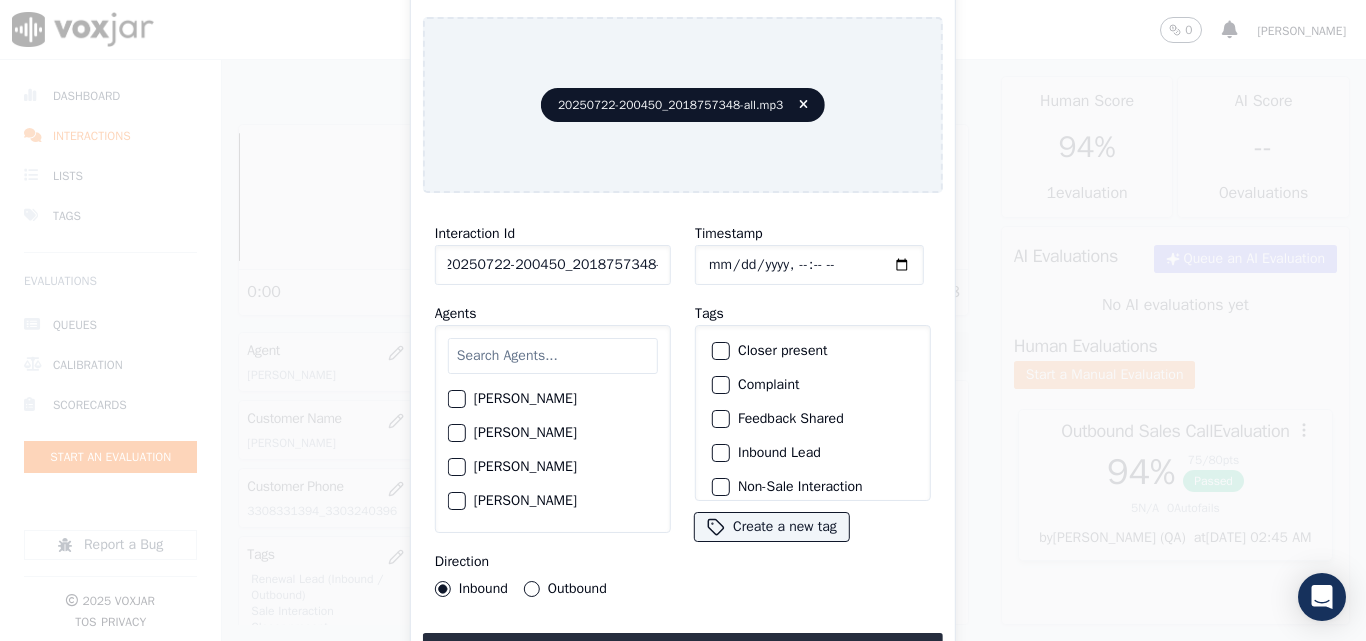 scroll, scrollTop: 0, scrollLeft: 11, axis: horizontal 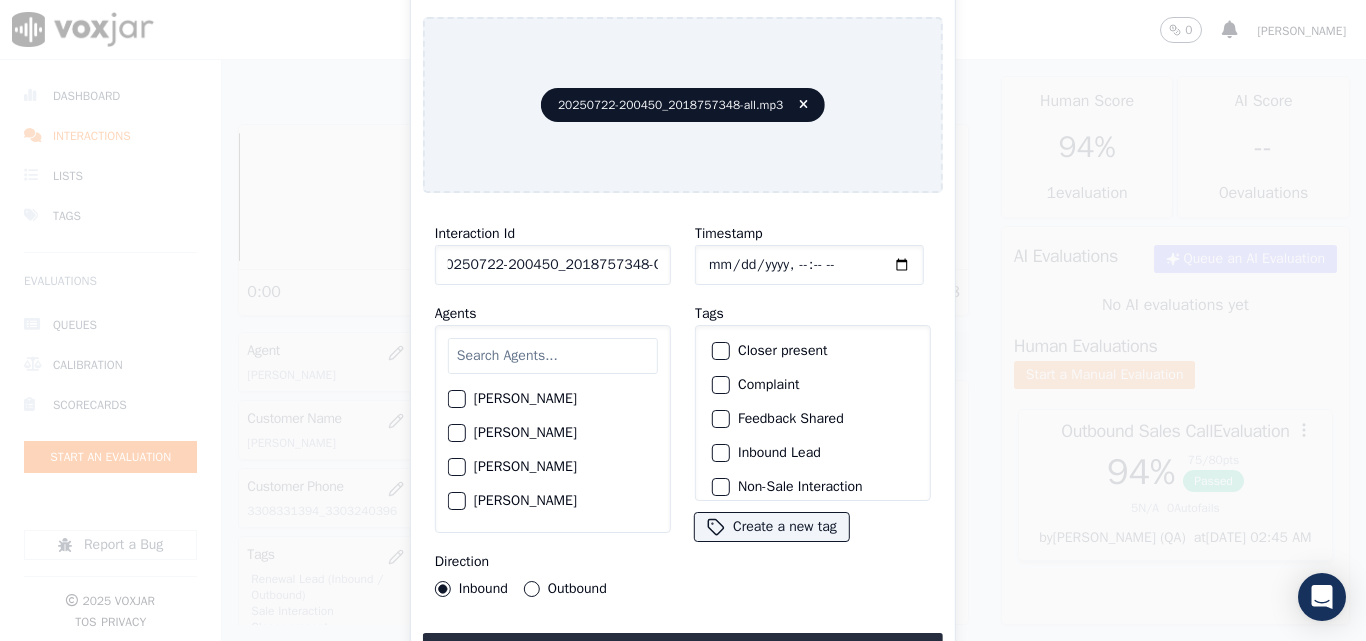 type on "20250722-200450_2018757348-C1" 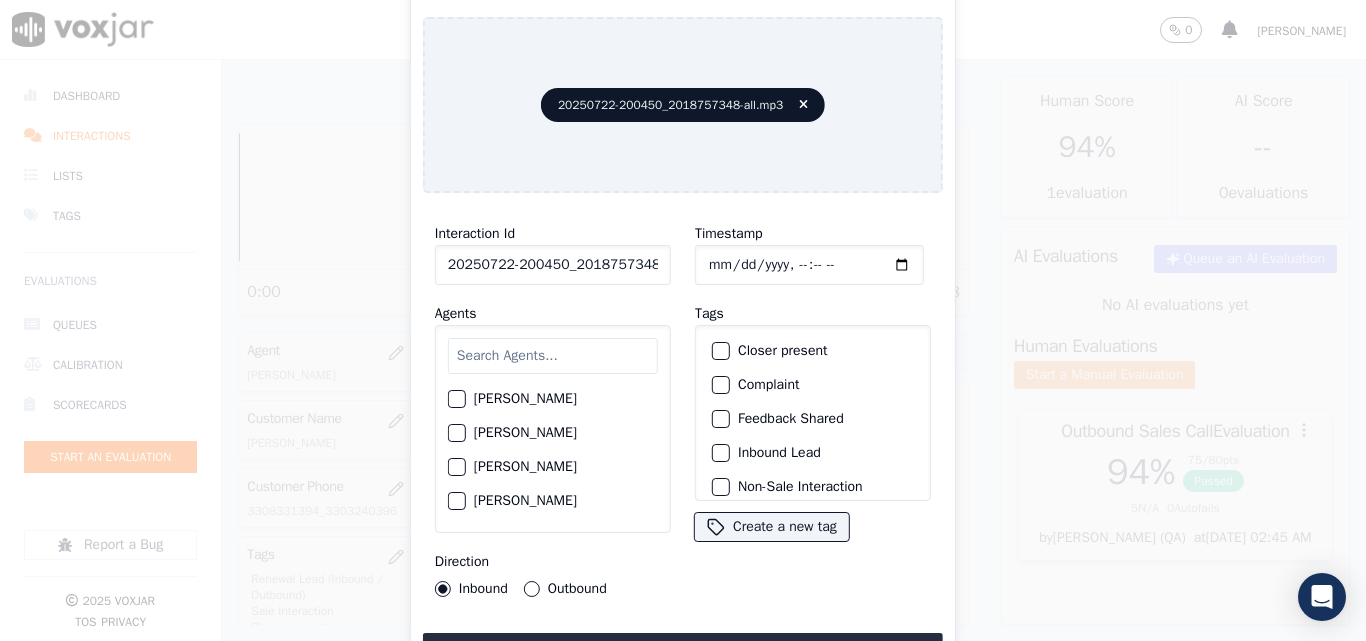 click on "Timestamp" 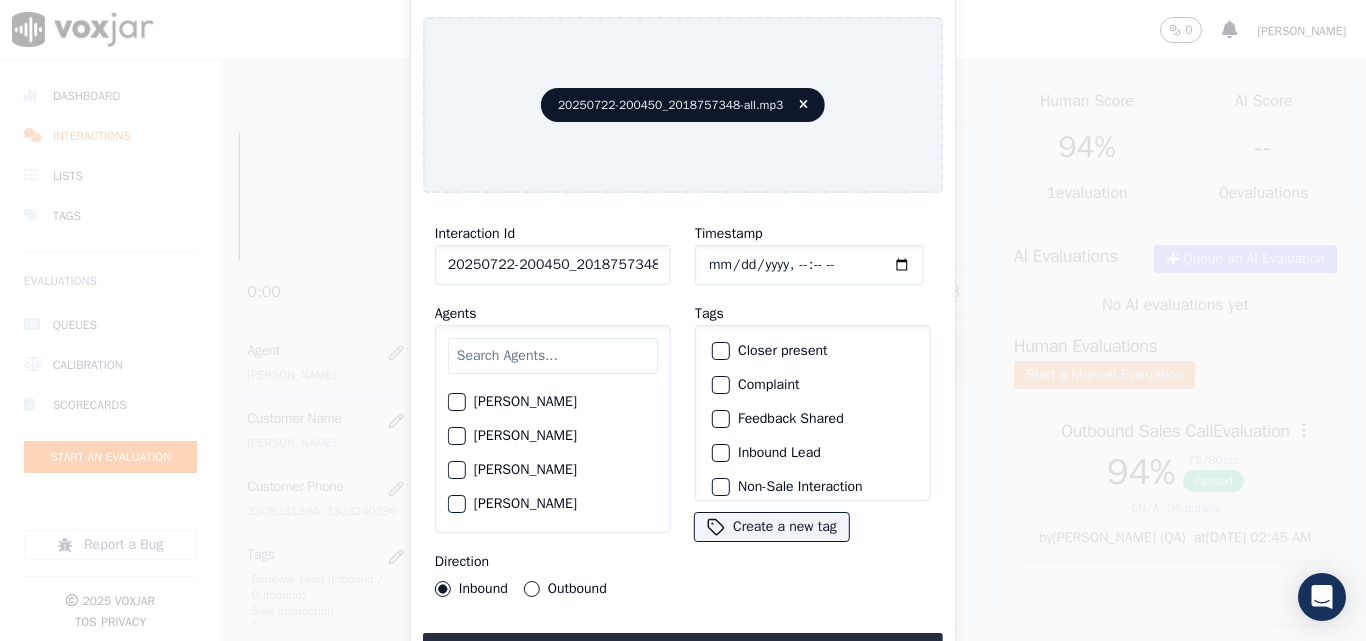 scroll, scrollTop: 100, scrollLeft: 0, axis: vertical 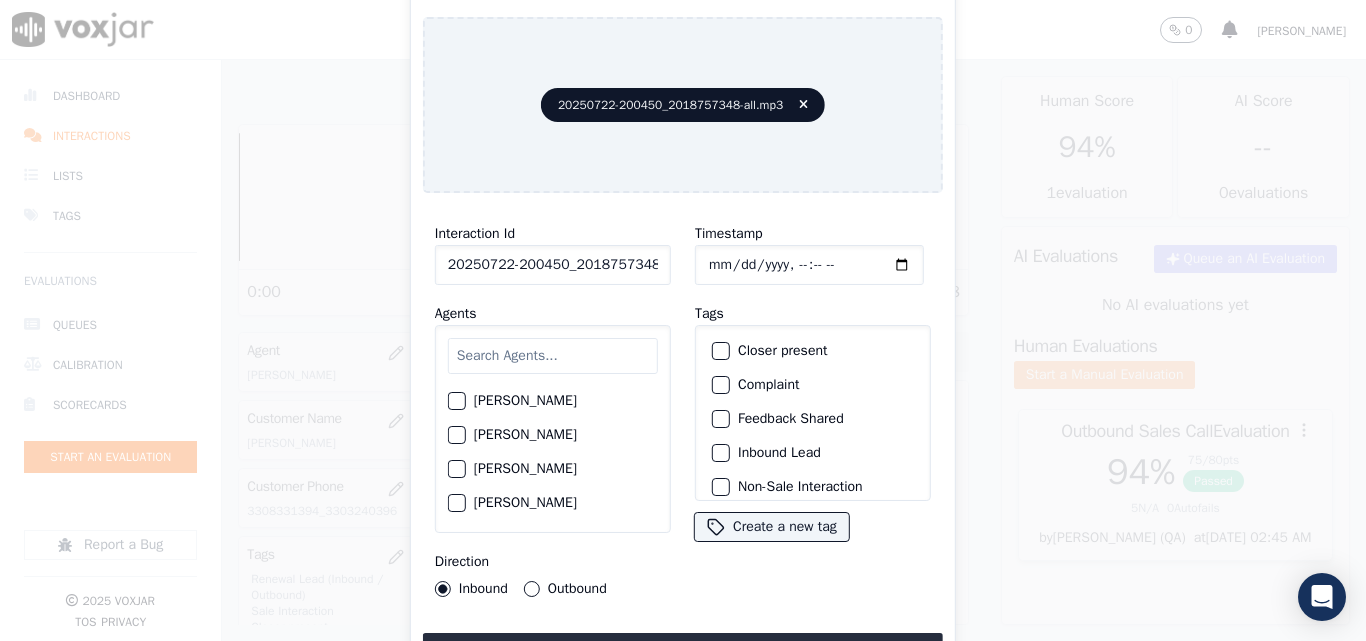 click on "[PERSON_NAME]" 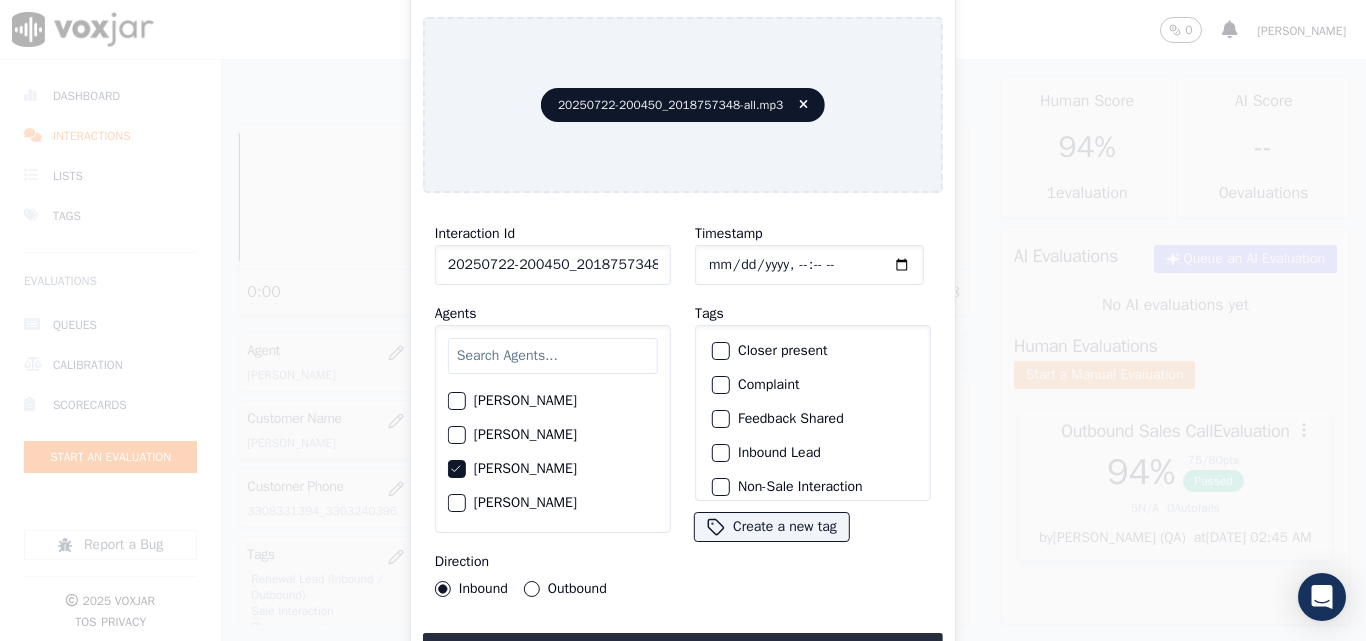click on "Closer present" 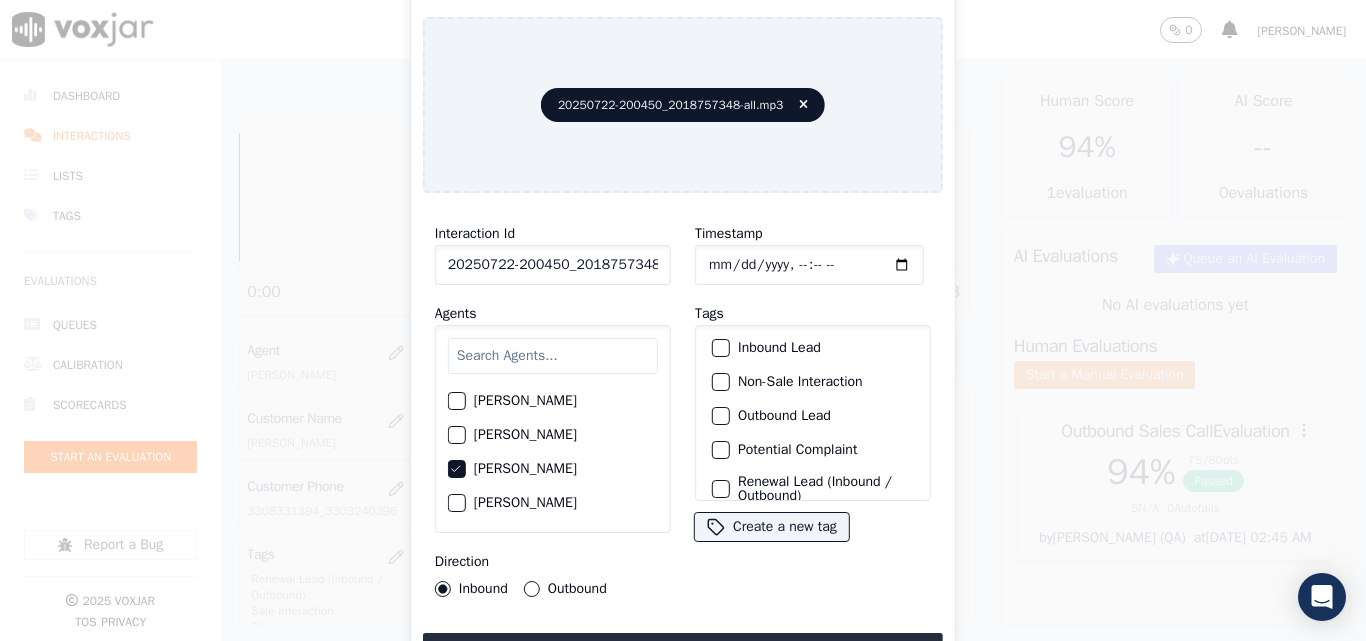 scroll, scrollTop: 173, scrollLeft: 0, axis: vertical 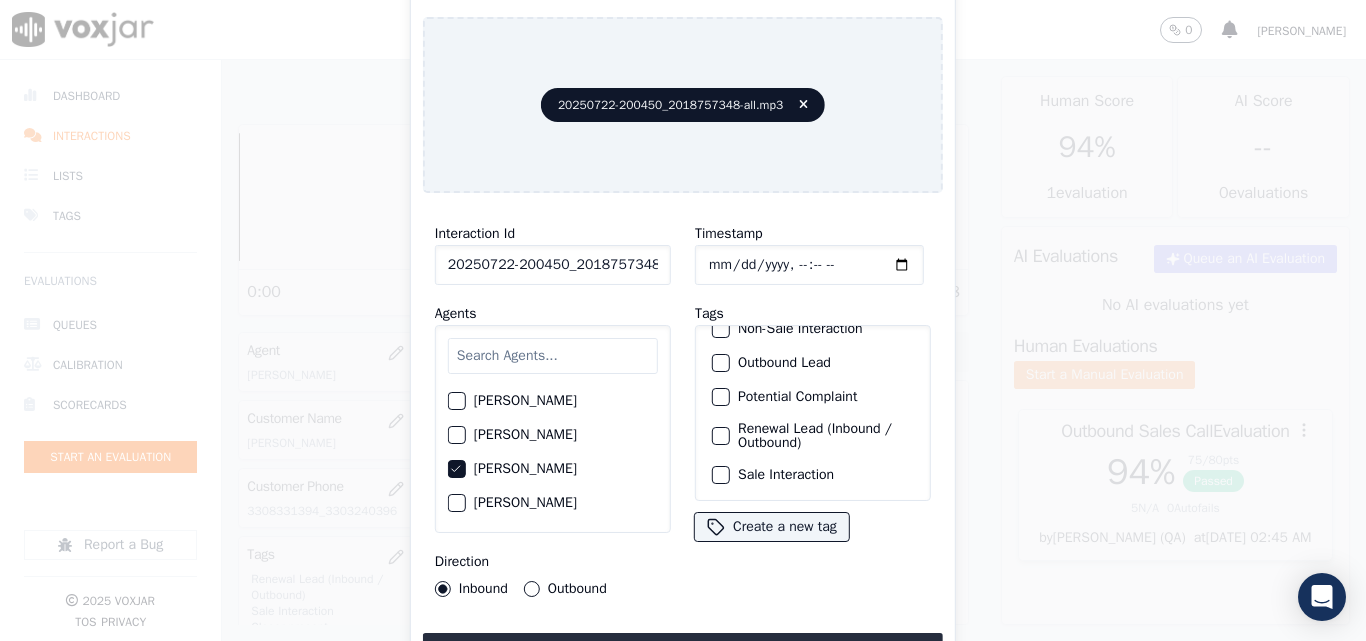 click at bounding box center (720, 436) 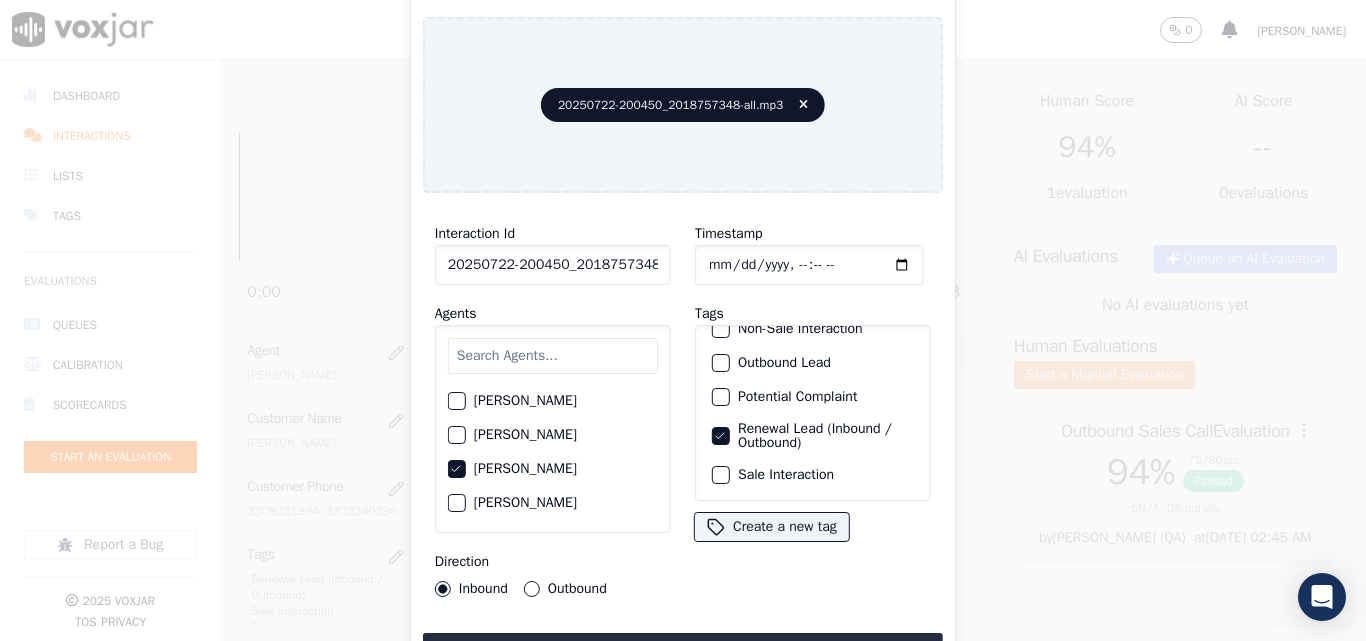 click on "Sale Interaction" at bounding box center (813, 475) 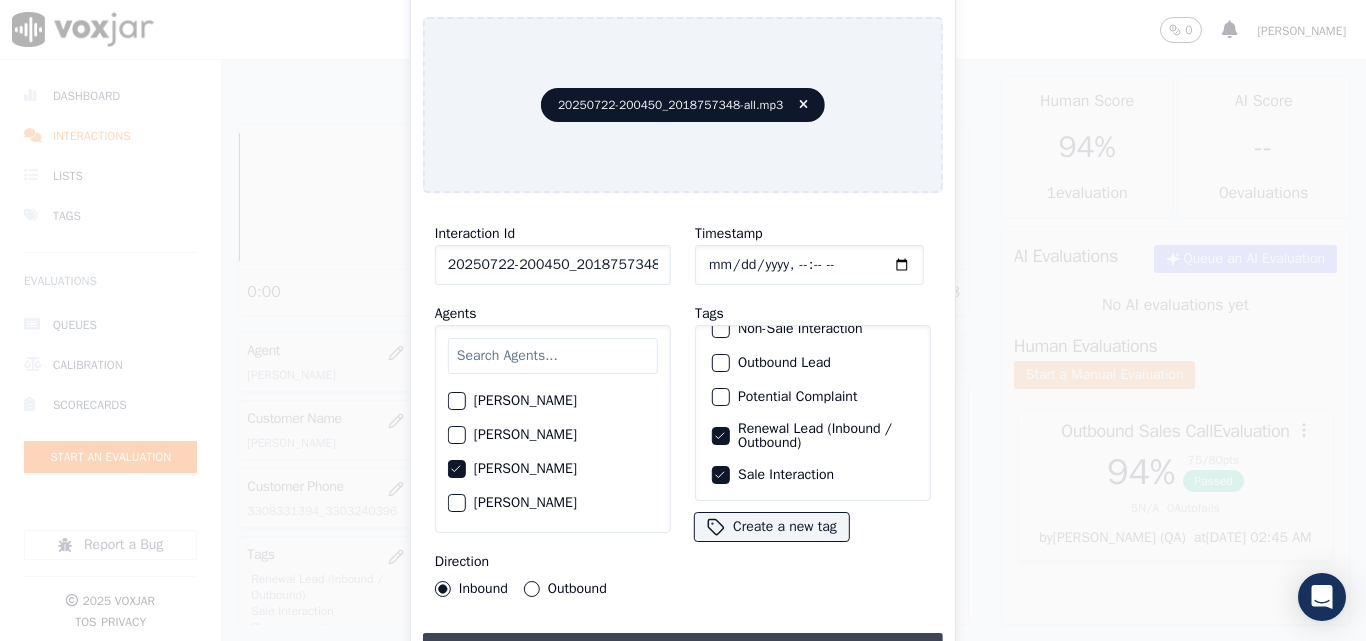 click on "Upload interaction to start evaluation" at bounding box center (683, 651) 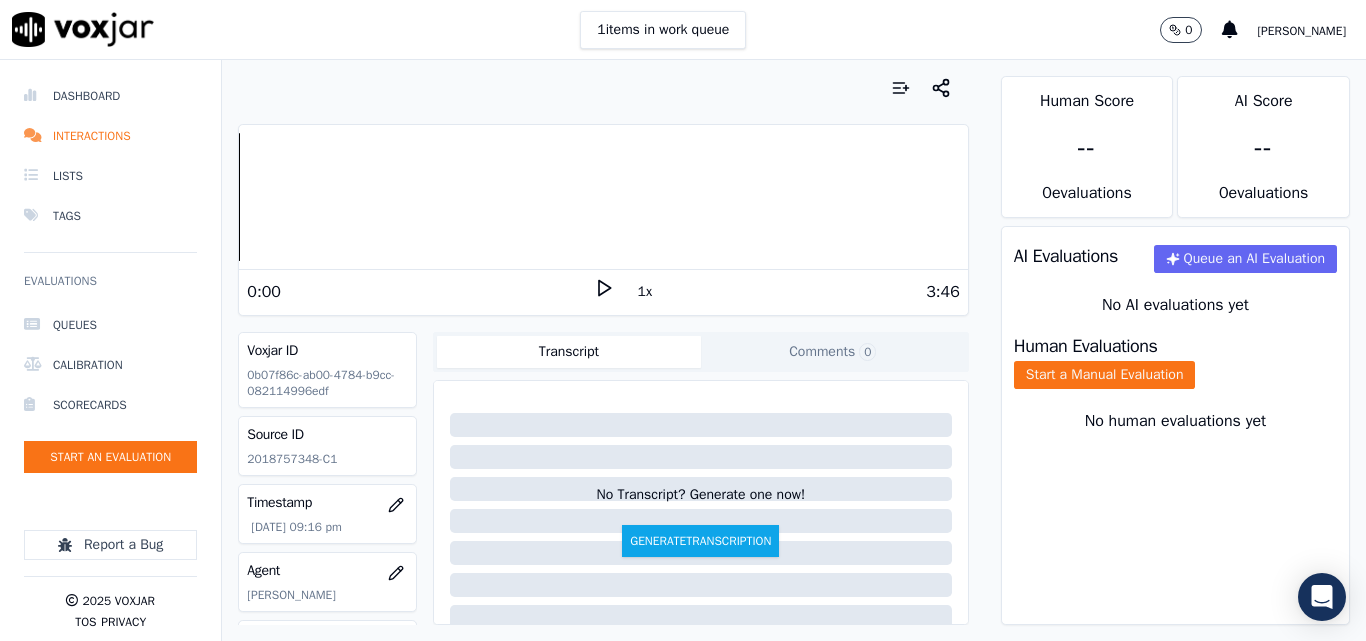 click on "1  items in work queue     0         [PERSON_NAME]" at bounding box center (683, 30) 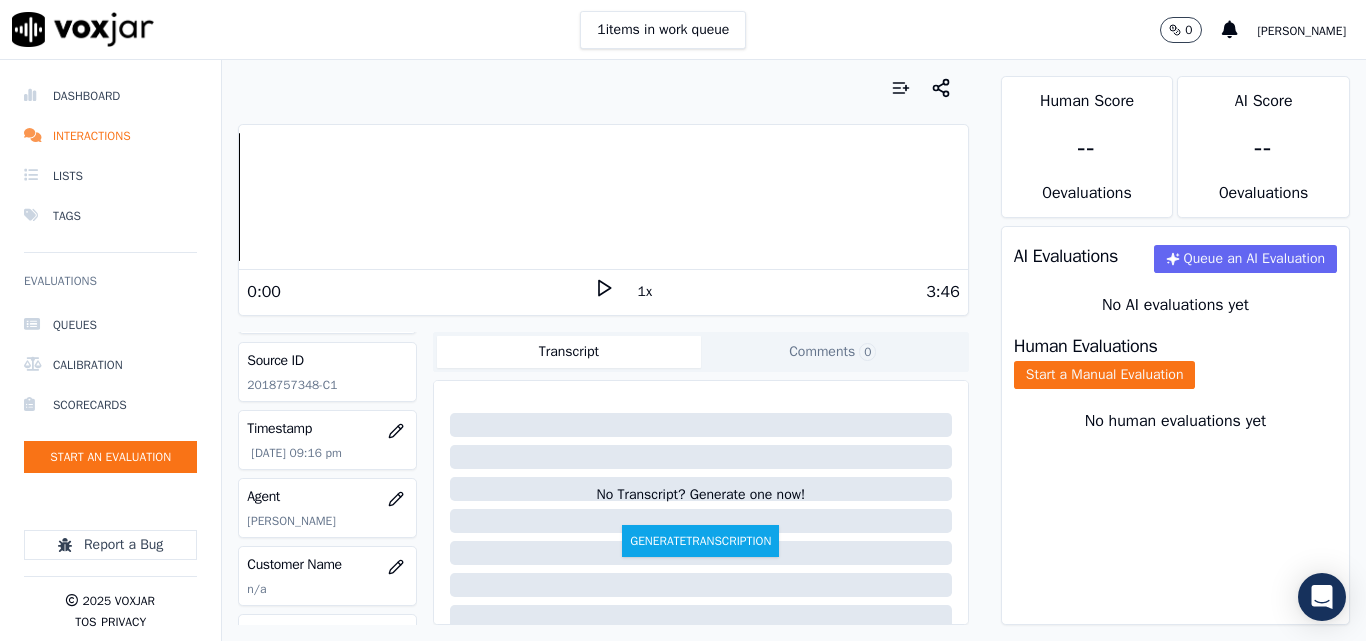 scroll, scrollTop: 200, scrollLeft: 0, axis: vertical 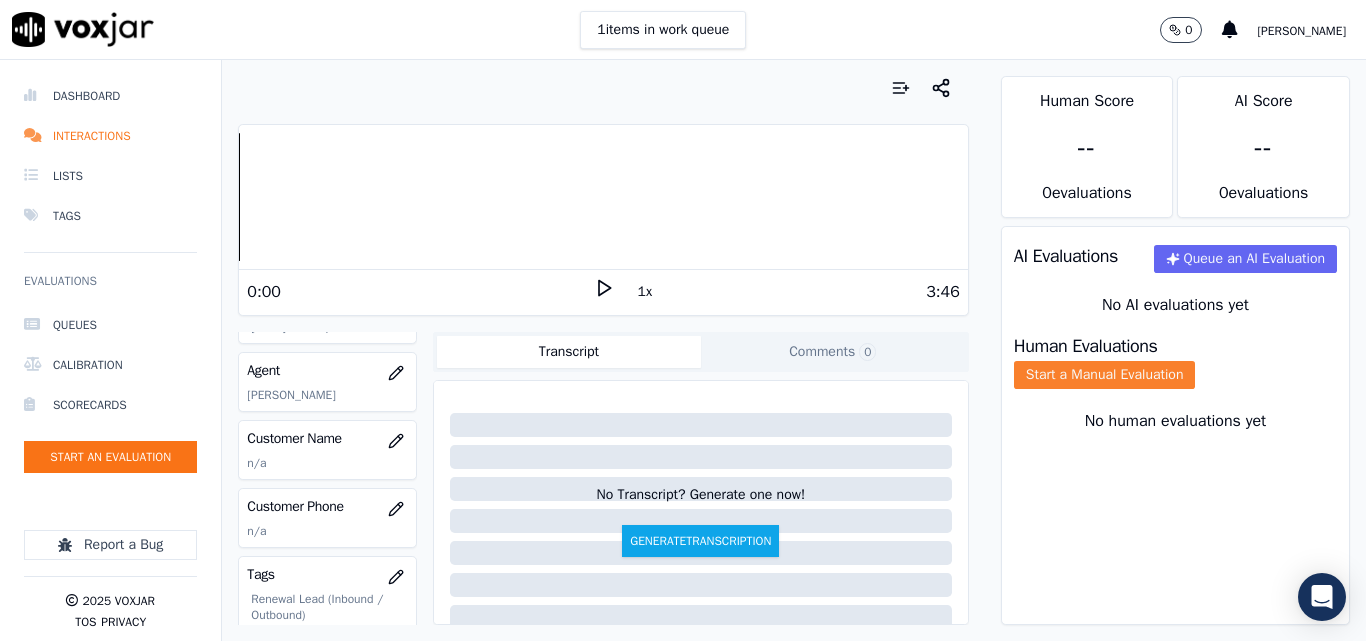 click on "Start a Manual Evaluation" 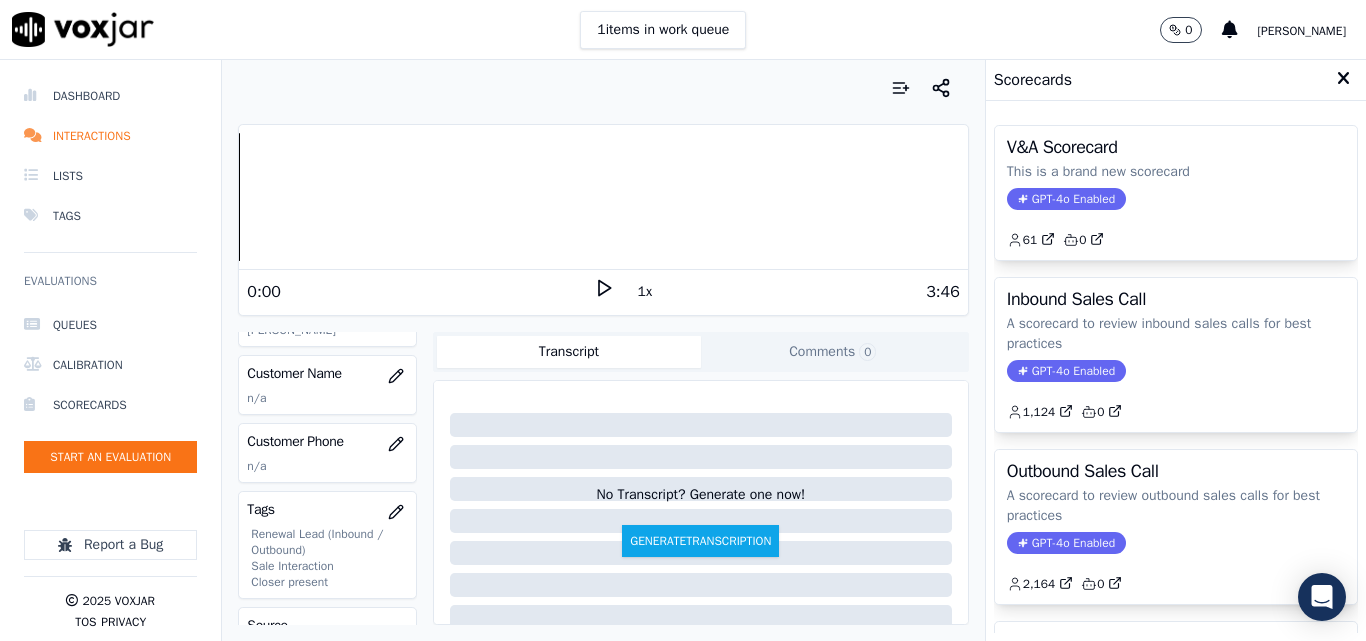 scroll, scrollTop: 300, scrollLeft: 0, axis: vertical 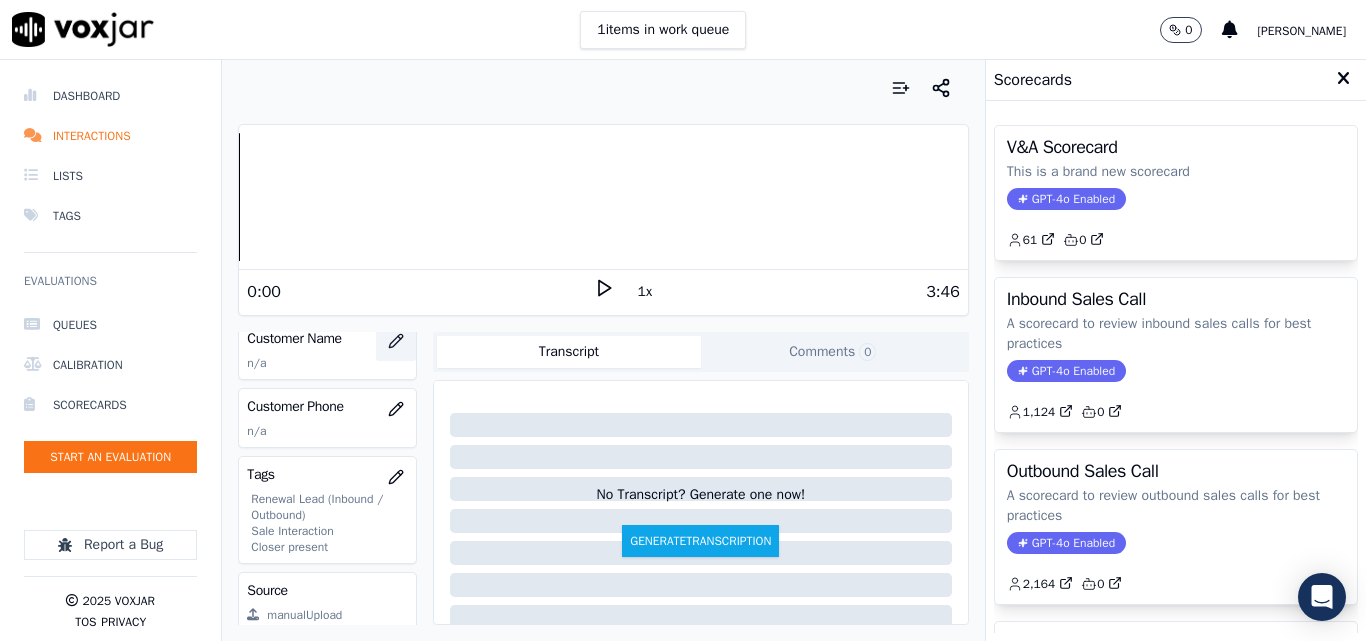 click 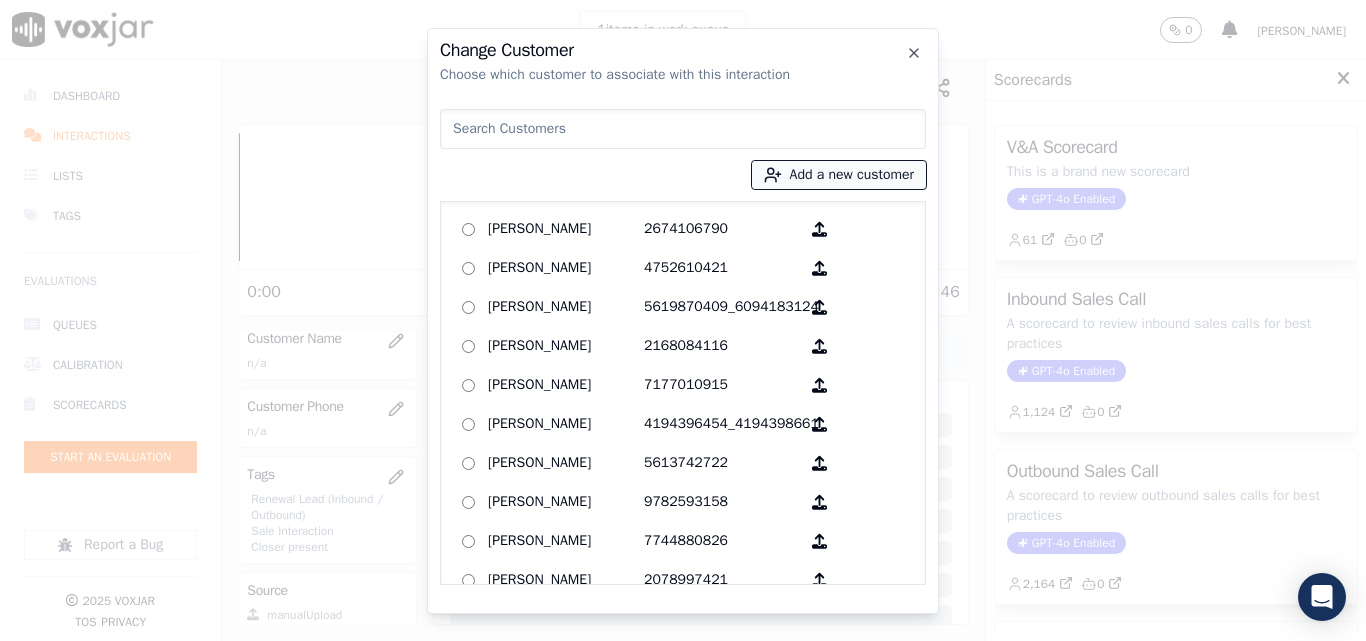click on "Add a new customer" at bounding box center (839, 175) 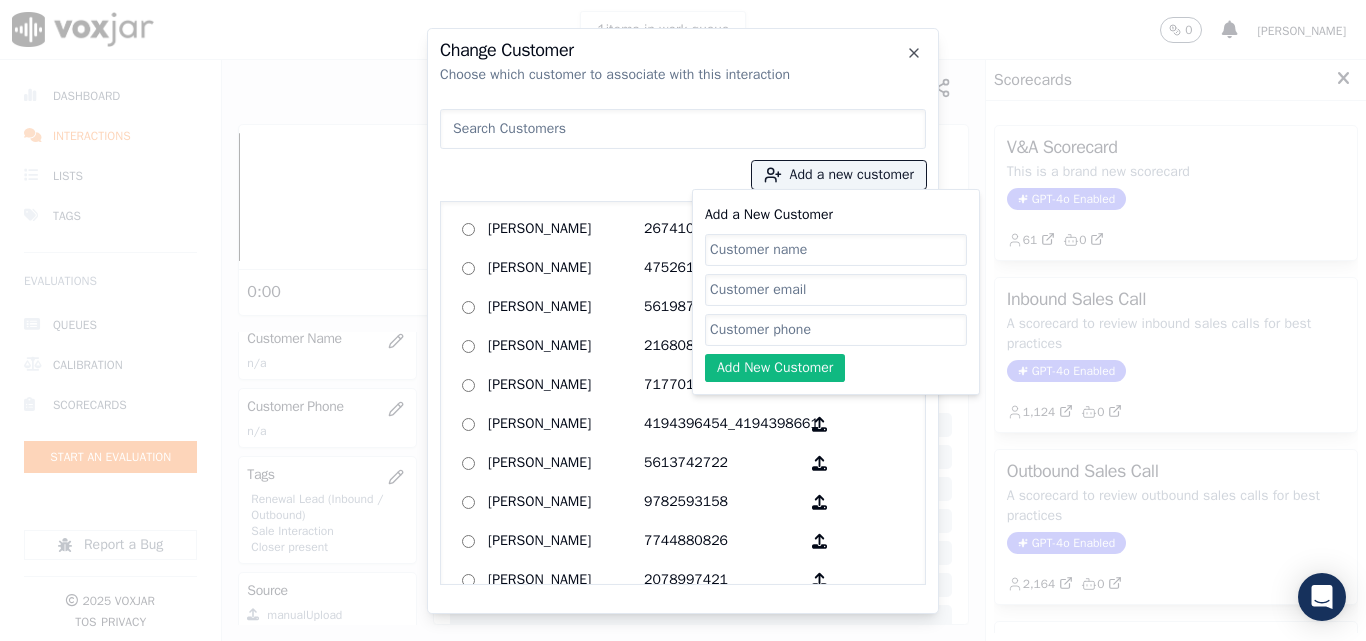 click on "Add a New Customer" 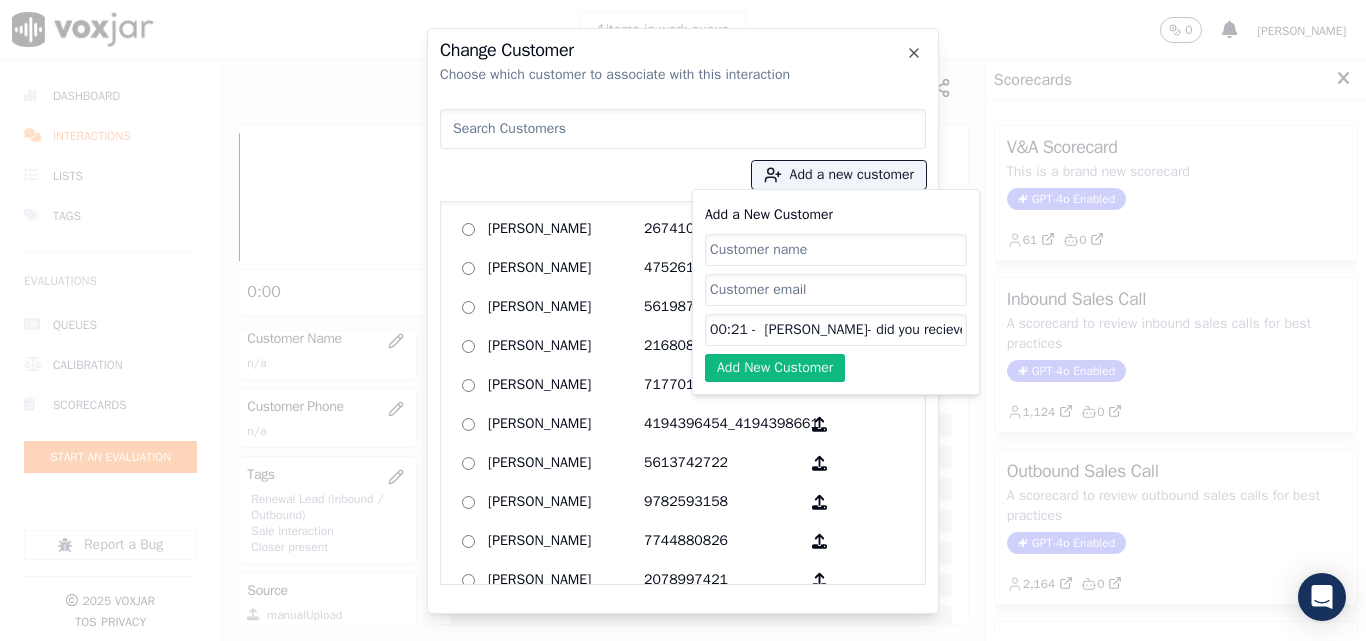 scroll, scrollTop: 0, scrollLeft: 152, axis: horizontal 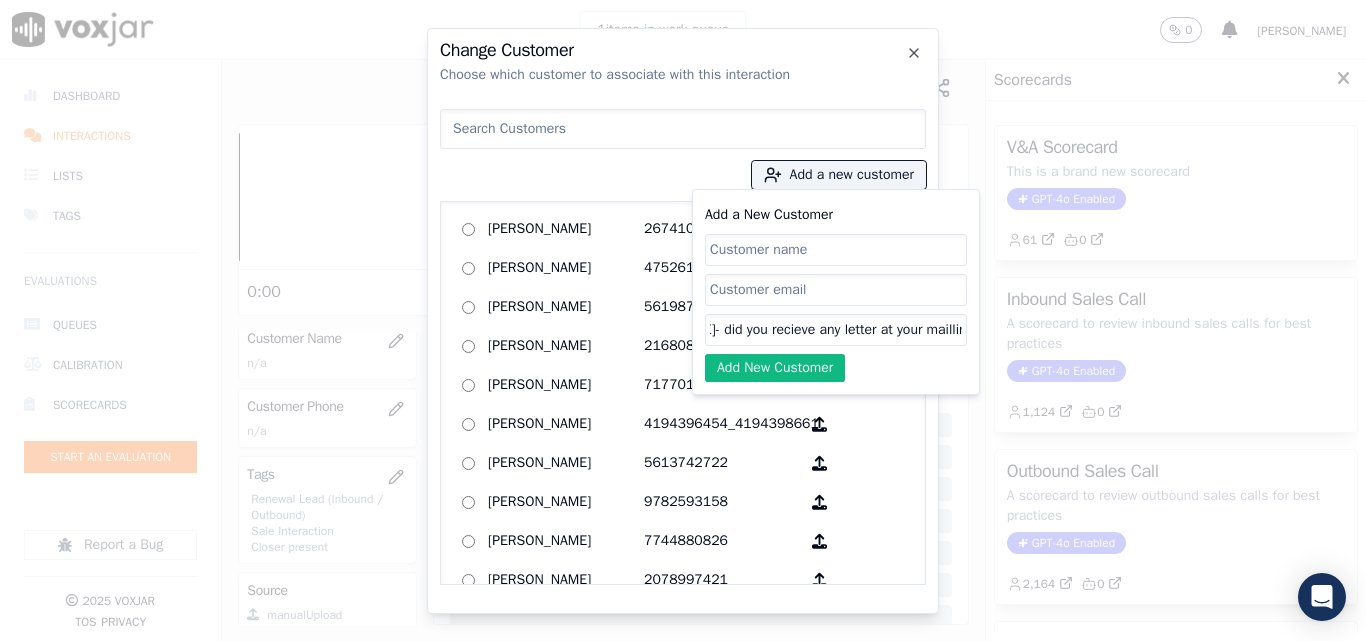 click on "00:21 -  [PERSON_NAME]- did you recieve any letter at your mailling address." 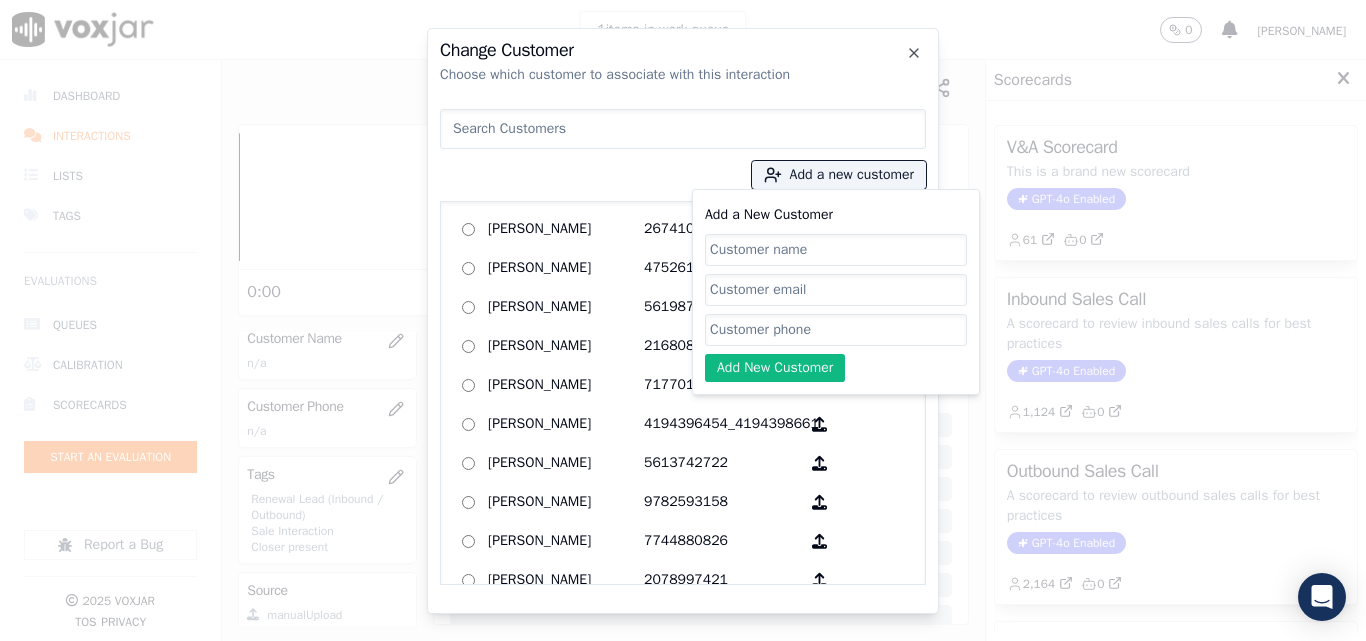 scroll, scrollTop: 0, scrollLeft: 0, axis: both 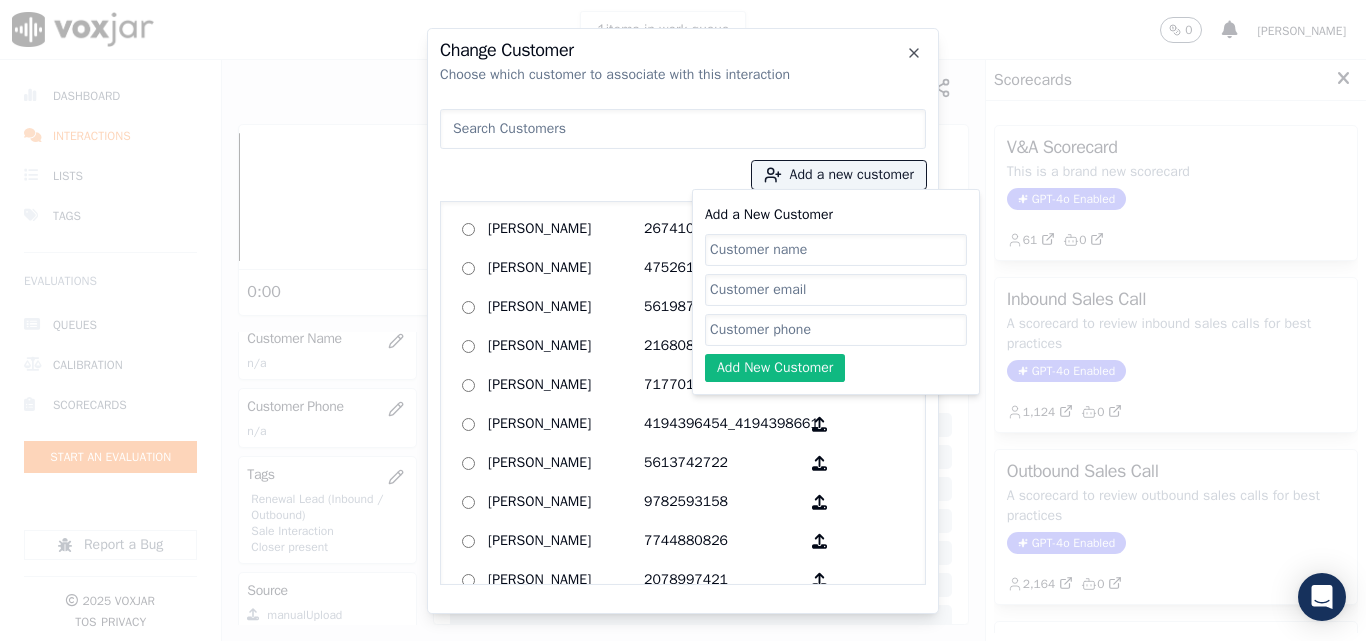 paste on "2018757348" 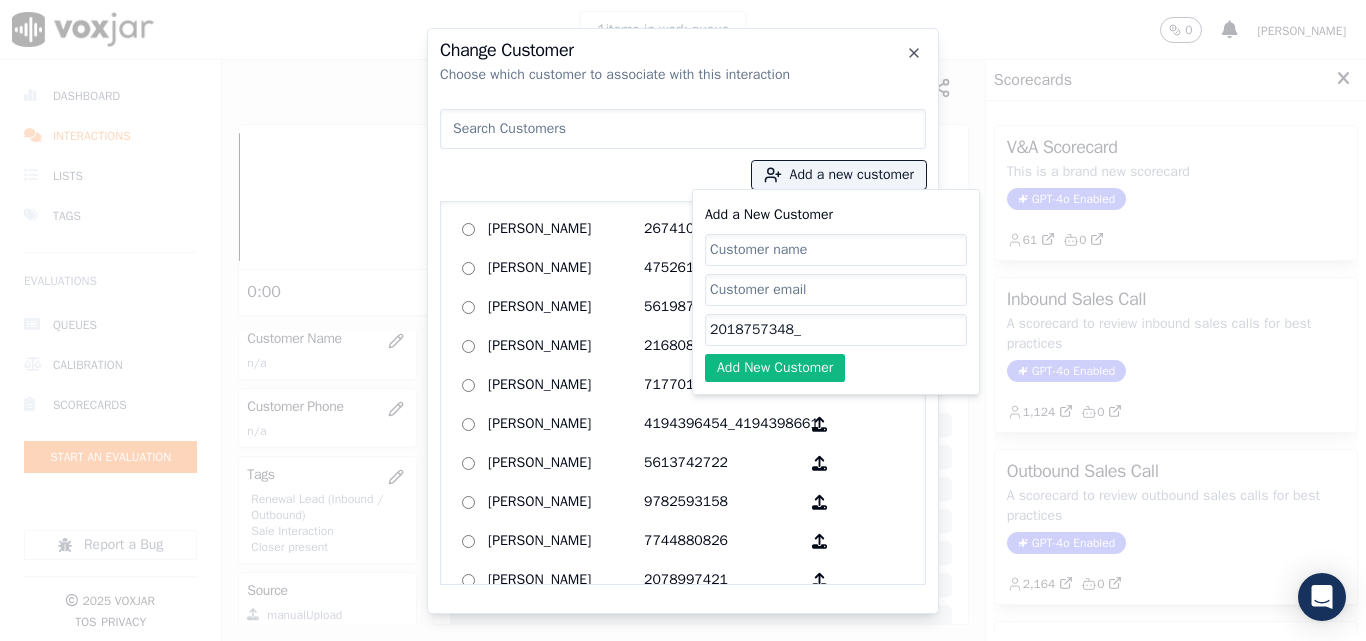 paste on "2014013592" 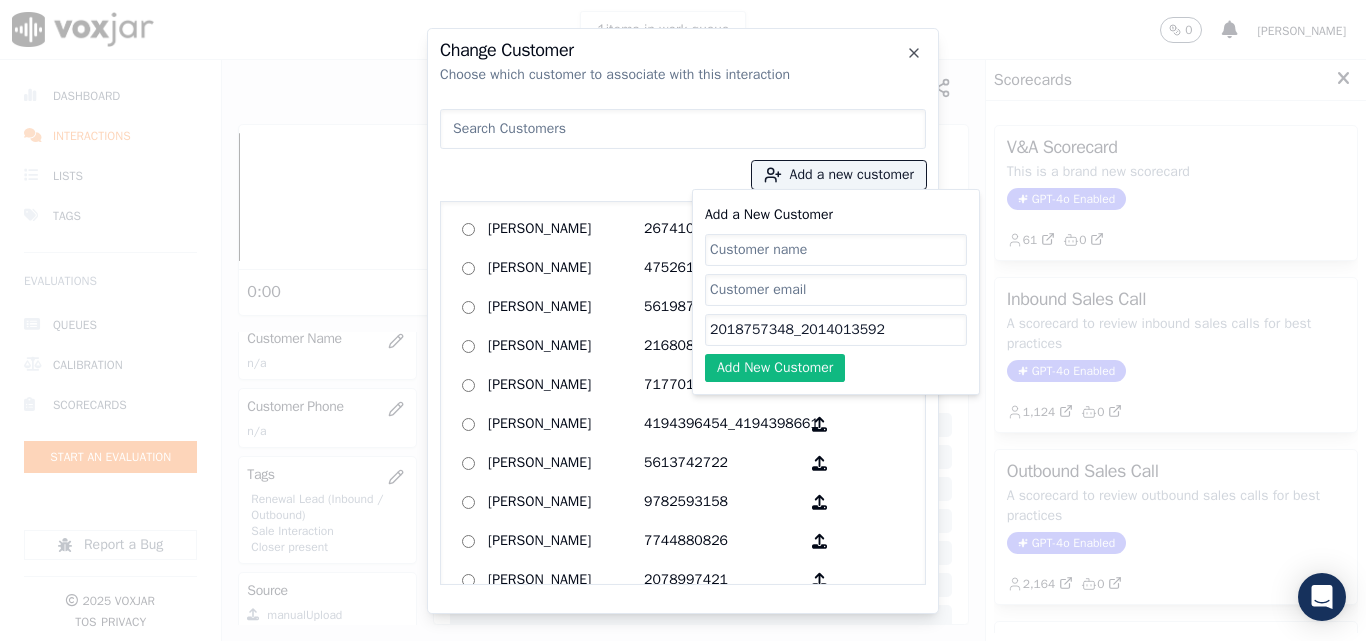 type on "2018757348_2014013592" 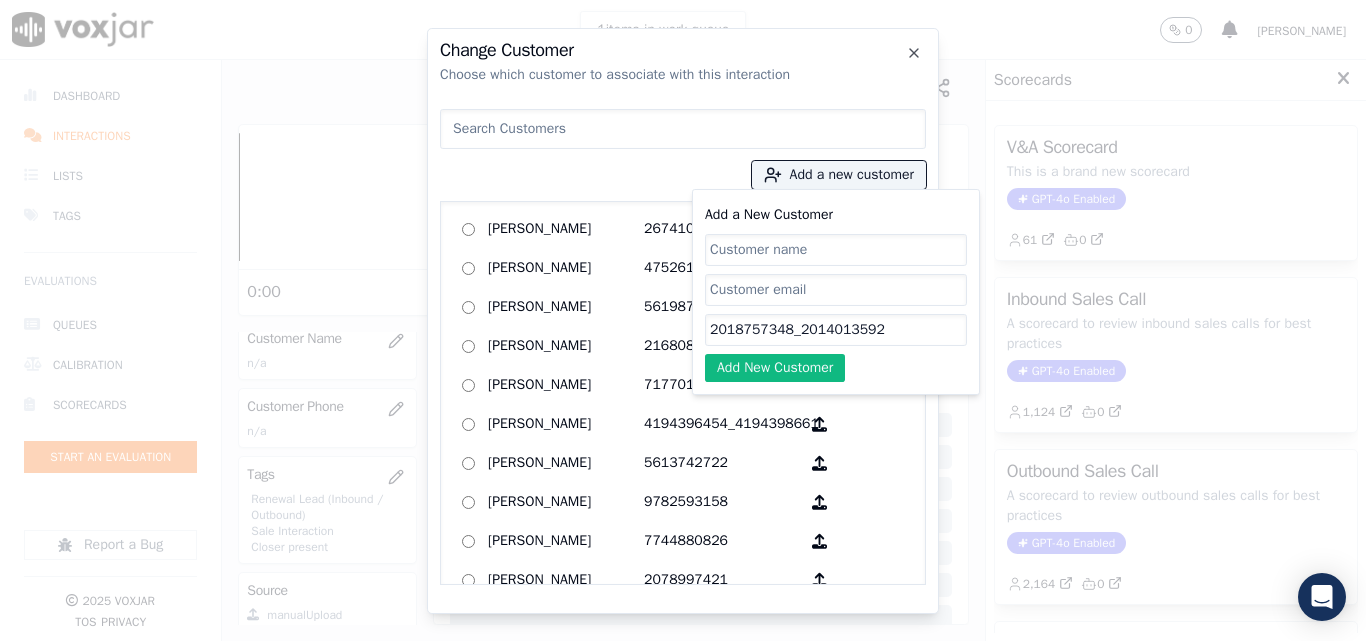 click on "Add a New Customer" 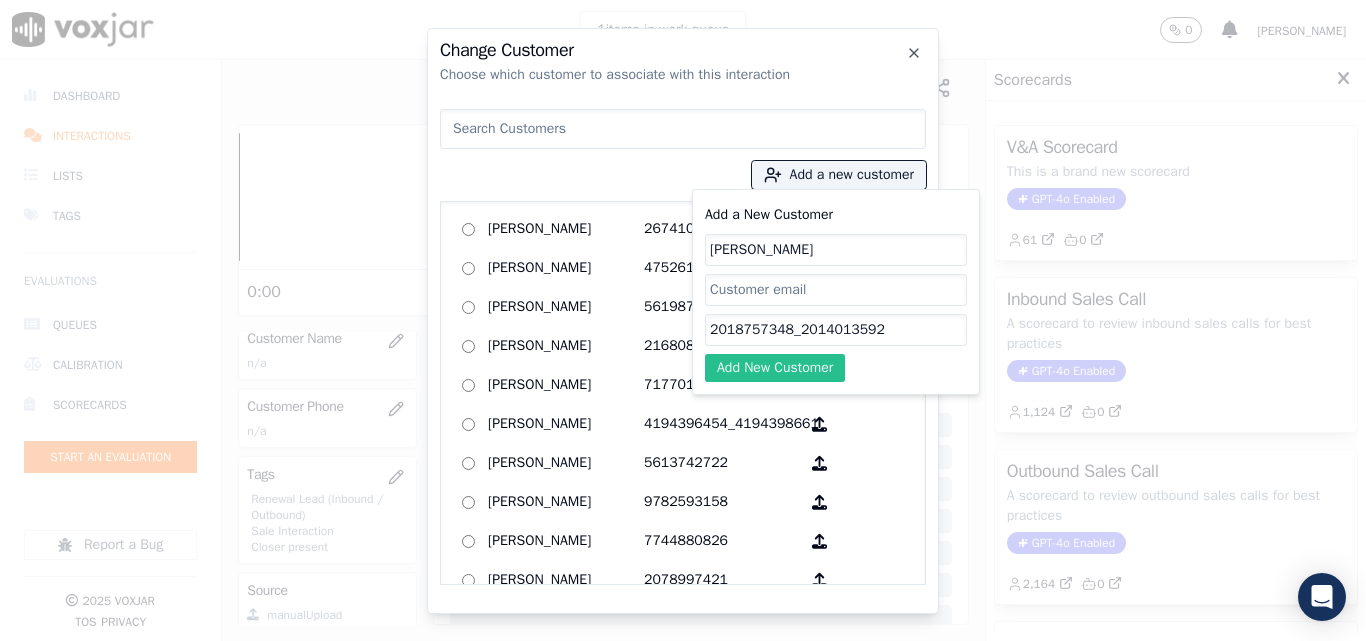 type on "[PERSON_NAME]" 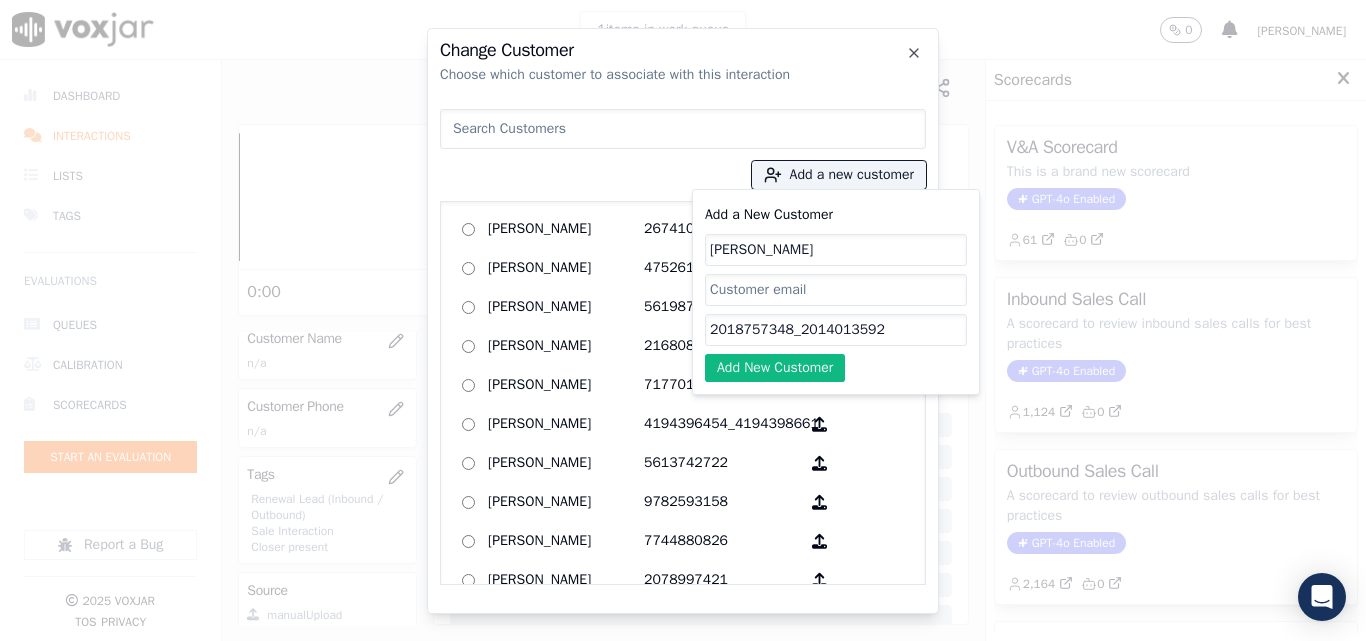click on "Add New Customer" 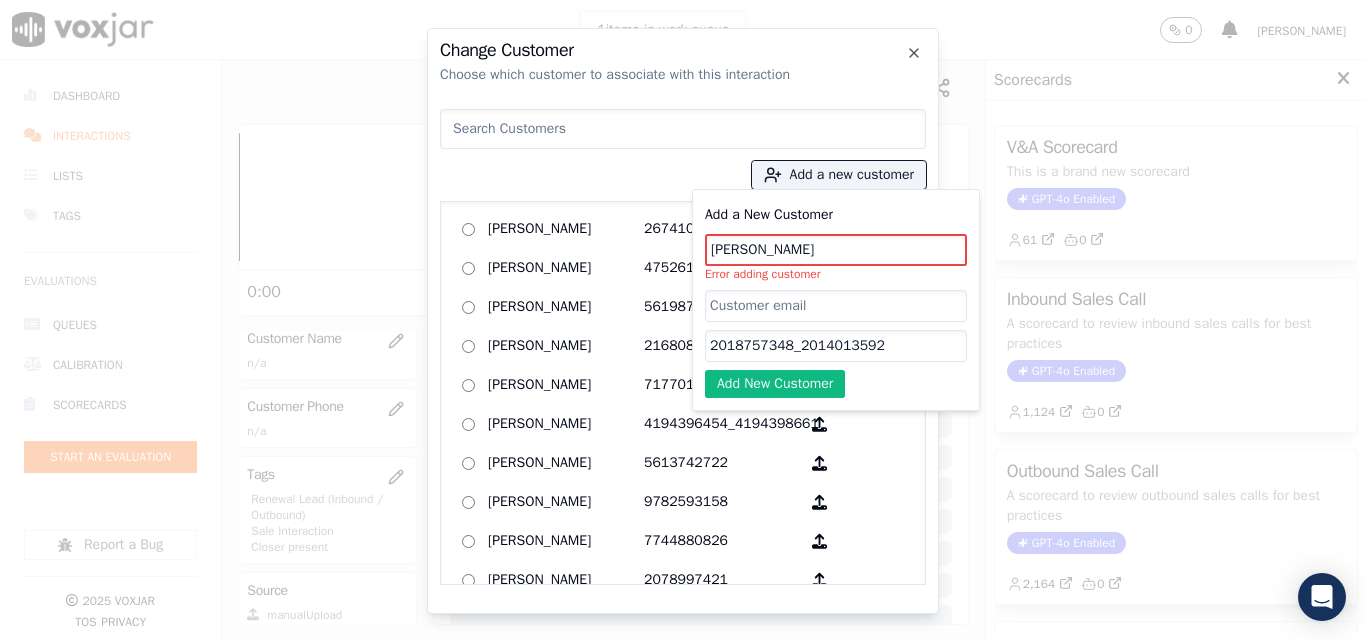 click at bounding box center [683, 129] 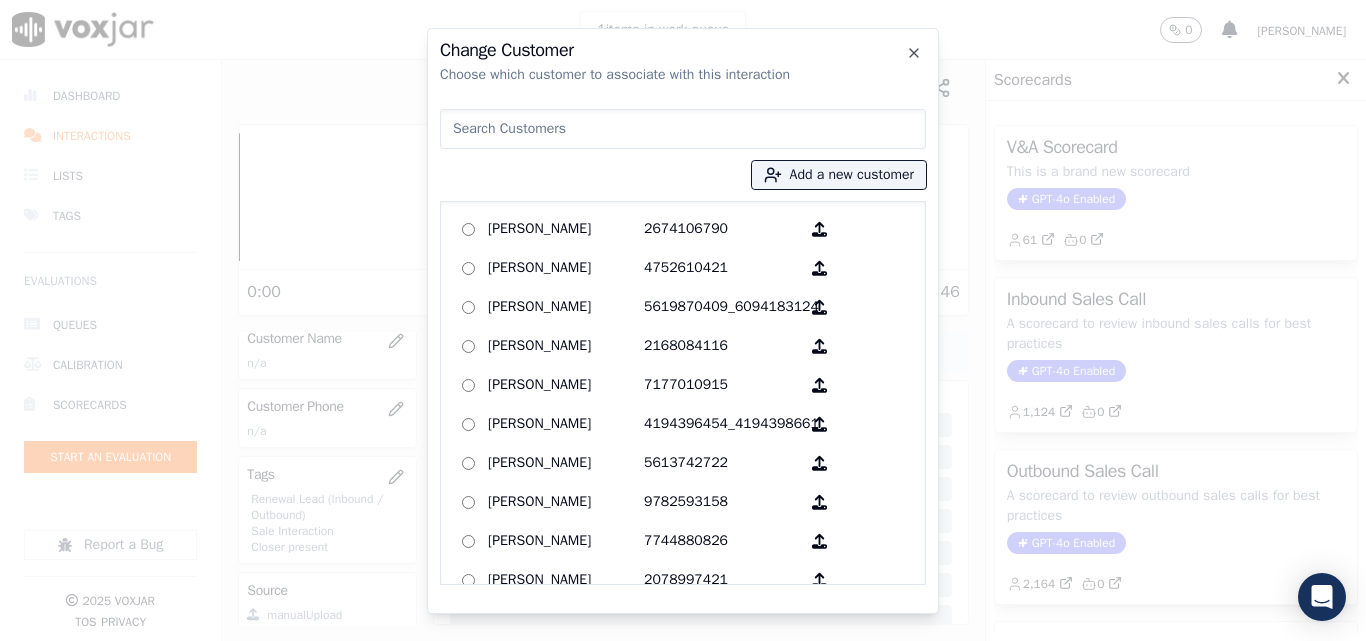 click at bounding box center (683, 129) 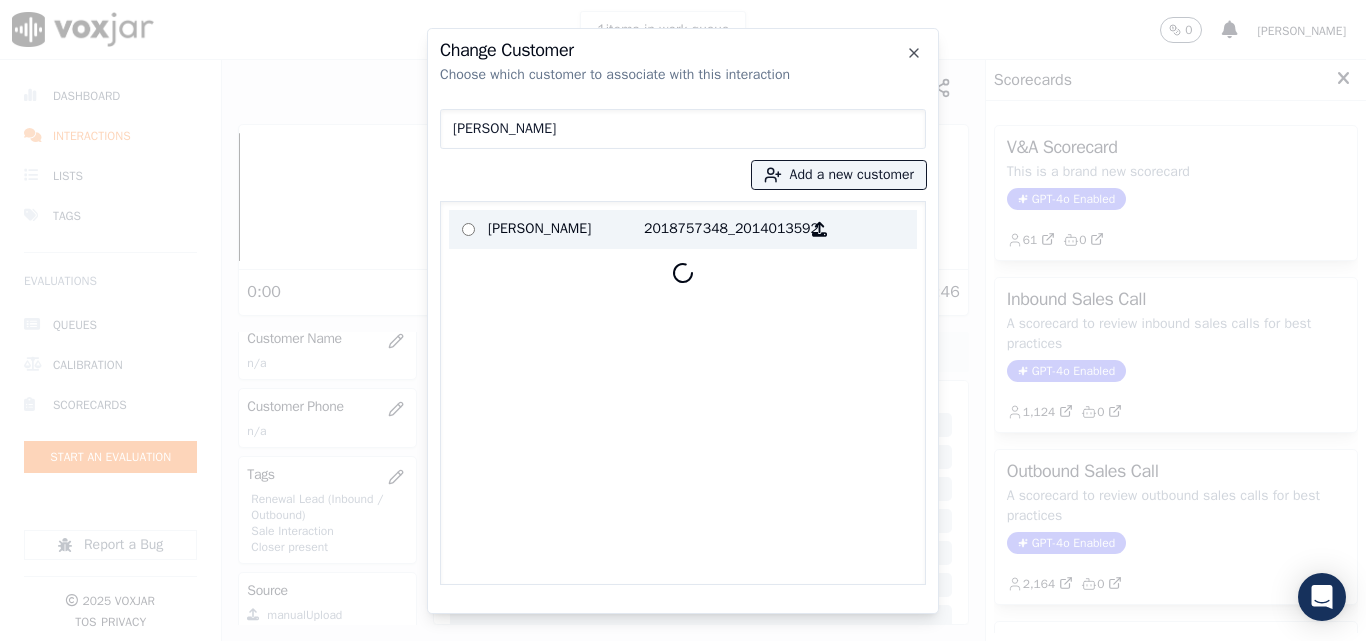 type on "[PERSON_NAME]" 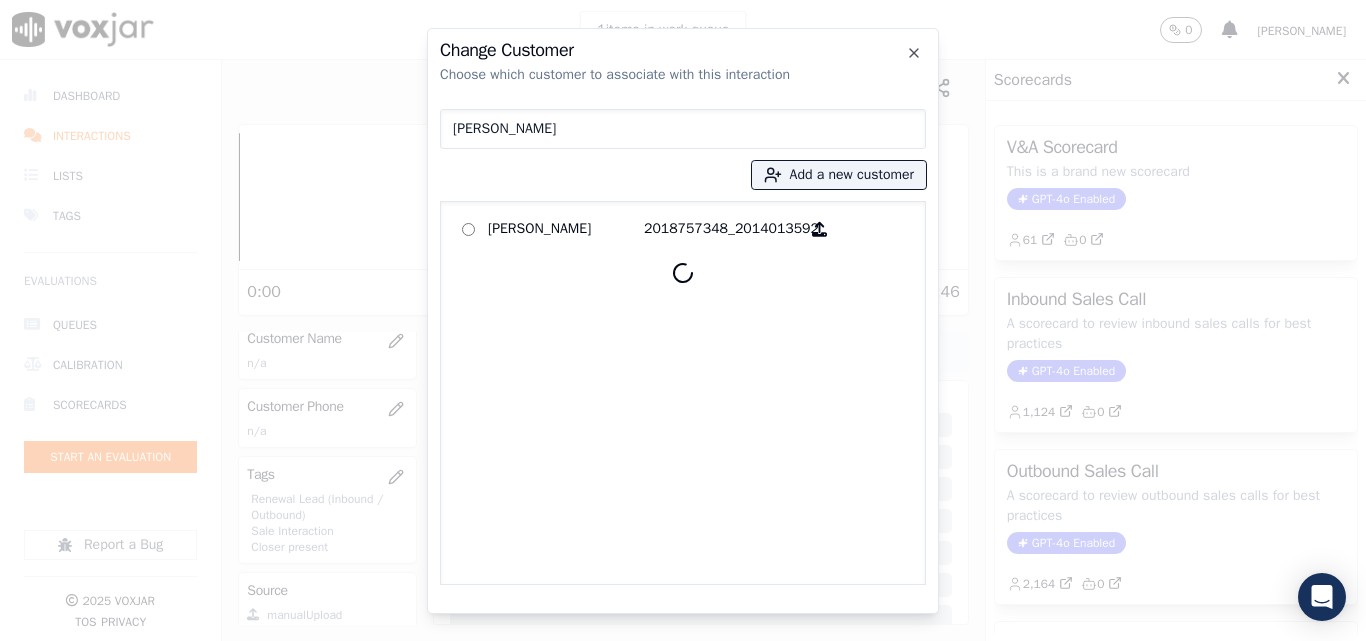 drag, startPoint x: 545, startPoint y: 236, endPoint x: 562, endPoint y: 267, distance: 35.35534 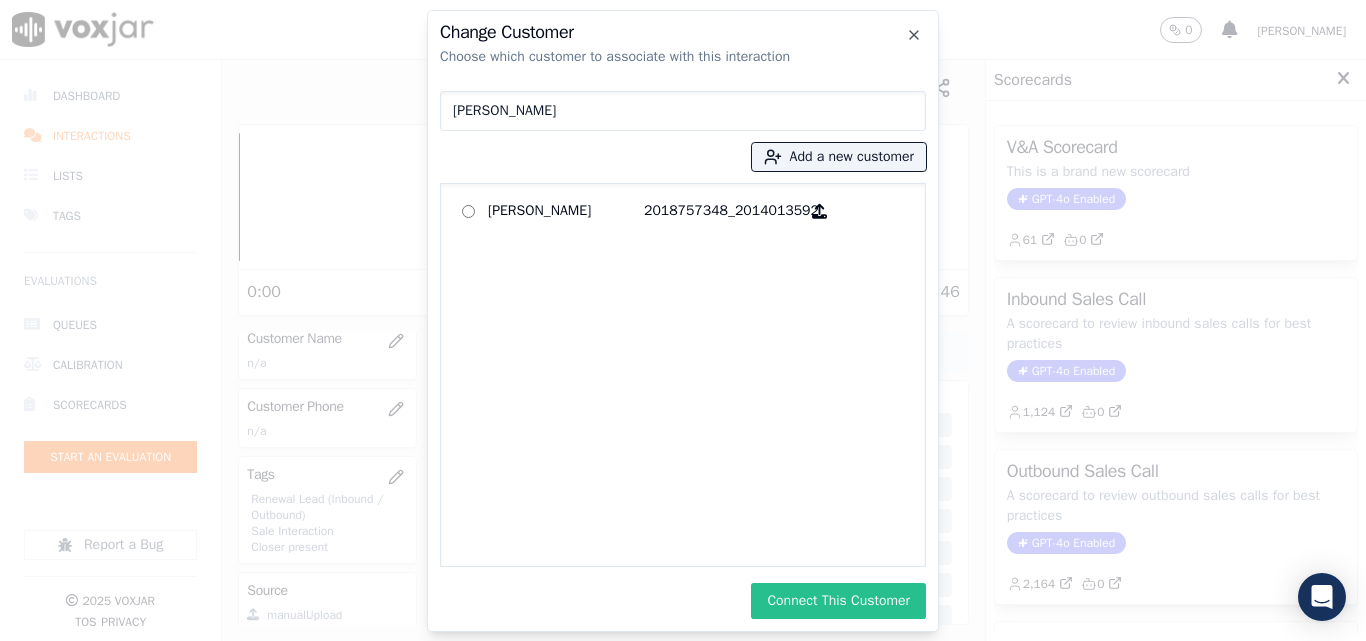click on "Connect This Customer" at bounding box center (838, 601) 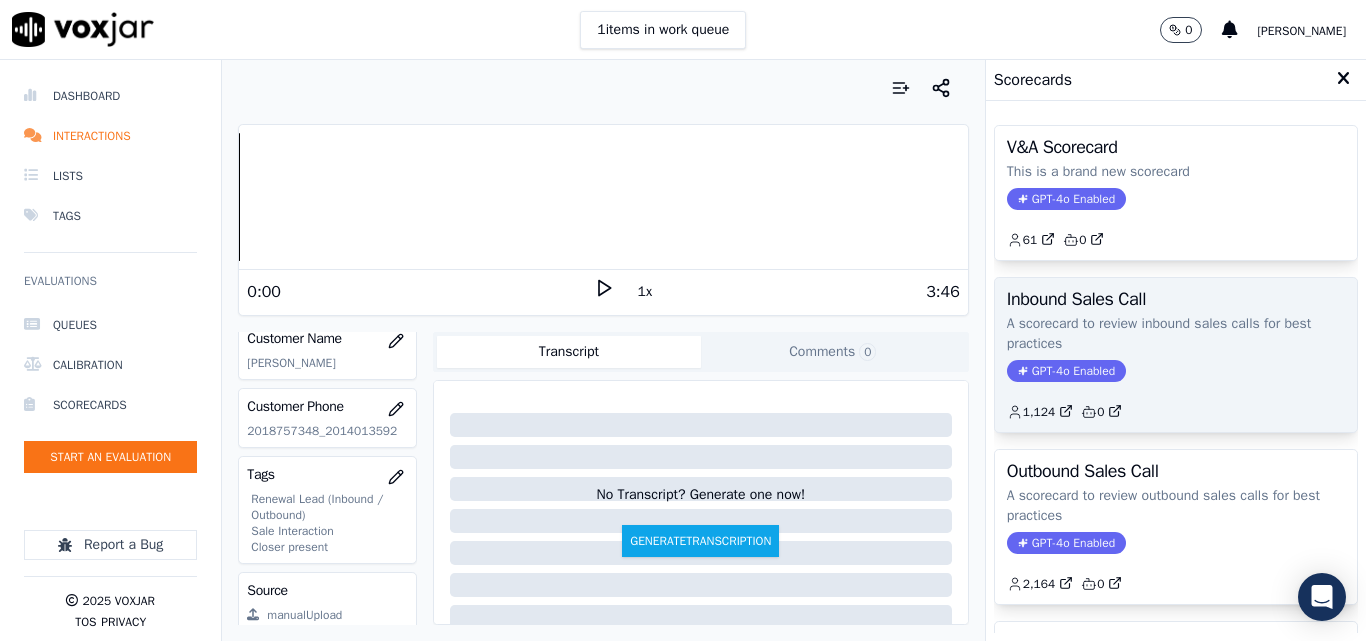 scroll, scrollTop: 100, scrollLeft: 0, axis: vertical 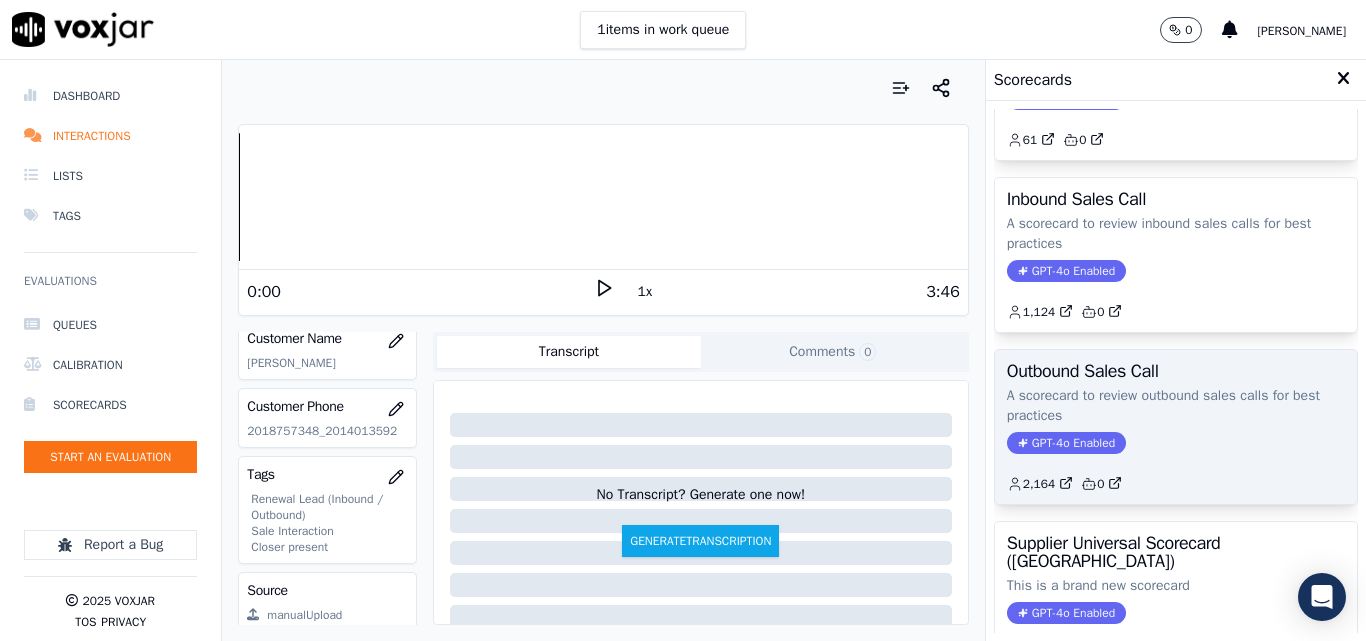 click on "GPT-4o Enabled" 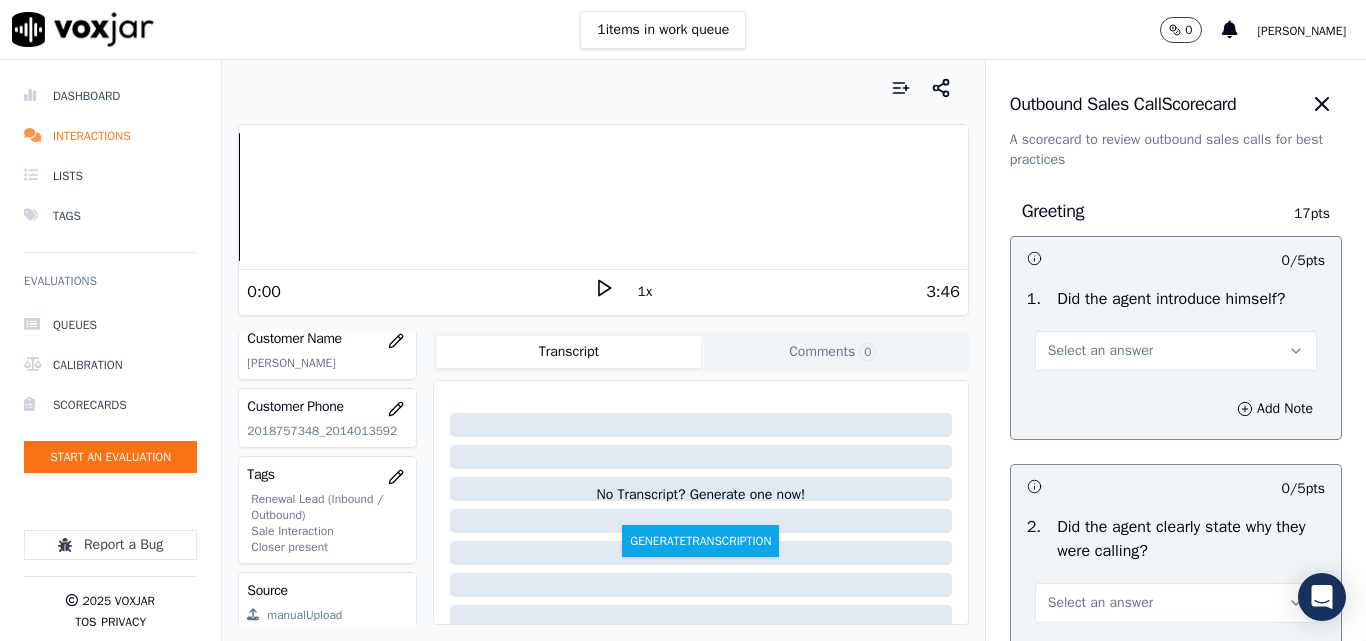click on "Select an answer" at bounding box center (1100, 351) 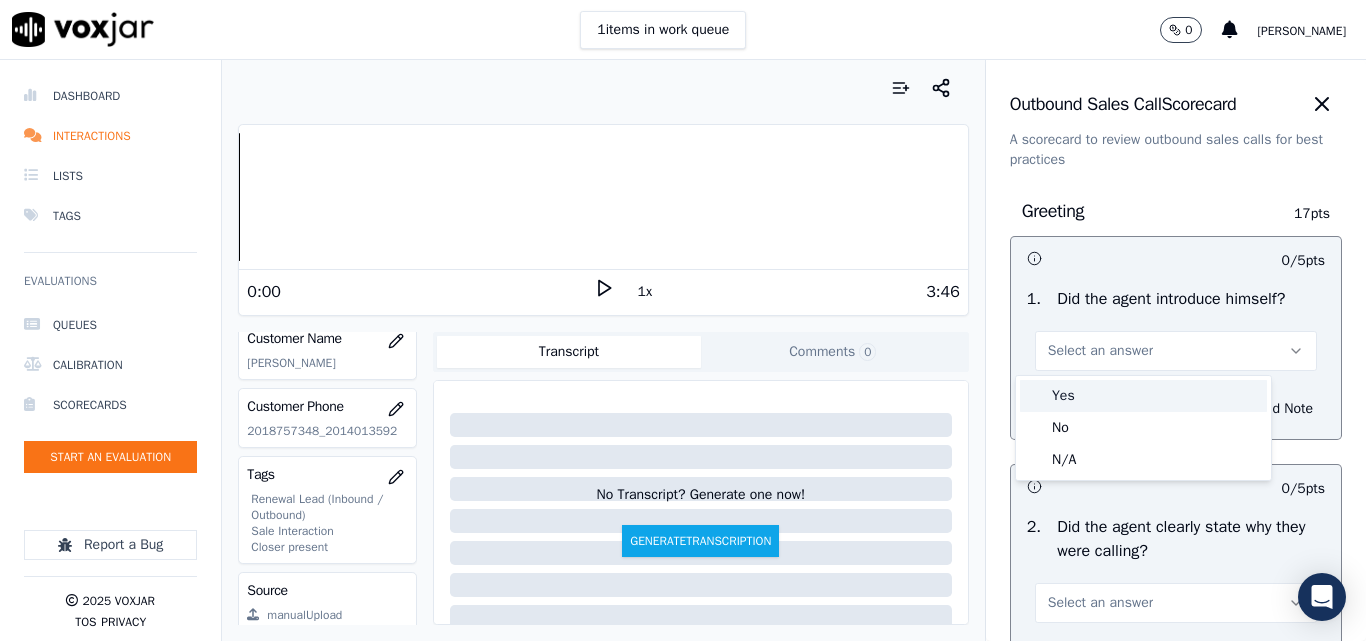 click on "Yes" at bounding box center (1143, 396) 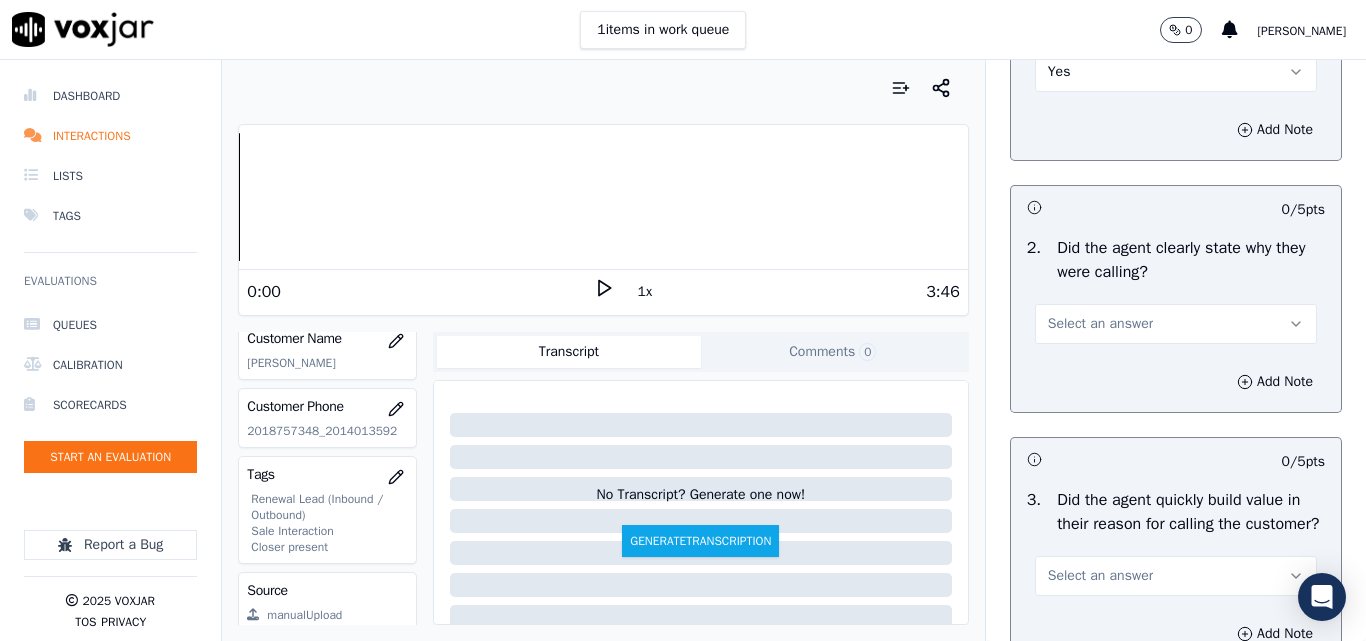 scroll, scrollTop: 300, scrollLeft: 0, axis: vertical 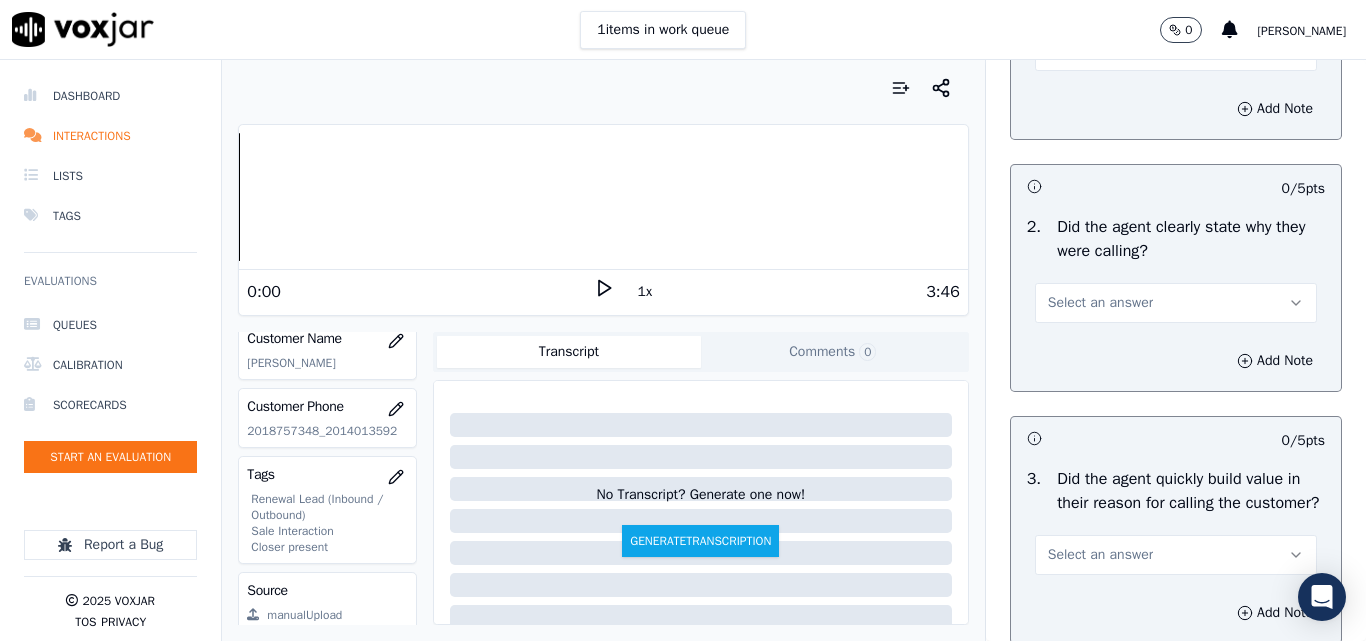 click on "Select an answer" at bounding box center (1100, 303) 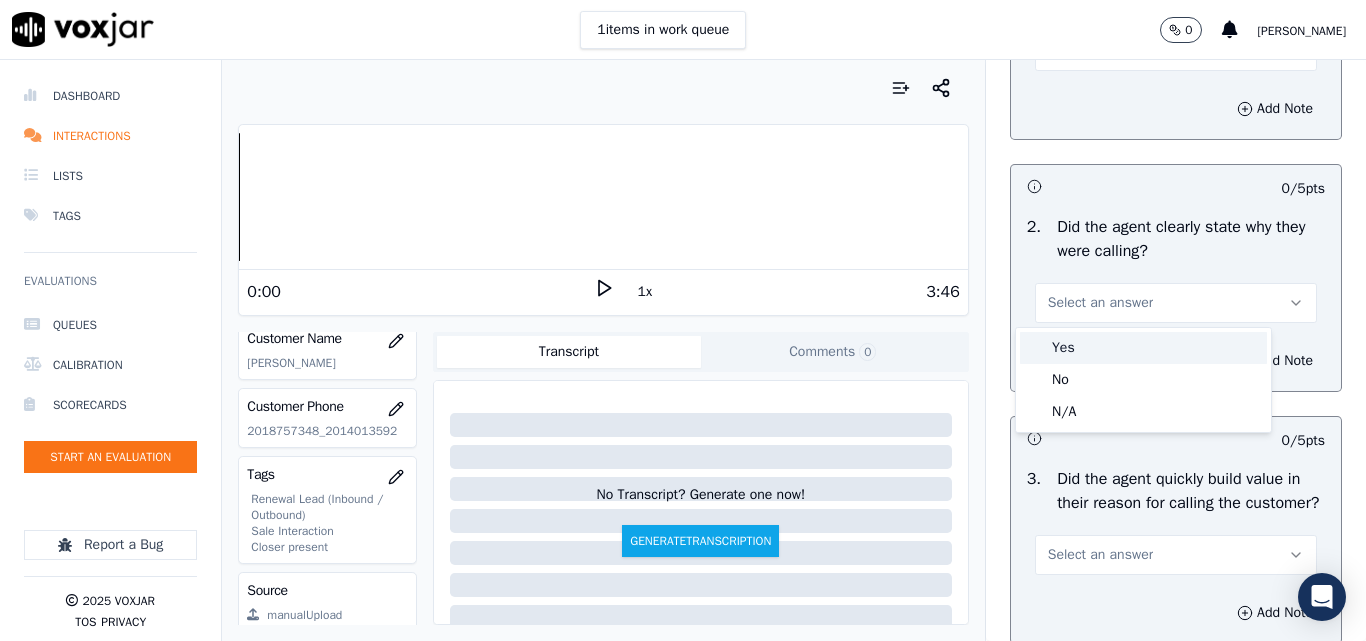 click on "Yes" at bounding box center [1143, 348] 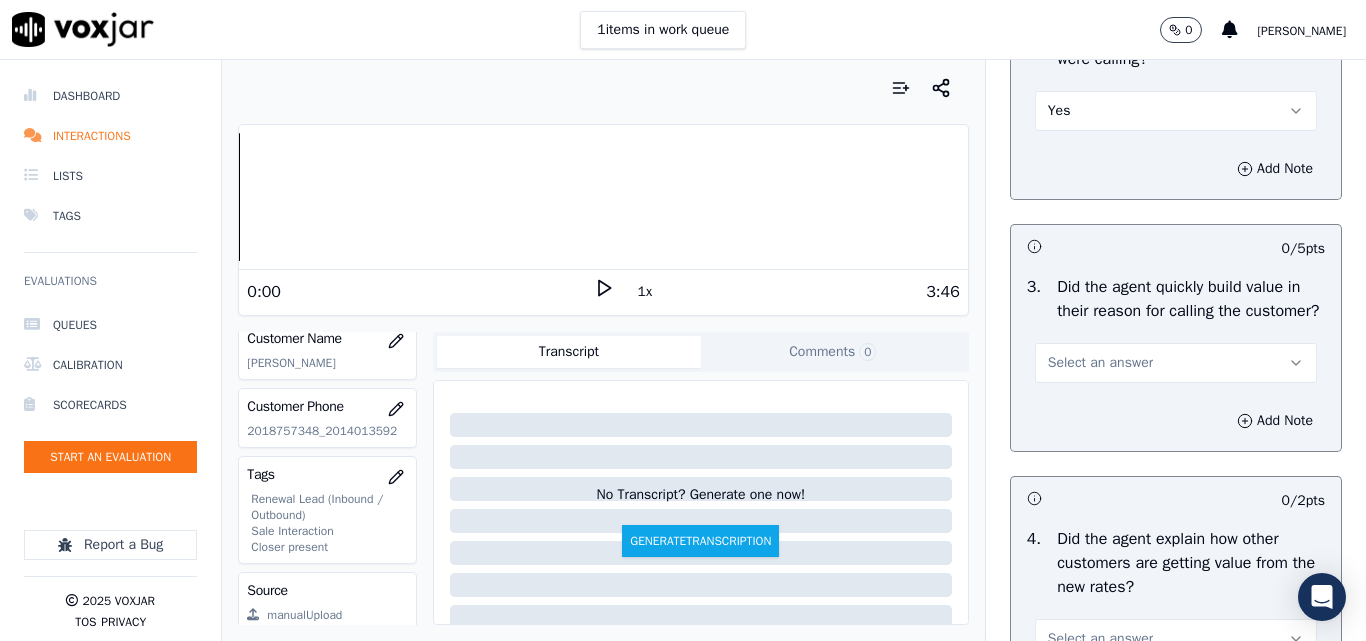 scroll, scrollTop: 500, scrollLeft: 0, axis: vertical 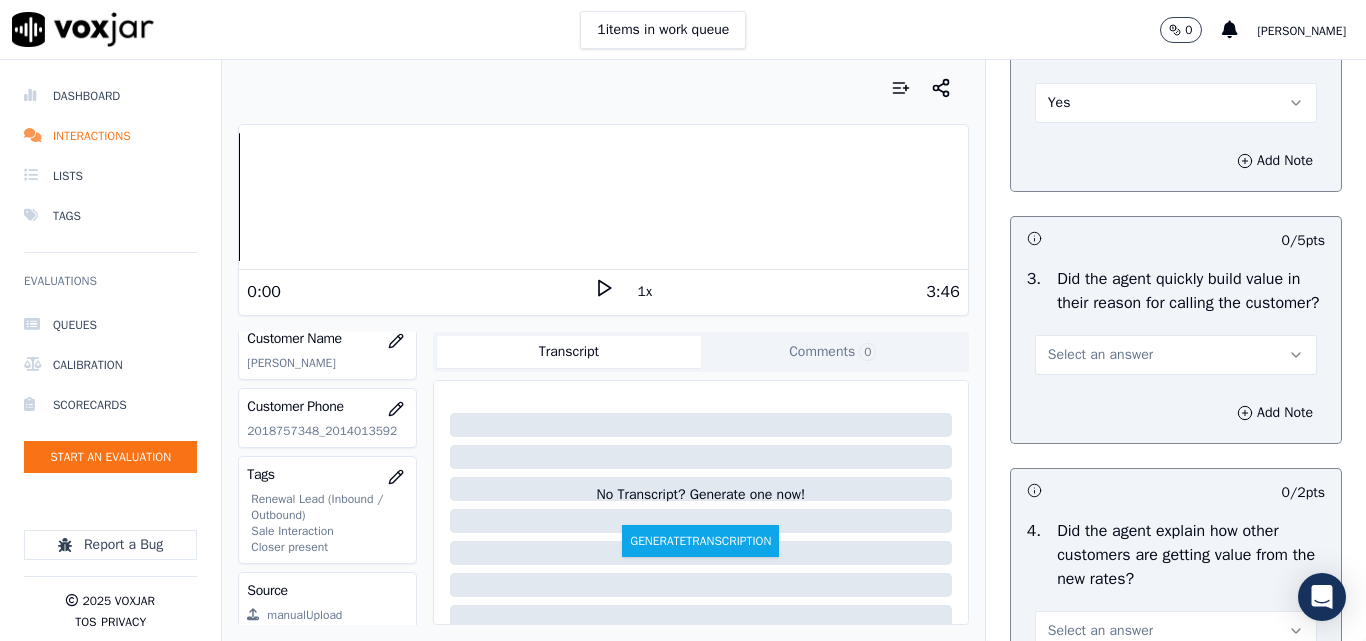 click on "Select an answer" at bounding box center [1100, 355] 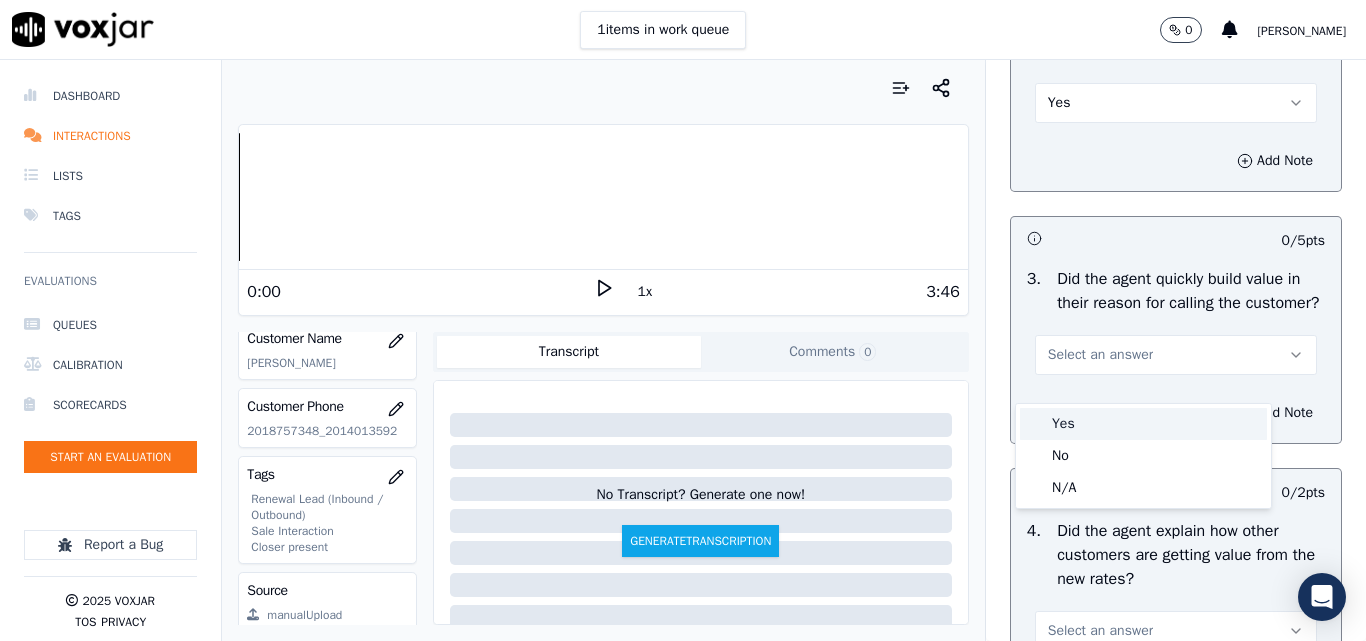 click on "Yes" at bounding box center (1143, 424) 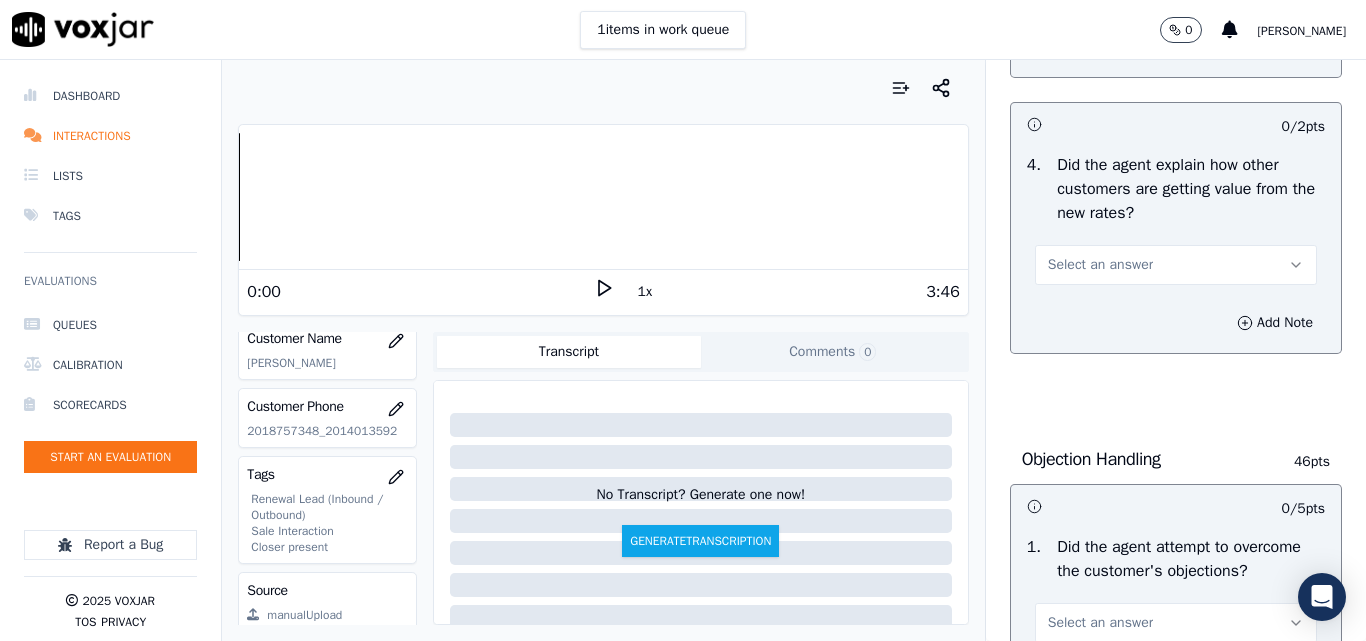 scroll, scrollTop: 900, scrollLeft: 0, axis: vertical 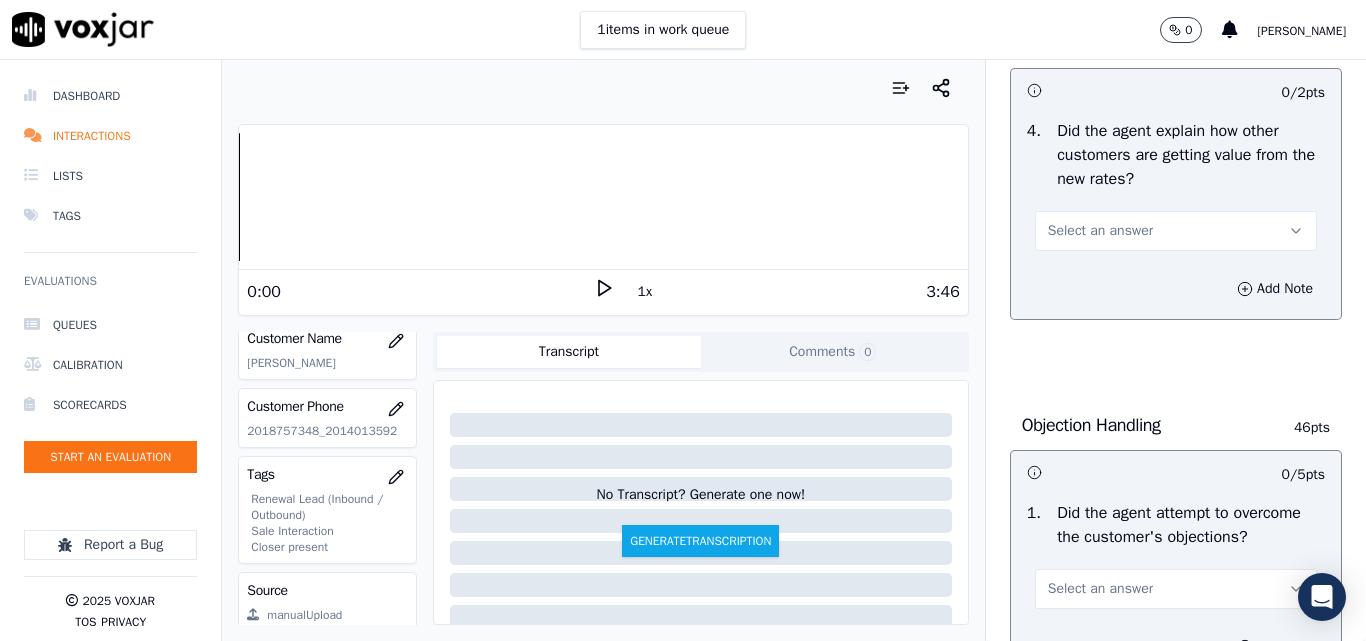 click on "Select an answer" at bounding box center [1100, 231] 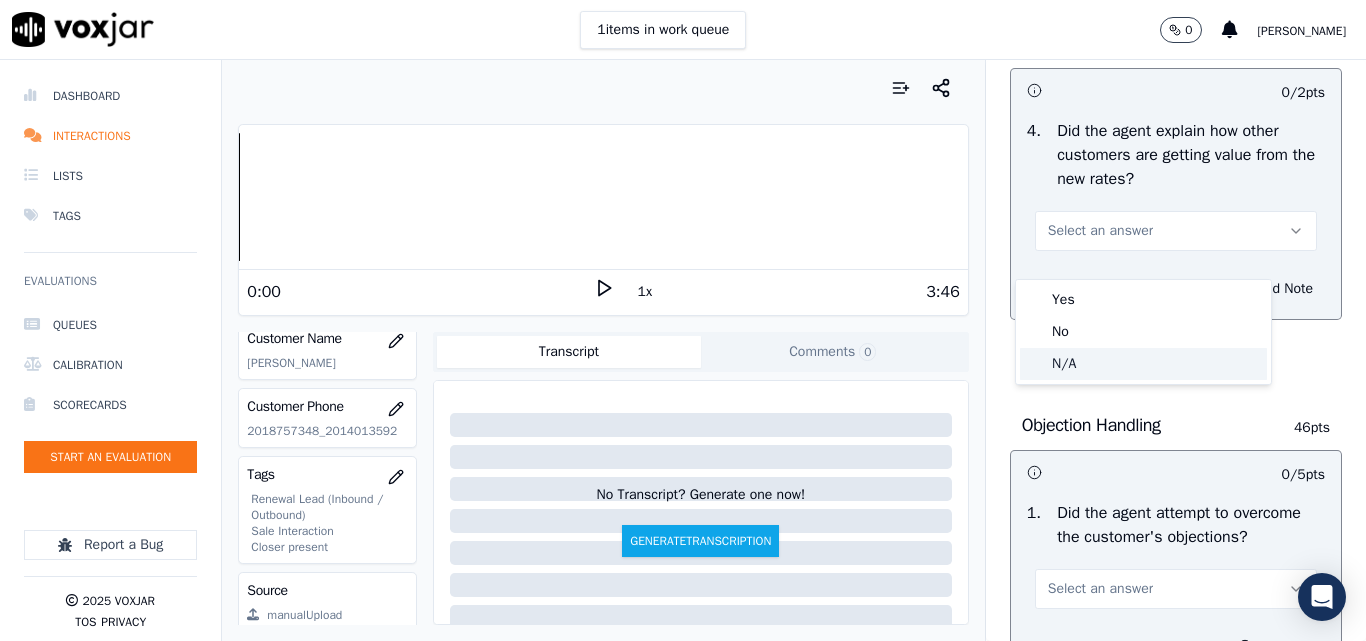 click on "N/A" 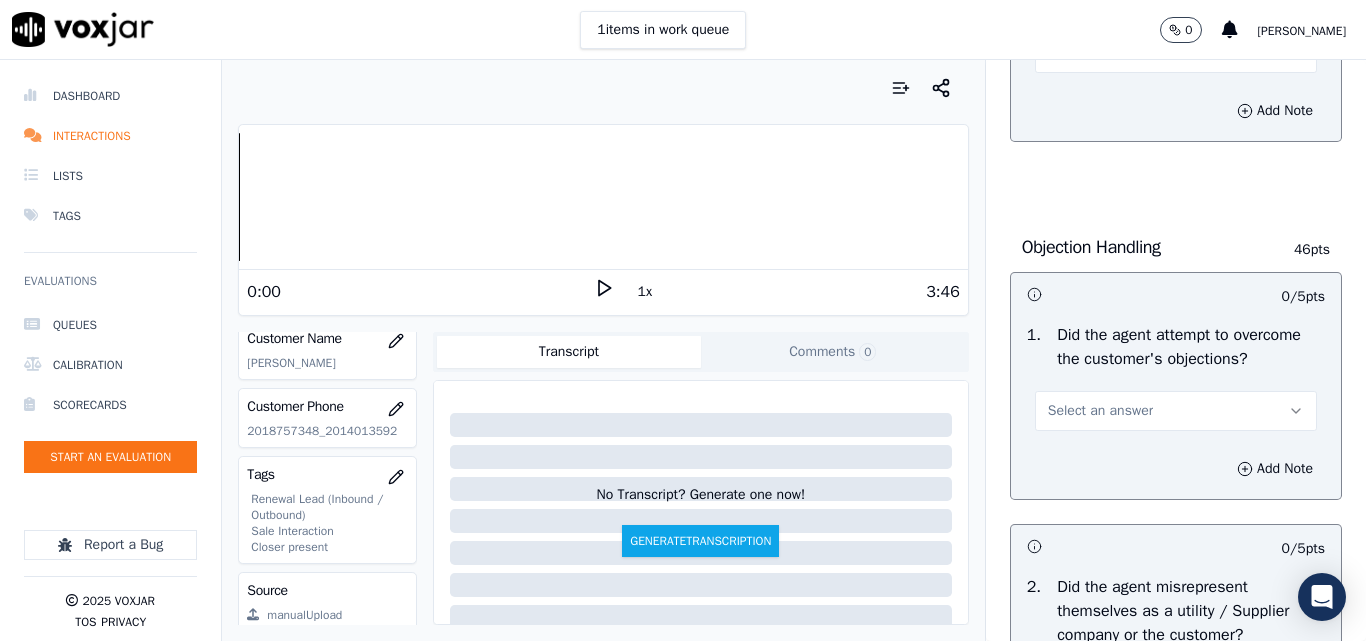 scroll, scrollTop: 1300, scrollLeft: 0, axis: vertical 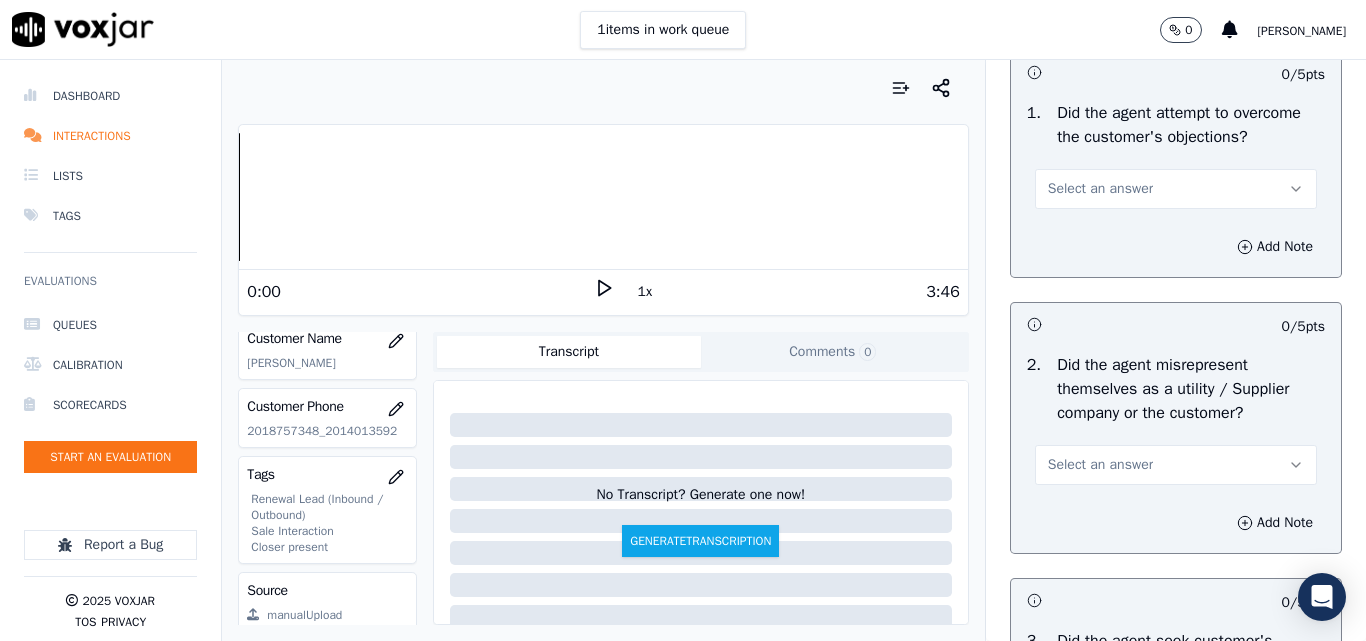 click on "Select an answer" at bounding box center [1100, 189] 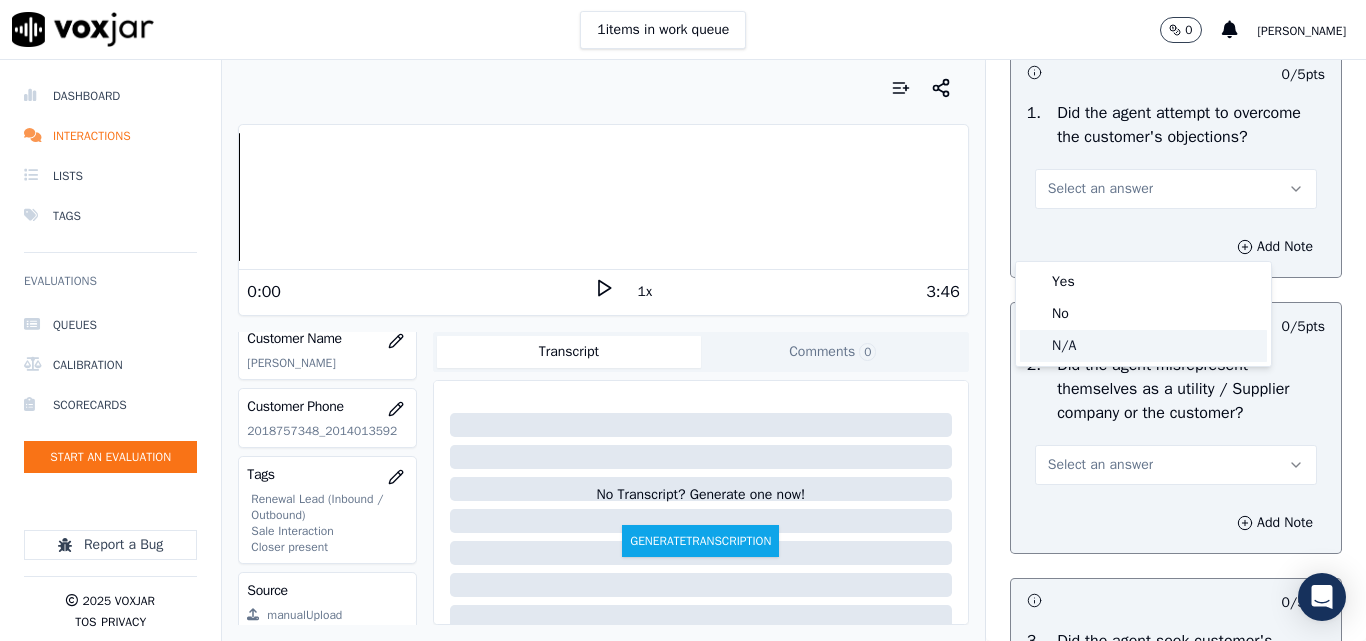 click on "N/A" 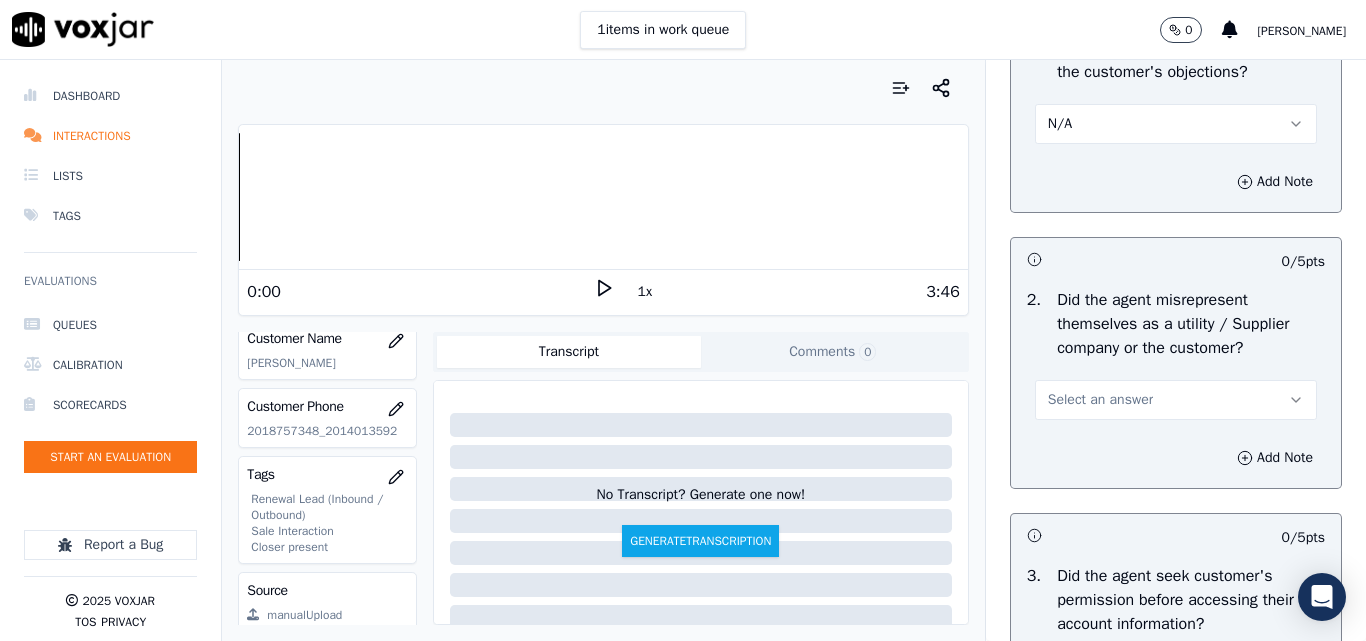 scroll, scrollTop: 1400, scrollLeft: 0, axis: vertical 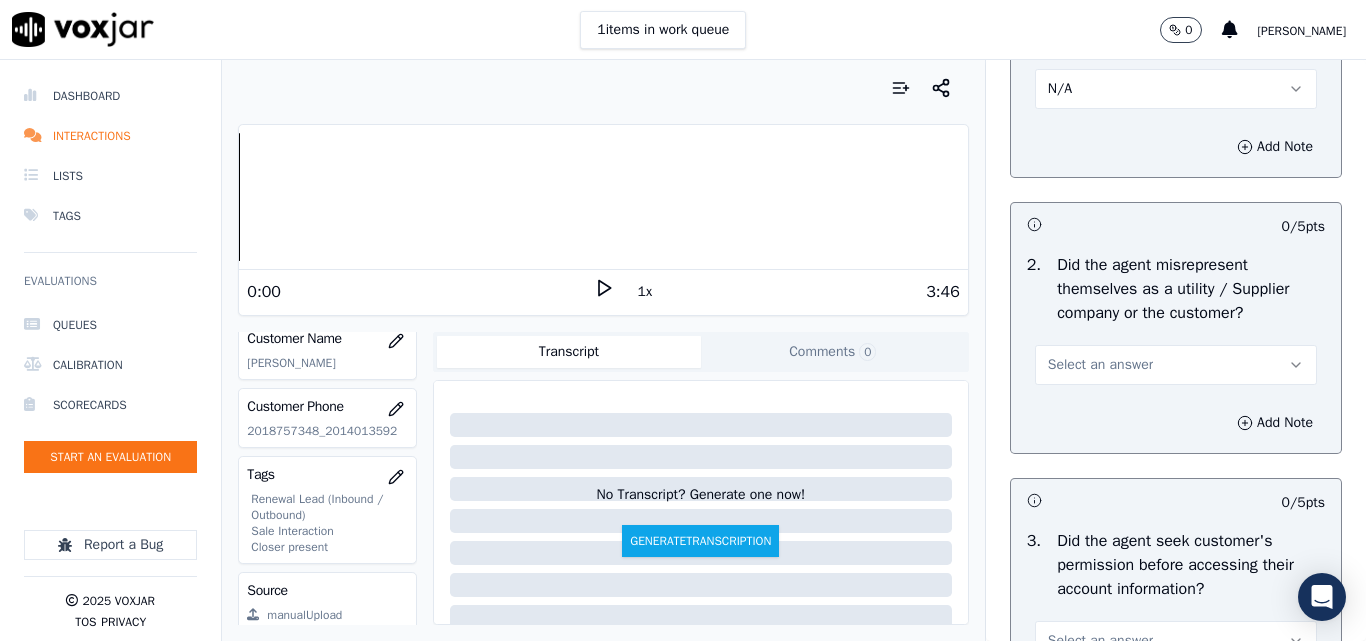 click on "Select an answer" at bounding box center (1100, 365) 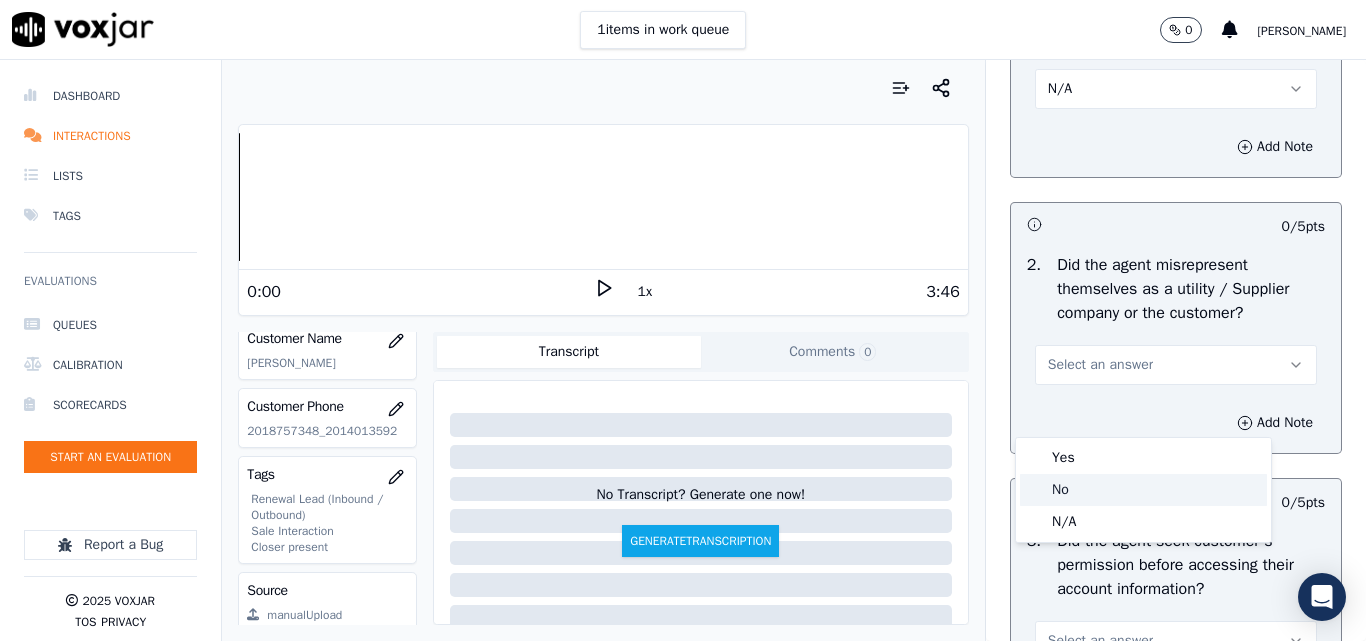 click on "No" 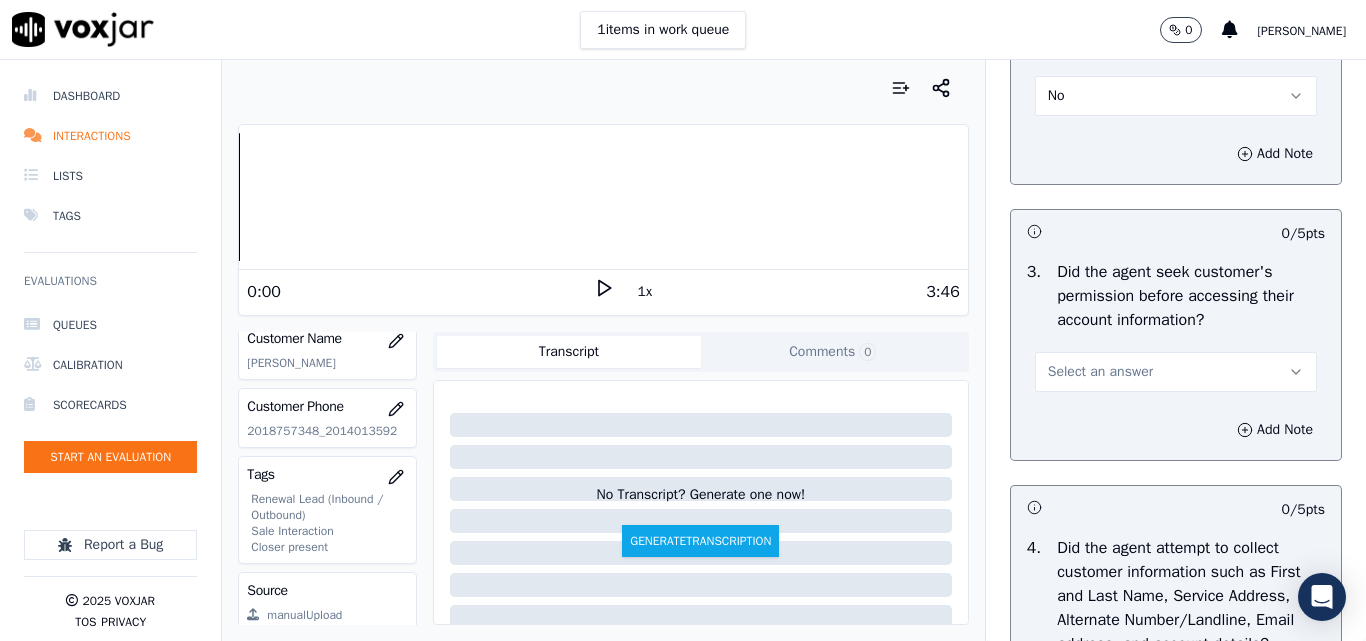 scroll, scrollTop: 1700, scrollLeft: 0, axis: vertical 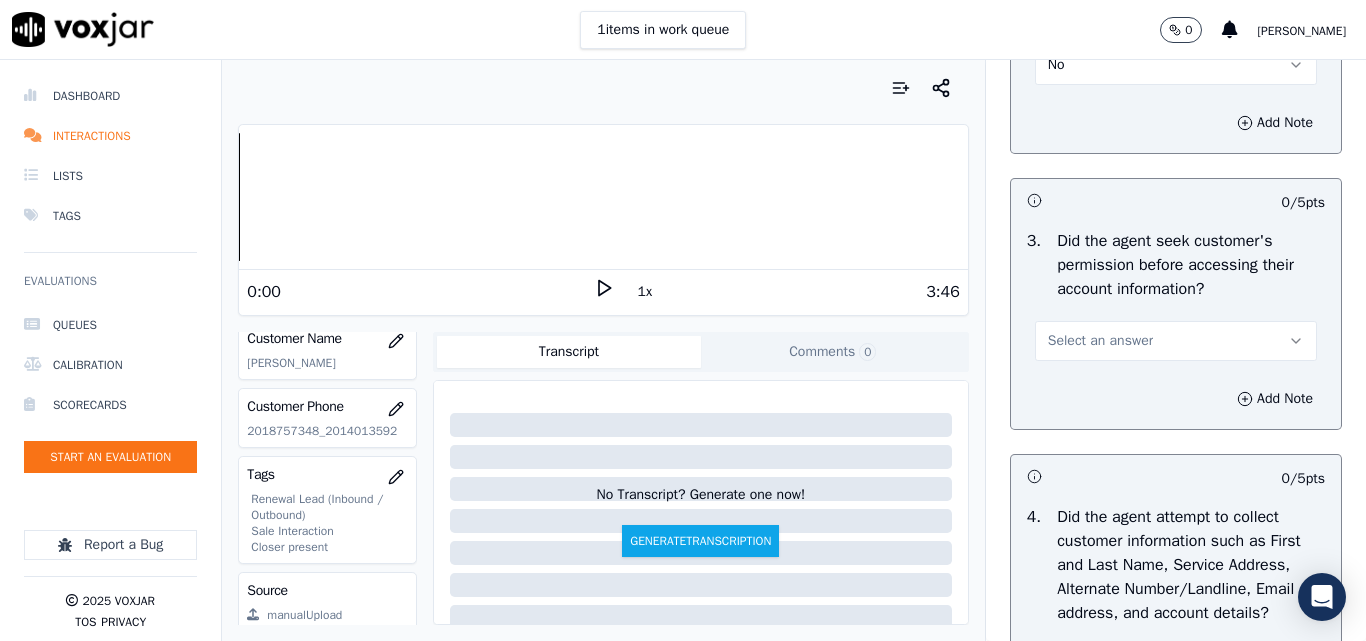 click on "Select an answer" at bounding box center (1100, 341) 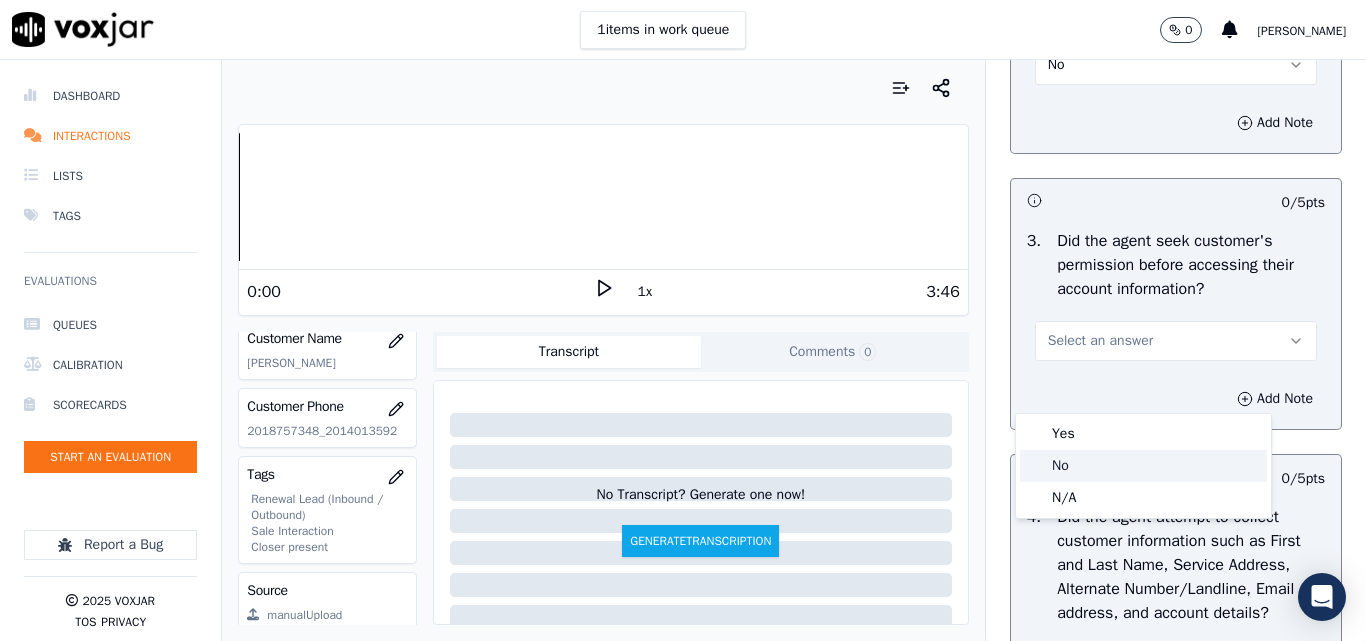 click on "No" 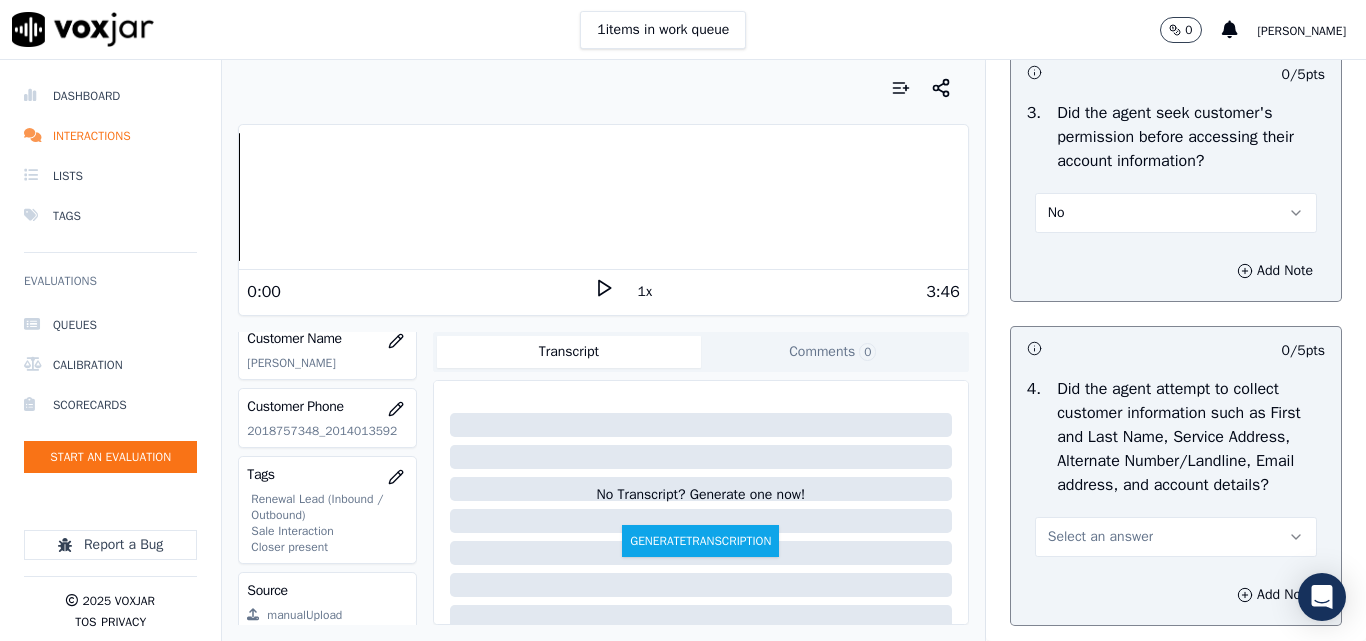 scroll, scrollTop: 1900, scrollLeft: 0, axis: vertical 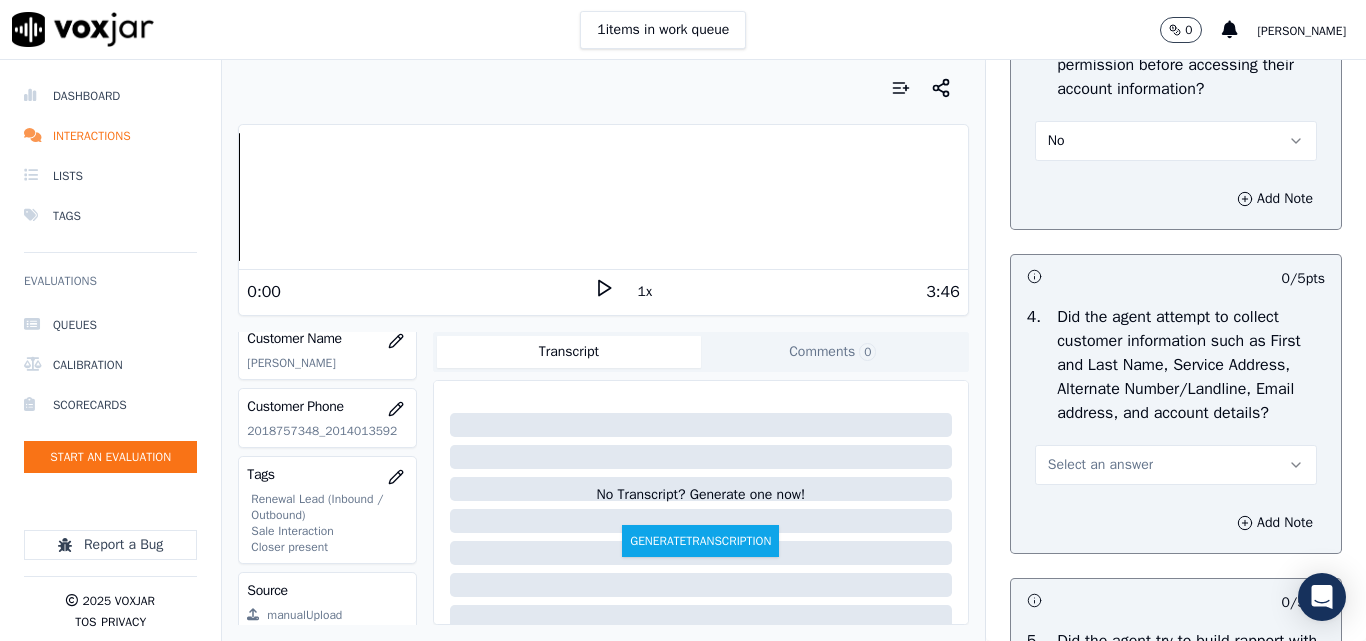 click on "Select an answer" at bounding box center [1100, 465] 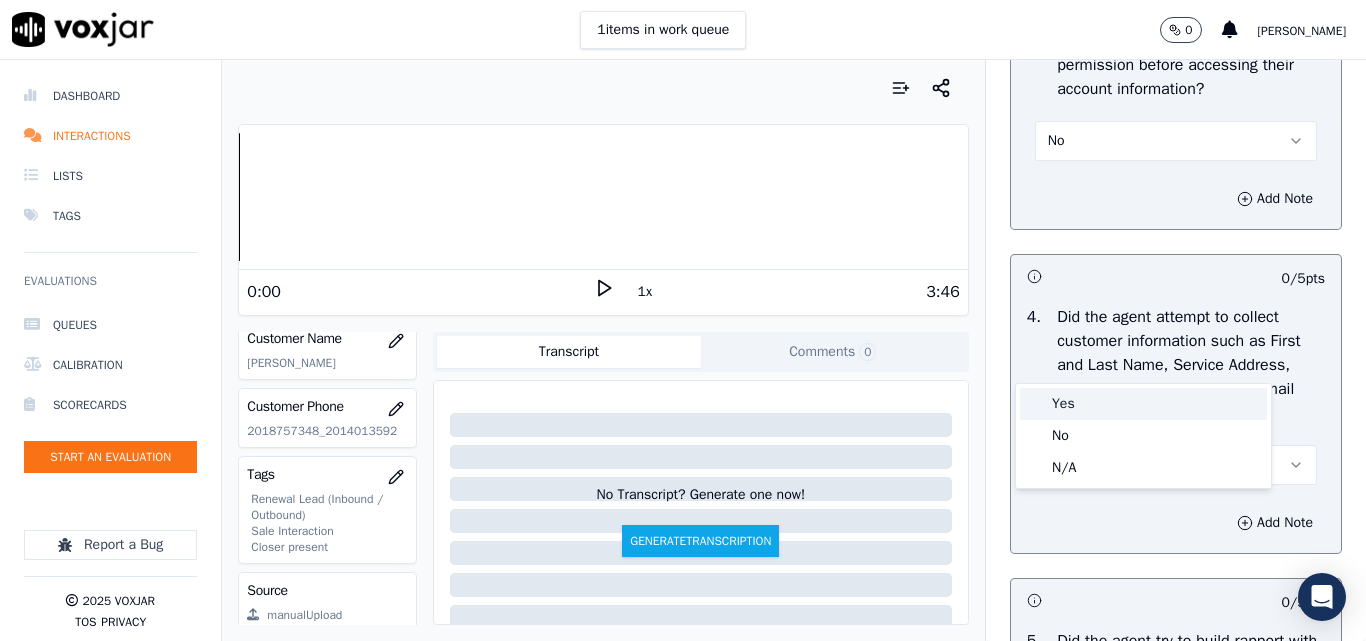 click on "Yes" at bounding box center (1143, 404) 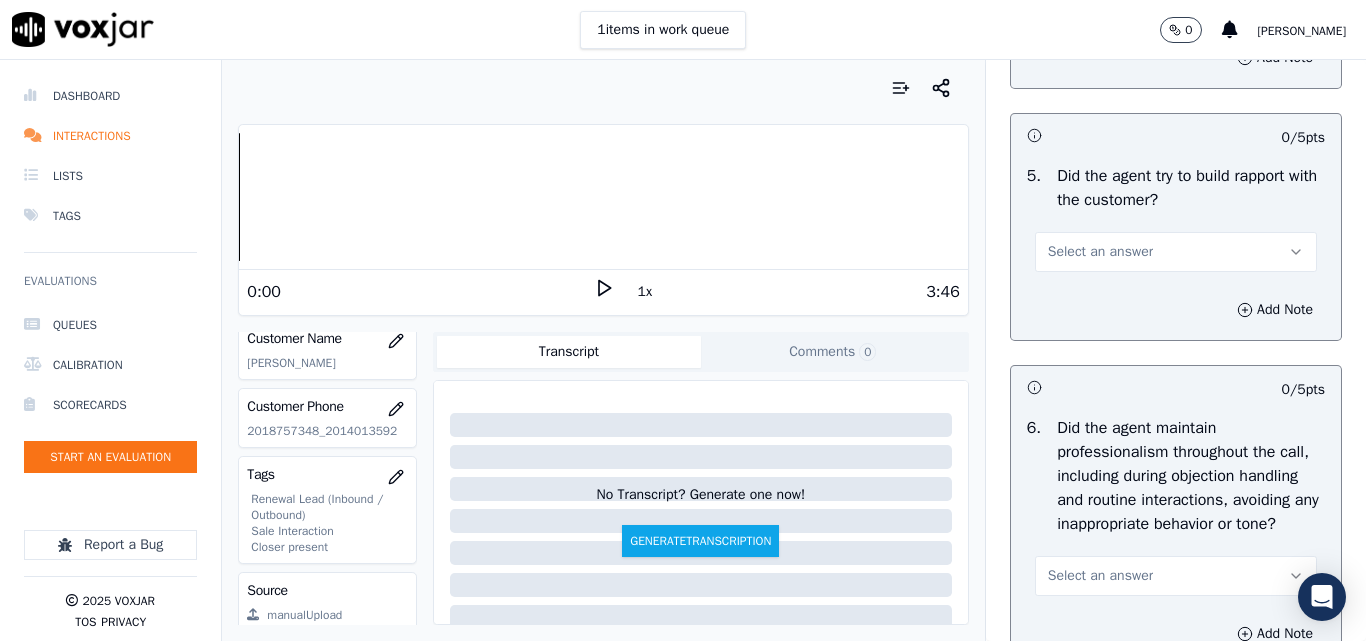 scroll, scrollTop: 2400, scrollLeft: 0, axis: vertical 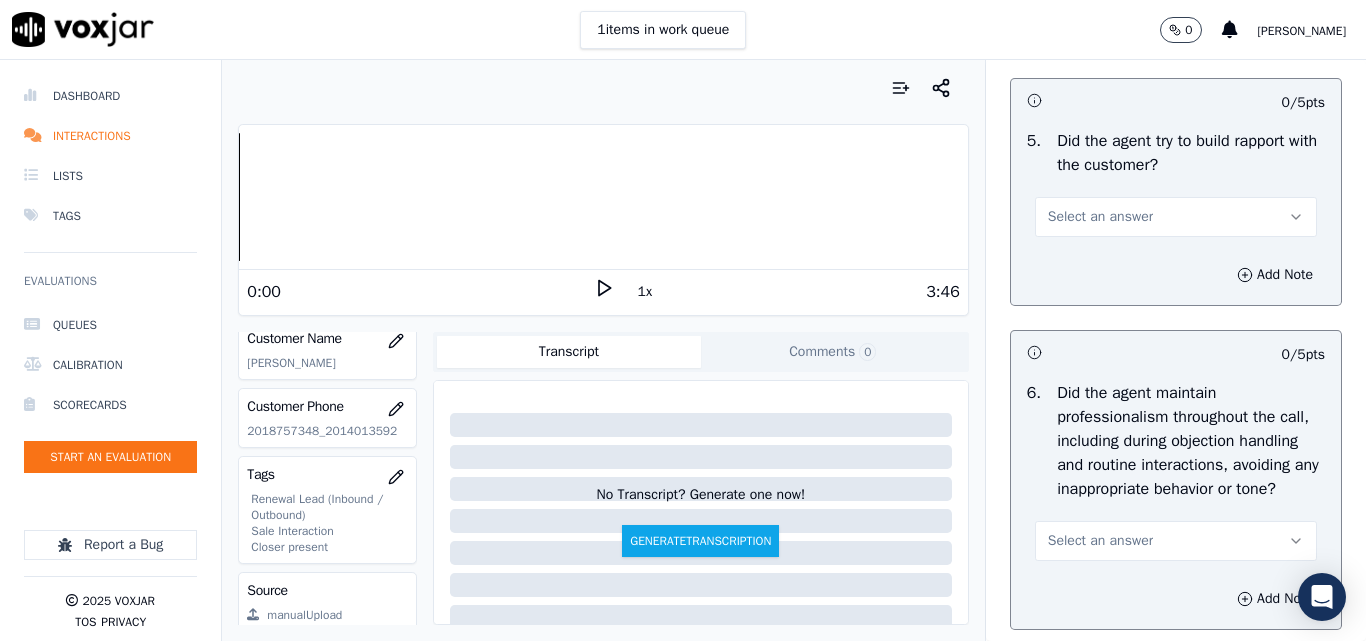 click on "Select an answer" at bounding box center [1100, 217] 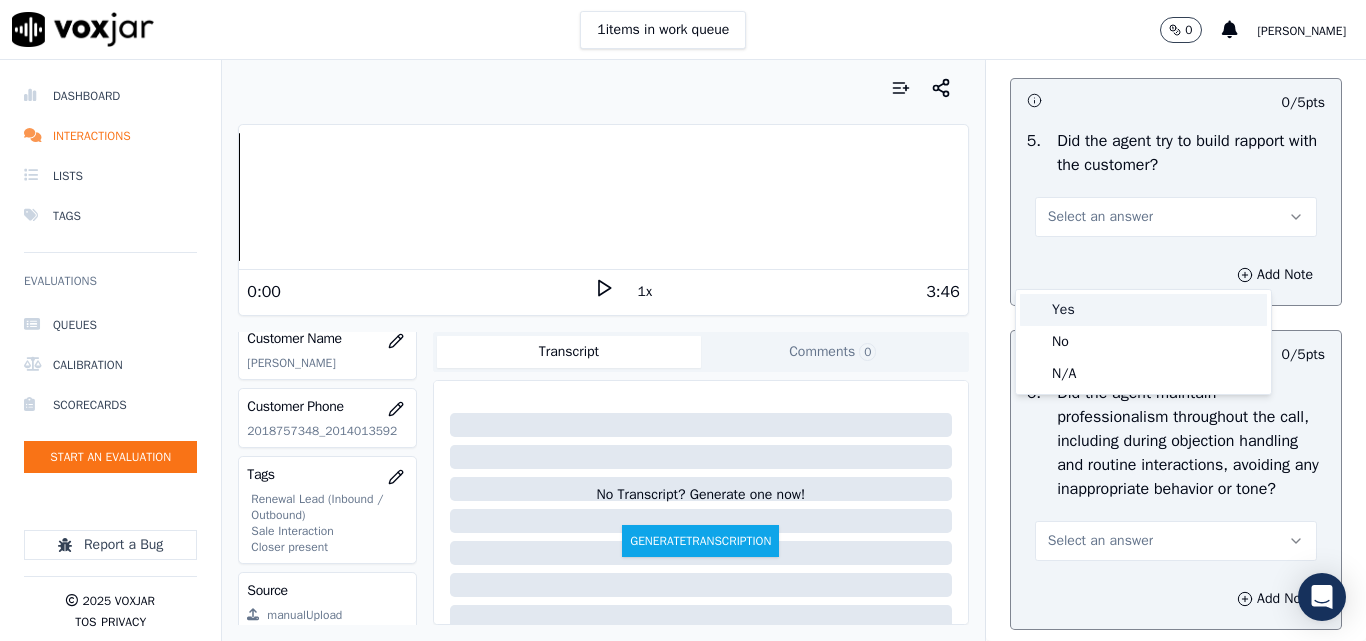 drag, startPoint x: 1061, startPoint y: 308, endPoint x: 1076, endPoint y: 308, distance: 15 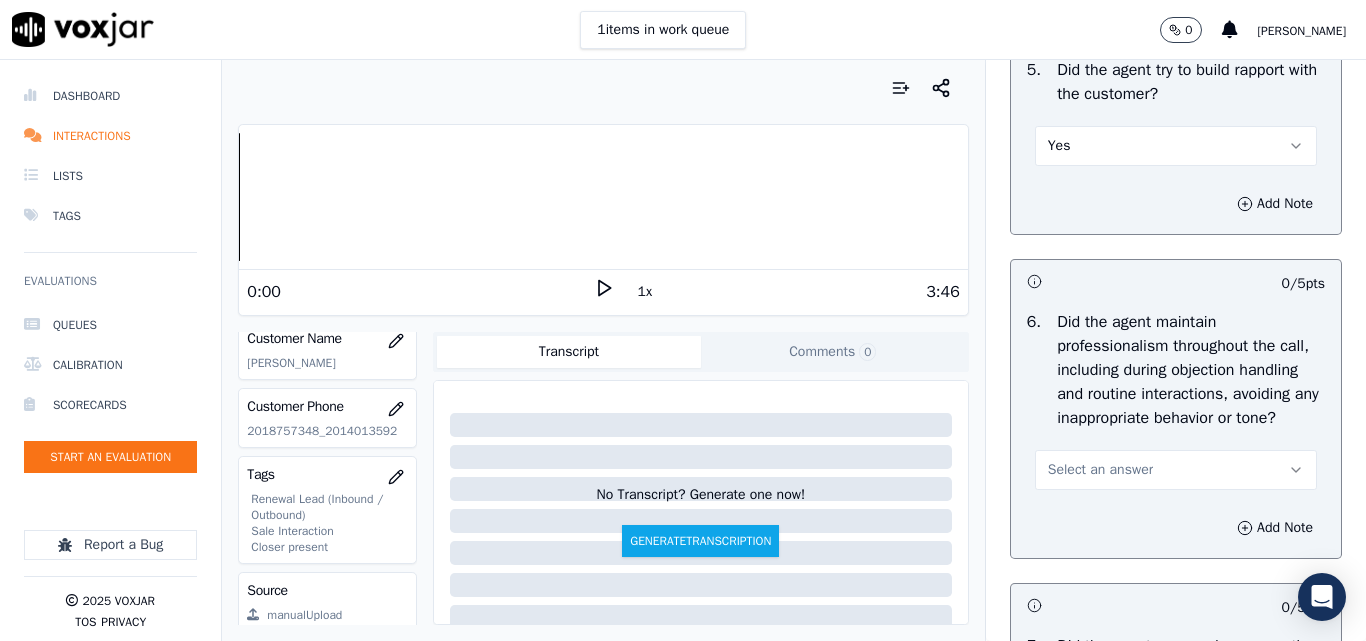 scroll, scrollTop: 2700, scrollLeft: 0, axis: vertical 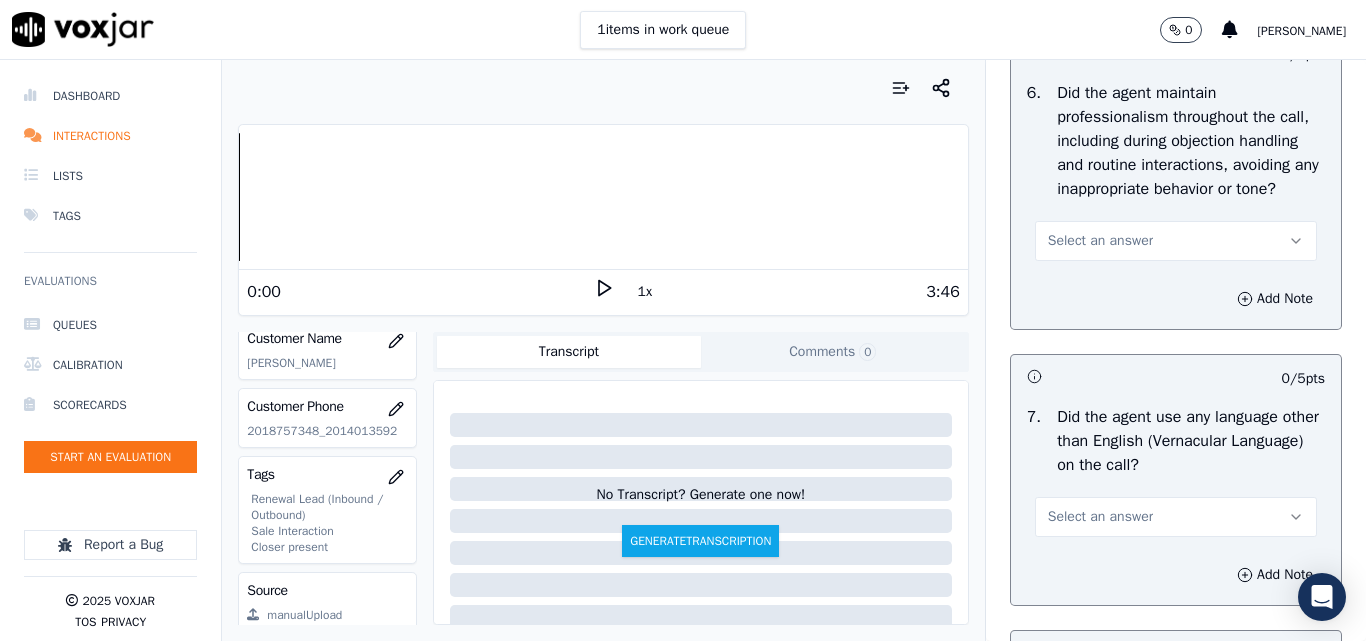 click on "Select an answer" at bounding box center (1100, 241) 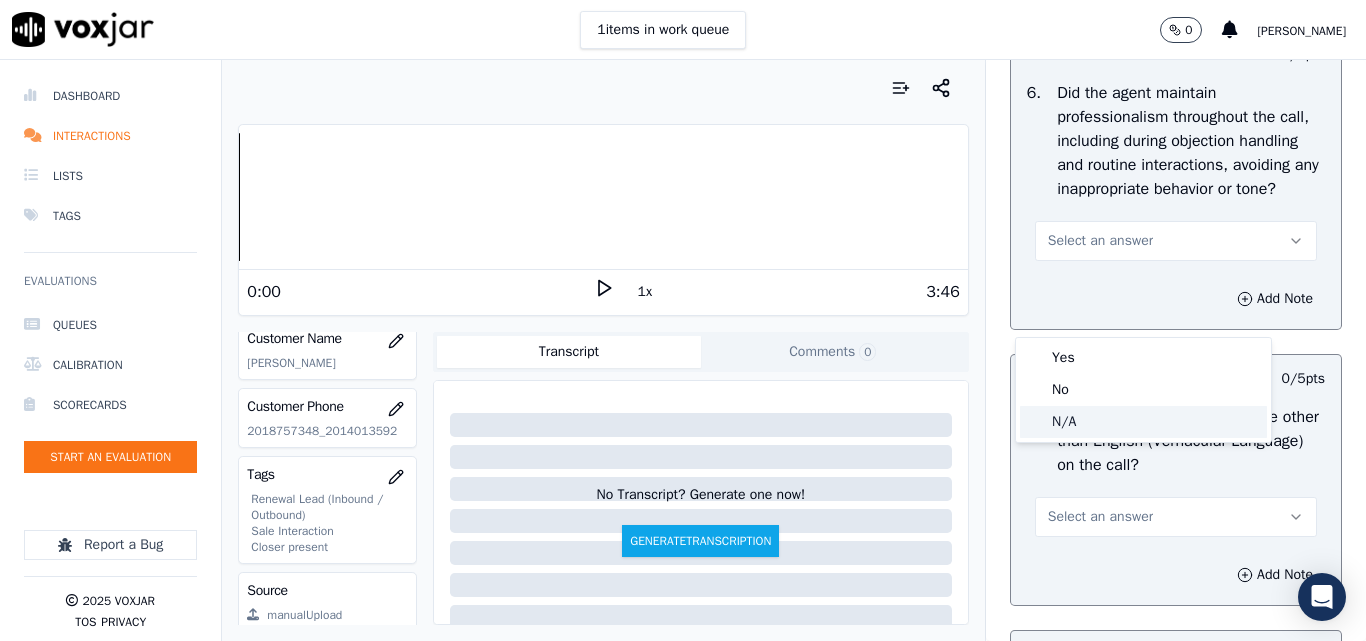 click on "N/A" 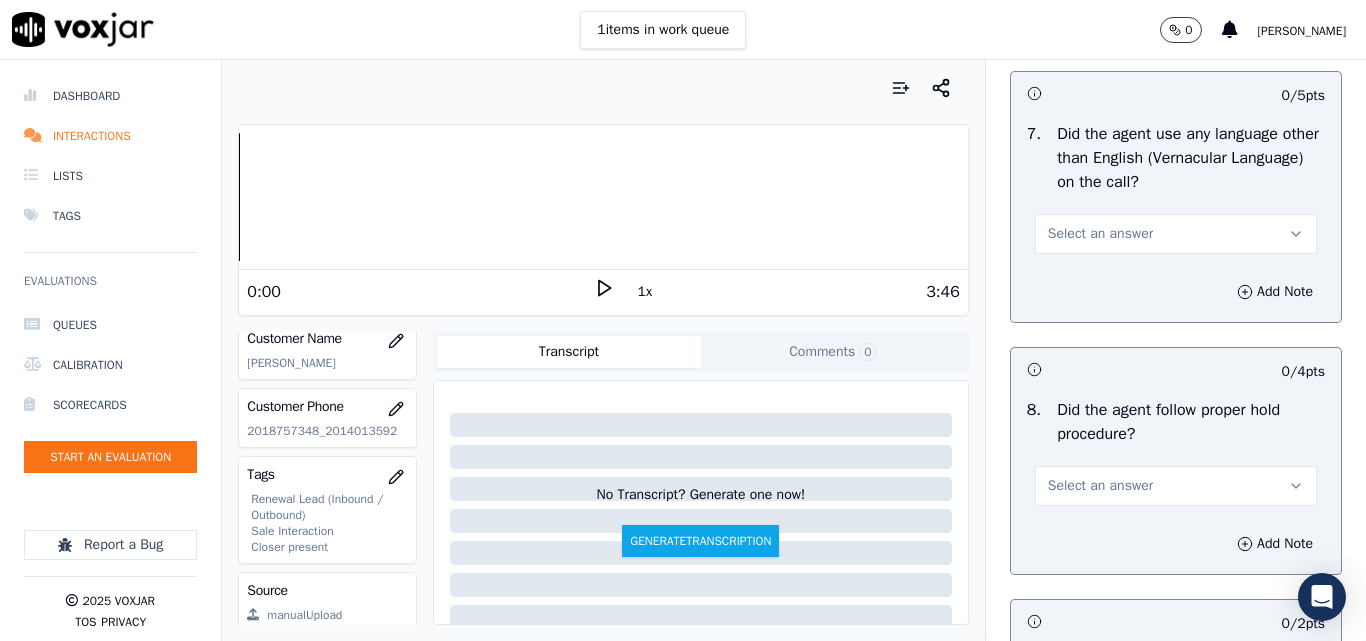 scroll, scrollTop: 3000, scrollLeft: 0, axis: vertical 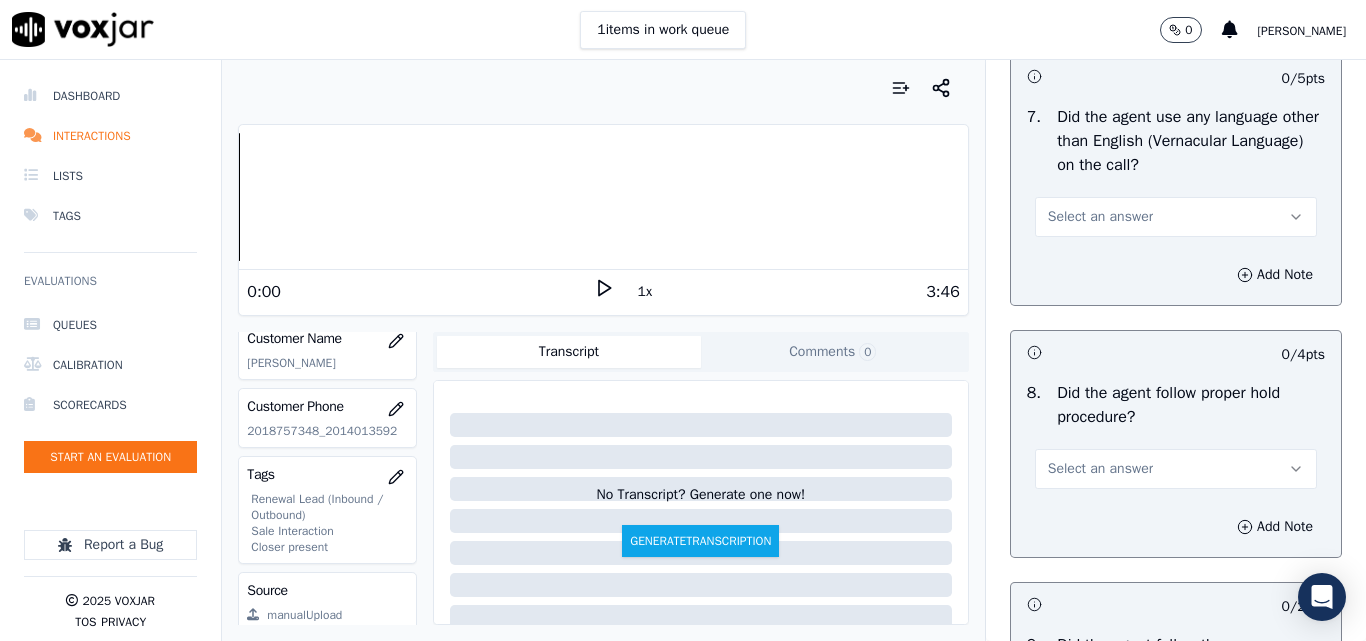 click on "Select an answer" at bounding box center (1176, 217) 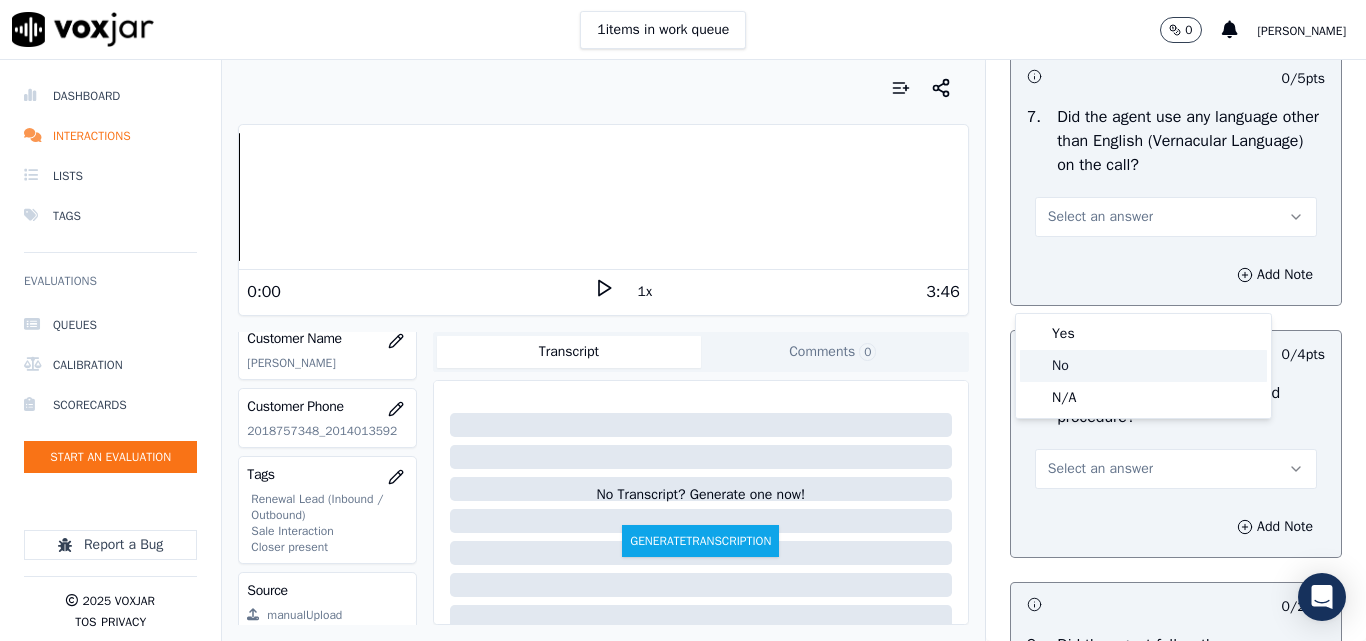 click on "No" 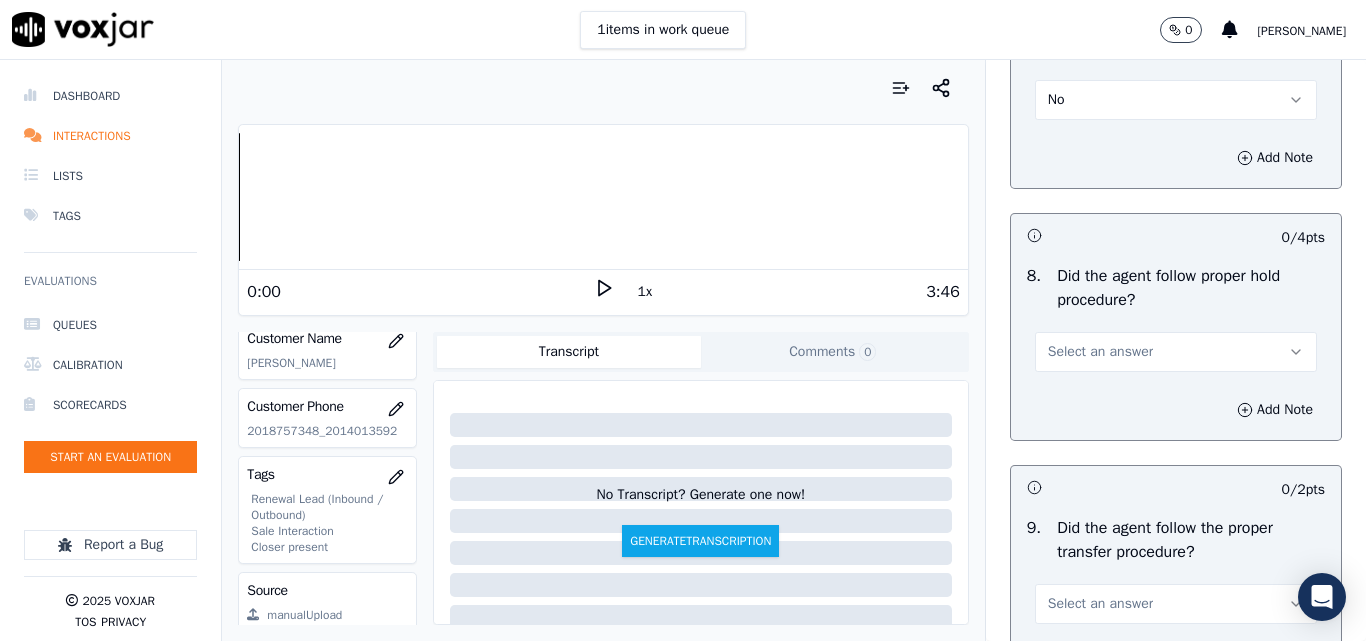 scroll, scrollTop: 3300, scrollLeft: 0, axis: vertical 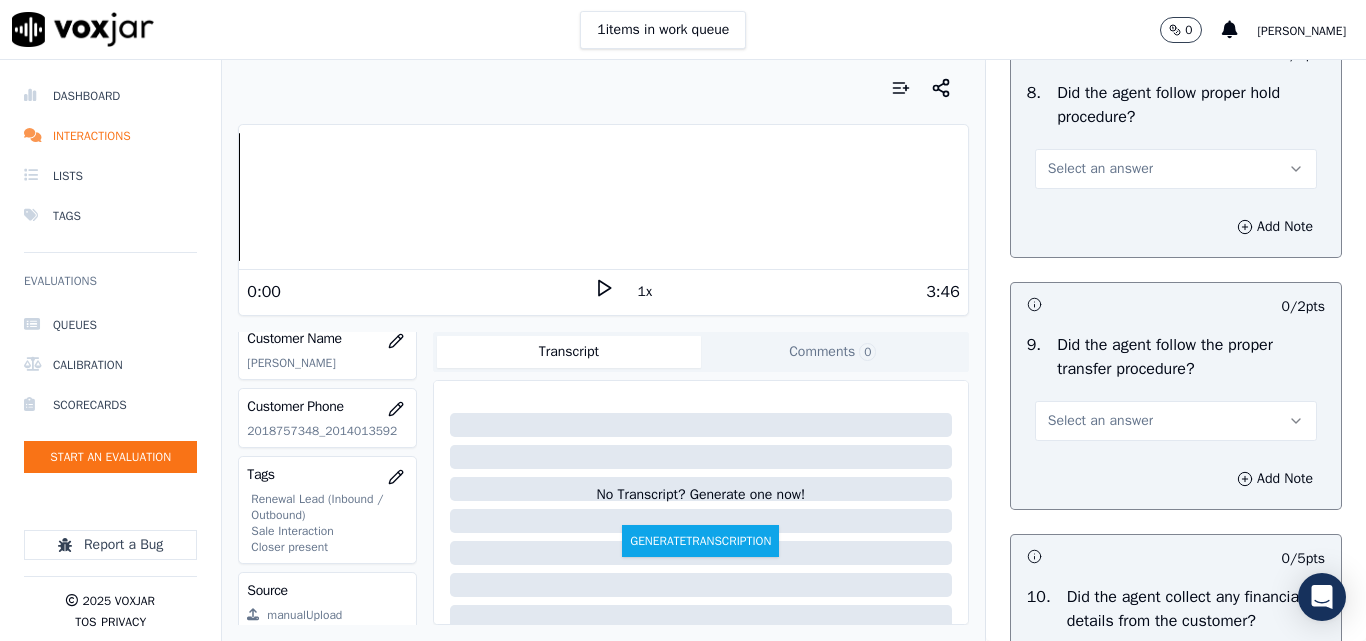 click on "Select an answer" at bounding box center [1100, 169] 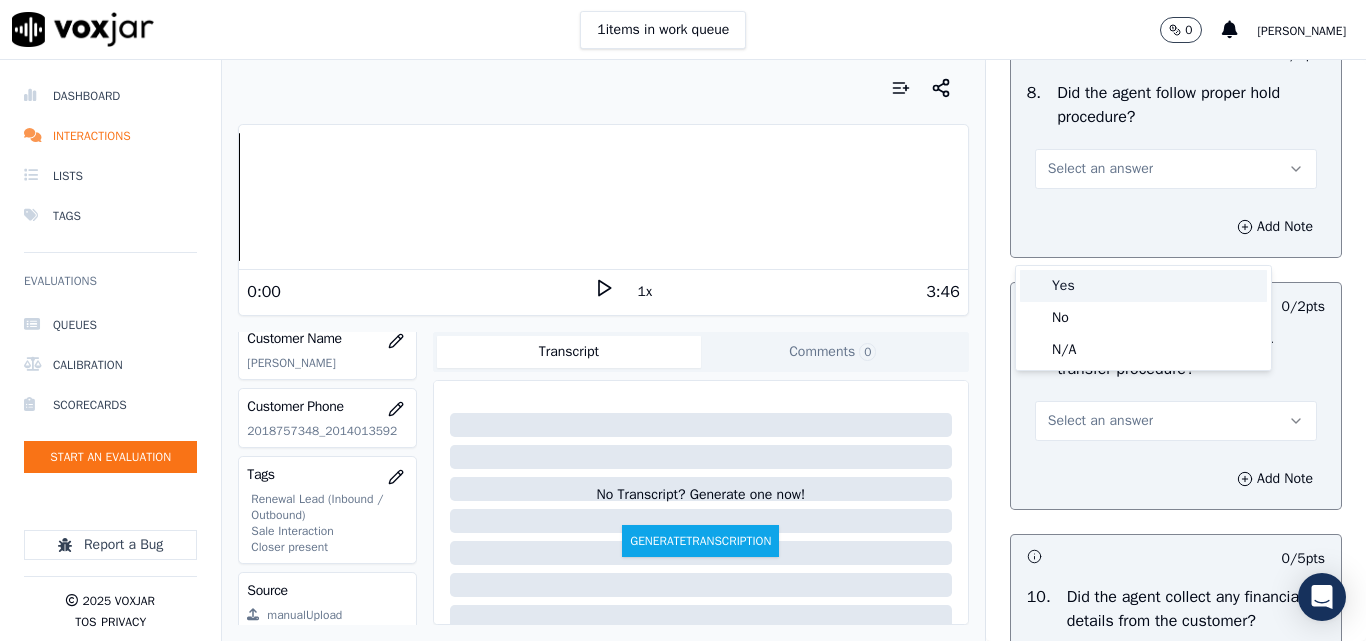 click on "Yes" at bounding box center (1143, 286) 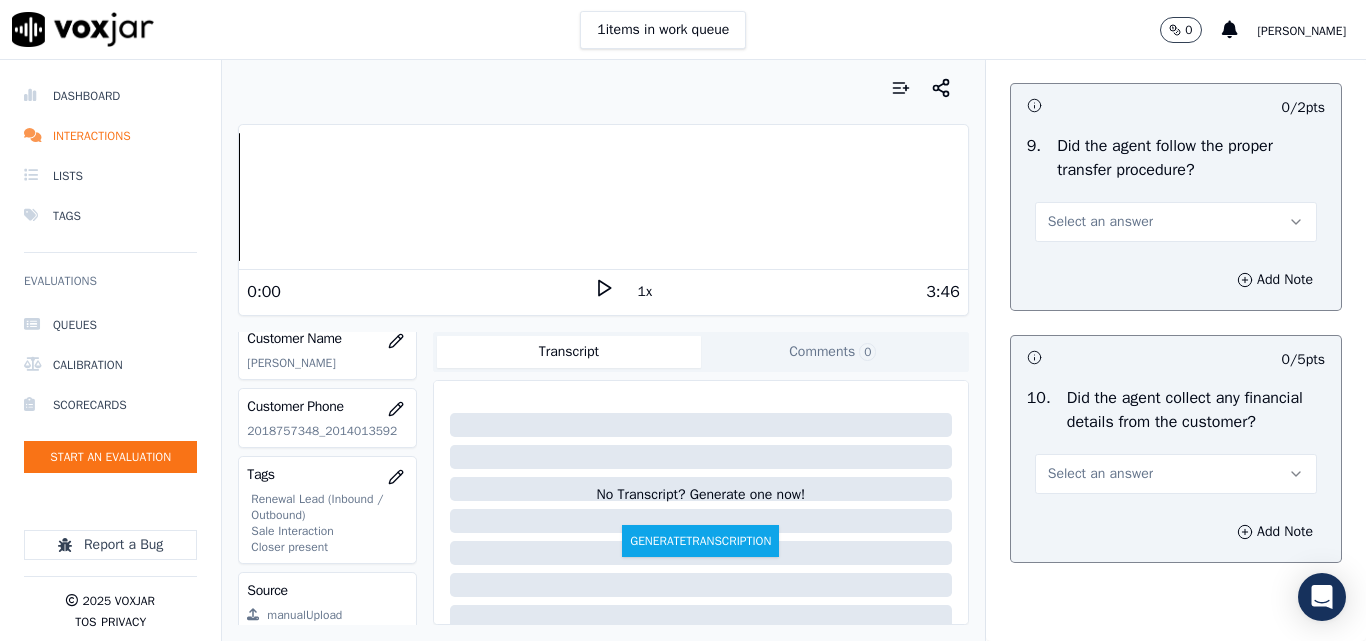 scroll, scrollTop: 3500, scrollLeft: 0, axis: vertical 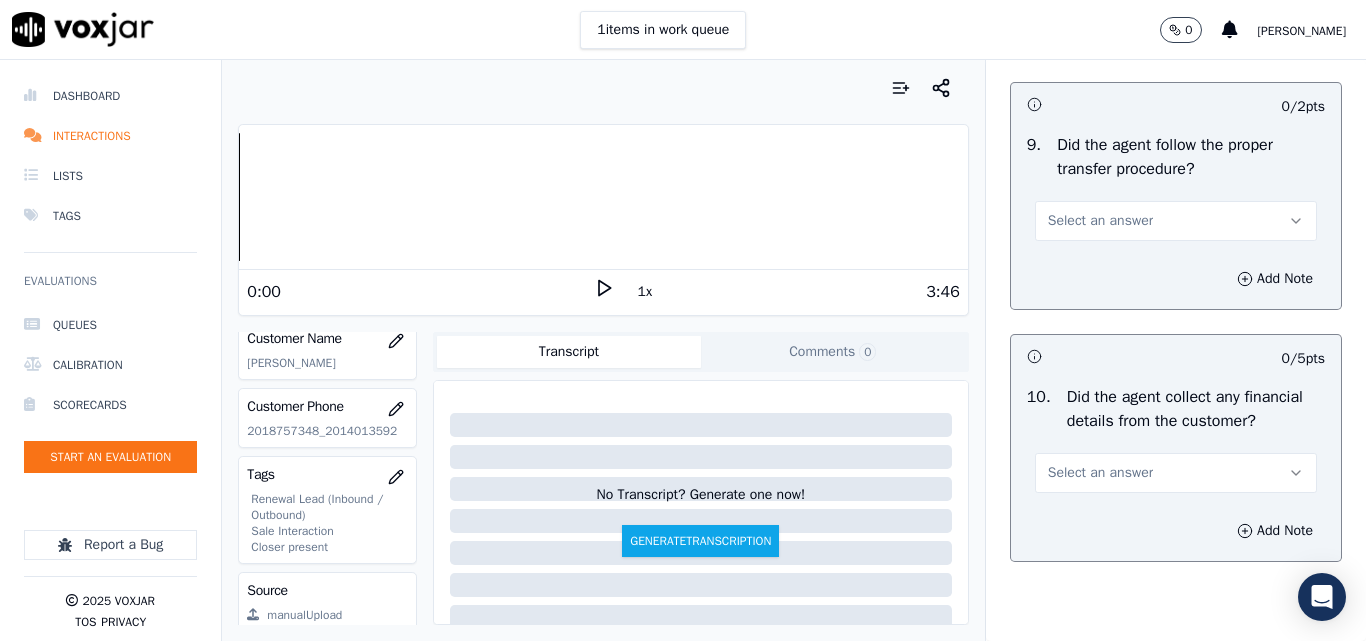 click on "Select an answer" at bounding box center (1100, 221) 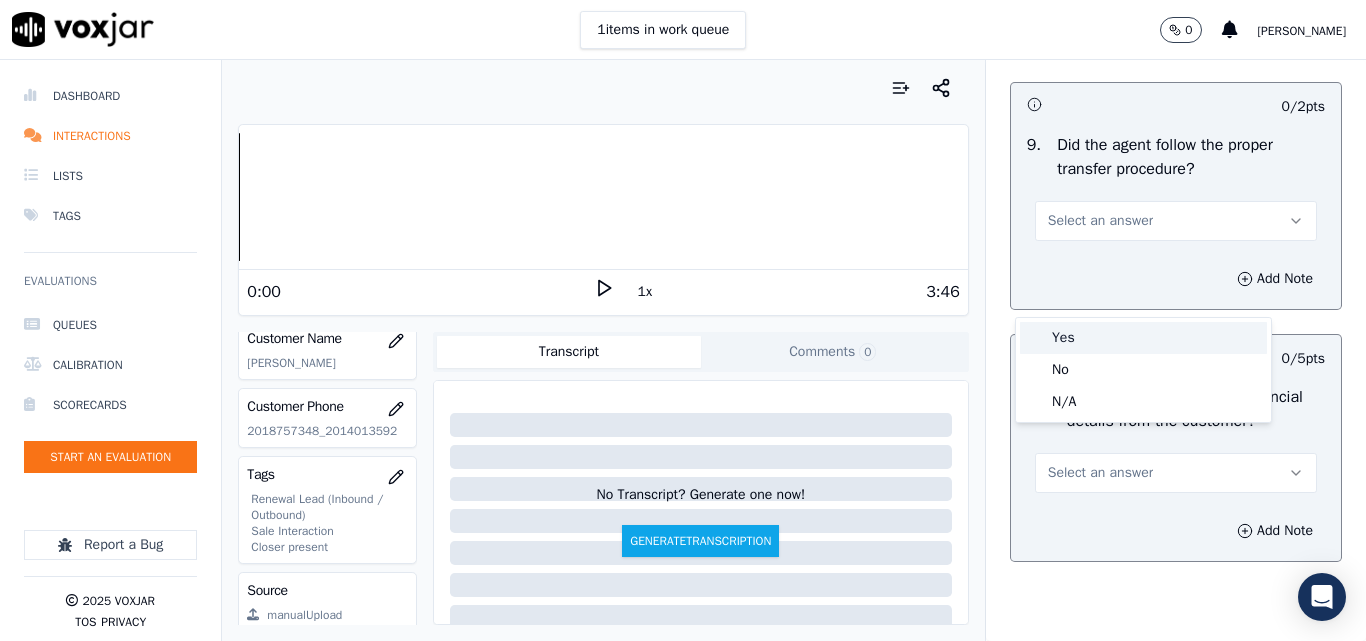 click on "Yes" at bounding box center [1143, 338] 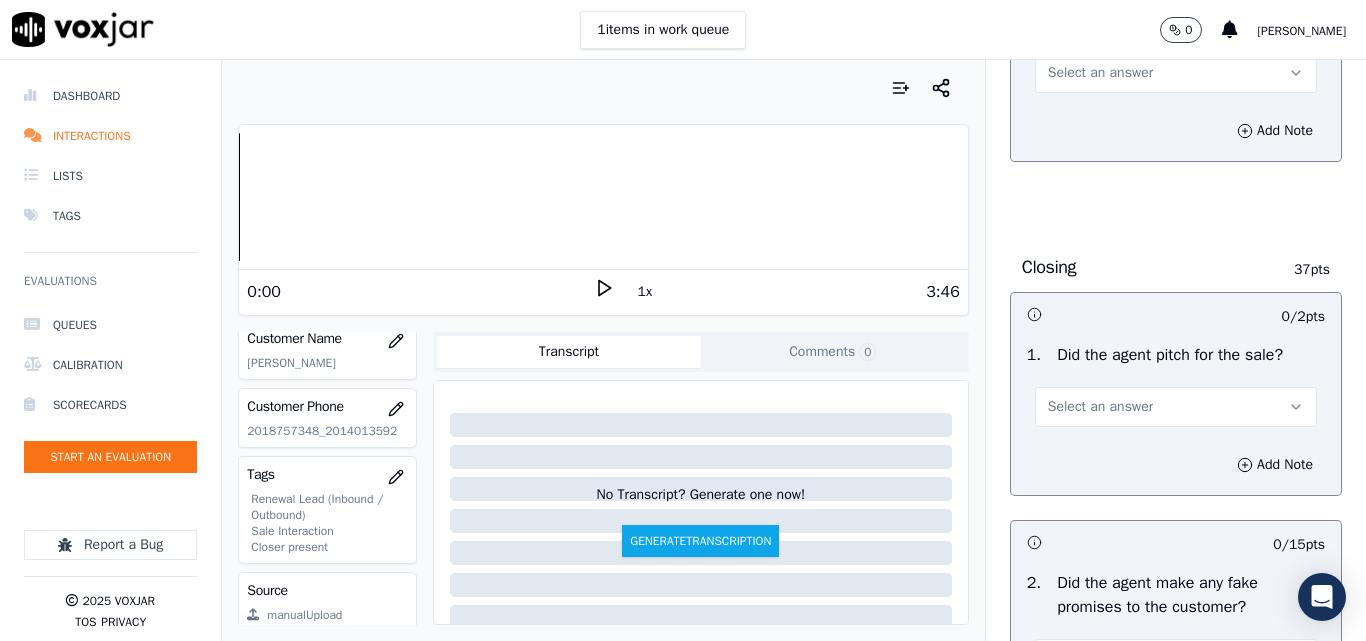 scroll, scrollTop: 3800, scrollLeft: 0, axis: vertical 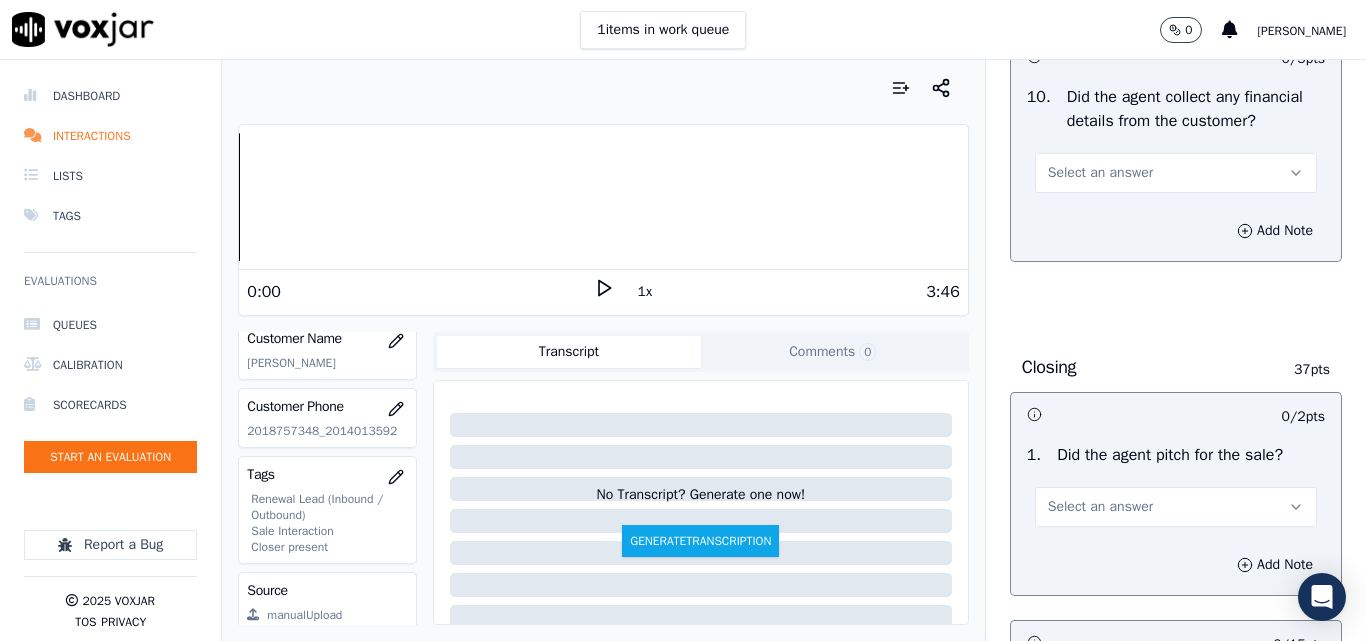 click on "Select an answer" at bounding box center (1100, 173) 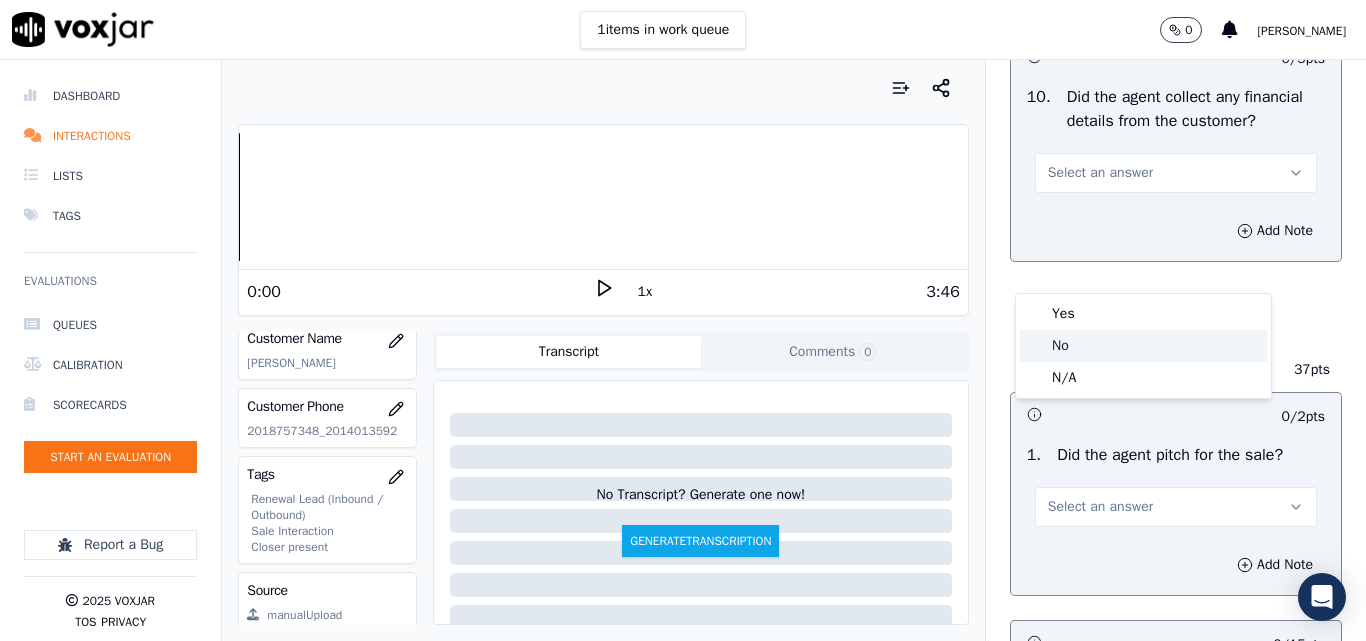 click on "No" 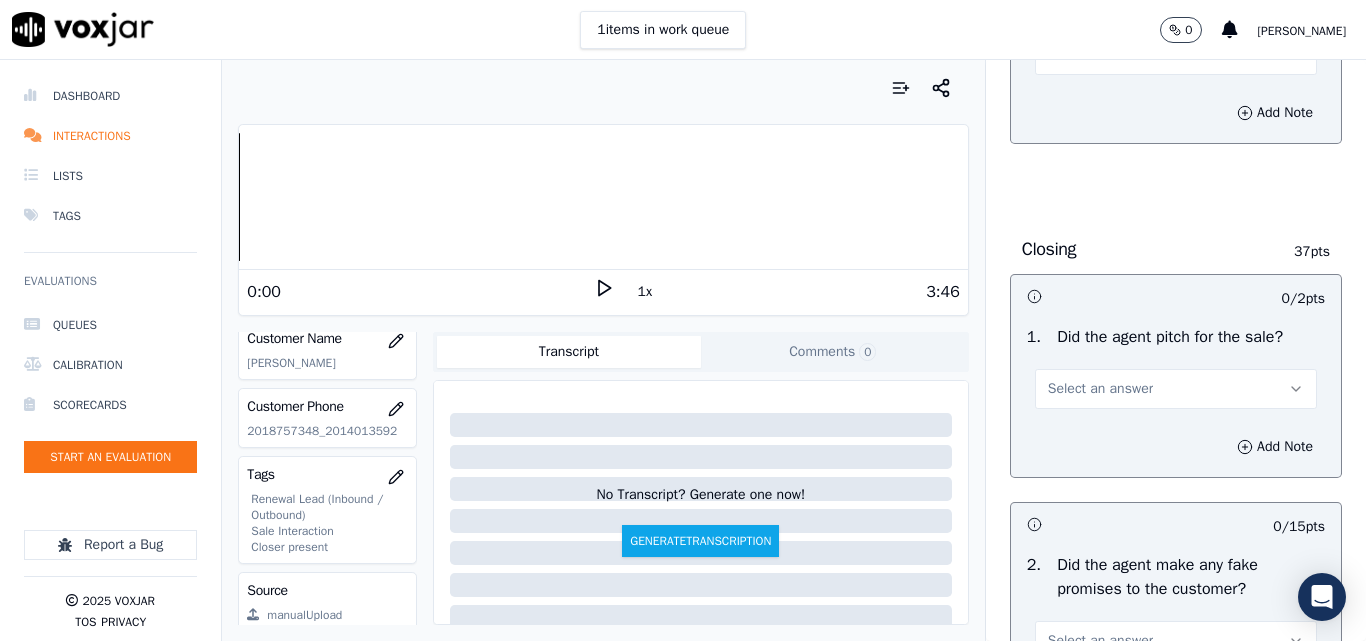 scroll, scrollTop: 4100, scrollLeft: 0, axis: vertical 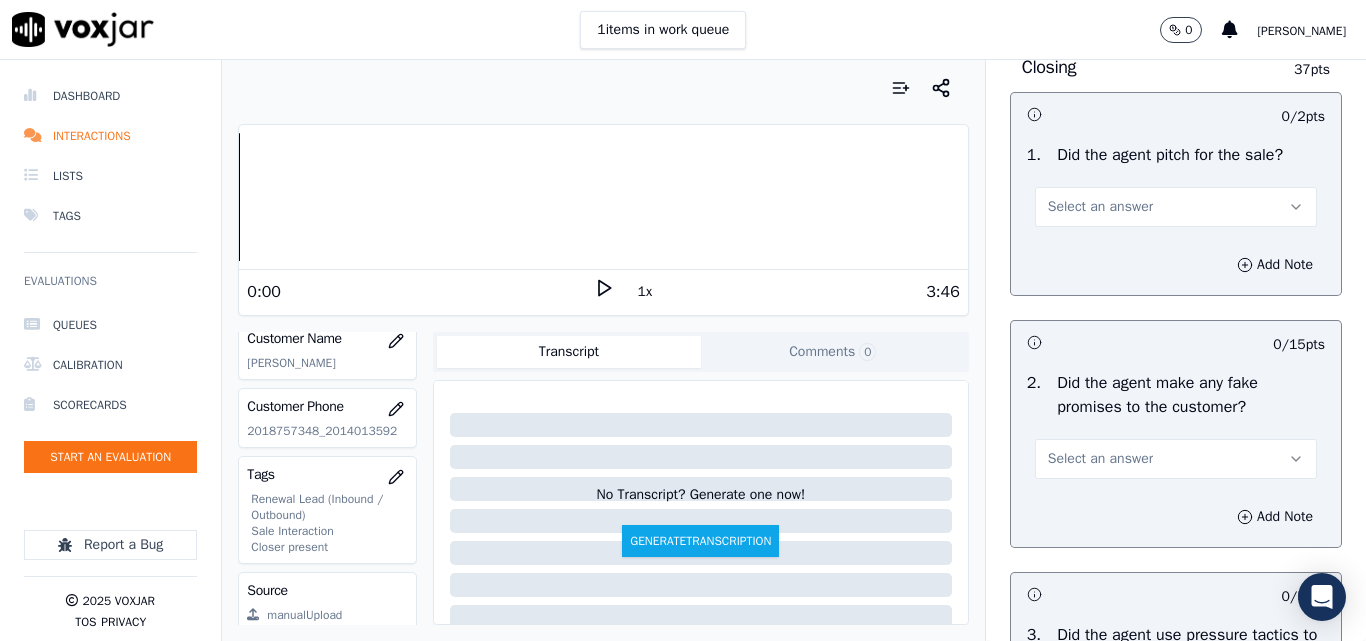 click on "Select an answer" at bounding box center (1100, 207) 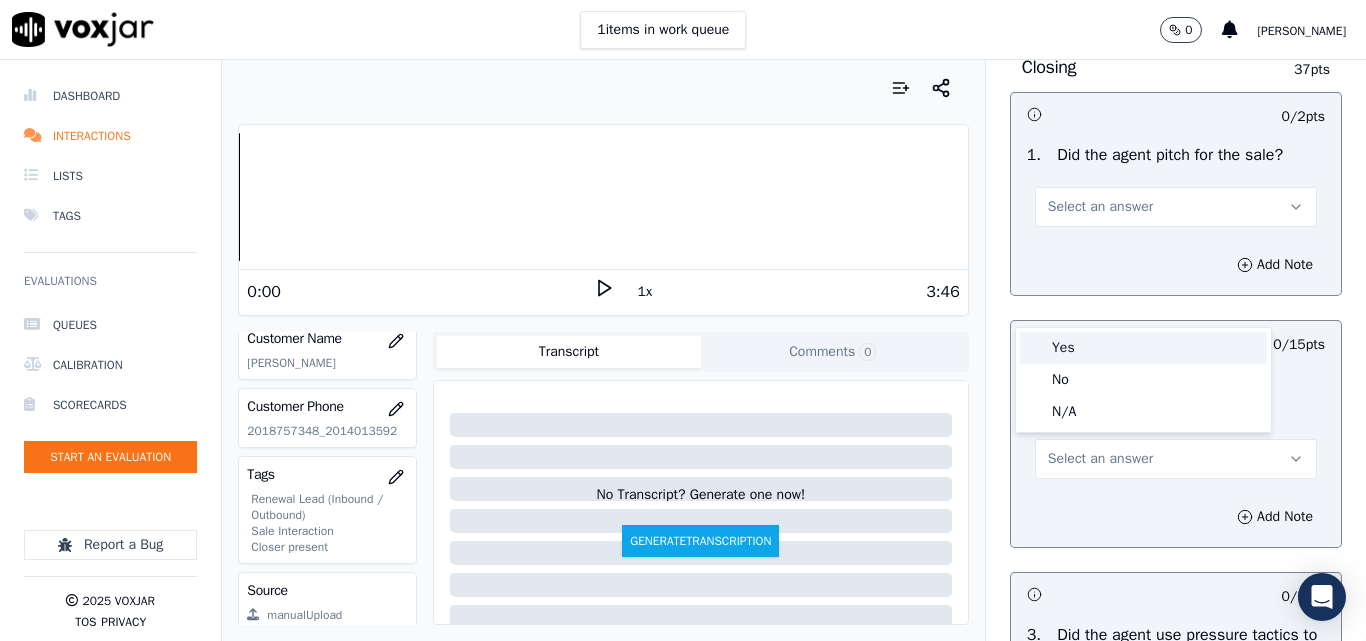click on "Yes" at bounding box center [1143, 348] 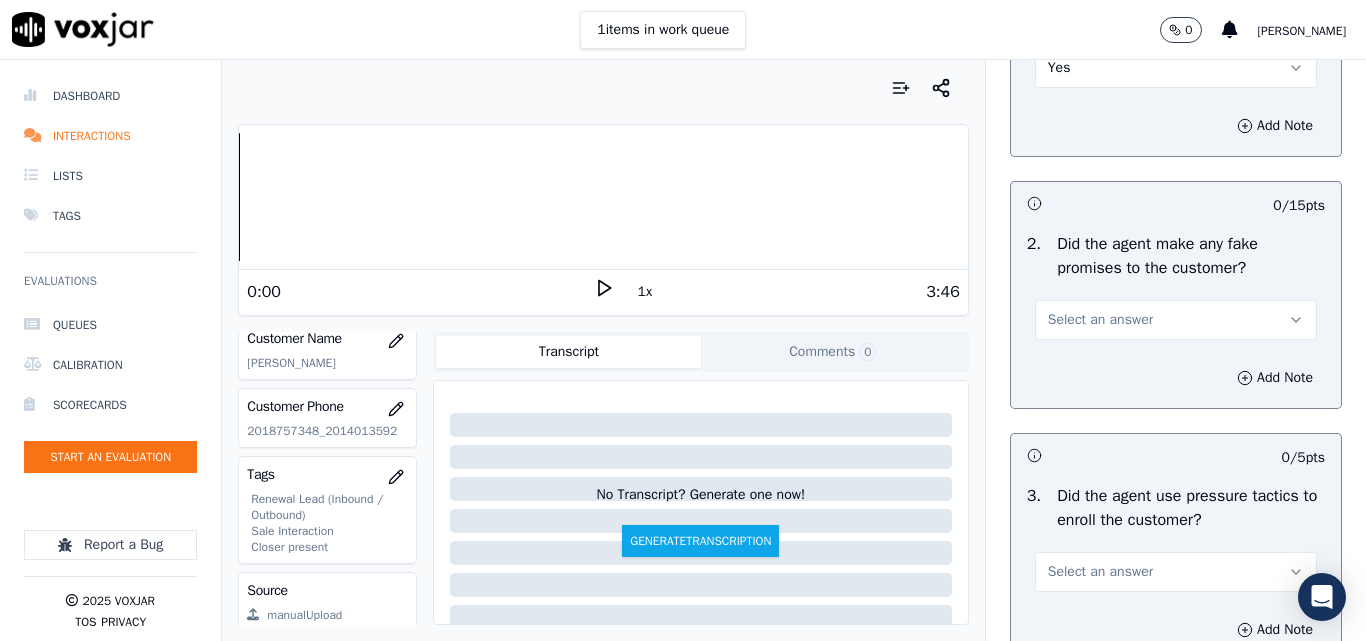 scroll, scrollTop: 4500, scrollLeft: 0, axis: vertical 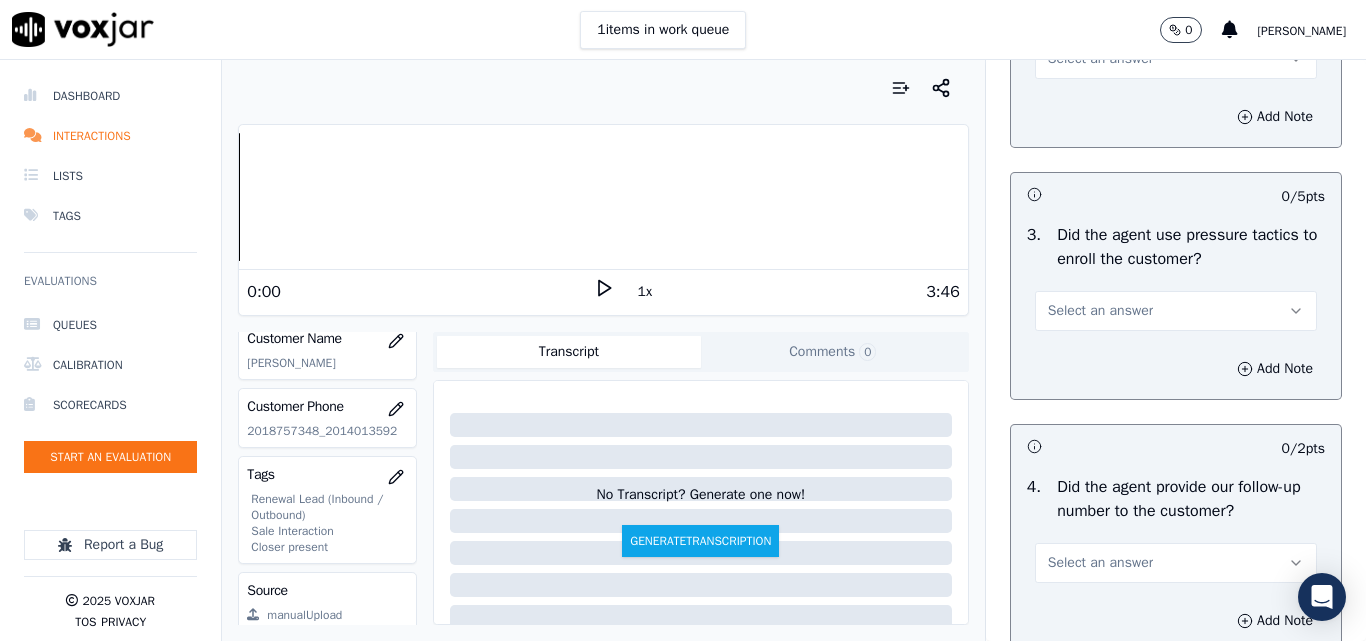 click on "Select an answer" at bounding box center (1176, 59) 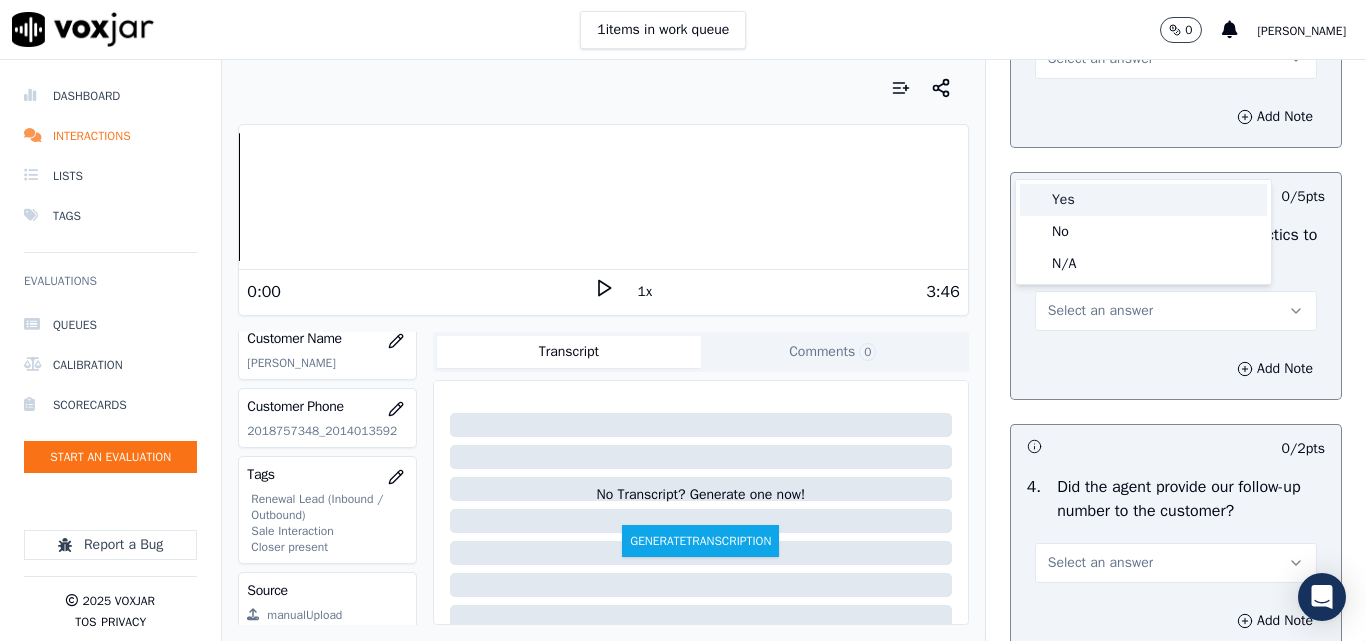 click on "Yes" at bounding box center [1143, 200] 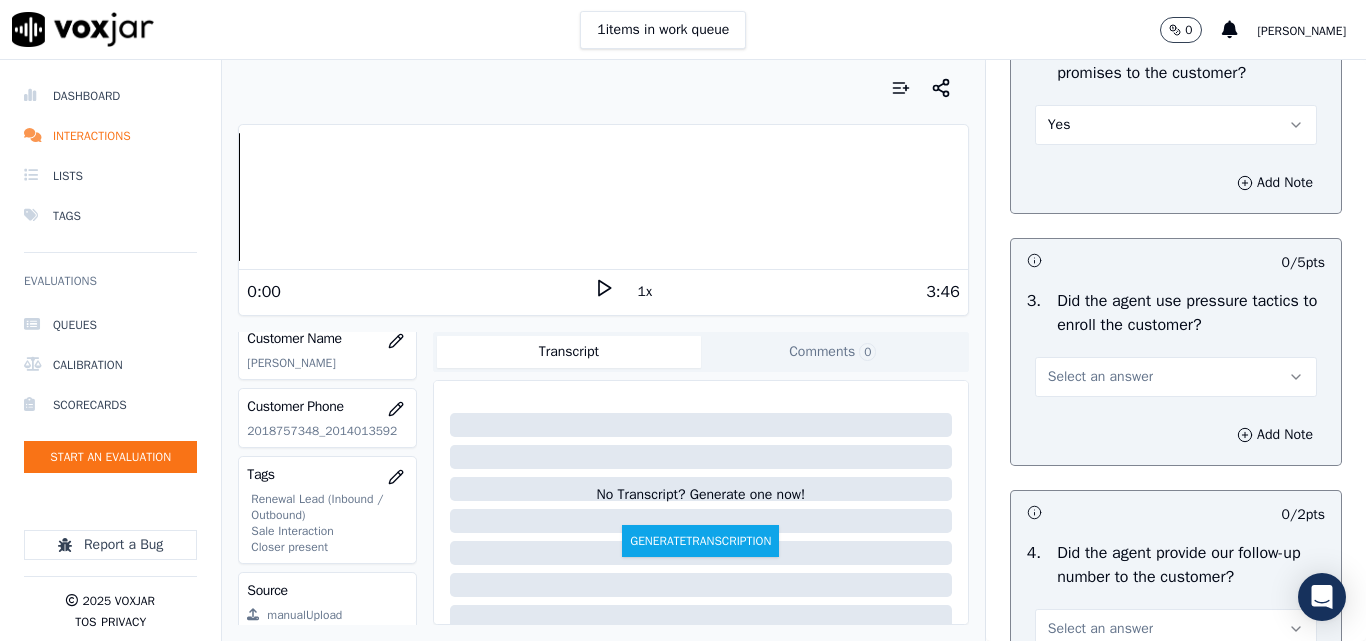 scroll, scrollTop: 4400, scrollLeft: 0, axis: vertical 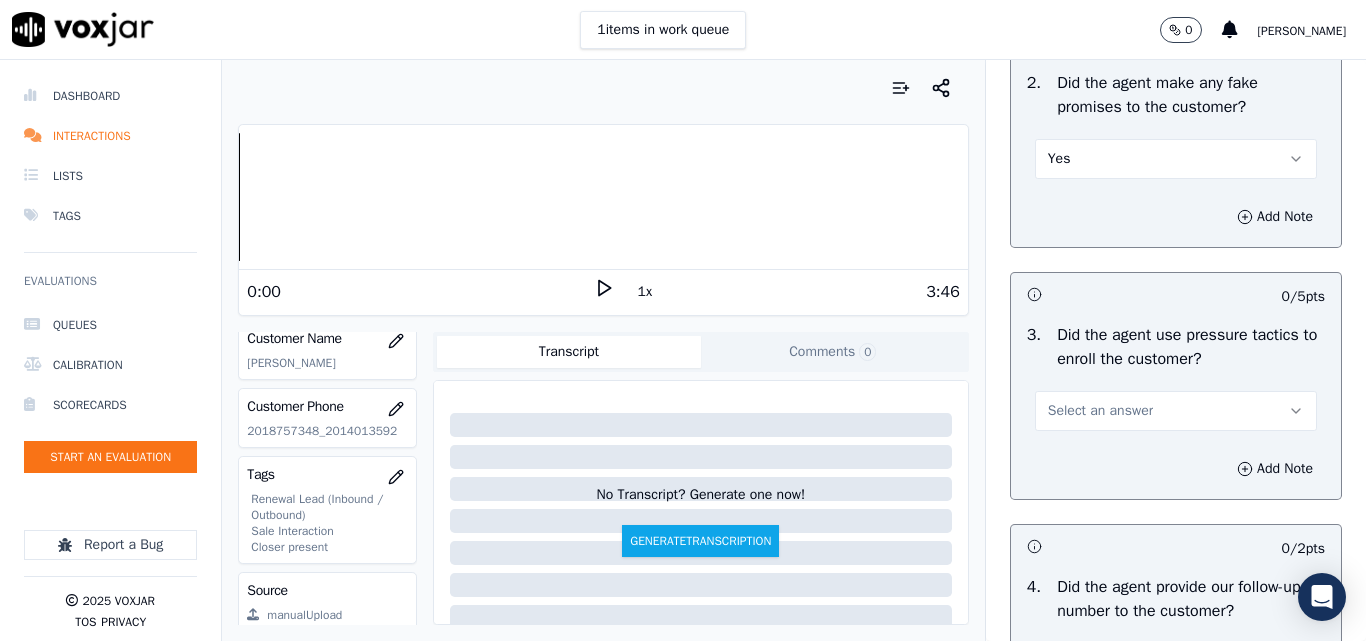click on "Yes" at bounding box center [1176, 159] 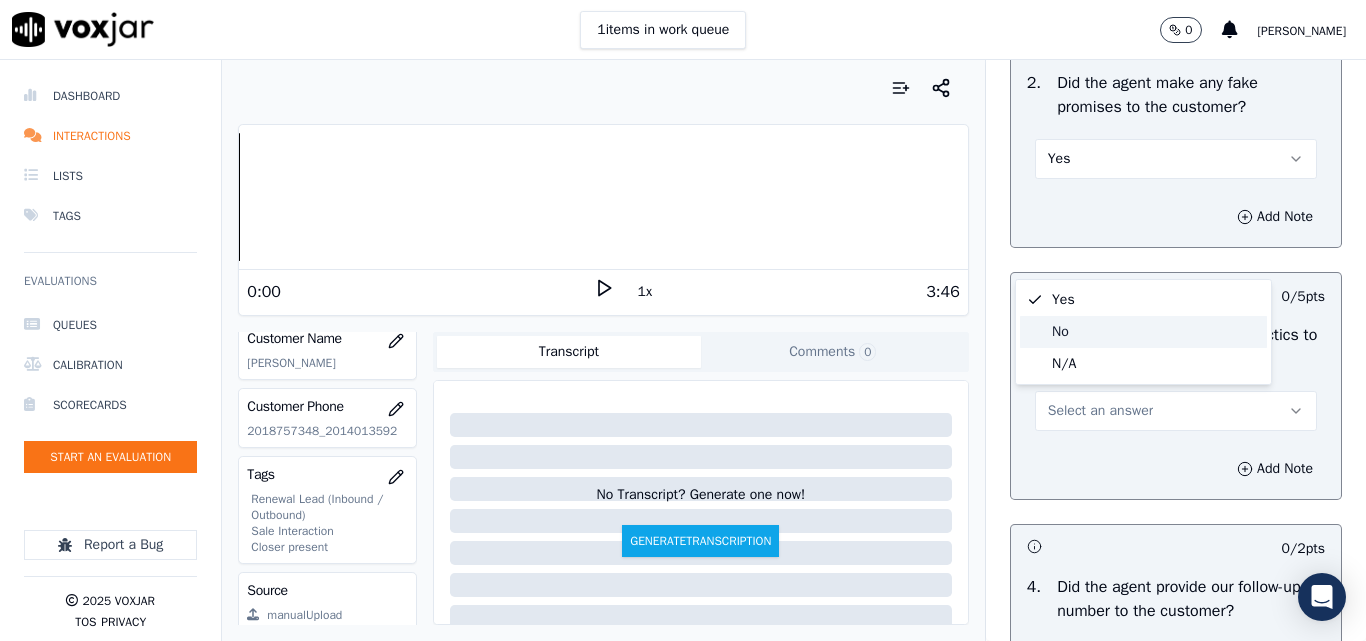 click on "No" 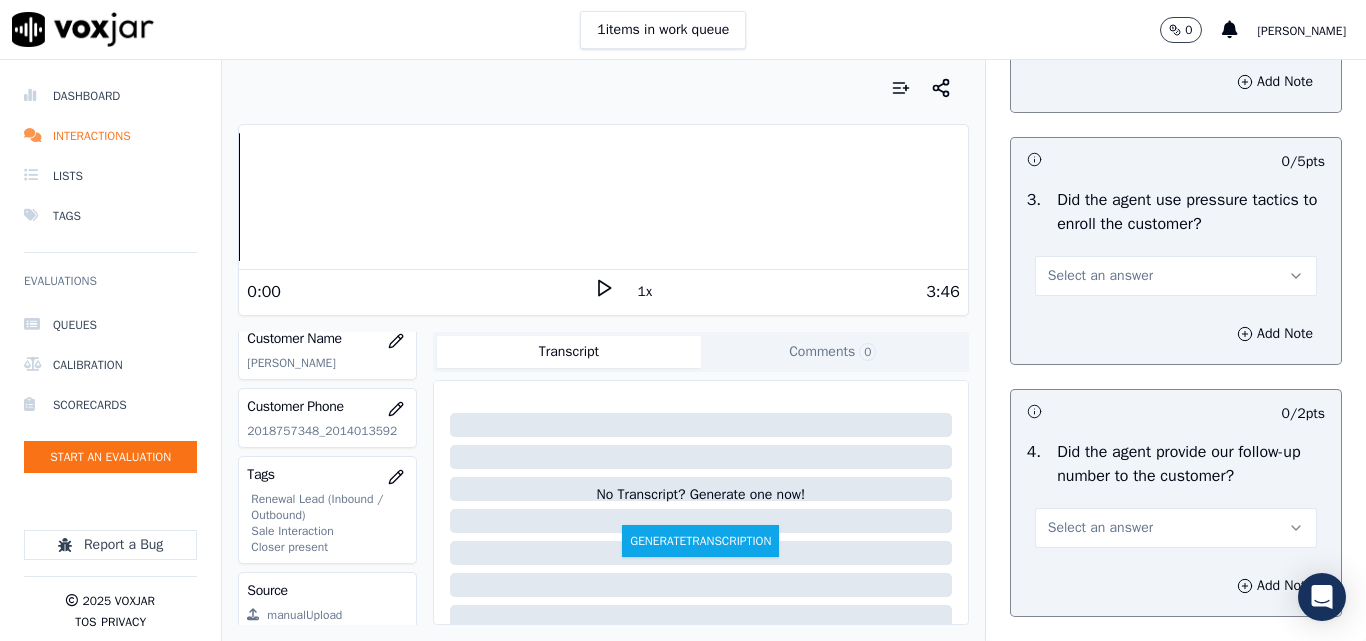 scroll, scrollTop: 4500, scrollLeft: 0, axis: vertical 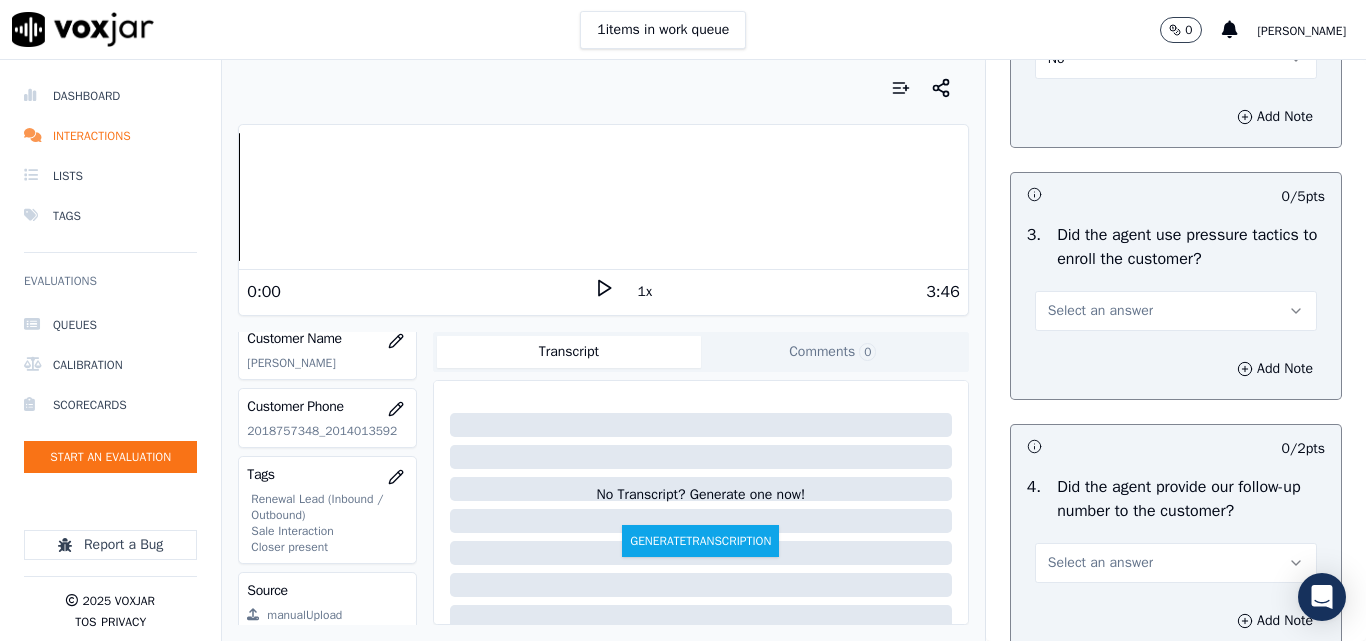 click on "No" at bounding box center (1176, 59) 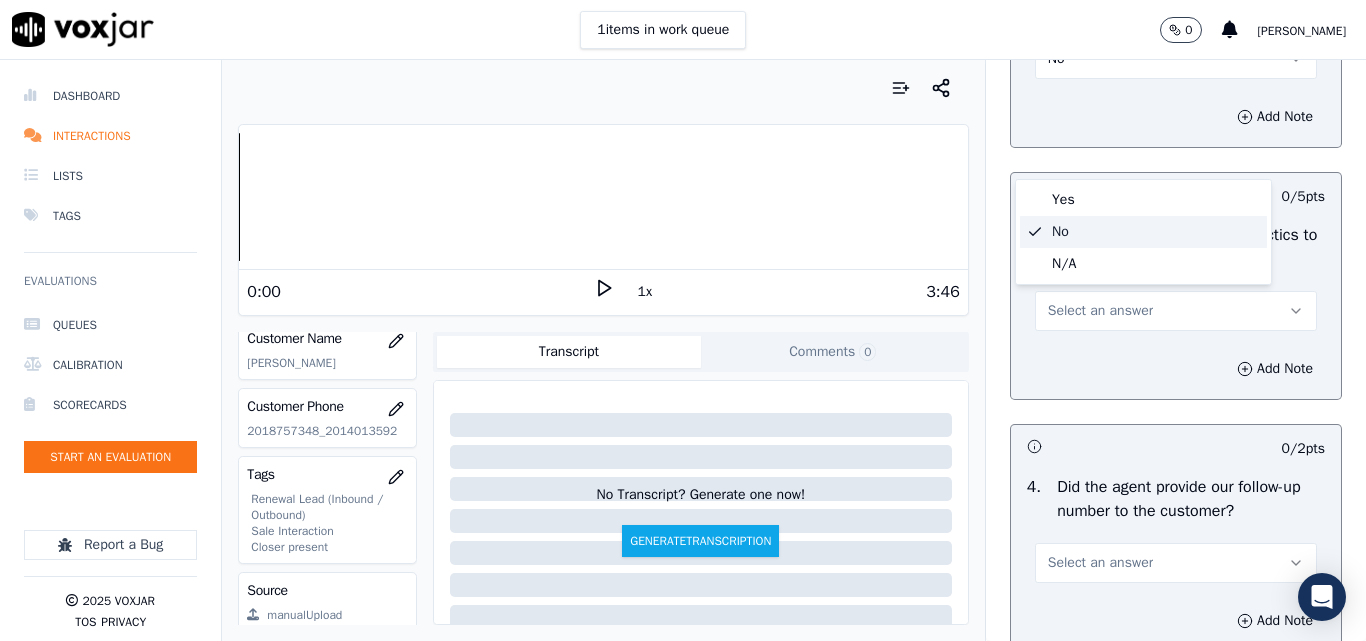 click on "No" 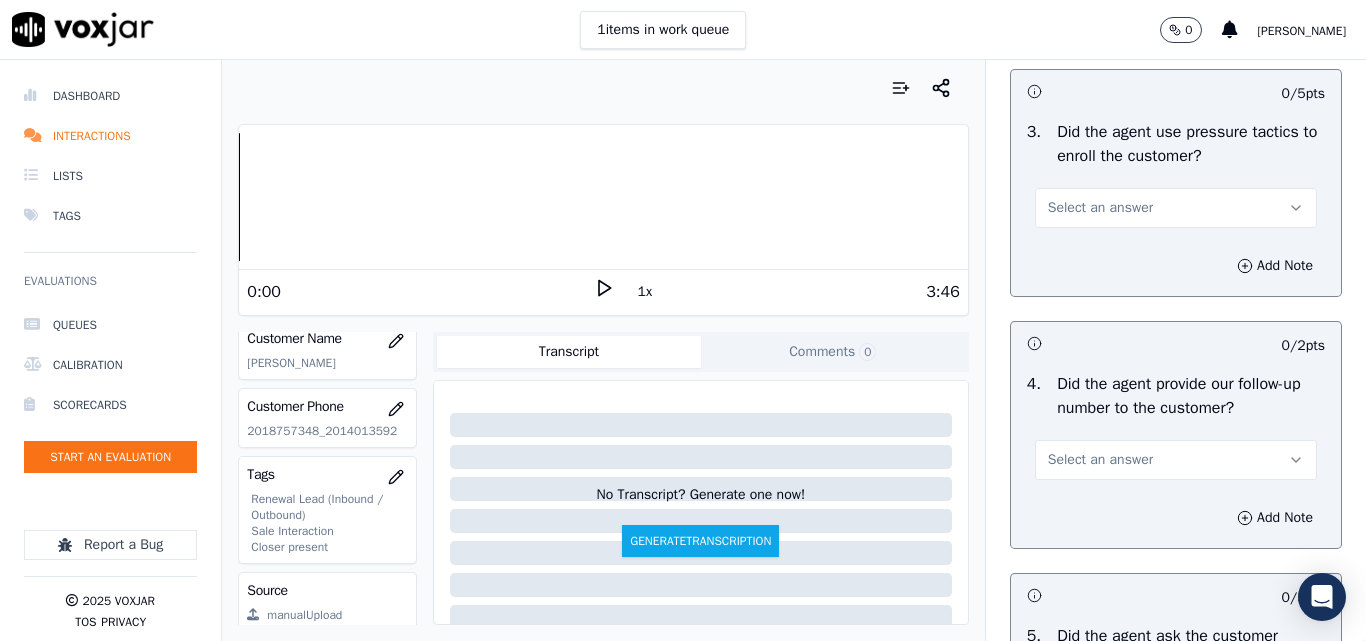 scroll, scrollTop: 4700, scrollLeft: 0, axis: vertical 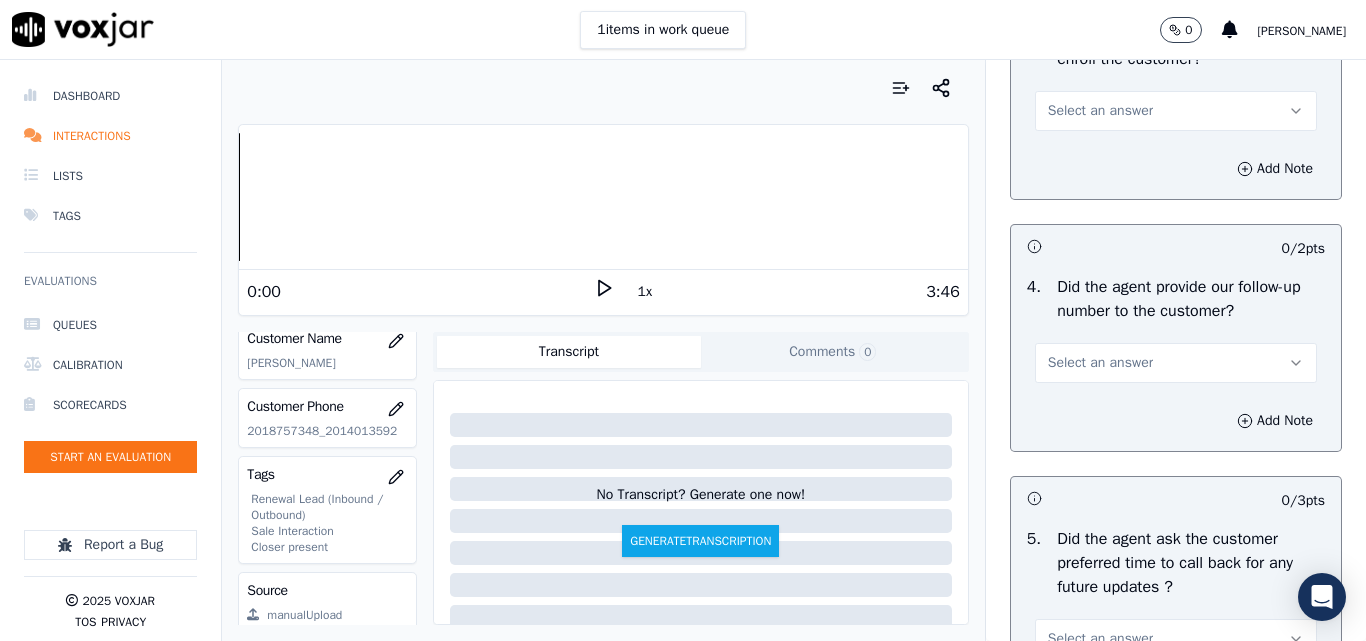 click on "Select an answer" at bounding box center (1100, 111) 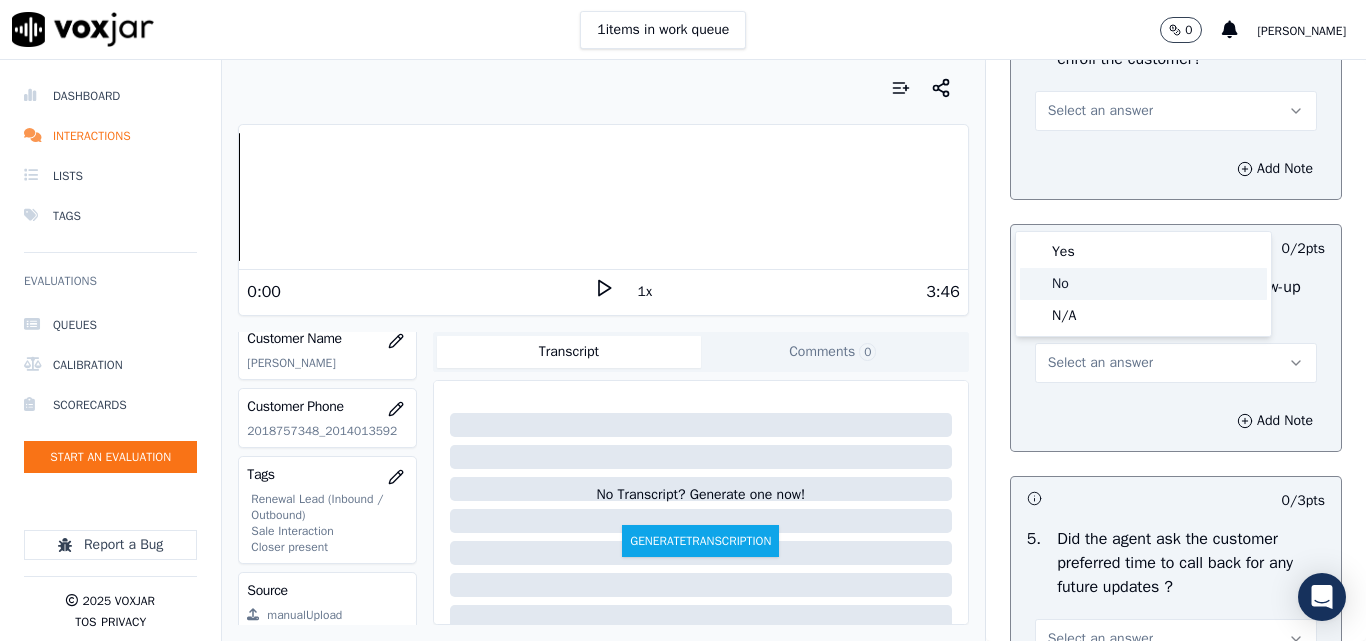 click on "No" 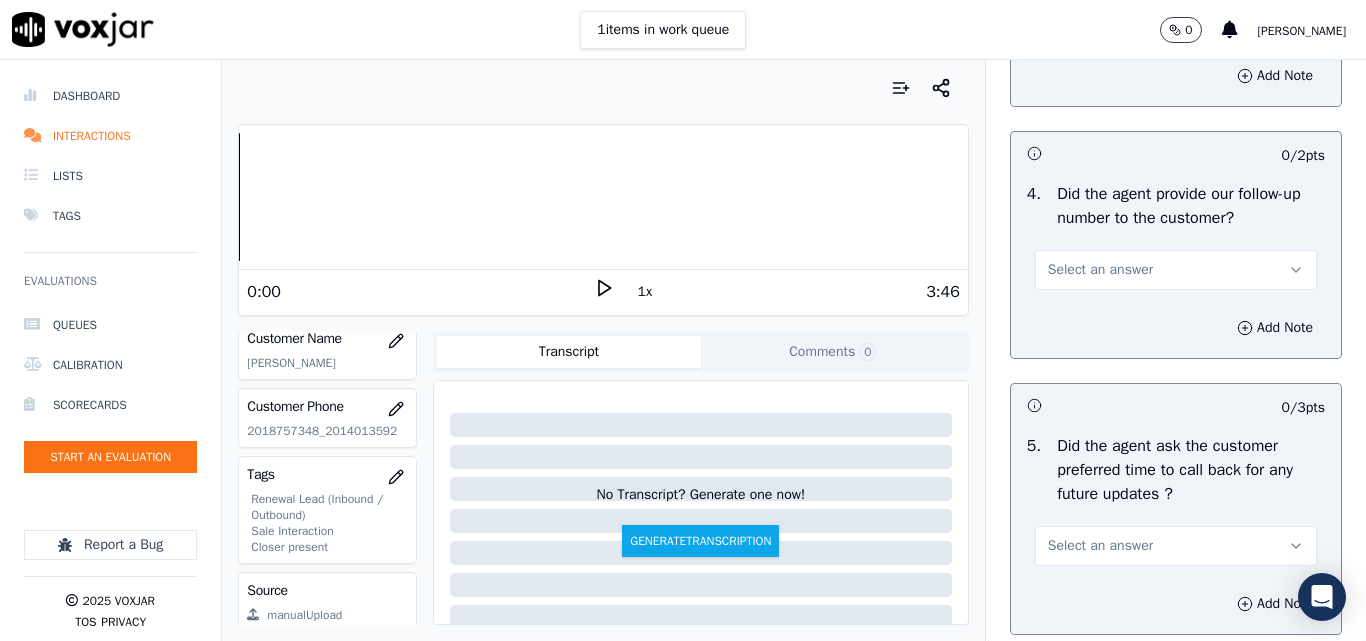 scroll, scrollTop: 4900, scrollLeft: 0, axis: vertical 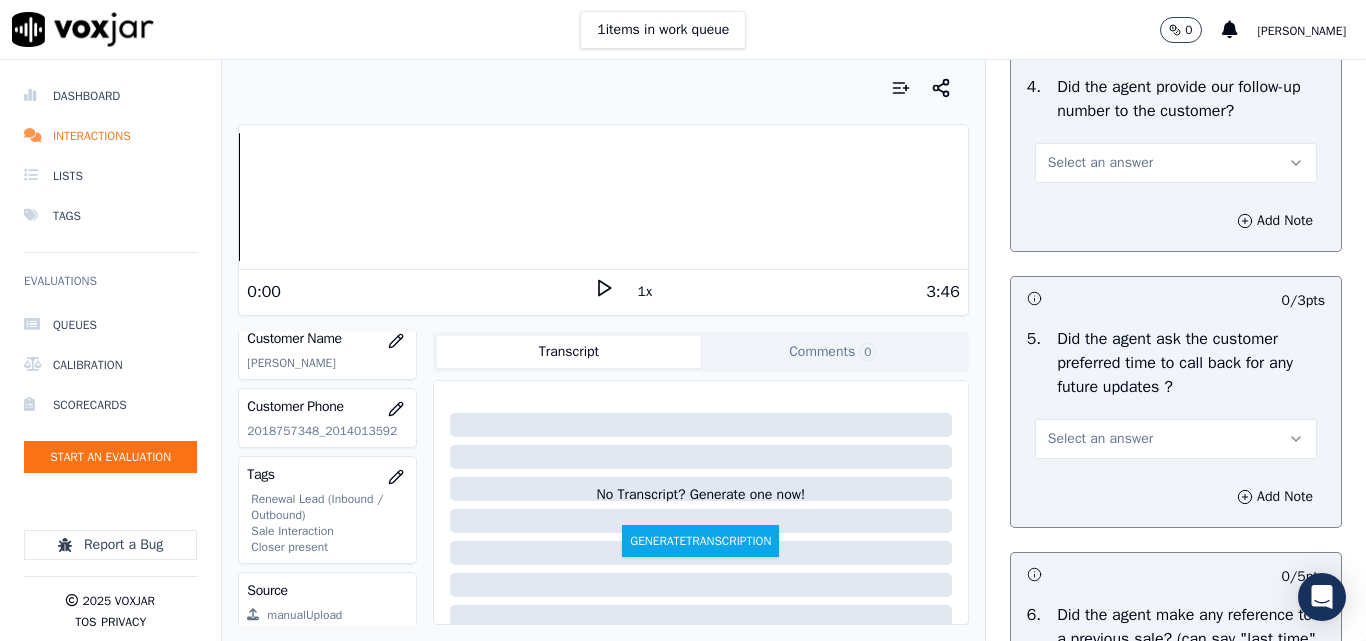 click on "Select an answer" at bounding box center (1100, 163) 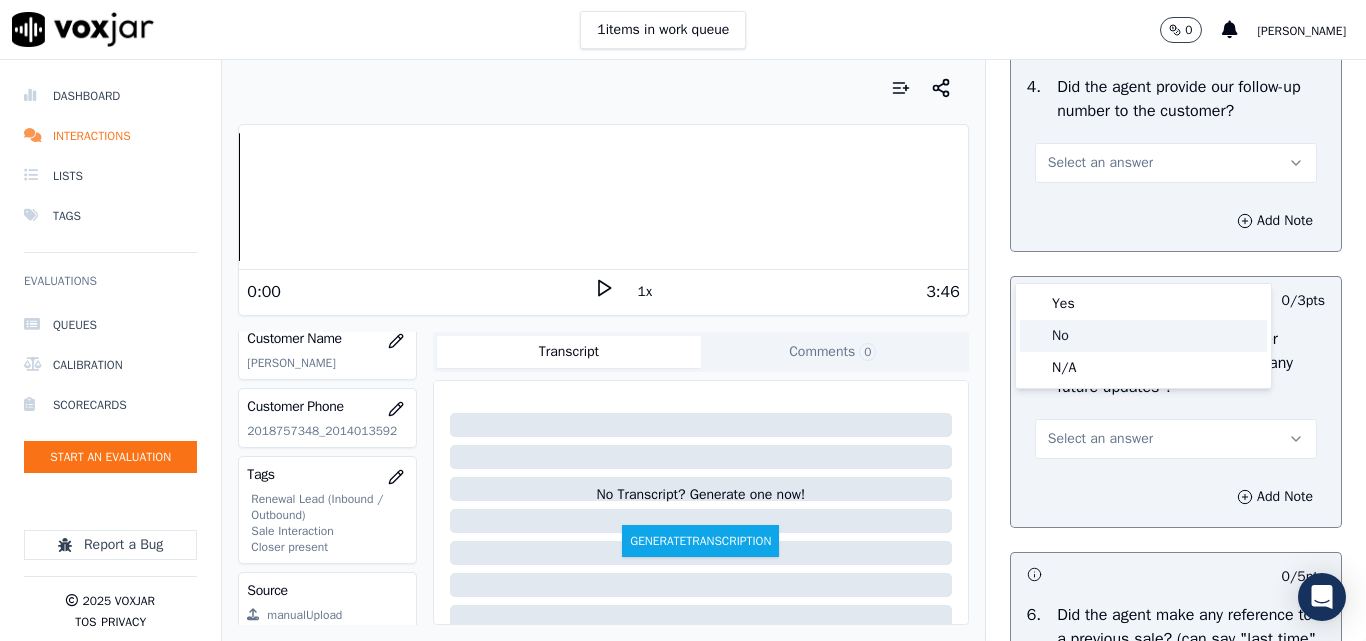 click on "No" 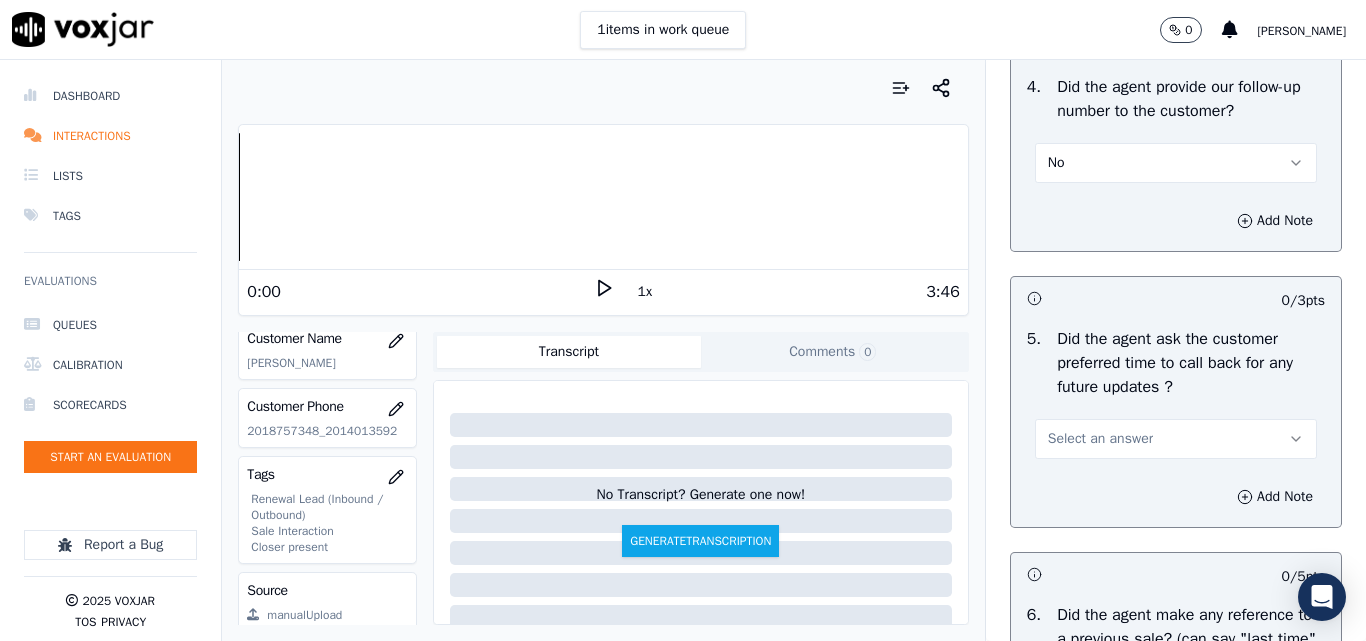 scroll, scrollTop: 5100, scrollLeft: 0, axis: vertical 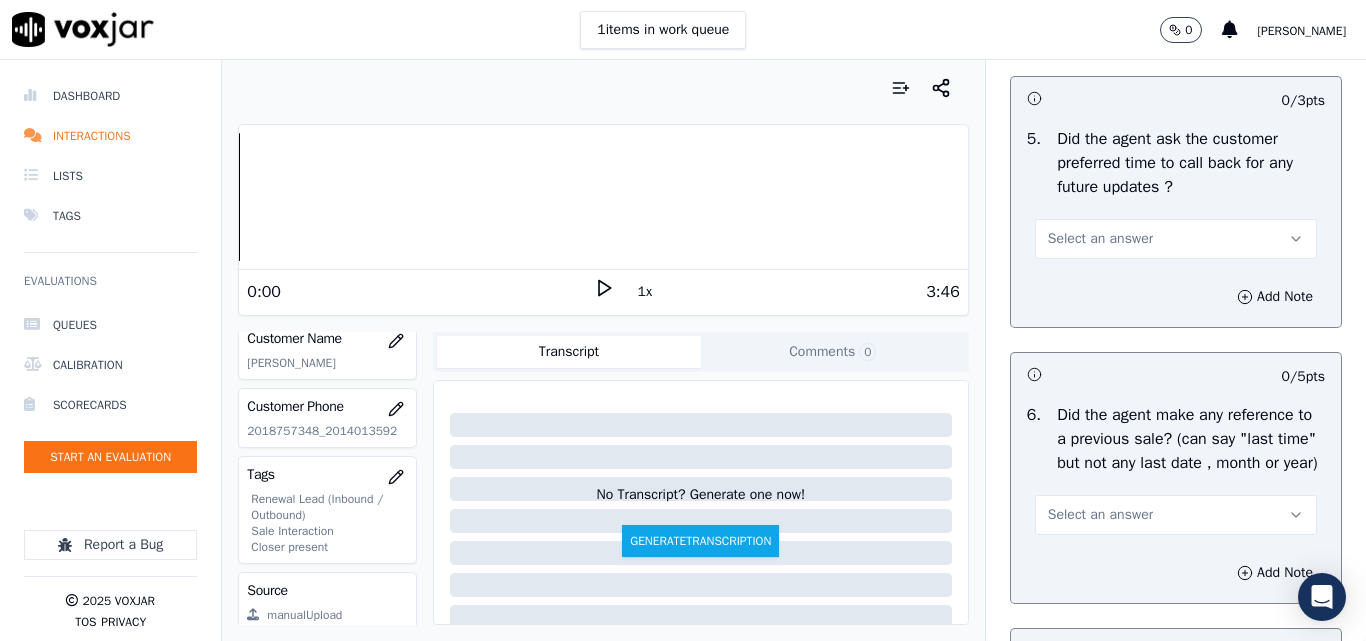click on "Select an answer" at bounding box center [1100, 239] 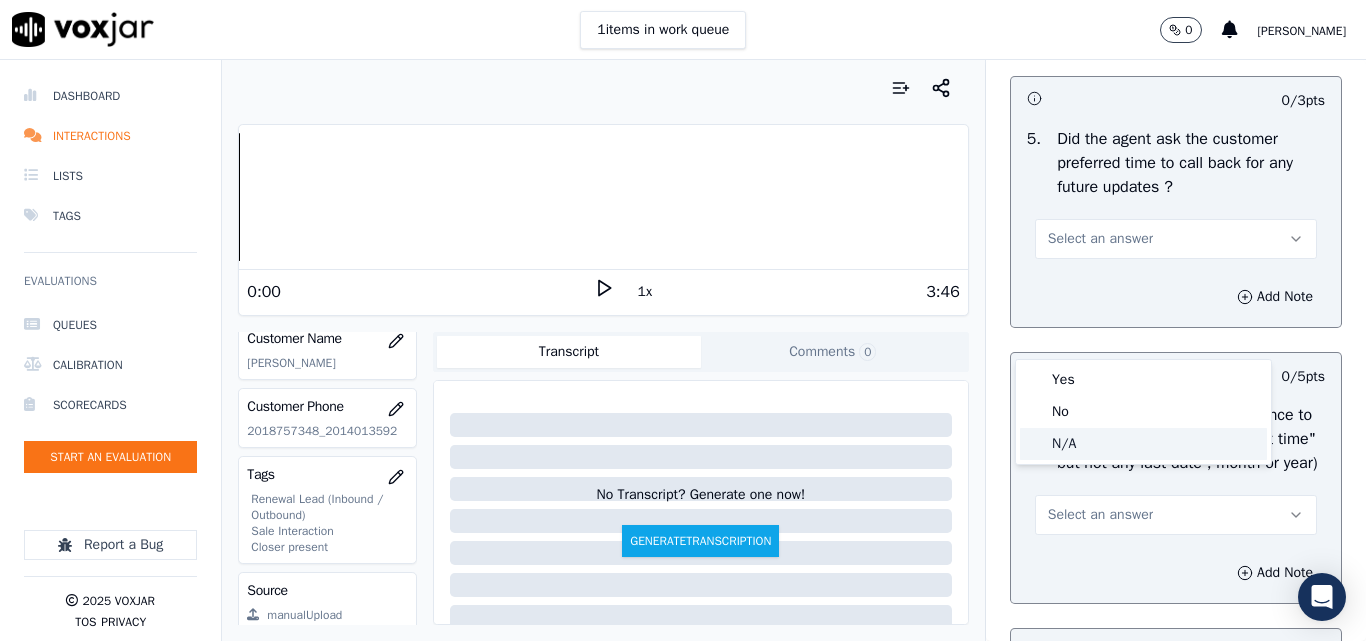 click on "N/A" 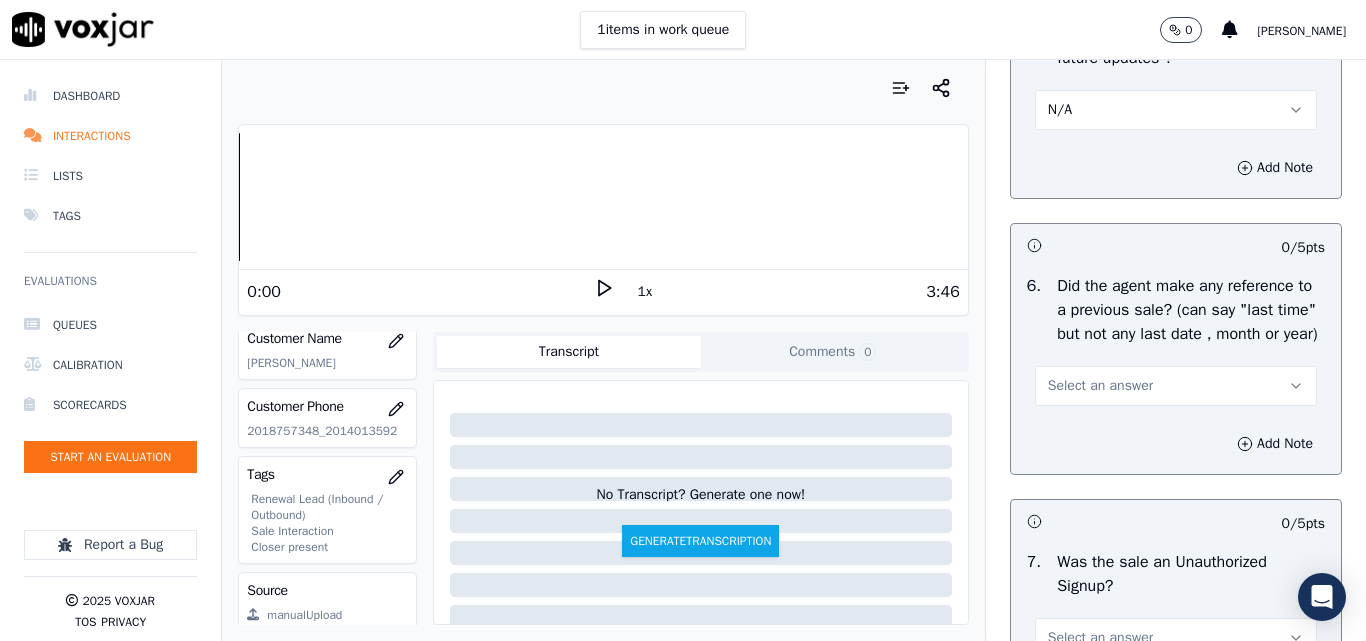 scroll, scrollTop: 5400, scrollLeft: 0, axis: vertical 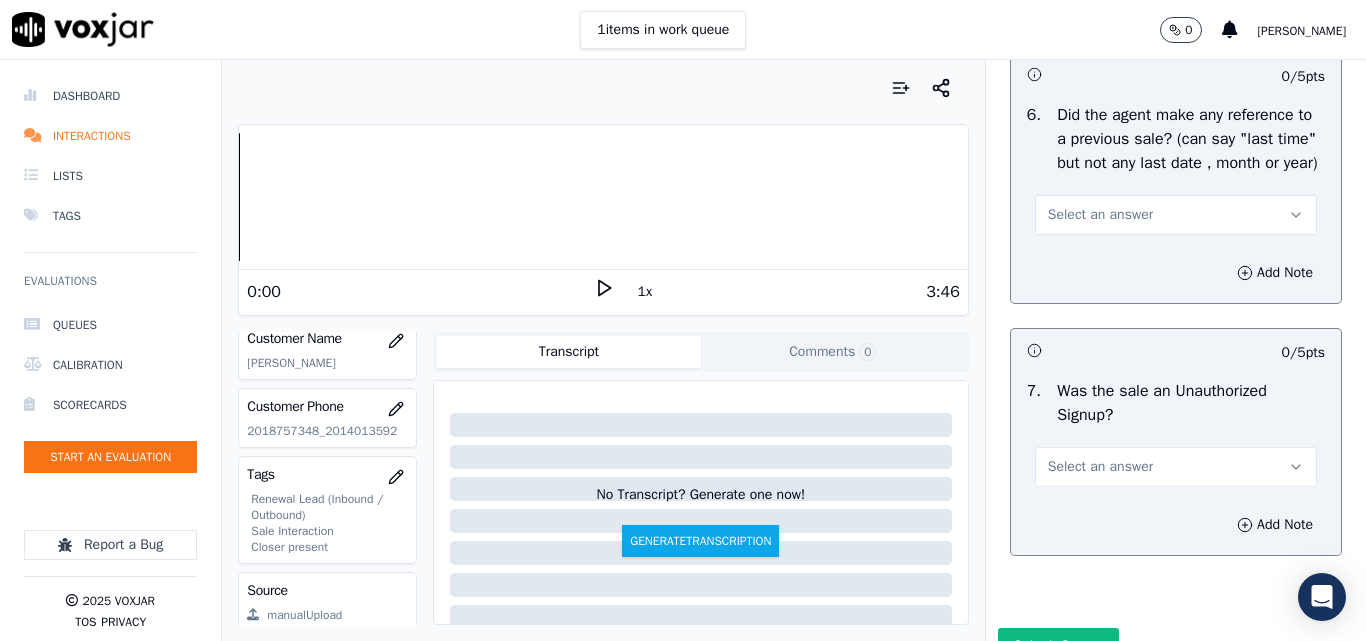 click on "Select an answer" at bounding box center [1100, 215] 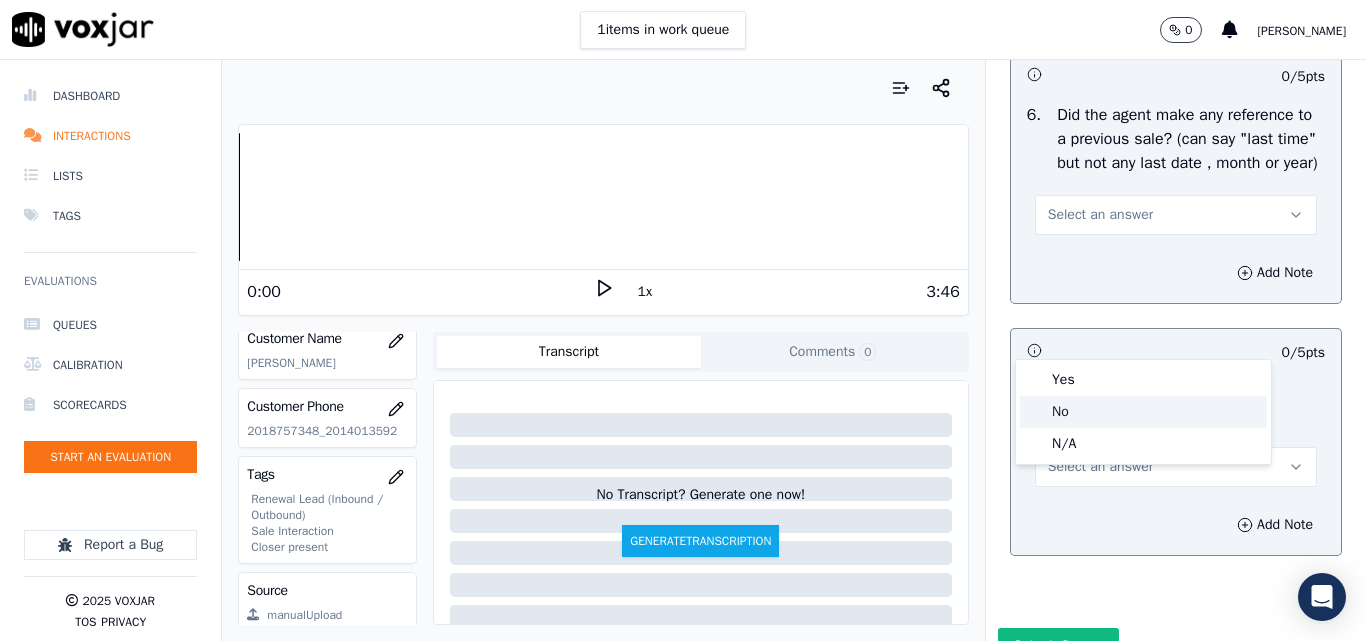 click on "No" 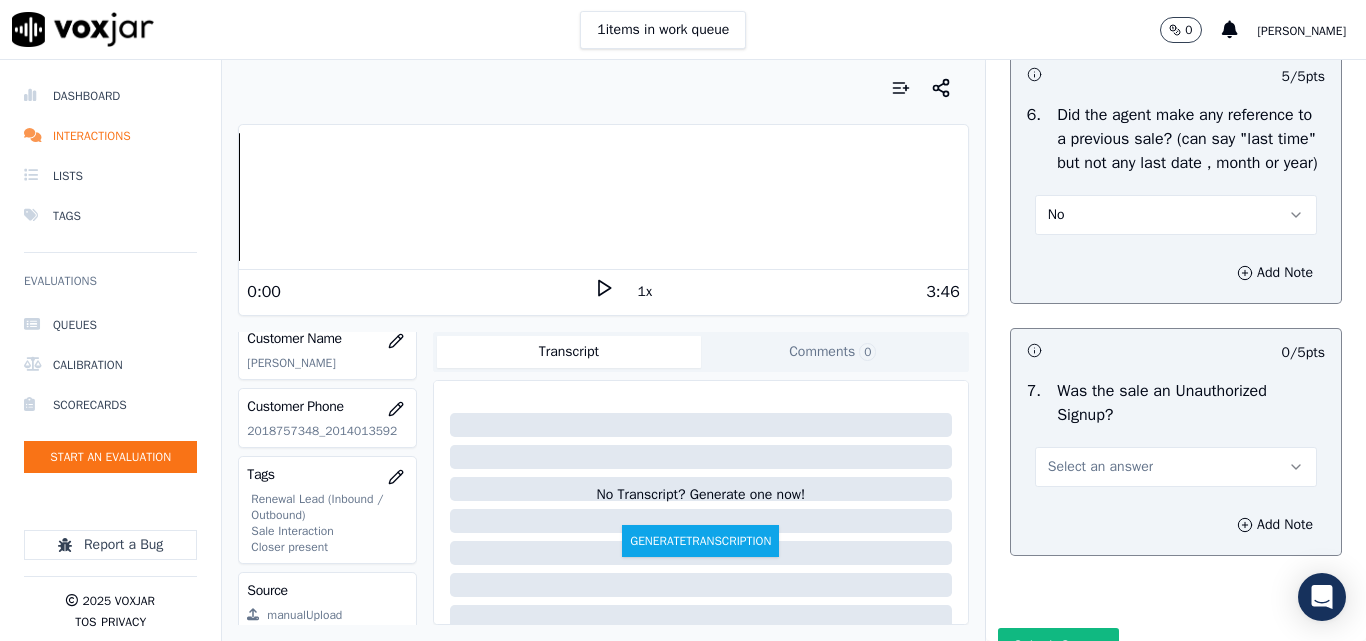 scroll, scrollTop: 5600, scrollLeft: 0, axis: vertical 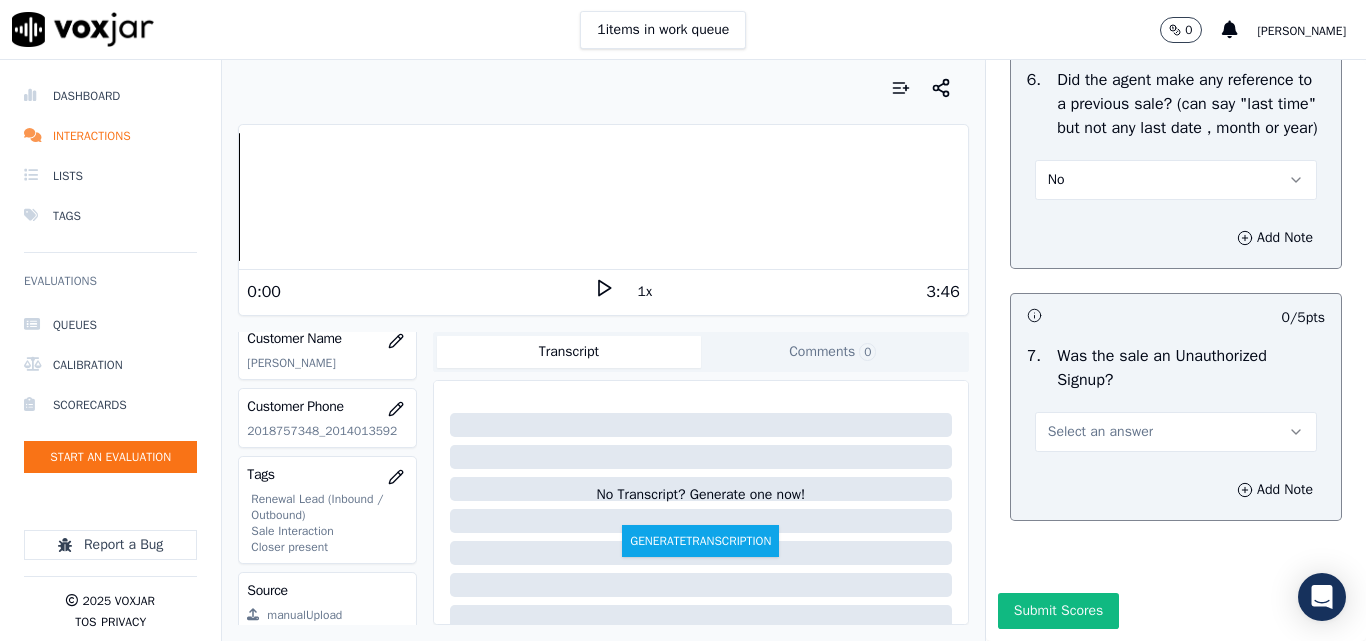 click on "Select an answer" at bounding box center (1100, 432) 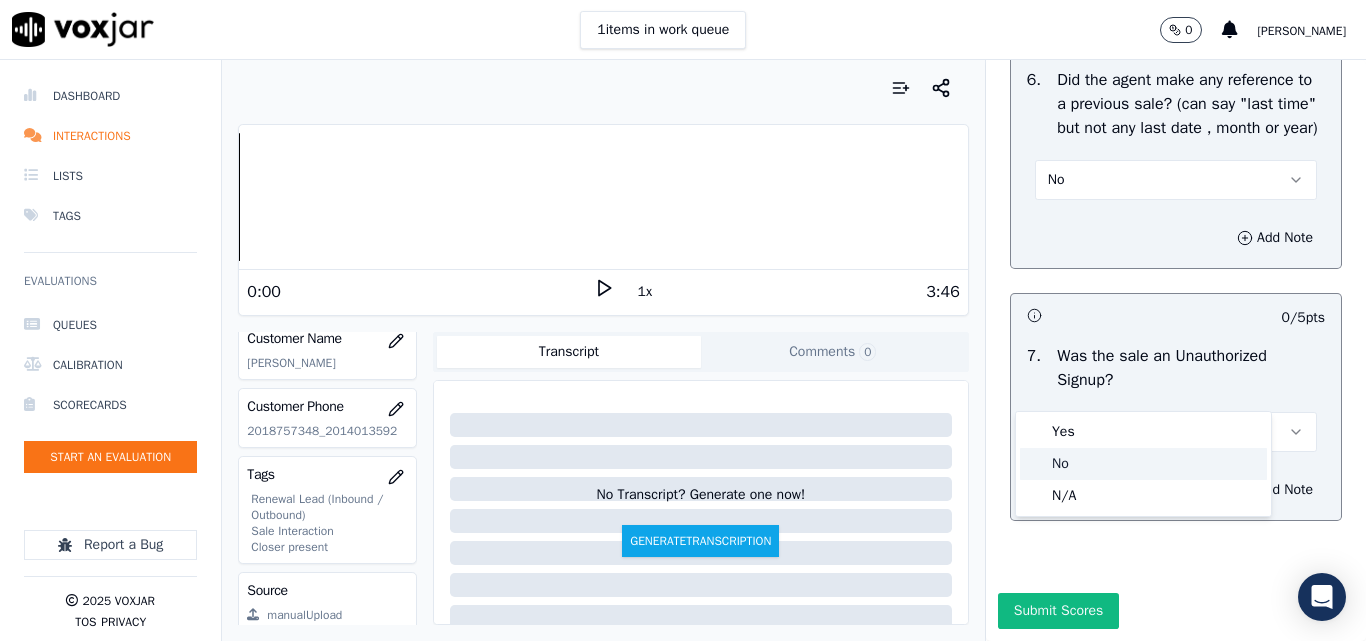 click on "No" 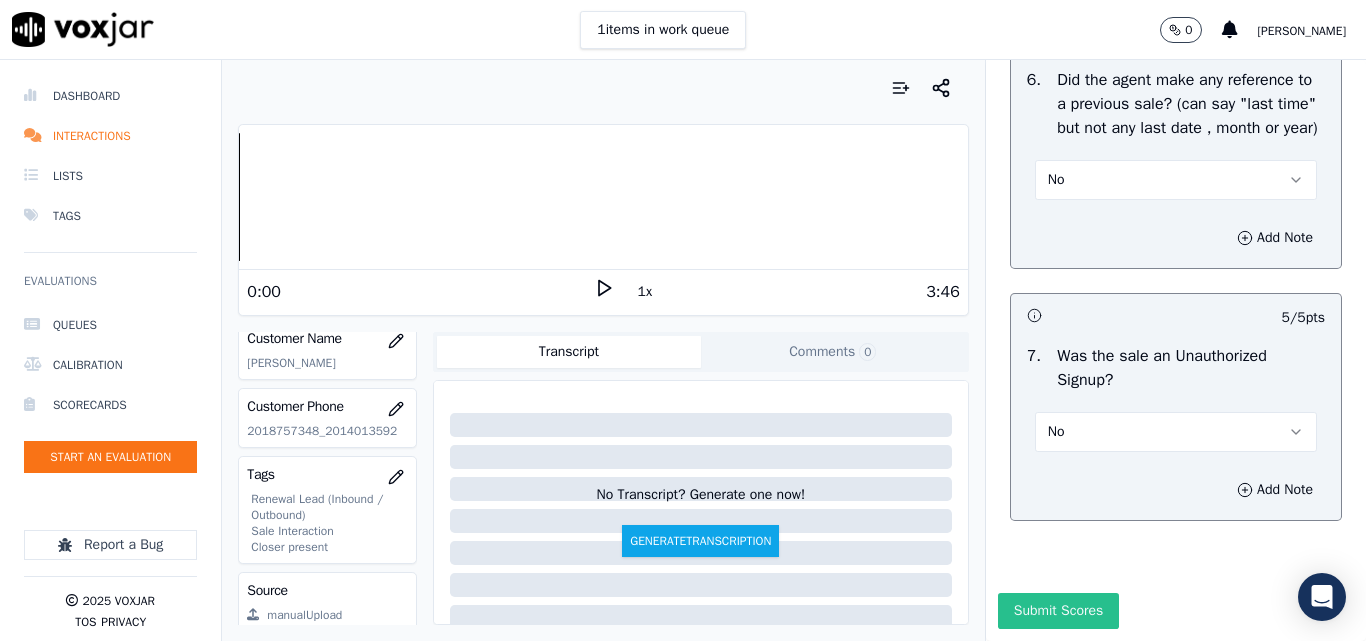 click on "Submit Scores" at bounding box center (1058, 611) 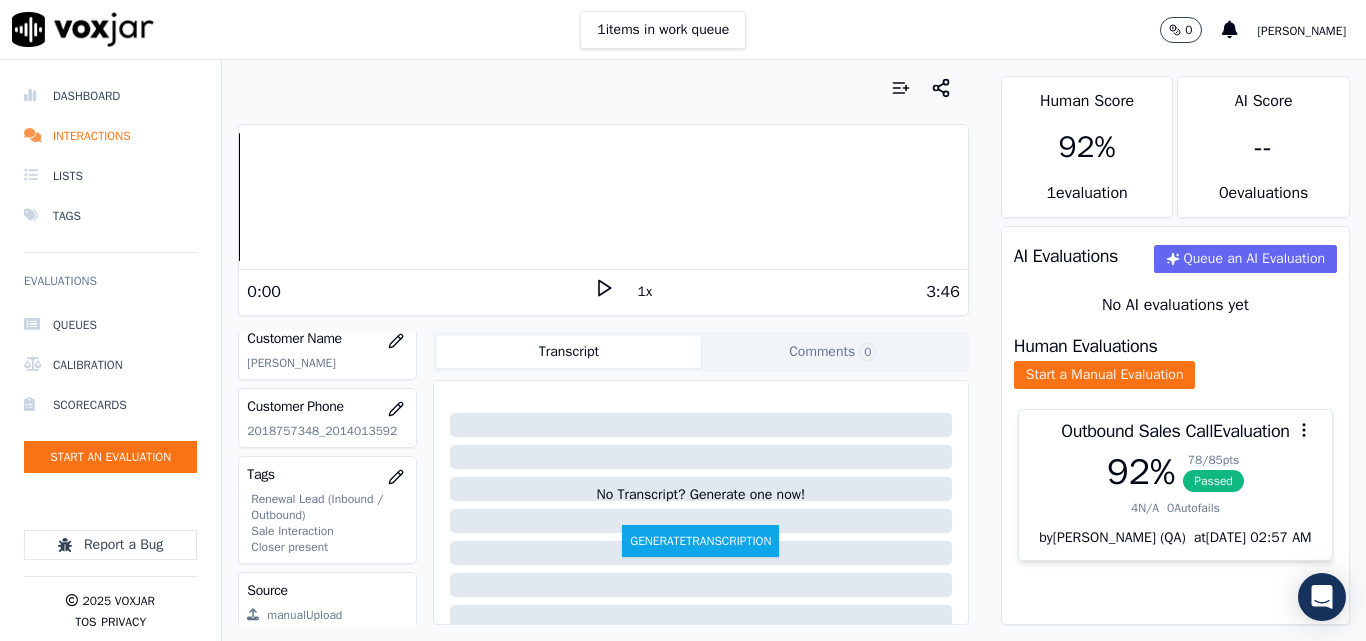 scroll, scrollTop: 24, scrollLeft: 0, axis: vertical 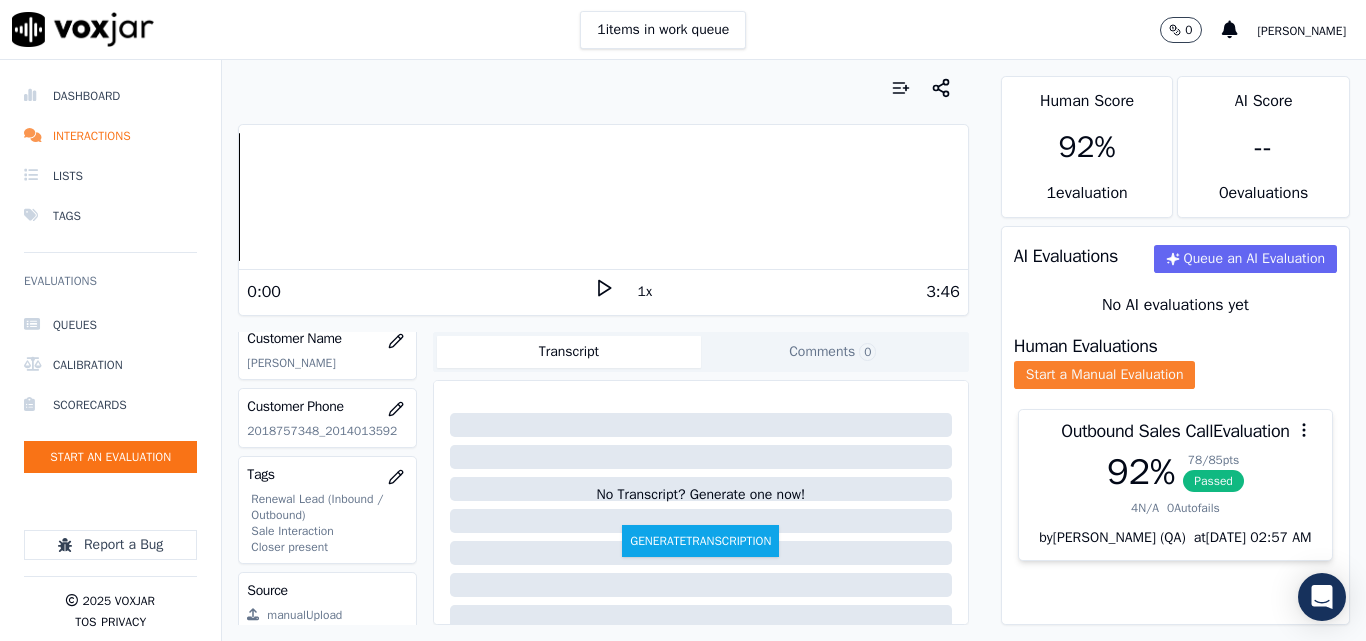 click on "Start a Manual Evaluation" 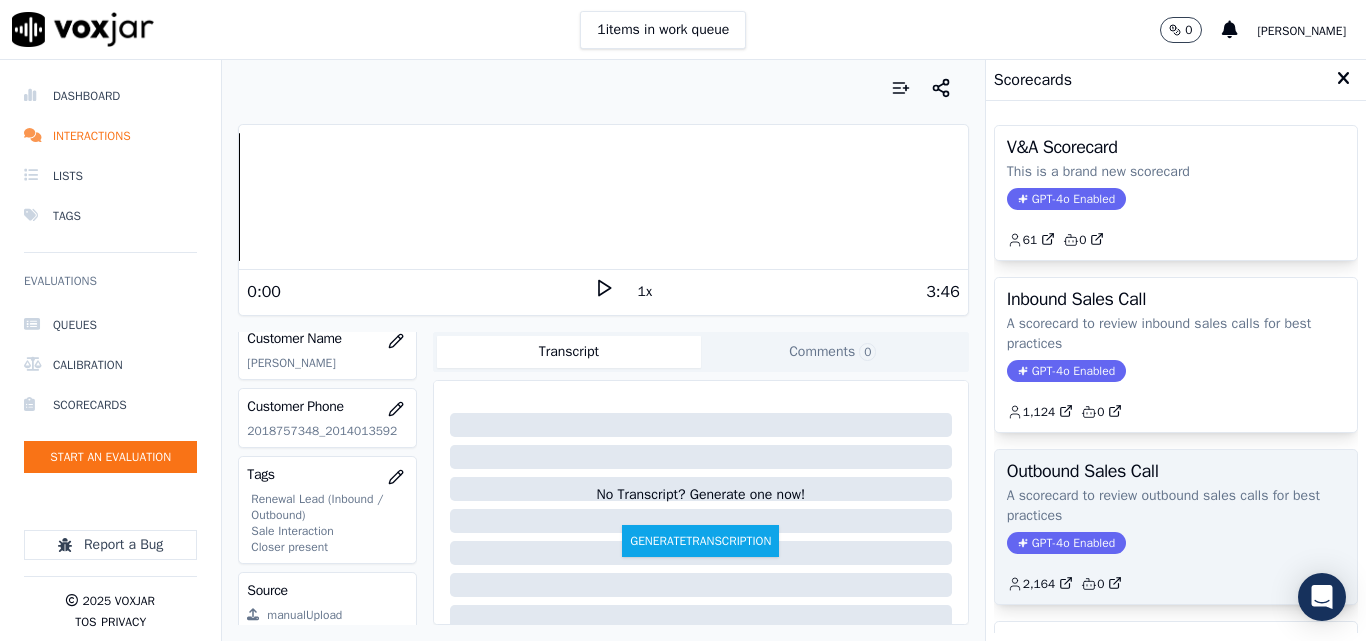click on "A scorecard to review outbound sales calls for best practices" 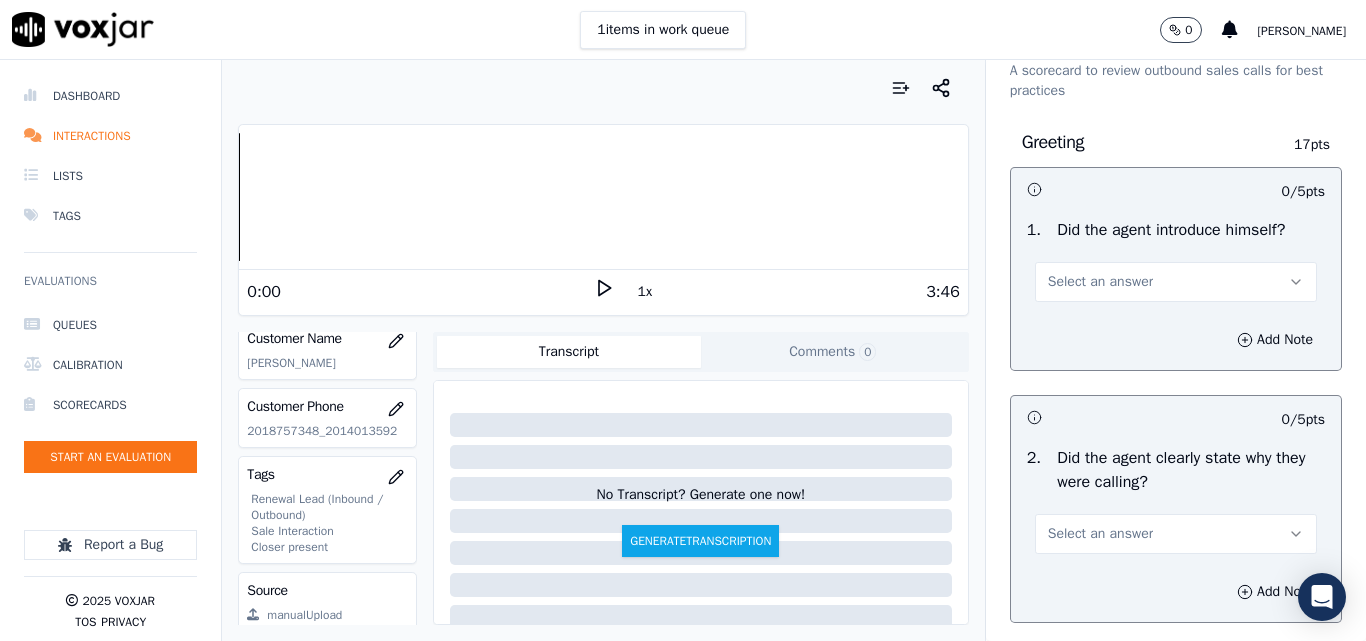 scroll, scrollTop: 100, scrollLeft: 0, axis: vertical 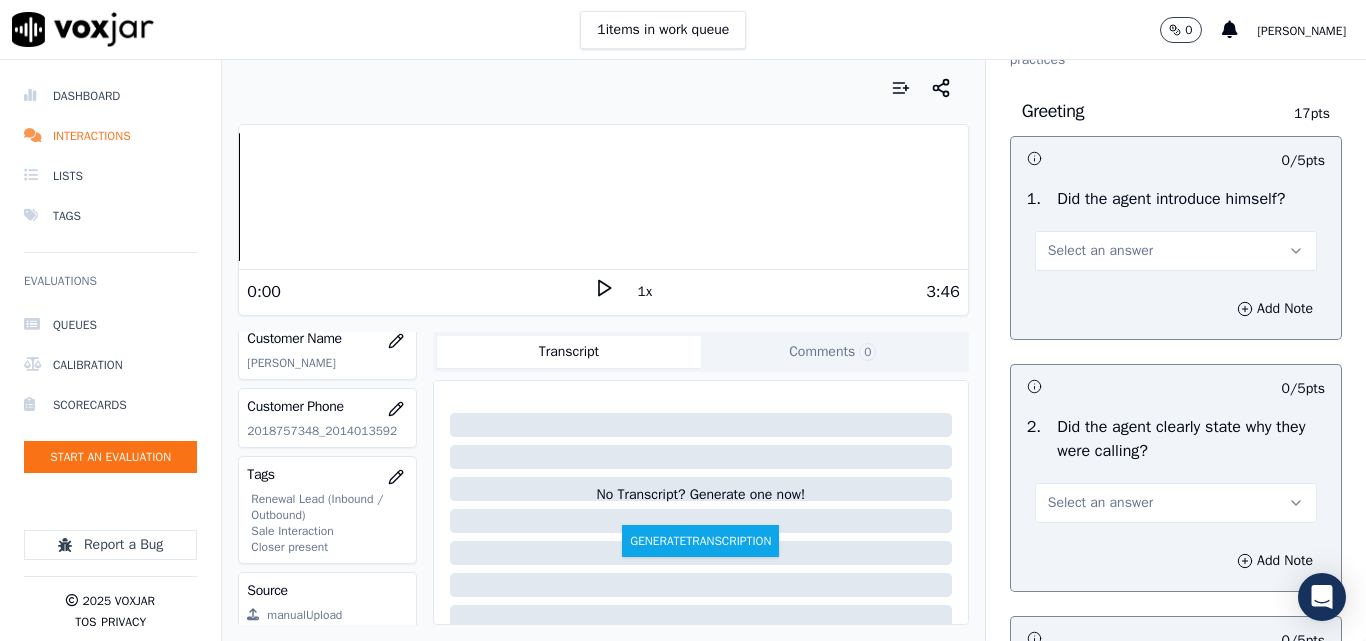 click on "Select an answer" at bounding box center (1176, 251) 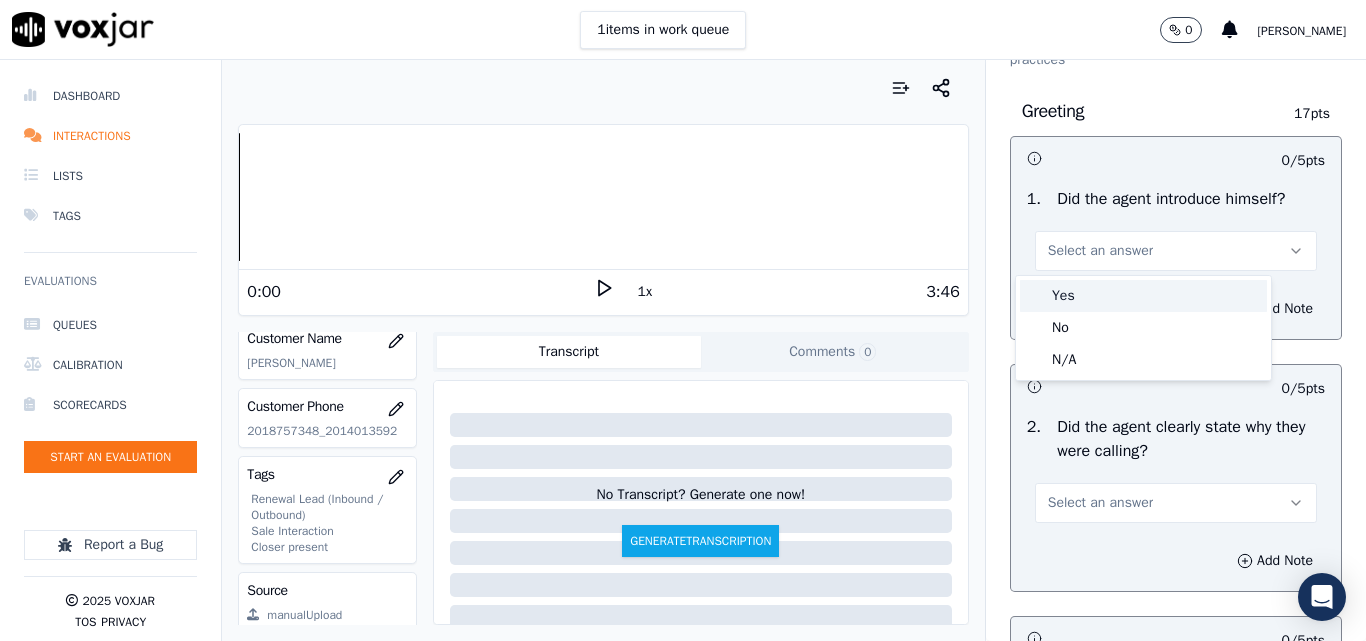 click on "Yes" at bounding box center [1143, 296] 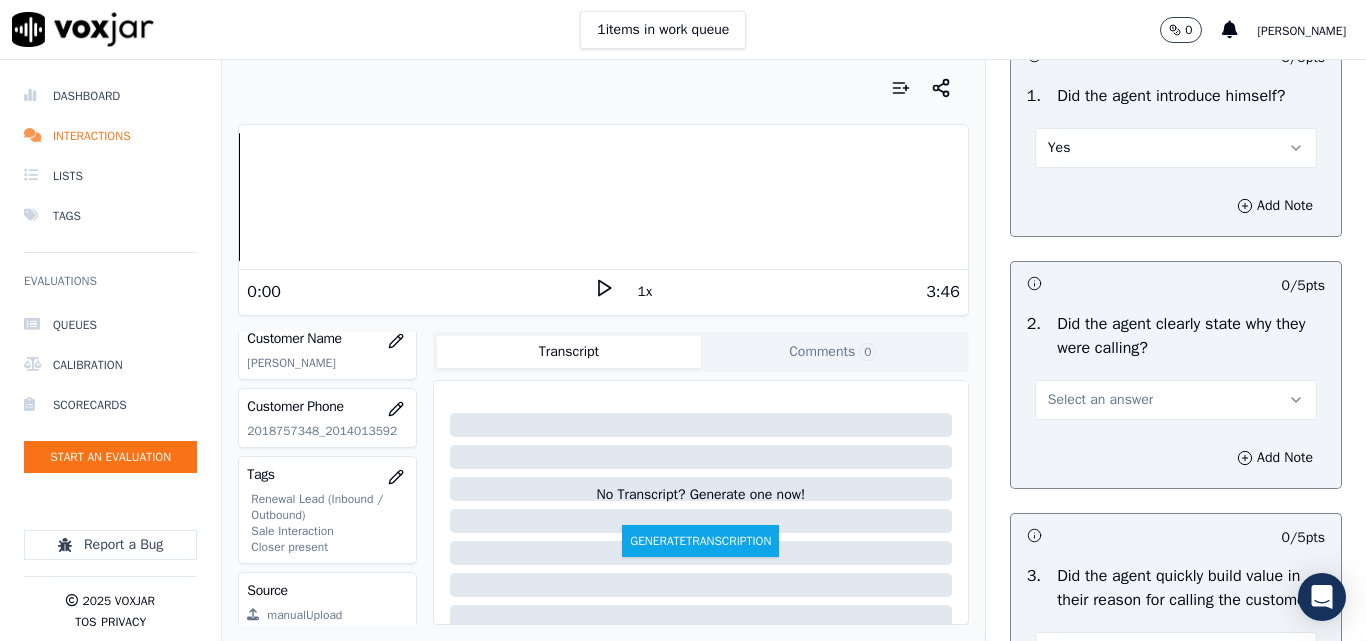 scroll, scrollTop: 300, scrollLeft: 0, axis: vertical 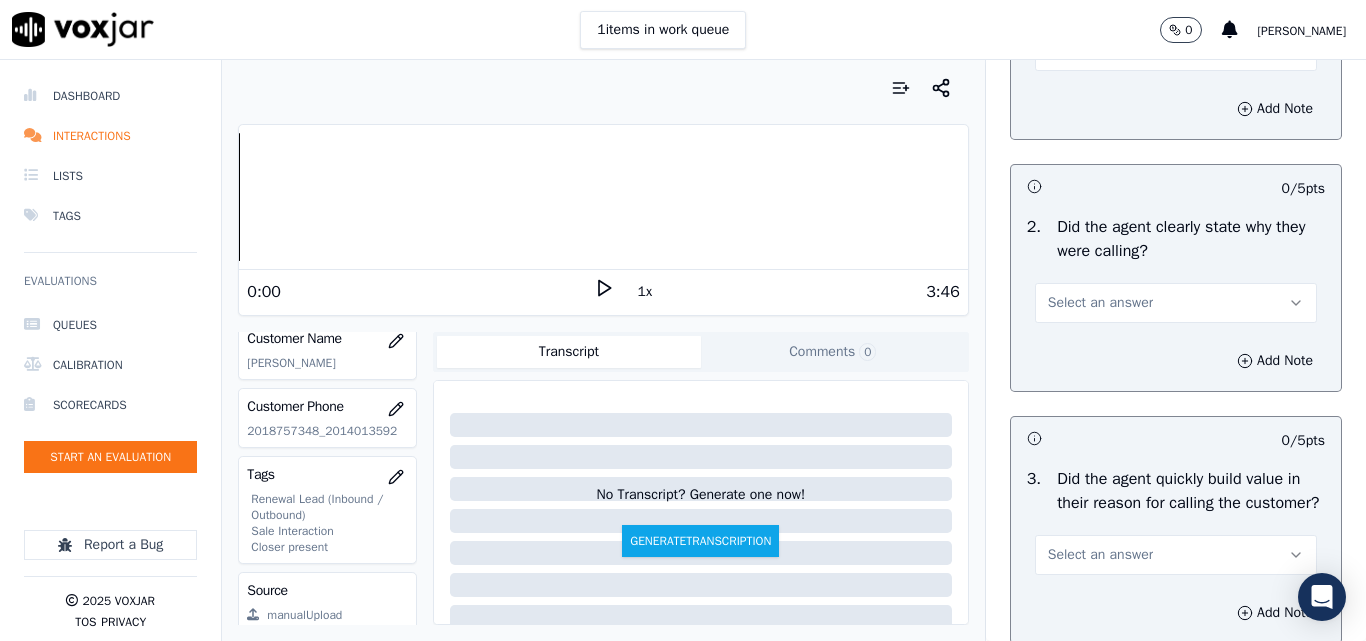 click on "Select an answer" at bounding box center [1100, 303] 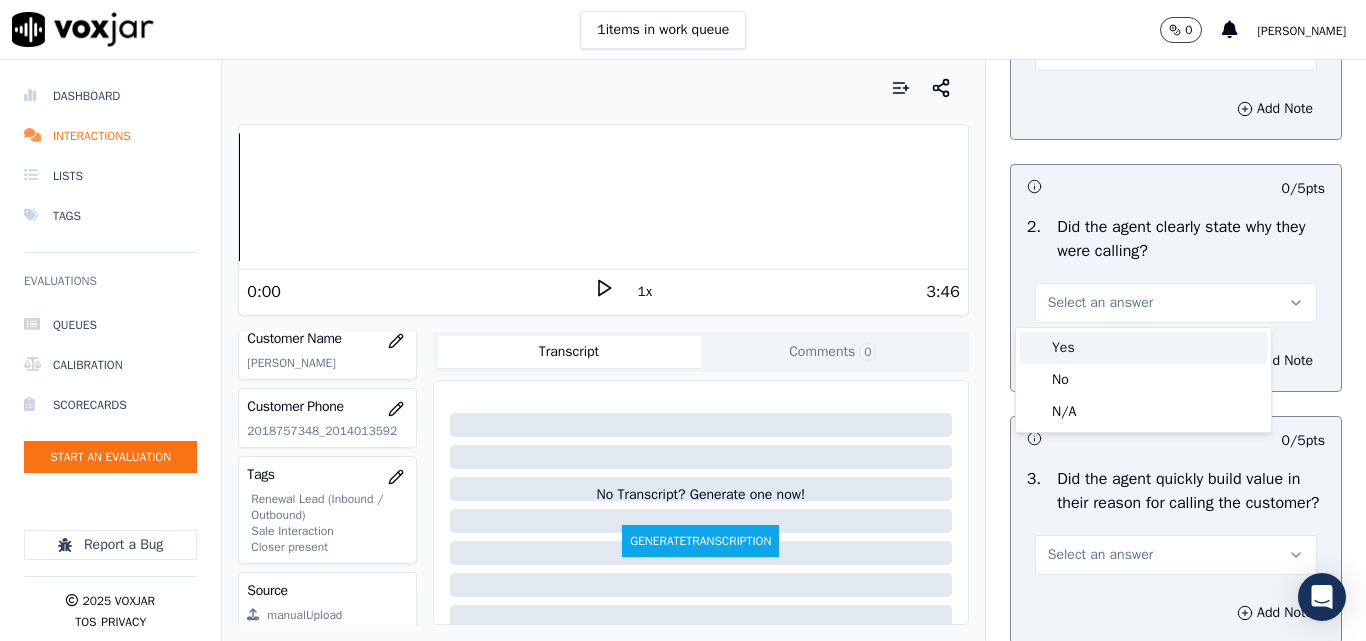 click on "Yes" at bounding box center [1143, 348] 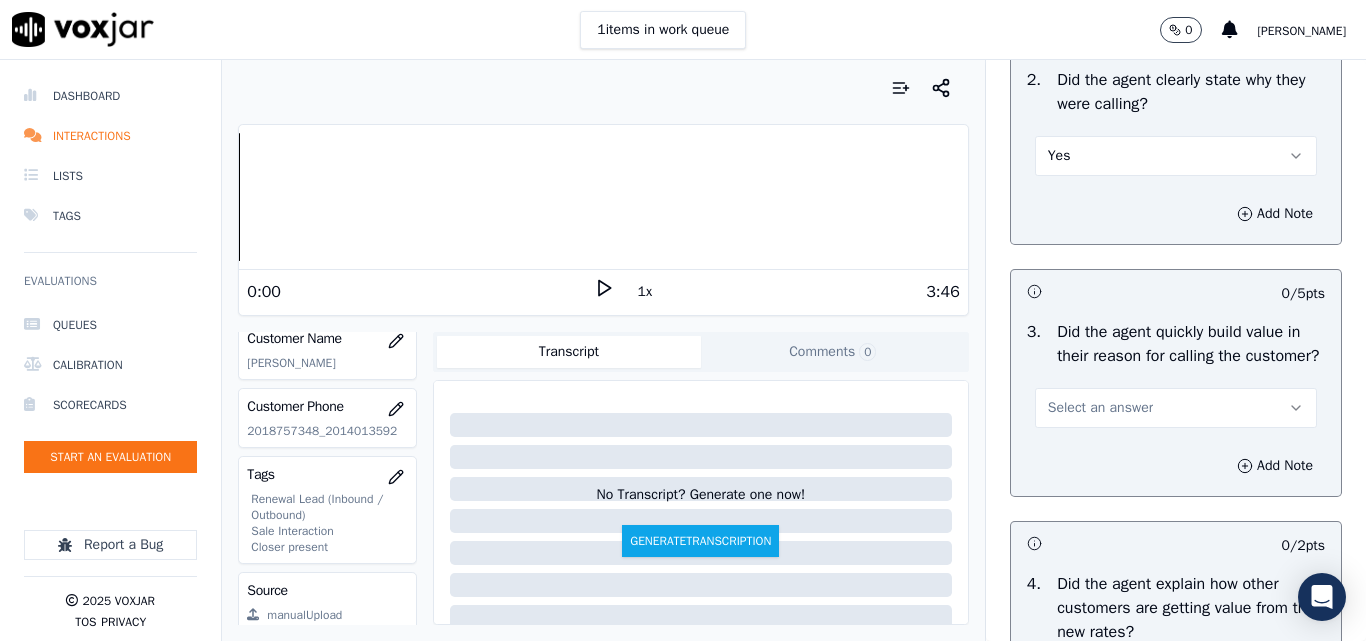 scroll, scrollTop: 600, scrollLeft: 0, axis: vertical 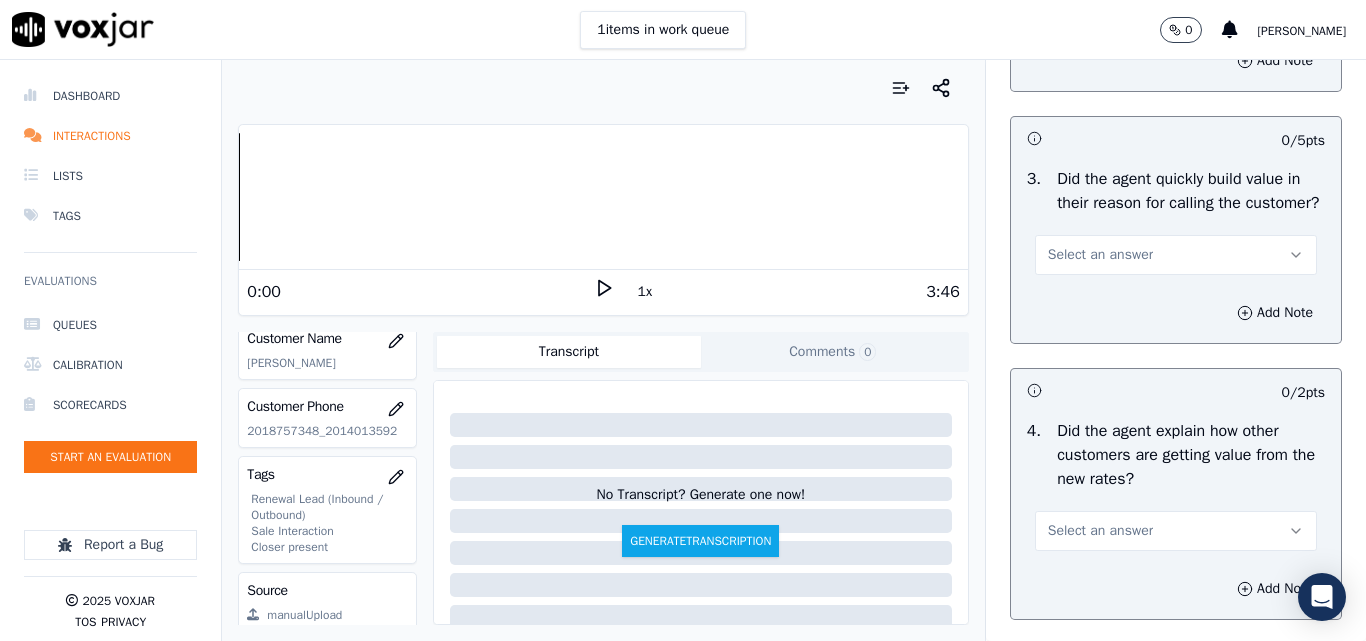 click on "Select an answer" at bounding box center [1100, 255] 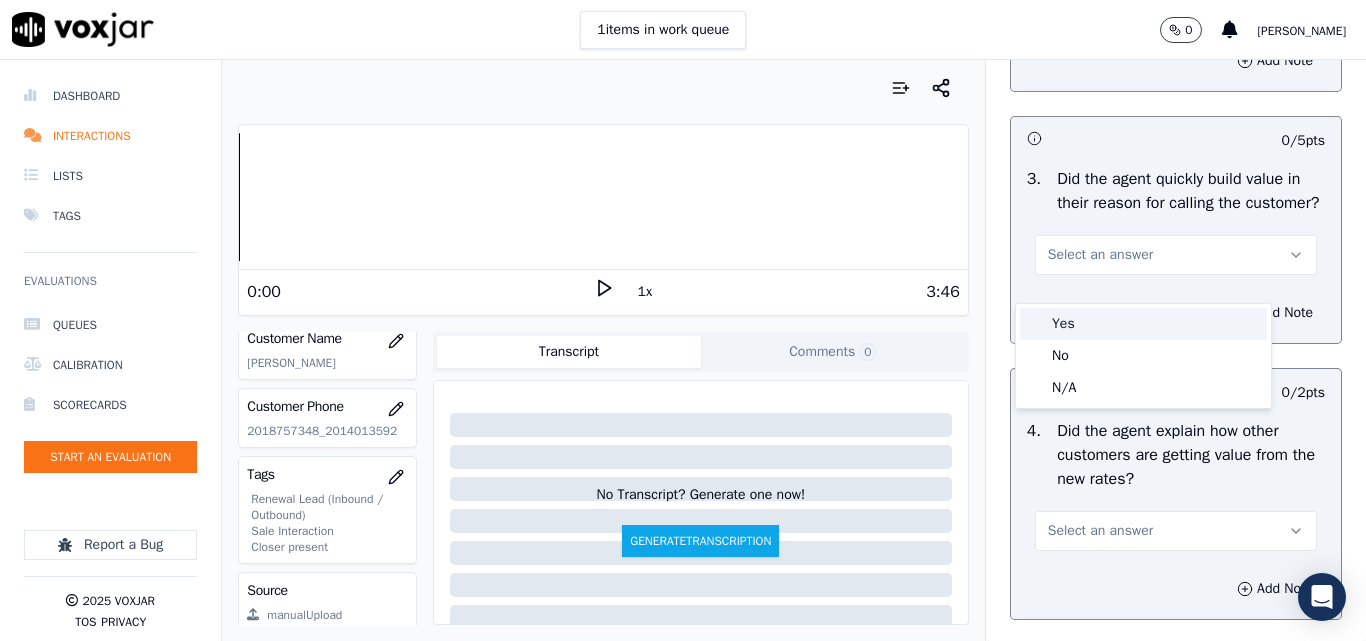 click on "Yes" at bounding box center (1143, 324) 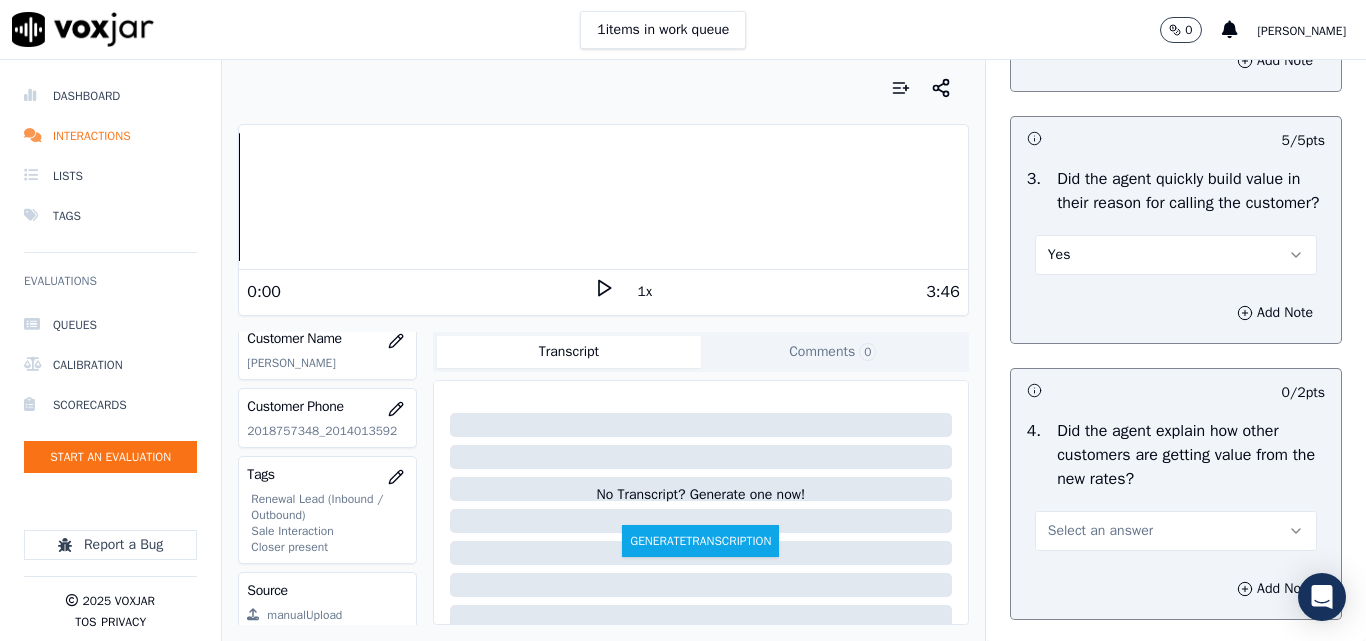 scroll, scrollTop: 900, scrollLeft: 0, axis: vertical 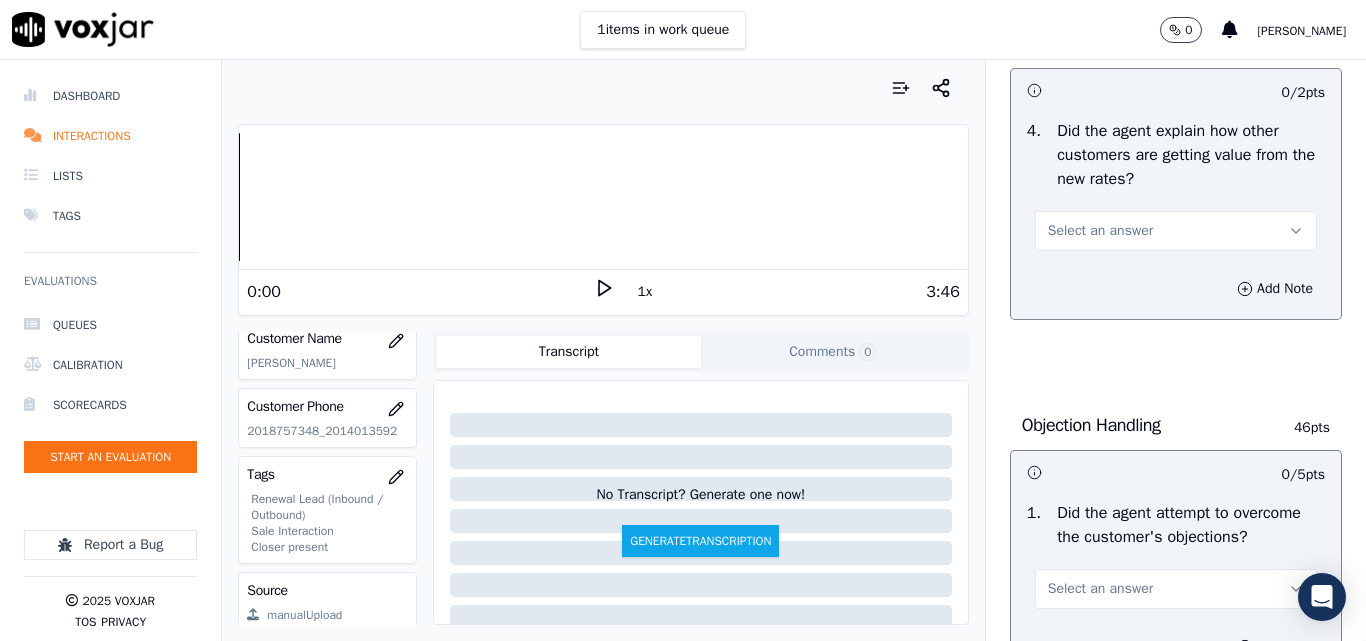 click on "Select an answer" at bounding box center [1100, 231] 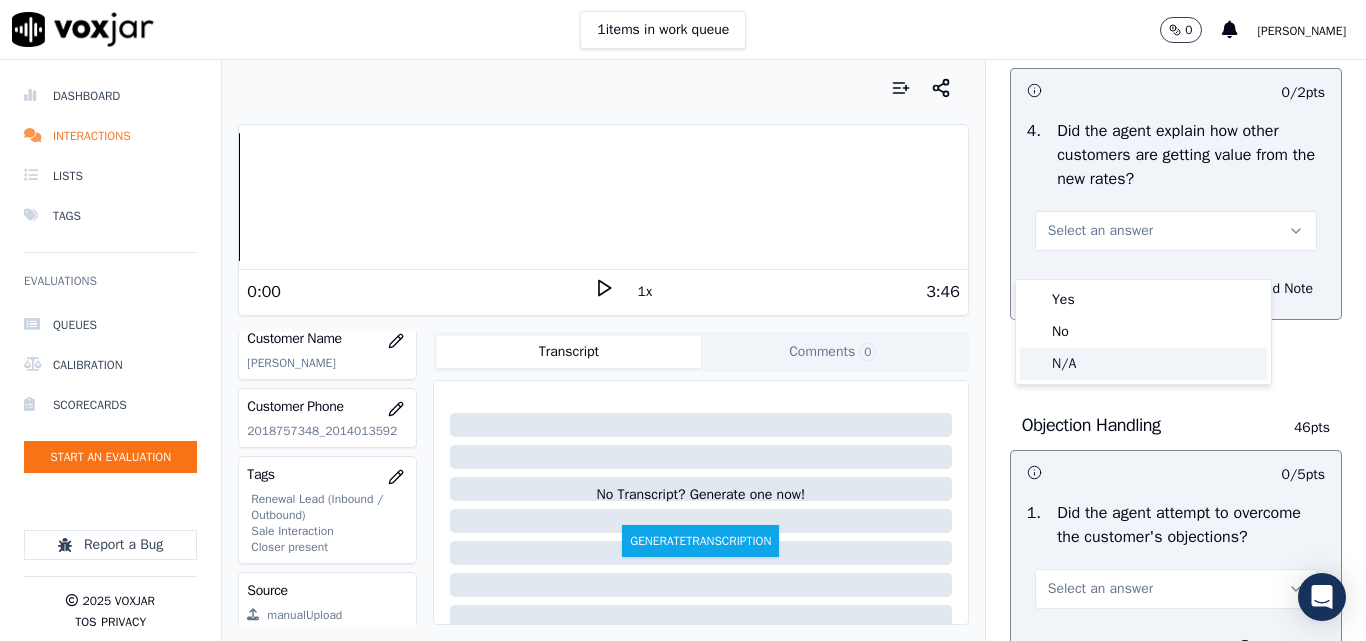 click on "N/A" 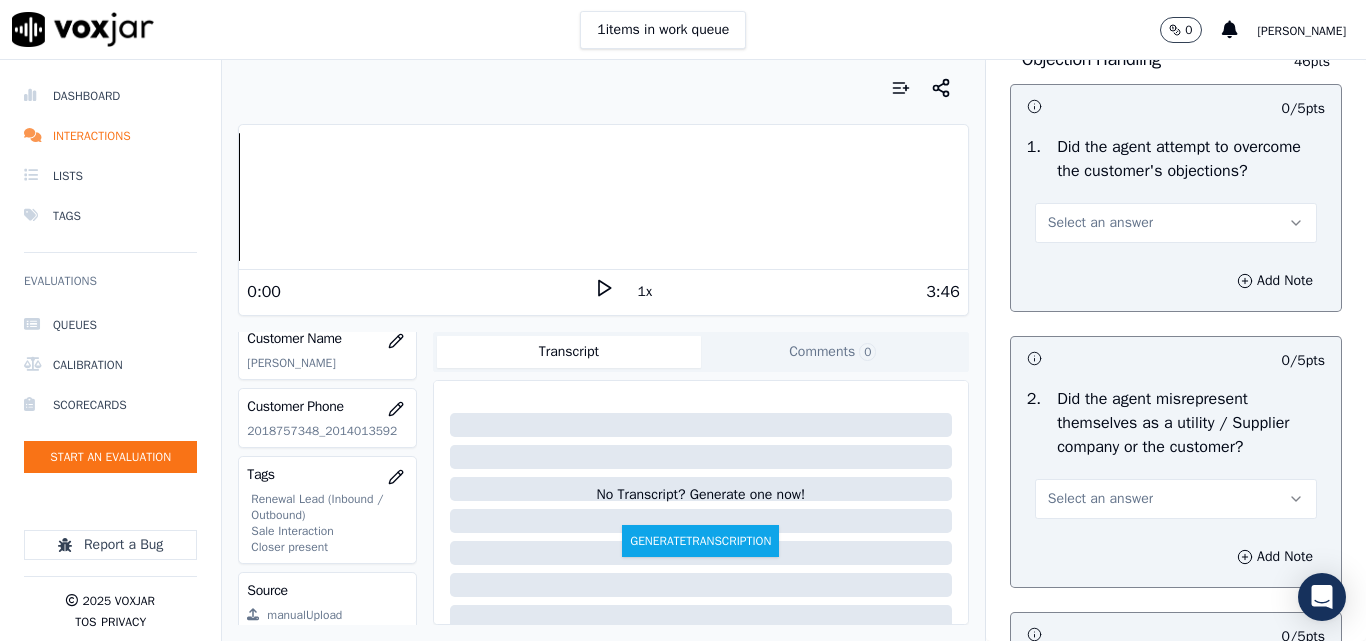 scroll, scrollTop: 1300, scrollLeft: 0, axis: vertical 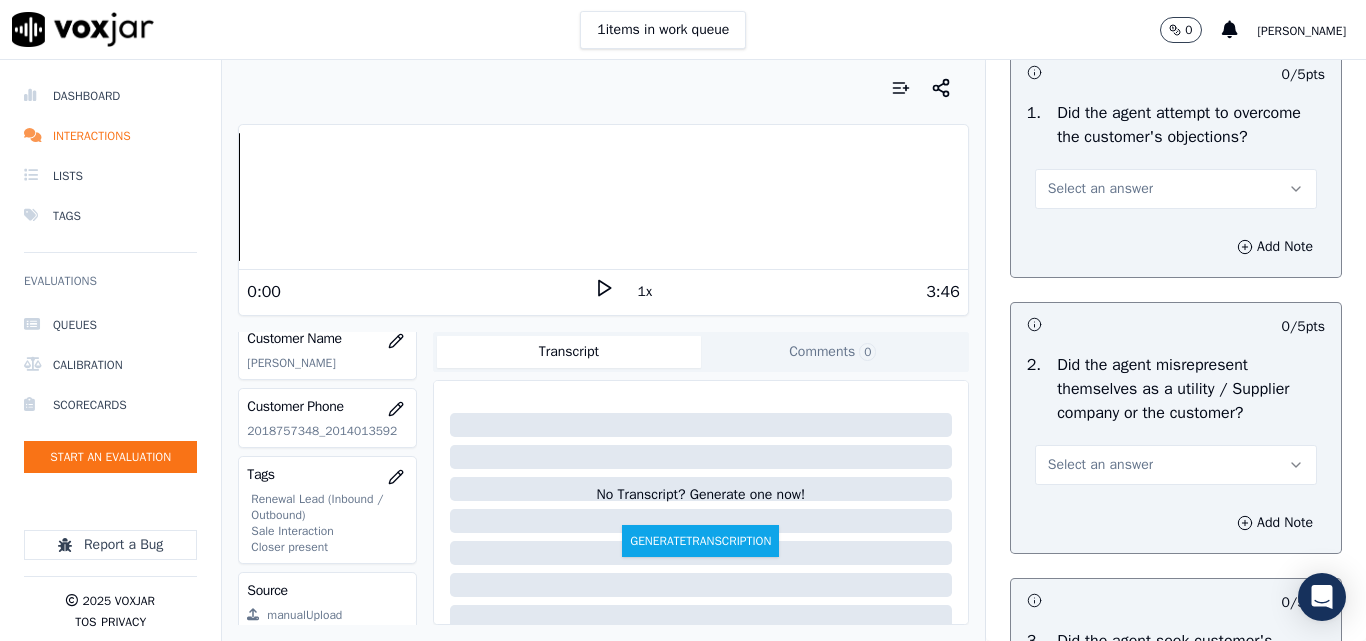 click on "Select an answer" at bounding box center [1100, 189] 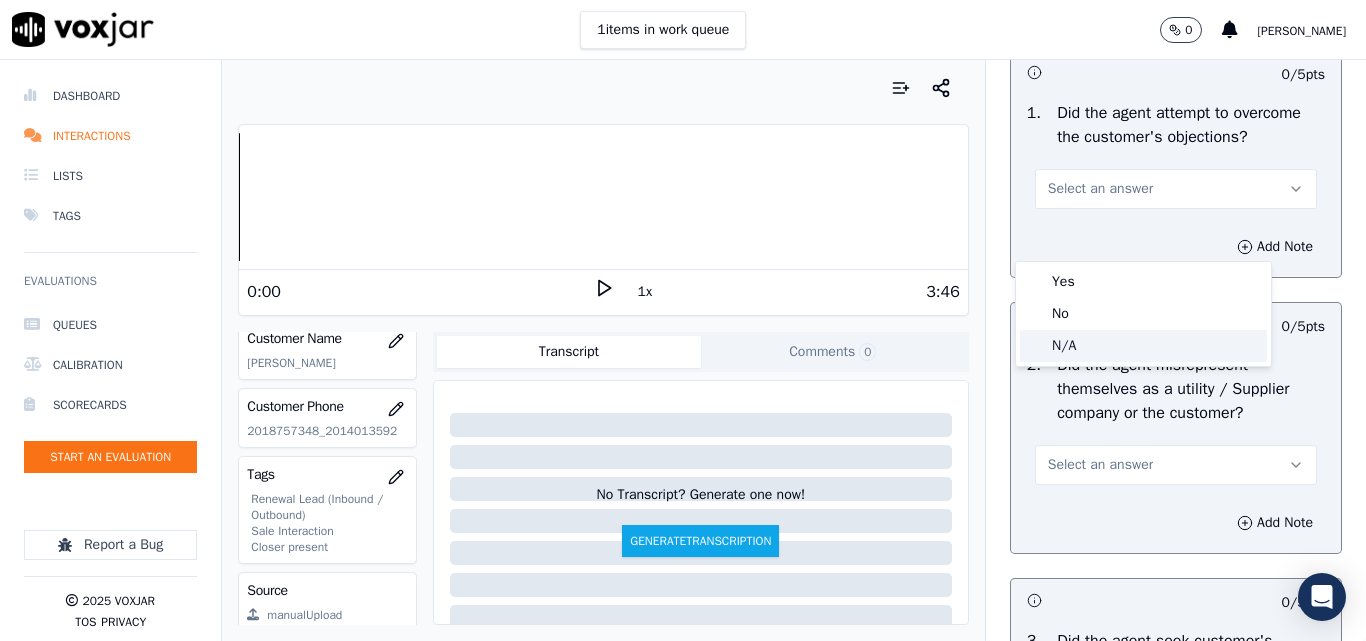 click on "N/A" 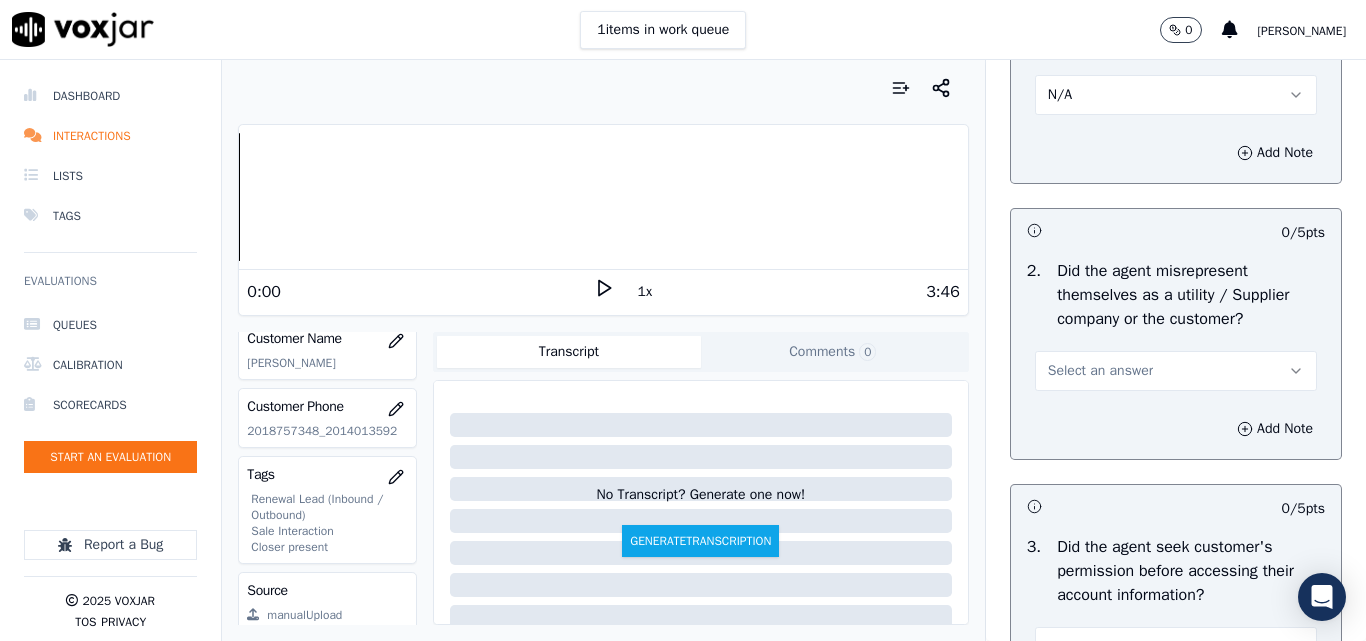 scroll, scrollTop: 1500, scrollLeft: 0, axis: vertical 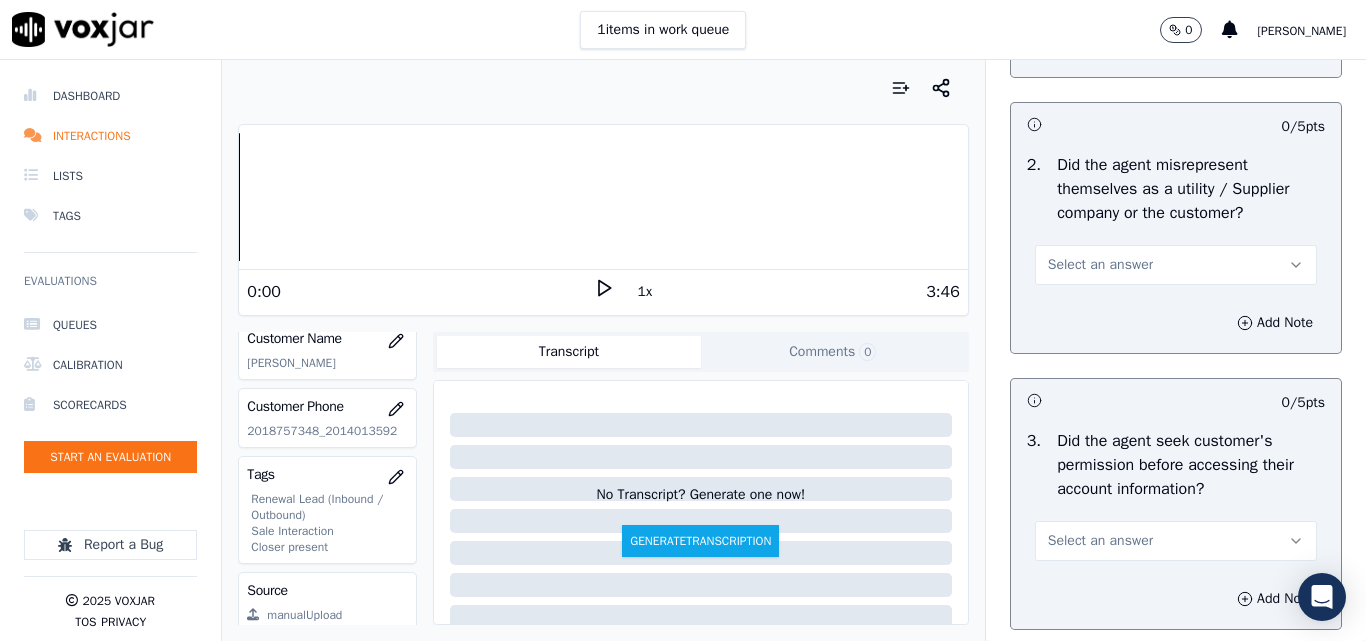 click on "Select an answer" at bounding box center [1100, 265] 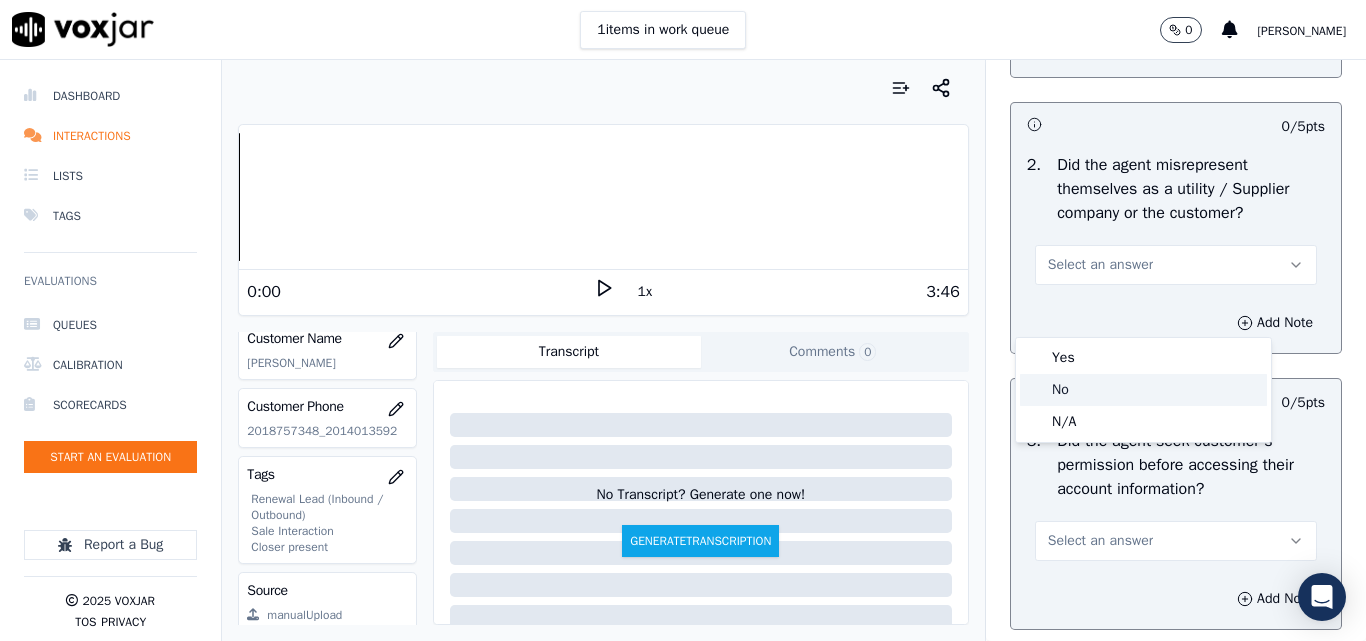 click on "No" 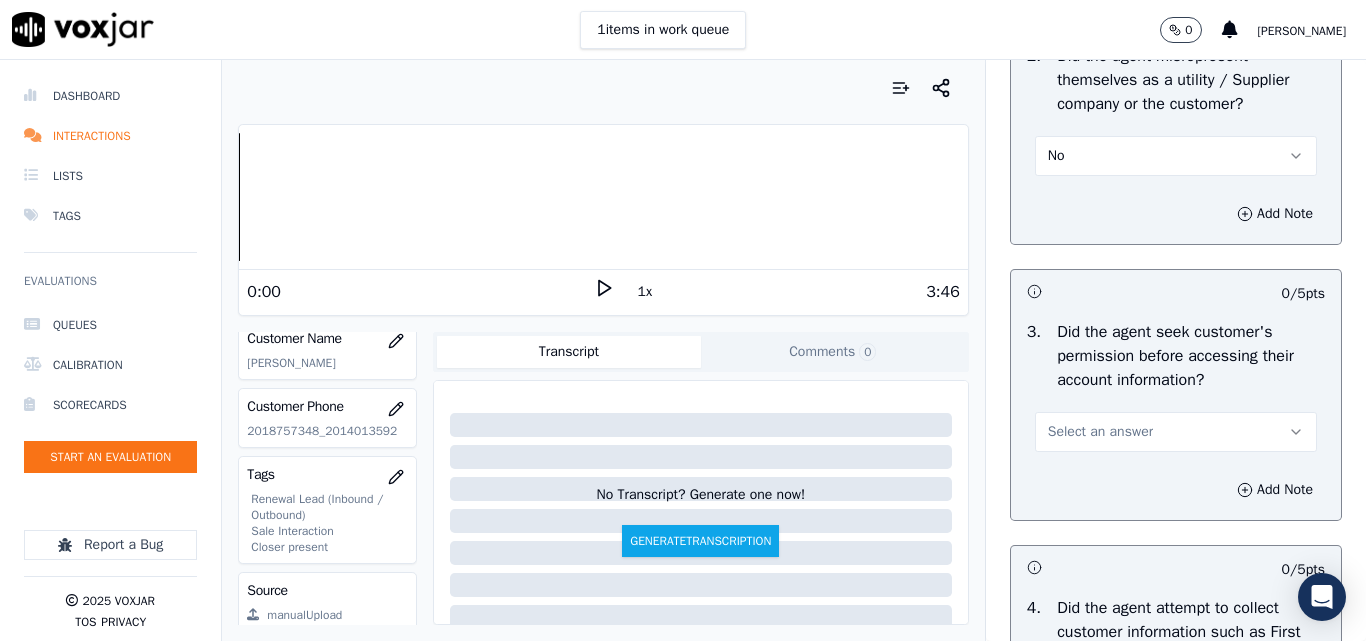 scroll, scrollTop: 1700, scrollLeft: 0, axis: vertical 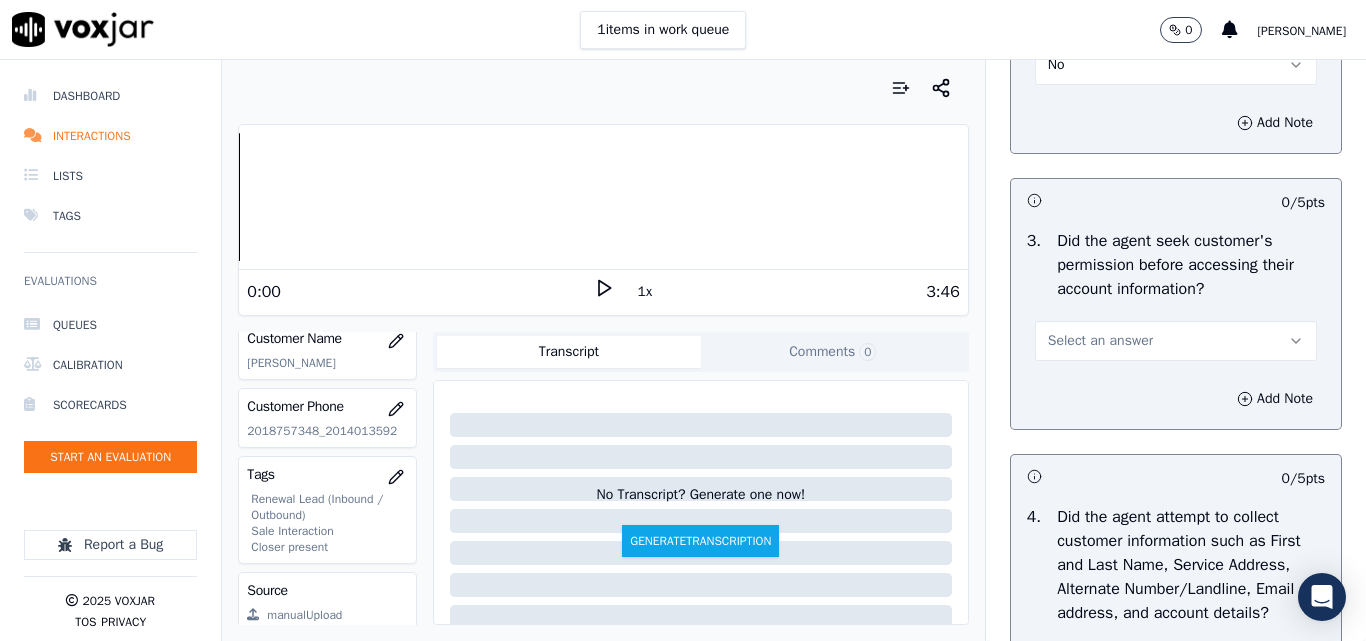 click on "Select an answer" at bounding box center [1176, 341] 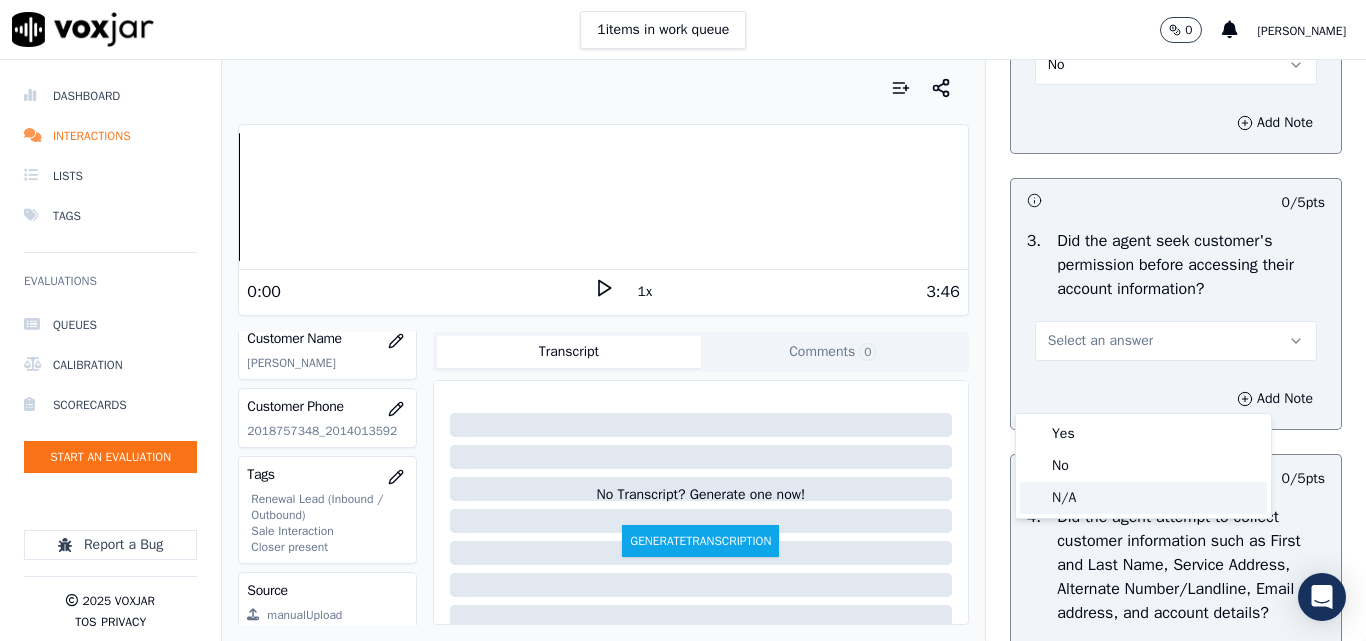 click on "N/A" 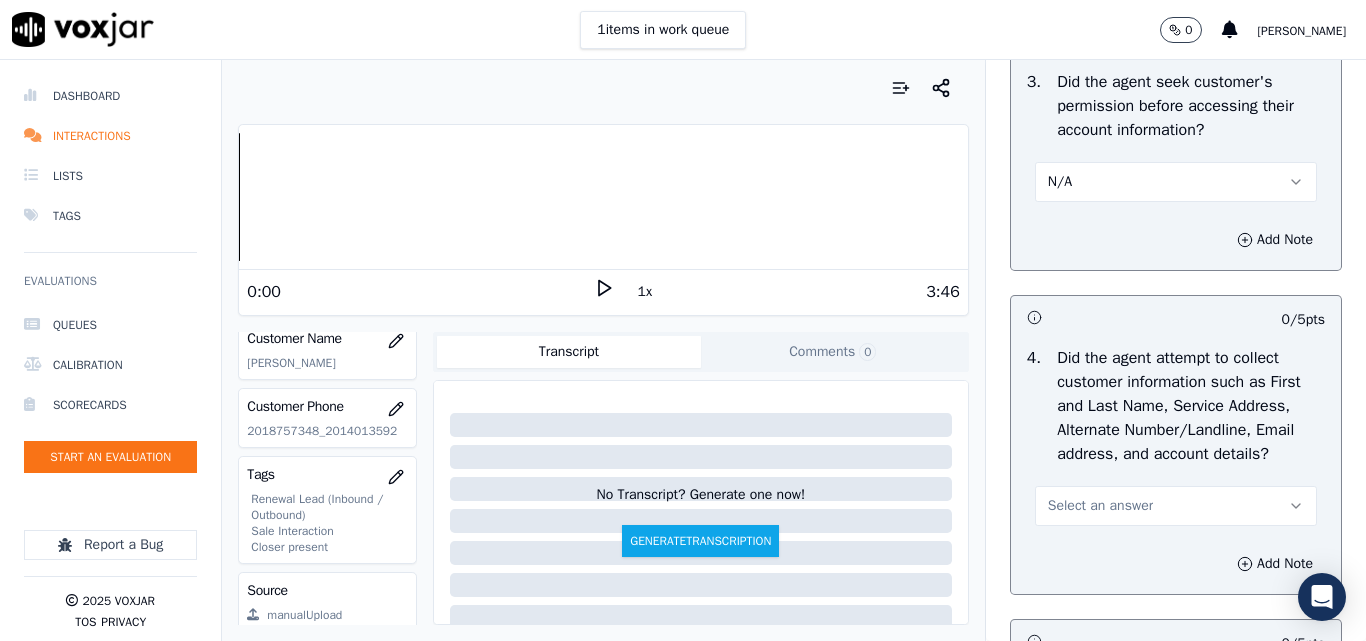 scroll, scrollTop: 2100, scrollLeft: 0, axis: vertical 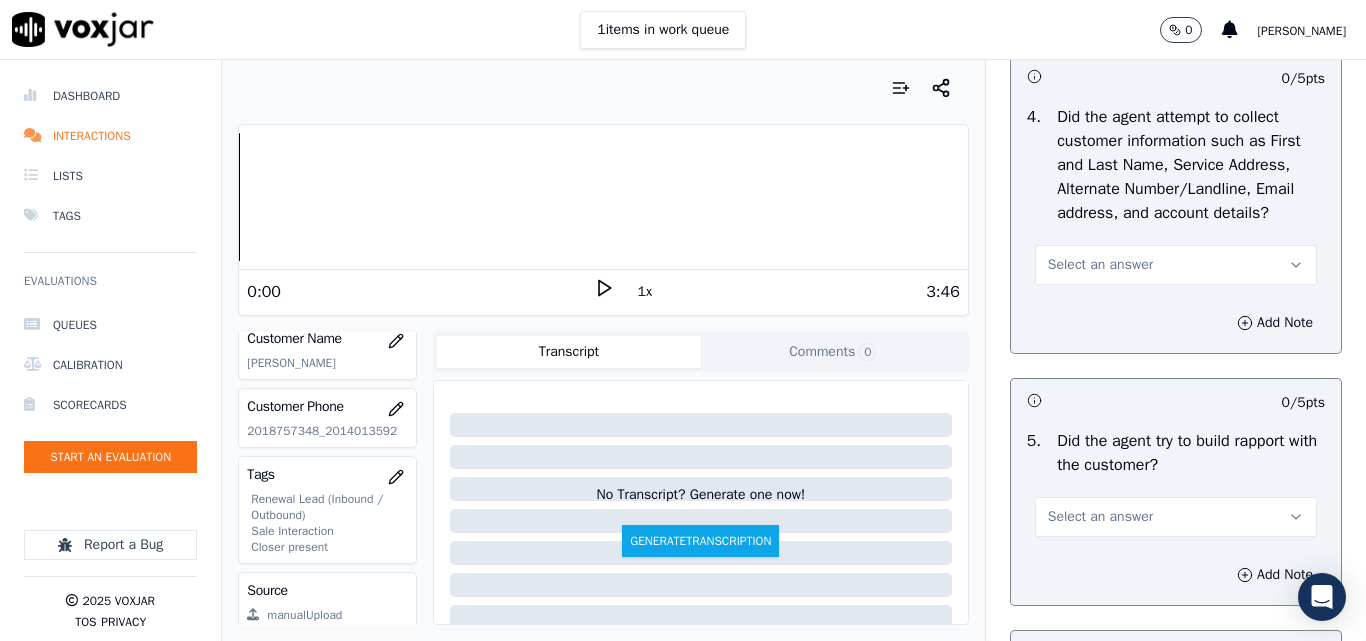 click on "Select an answer" at bounding box center [1100, 265] 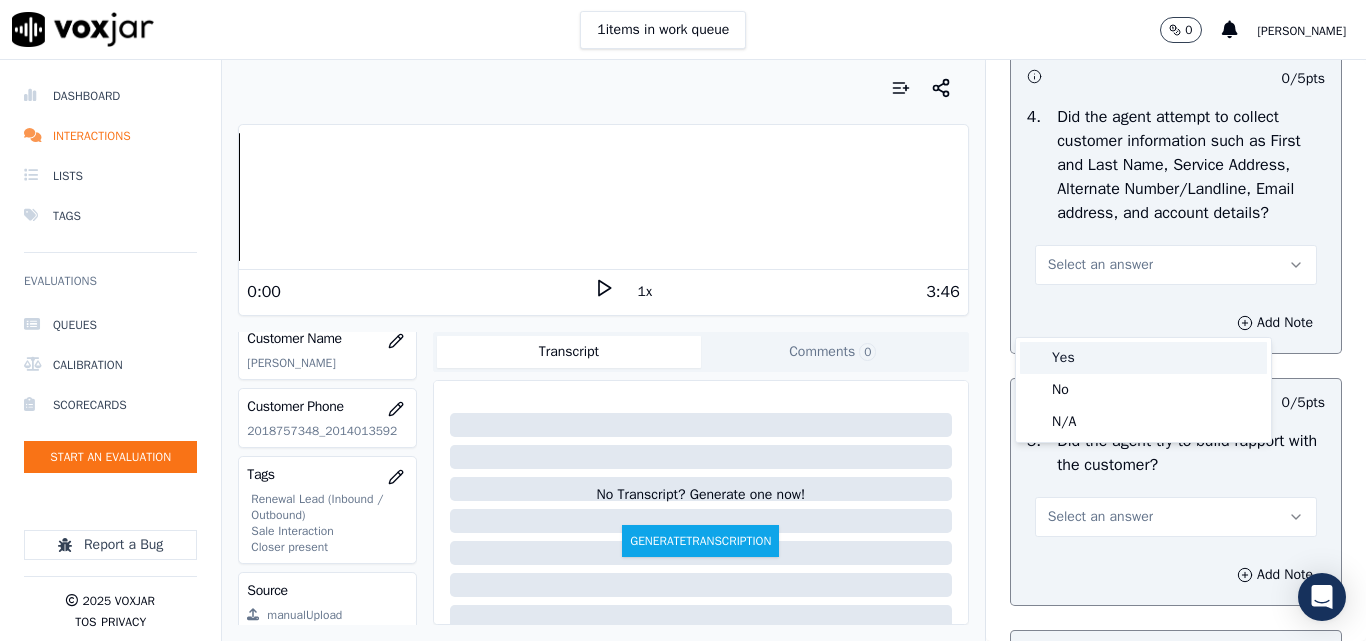 click on "Yes" at bounding box center (1143, 358) 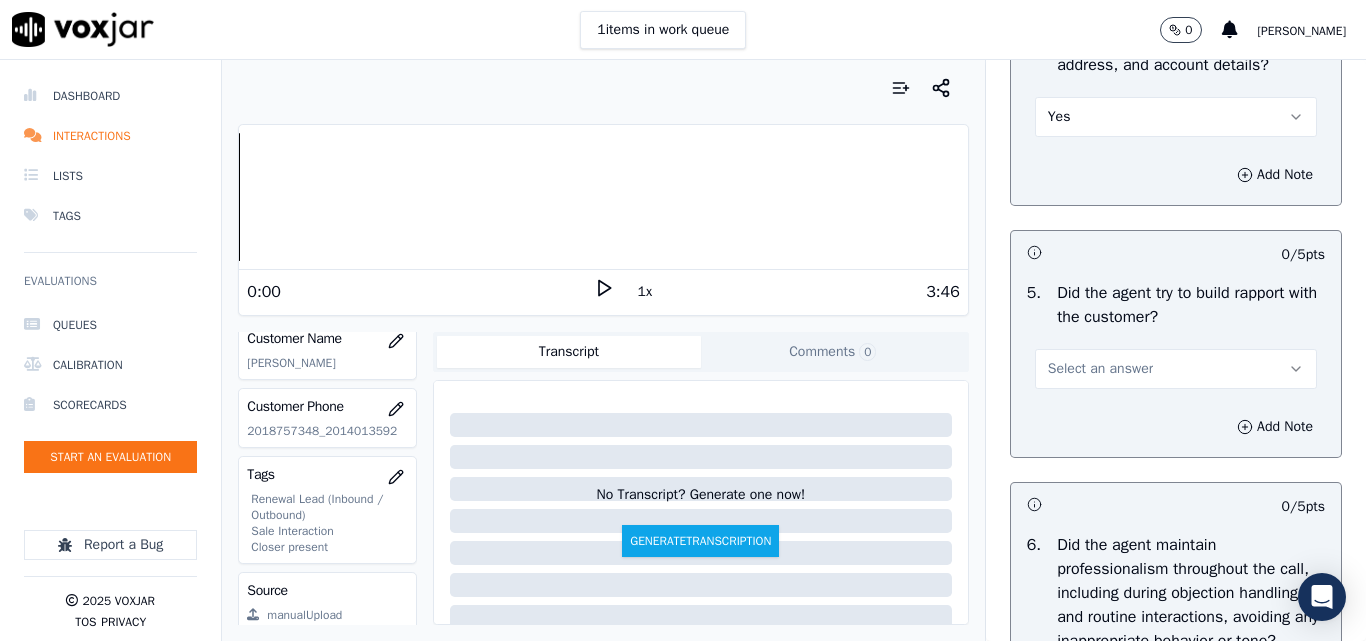 scroll, scrollTop: 2400, scrollLeft: 0, axis: vertical 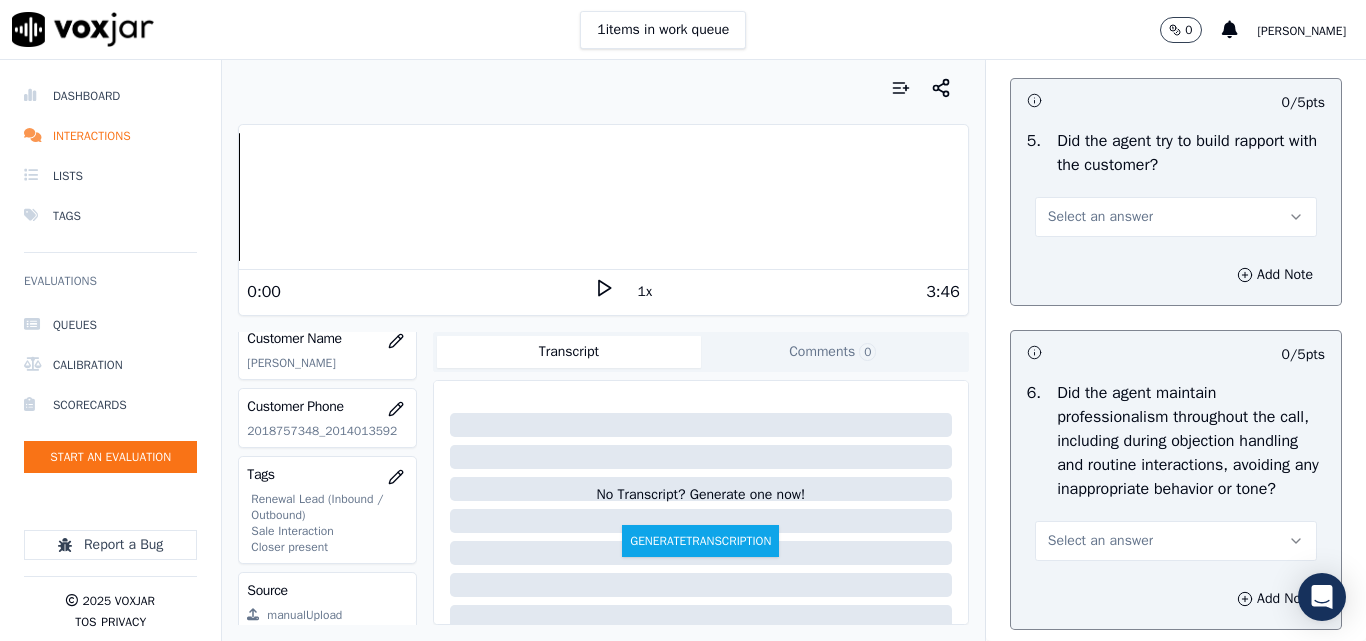 click on "Select an answer" at bounding box center (1100, 217) 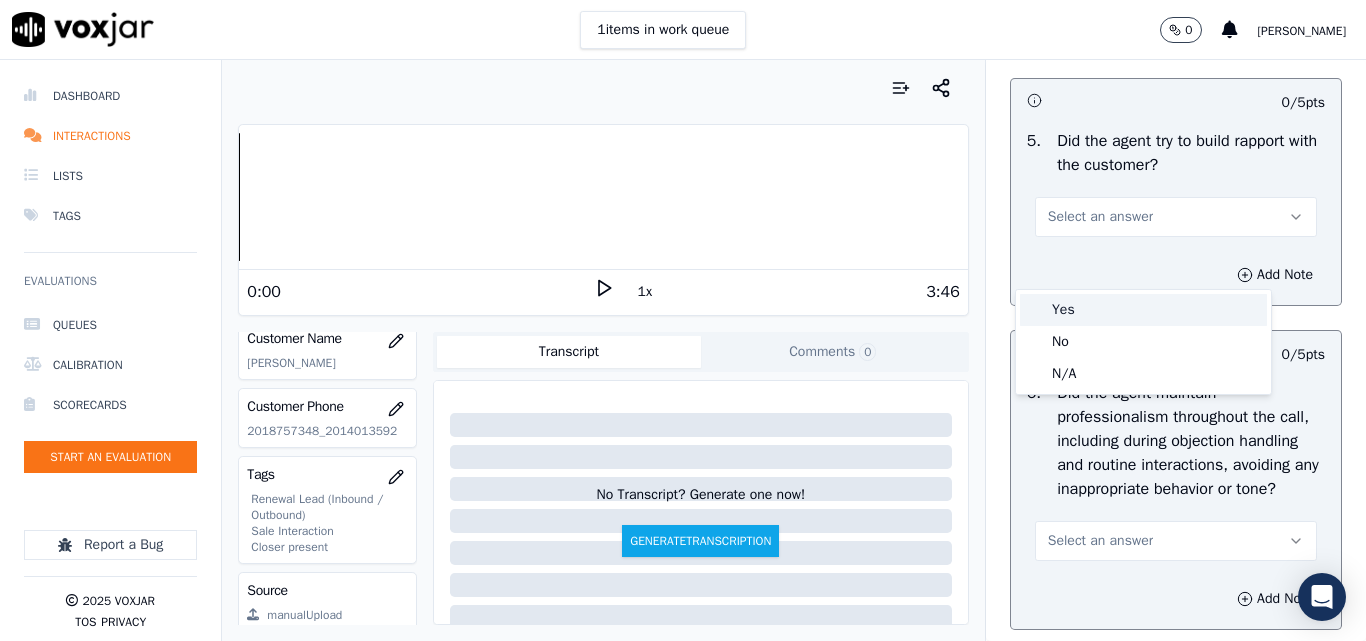 click on "Yes" at bounding box center (1143, 310) 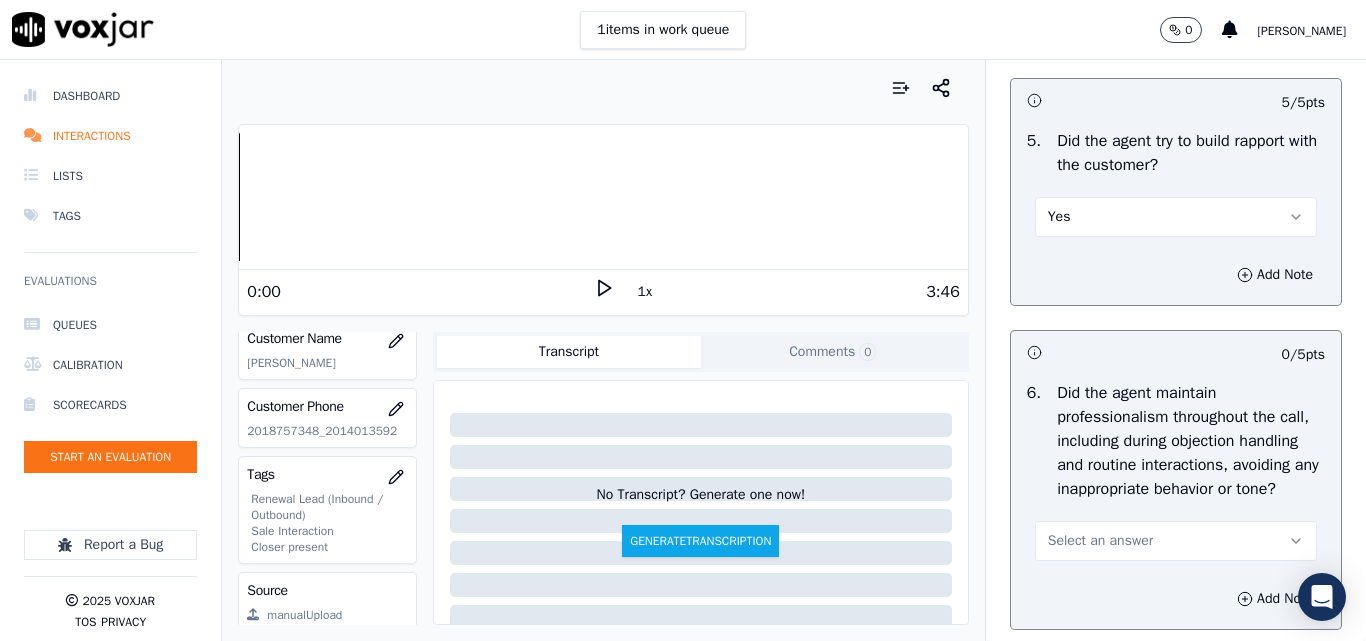 scroll, scrollTop: 2600, scrollLeft: 0, axis: vertical 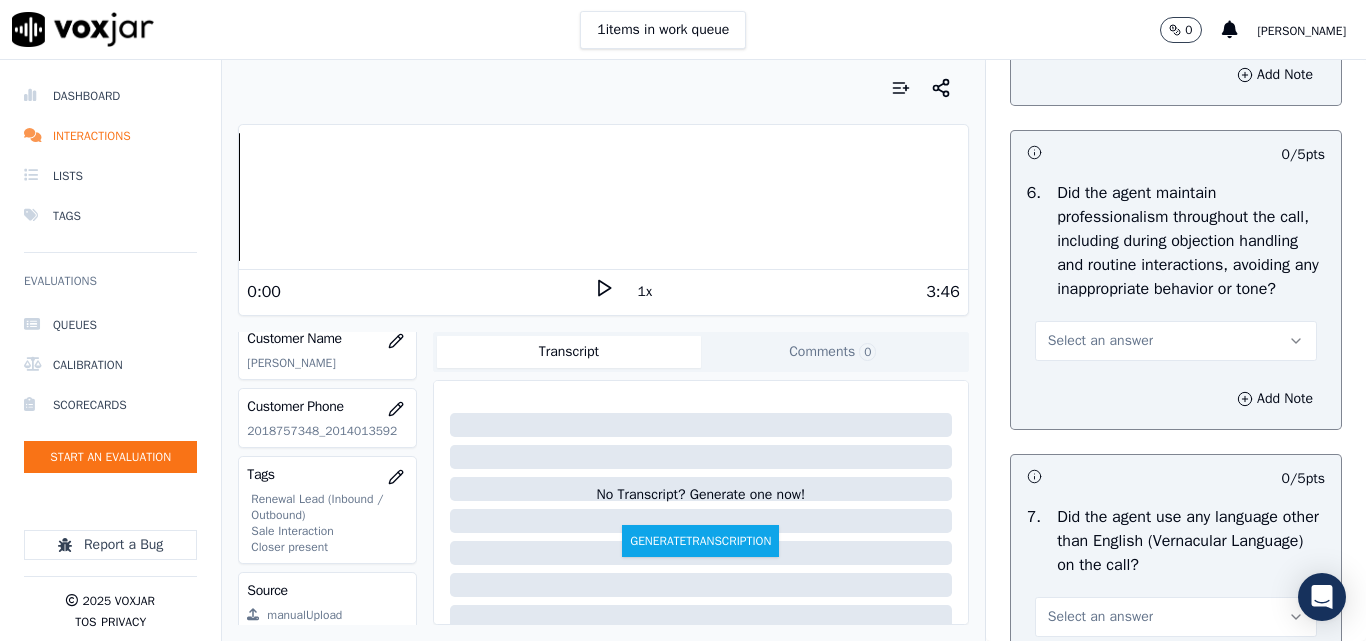 click on "Select an answer" at bounding box center (1100, 341) 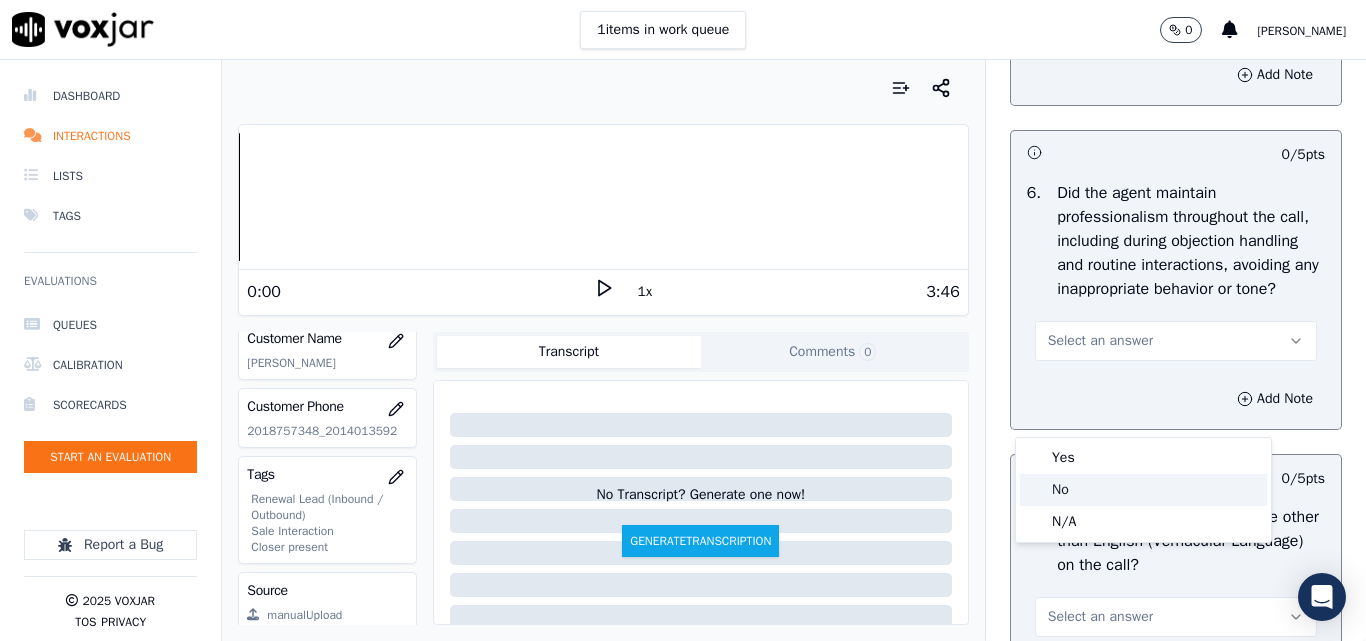 click on "No" 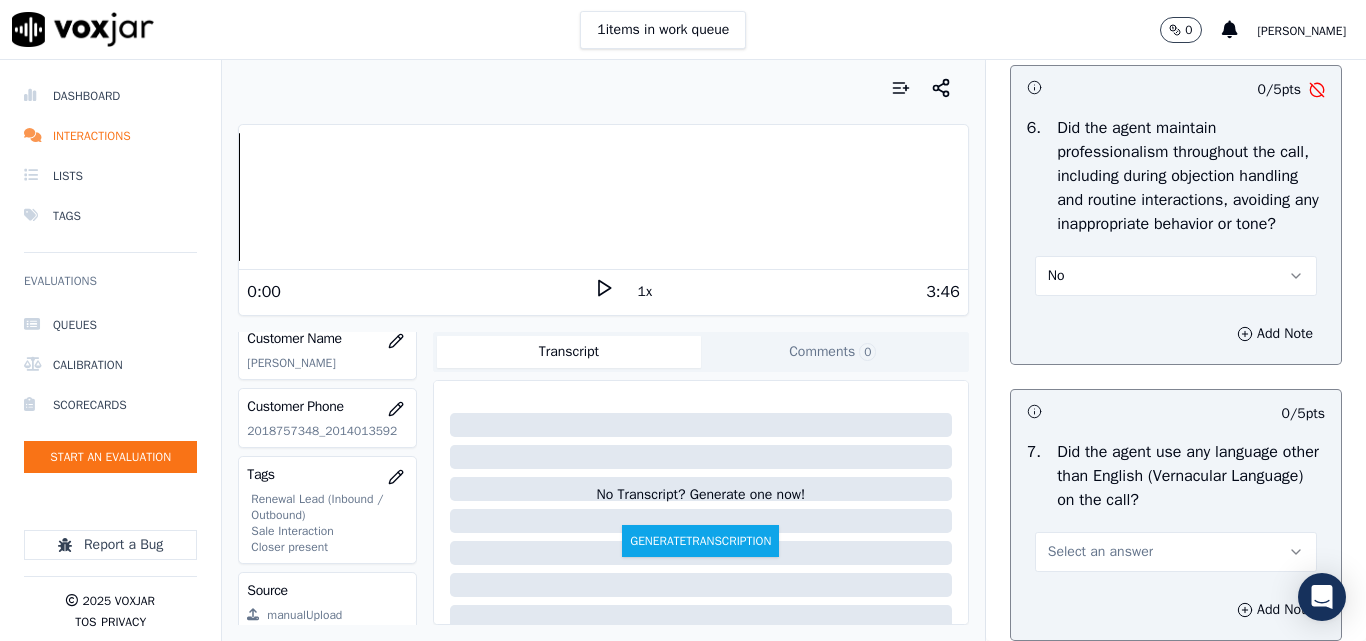 scroll, scrollTop: 2700, scrollLeft: 0, axis: vertical 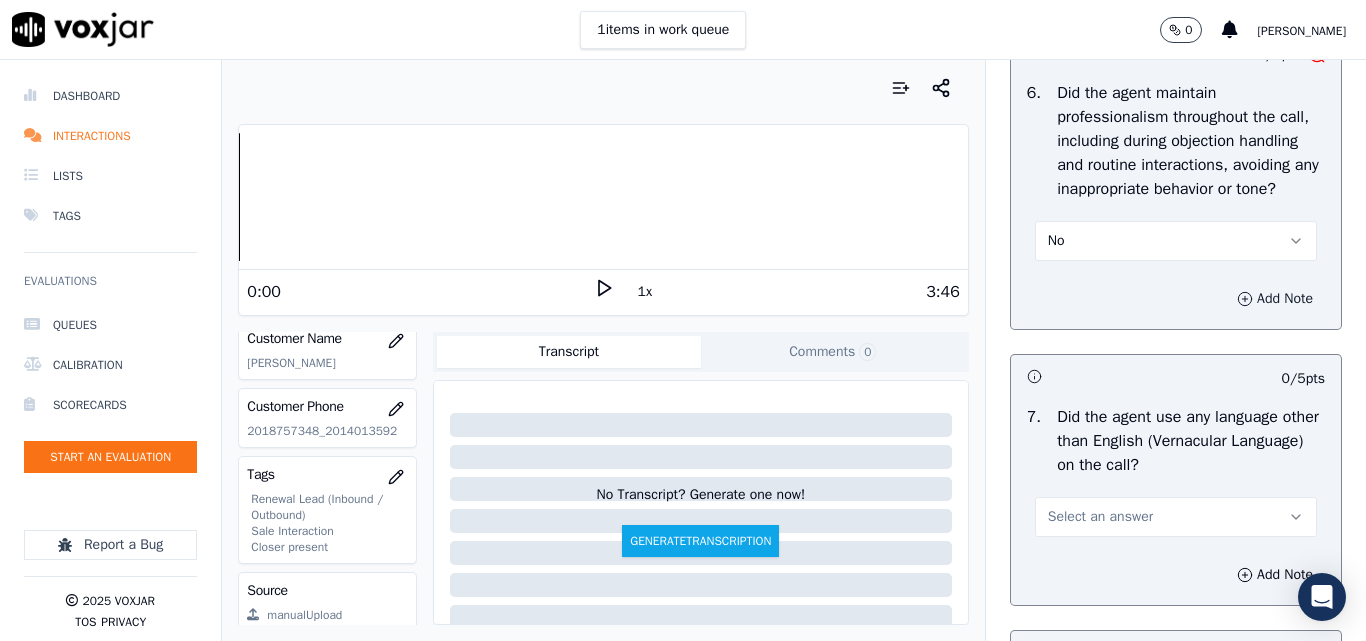 click 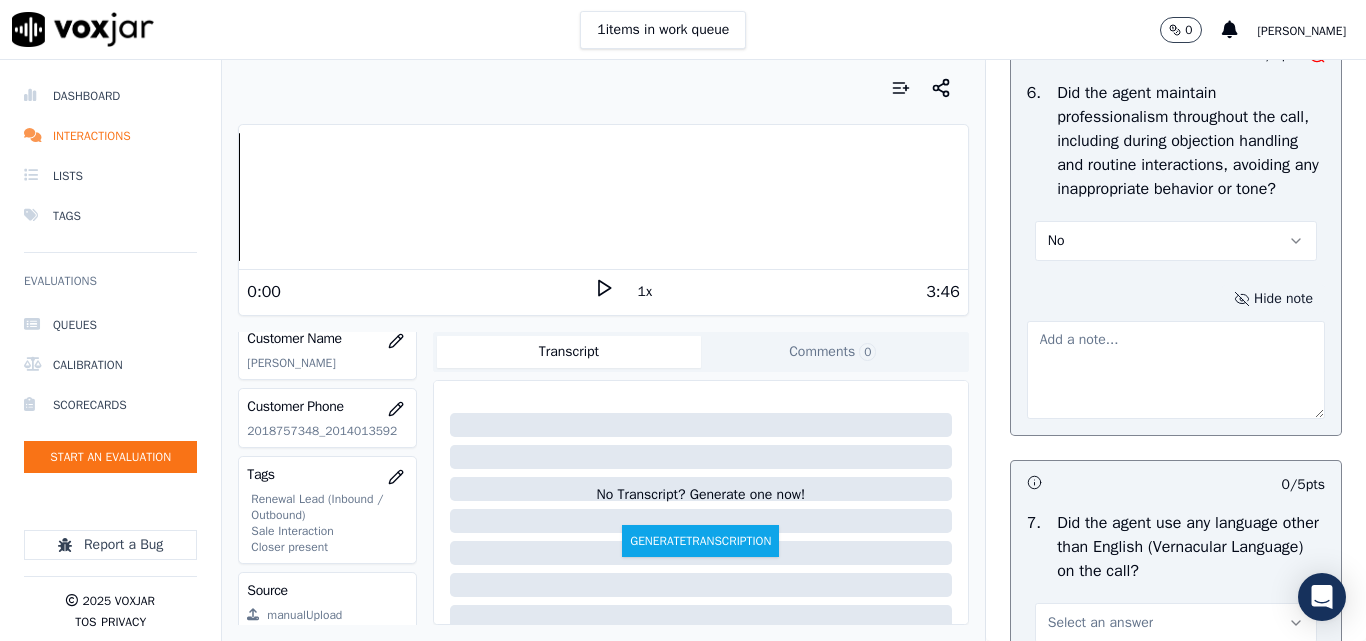 type 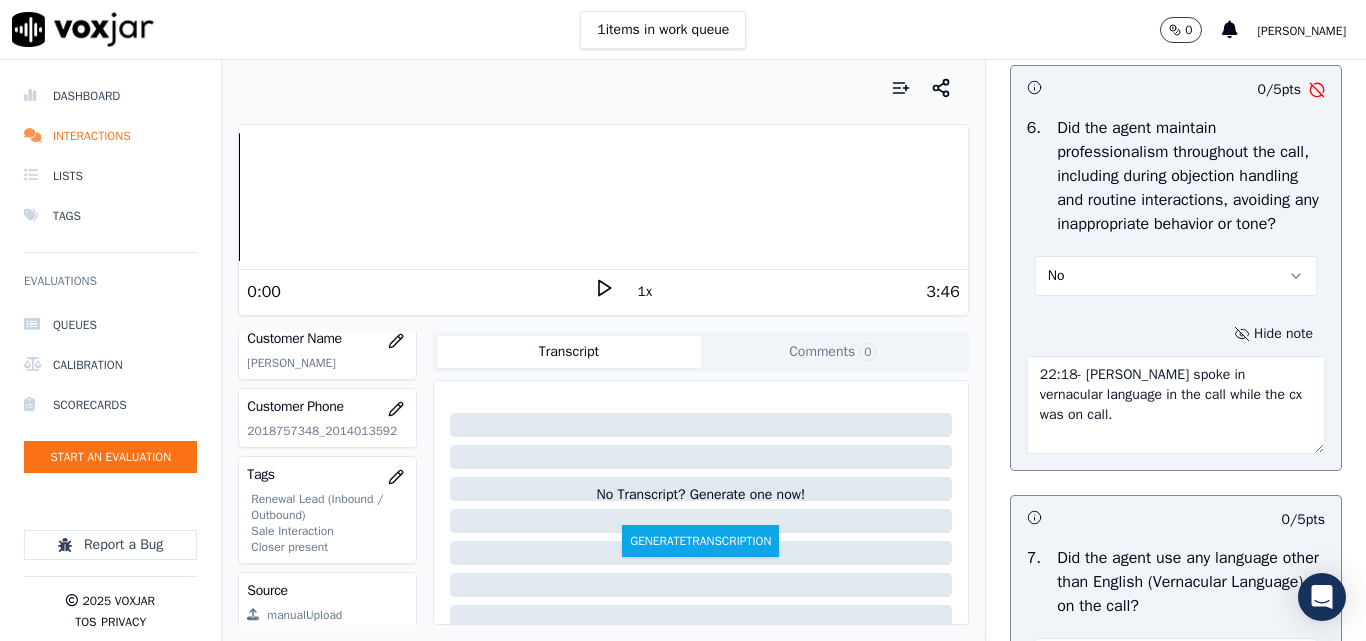 scroll, scrollTop: 2700, scrollLeft: 0, axis: vertical 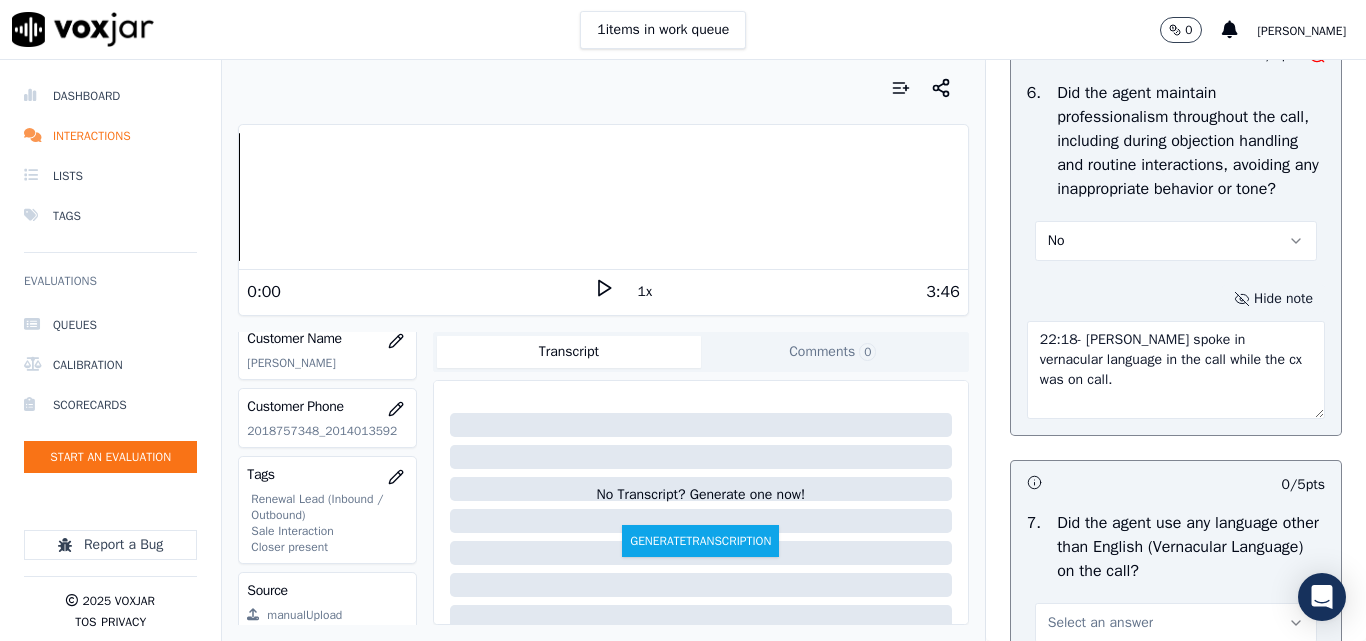 drag, startPoint x: 1048, startPoint y: 458, endPoint x: 1022, endPoint y: 419, distance: 46.872166 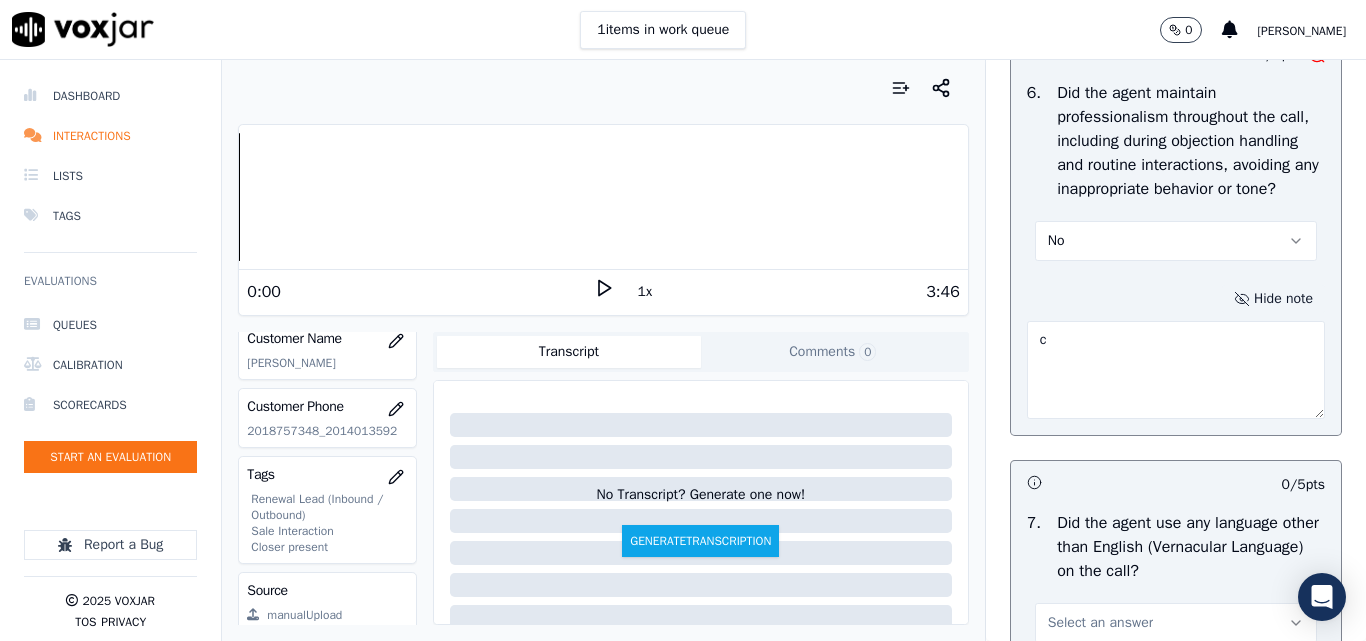 drag, startPoint x: 1028, startPoint y: 420, endPoint x: 1018, endPoint y: 419, distance: 10.049875 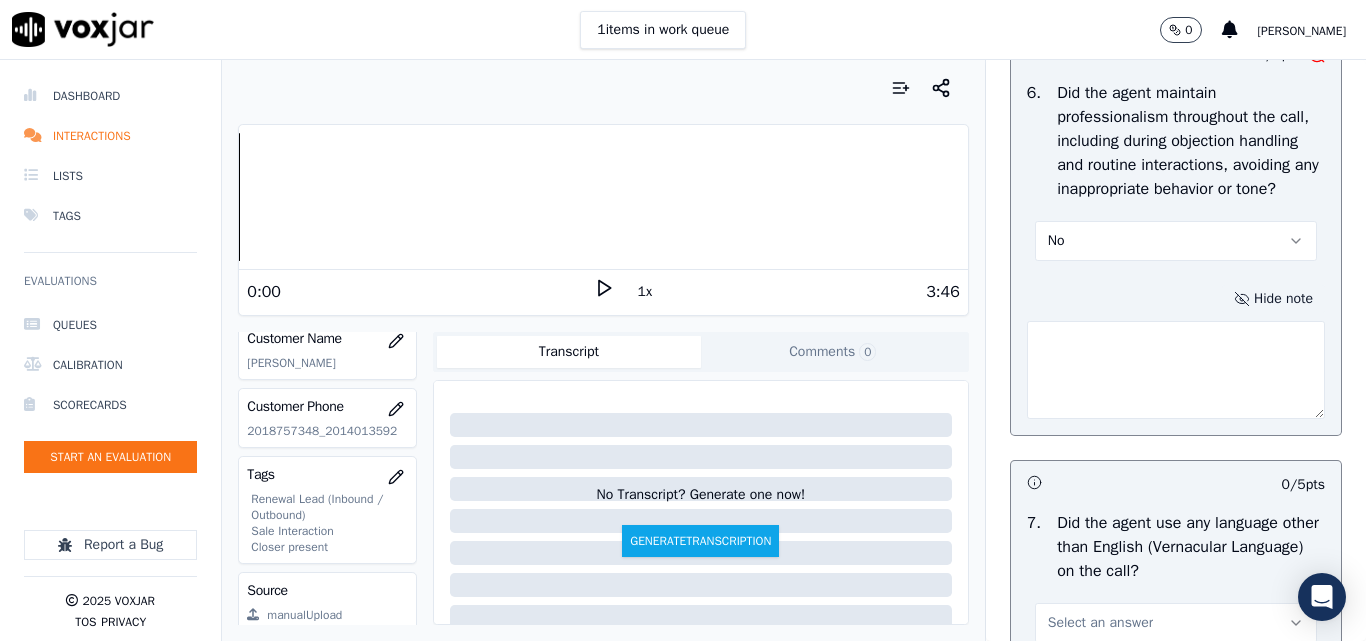 paste on "22:18- [PERSON_NAME] spoke in vernacular language in the call while the cx was on call." 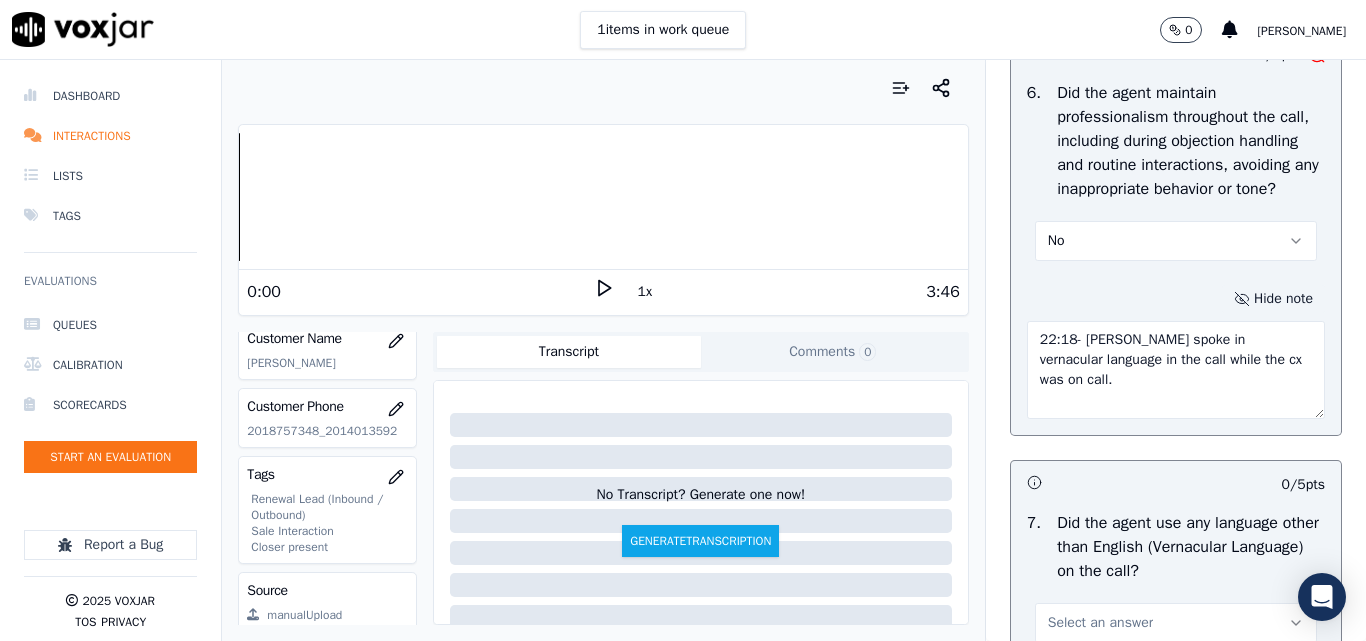 drag, startPoint x: 1068, startPoint y: 458, endPoint x: 1021, endPoint y: 405, distance: 70.837845 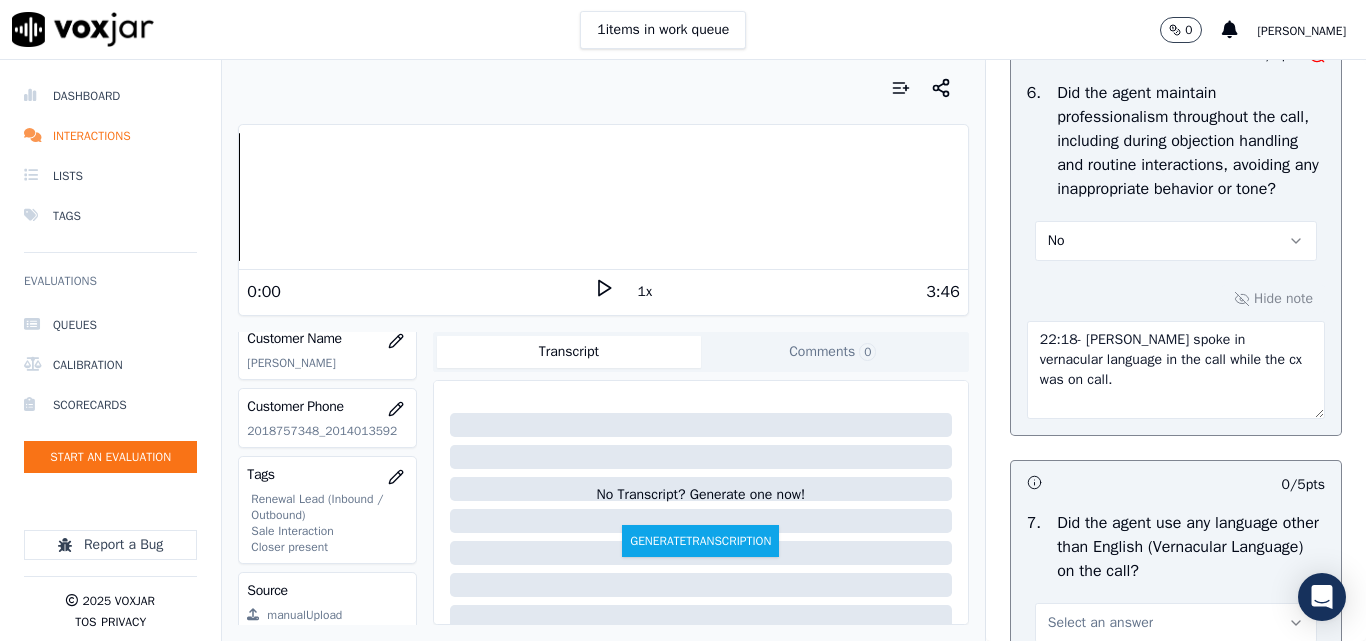 scroll, scrollTop: 2900, scrollLeft: 0, axis: vertical 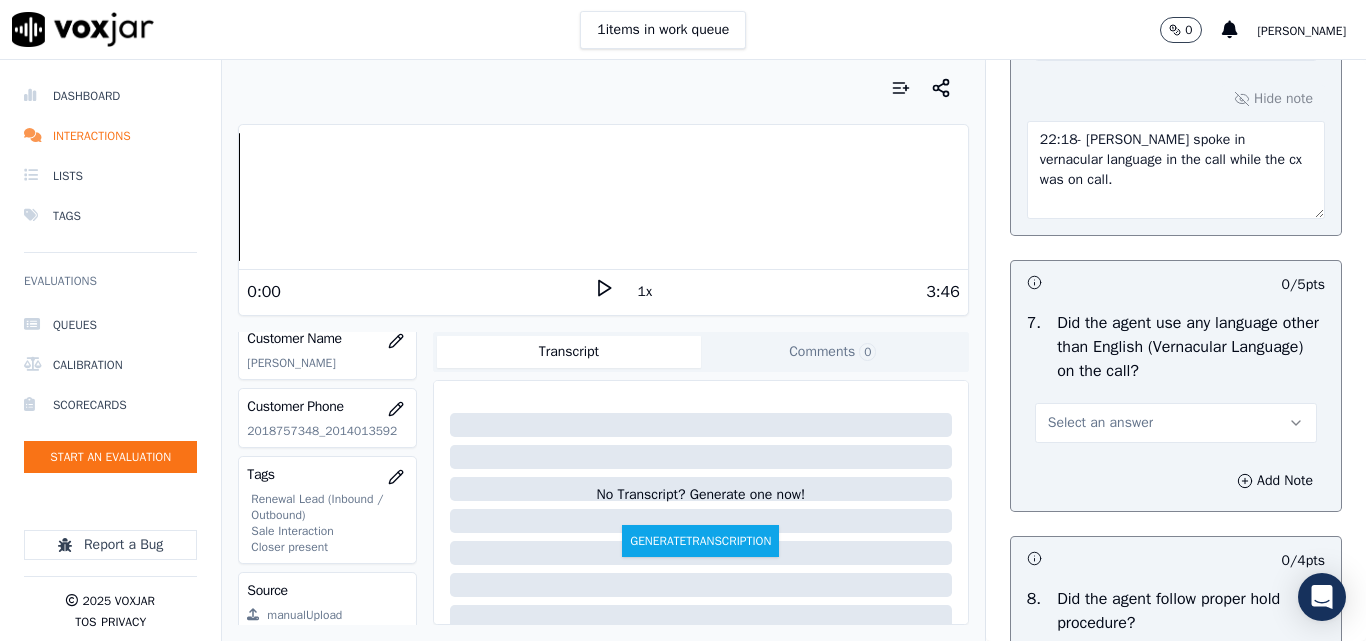 click on "Select an answer" at bounding box center [1100, 423] 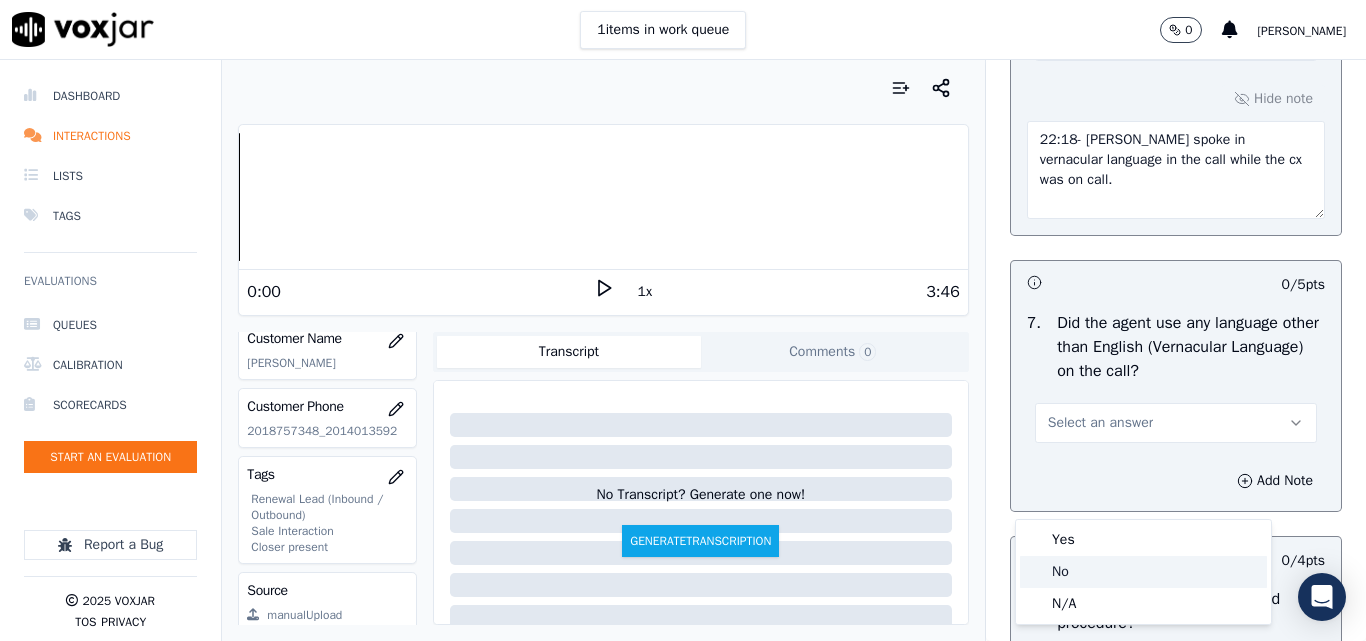 click on "No" 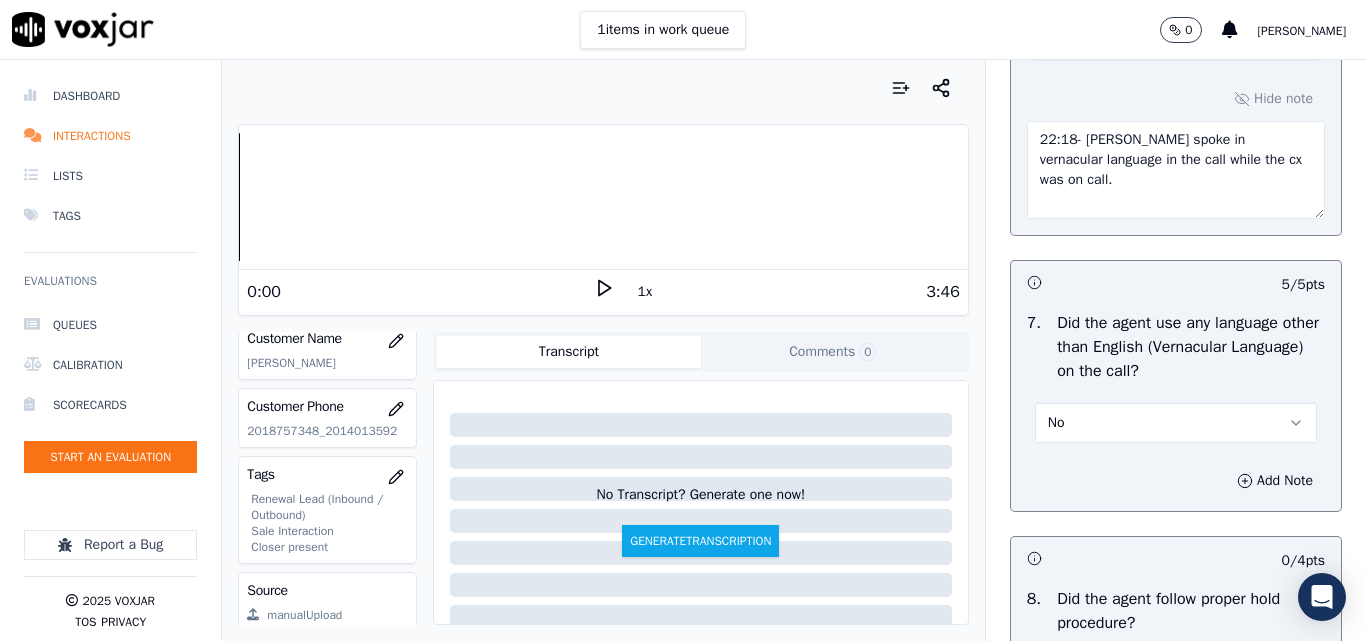 scroll, scrollTop: 2700, scrollLeft: 0, axis: vertical 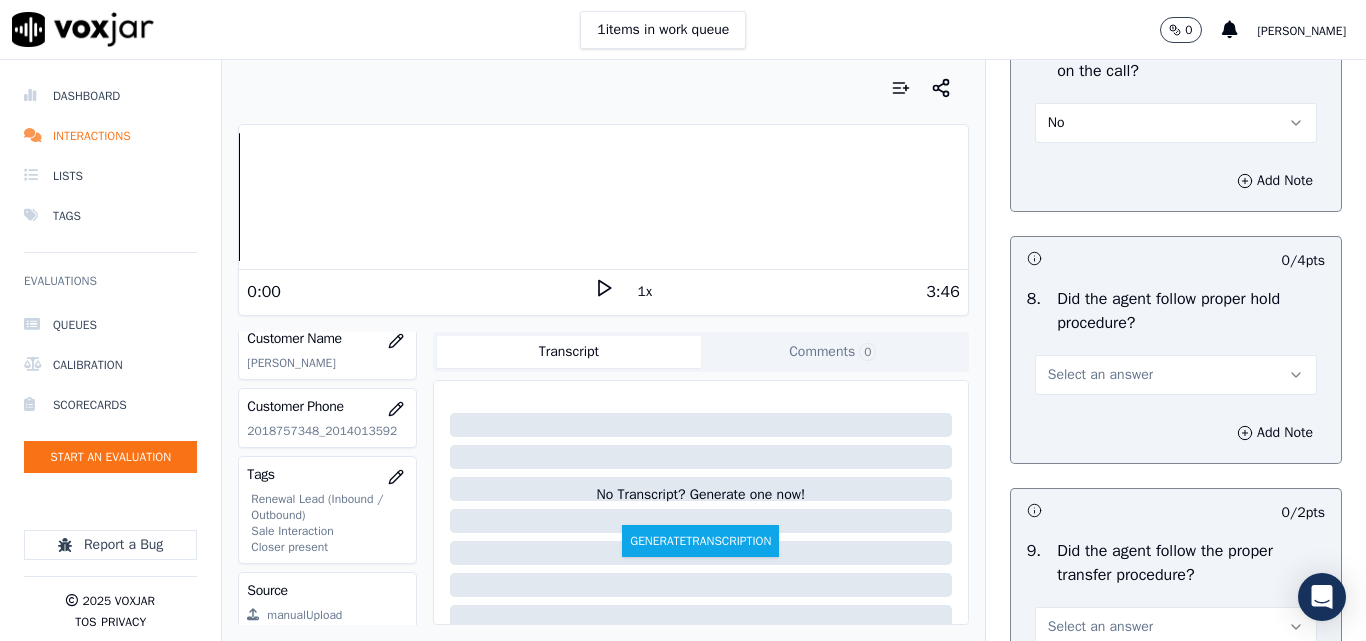 click on "No" at bounding box center [1176, 123] 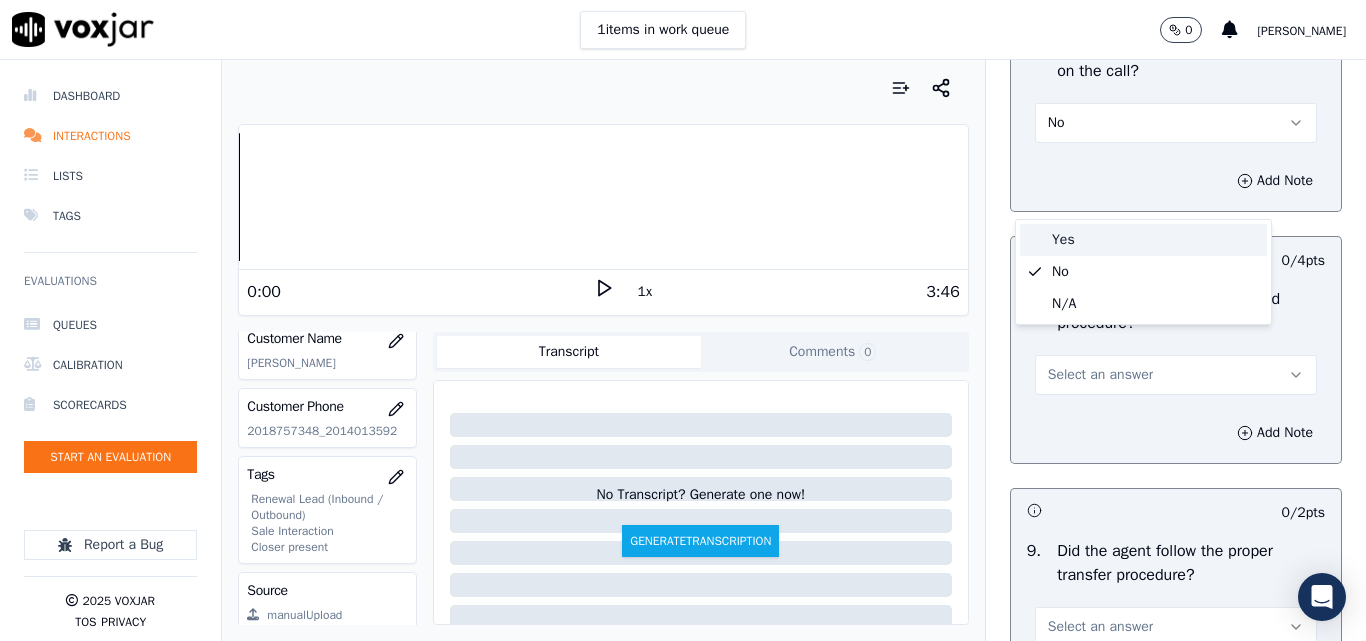 click on "Yes" at bounding box center (1143, 240) 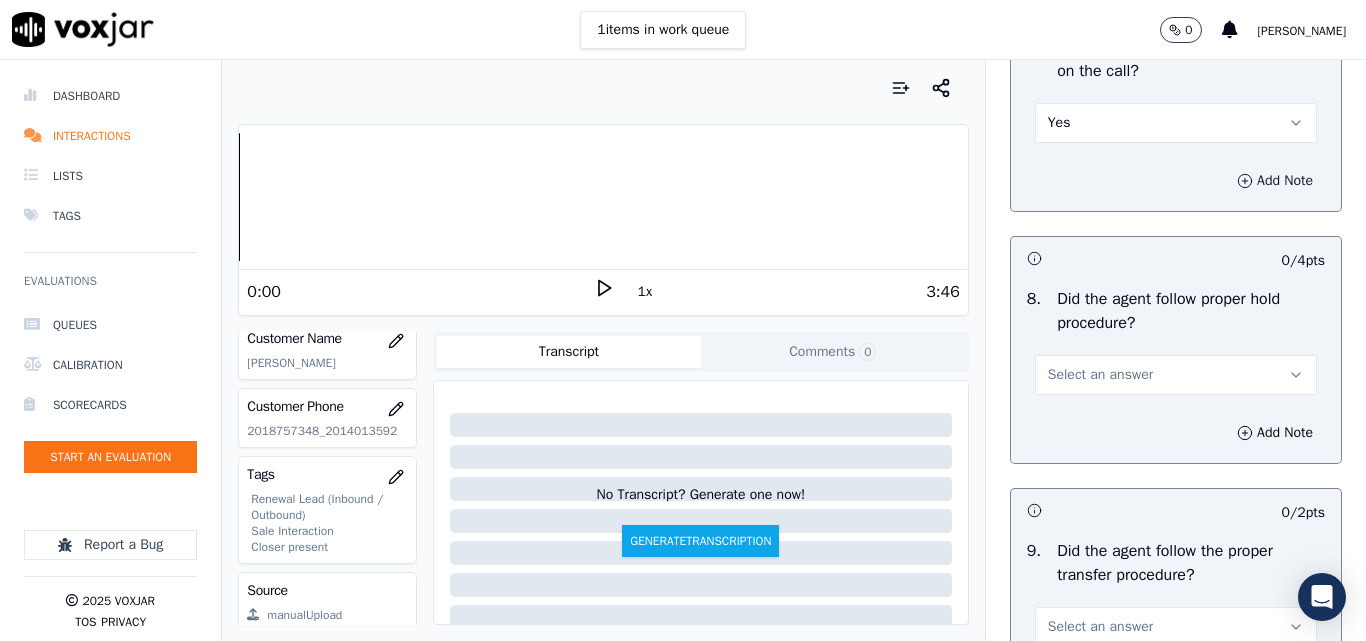 click on "Add Note" at bounding box center [1275, 181] 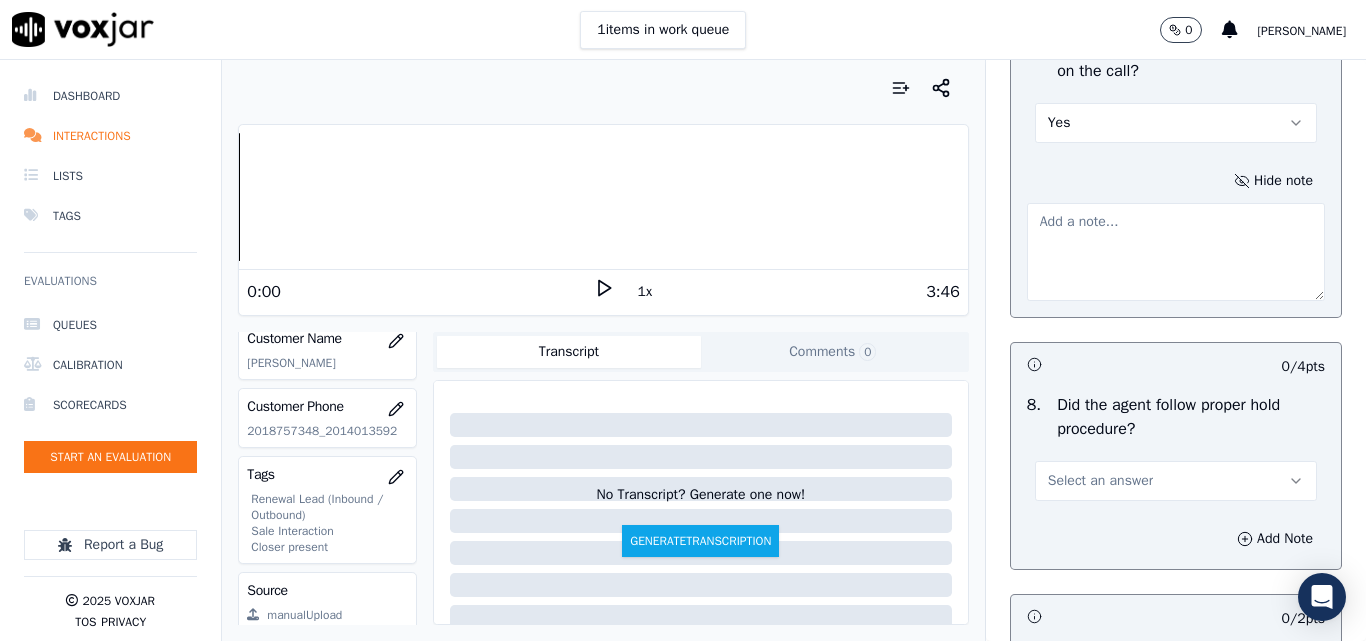 click at bounding box center (1176, 252) 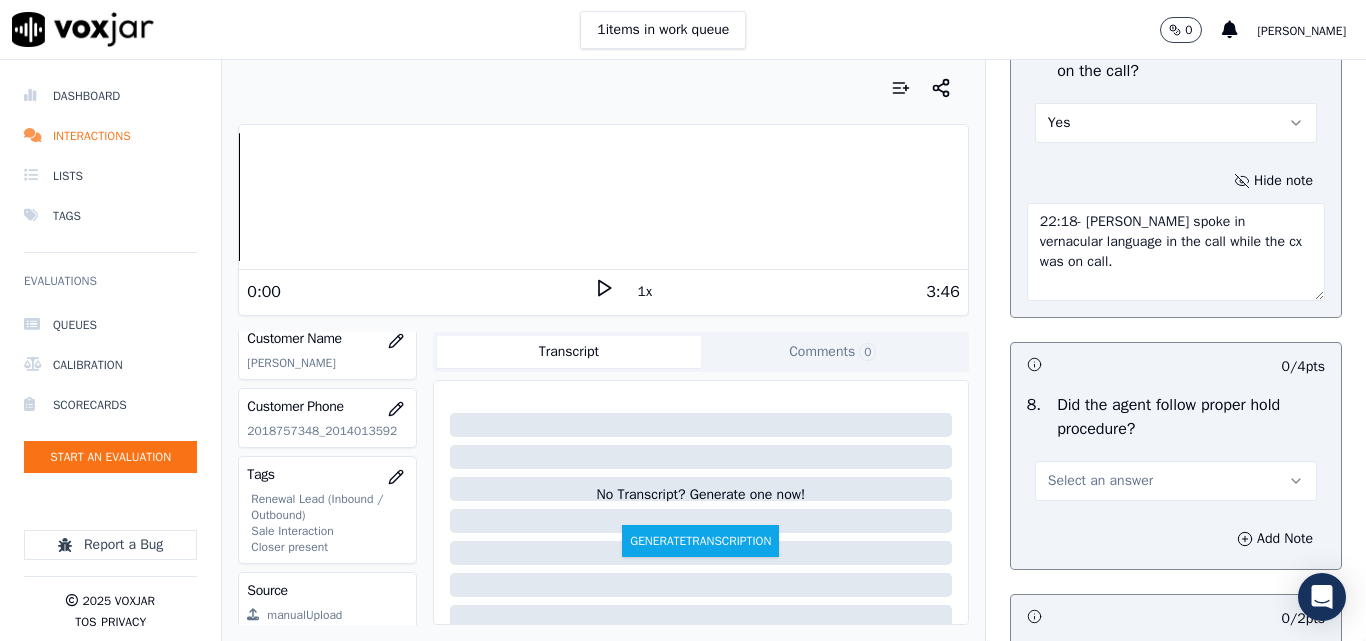 type on "22:18- [PERSON_NAME] spoke in vernacular language in the call while the cx was on call." 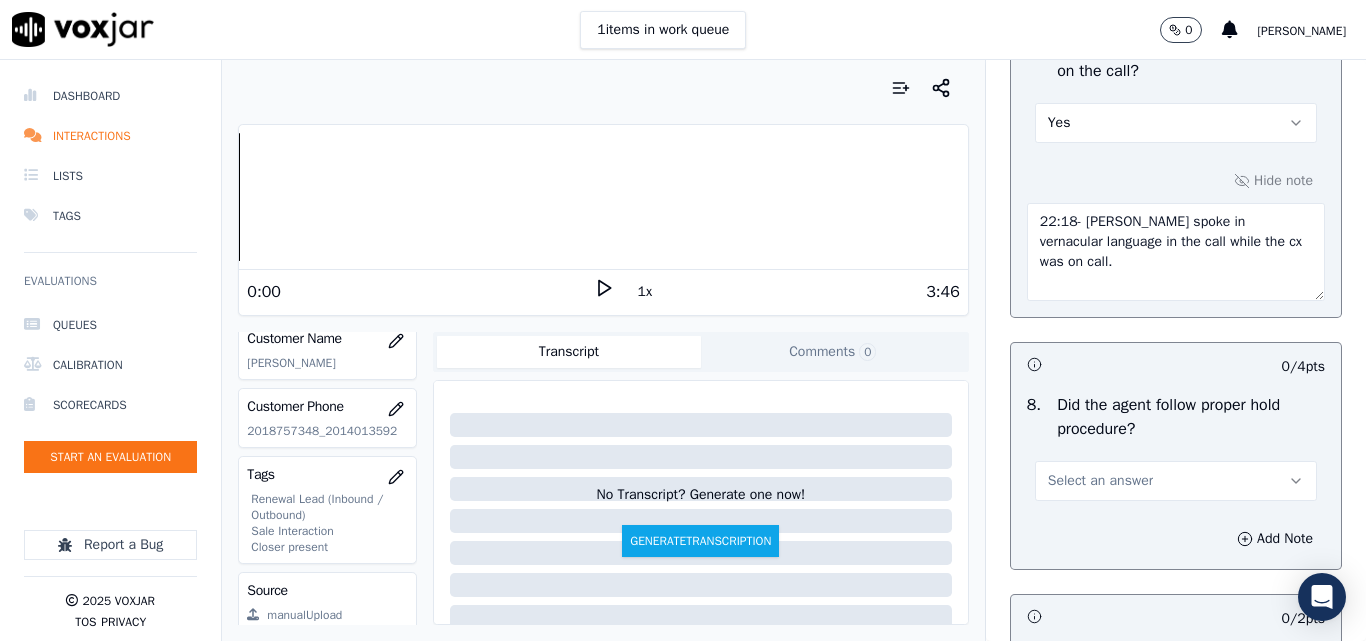 click at bounding box center [1101, 364] 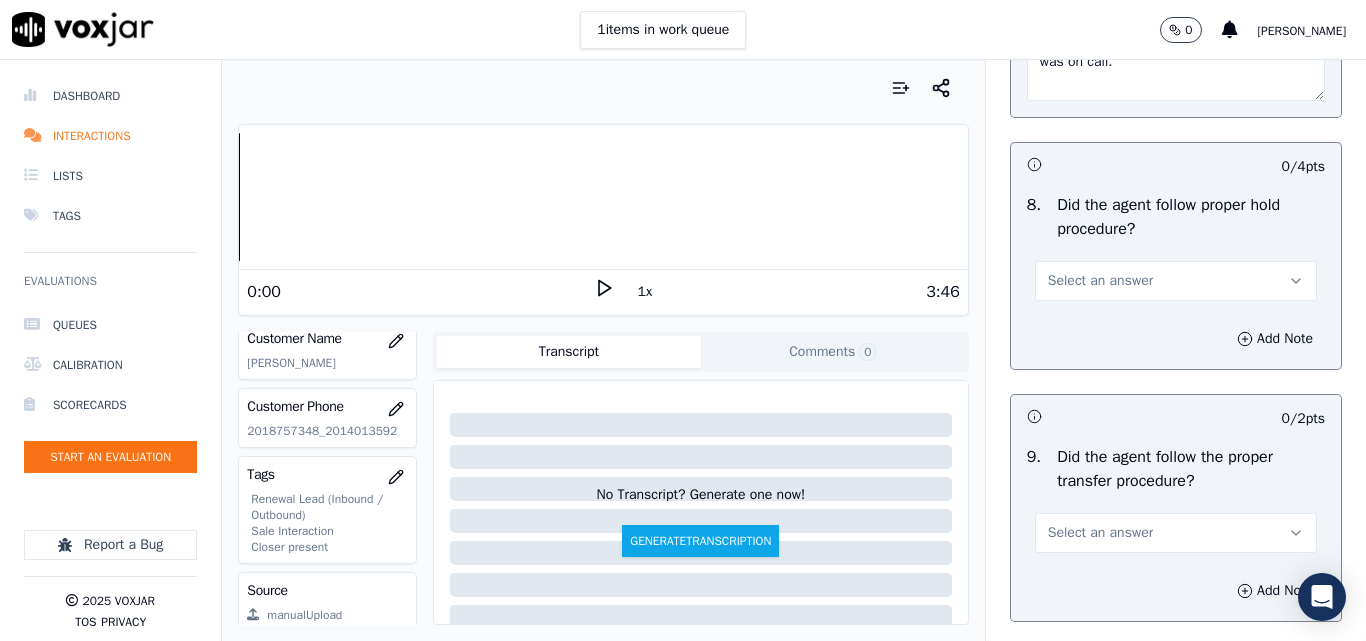 click on "Select an answer" at bounding box center (1100, 281) 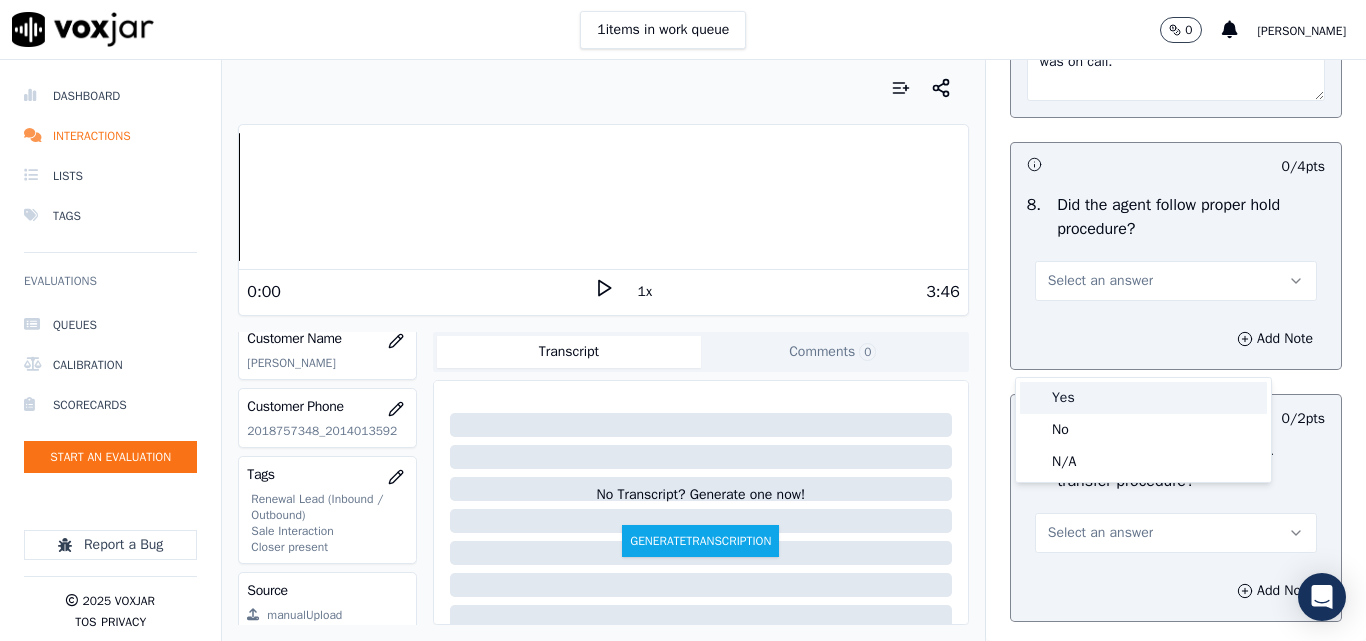 click on "Yes" at bounding box center [1143, 398] 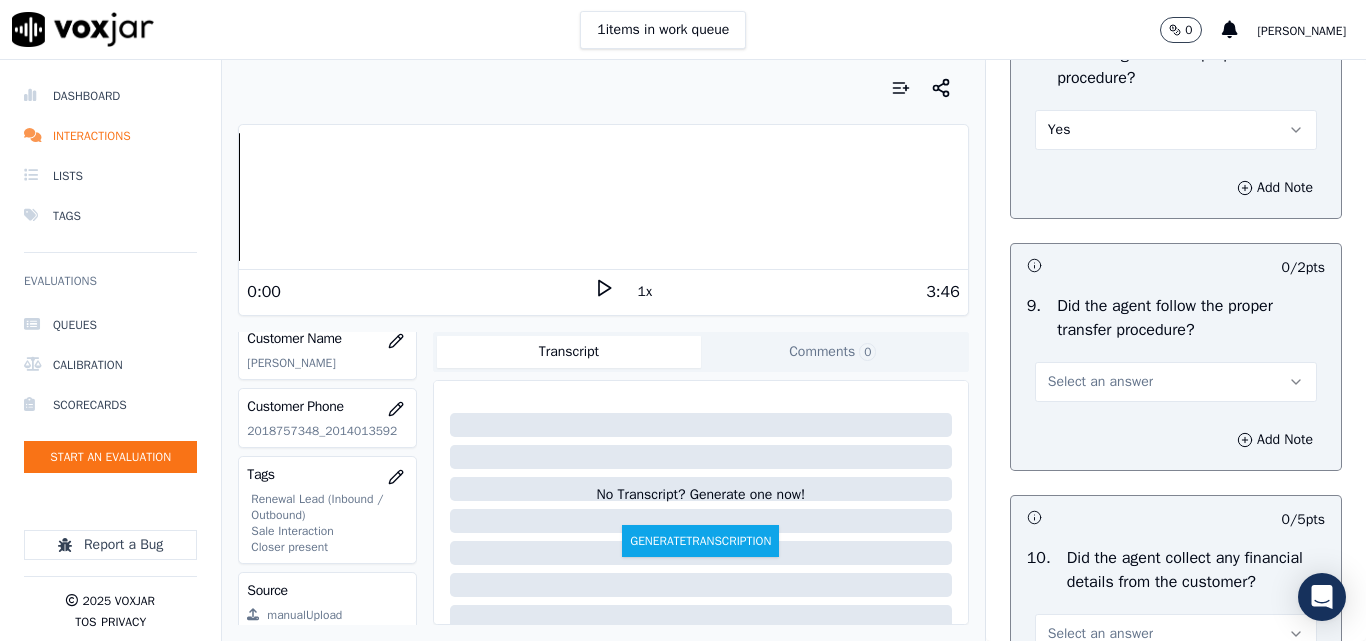 scroll, scrollTop: 3800, scrollLeft: 0, axis: vertical 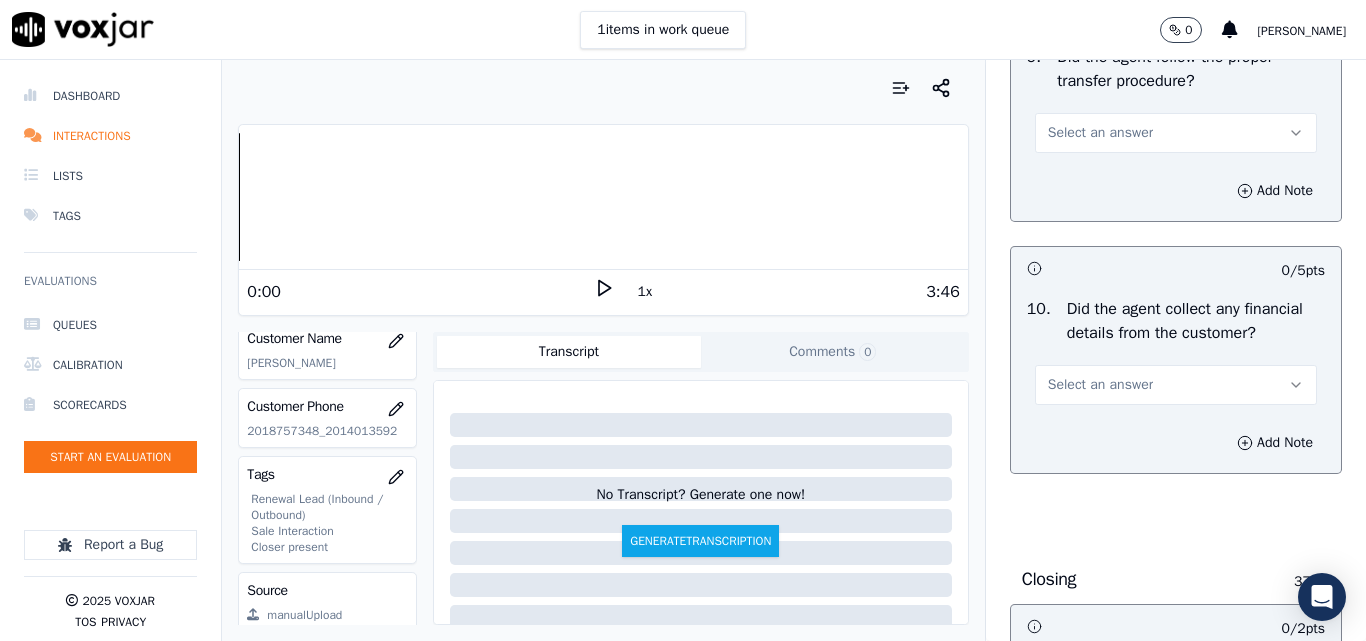 click on "Select an answer" at bounding box center (1100, 133) 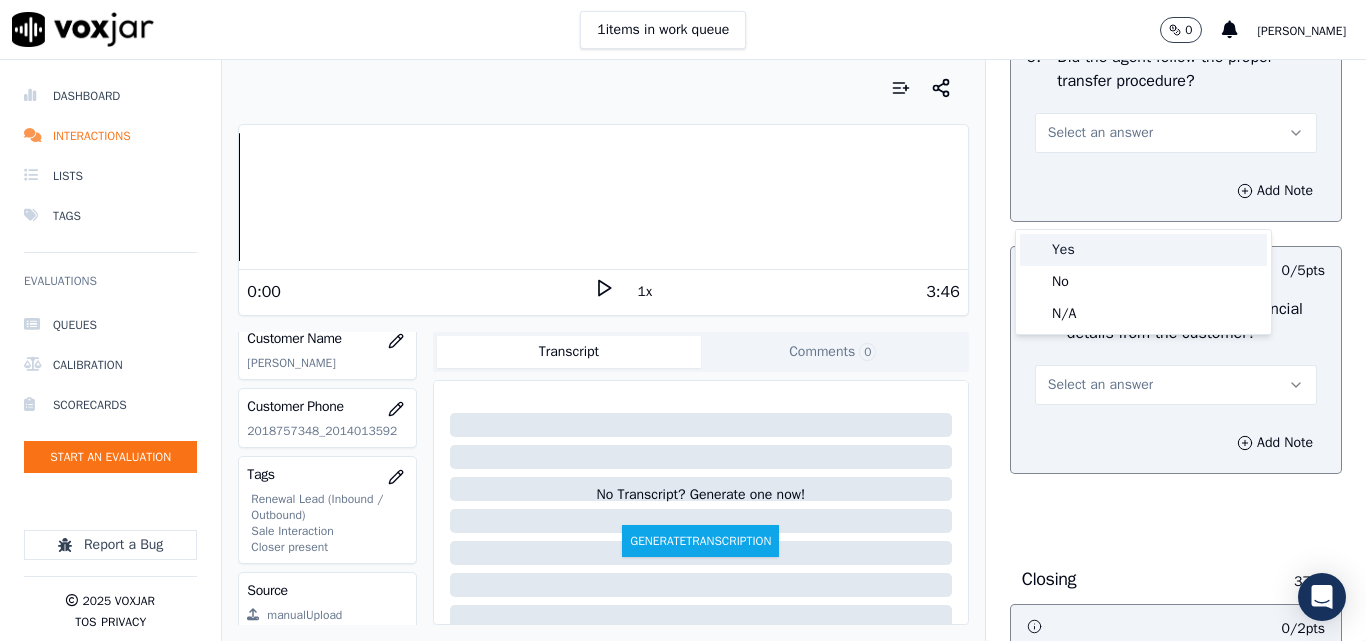 click on "Yes" at bounding box center (1143, 250) 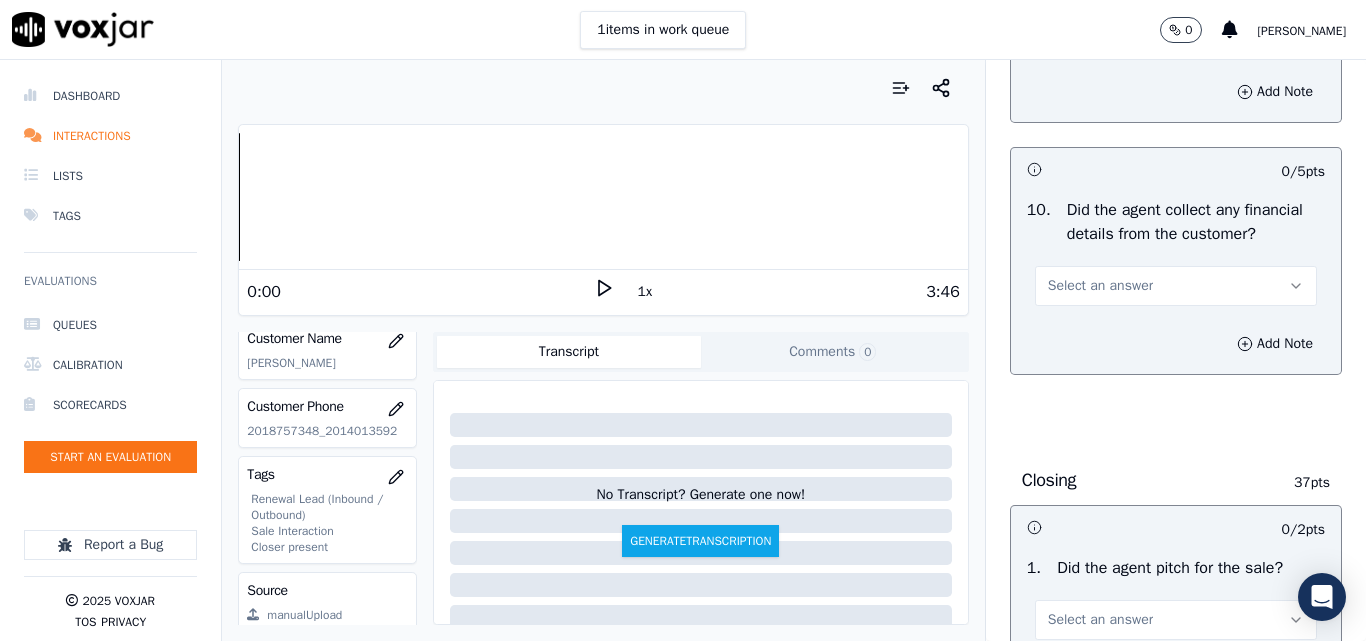 scroll, scrollTop: 4100, scrollLeft: 0, axis: vertical 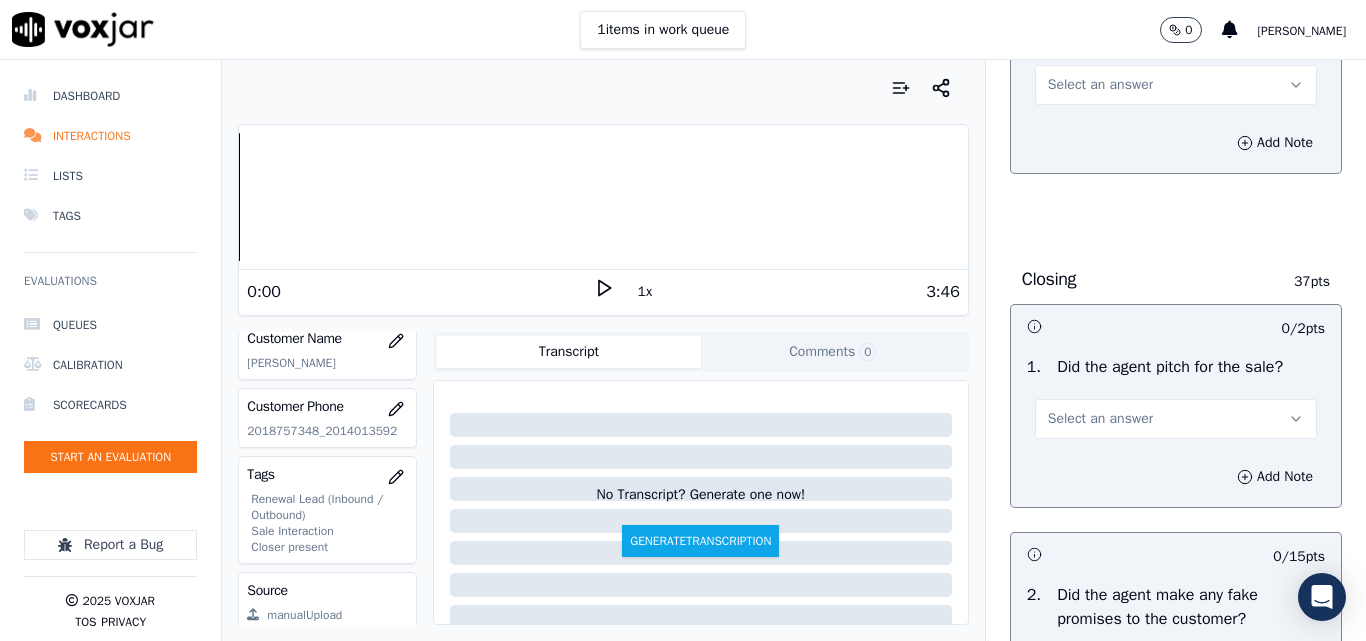 click on "Select an answer" at bounding box center [1100, 85] 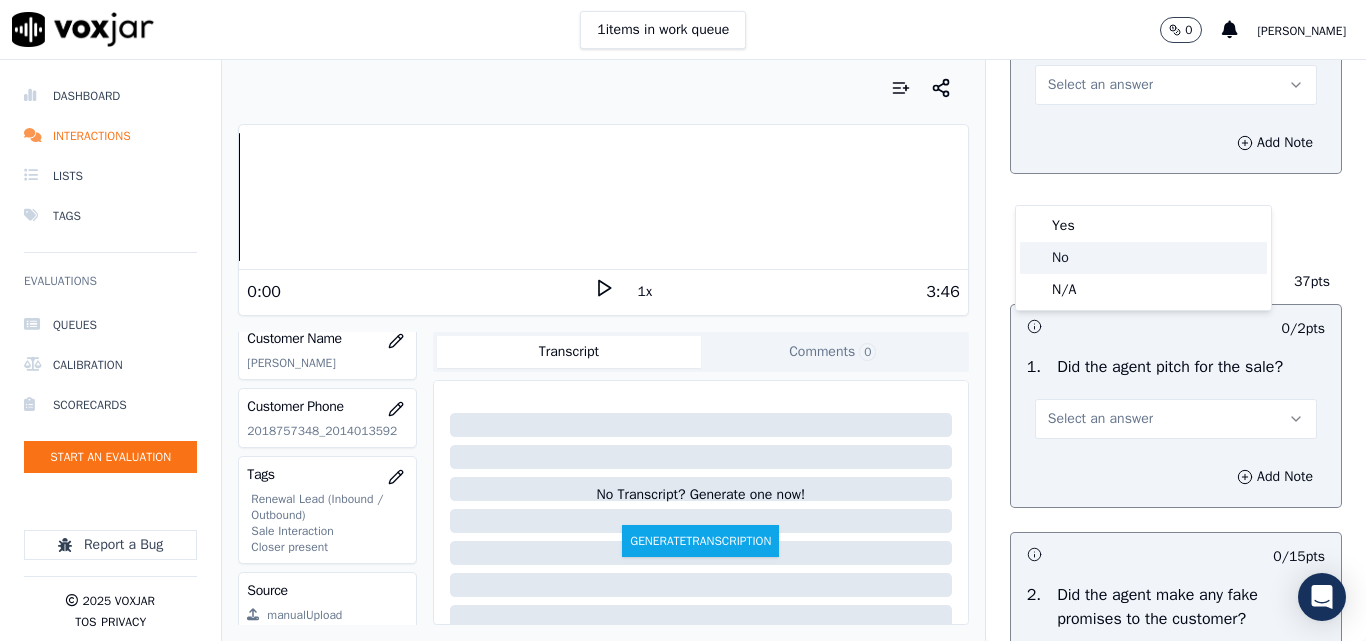 click on "No" 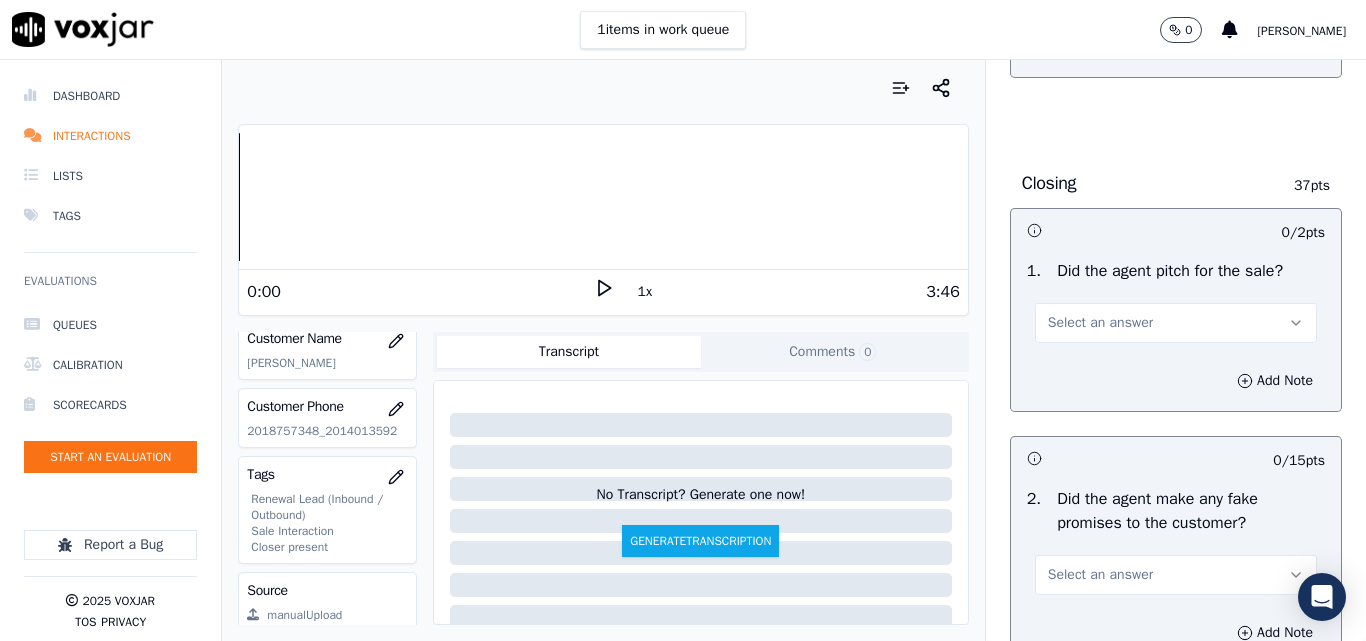 scroll, scrollTop: 4300, scrollLeft: 0, axis: vertical 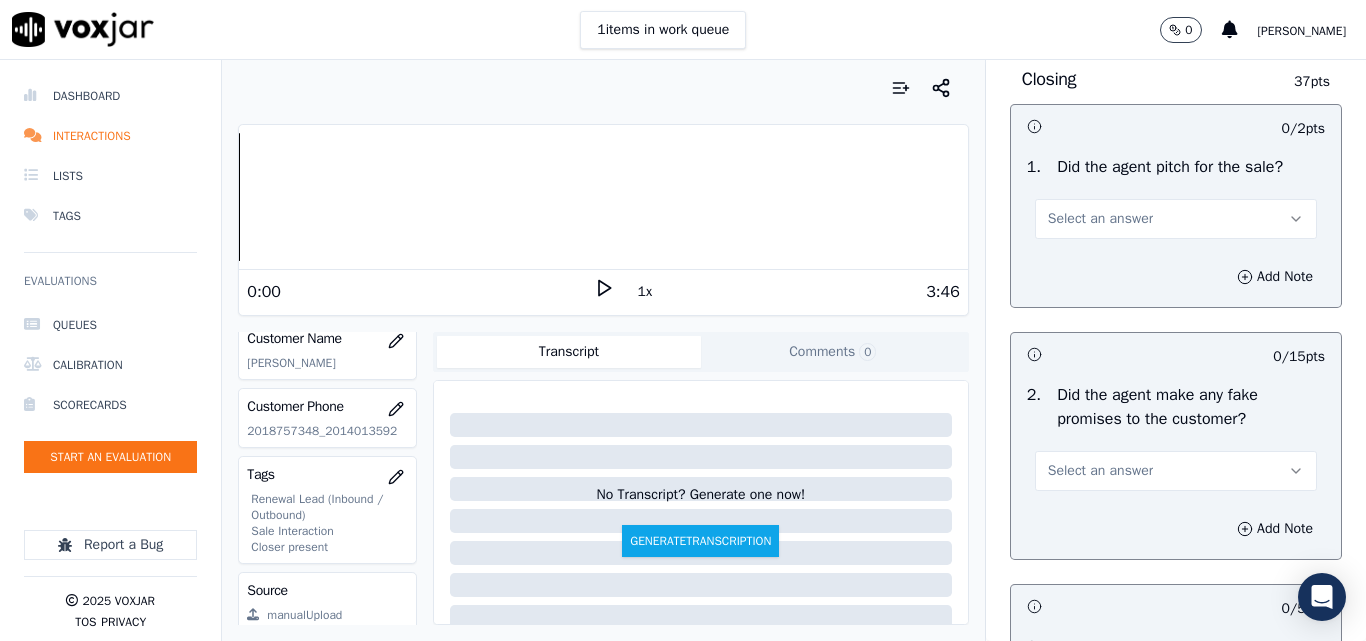 click on "Select an answer" at bounding box center (1176, 219) 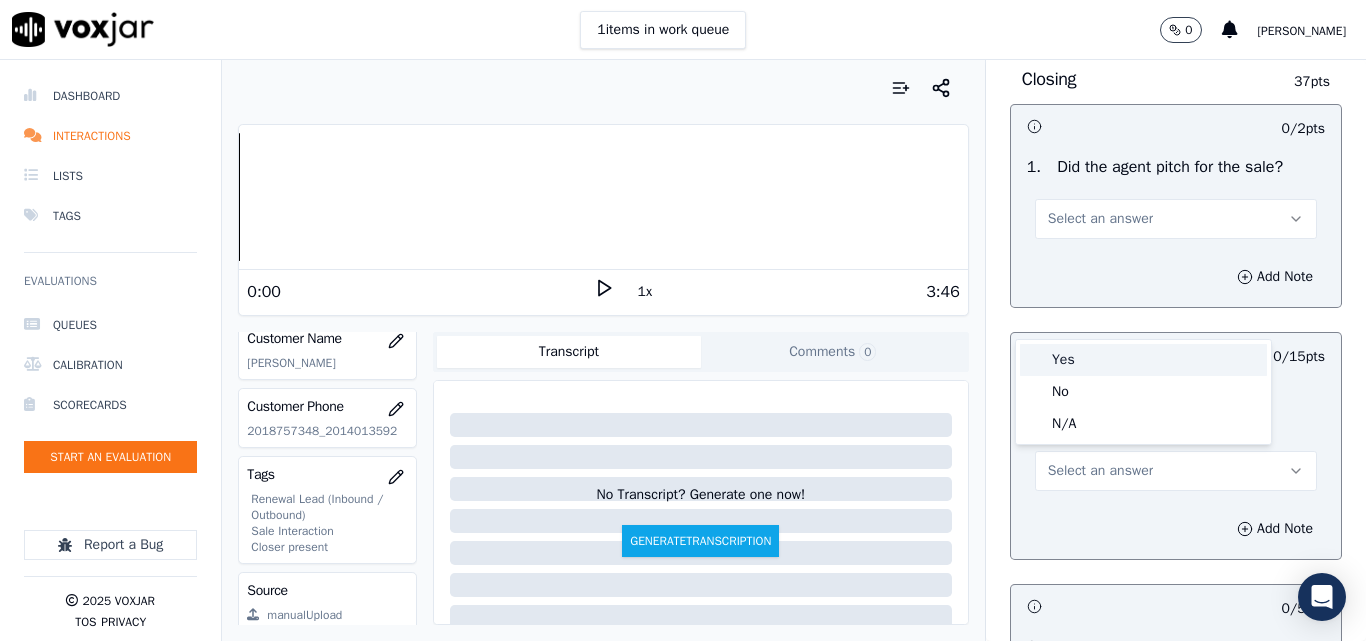 click on "Yes" at bounding box center (1143, 360) 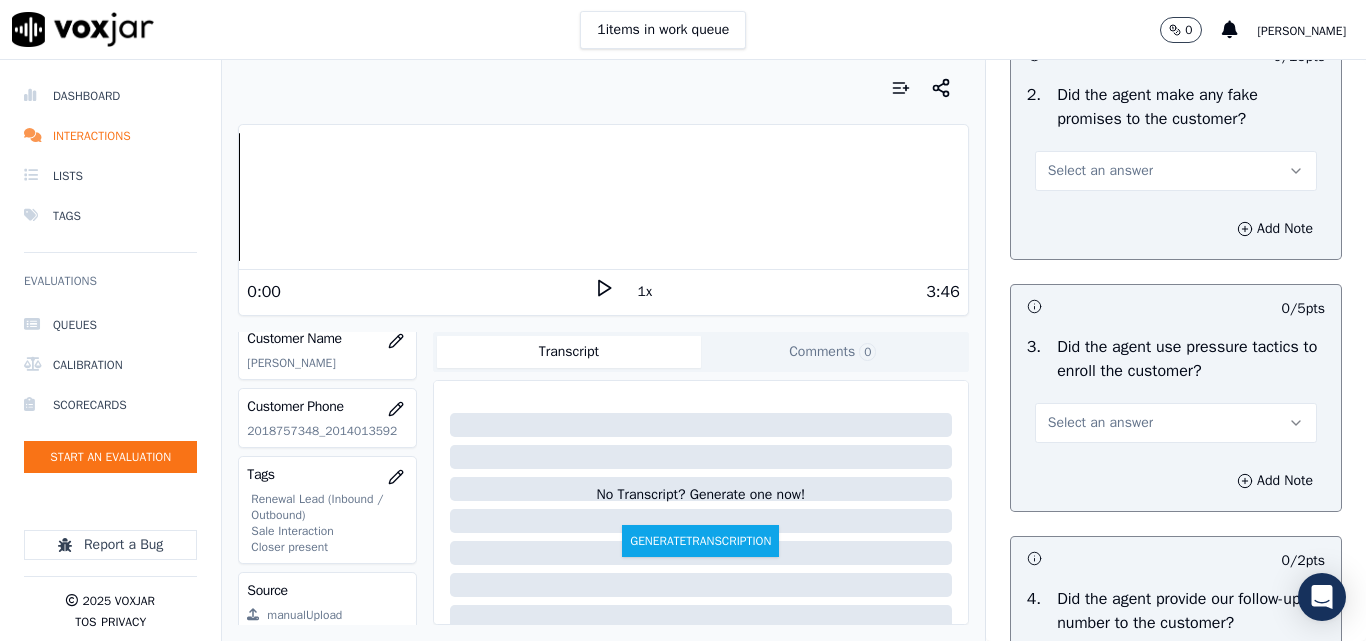 scroll, scrollTop: 4500, scrollLeft: 0, axis: vertical 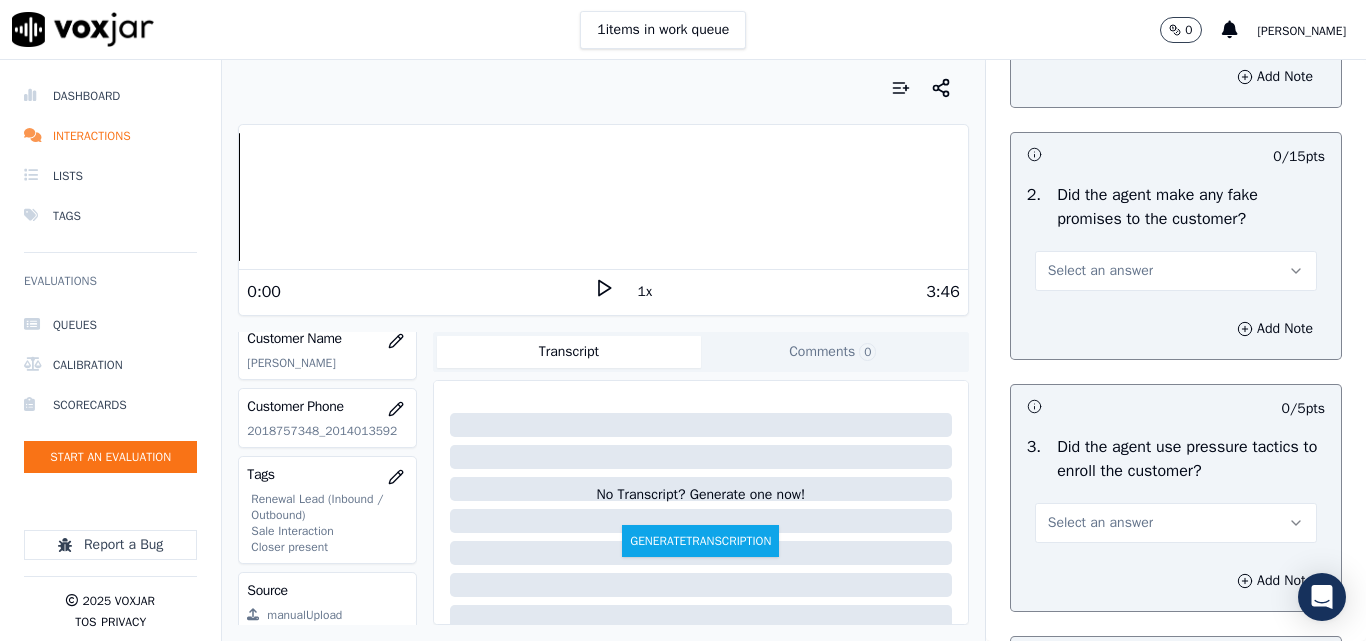 click on "Select an answer" at bounding box center [1100, 271] 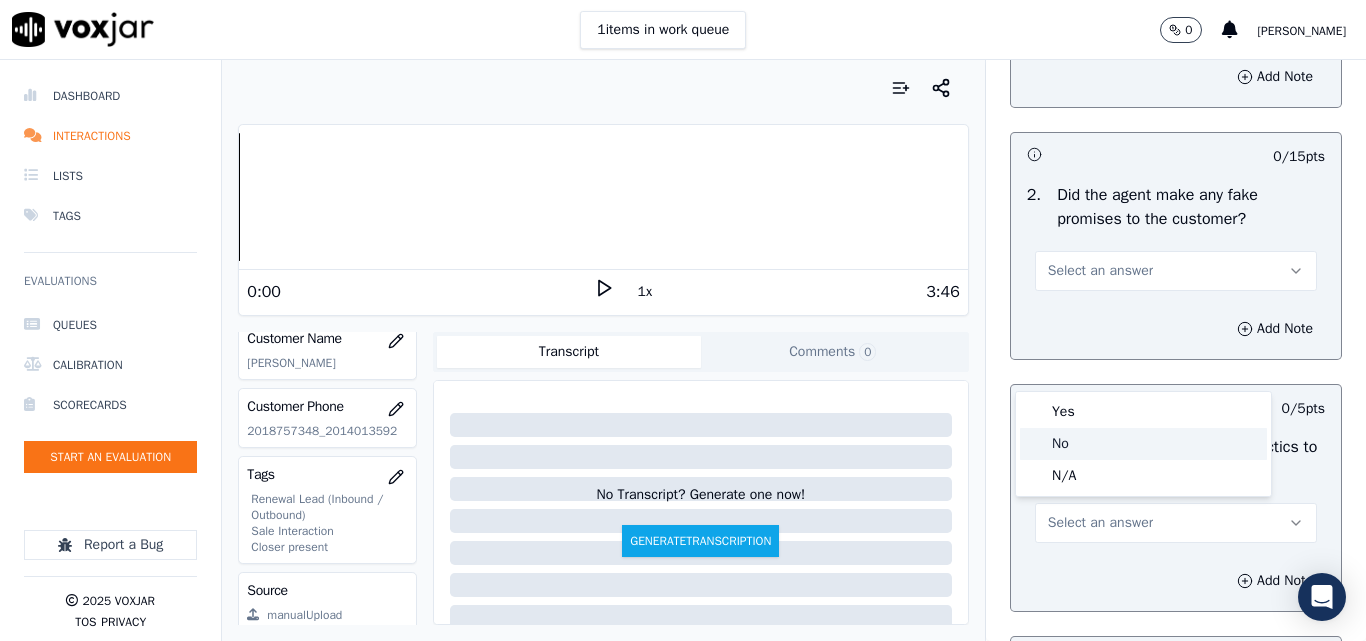 click on "No" 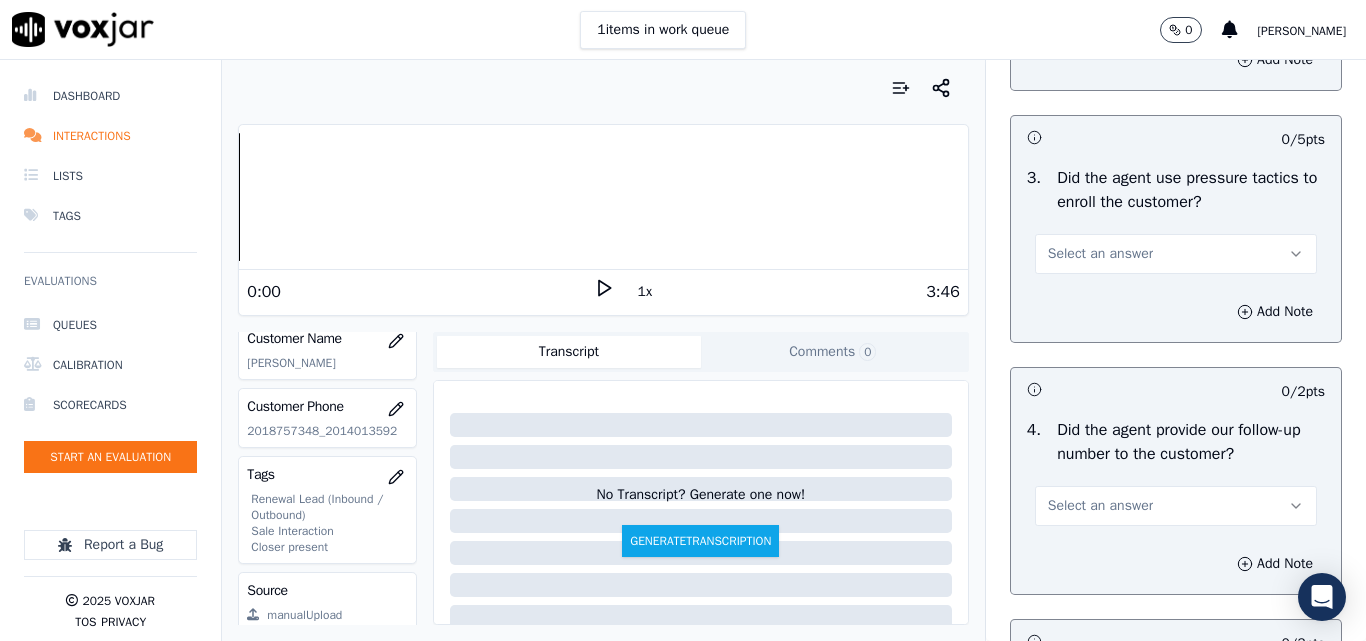 scroll, scrollTop: 4700, scrollLeft: 0, axis: vertical 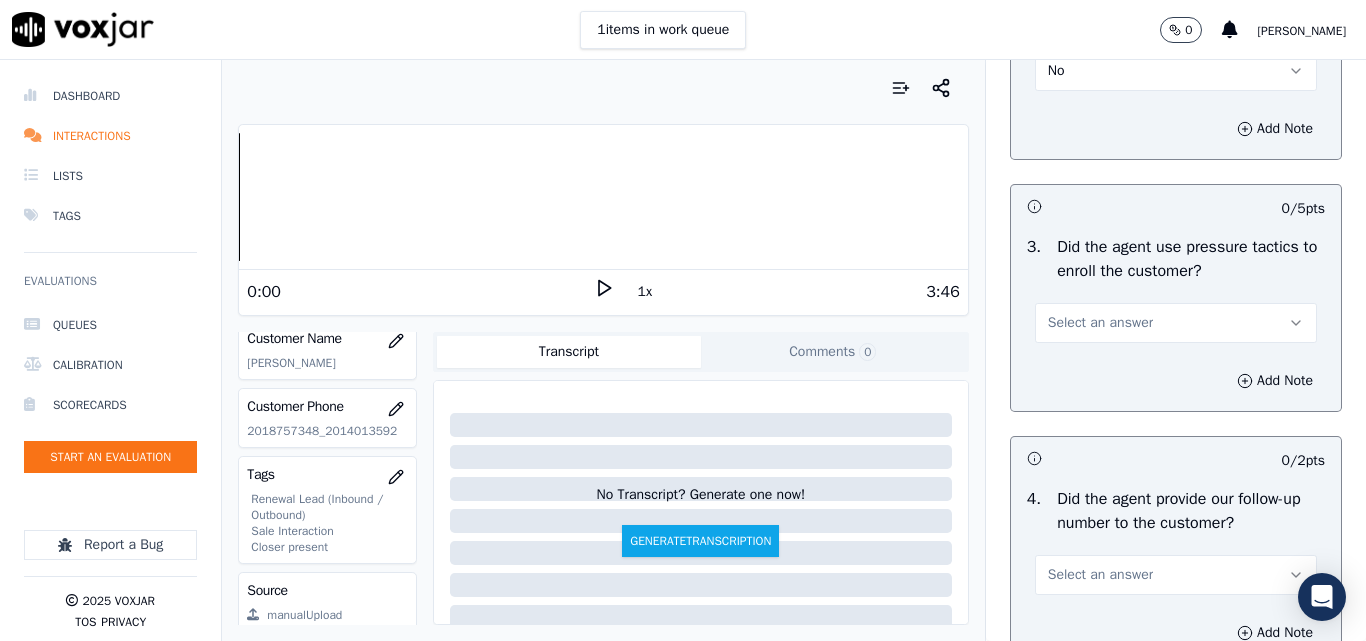 click on "Select an answer" at bounding box center [1100, 323] 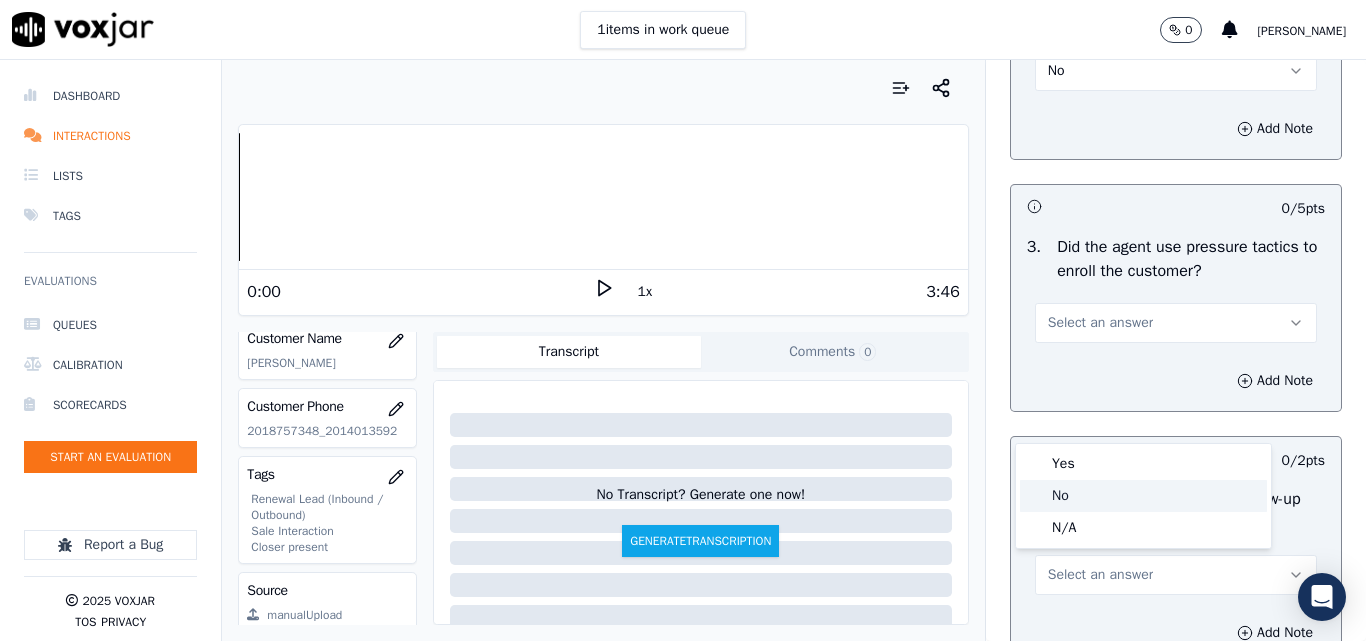 click on "No" 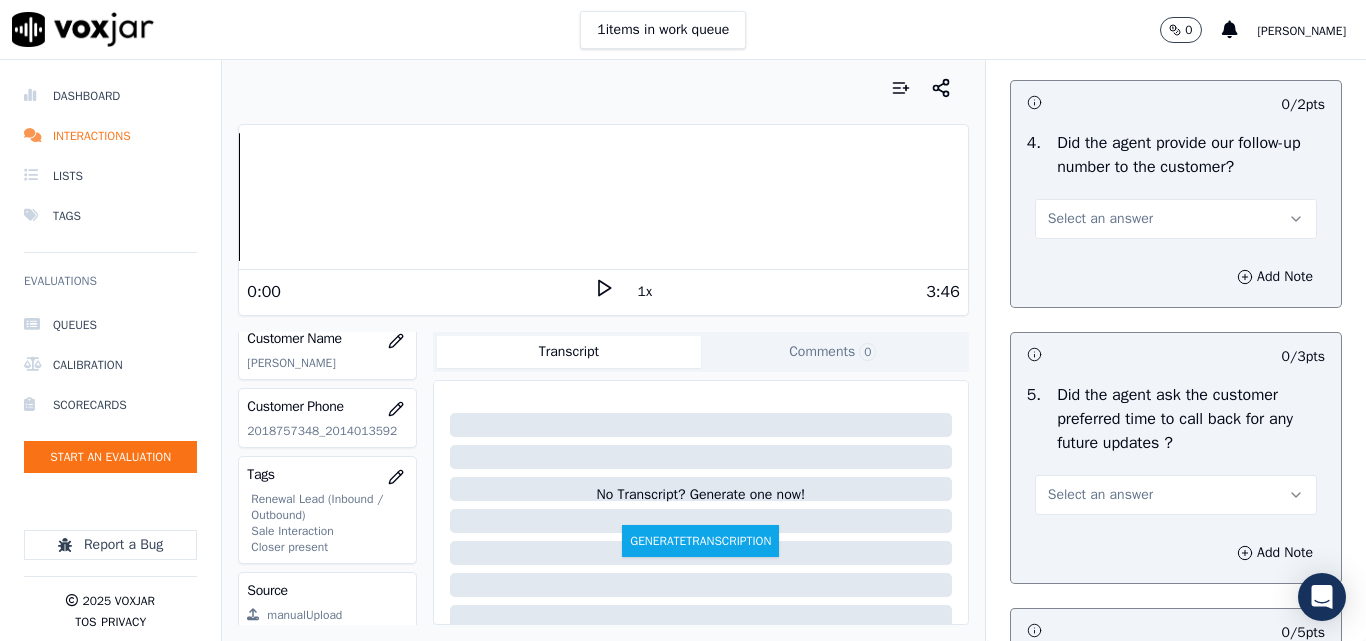 scroll, scrollTop: 5100, scrollLeft: 0, axis: vertical 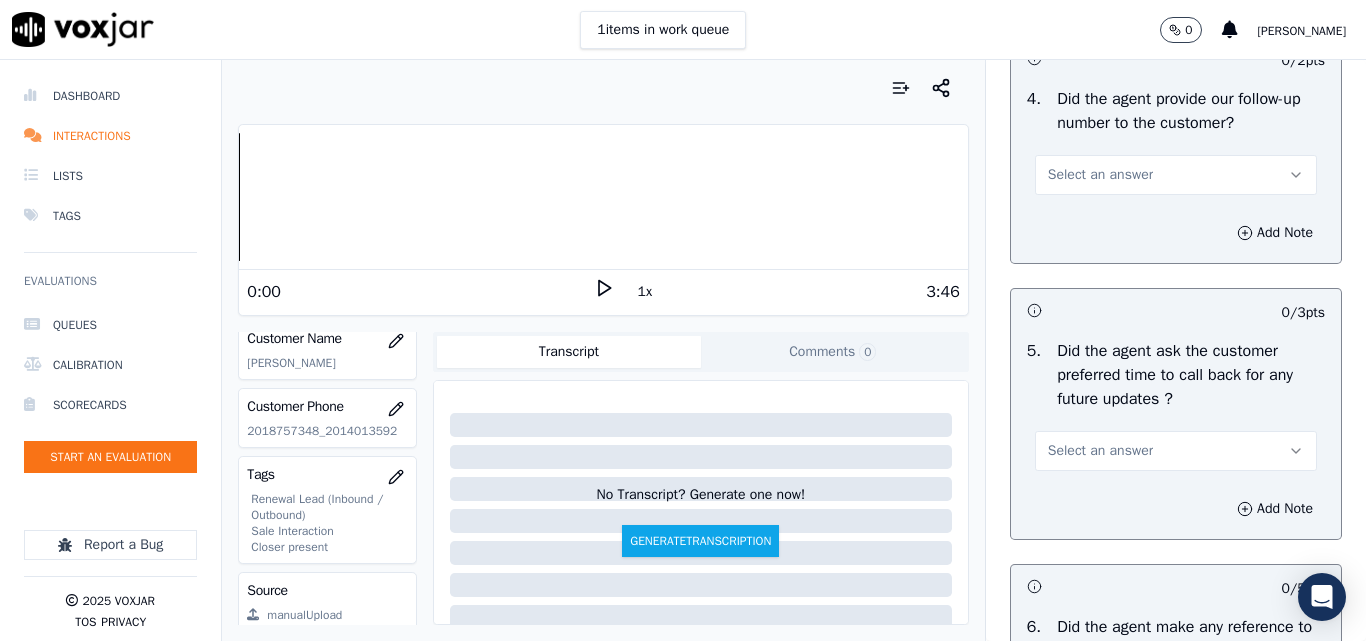 click on "Select an answer" at bounding box center [1100, 175] 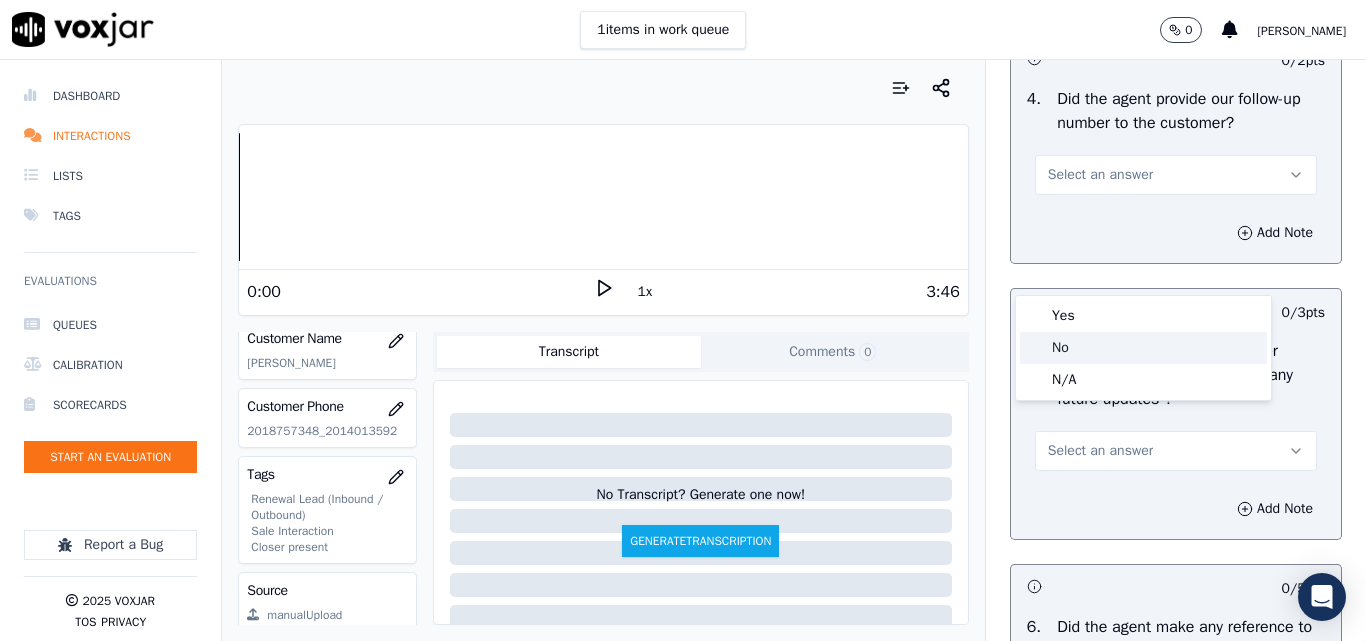click on "No" 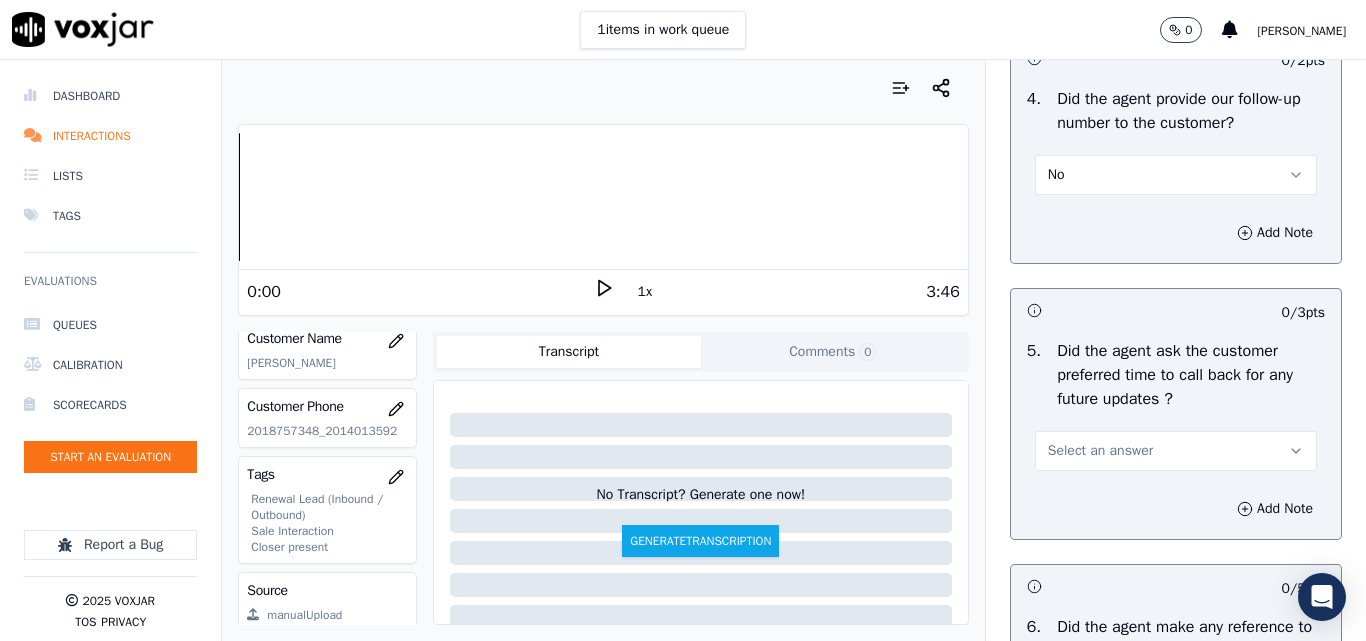 scroll, scrollTop: 5200, scrollLeft: 0, axis: vertical 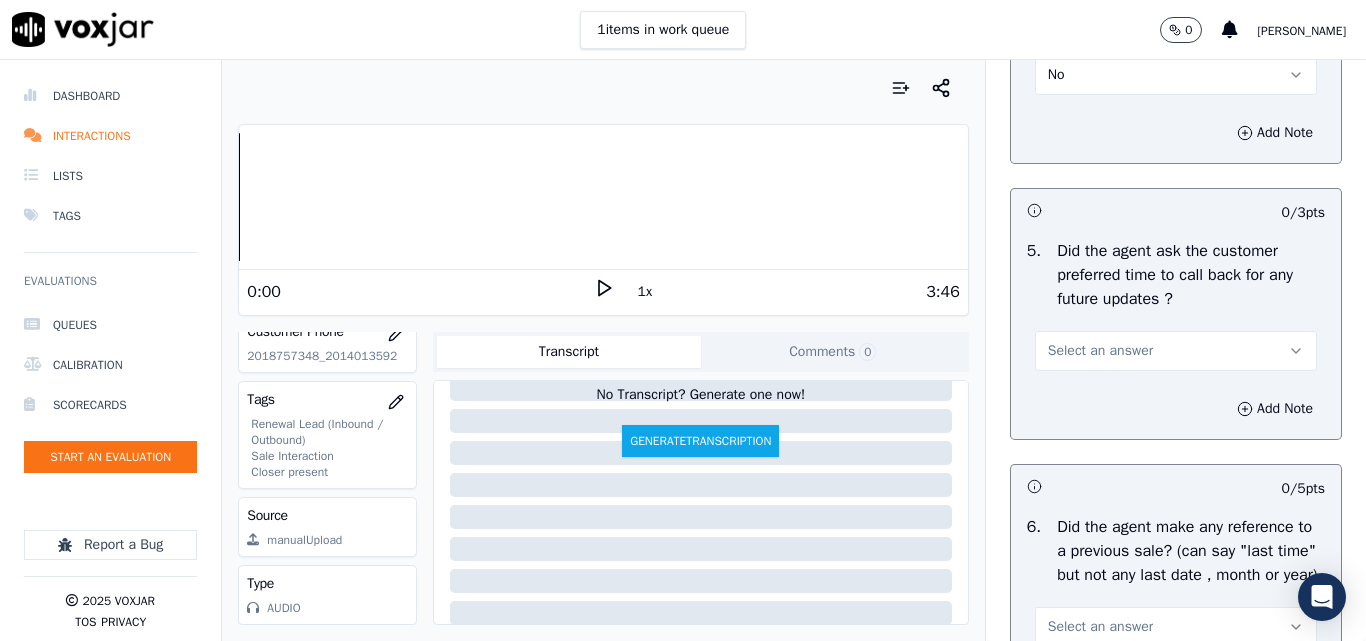 click on "Select an answer" at bounding box center (1100, 351) 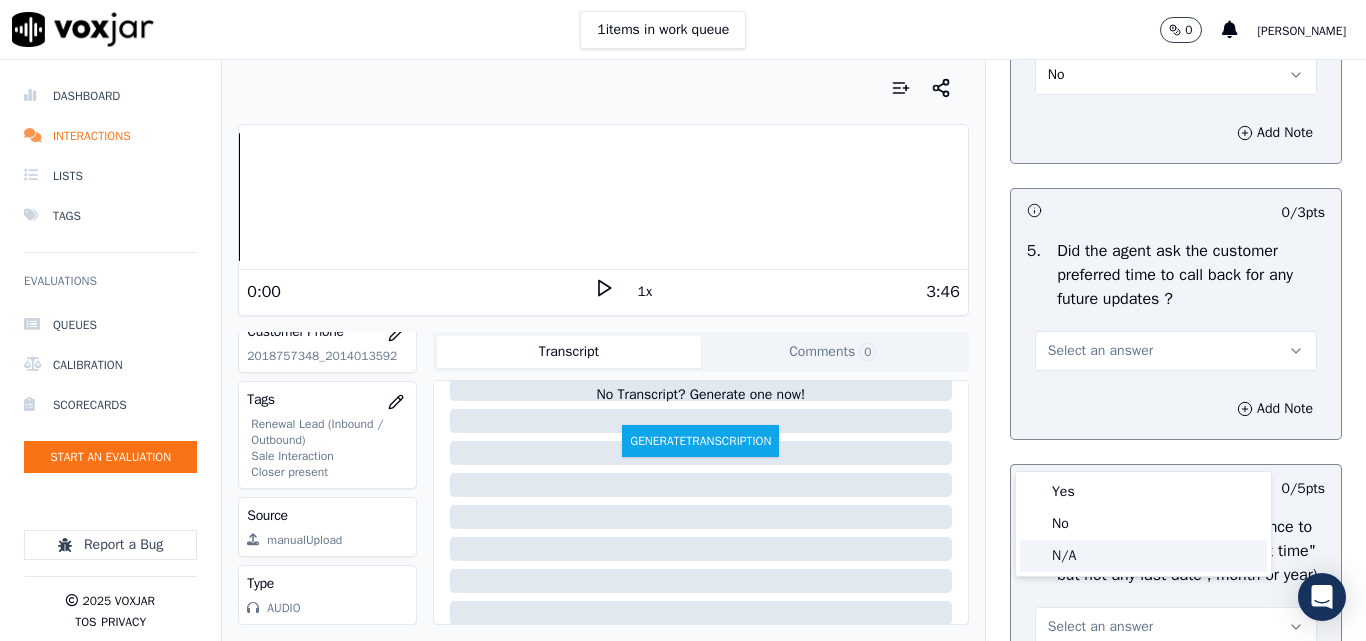 click on "N/A" 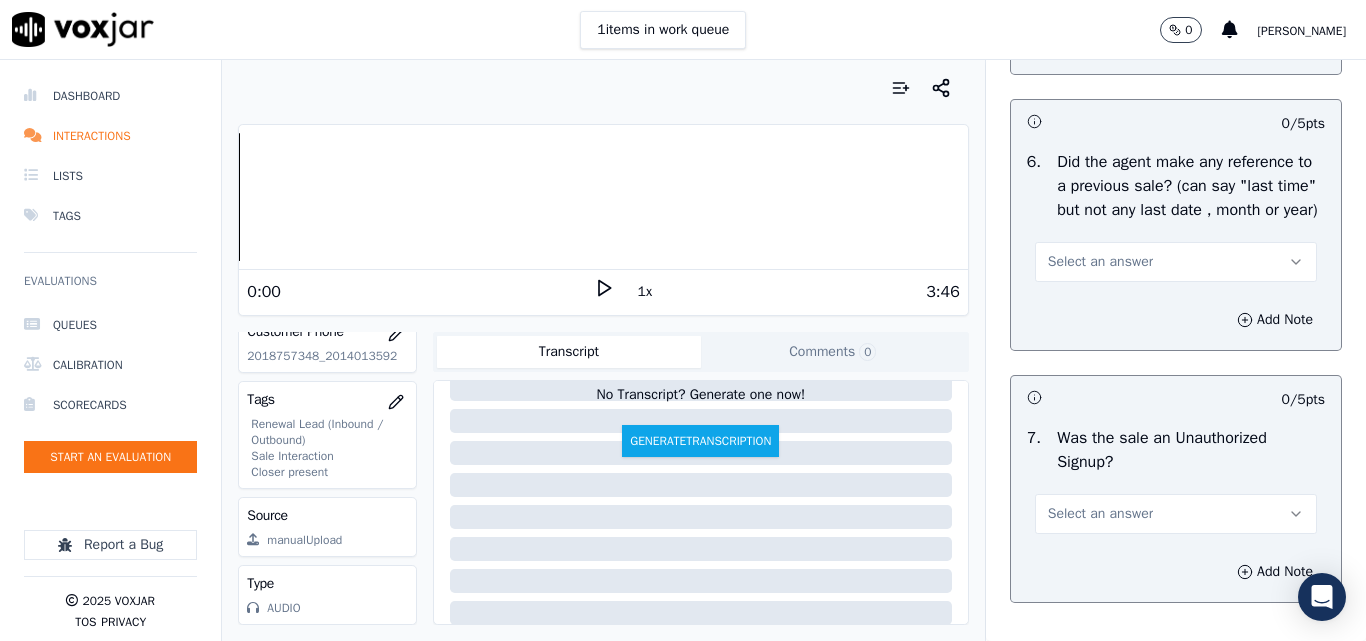 scroll, scrollTop: 5600, scrollLeft: 0, axis: vertical 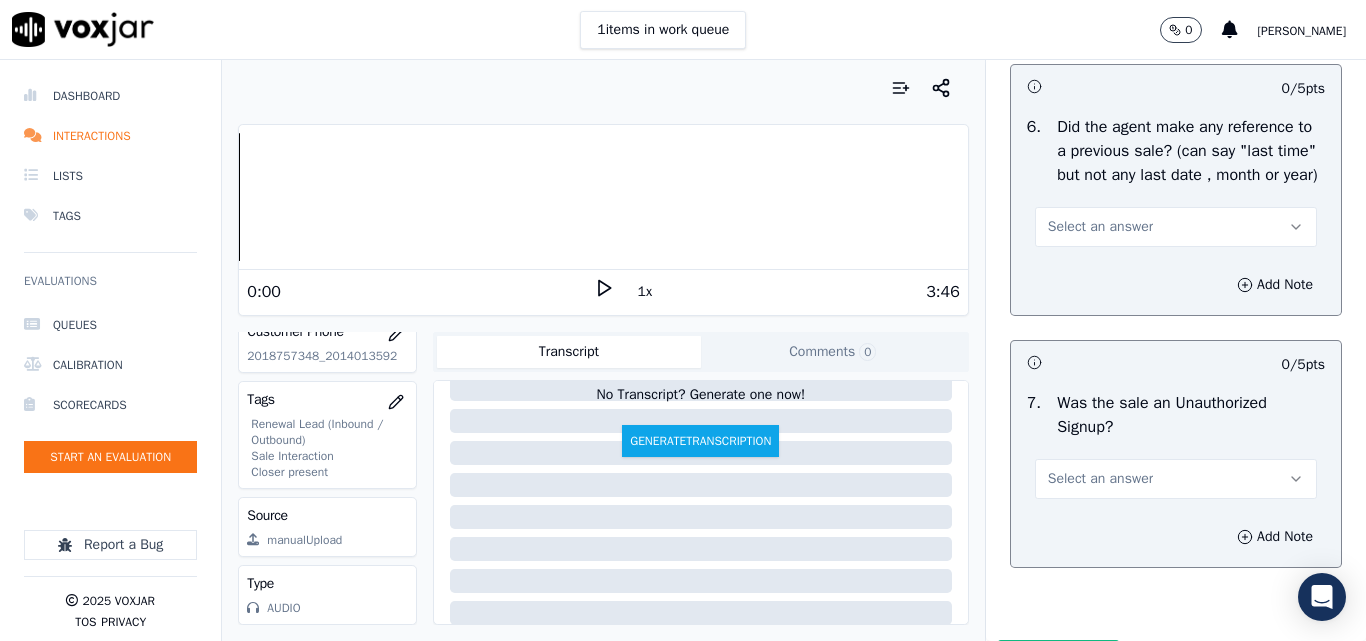 click on "Select an answer" at bounding box center [1100, 227] 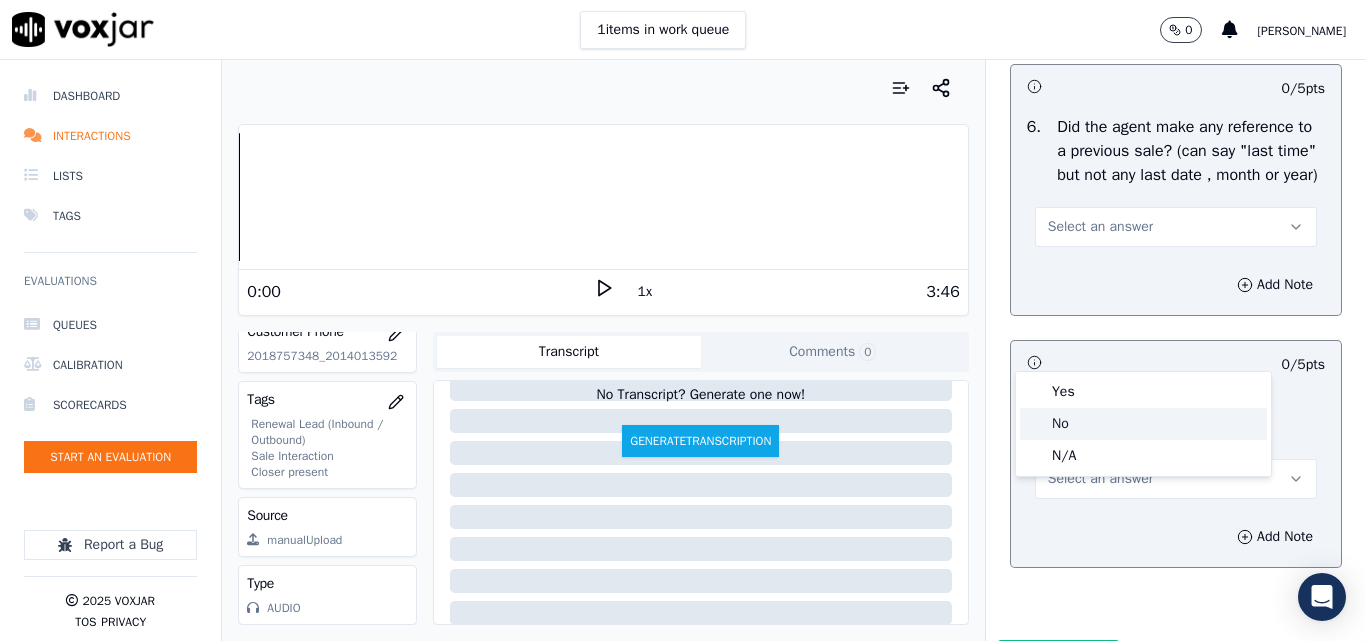 click on "No" 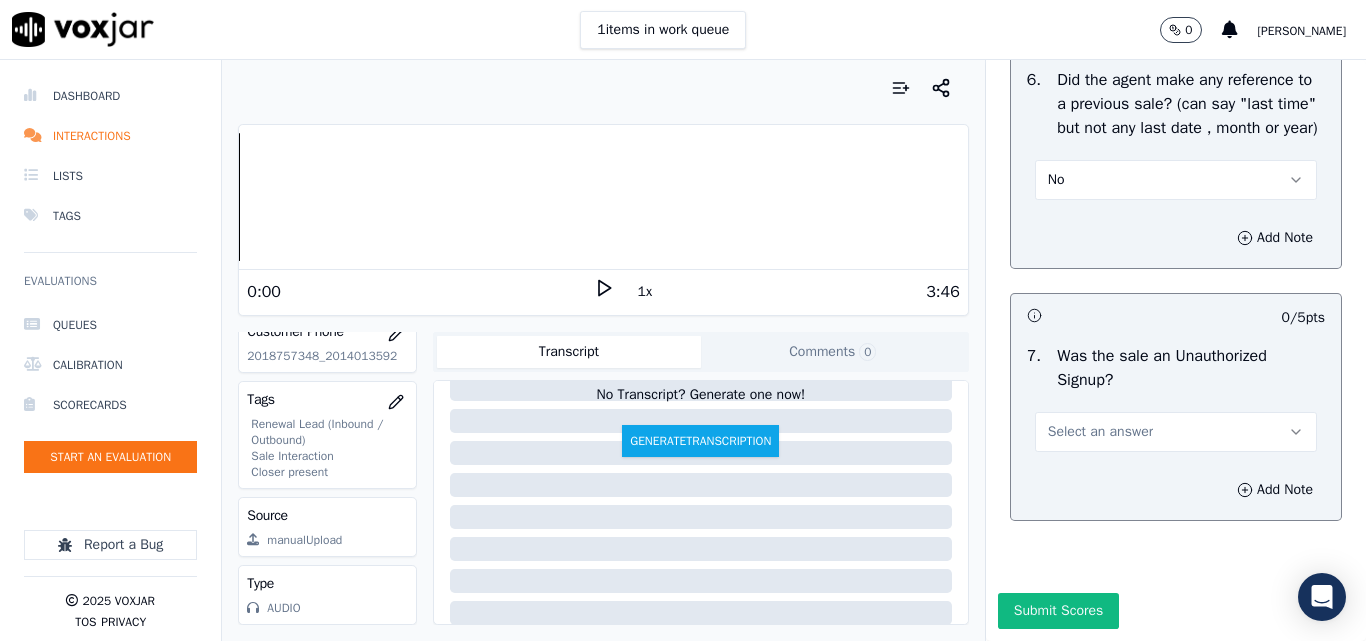 scroll, scrollTop: 5812, scrollLeft: 0, axis: vertical 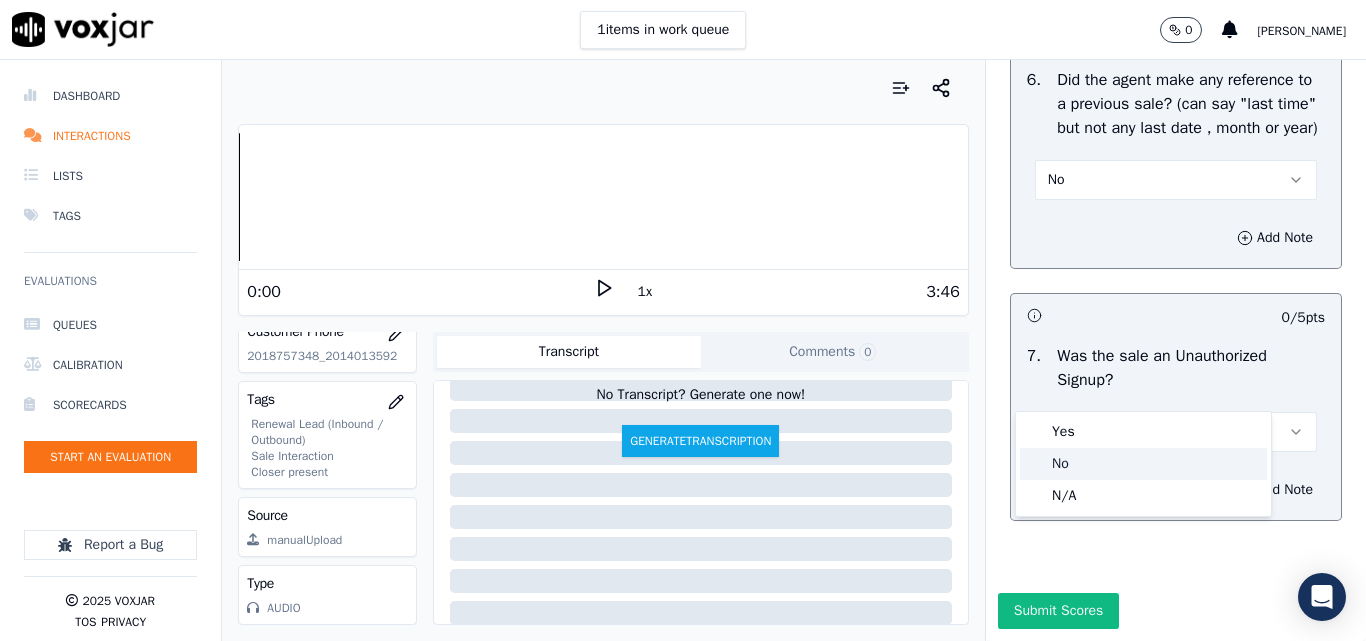 click on "No" 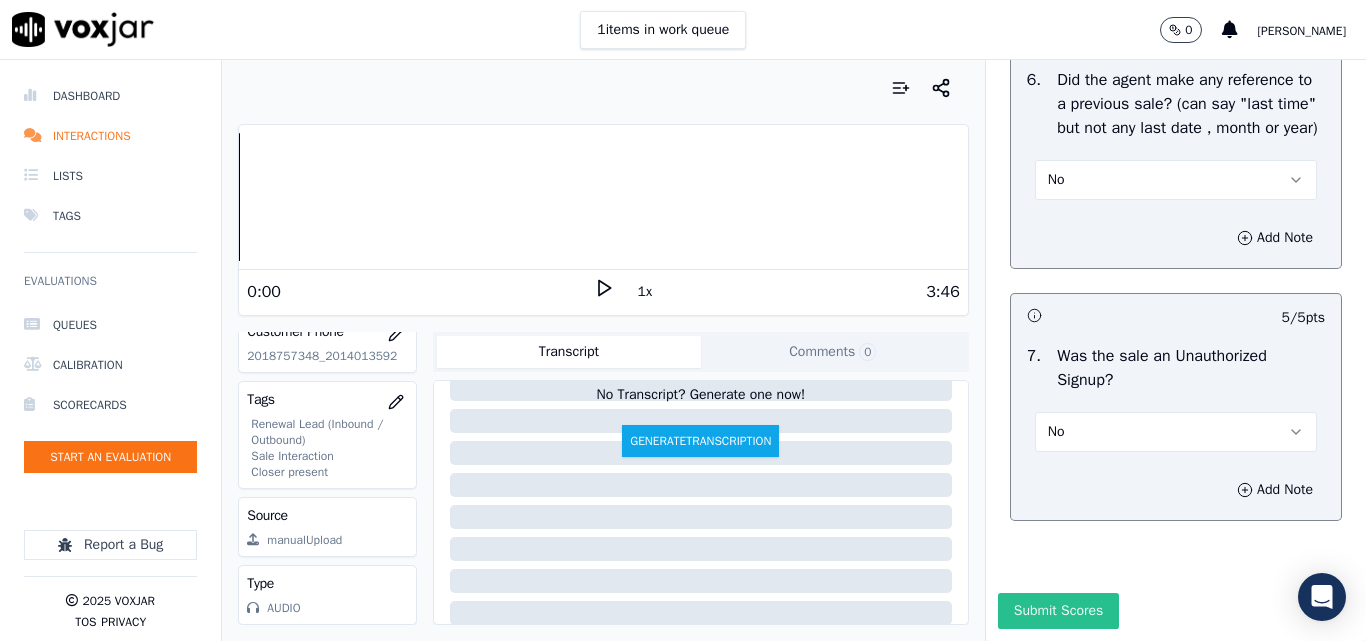 click on "Submit Scores" at bounding box center (1058, 611) 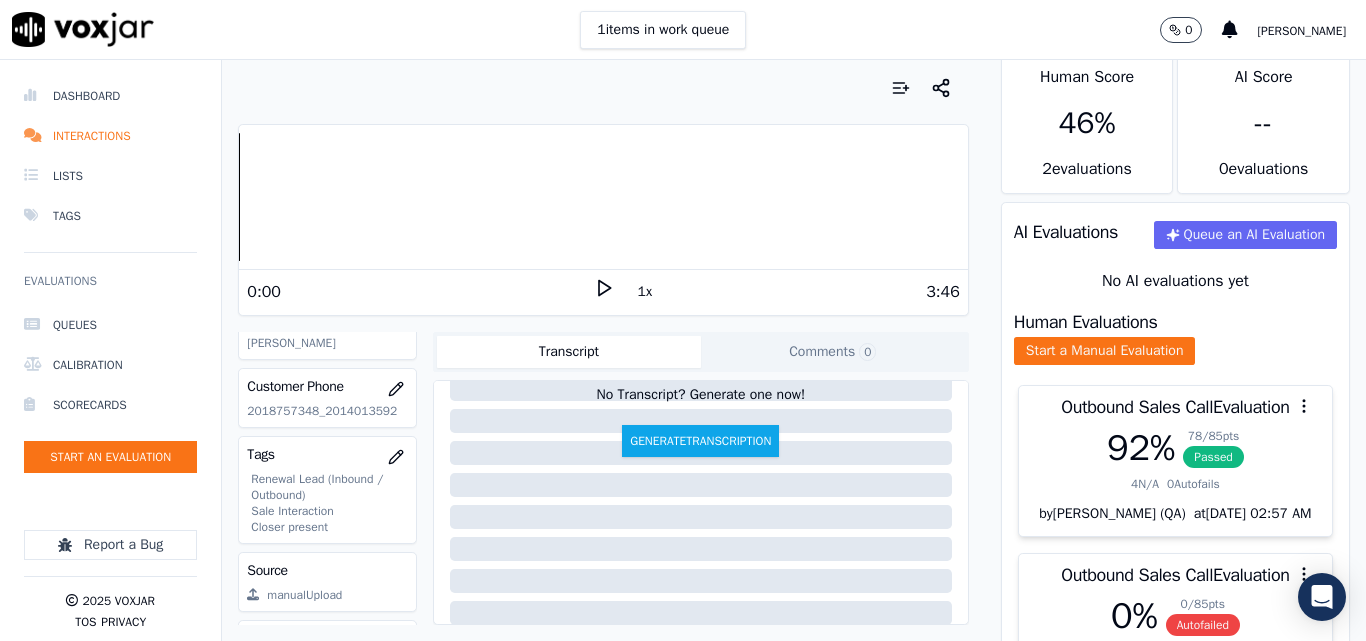 scroll, scrollTop: 220, scrollLeft: 0, axis: vertical 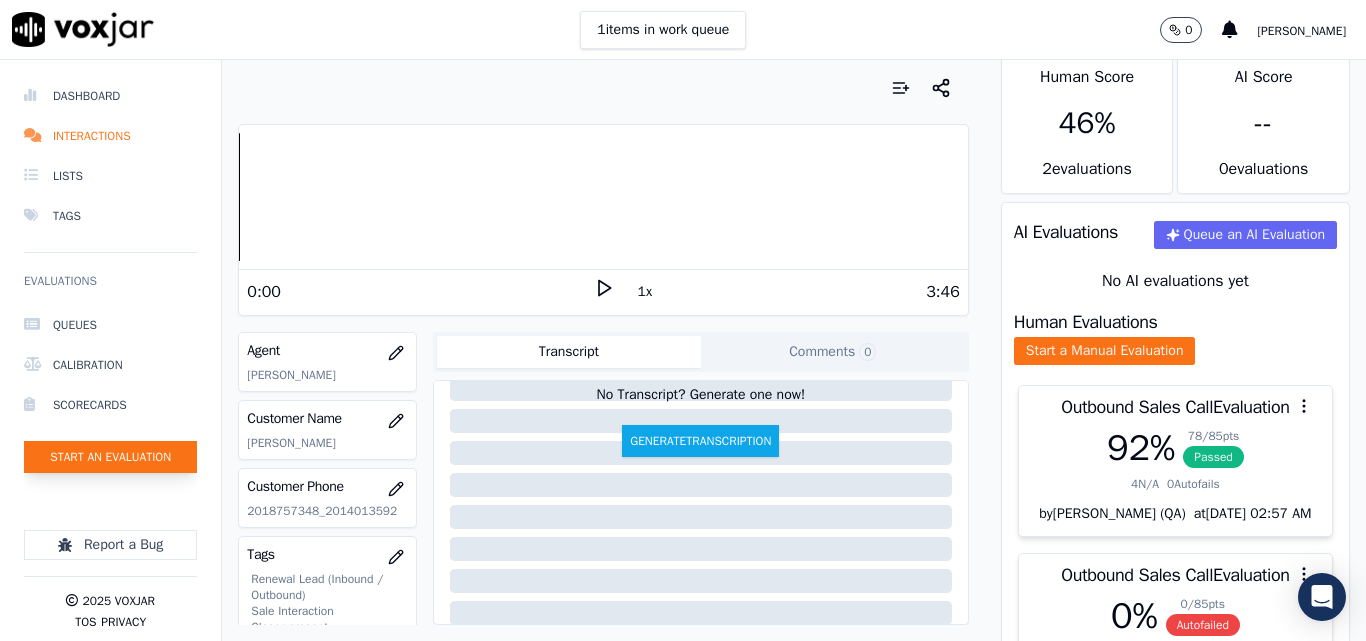 click on "Start an Evaluation" 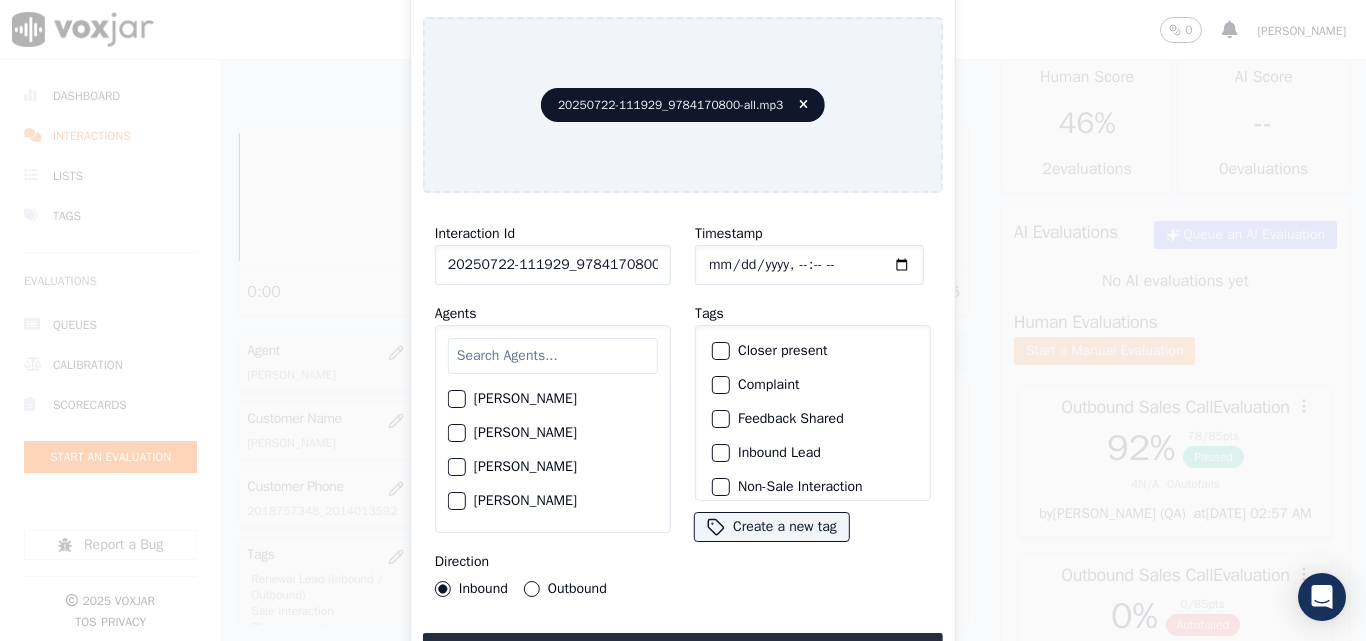 scroll, scrollTop: 0, scrollLeft: 40, axis: horizontal 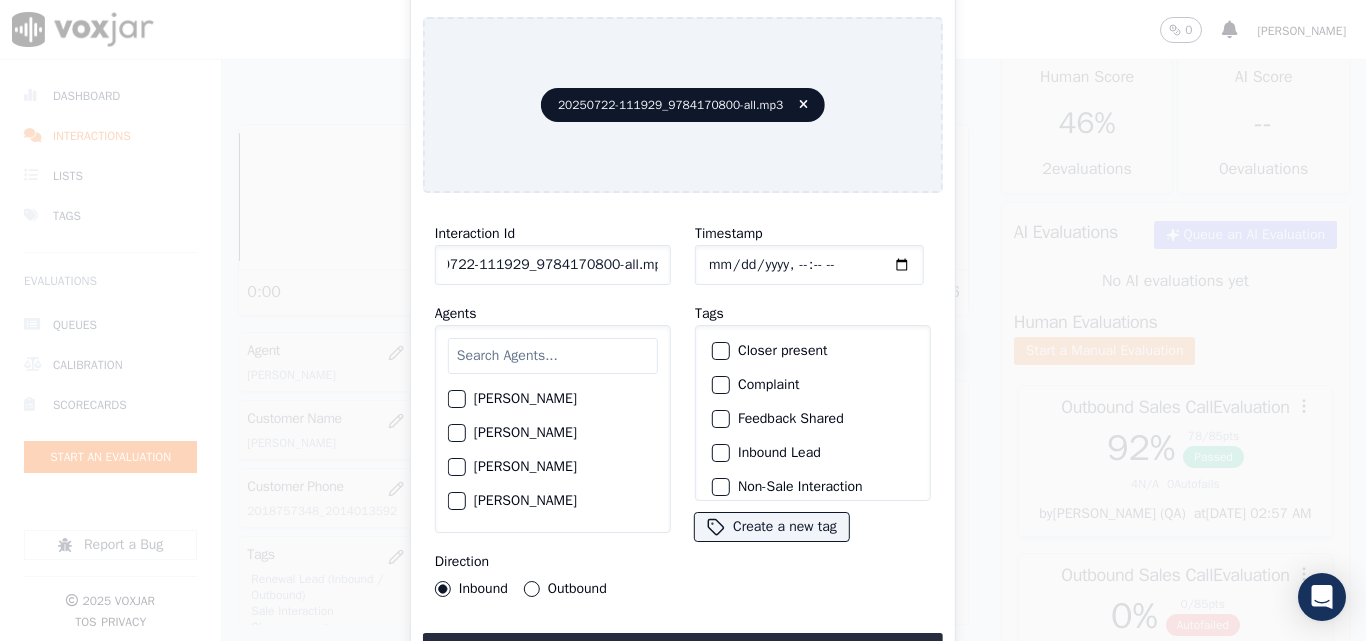 drag, startPoint x: 640, startPoint y: 255, endPoint x: 759, endPoint y: 272, distance: 120.20815 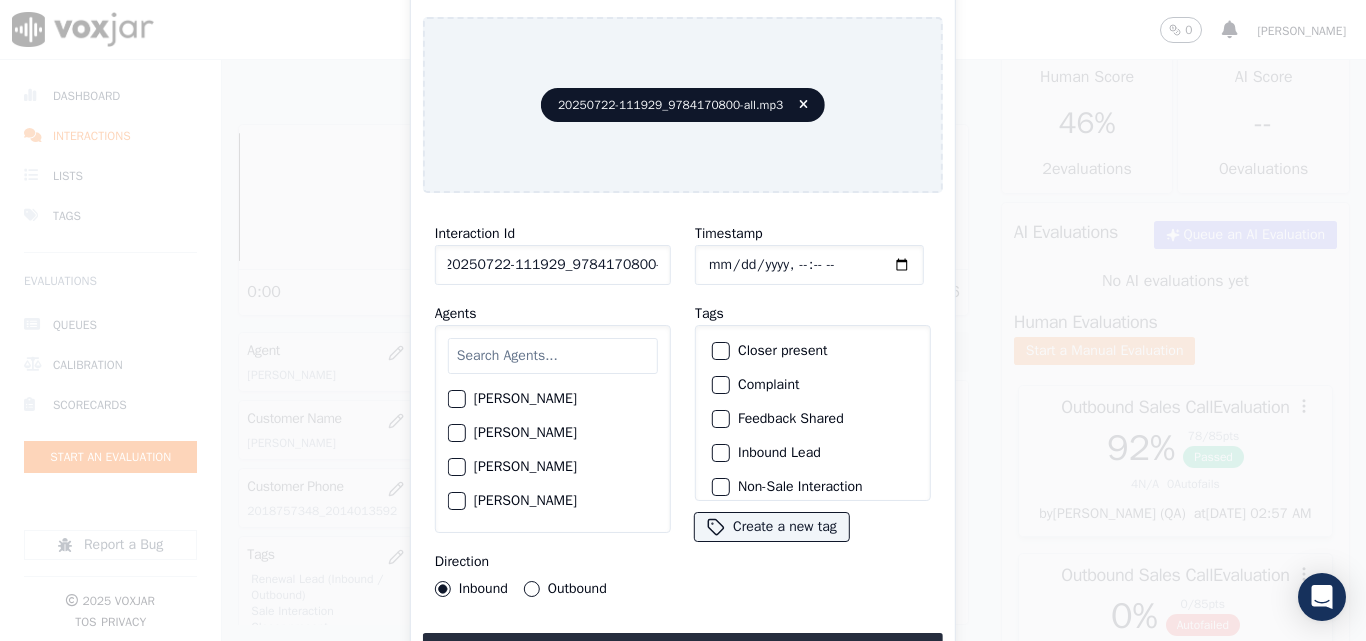 scroll, scrollTop: 0, scrollLeft: 11, axis: horizontal 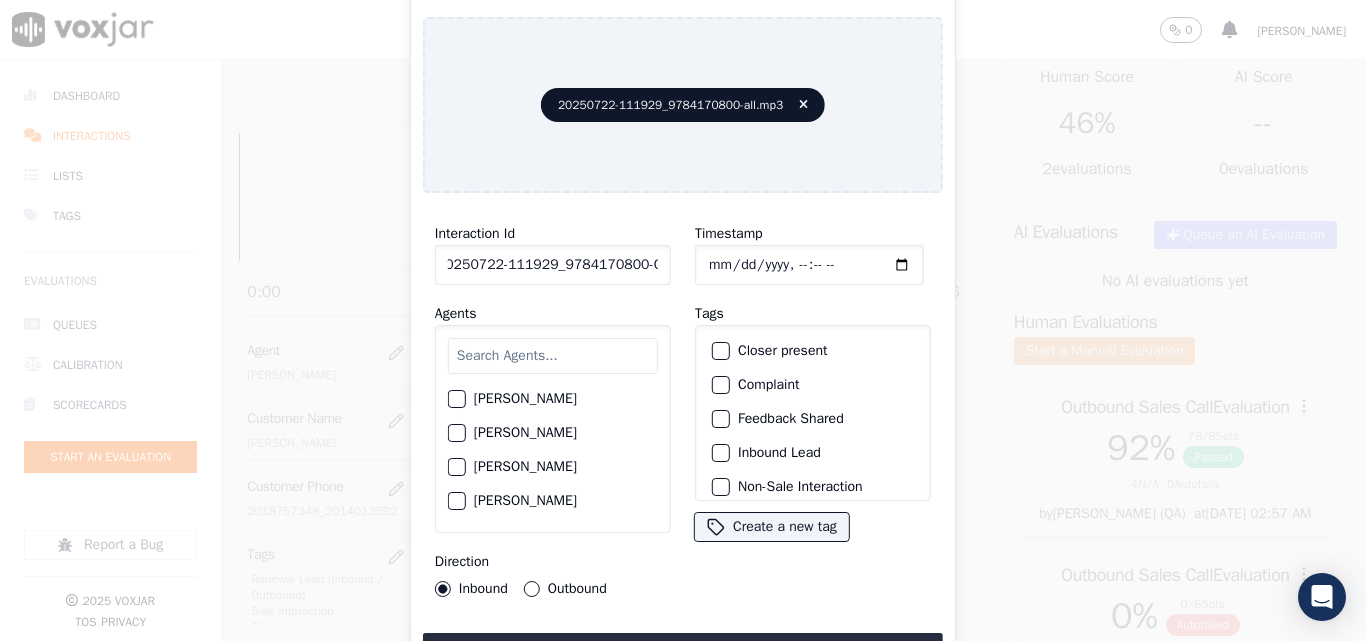 type on "20250722-111929_9784170800-C1" 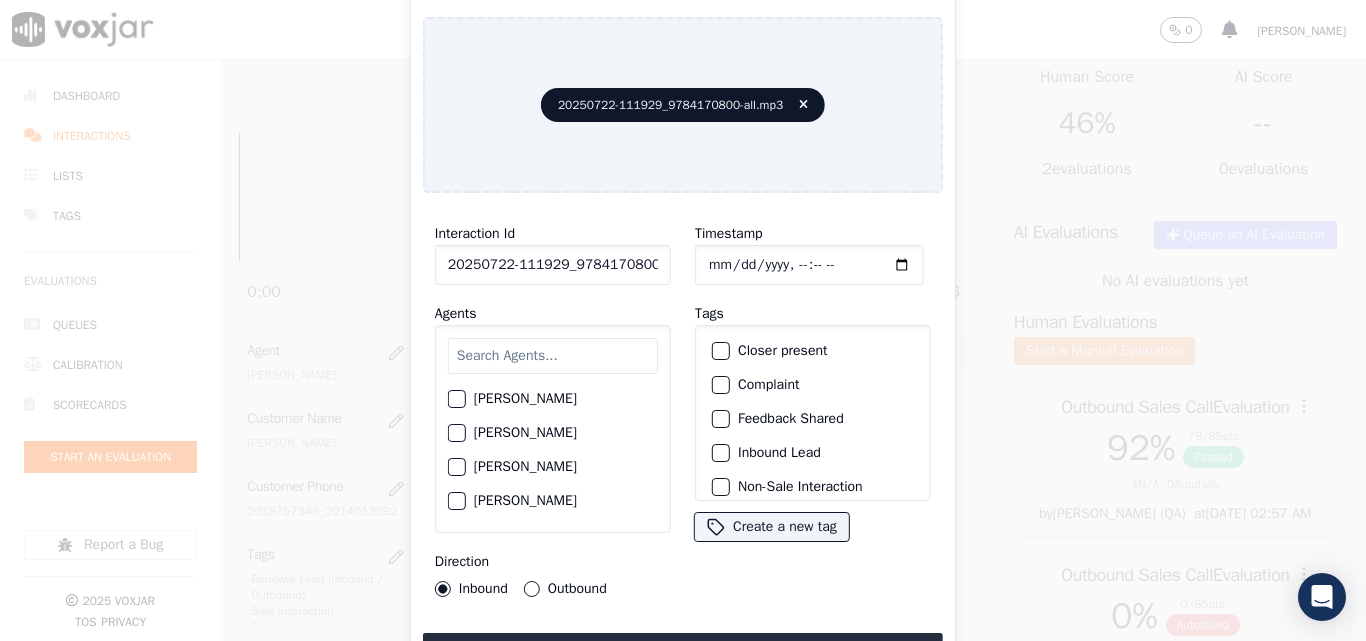click on "Timestamp" 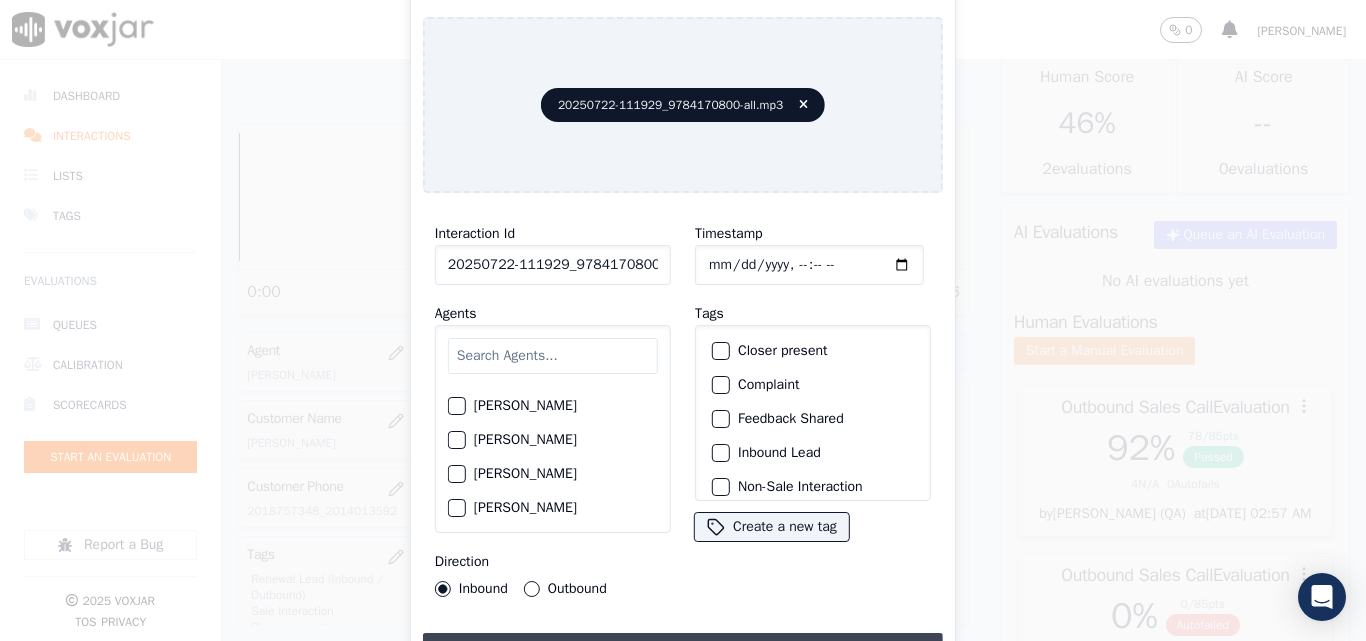 scroll, scrollTop: 500, scrollLeft: 0, axis: vertical 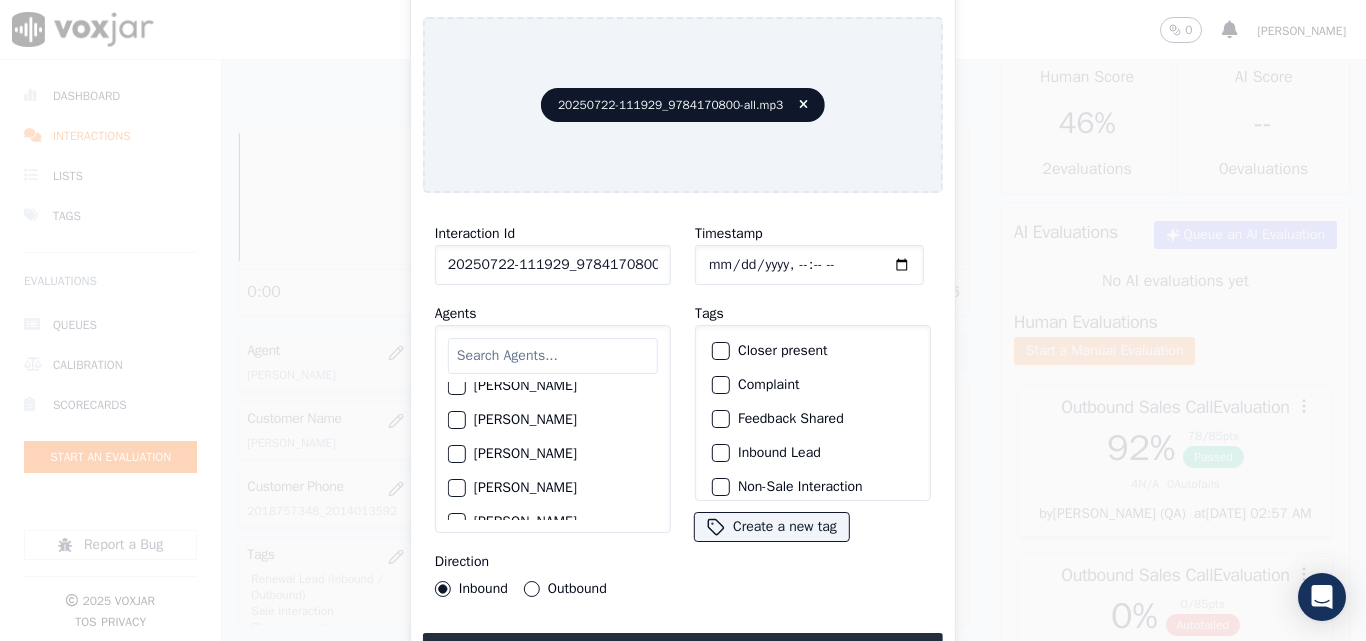 click on "[PERSON_NAME]" 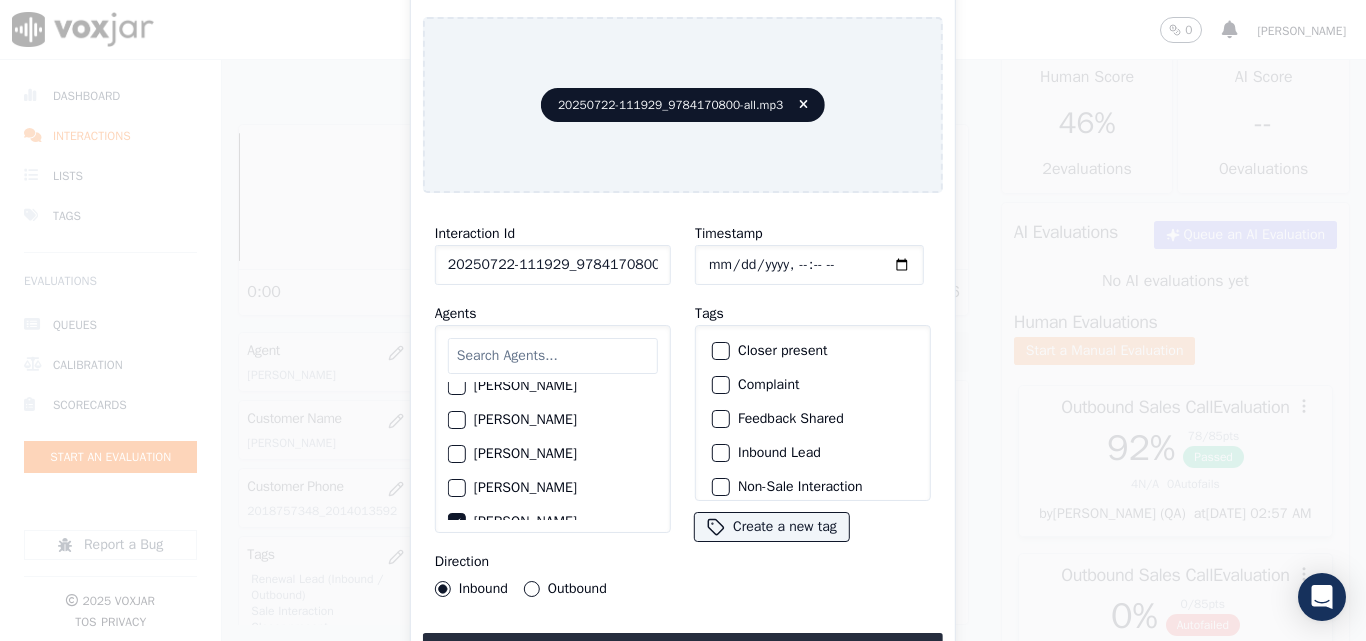 click on "Closer present" 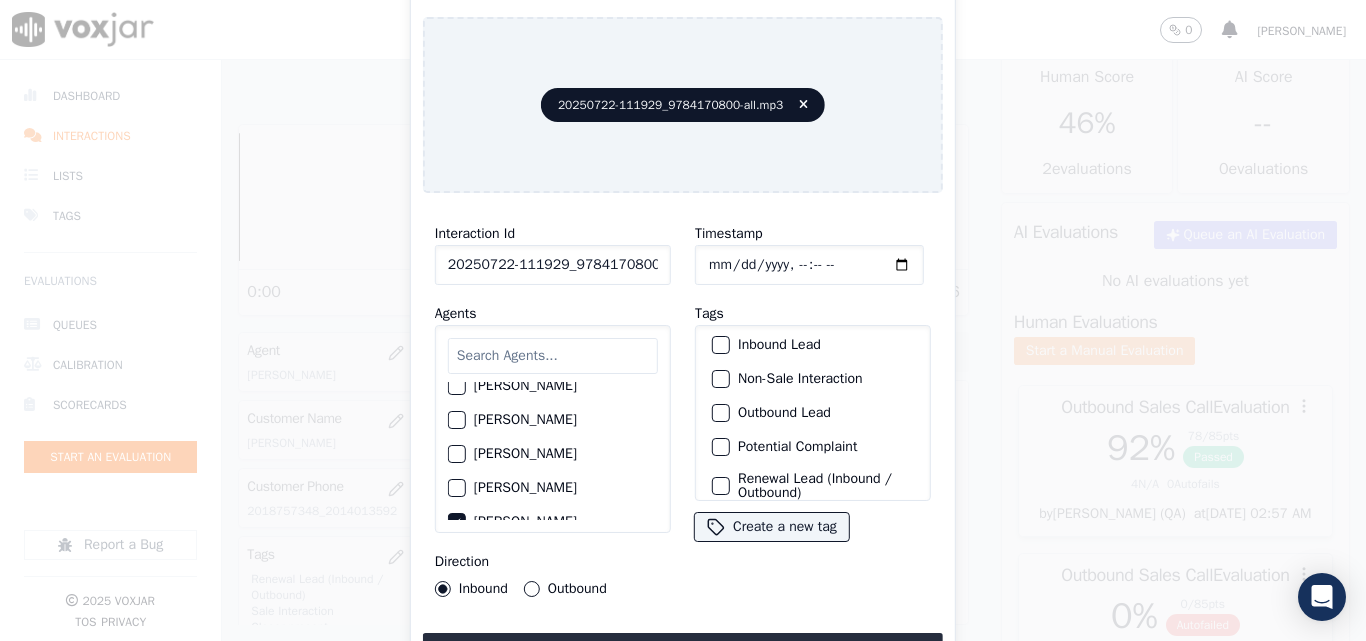 scroll, scrollTop: 73, scrollLeft: 0, axis: vertical 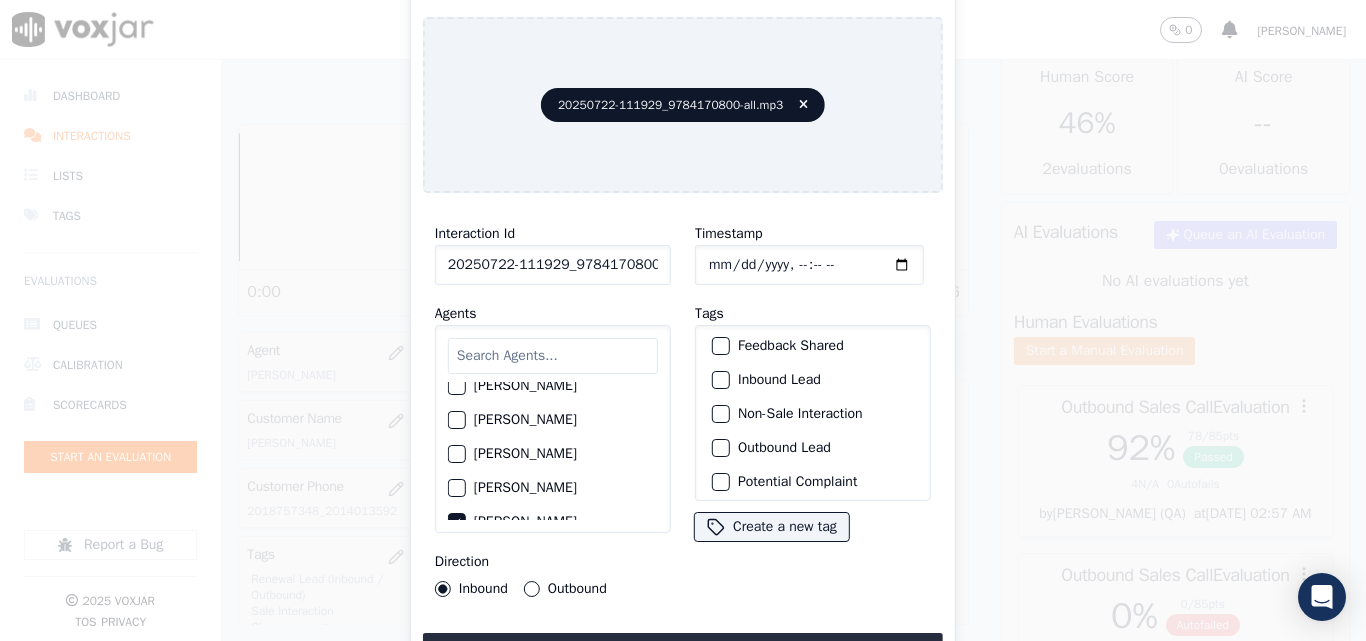 click at bounding box center [720, 380] 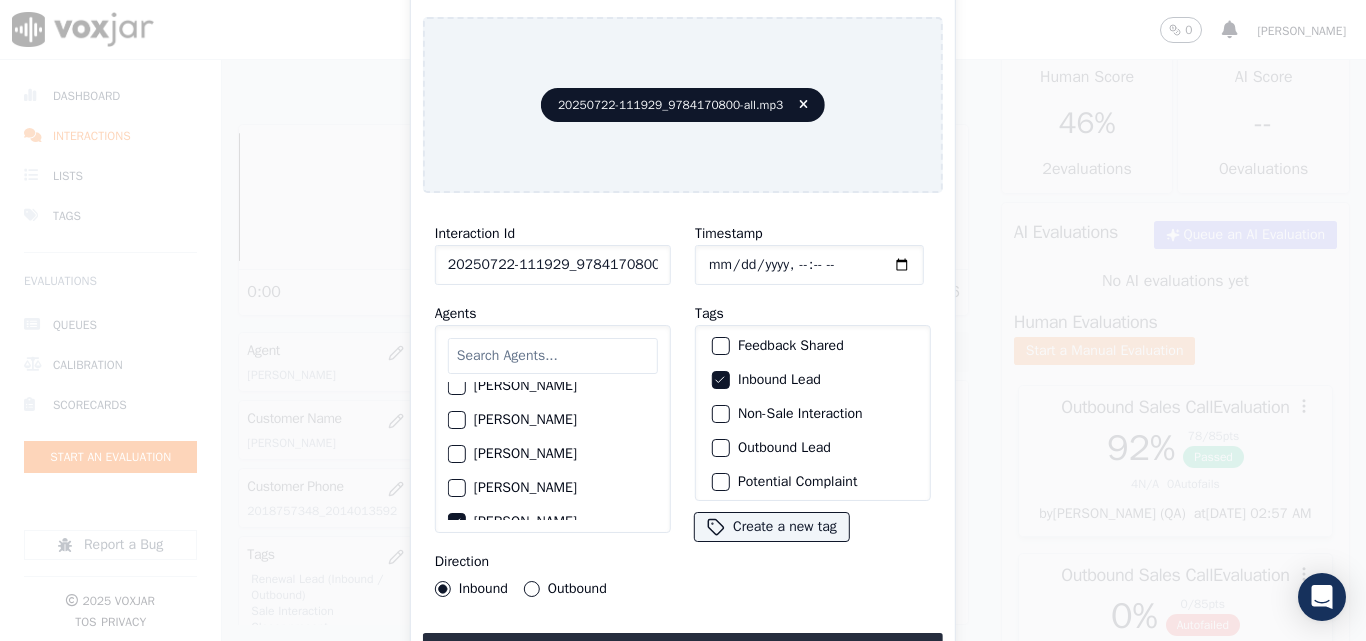 scroll, scrollTop: 173, scrollLeft: 0, axis: vertical 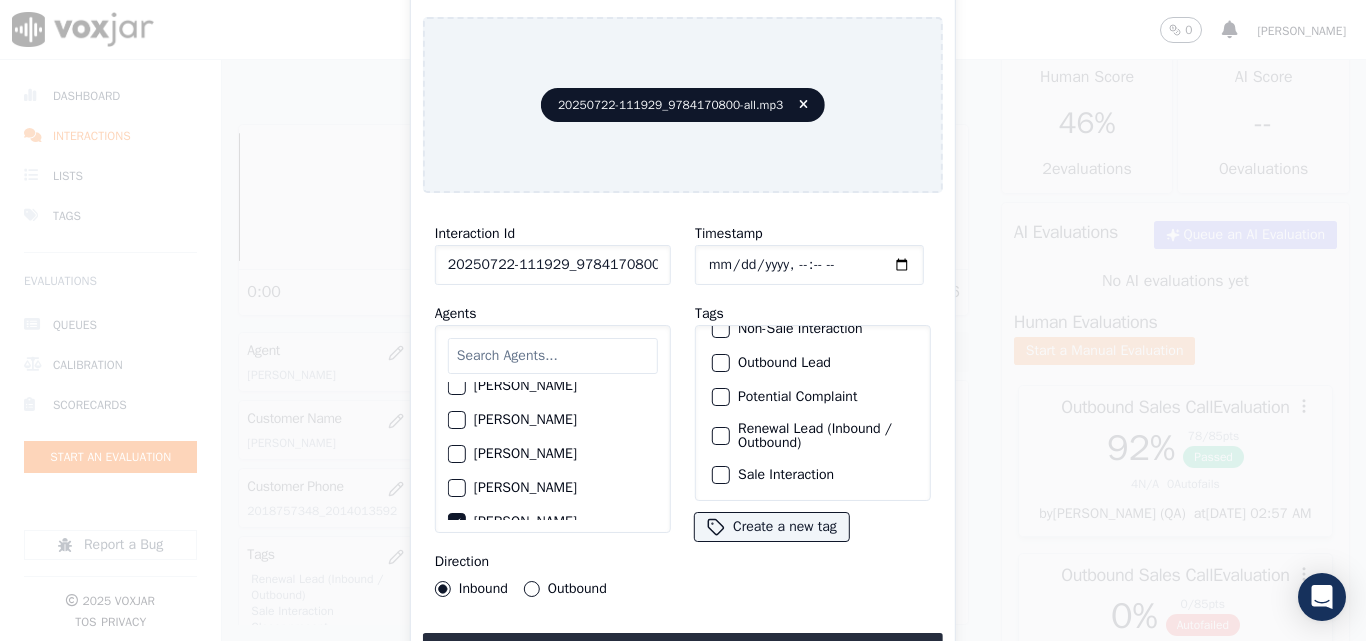 click on "Sale Interaction" 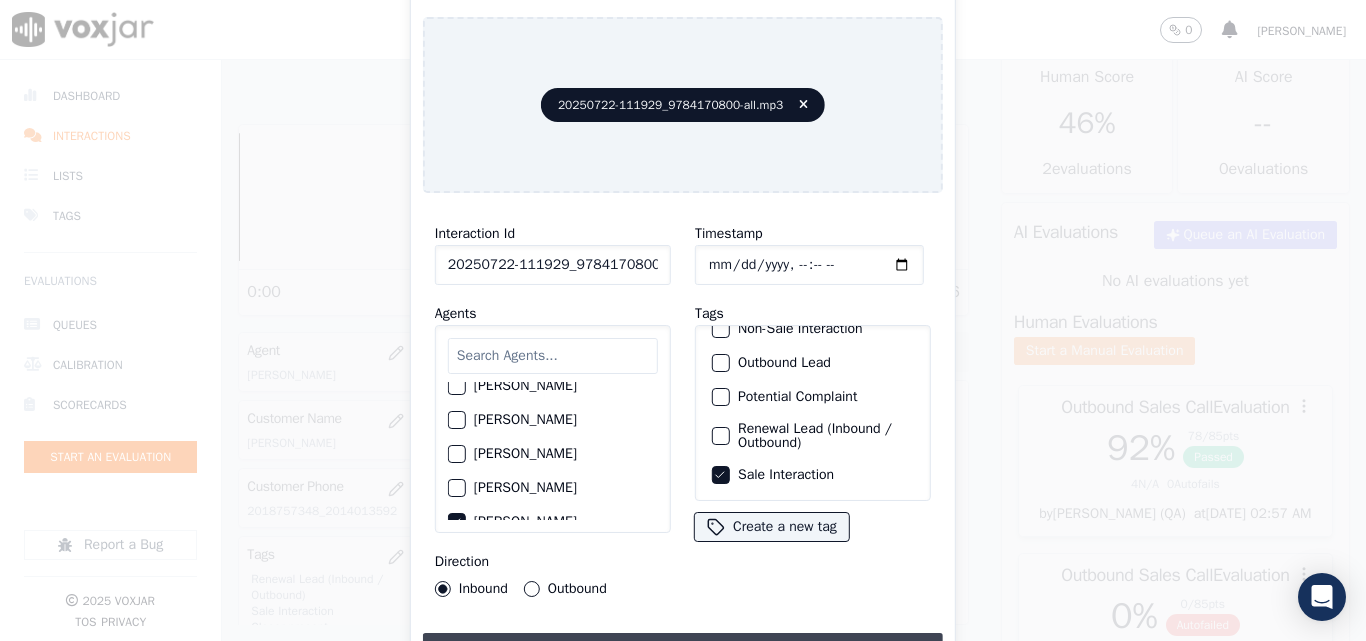 click on "Upload interaction to start evaluation" at bounding box center [683, 651] 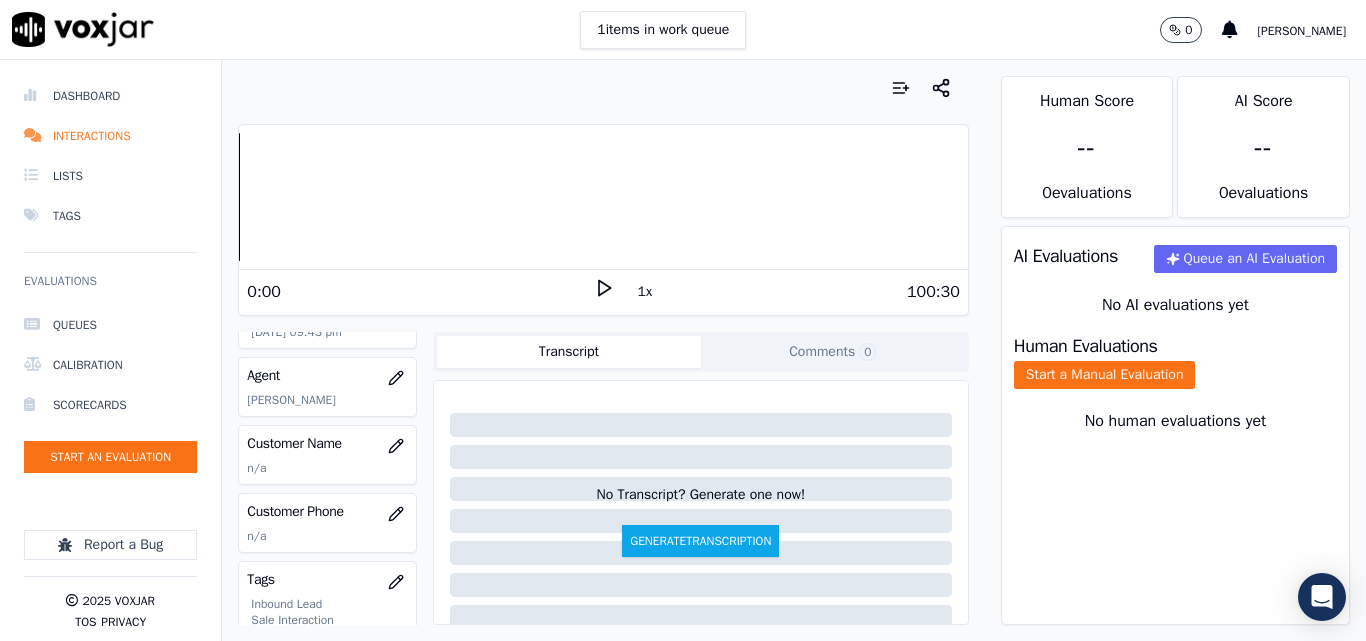 scroll, scrollTop: 200, scrollLeft: 0, axis: vertical 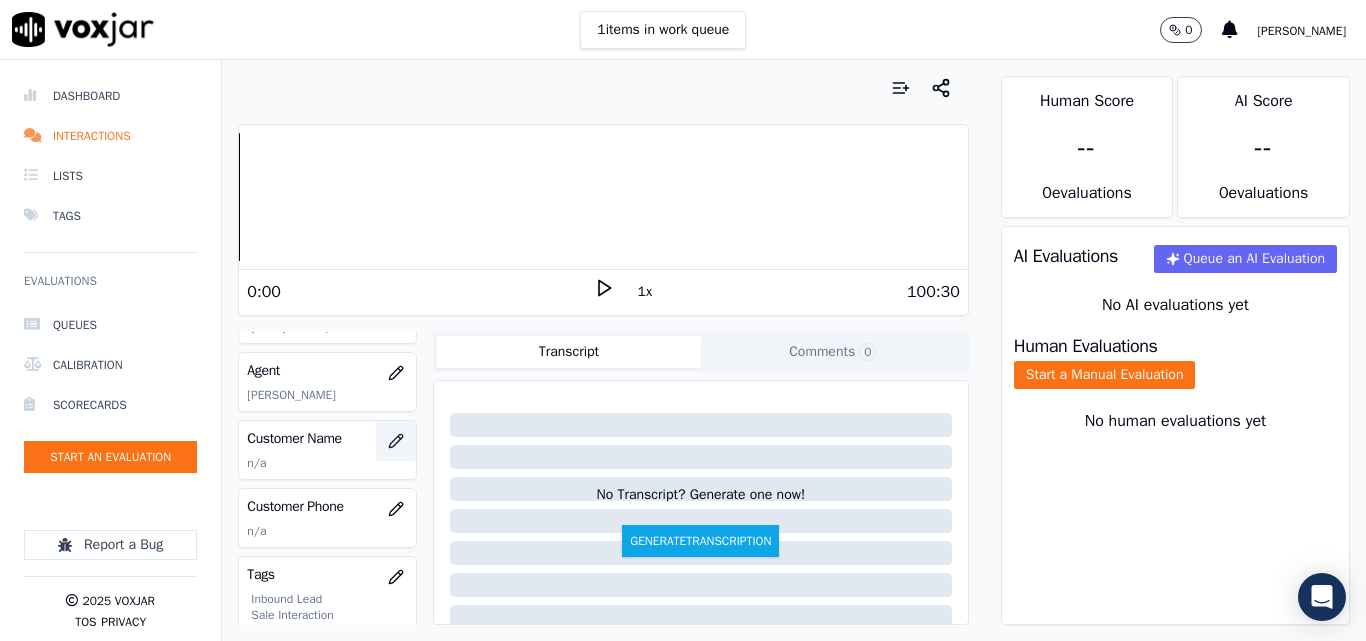 click 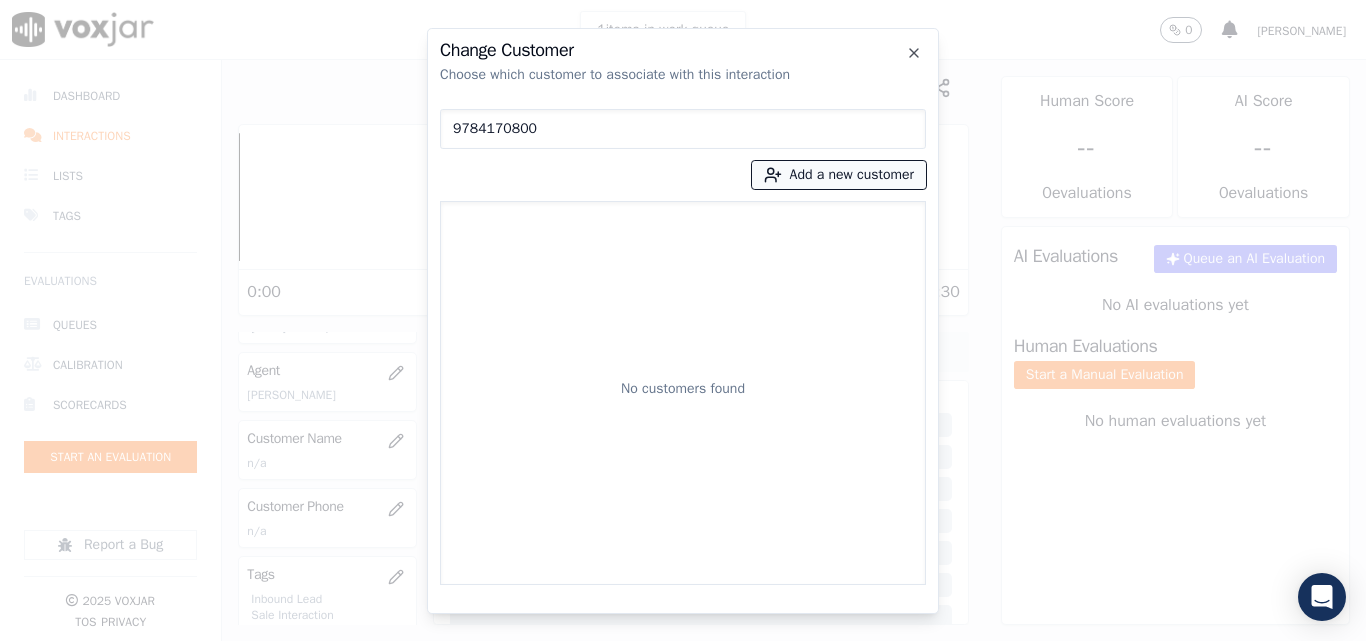 type on "9784170800" 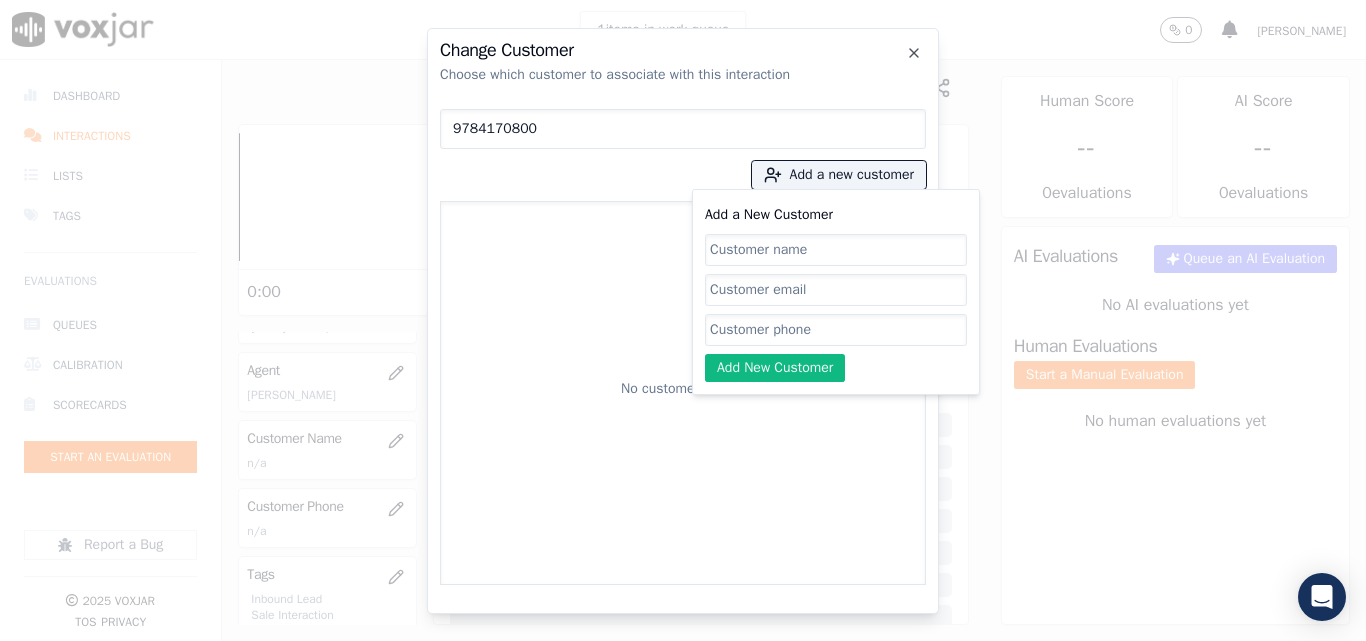click on "Add a New Customer" 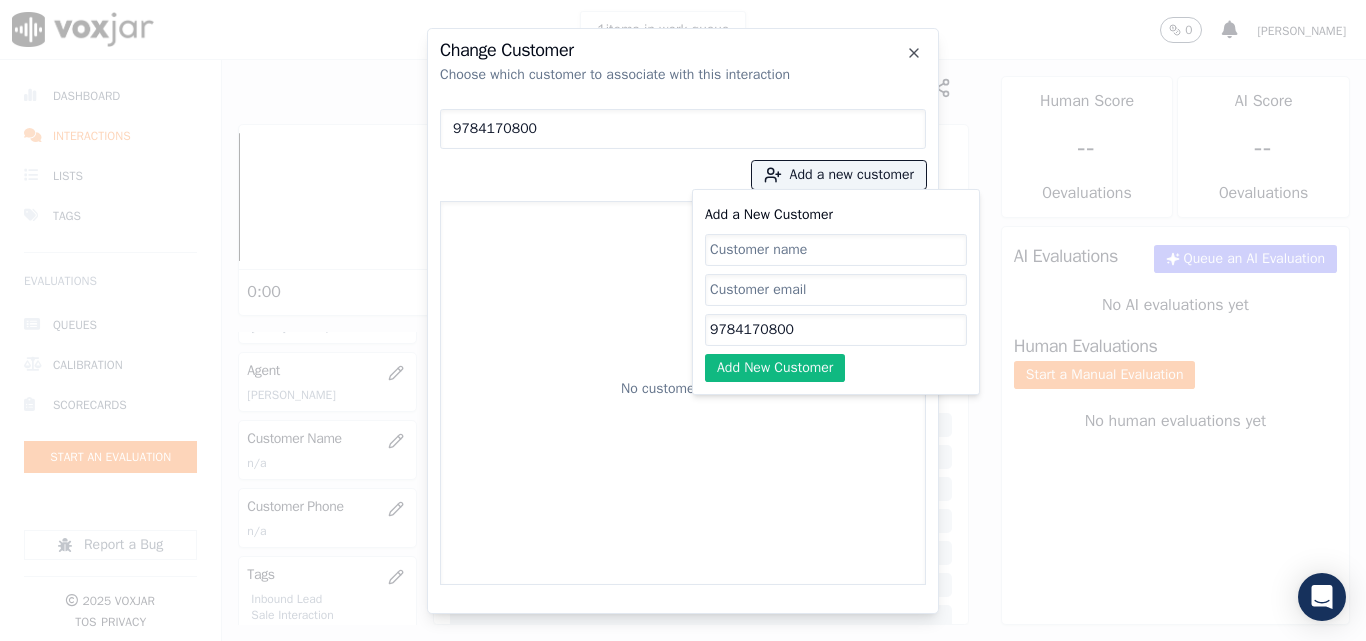 type on "9784170800" 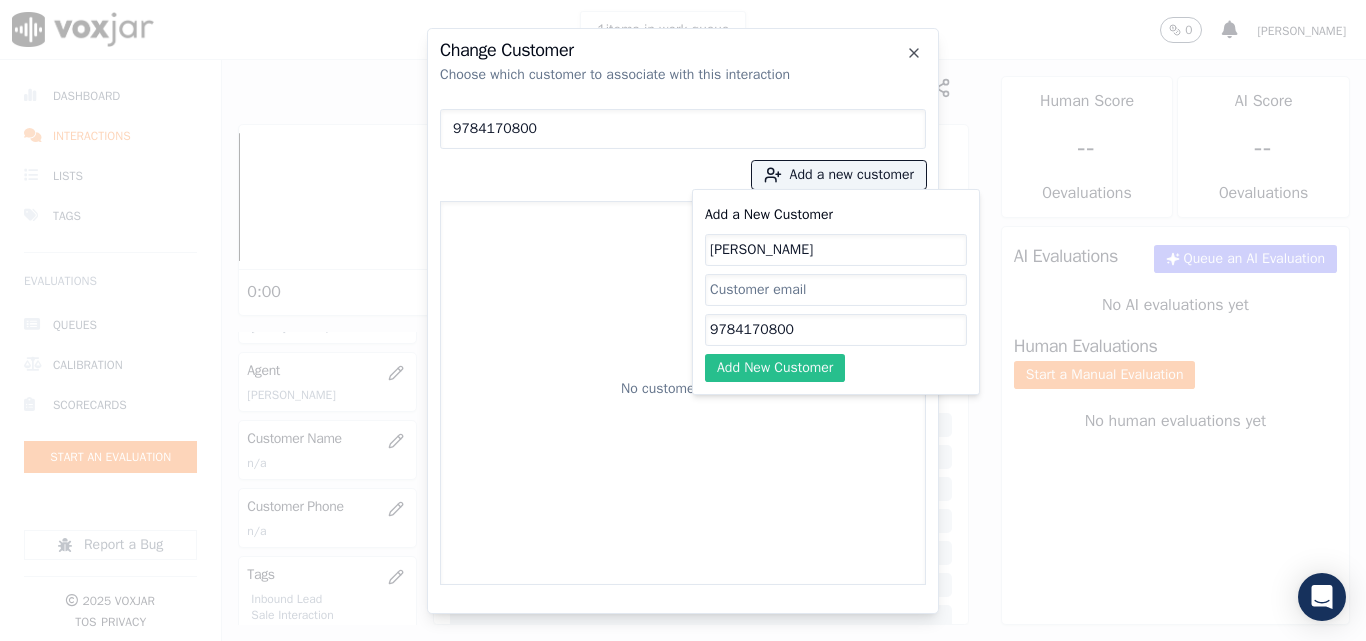 type on "[PERSON_NAME]" 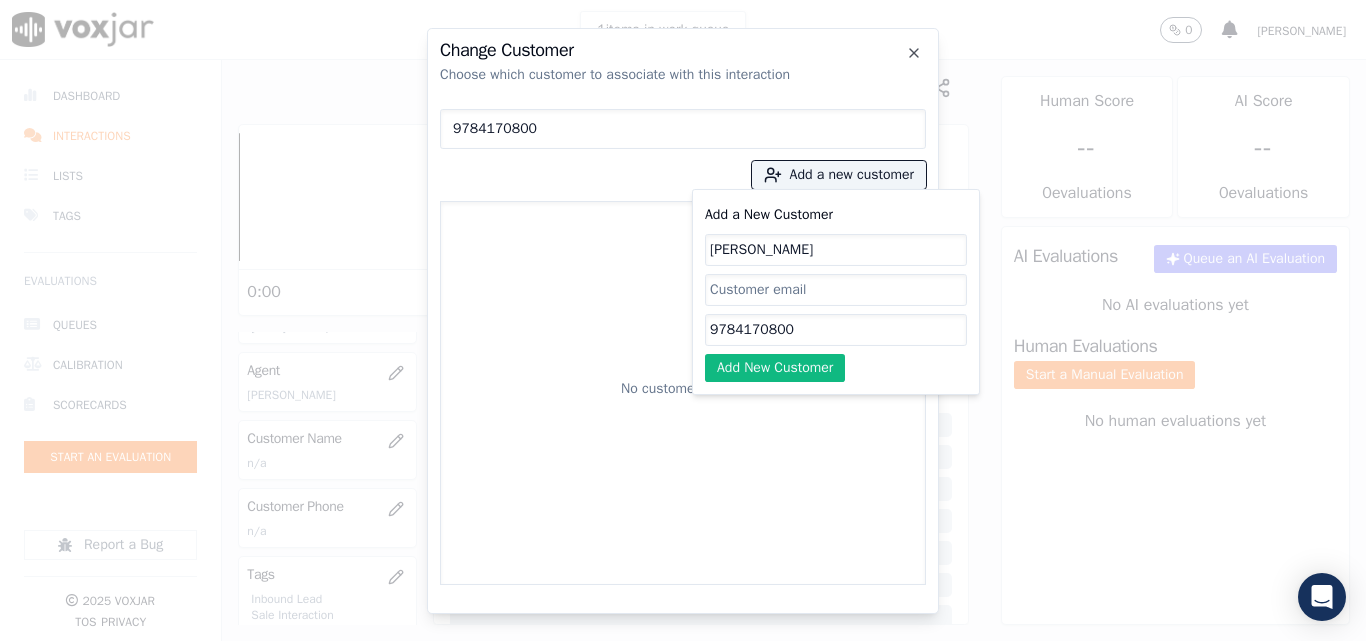 click on "Add New Customer" 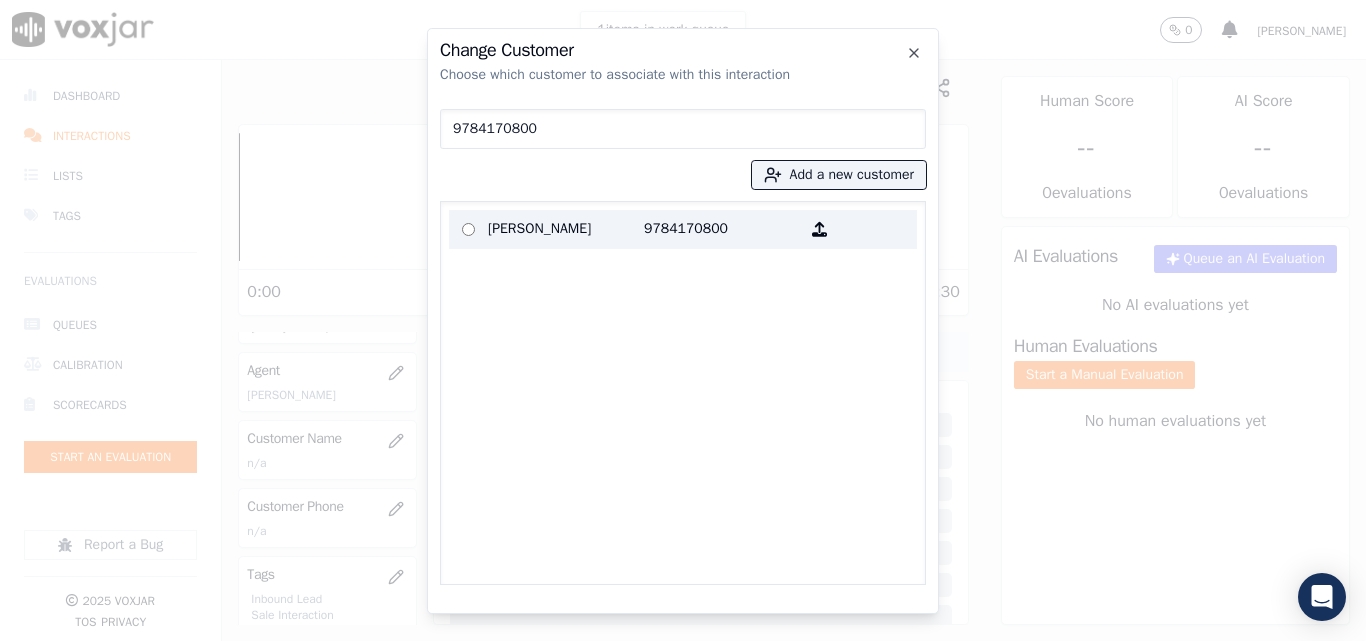 click on "[PERSON_NAME]" at bounding box center [566, 229] 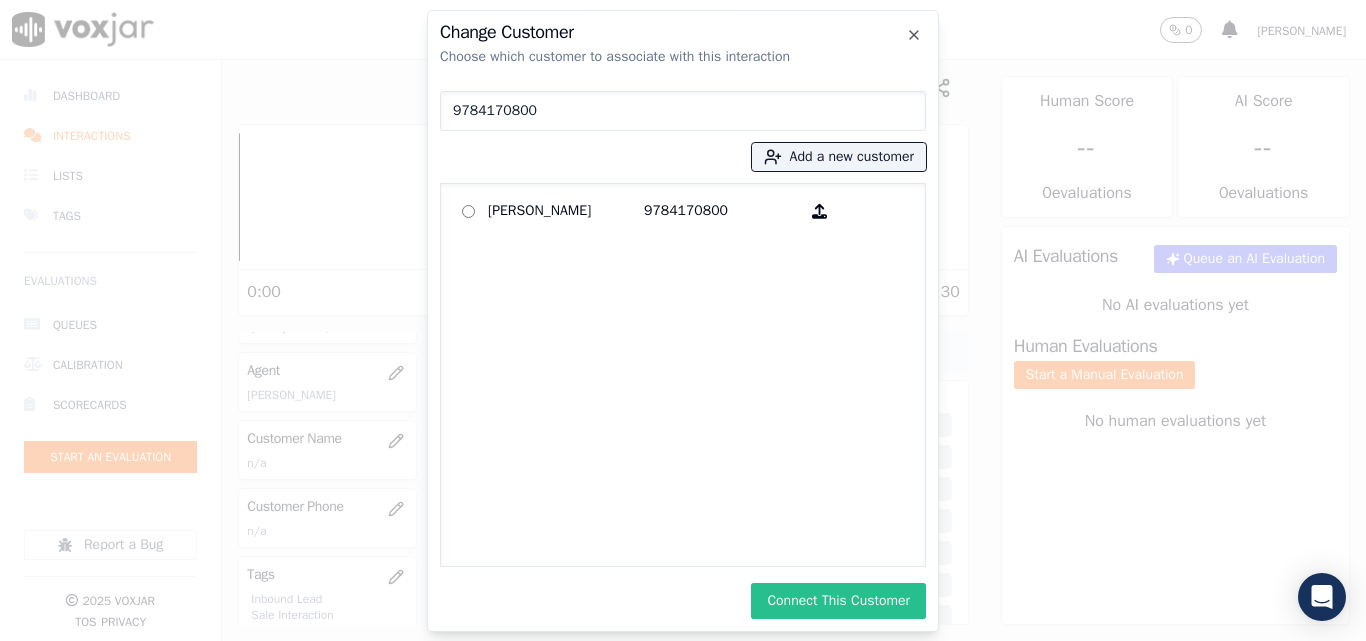 click on "Connect This Customer" at bounding box center (838, 601) 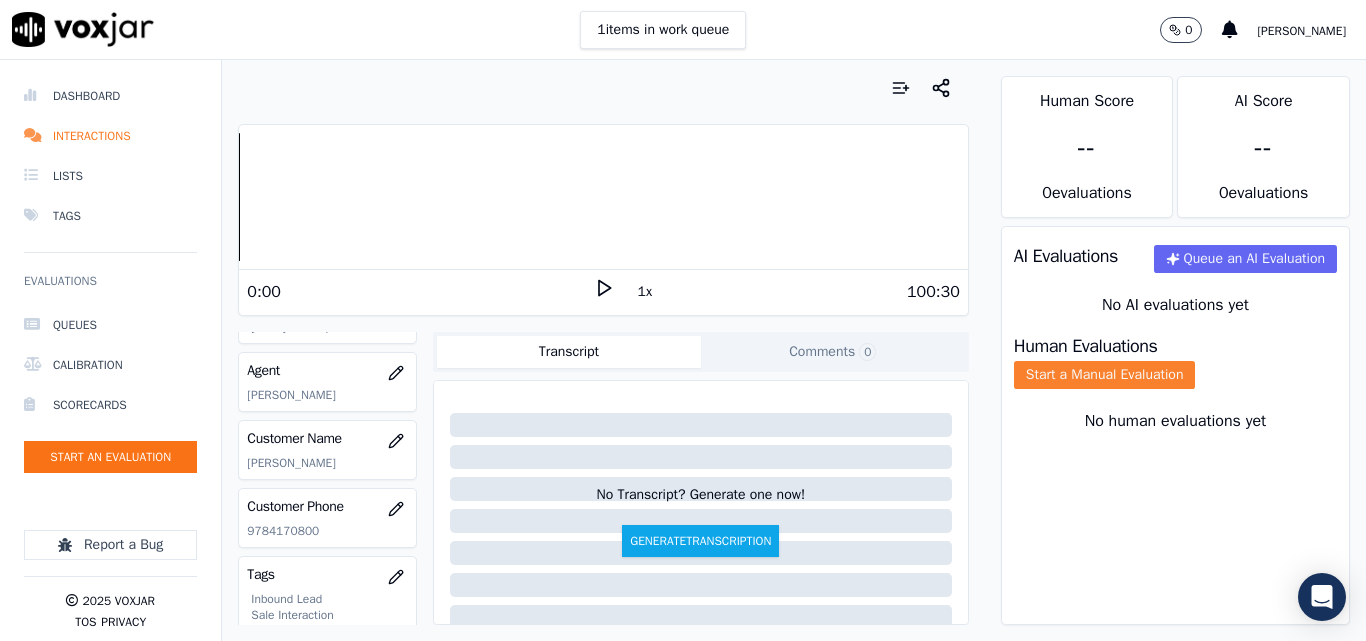 click on "Start a Manual Evaluation" 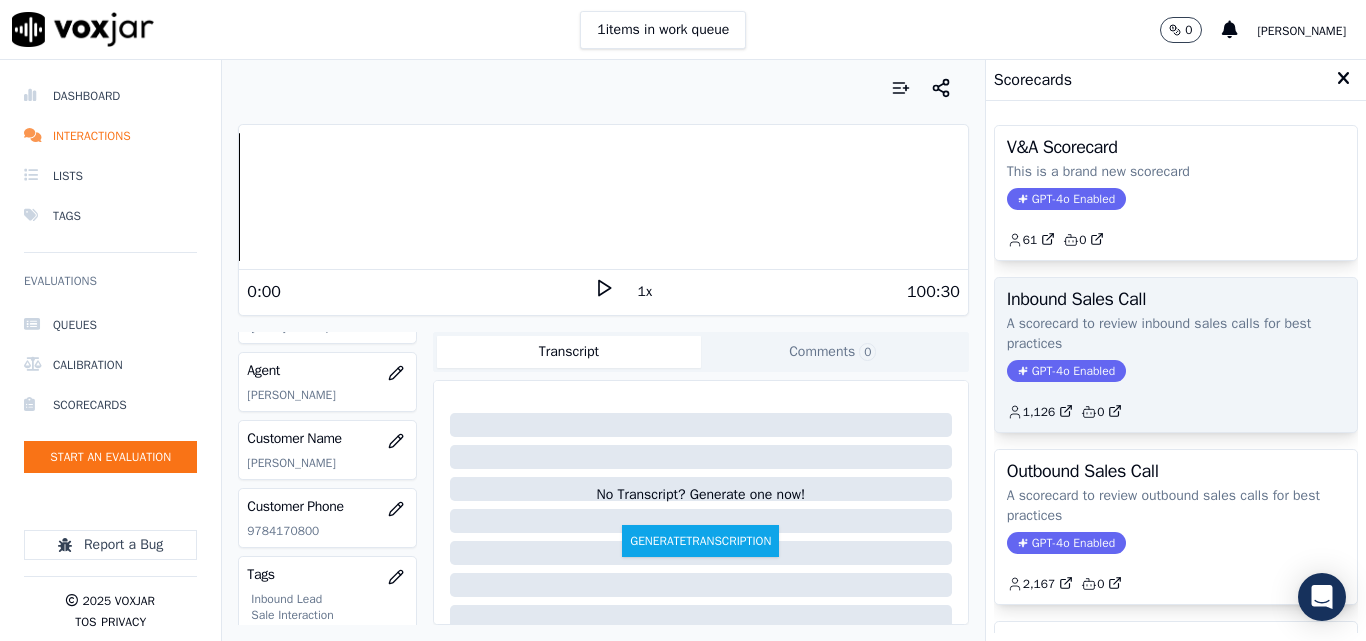 click on "1,126         0" 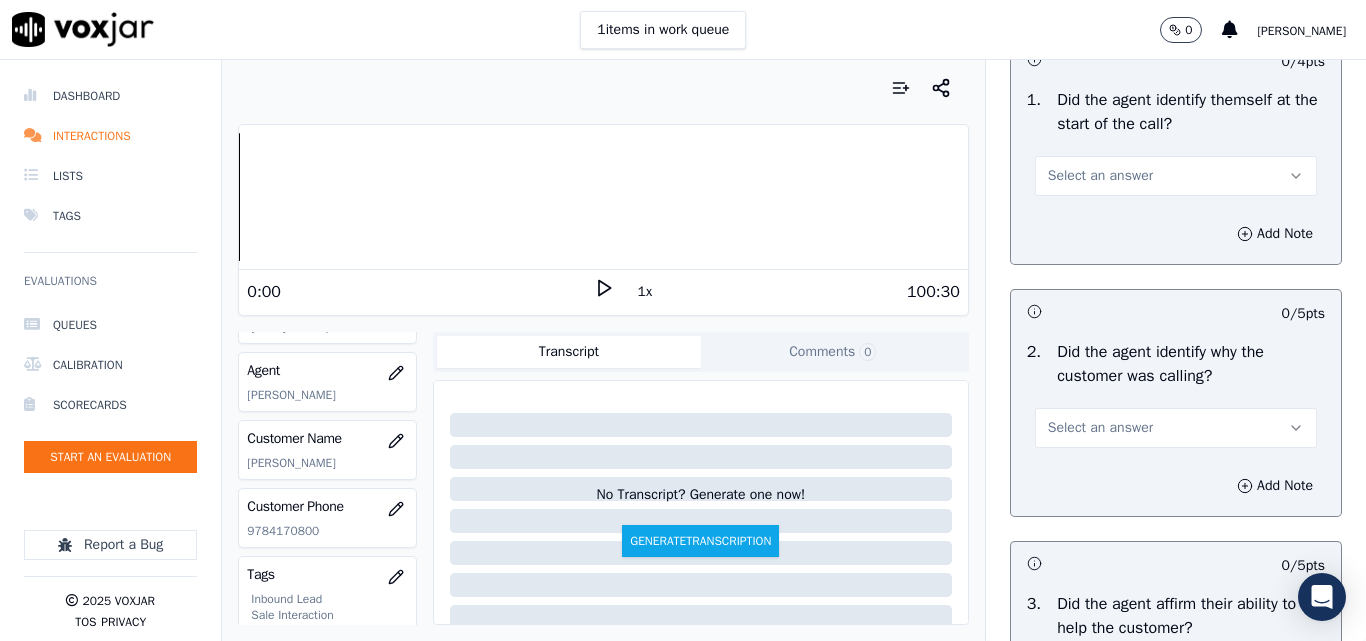 scroll, scrollTop: 200, scrollLeft: 0, axis: vertical 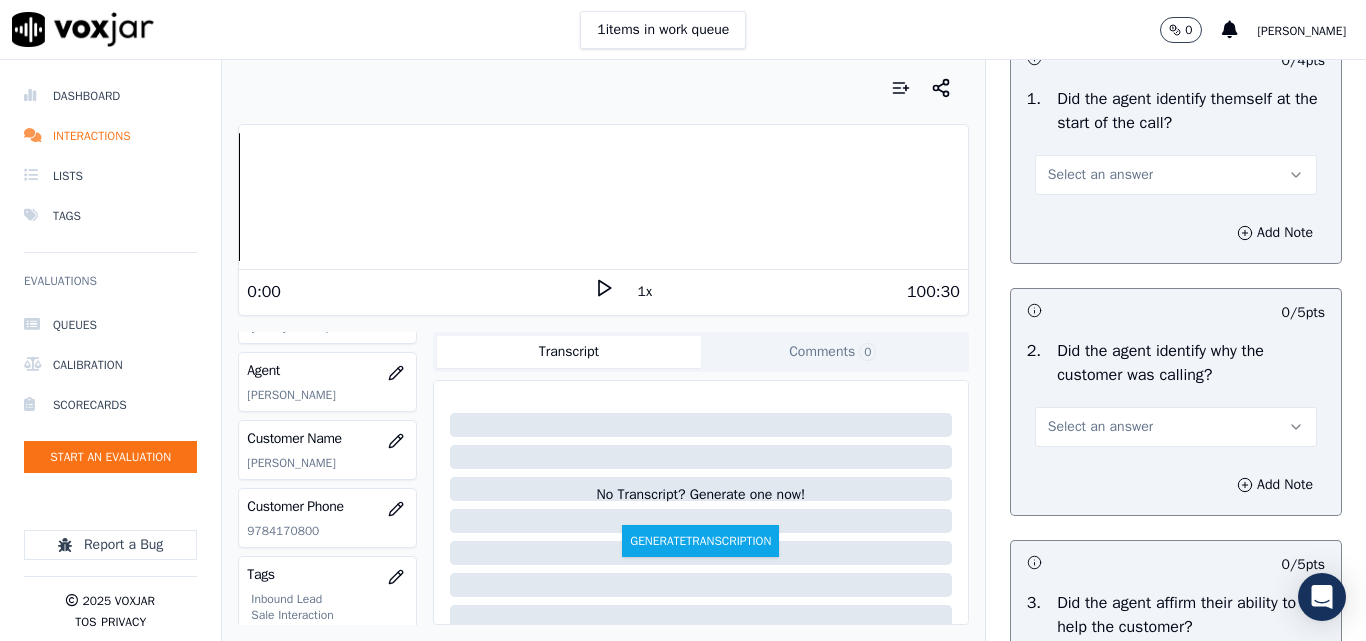 click on "Select an answer" at bounding box center (1100, 175) 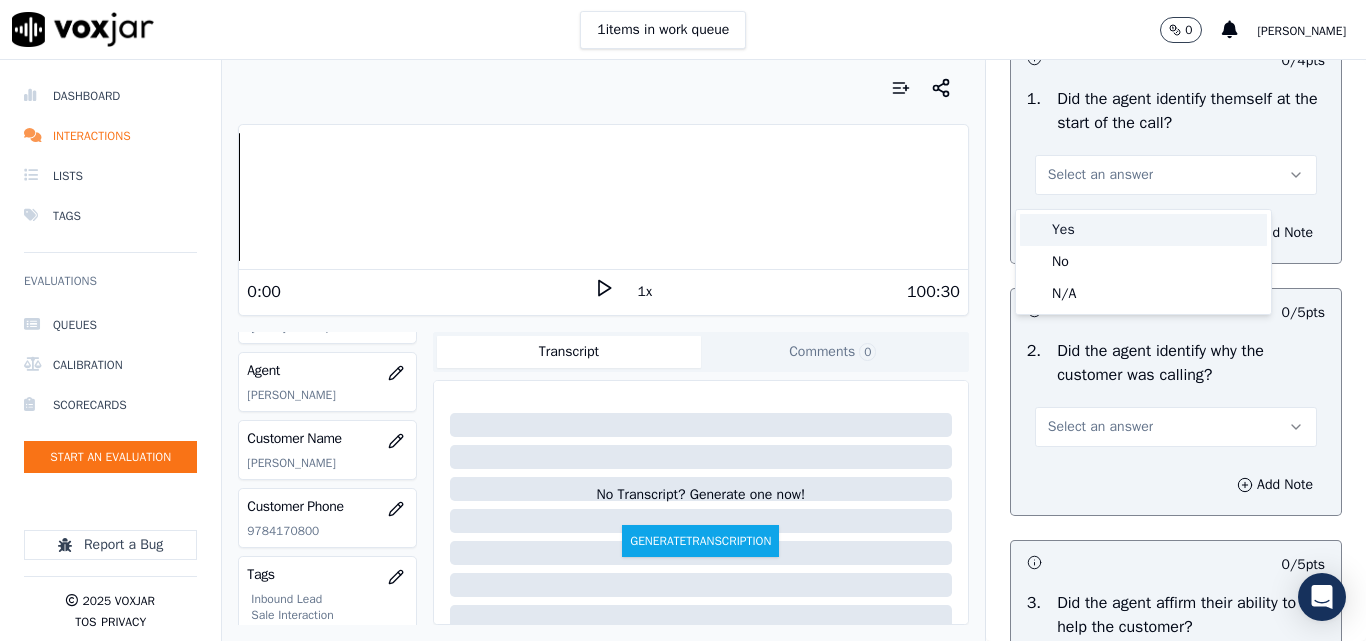 click on "Yes" at bounding box center (1143, 230) 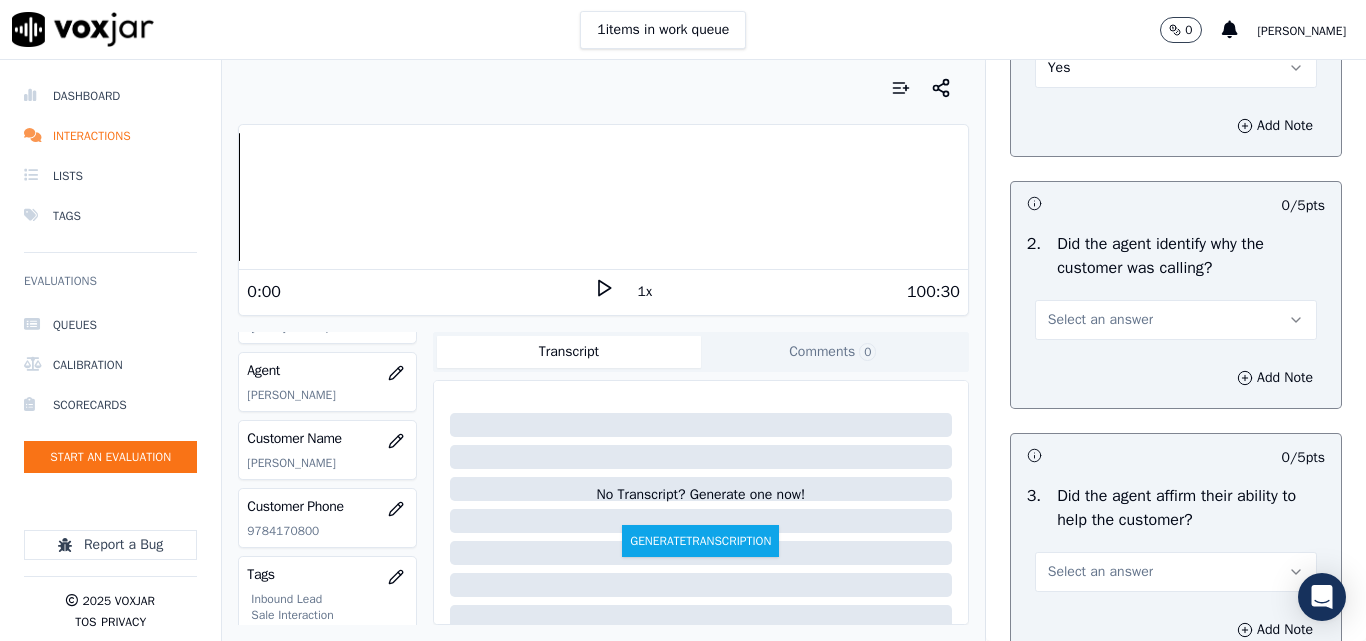 scroll, scrollTop: 400, scrollLeft: 0, axis: vertical 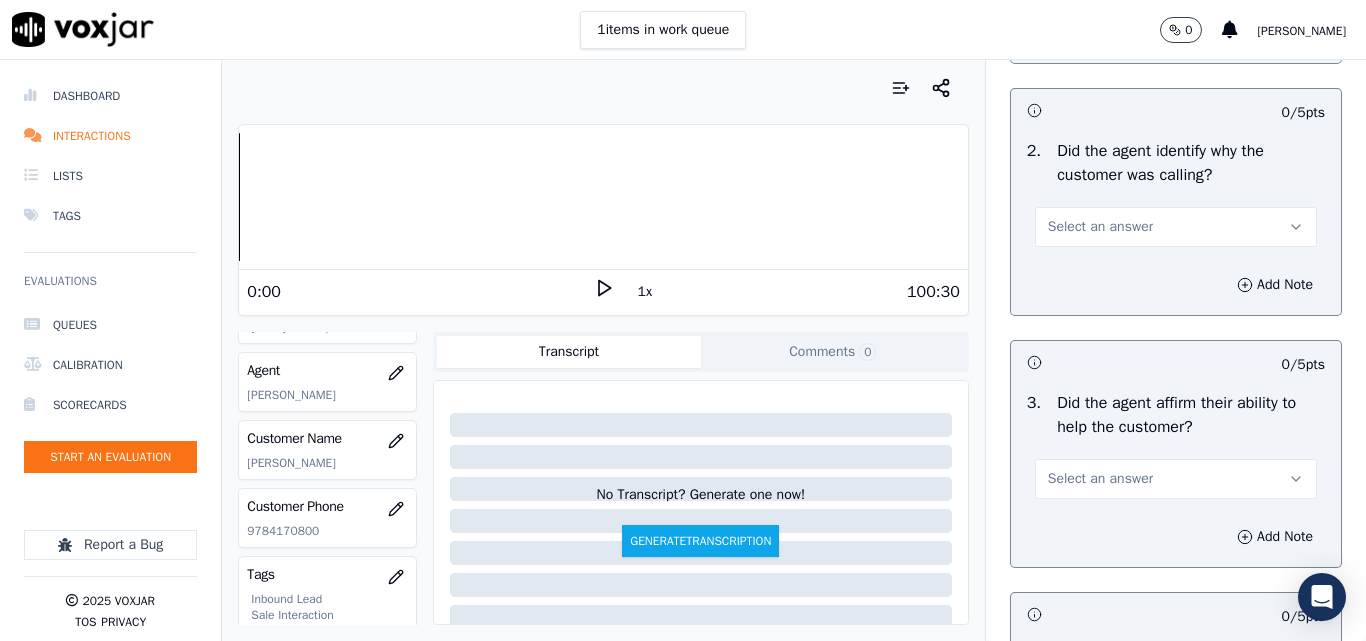 click on "Select an answer" at bounding box center (1100, 227) 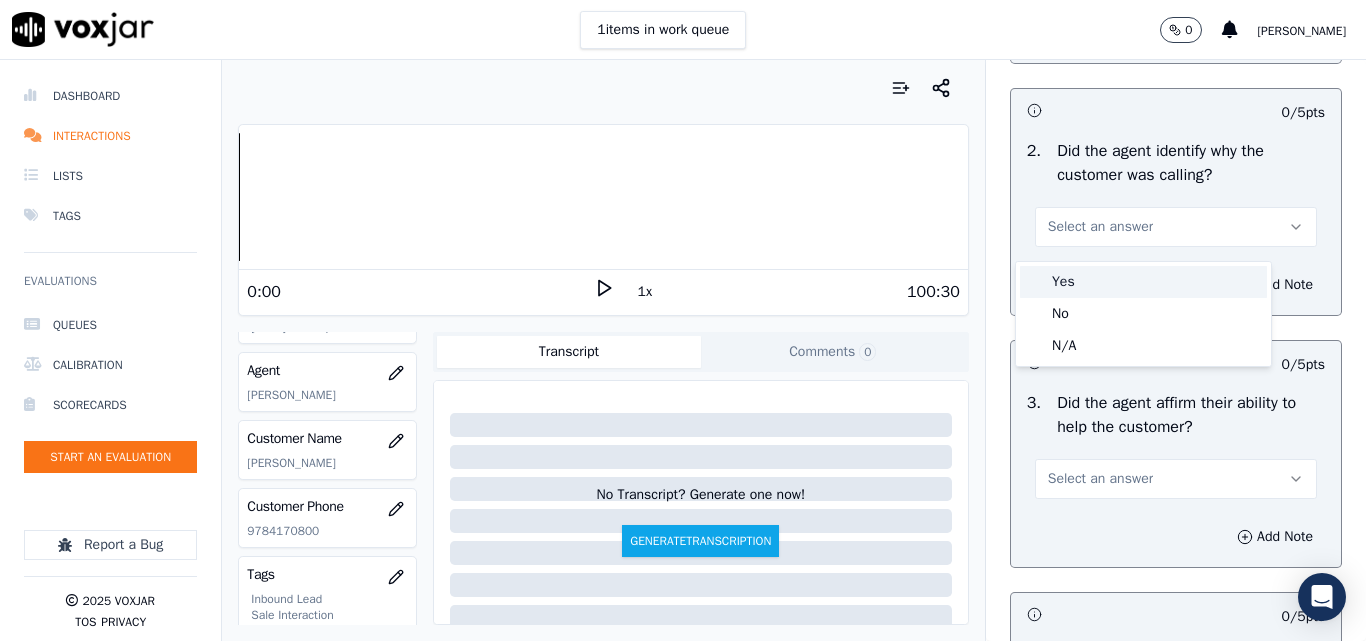 click on "Yes" at bounding box center [1143, 282] 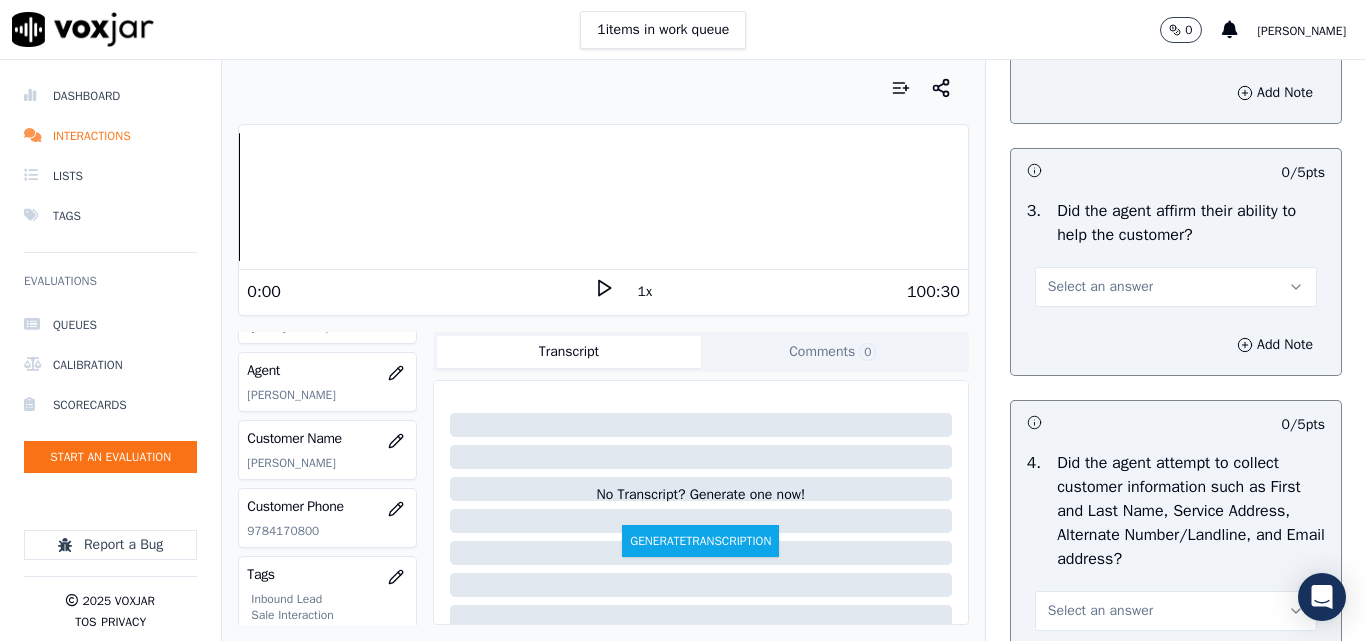 scroll, scrollTop: 600, scrollLeft: 0, axis: vertical 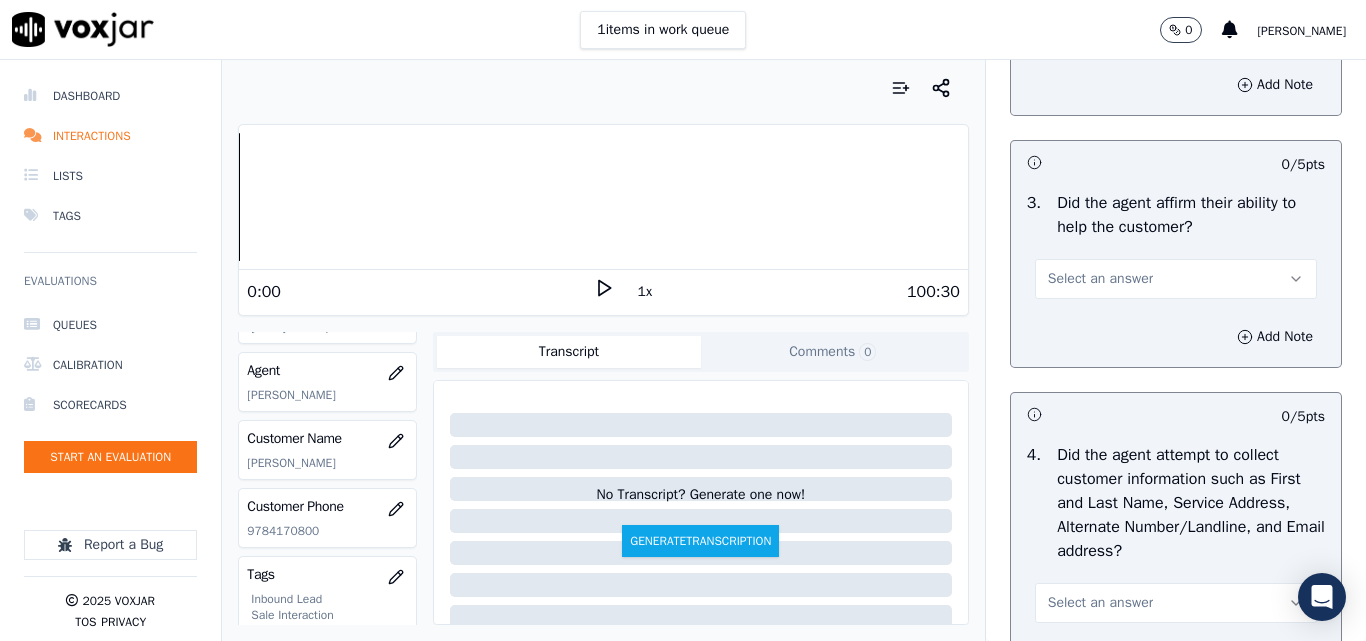 click on "Select an answer" at bounding box center [1100, 279] 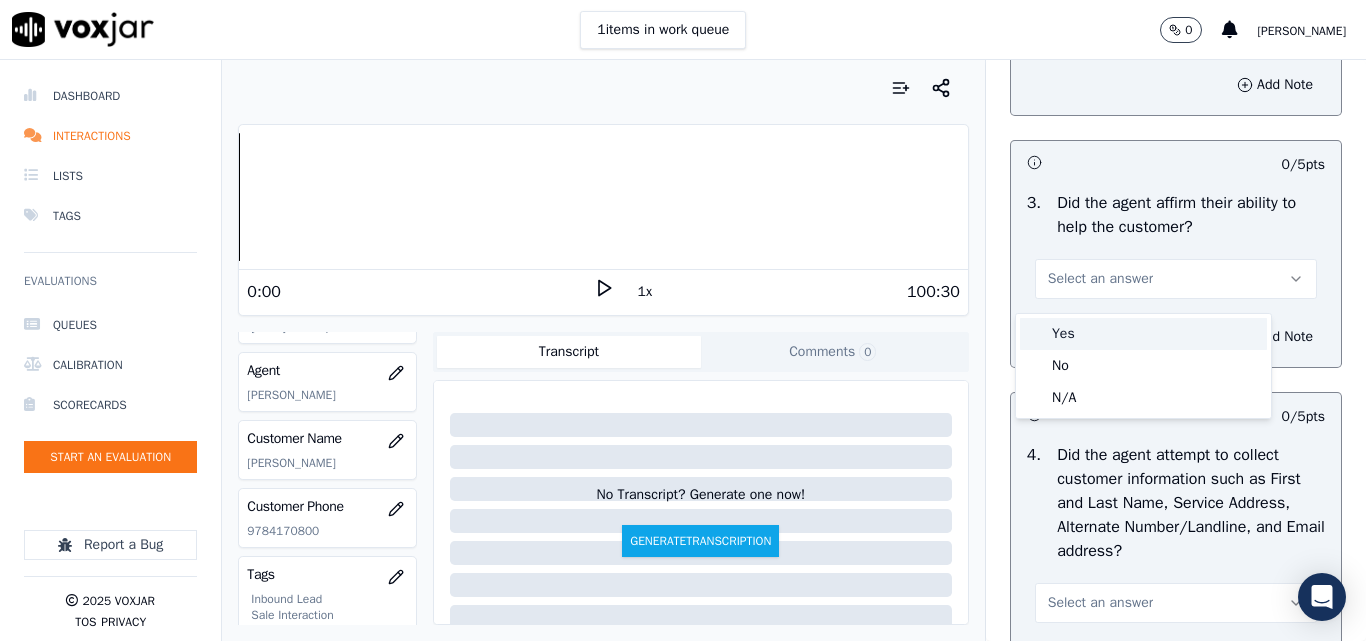 click on "Yes" at bounding box center (1143, 334) 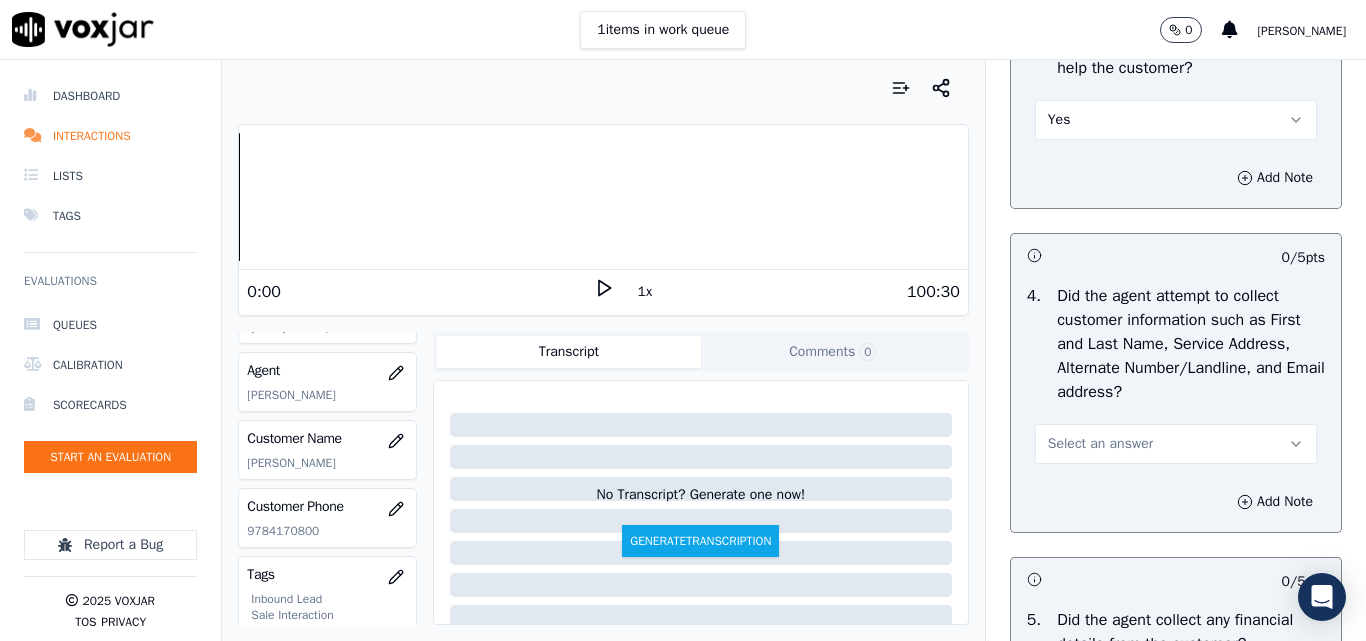scroll, scrollTop: 900, scrollLeft: 0, axis: vertical 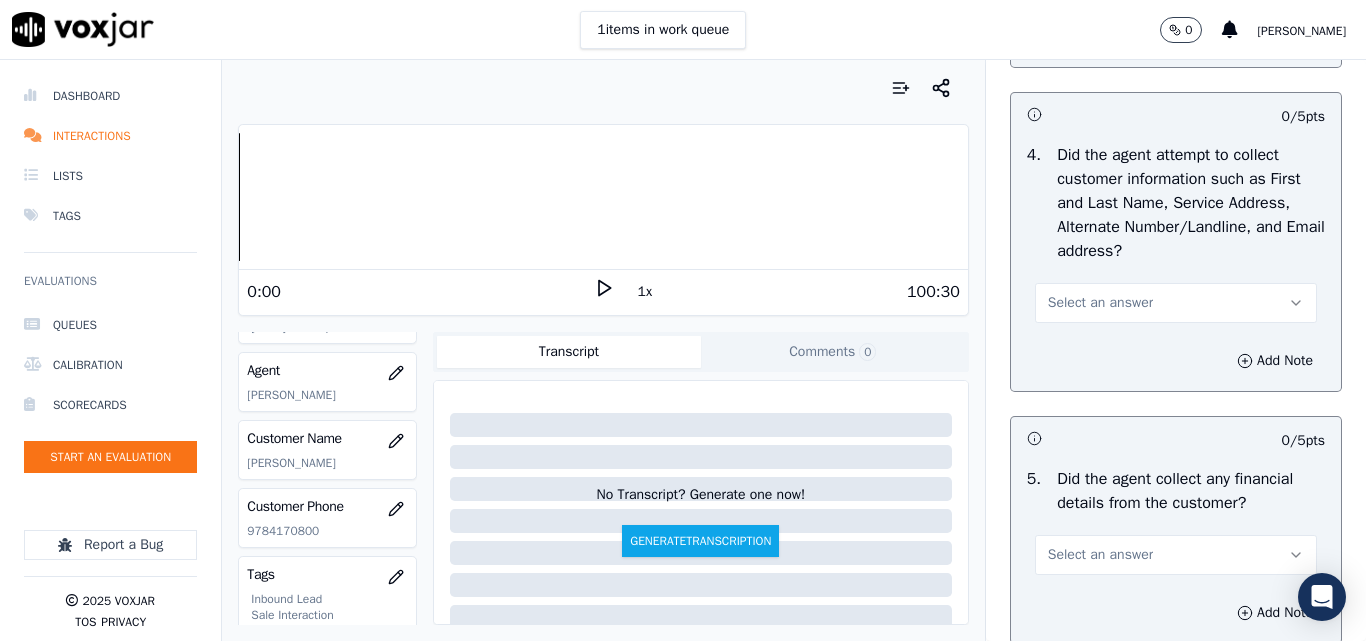 click on "Select an answer" at bounding box center (1100, 303) 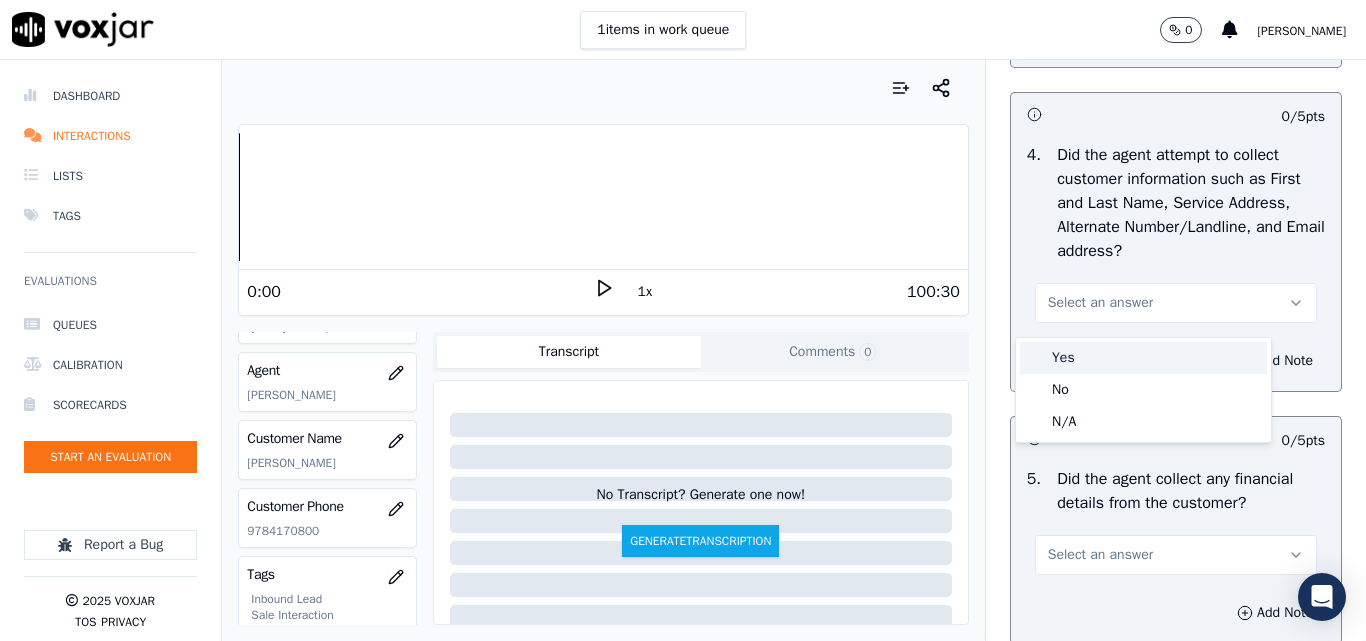 click on "Yes" at bounding box center [1143, 358] 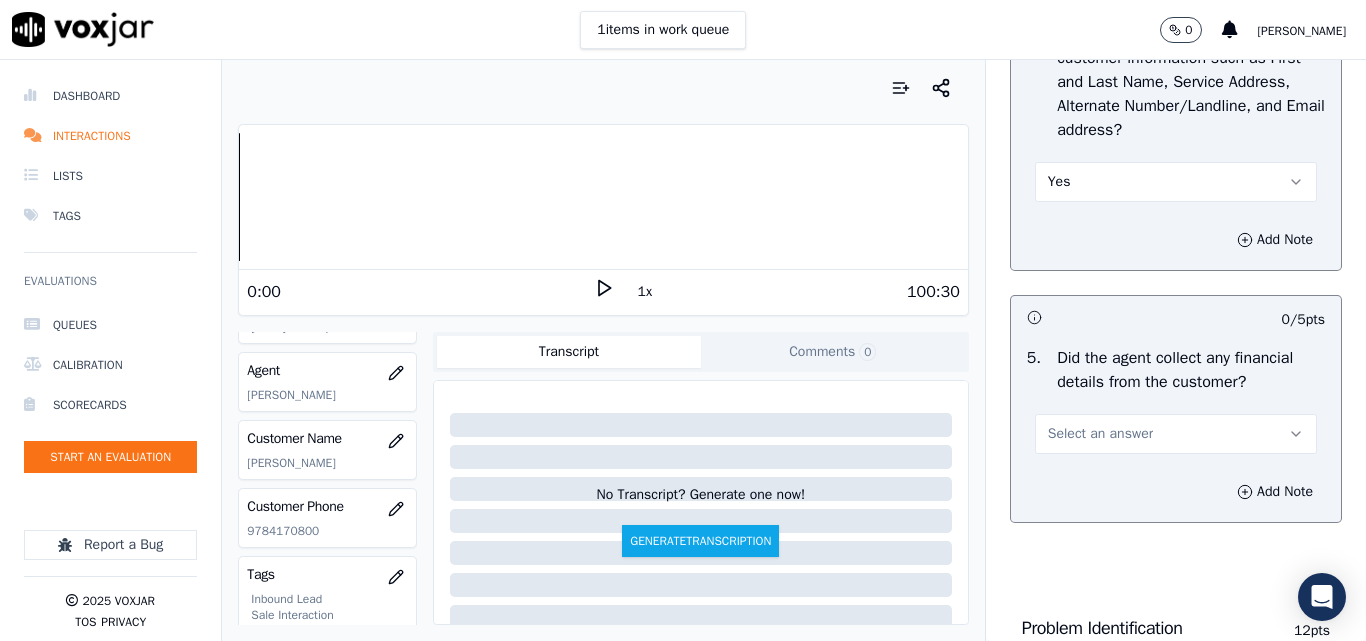 scroll, scrollTop: 1200, scrollLeft: 0, axis: vertical 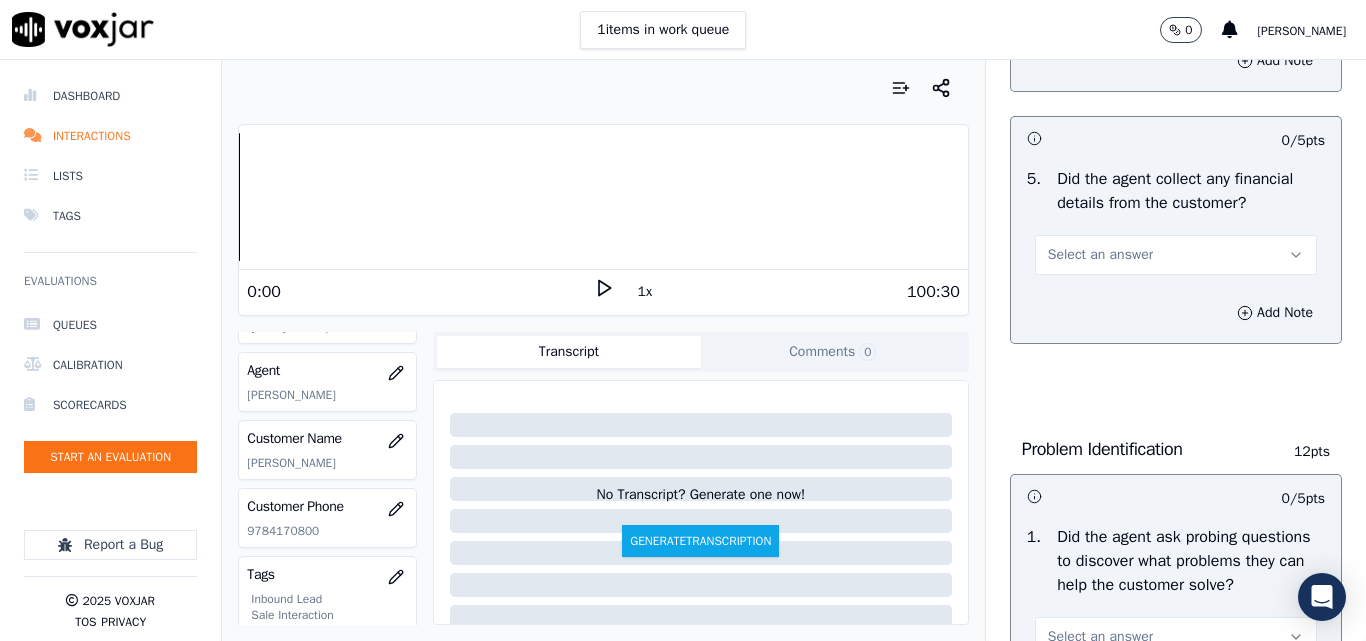 click on "Select an answer" at bounding box center [1100, 255] 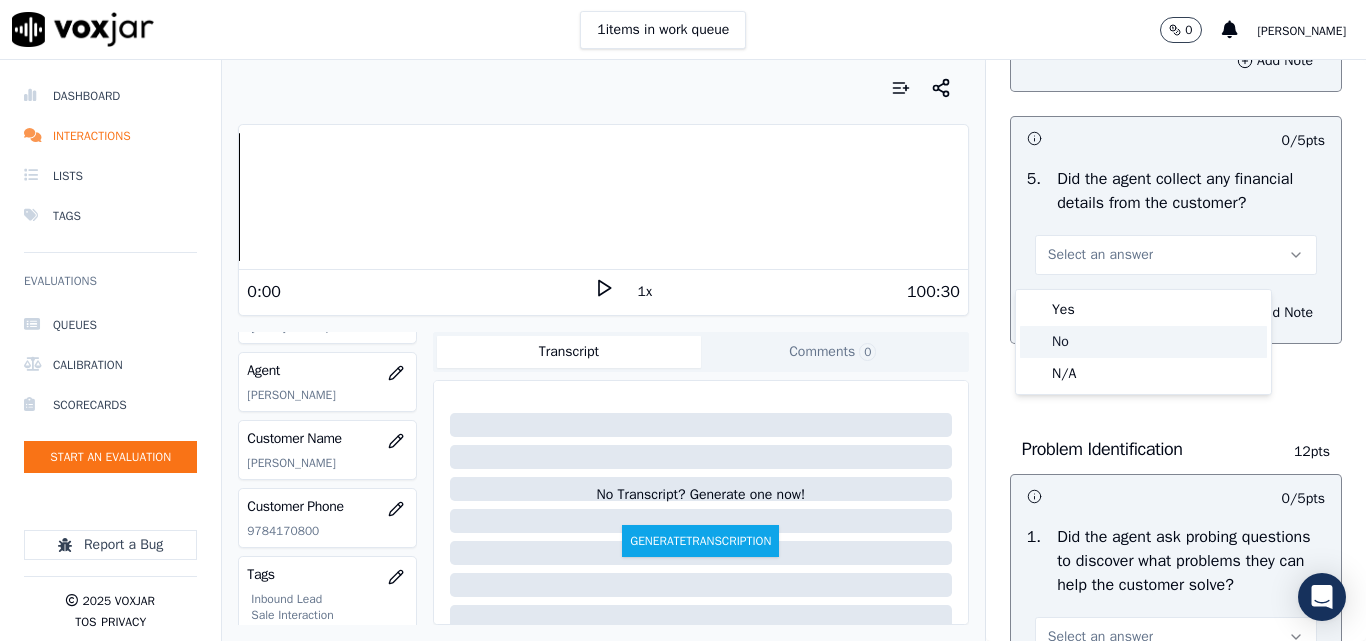 click on "No" 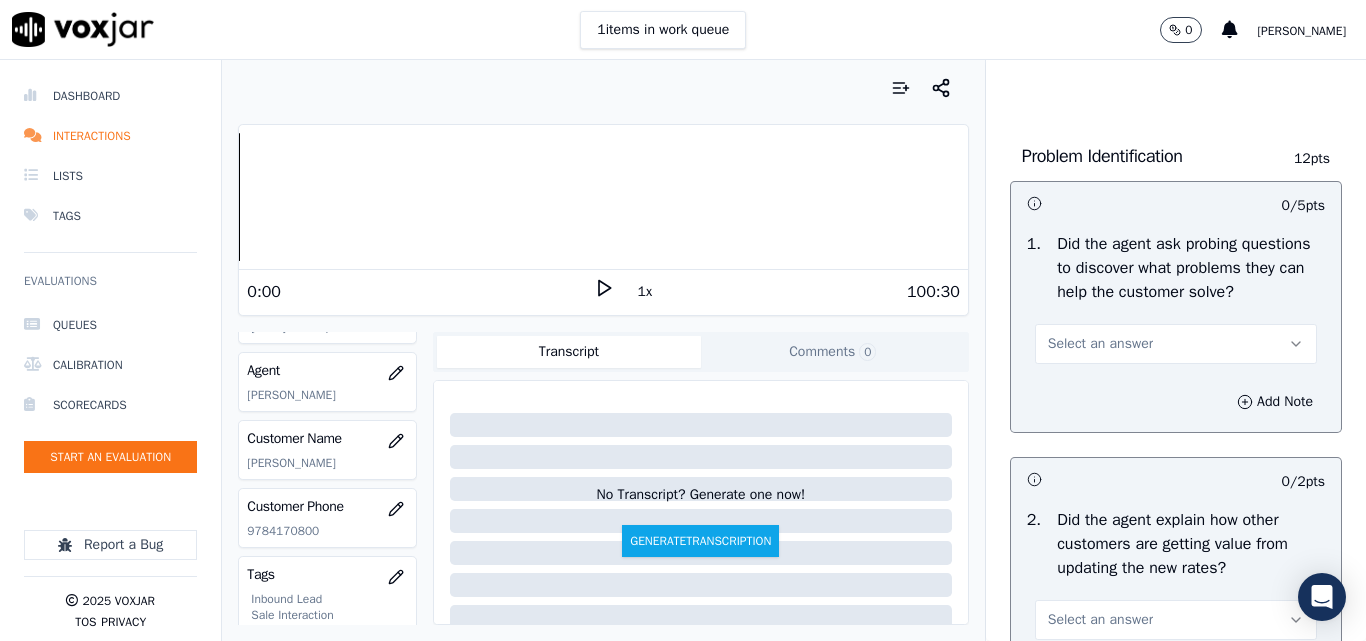 scroll, scrollTop: 1500, scrollLeft: 0, axis: vertical 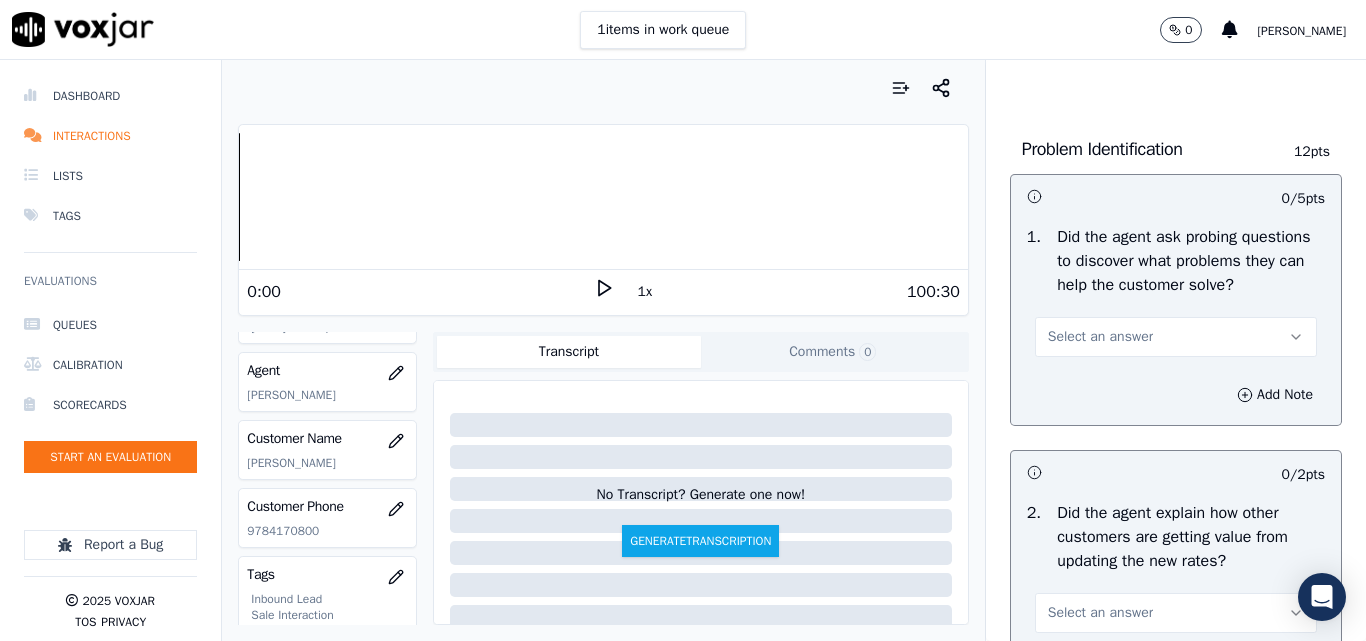 click on "Select an answer" at bounding box center [1100, 337] 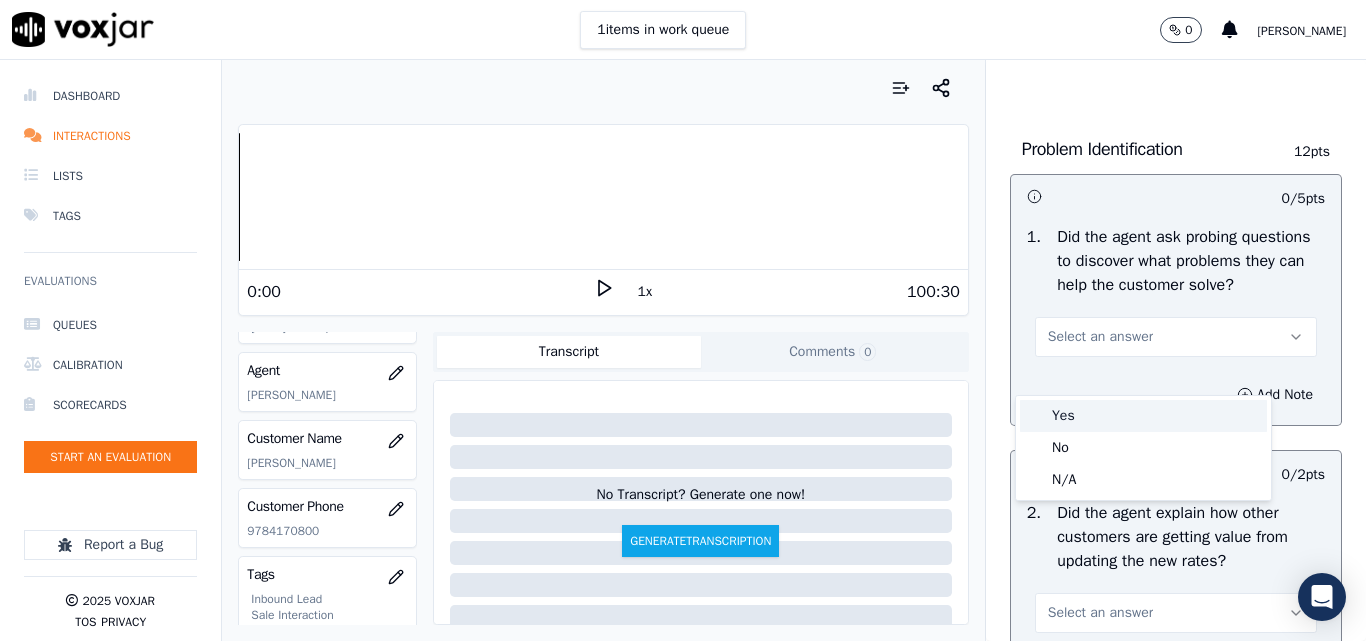 click on "Yes" at bounding box center [1143, 416] 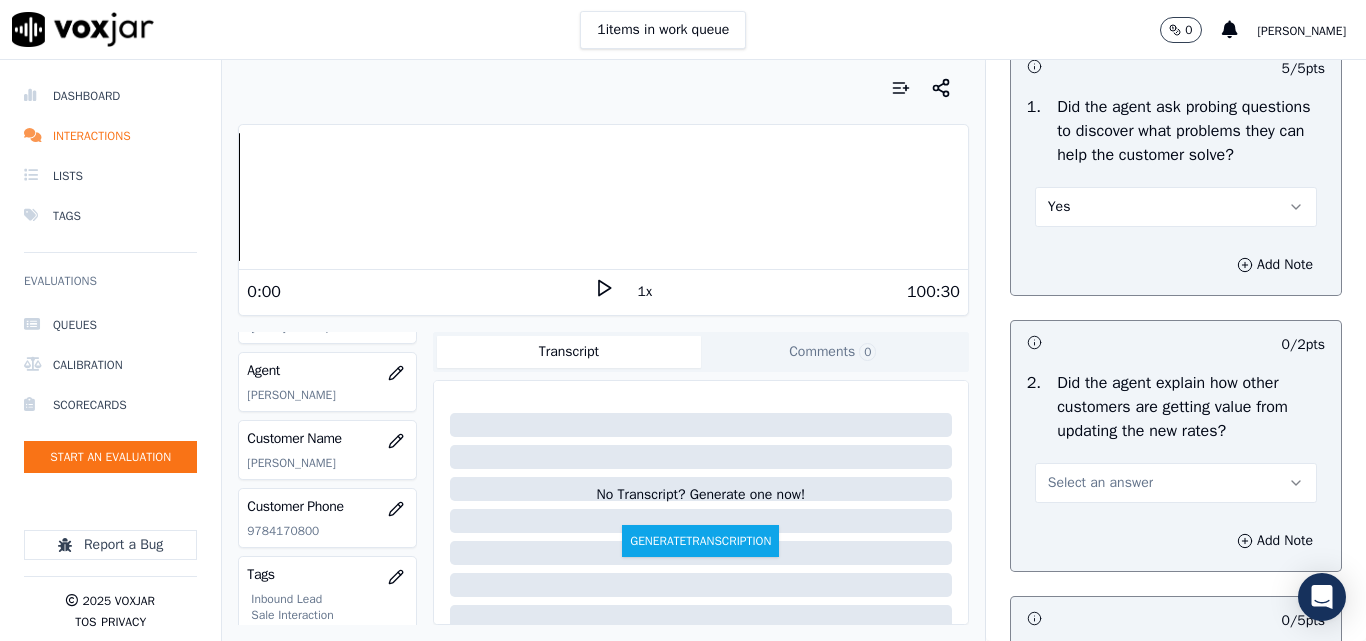 scroll, scrollTop: 1800, scrollLeft: 0, axis: vertical 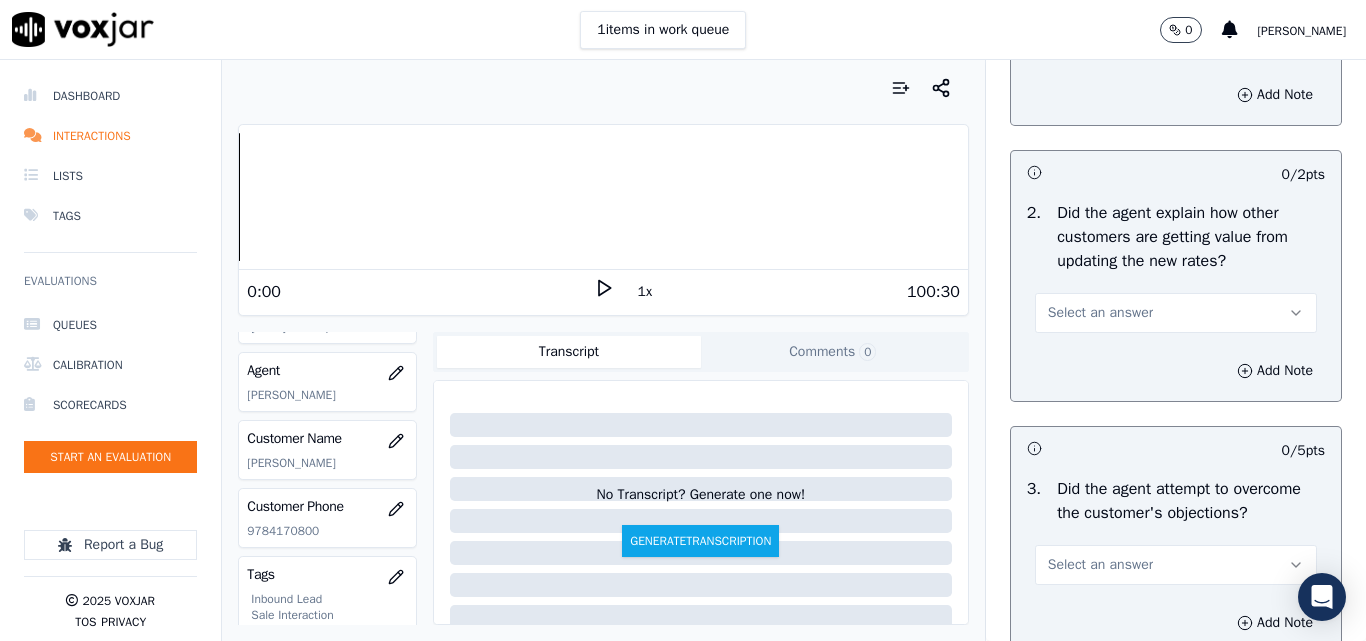 click on "Select an answer" at bounding box center (1100, 313) 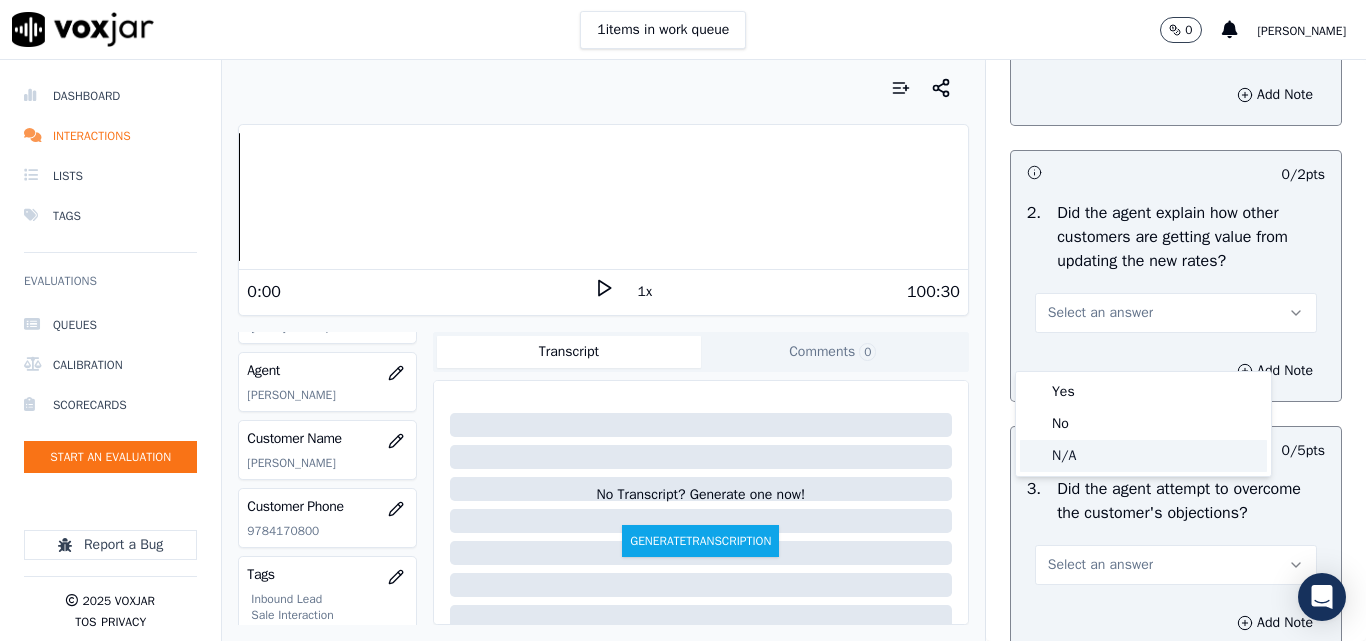 click on "N/A" 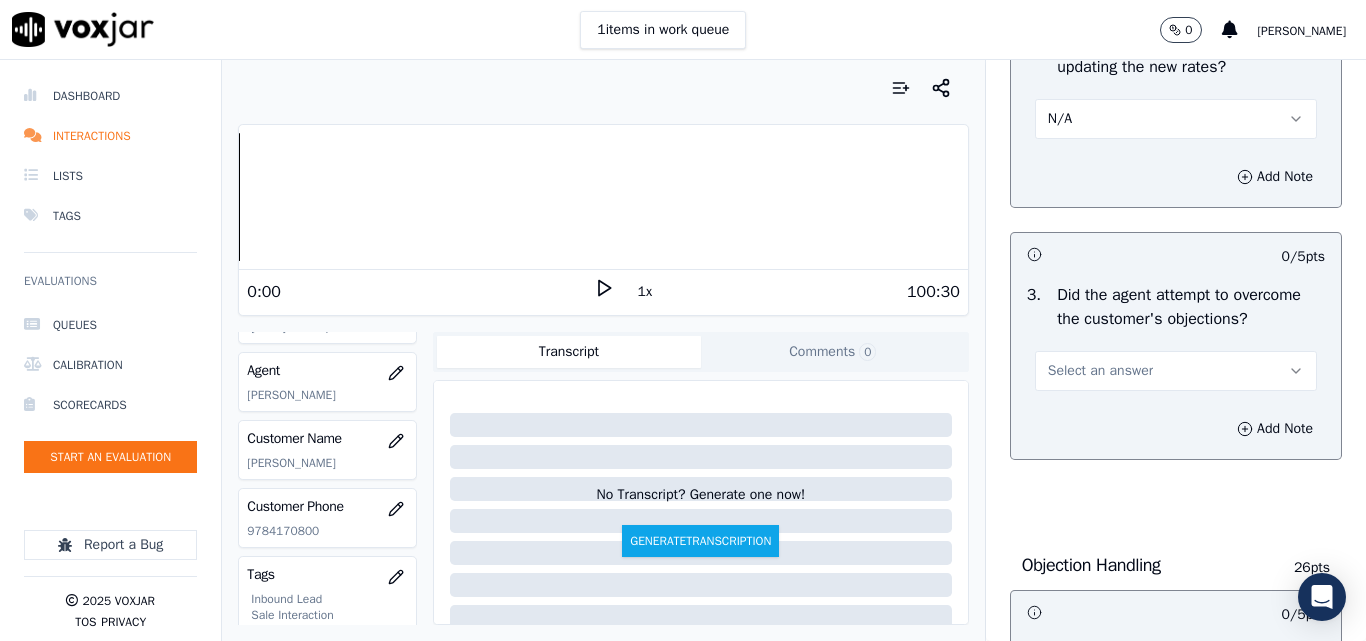 scroll, scrollTop: 2200, scrollLeft: 0, axis: vertical 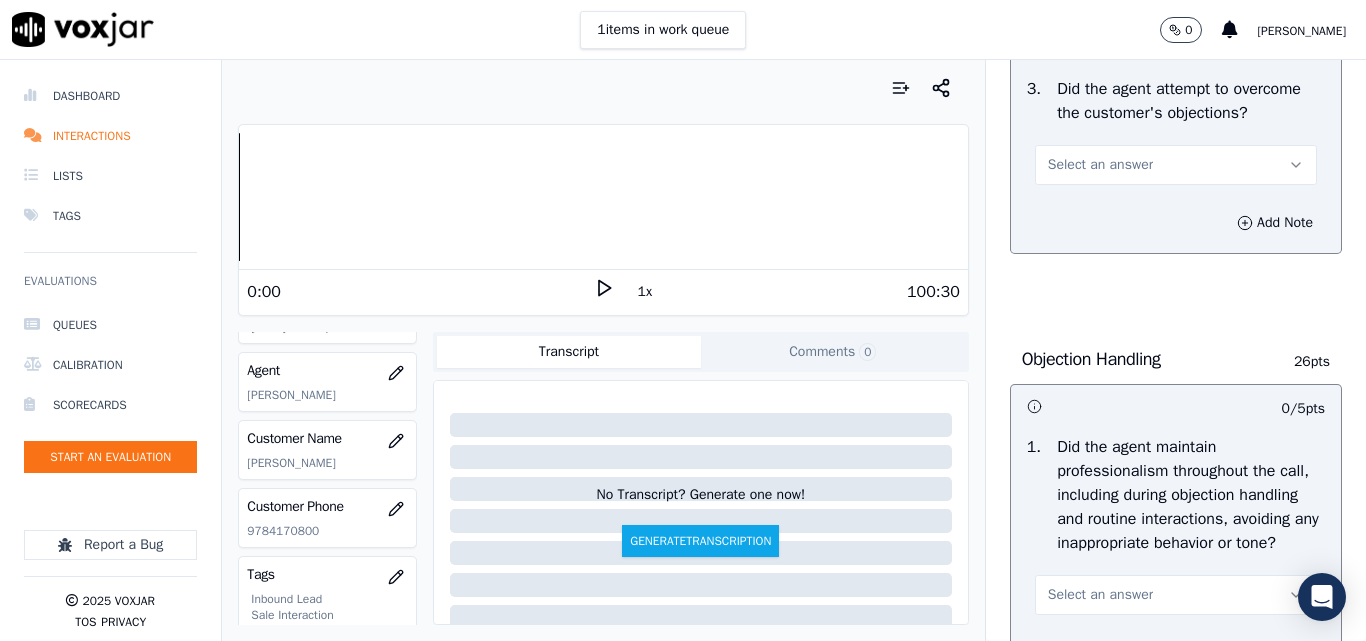 click on "Select an answer" at bounding box center [1100, 165] 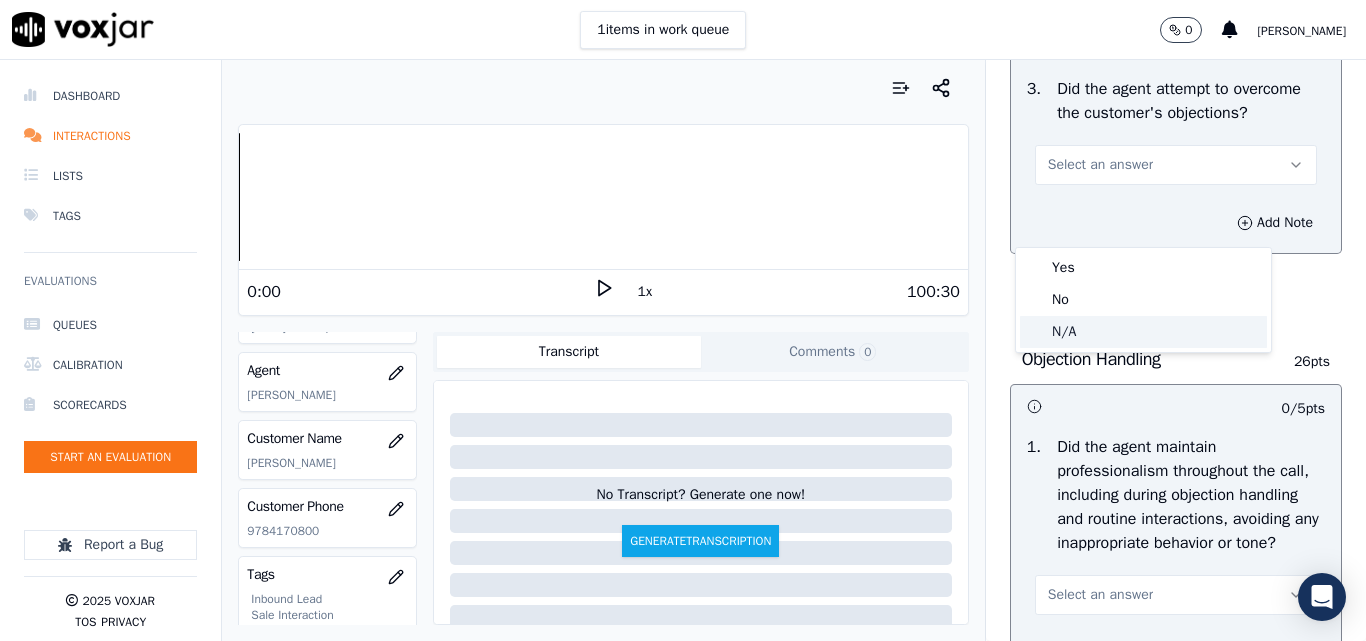 click on "N/A" 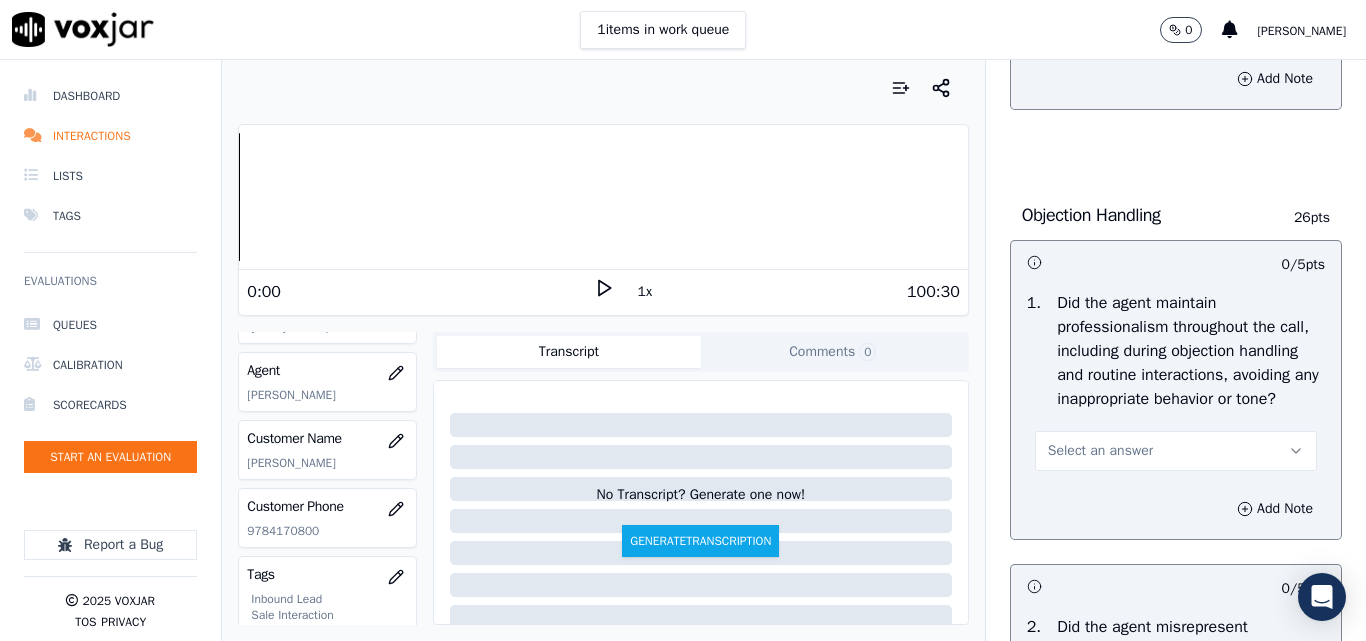 scroll, scrollTop: 2500, scrollLeft: 0, axis: vertical 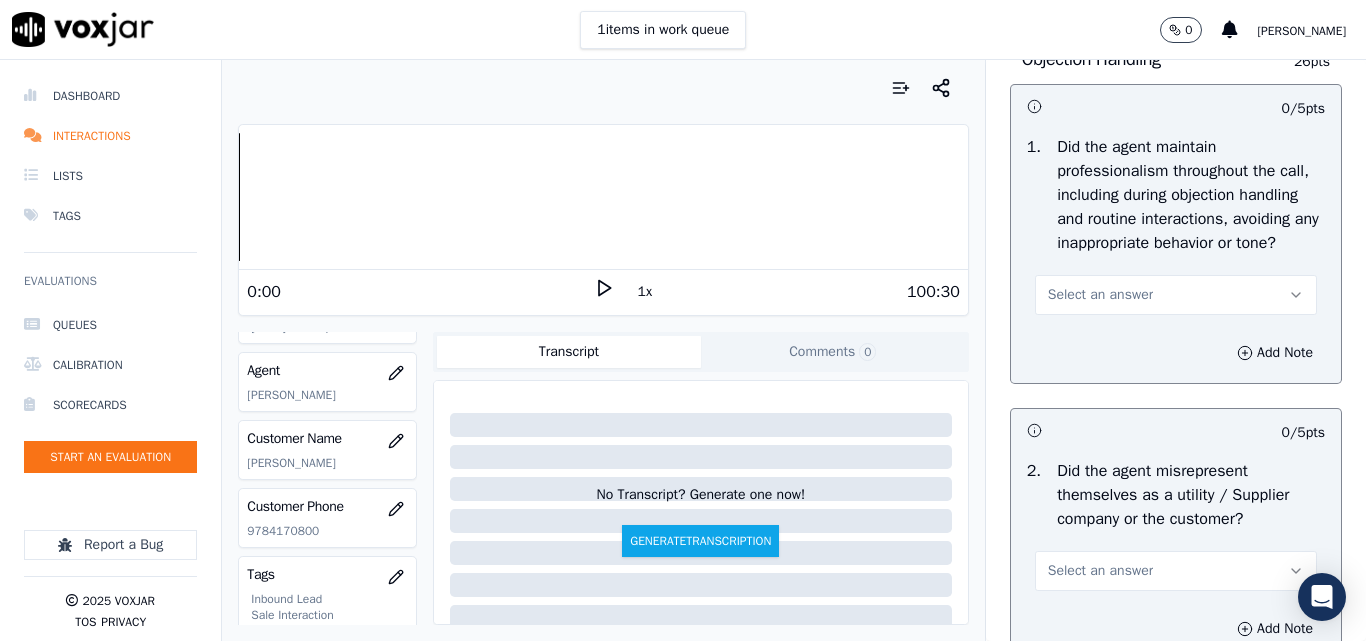 click on "Select an answer" at bounding box center (1100, 295) 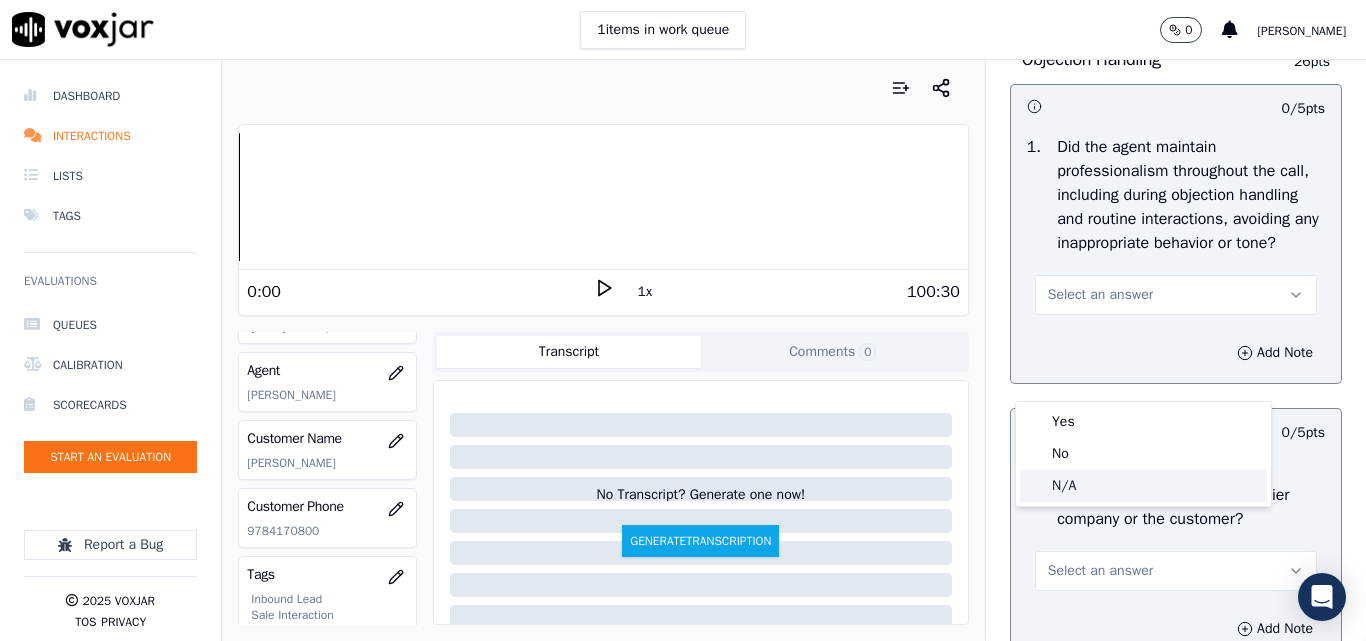 click on "N/A" 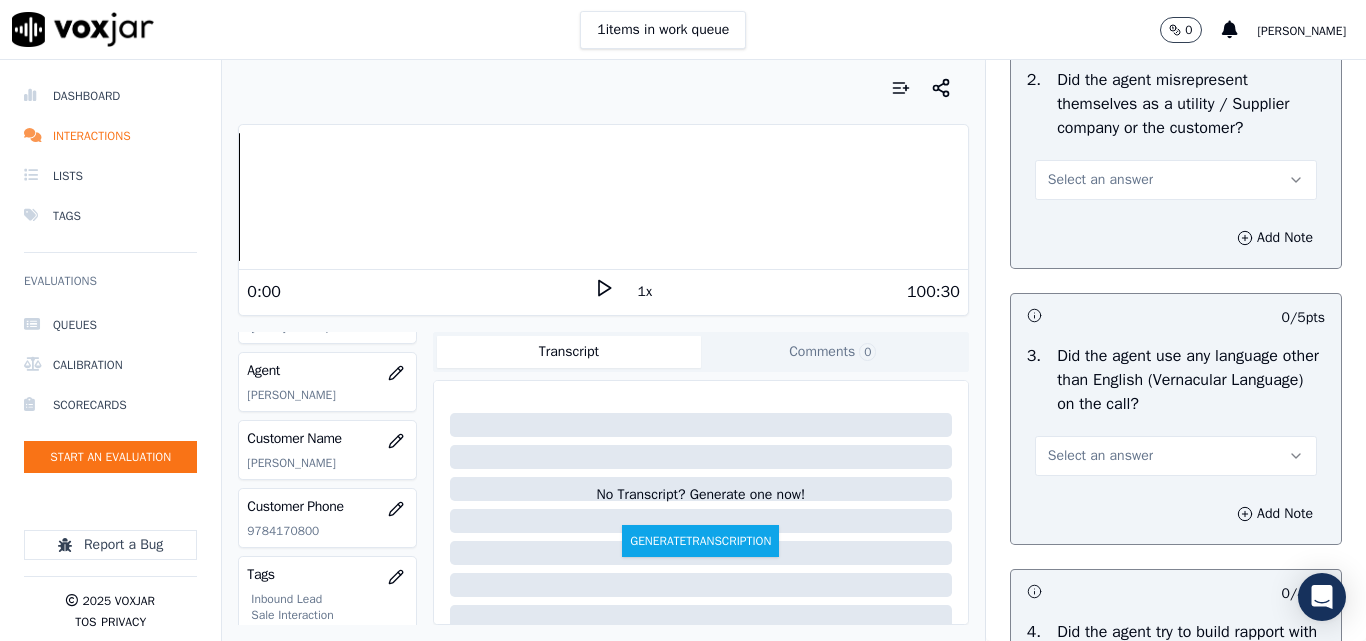 scroll, scrollTop: 2900, scrollLeft: 0, axis: vertical 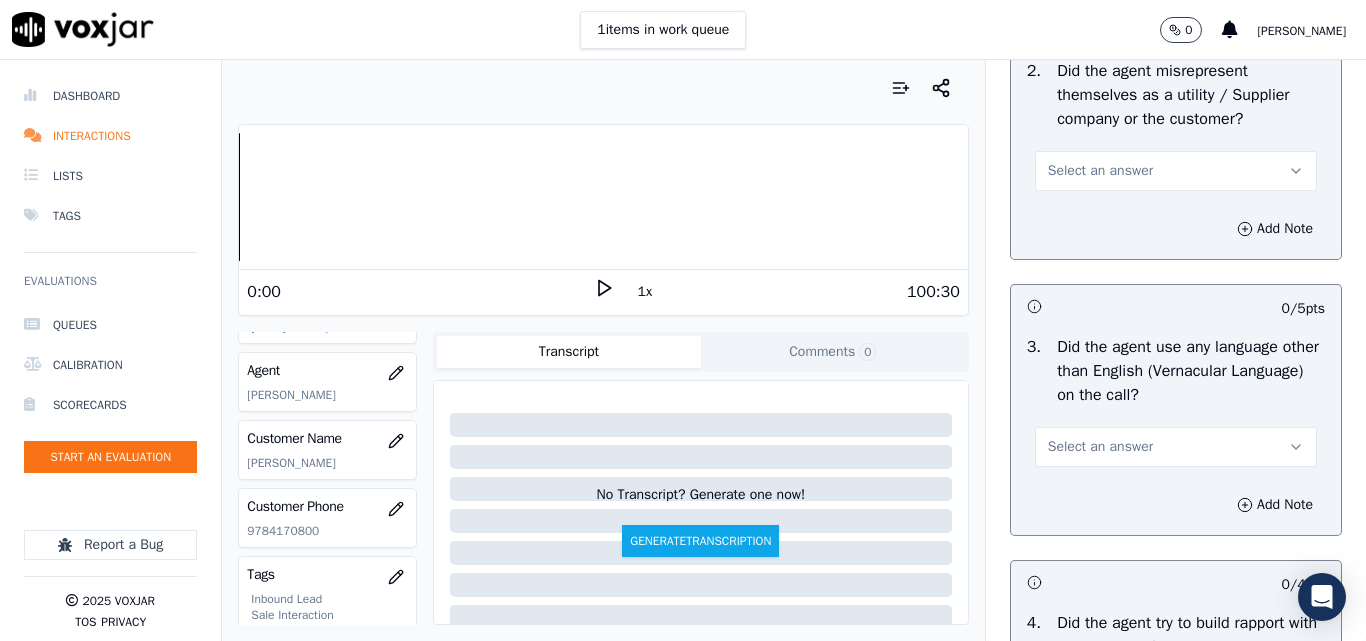 click on "2 .   Did the agent misrepresent themselves as a utility / Supplier company or the customer?   Select an answer" at bounding box center (1176, 125) 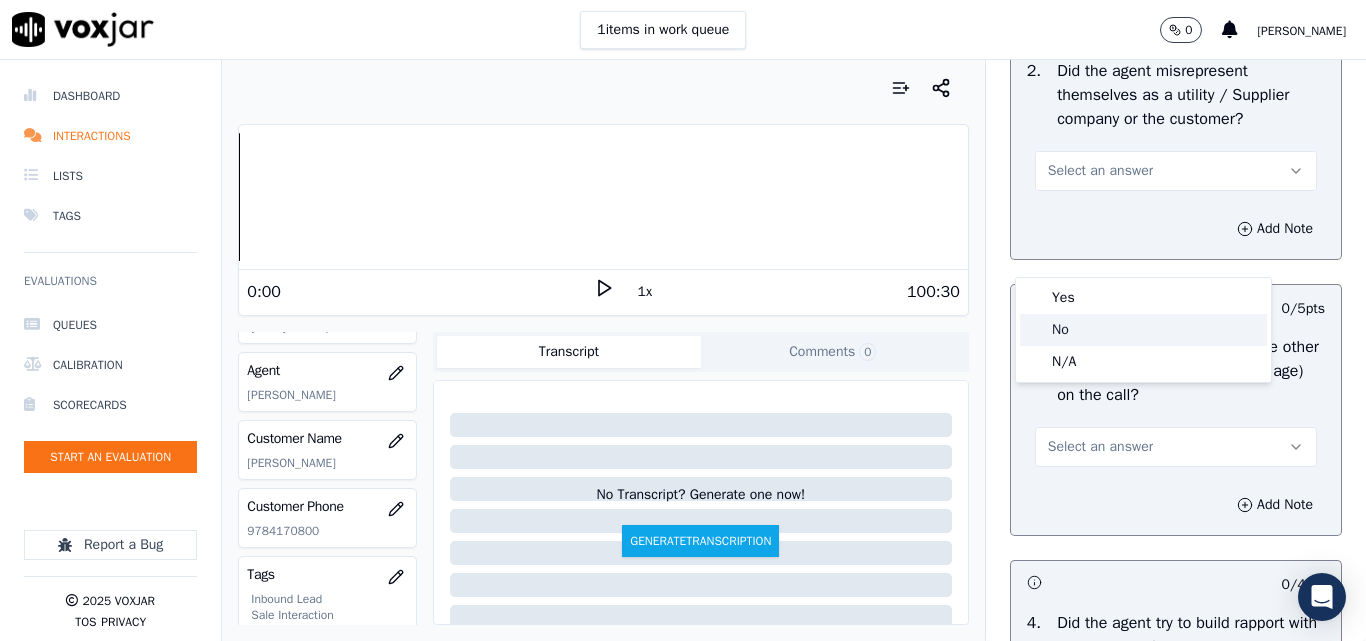 click on "No" 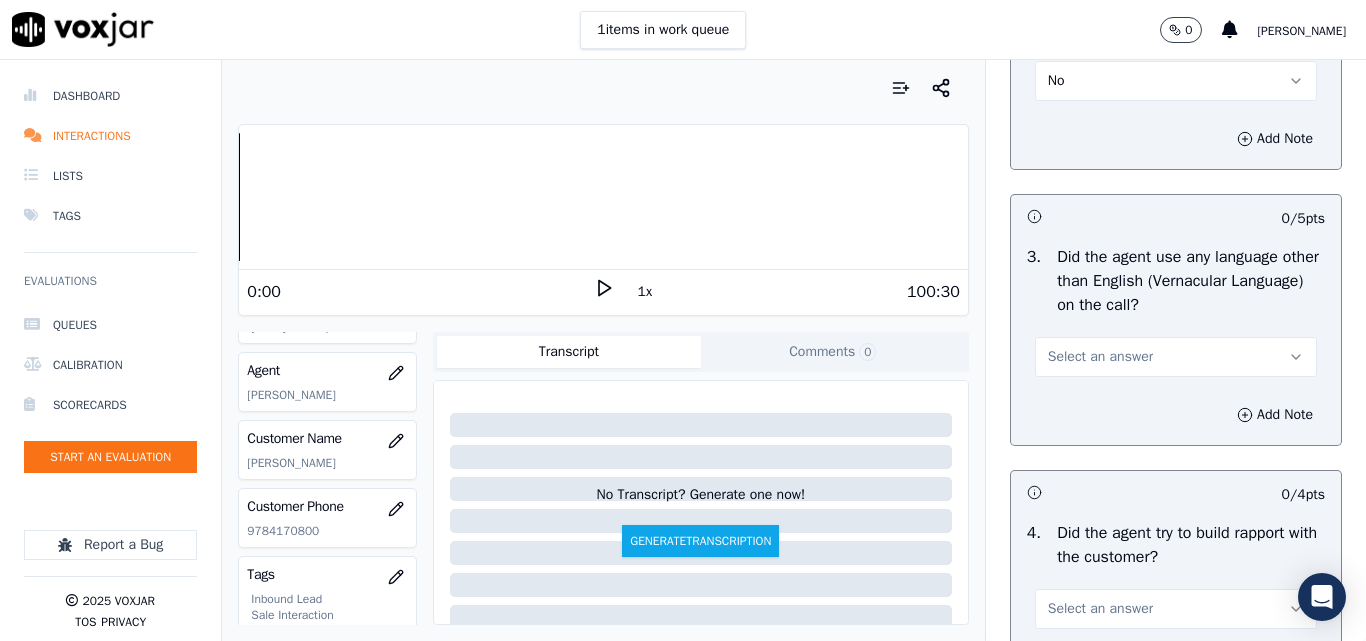 scroll, scrollTop: 3100, scrollLeft: 0, axis: vertical 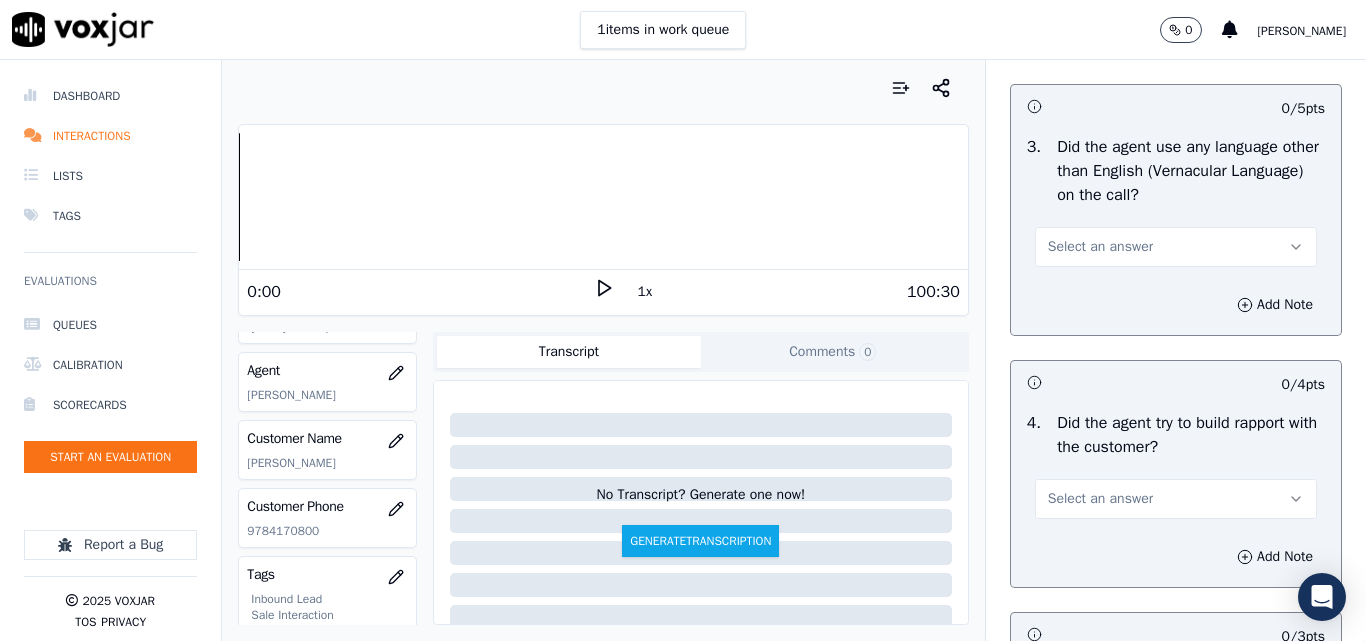 click on "Select an answer" at bounding box center (1100, 247) 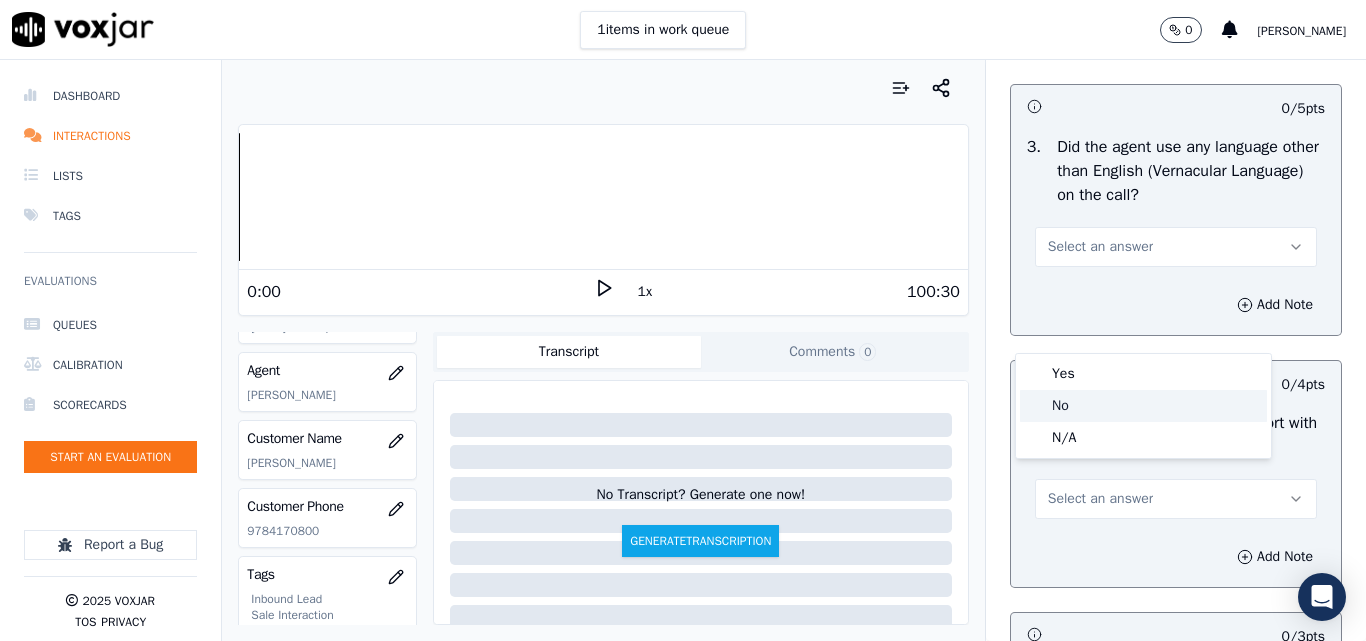 click on "No" 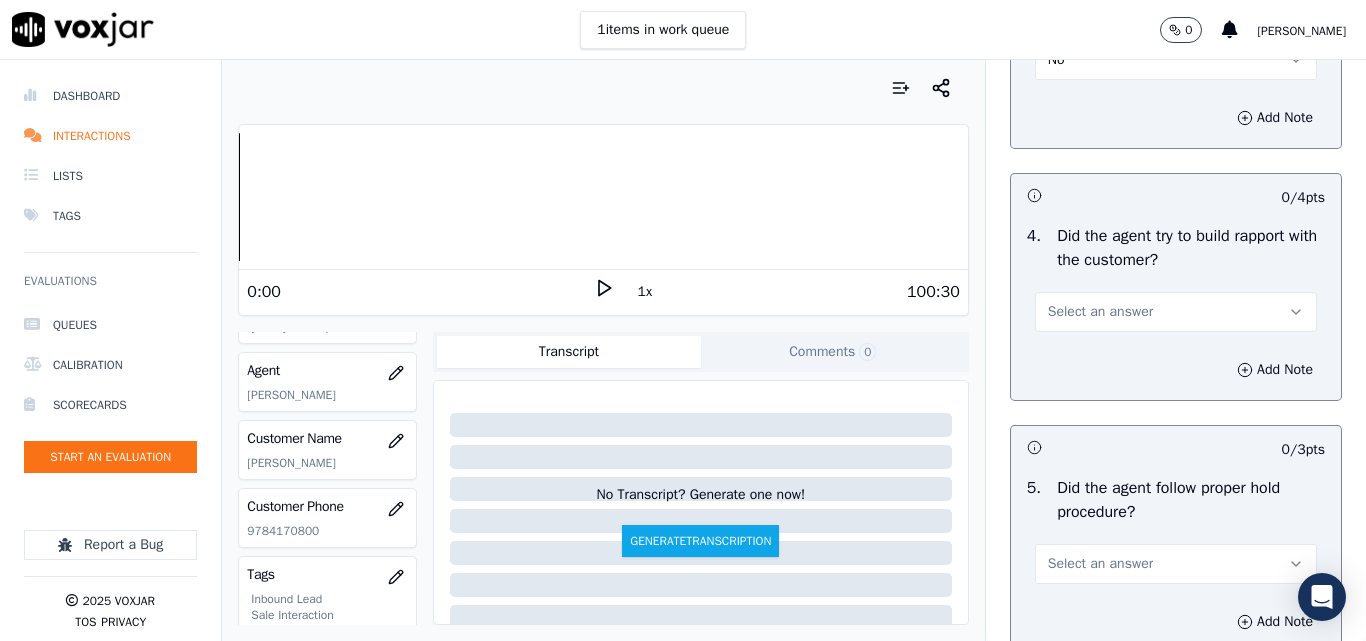 scroll, scrollTop: 3300, scrollLeft: 0, axis: vertical 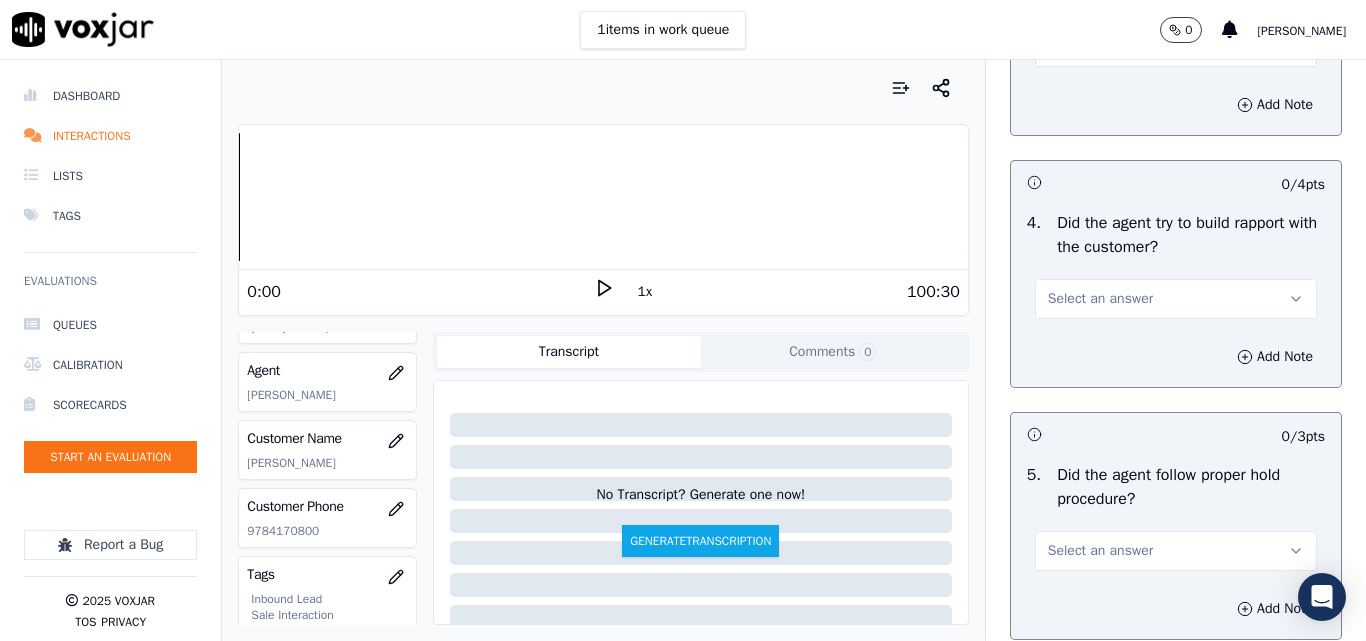 click on "Select an answer" at bounding box center (1100, 299) 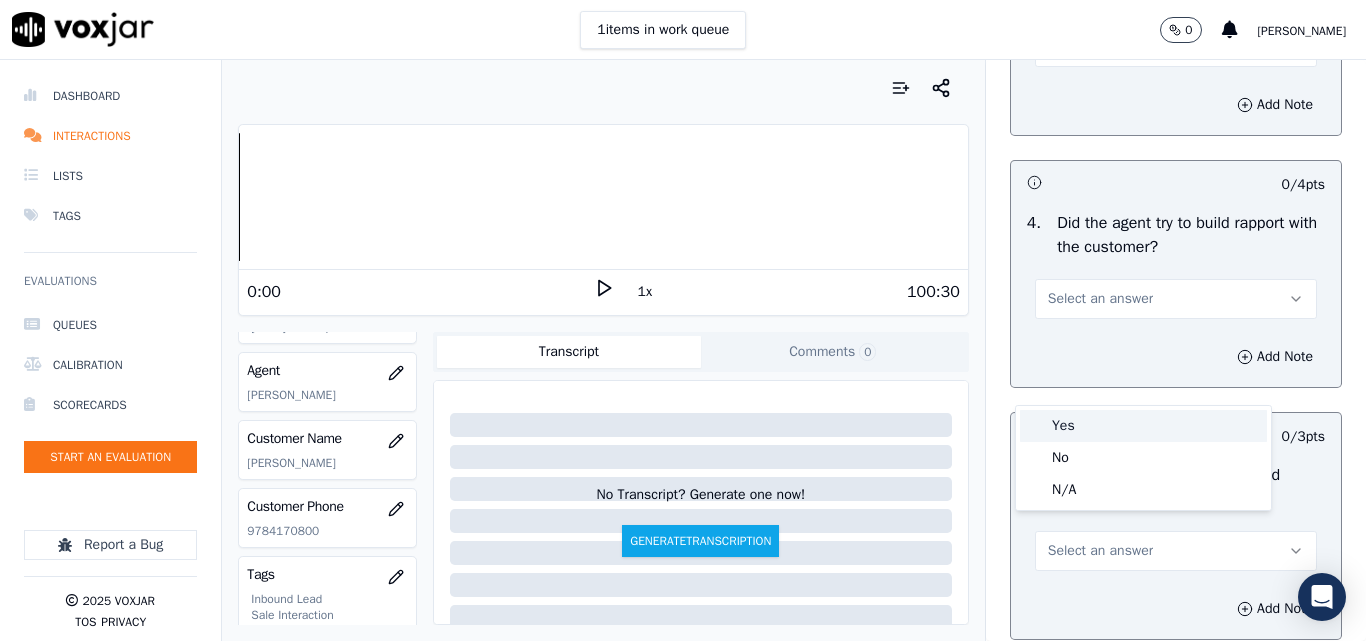 click on "Yes" at bounding box center (1143, 426) 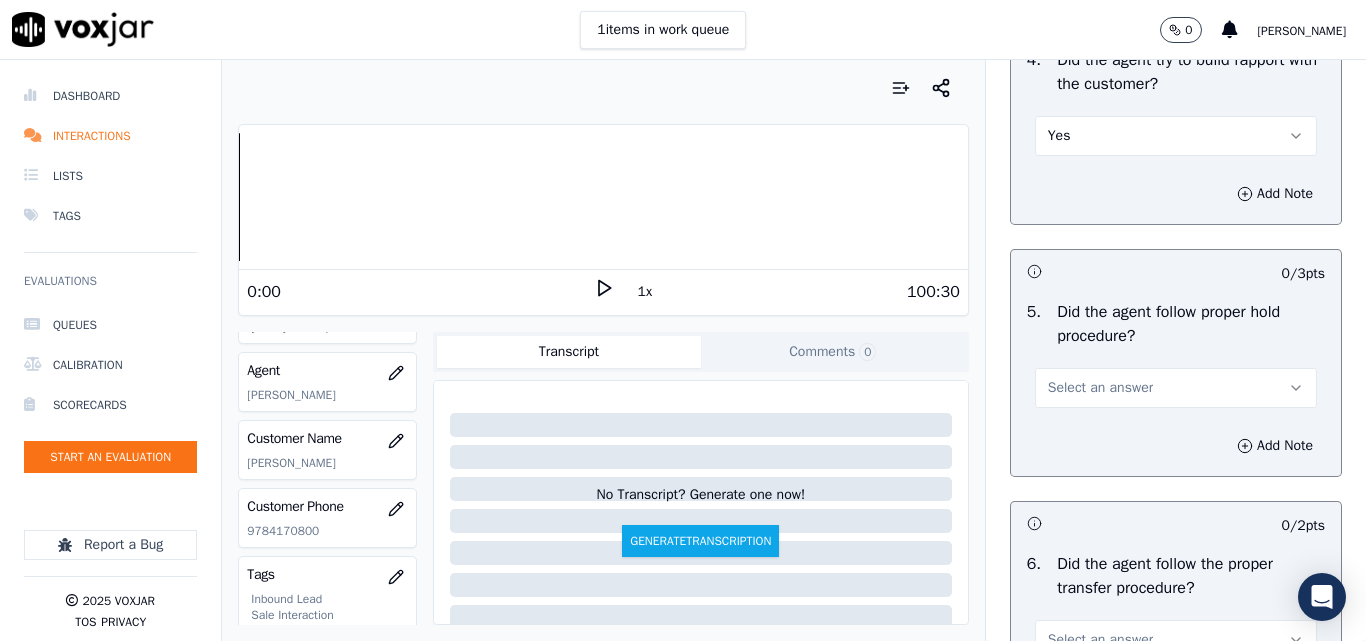 scroll, scrollTop: 3600, scrollLeft: 0, axis: vertical 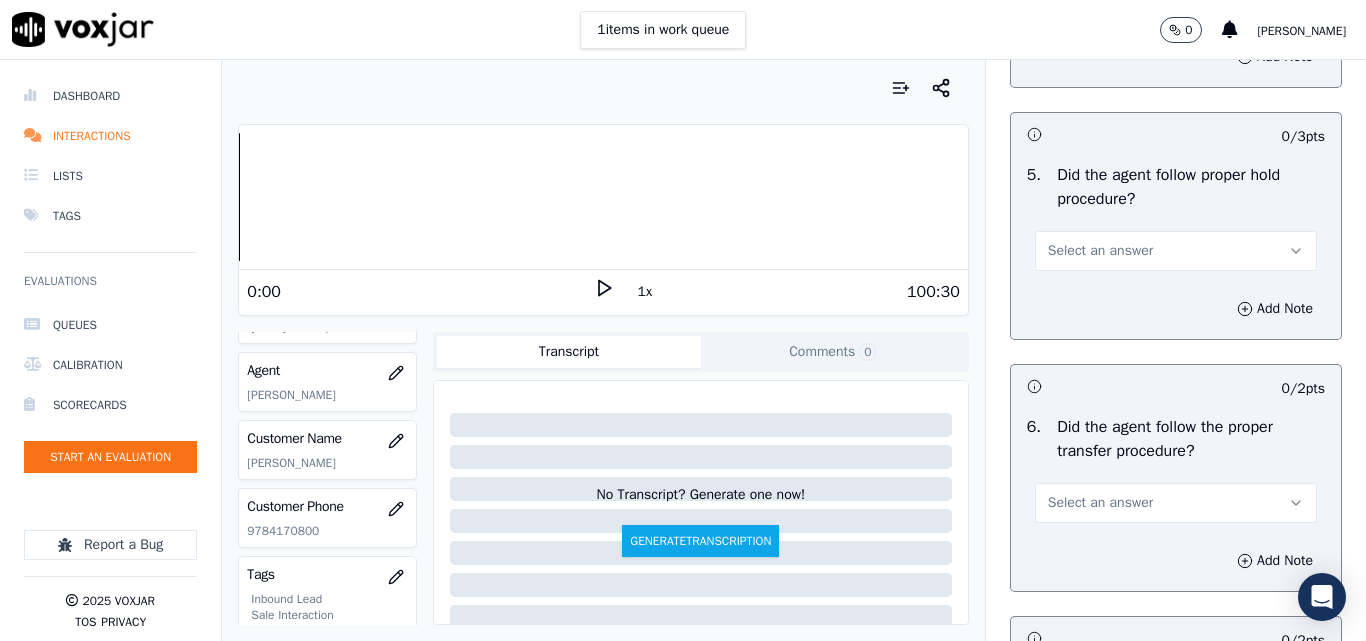 click on "Select an answer" at bounding box center (1100, 251) 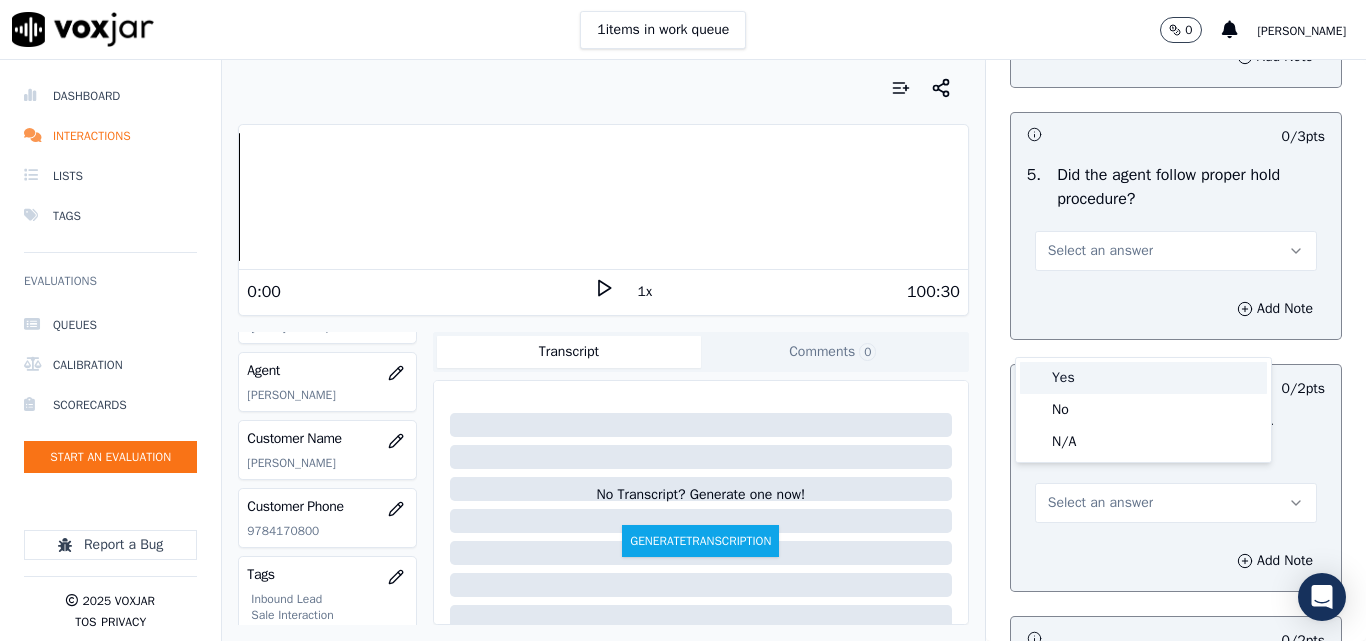 click on "Yes" at bounding box center [1143, 378] 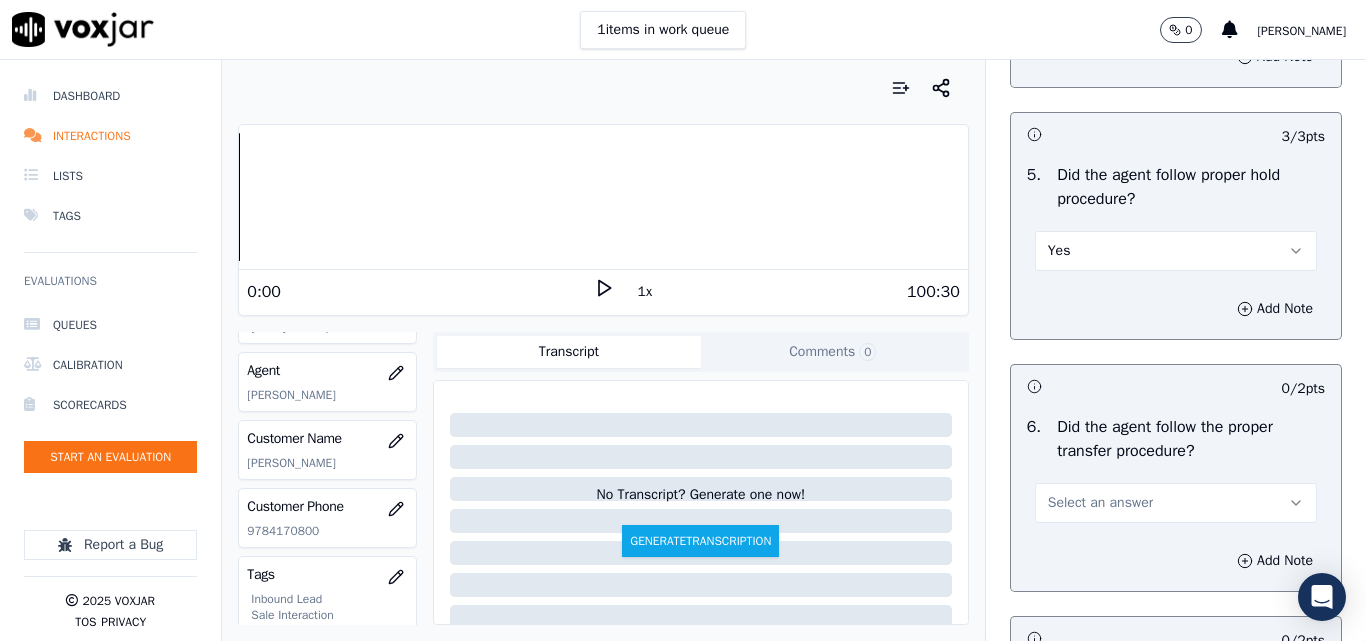 scroll, scrollTop: 3900, scrollLeft: 0, axis: vertical 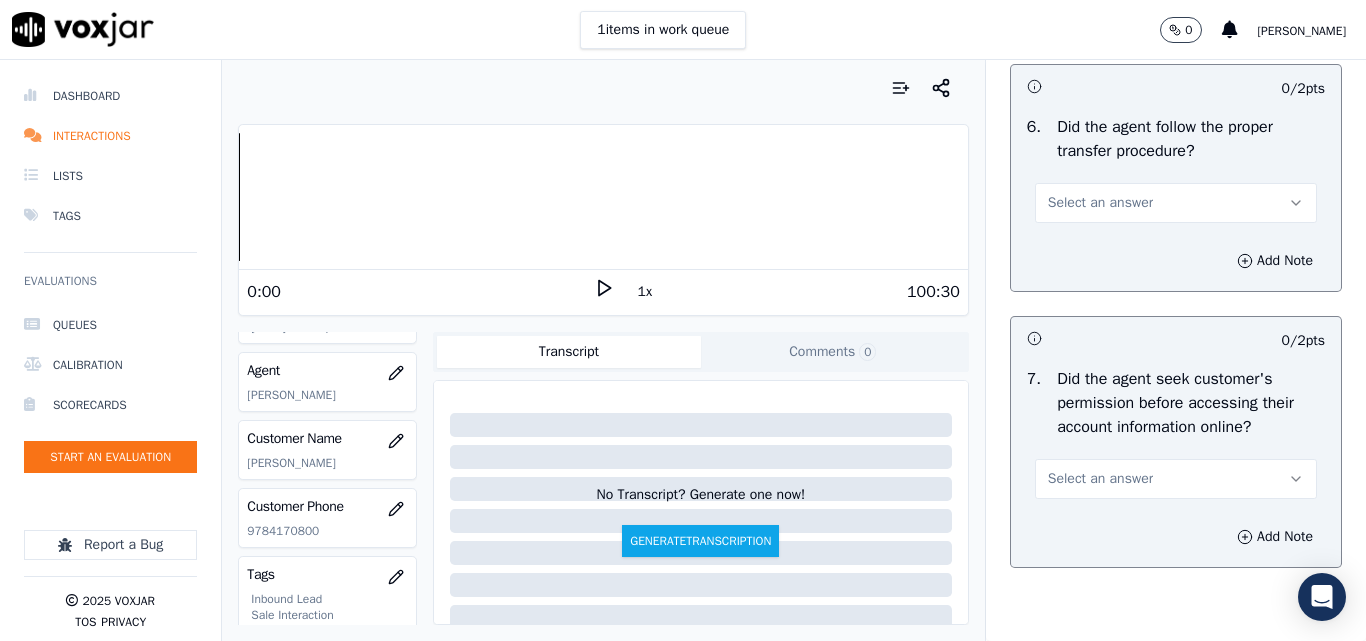 click on "Select an answer" at bounding box center (1100, 203) 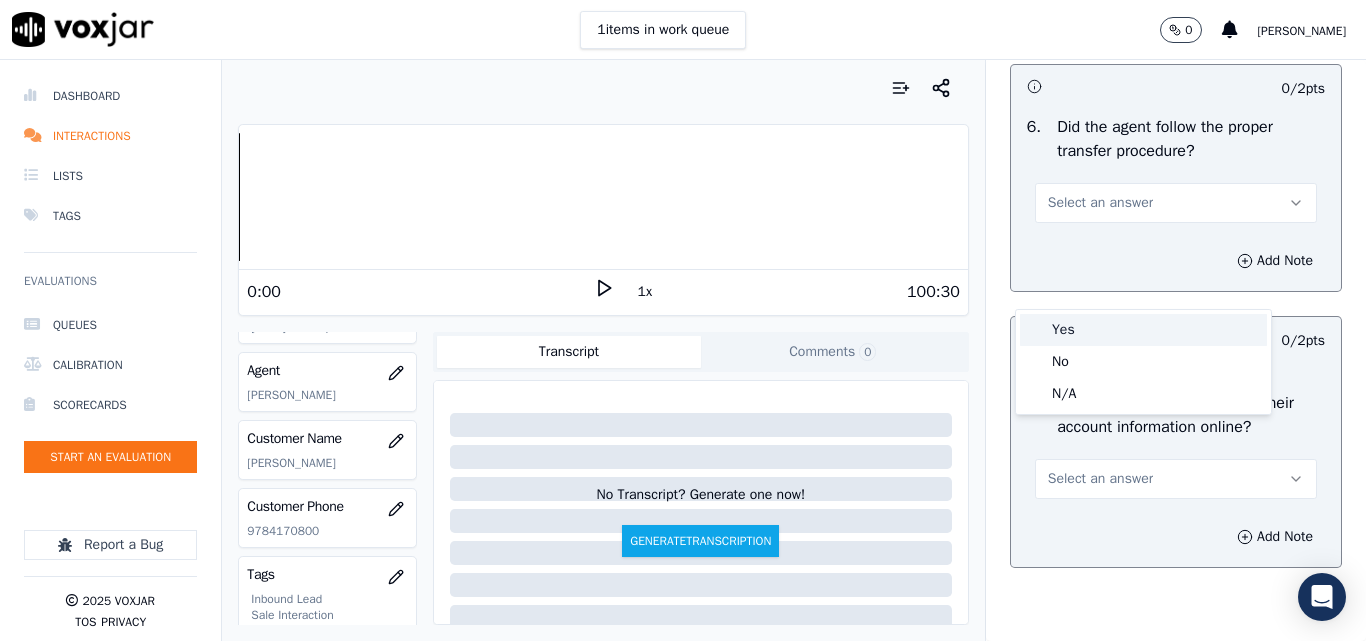 click on "Yes" at bounding box center (1143, 330) 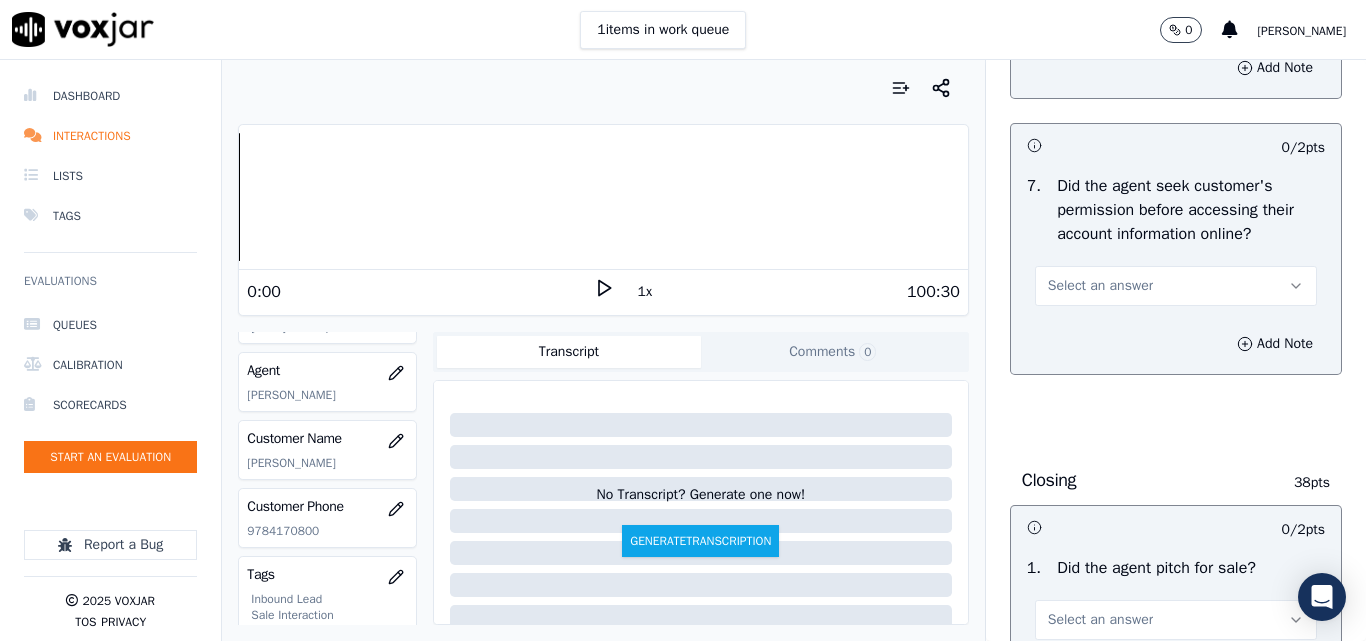 scroll, scrollTop: 4100, scrollLeft: 0, axis: vertical 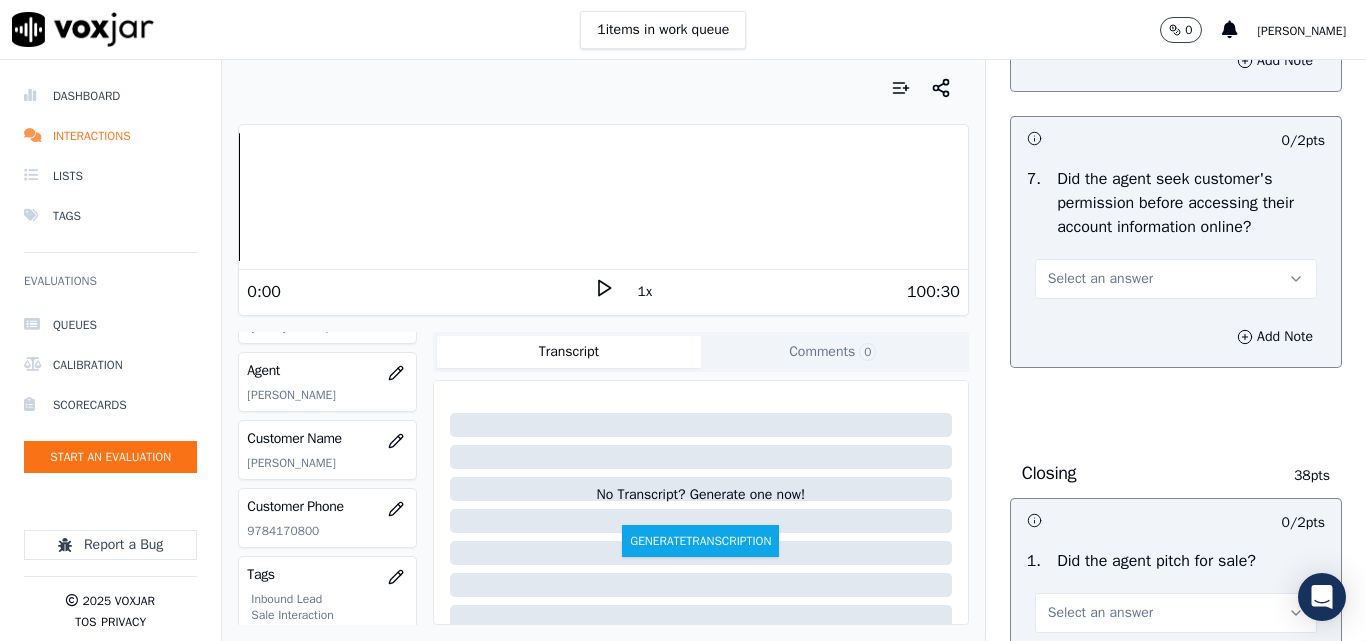 click on "Select an answer" at bounding box center [1100, 279] 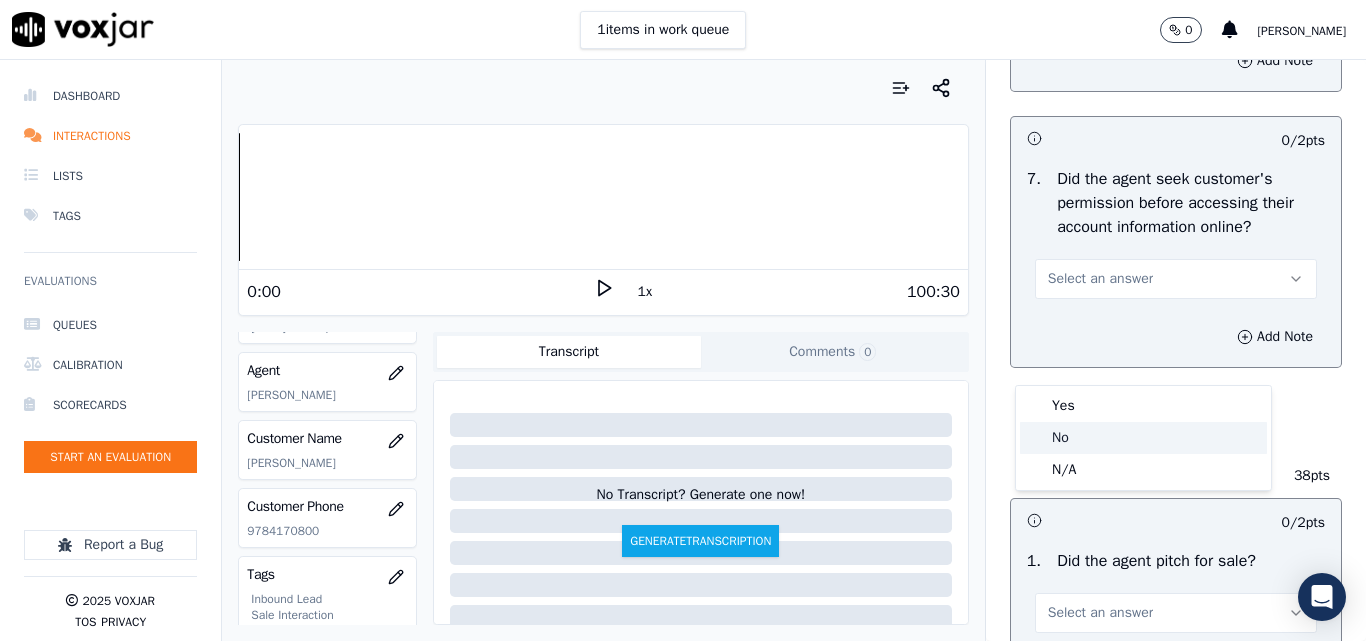 click on "No" 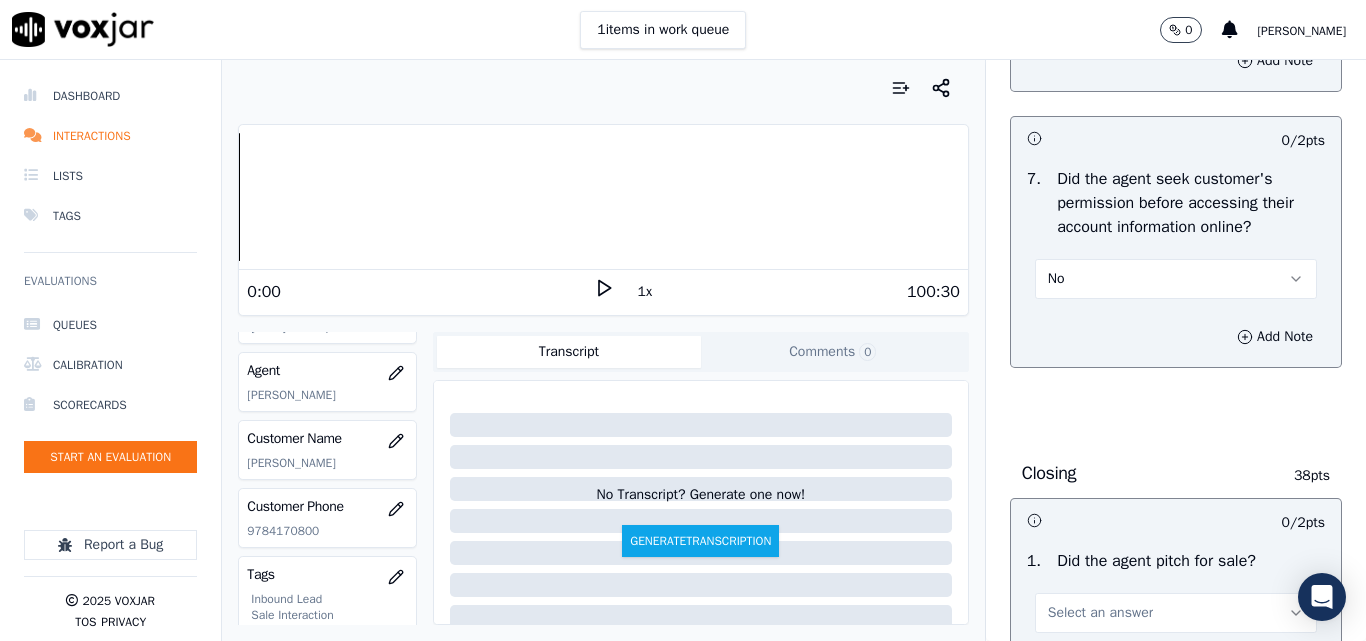scroll, scrollTop: 4300, scrollLeft: 0, axis: vertical 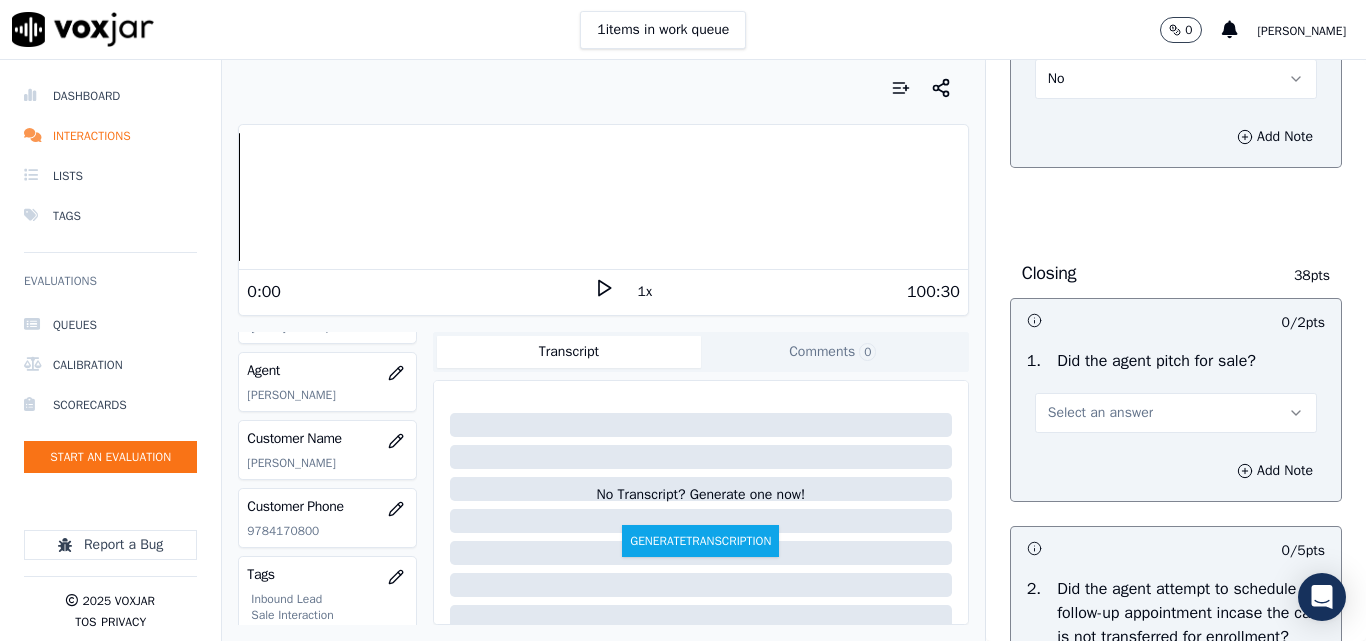 click on "No" at bounding box center [1176, 79] 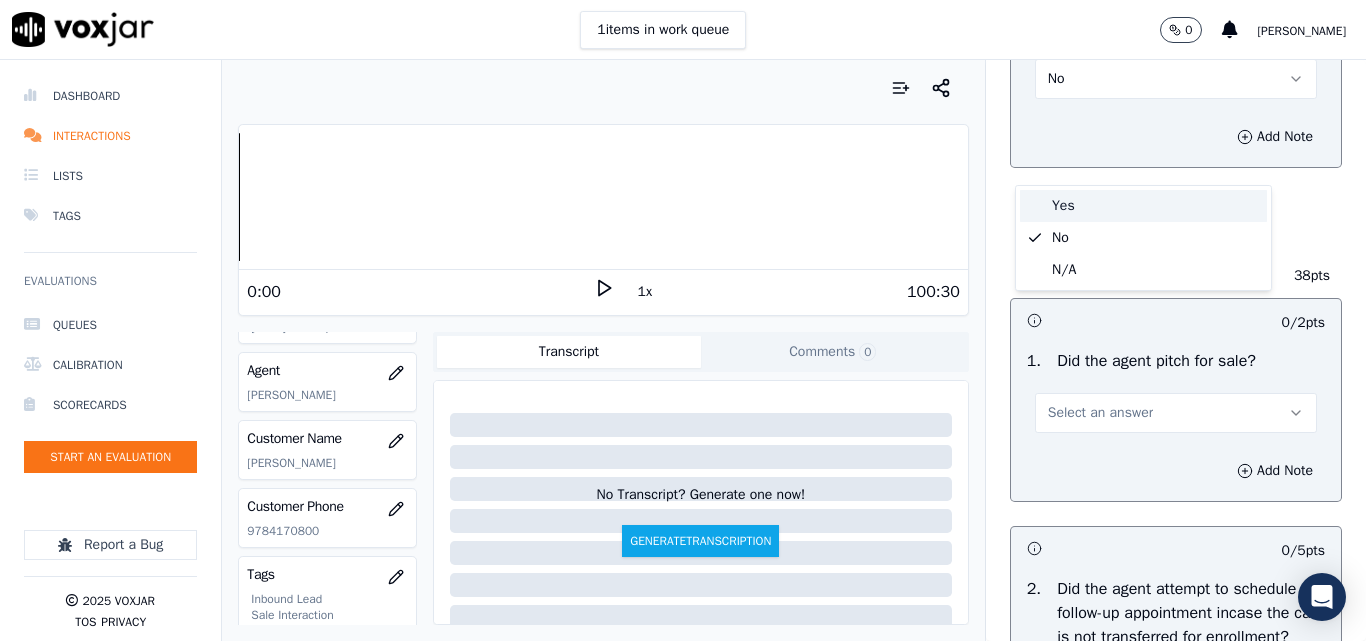 click on "Yes" at bounding box center (1143, 206) 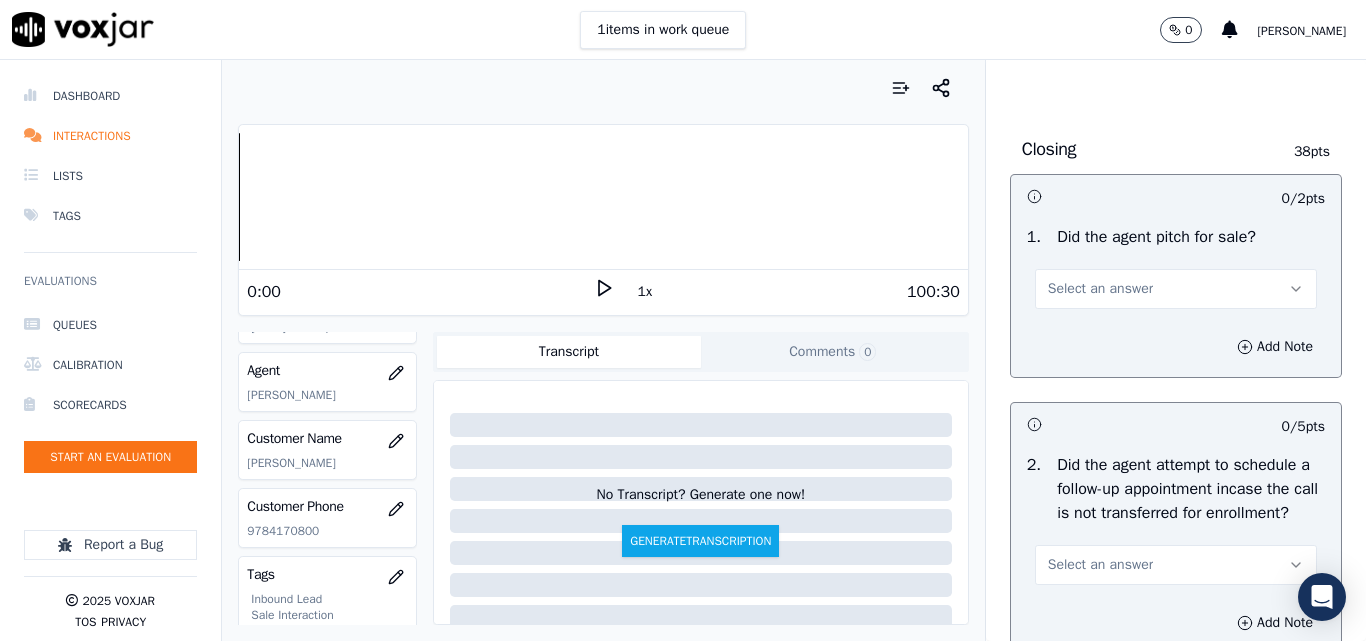 scroll, scrollTop: 4300, scrollLeft: 0, axis: vertical 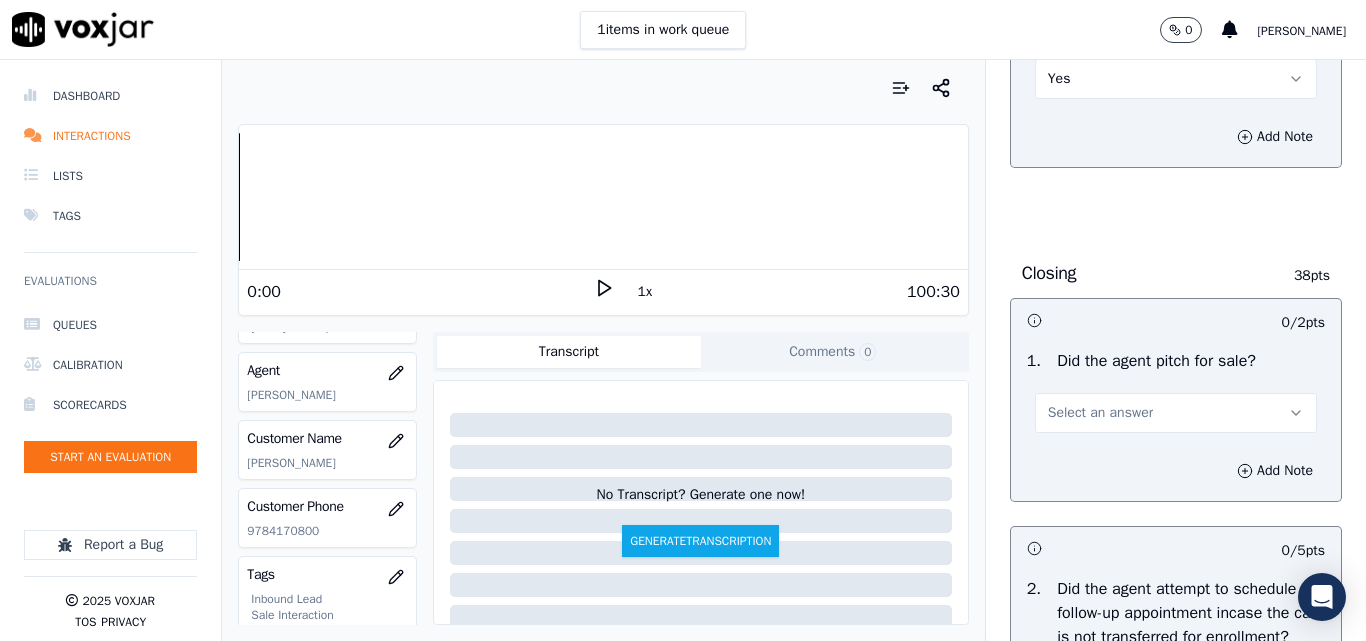 click on "Yes" at bounding box center [1176, 79] 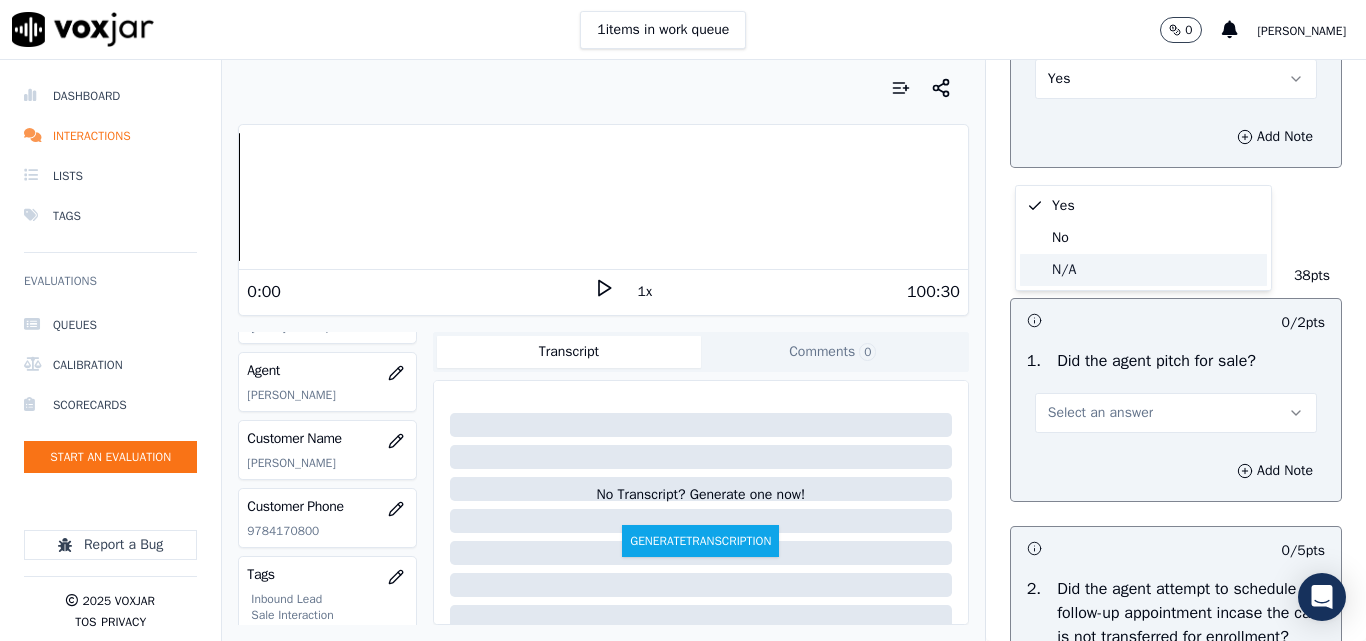 click on "N/A" 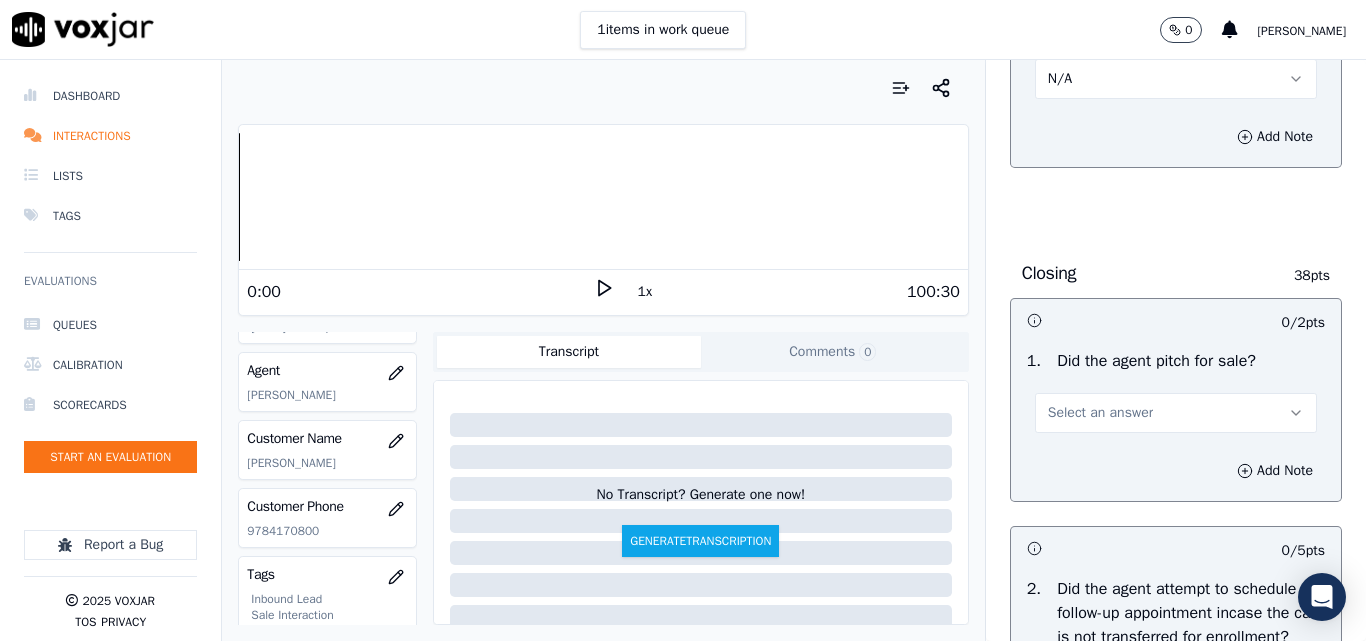 click on "N/A" at bounding box center [1060, 79] 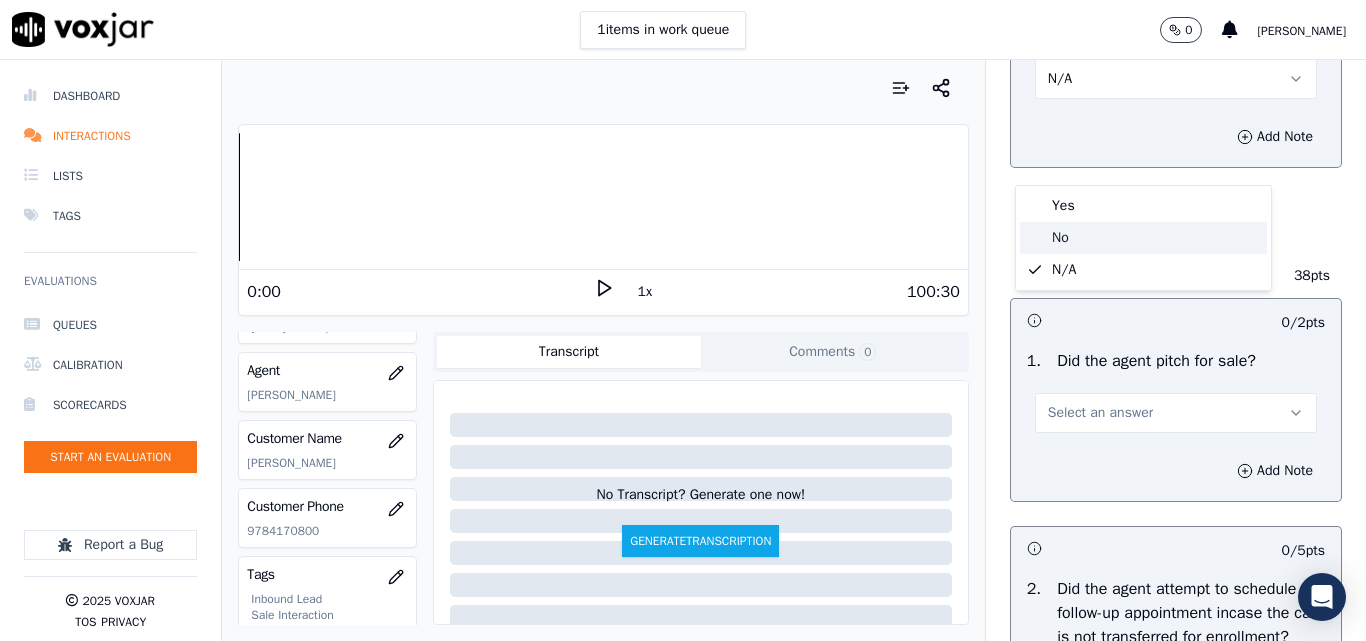 click on "No" 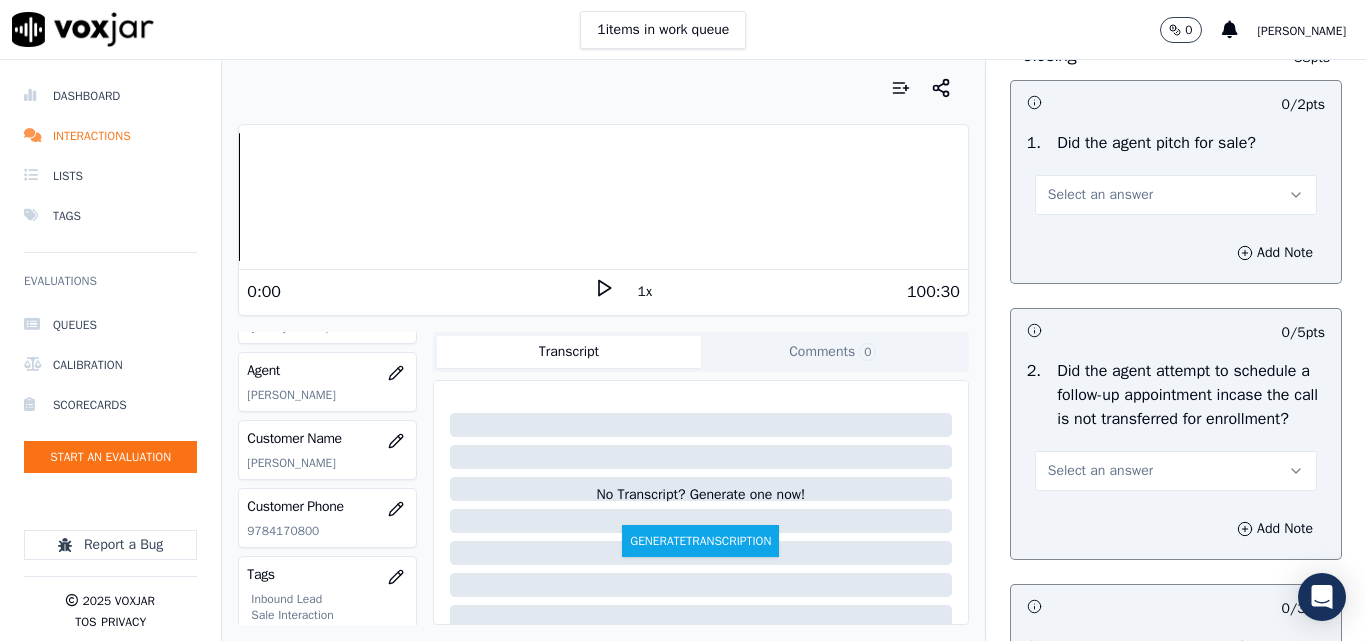 scroll, scrollTop: 4600, scrollLeft: 0, axis: vertical 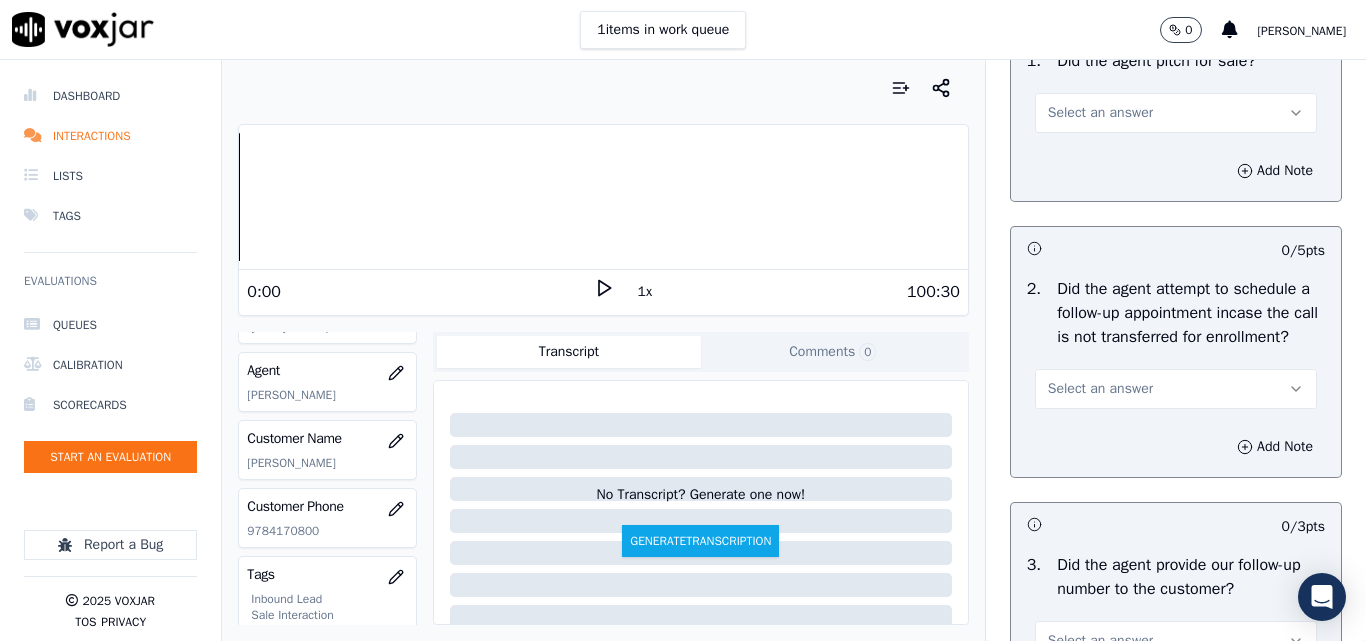 click on "Select an answer" at bounding box center [1100, 113] 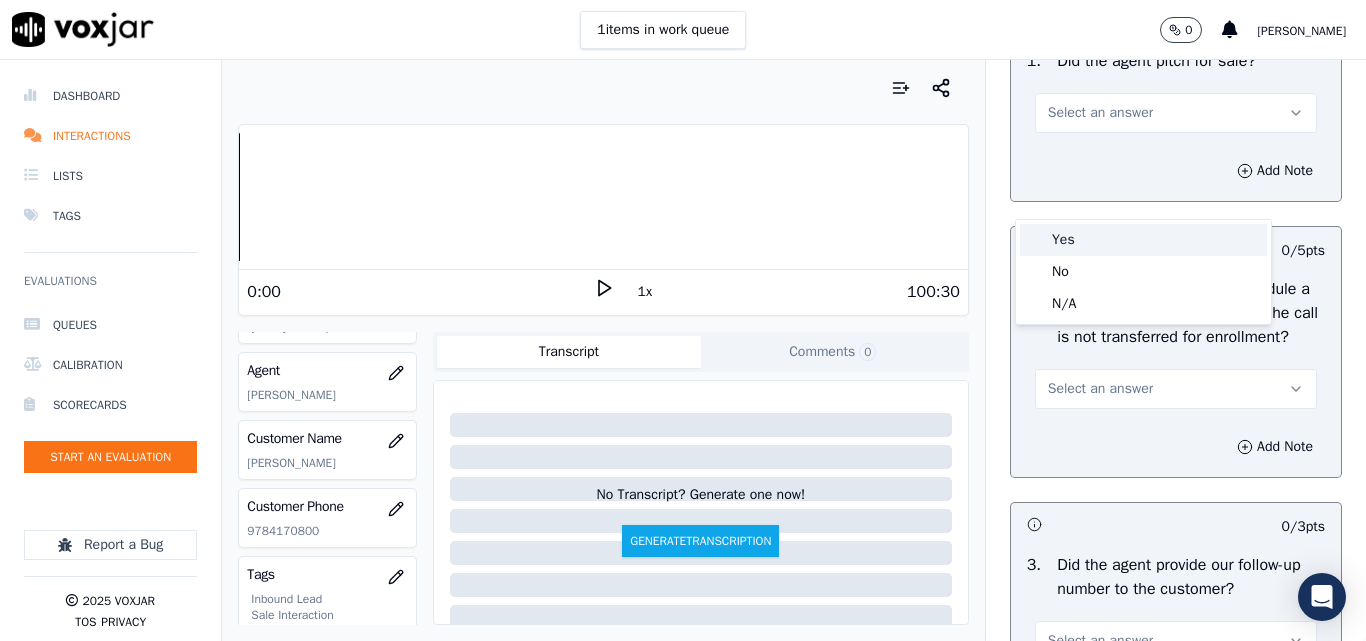 click on "Yes" at bounding box center [1143, 240] 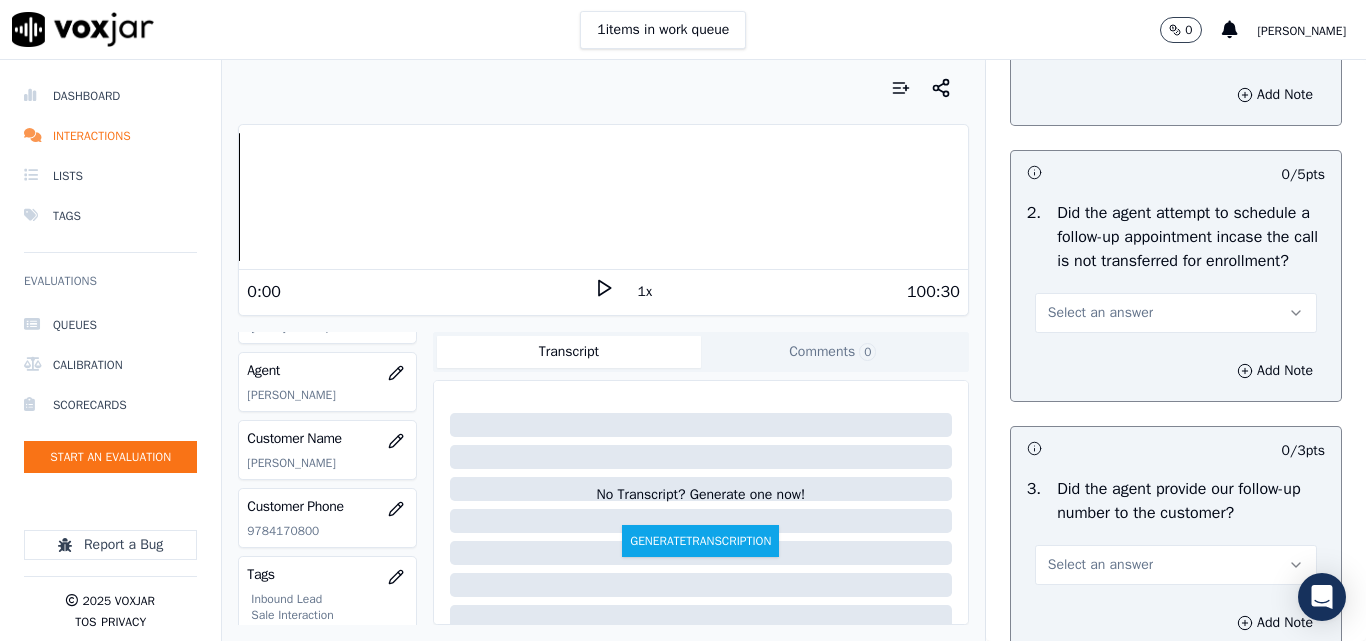 scroll, scrollTop: 4800, scrollLeft: 0, axis: vertical 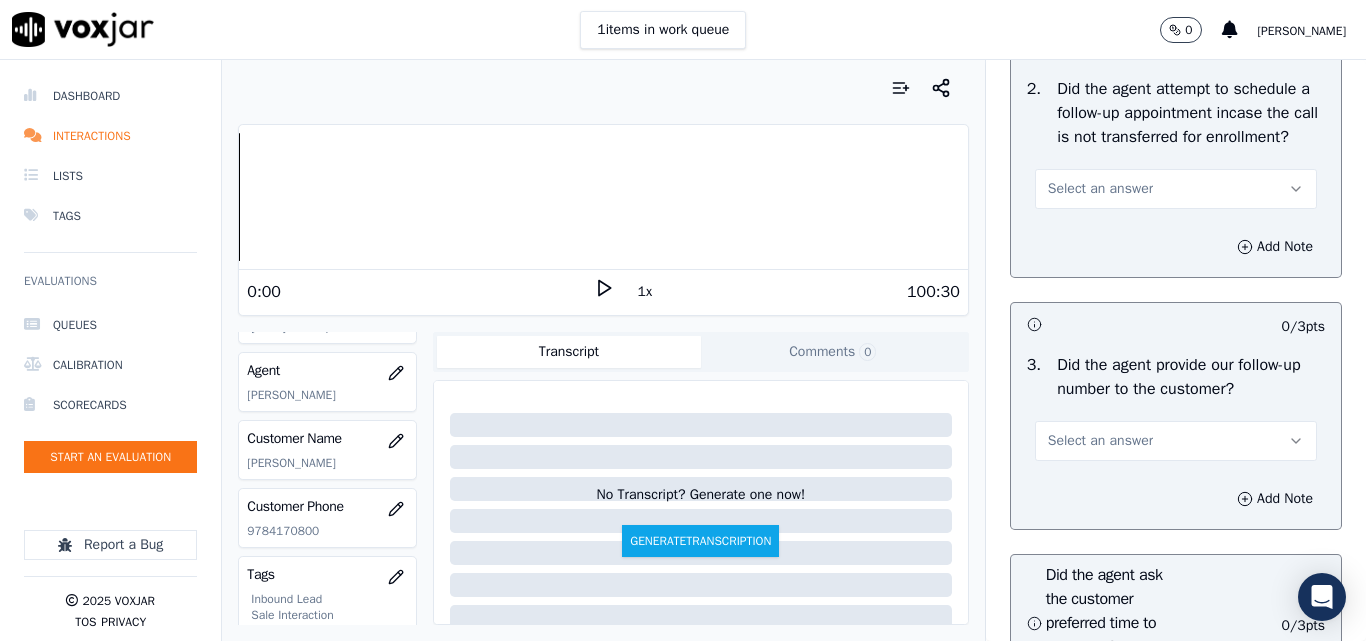 click on "Select an answer" at bounding box center (1100, 189) 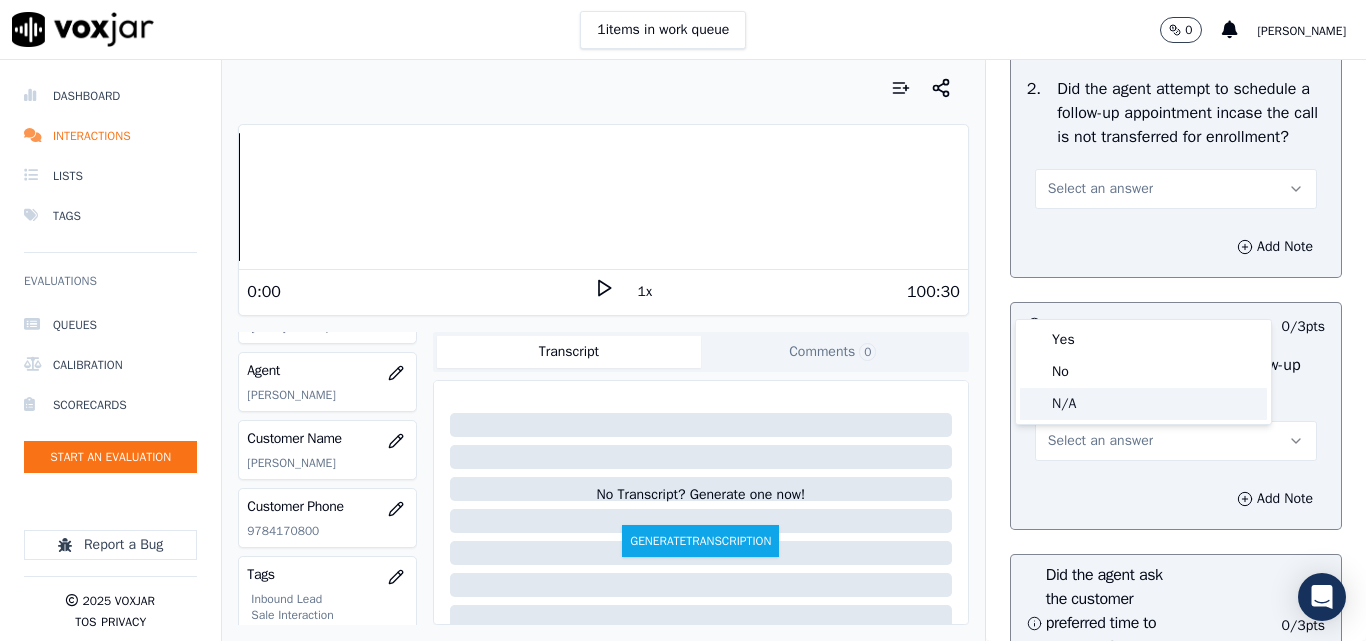 drag, startPoint x: 1068, startPoint y: 402, endPoint x: 1126, endPoint y: 414, distance: 59.22837 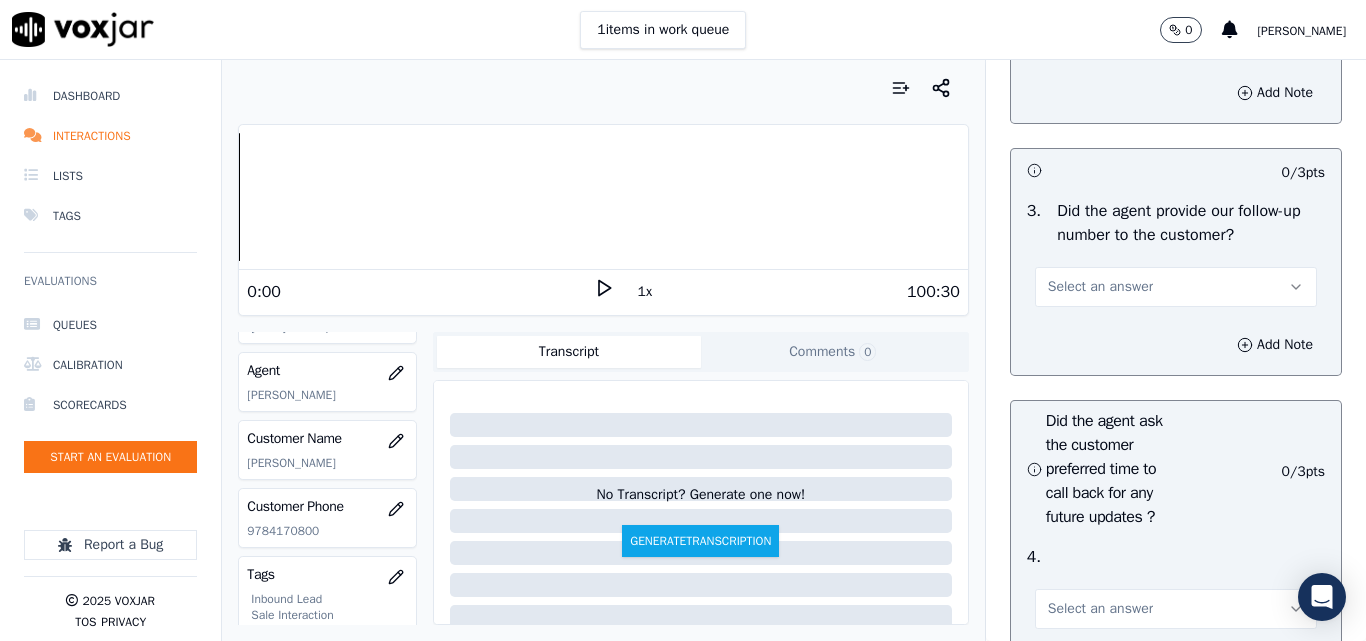 scroll, scrollTop: 5100, scrollLeft: 0, axis: vertical 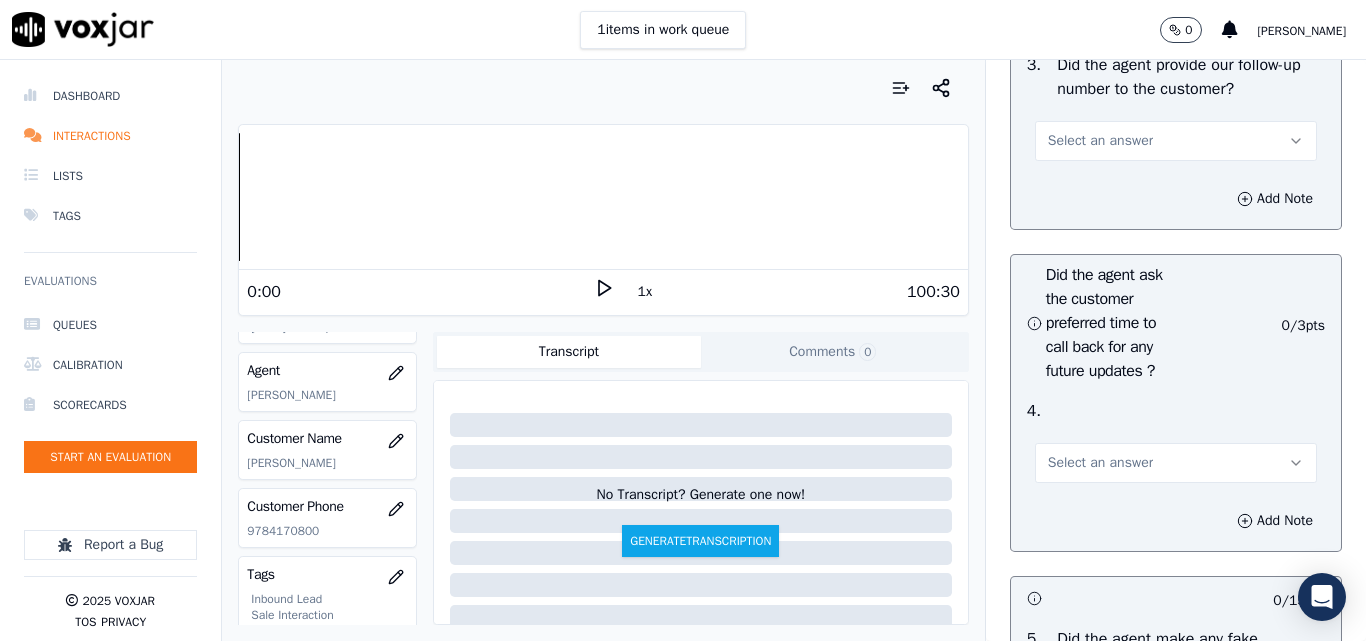 click on "Select an answer" at bounding box center [1100, 141] 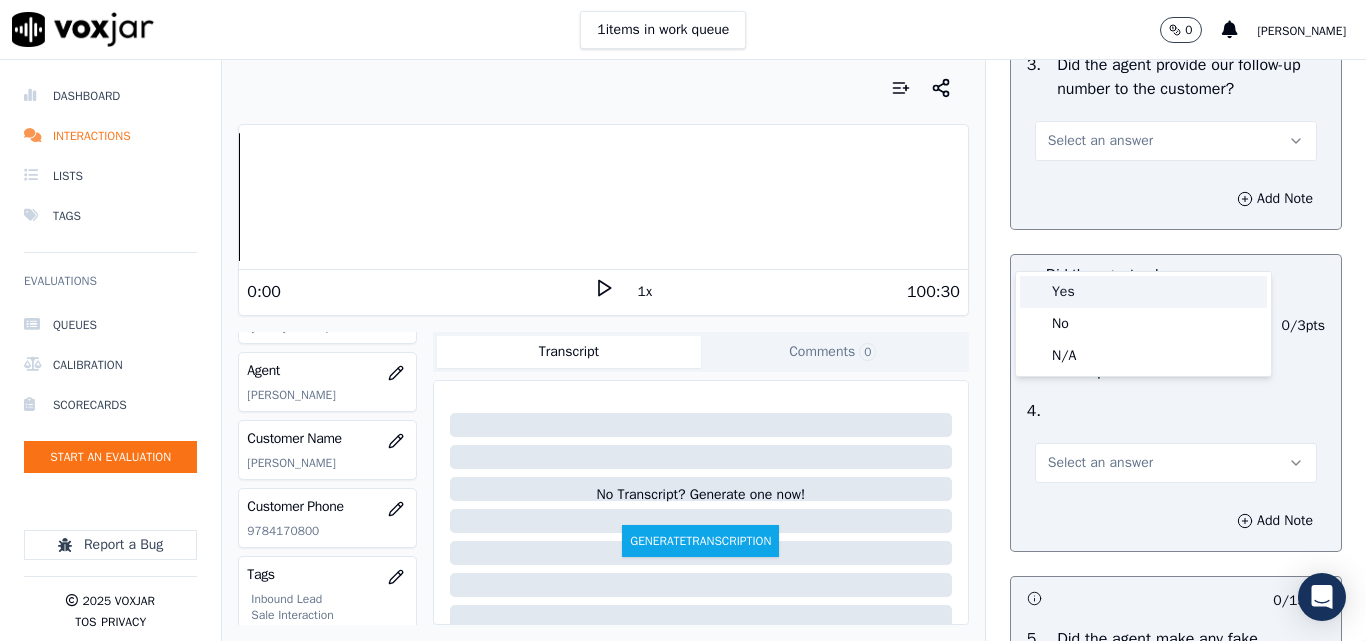 click on "Yes" at bounding box center (1143, 292) 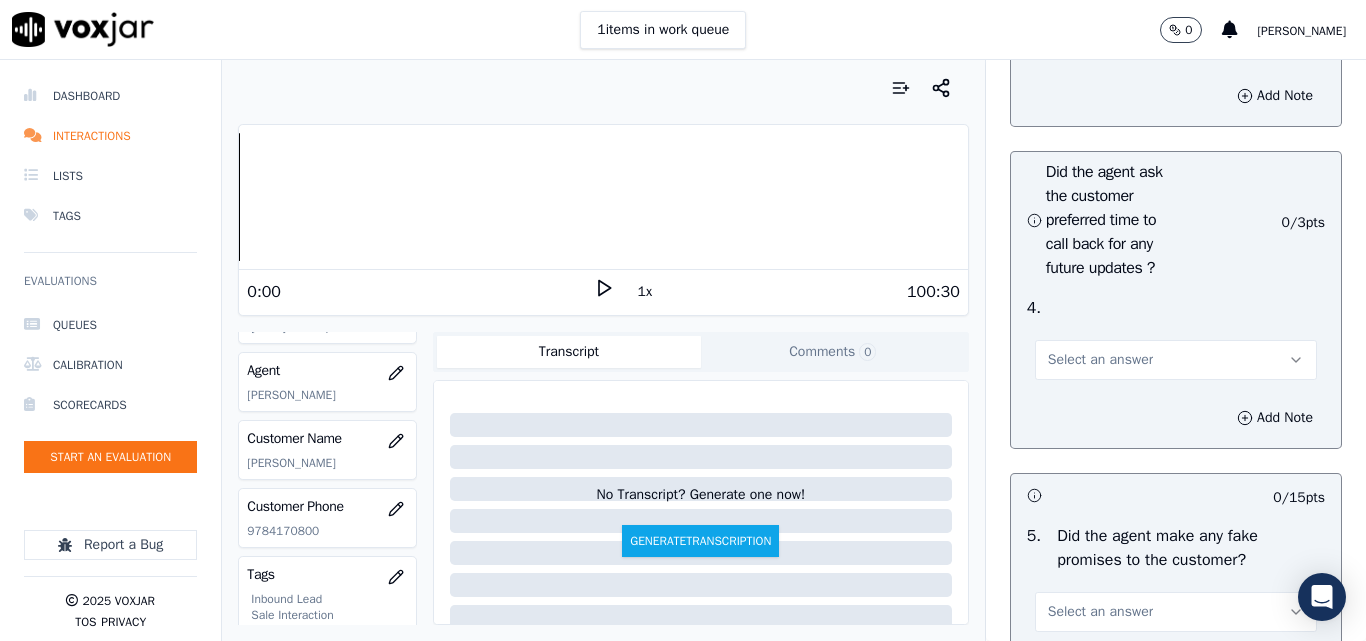 scroll, scrollTop: 5300, scrollLeft: 0, axis: vertical 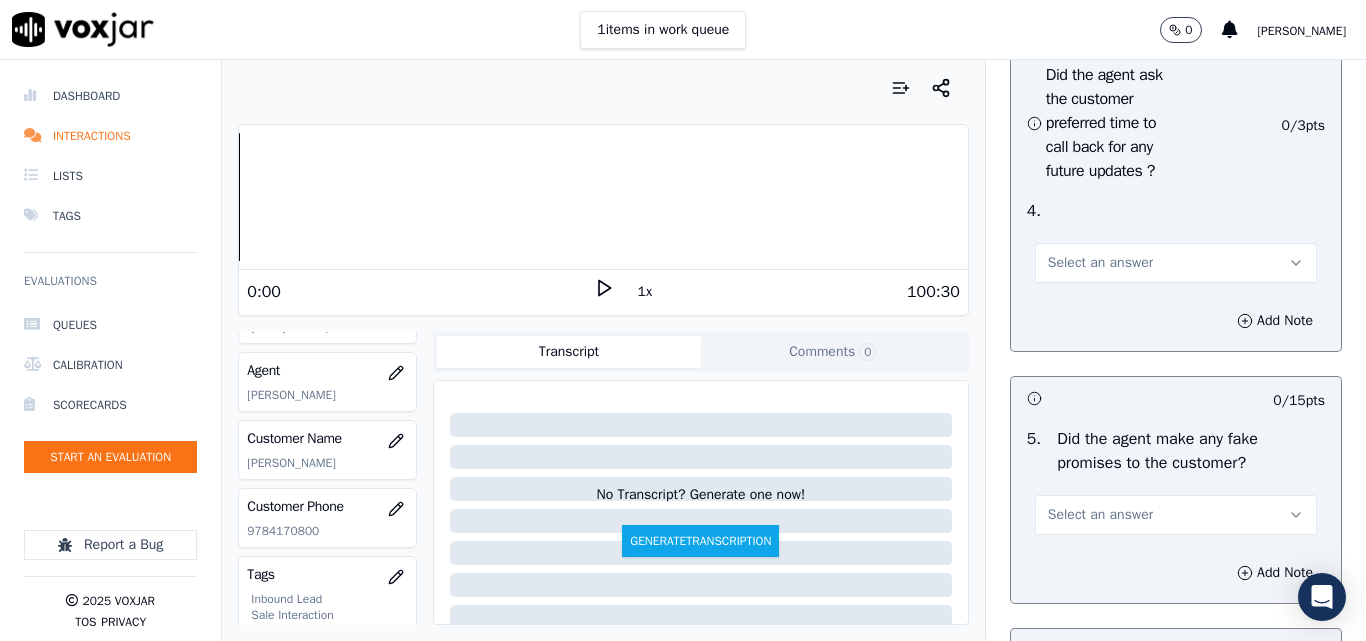 click on "Select an answer" at bounding box center [1176, 263] 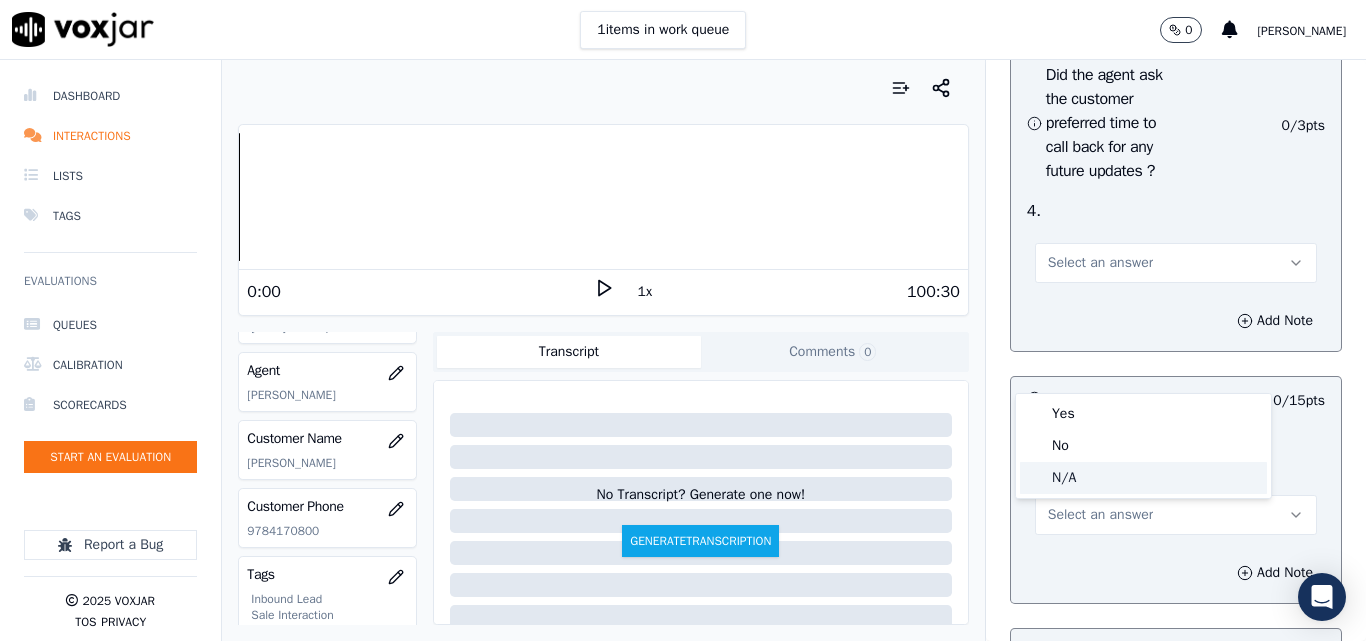 click on "N/A" 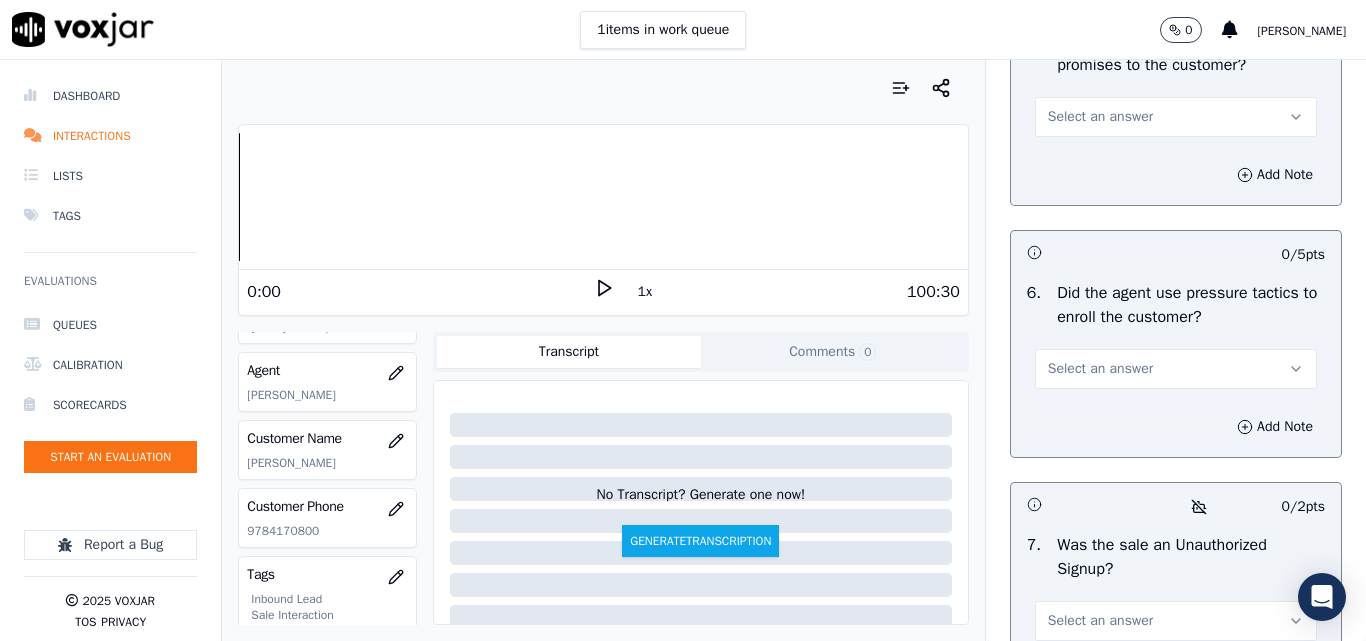 scroll, scrollTop: 5700, scrollLeft: 0, axis: vertical 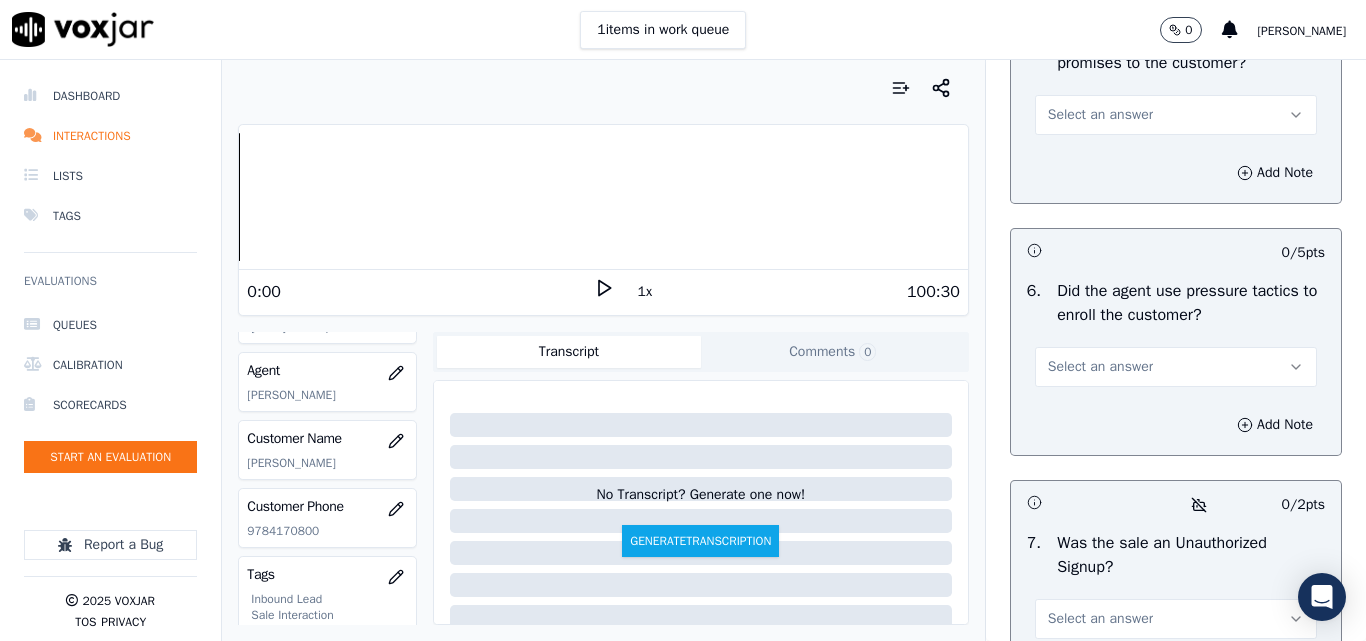 click on "Select an answer" at bounding box center [1176, 115] 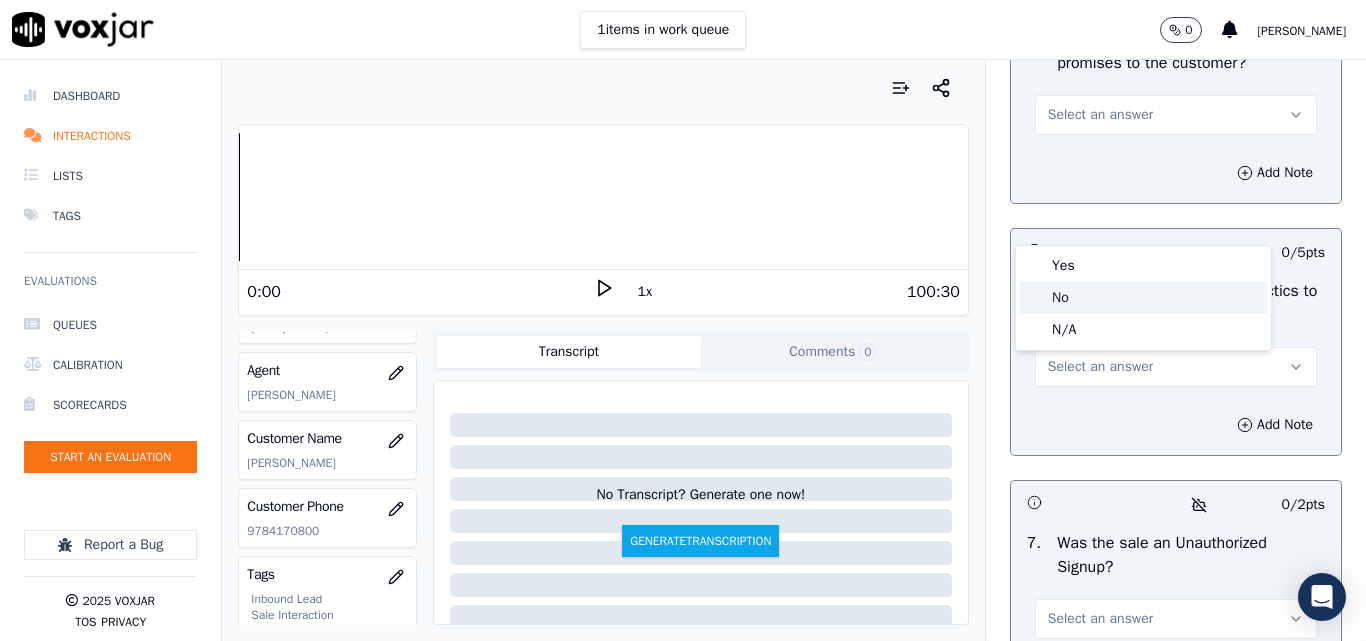 click on "No" 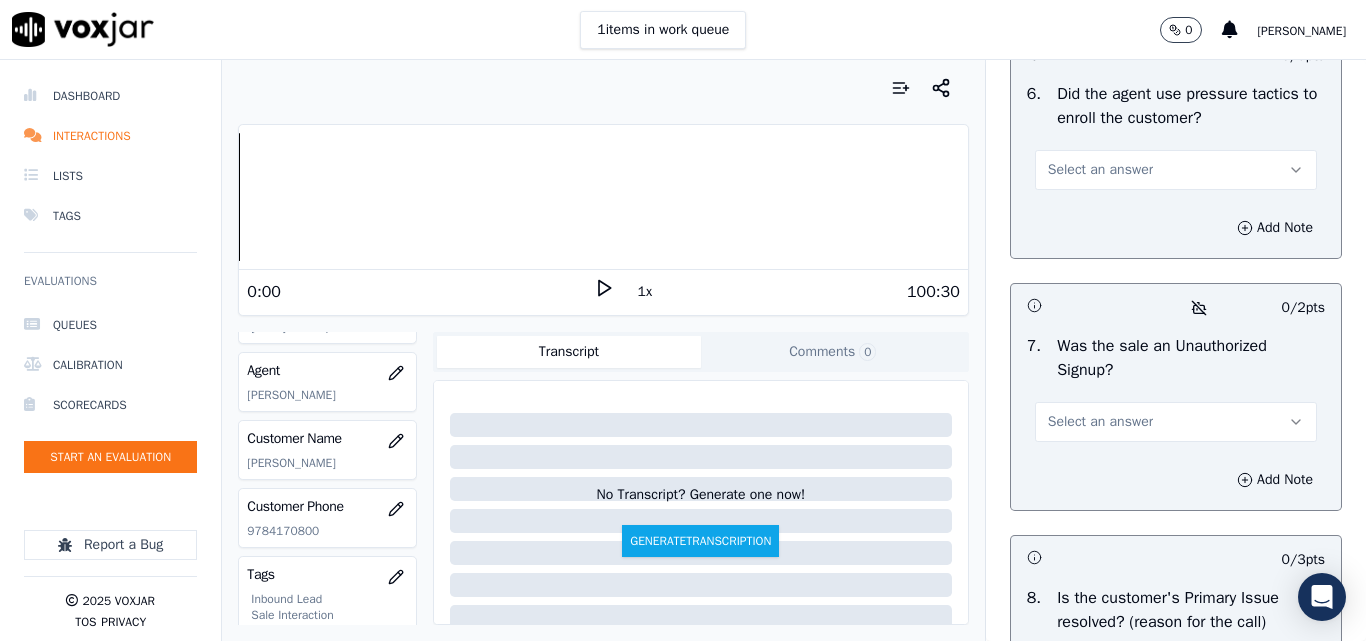 scroll, scrollTop: 5900, scrollLeft: 0, axis: vertical 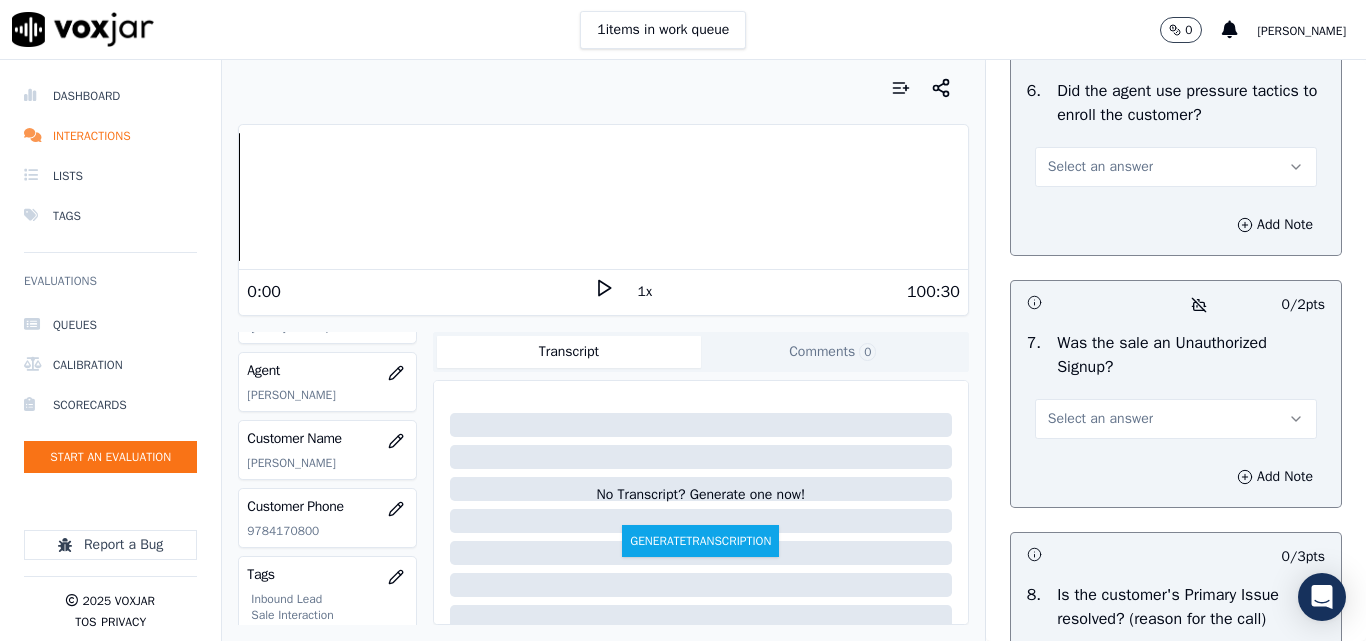 click on "Select an answer" at bounding box center (1100, 167) 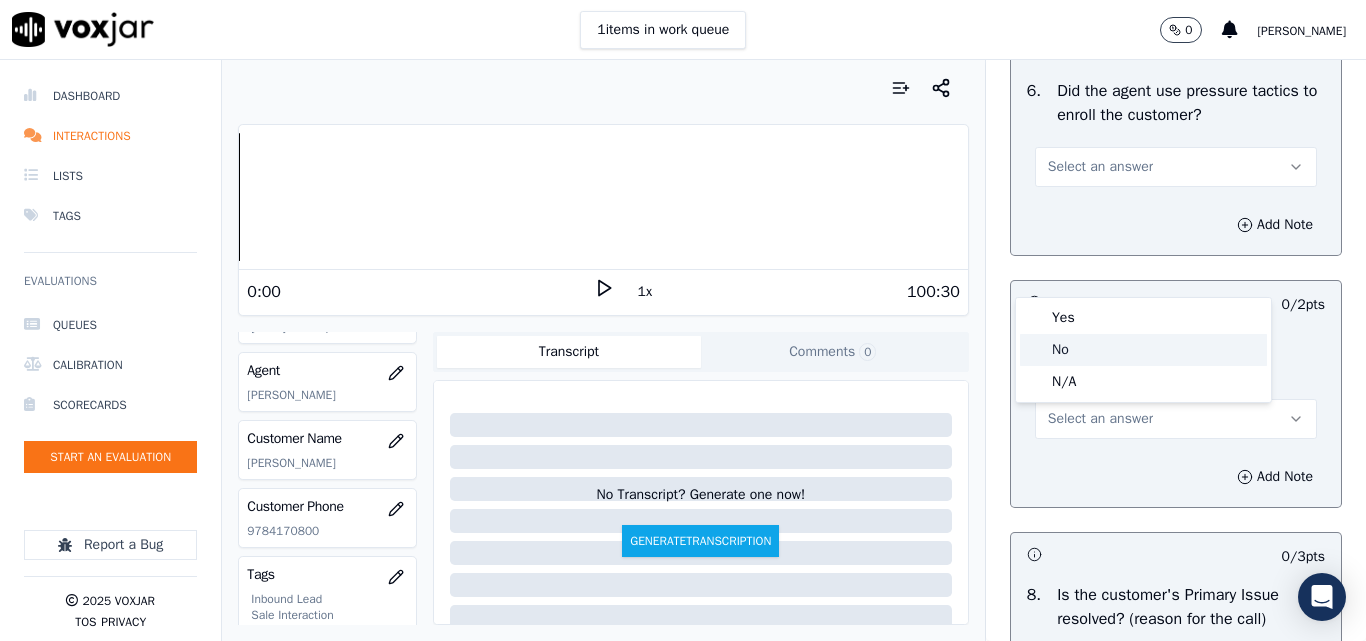click on "No" 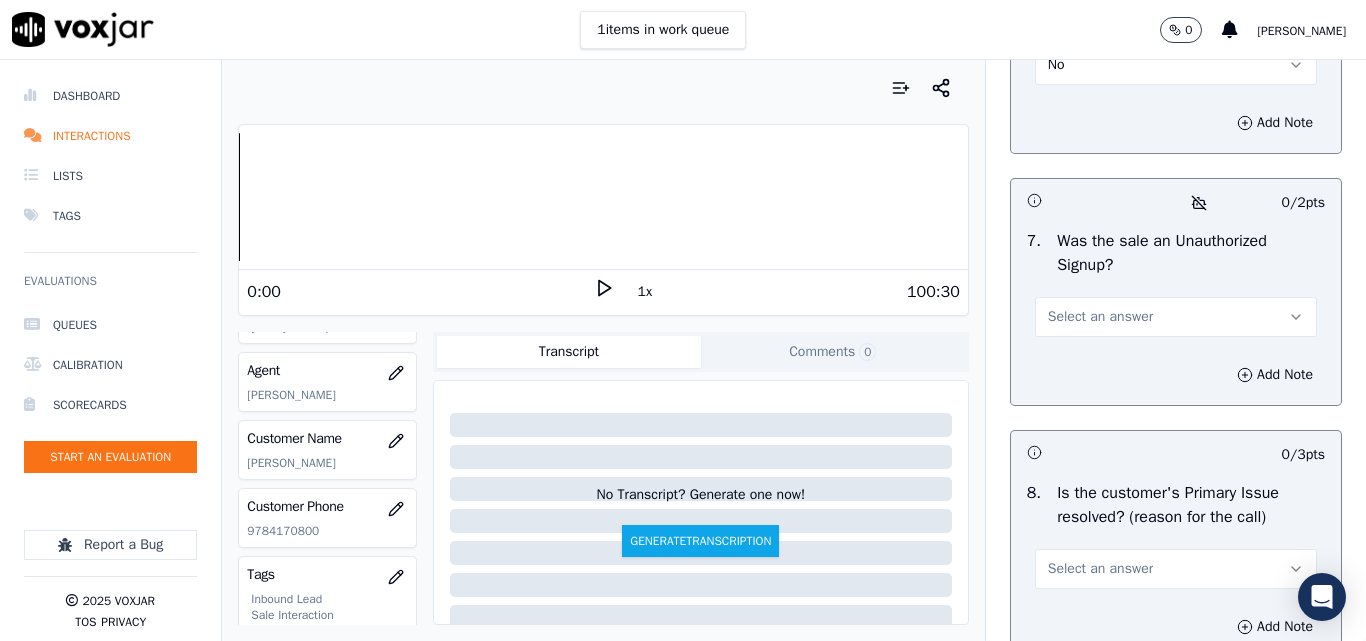 scroll, scrollTop: 6290, scrollLeft: 0, axis: vertical 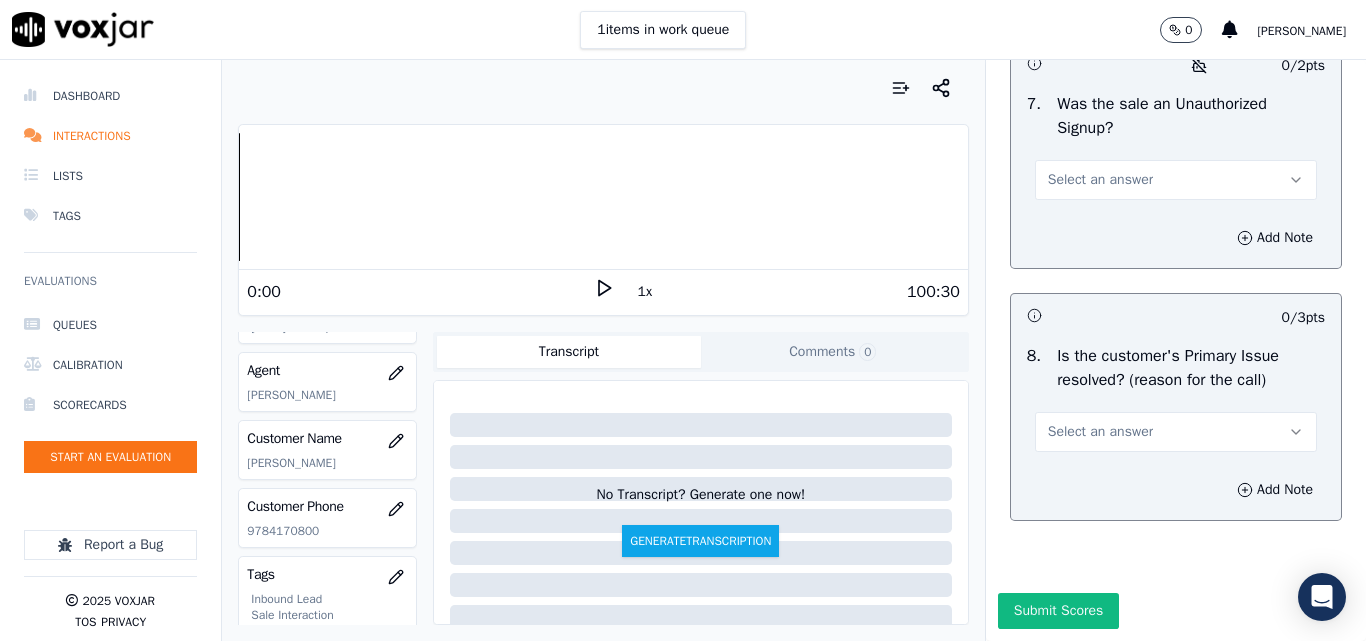 click on "Select an answer" at bounding box center [1100, 180] 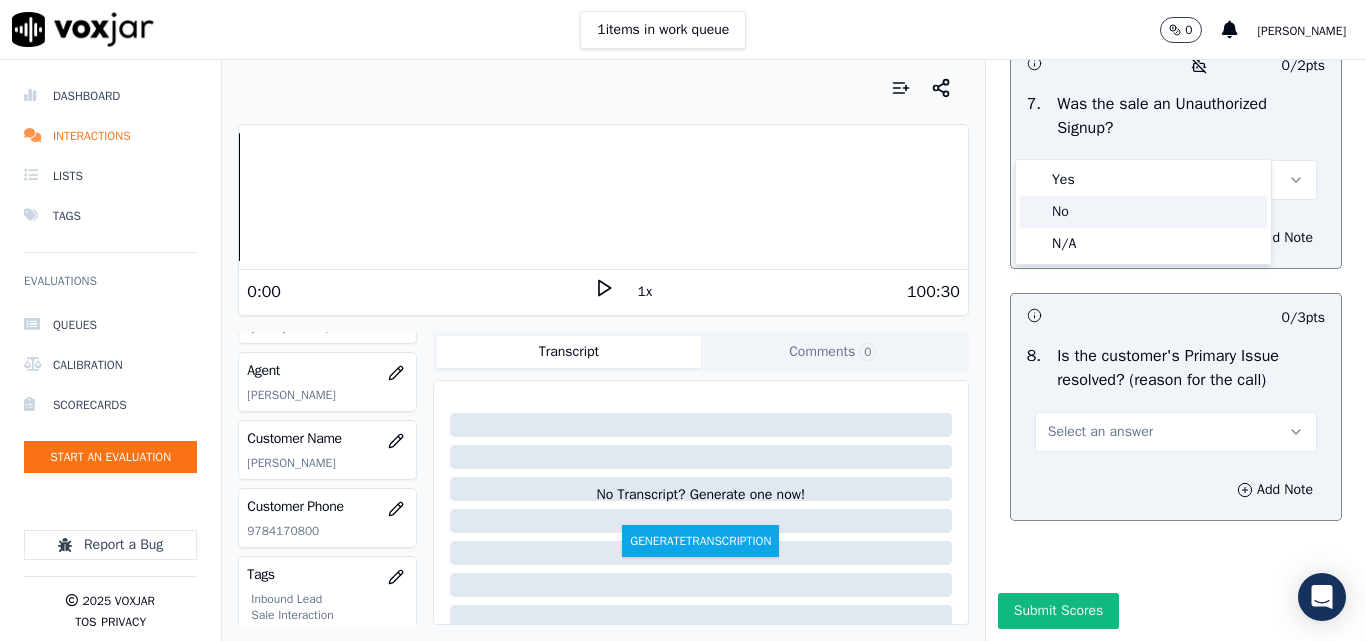 click on "No" 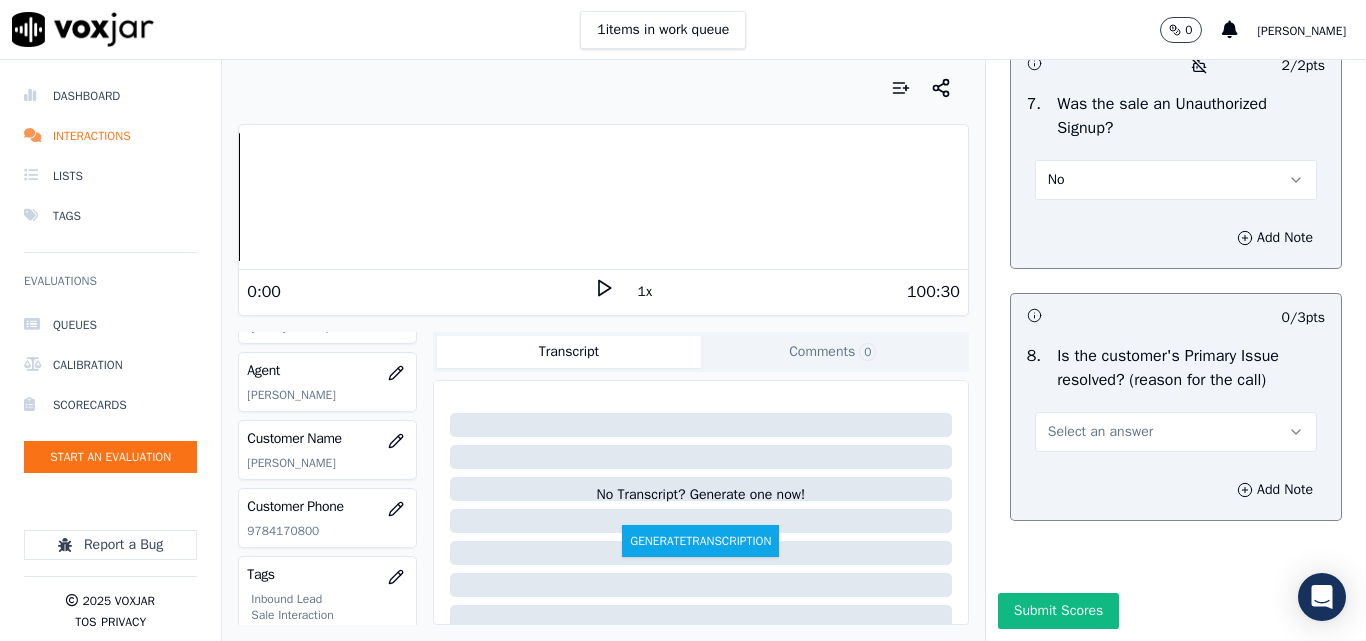 click on "Select an answer" at bounding box center (1100, 432) 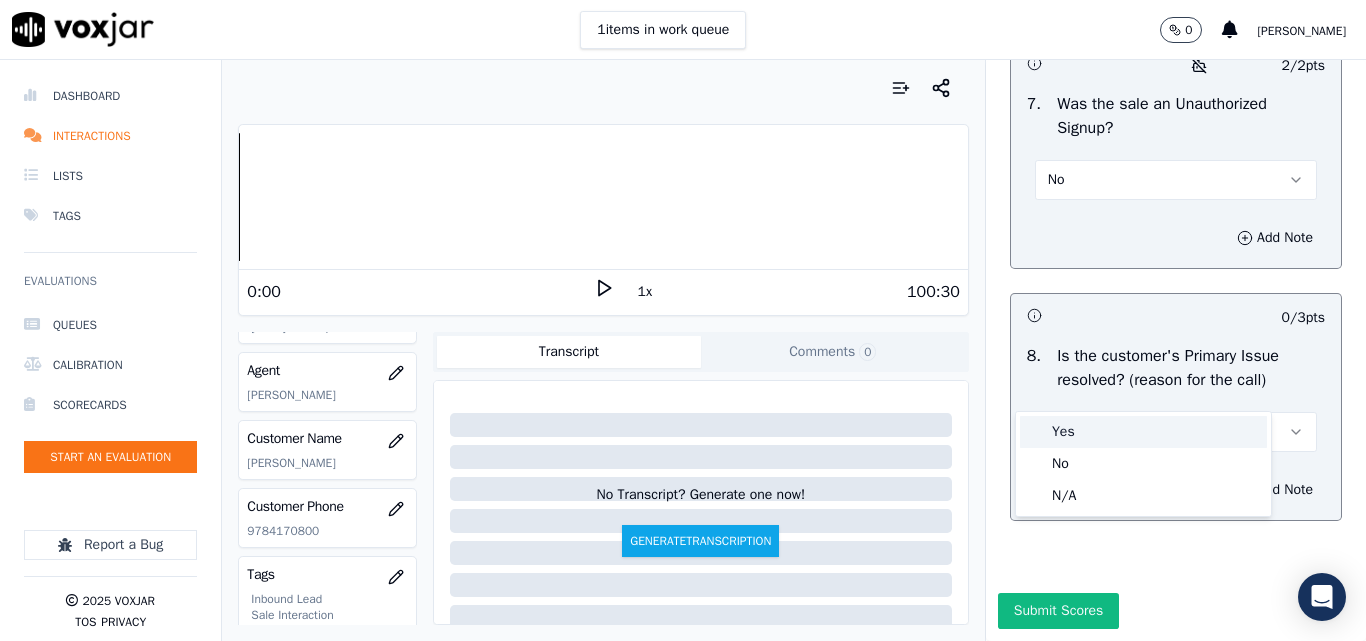 click on "Yes" at bounding box center (1143, 432) 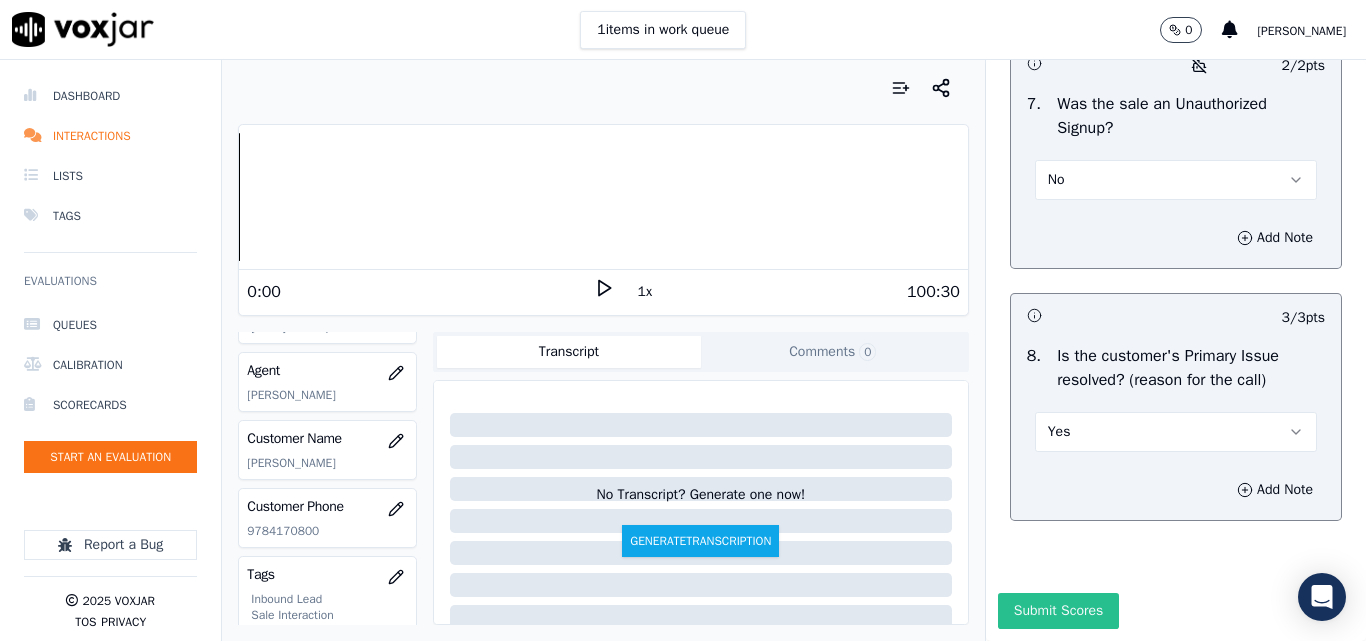 click on "Submit Scores" at bounding box center (1058, 611) 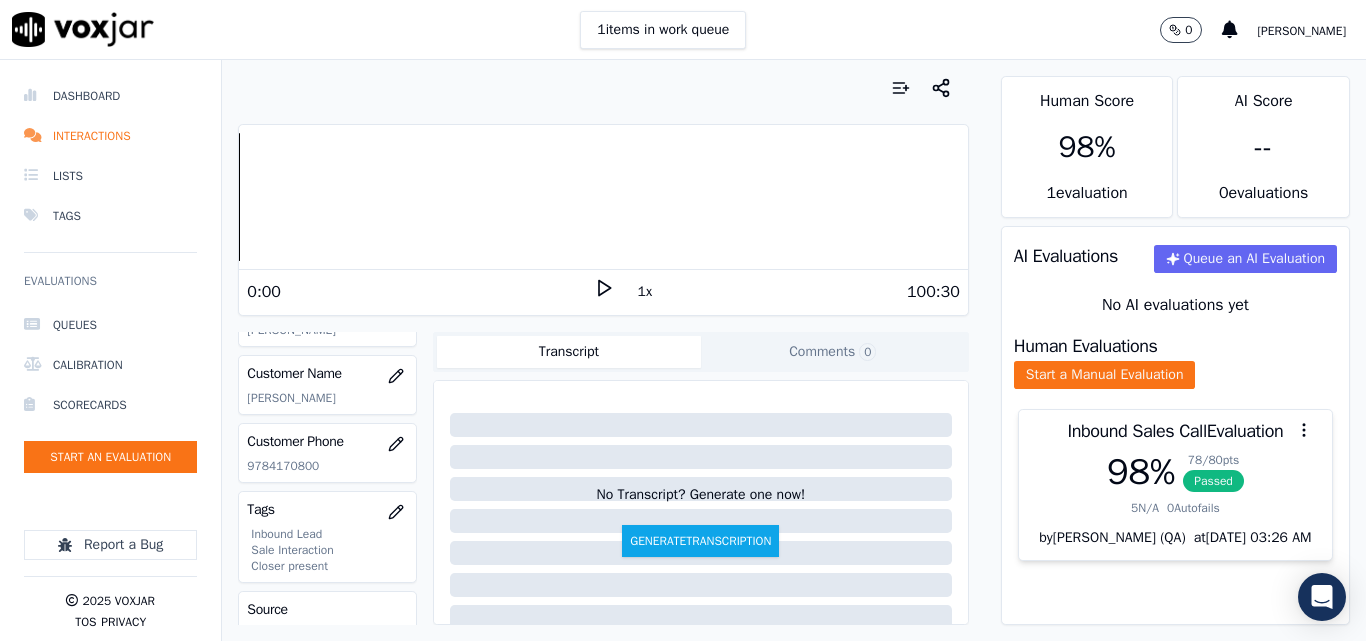 scroll, scrollTop: 300, scrollLeft: 0, axis: vertical 